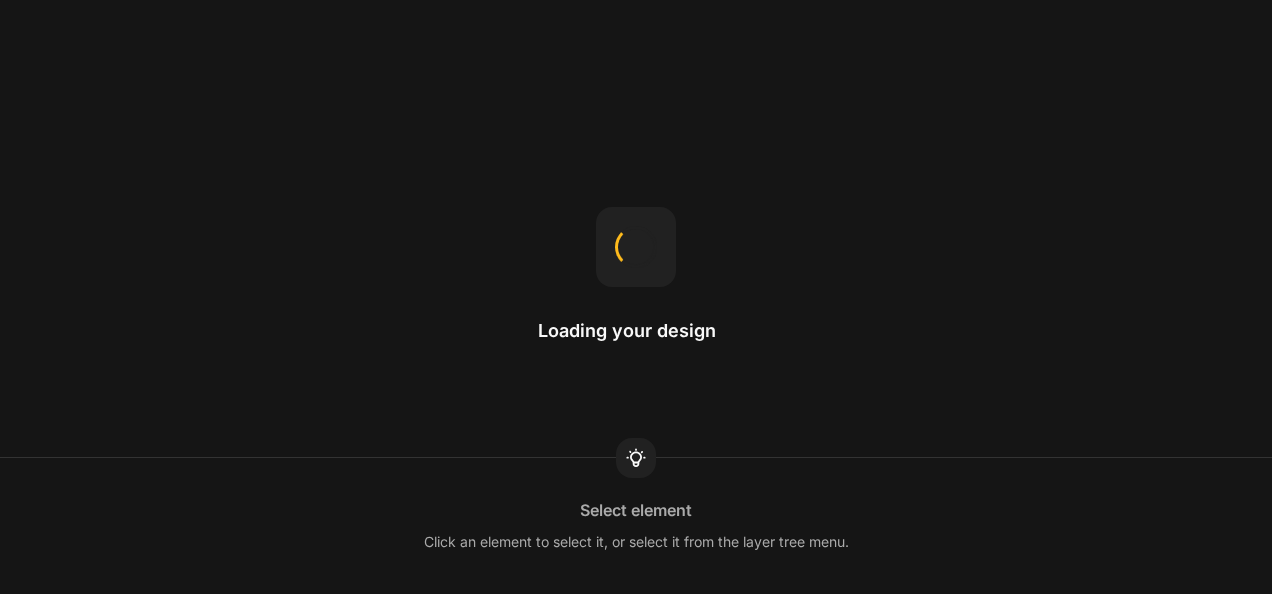 scroll, scrollTop: 0, scrollLeft: 0, axis: both 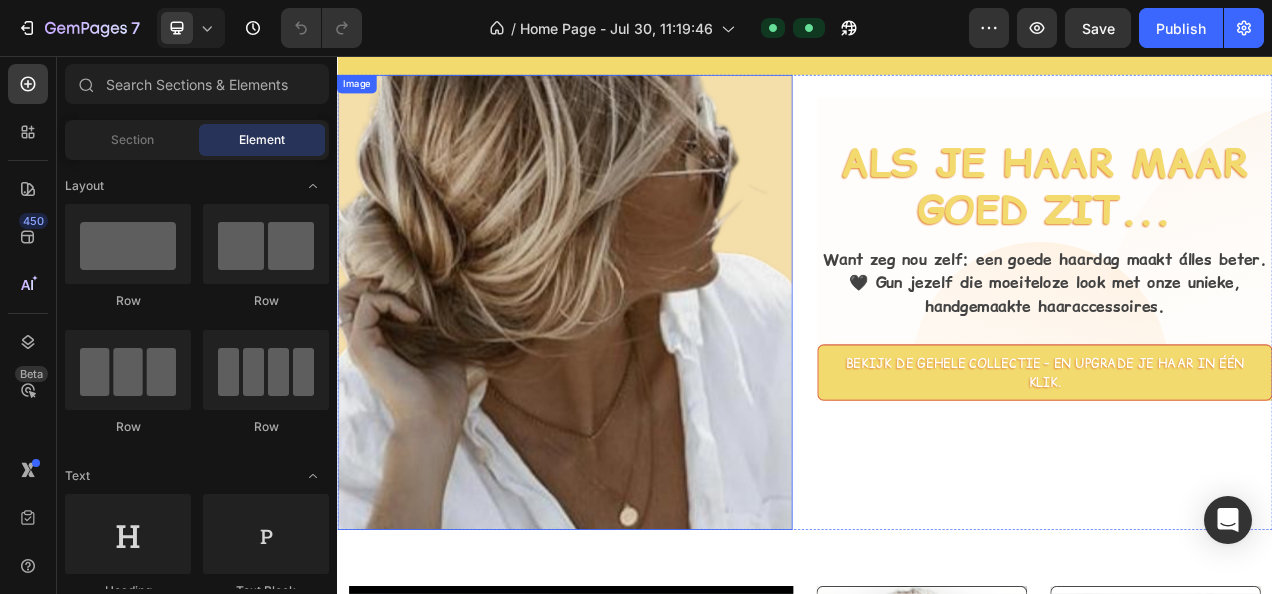 click at bounding box center [629, 372] 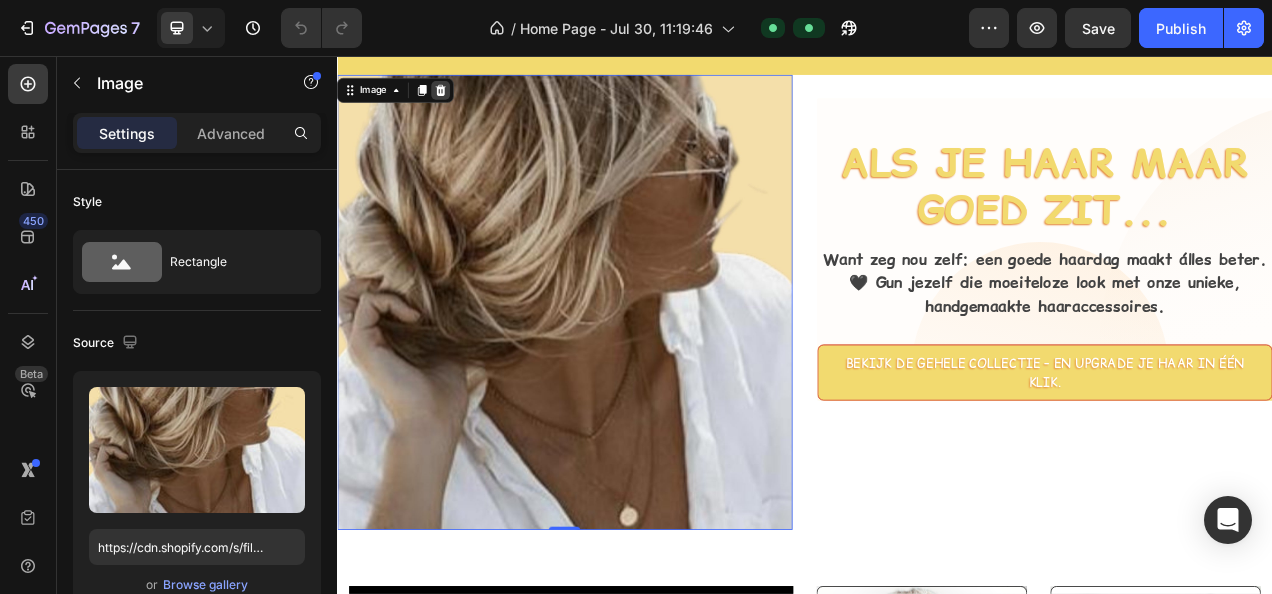 click 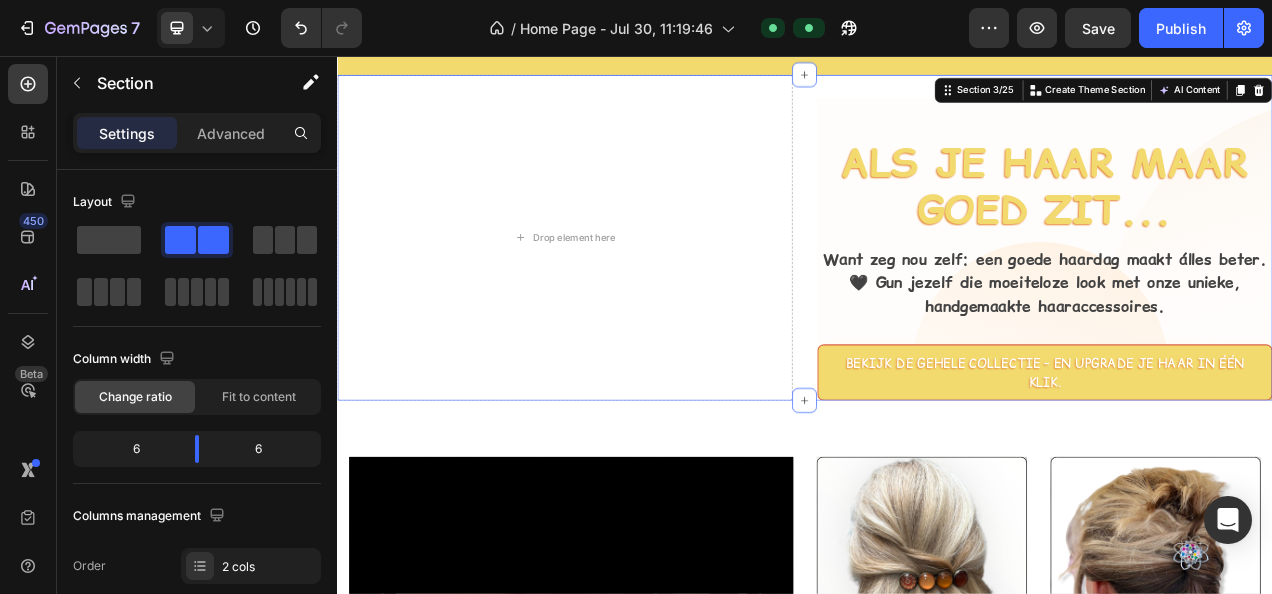 click on "Drop element here Als je haar maar goed zit... Heading Want zeg nou zelf: een goede haardag maakt álles beter. 🖤 Gun jezelf die moeiteloze look met onze unieke, handgemaakte haaraccessoires. Heading   Bekijk de gehele collectie – en upgrade je haar in één klik. Button Row Row Hero Banner Section 3/25   You can create reusable sections Create Theme Section AI Content Write with GemAI What would you like to describe here? Tone and Voice Persuasive Product Getting products... Show more Generate" at bounding box center [937, 289] 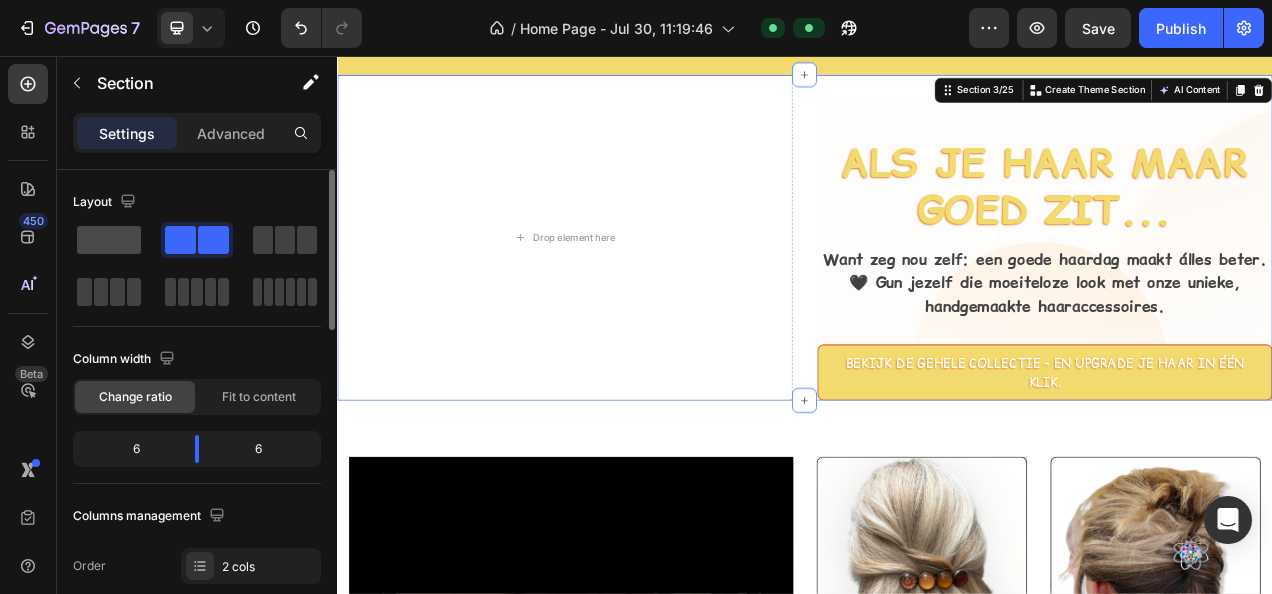 click 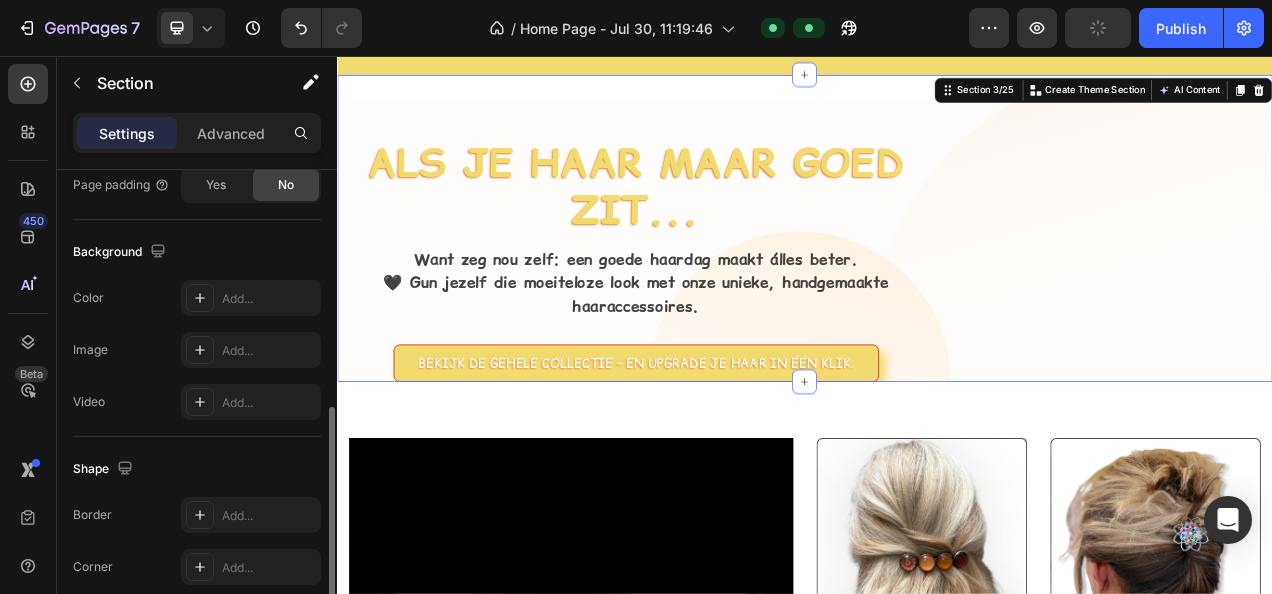 scroll, scrollTop: 736, scrollLeft: 0, axis: vertical 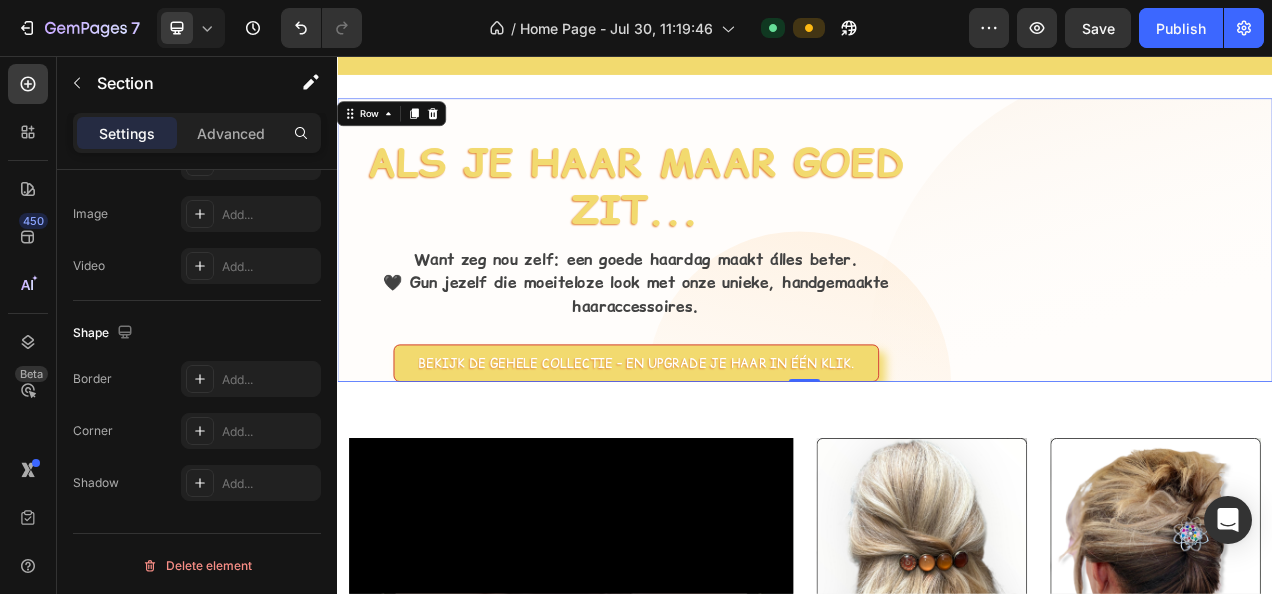 click on "Als je haar maar goed zit... Heading Want zeg nou zelf: een goede haardag maakt álles beter. 🖤 Gun jezelf die moeiteloze look met onze unieke, handgemaakte haaraccessoires. Heading   Bekijk de gehele collectie – en upgrade je haar in één klik. Button Row Row   0" at bounding box center [937, 292] 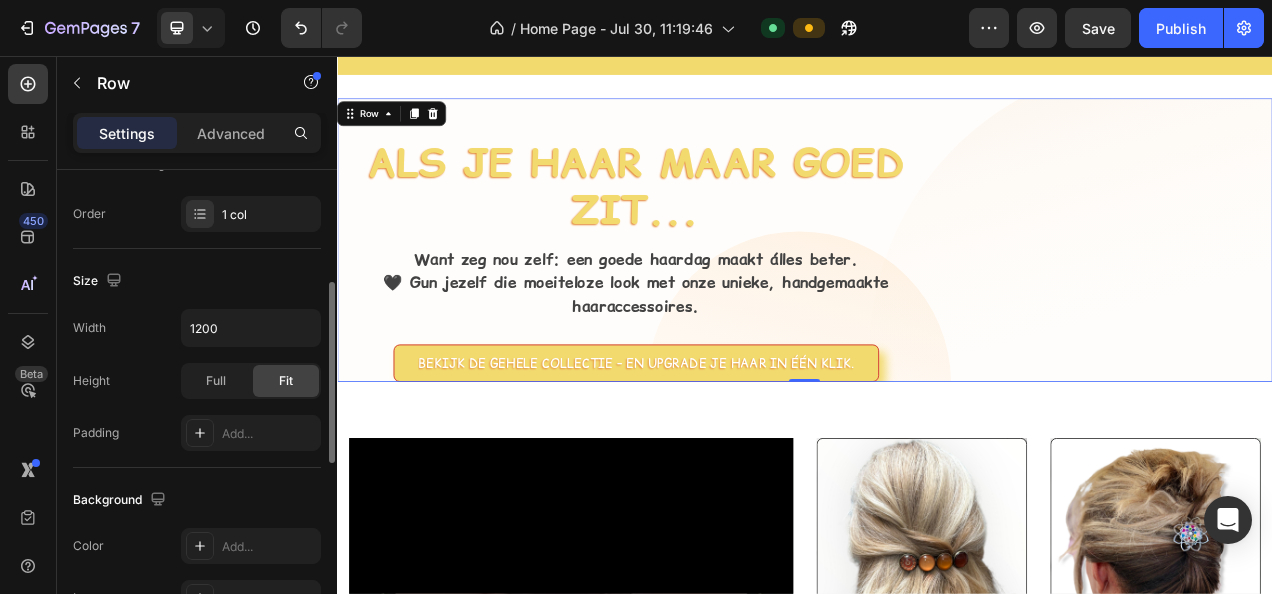 scroll, scrollTop: 100, scrollLeft: 0, axis: vertical 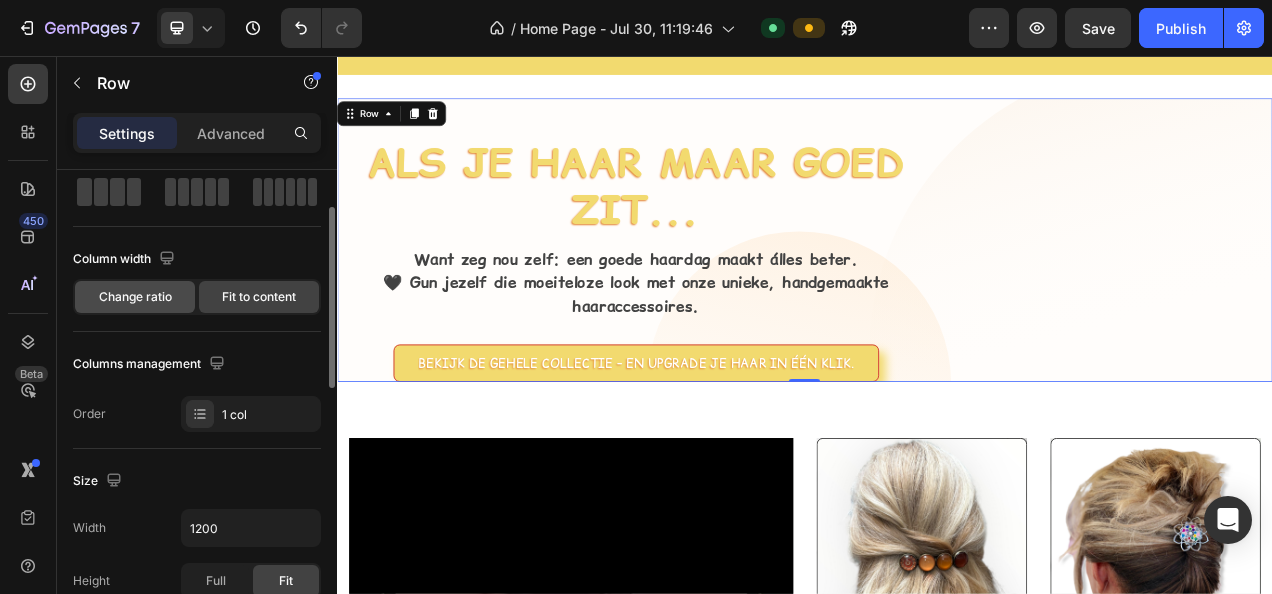 click on "Change ratio" 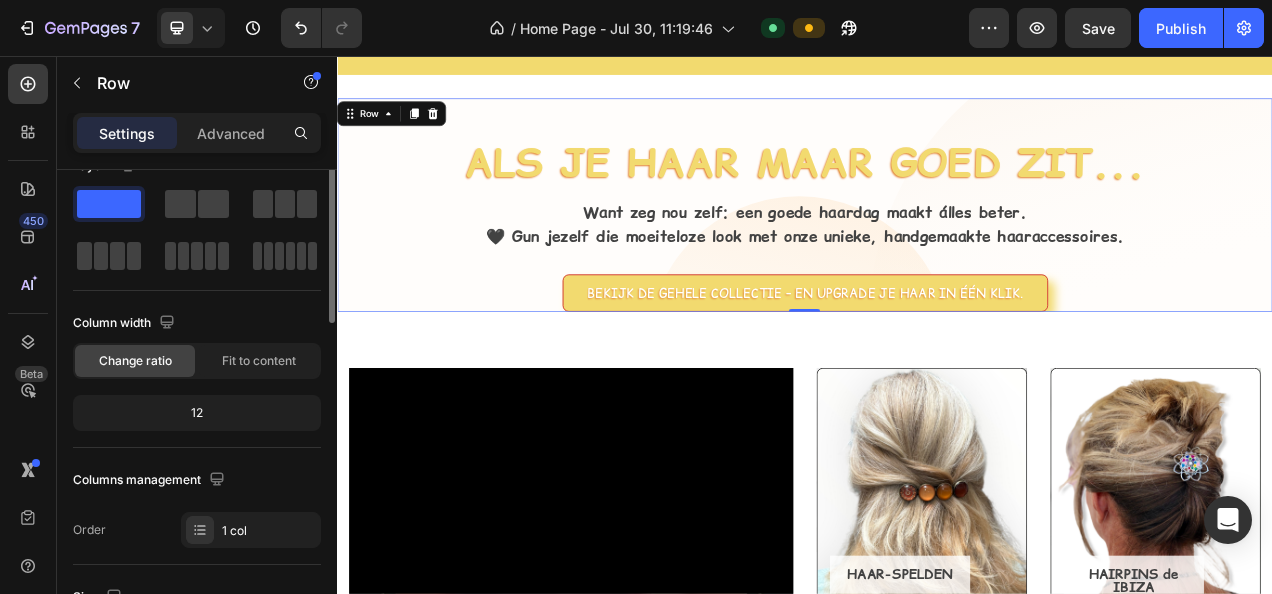 scroll, scrollTop: 0, scrollLeft: 0, axis: both 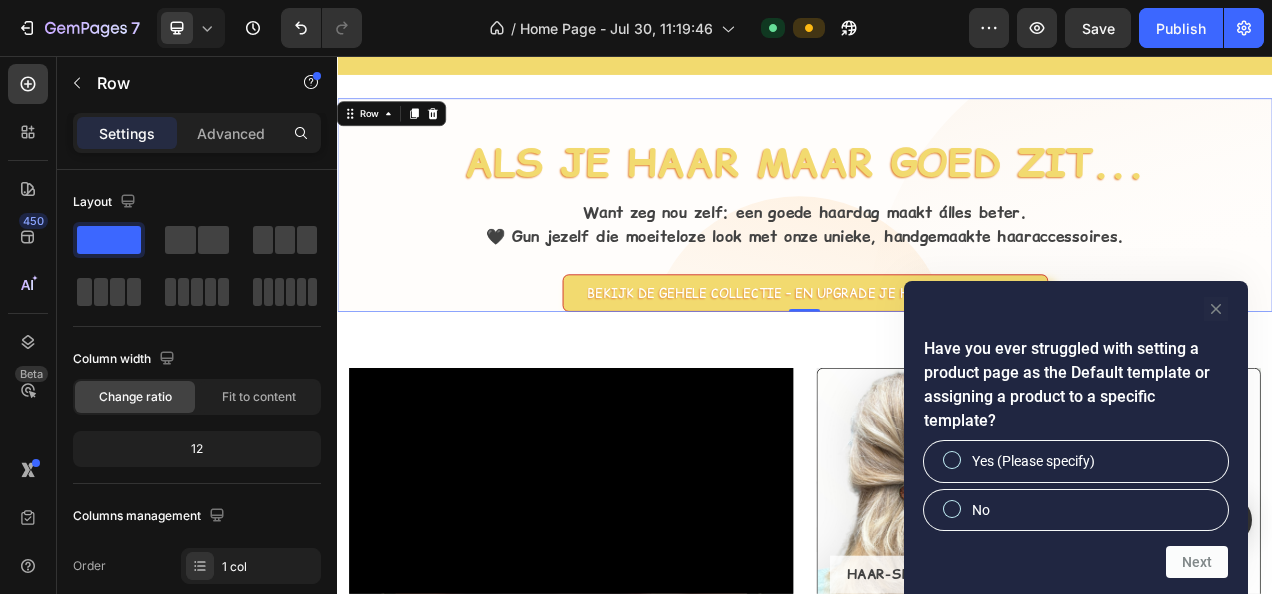 click 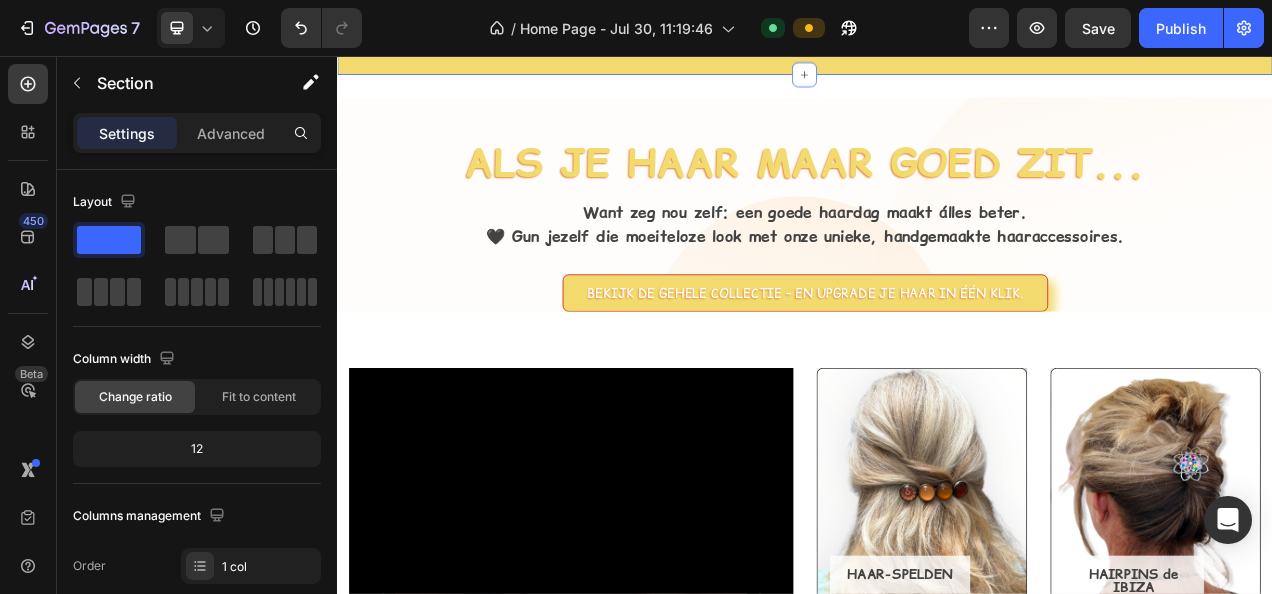 click on "JOUW HAAR, JOUW STIJL - Heading ONTDEK ONZE UNIEKE HAARACCESSOIRES Text Block LEES ONS VERHAAL Button
Drop element here Hero Banner Section 2/25   You can create reusable sections Create Theme Section AI Content Write with GemAI What would you like to describe here? Tone and Voice Persuasive Product Color Hairclip haarspeld roze print XL Show more Generate" at bounding box center [937, -417] 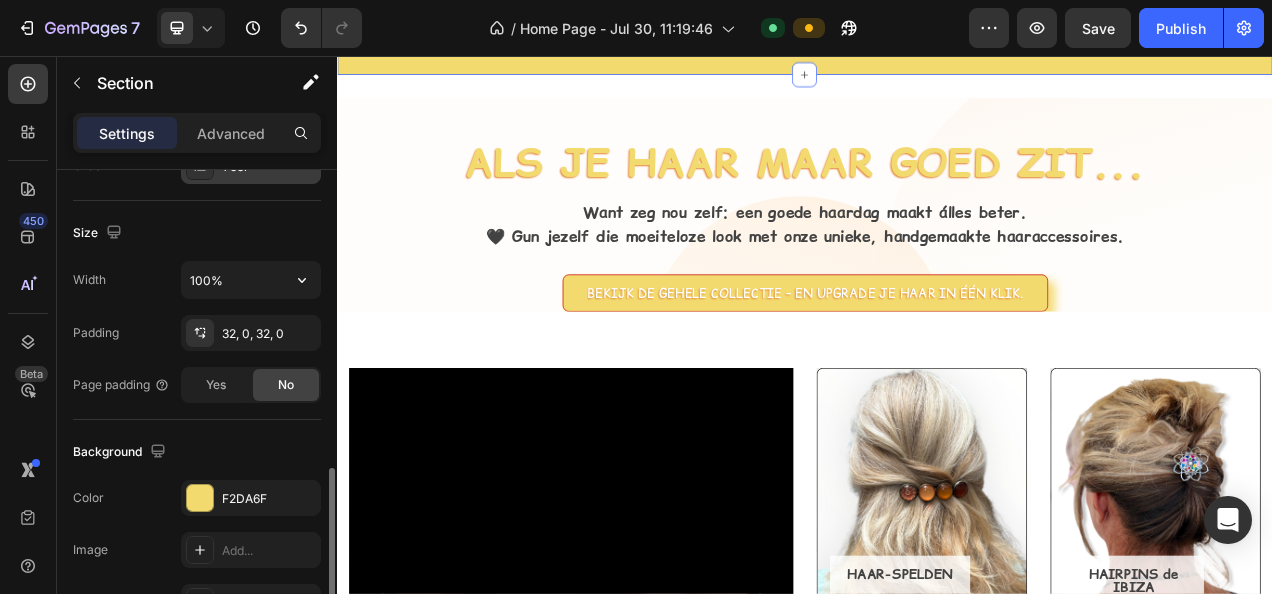 scroll, scrollTop: 600, scrollLeft: 0, axis: vertical 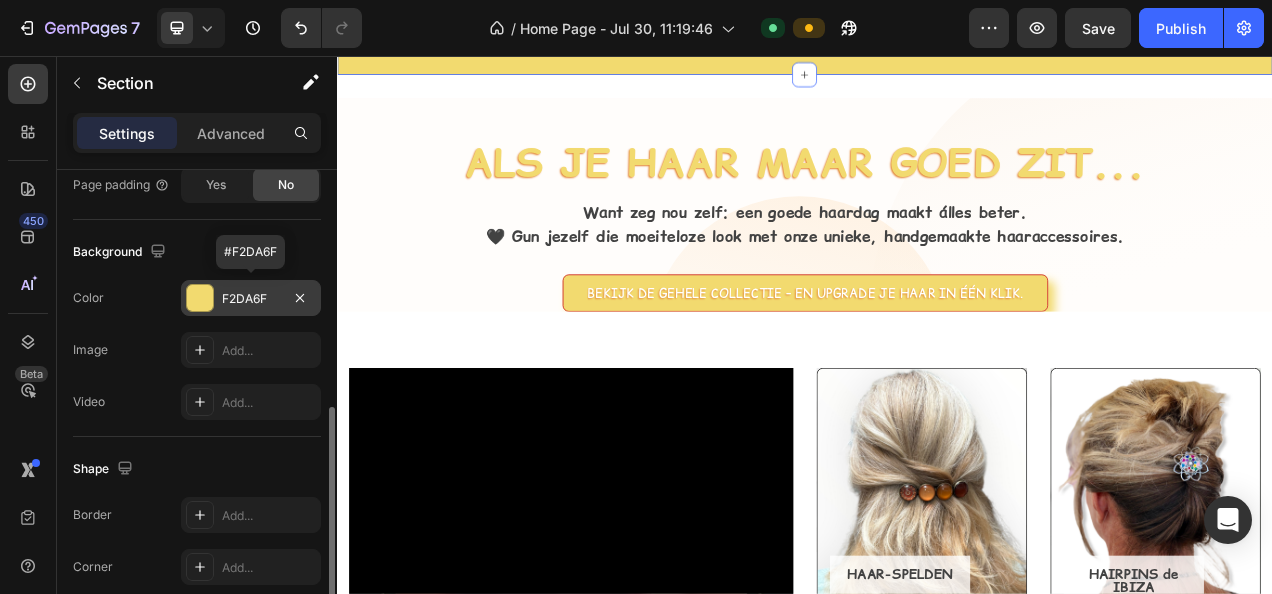 click on "F2DA6F" at bounding box center [251, 299] 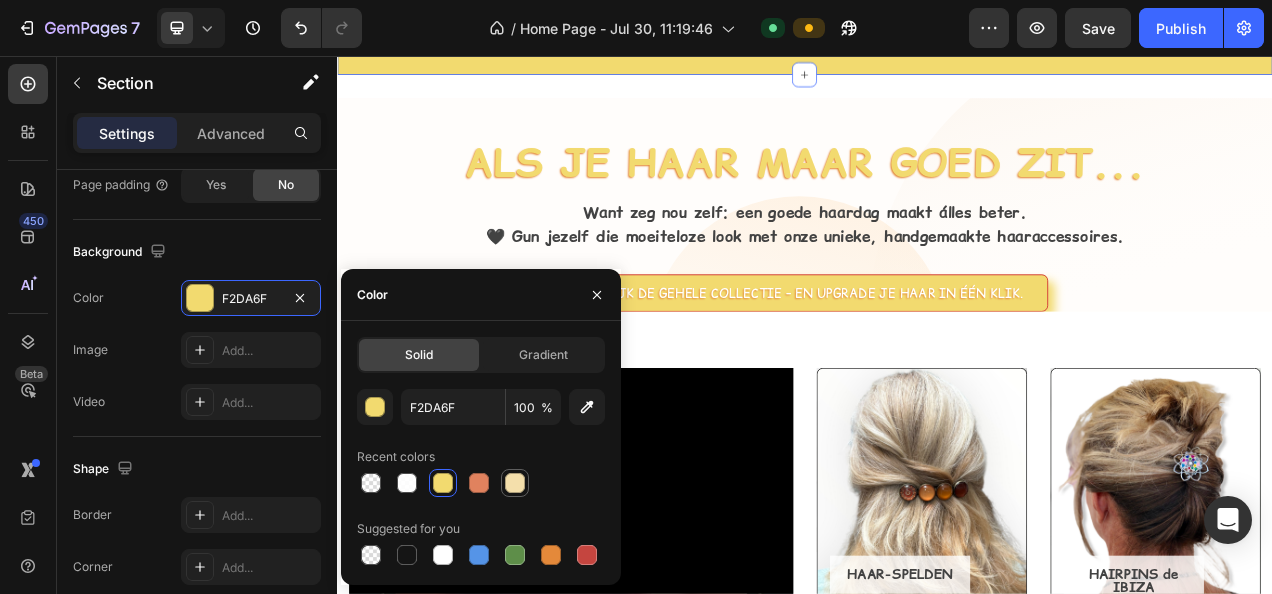 click at bounding box center (515, 483) 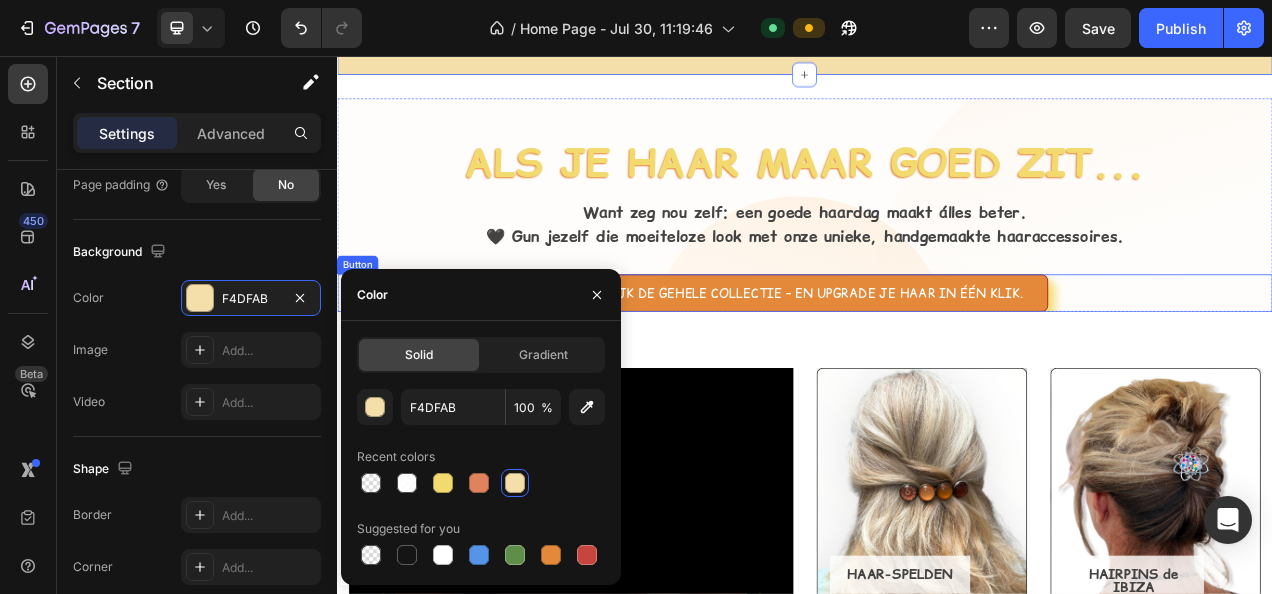 click on "Bekijk de gehele collectie – en upgrade je haar in één klik." at bounding box center (937, 360) 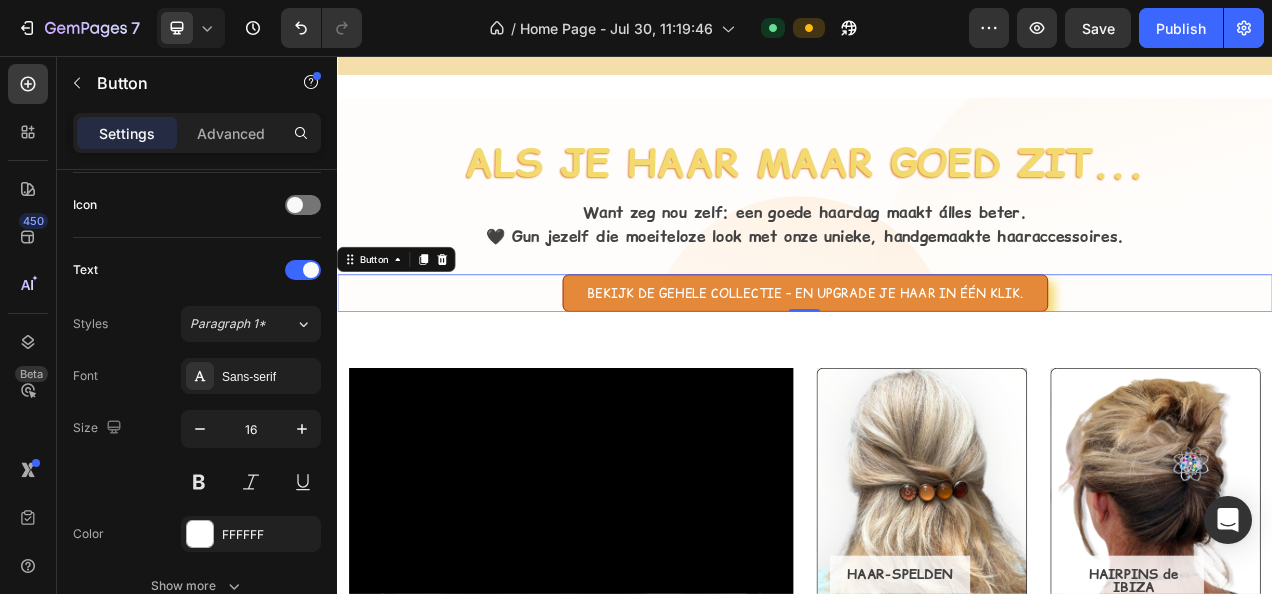 scroll, scrollTop: 0, scrollLeft: 0, axis: both 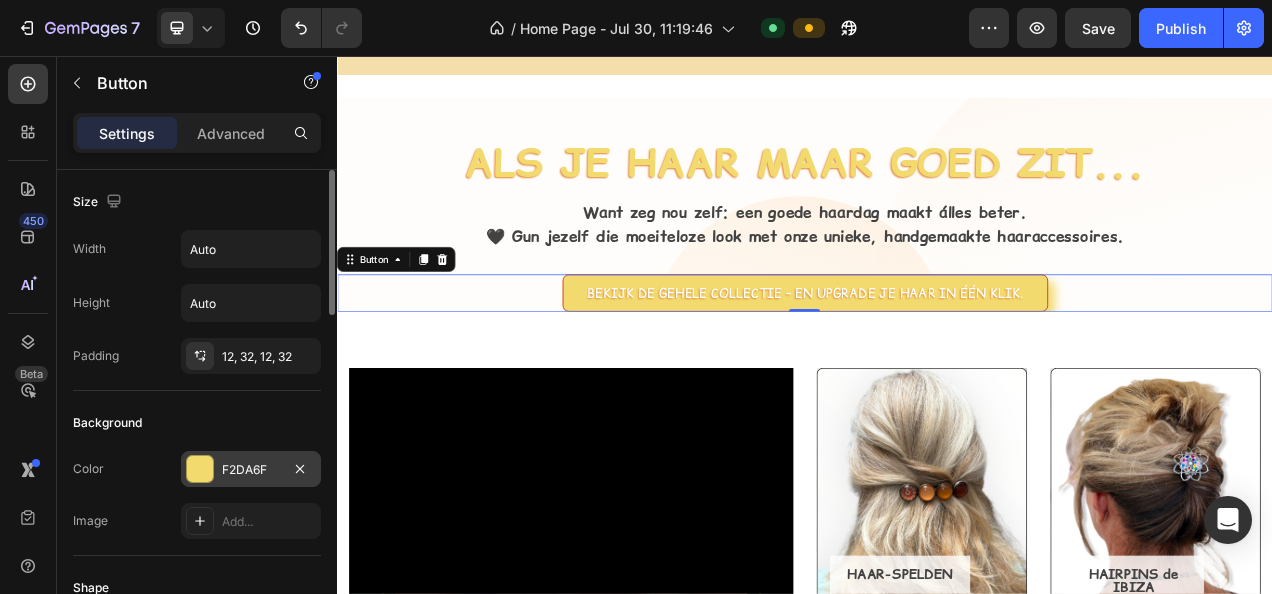 click on "F2DA6F" at bounding box center (251, 470) 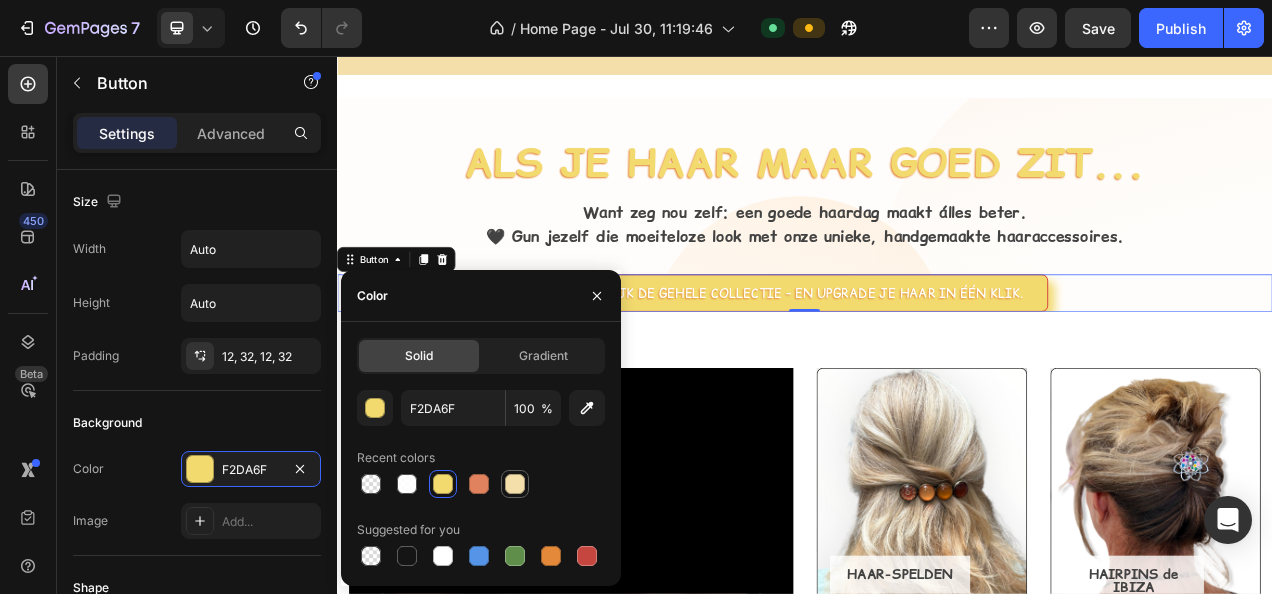 click at bounding box center [515, 484] 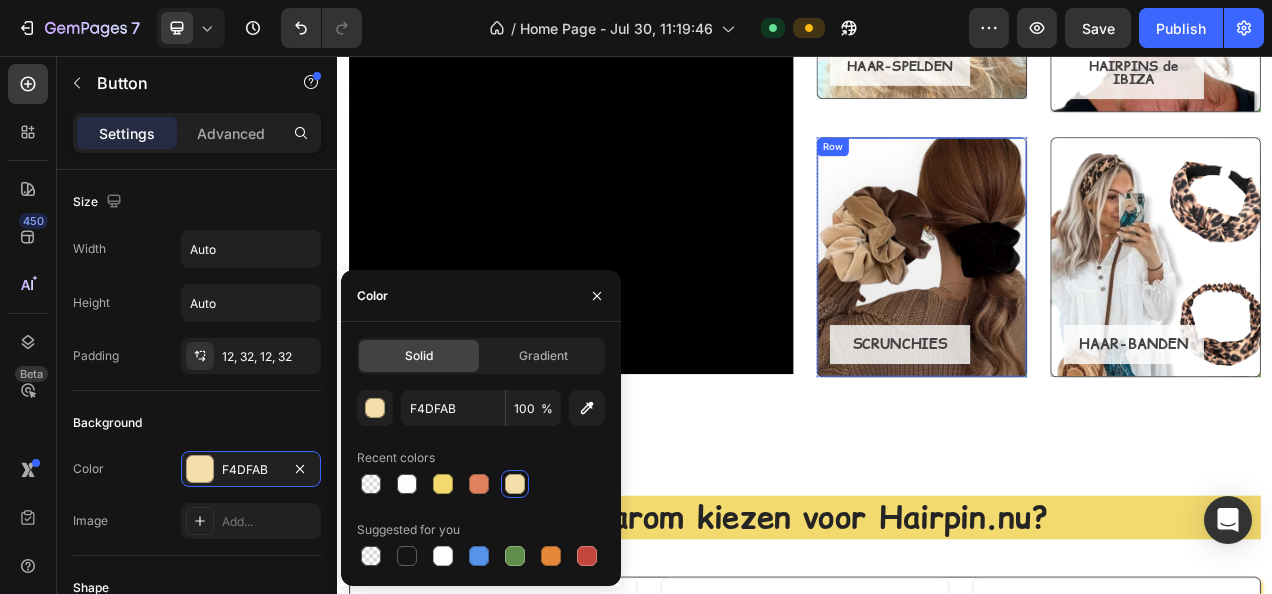 scroll, scrollTop: 1800, scrollLeft: 0, axis: vertical 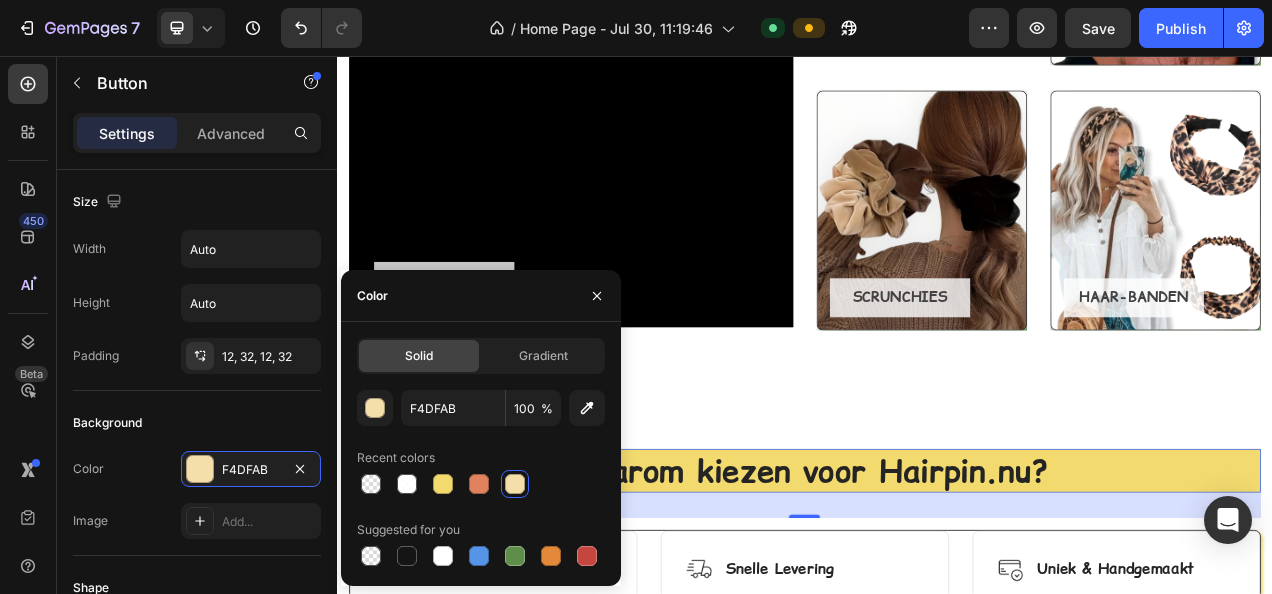 click on "Waarom kiezen voor Hairpin.nu?" at bounding box center [937, 588] 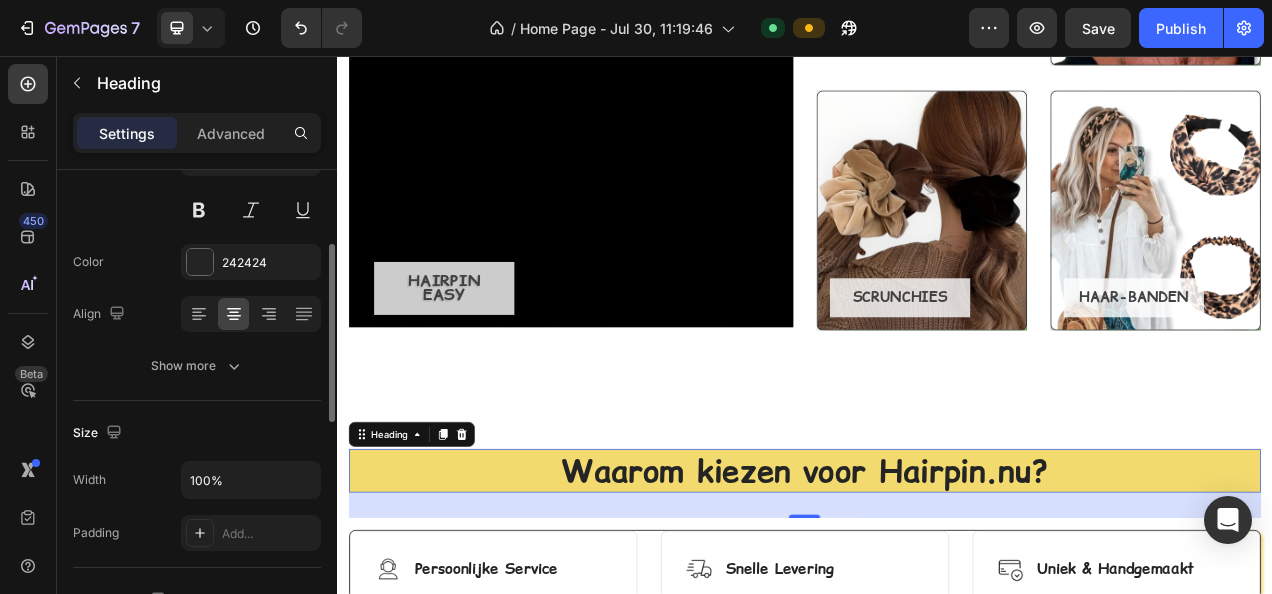 scroll, scrollTop: 400, scrollLeft: 0, axis: vertical 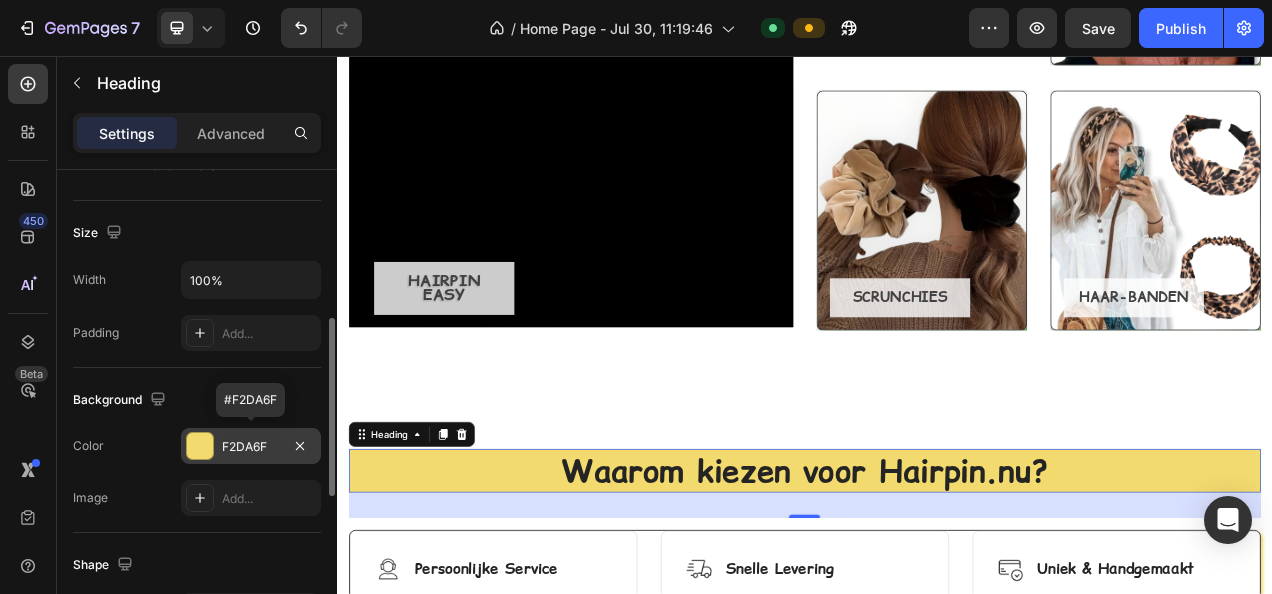 click on "F2DA6F" at bounding box center [251, 447] 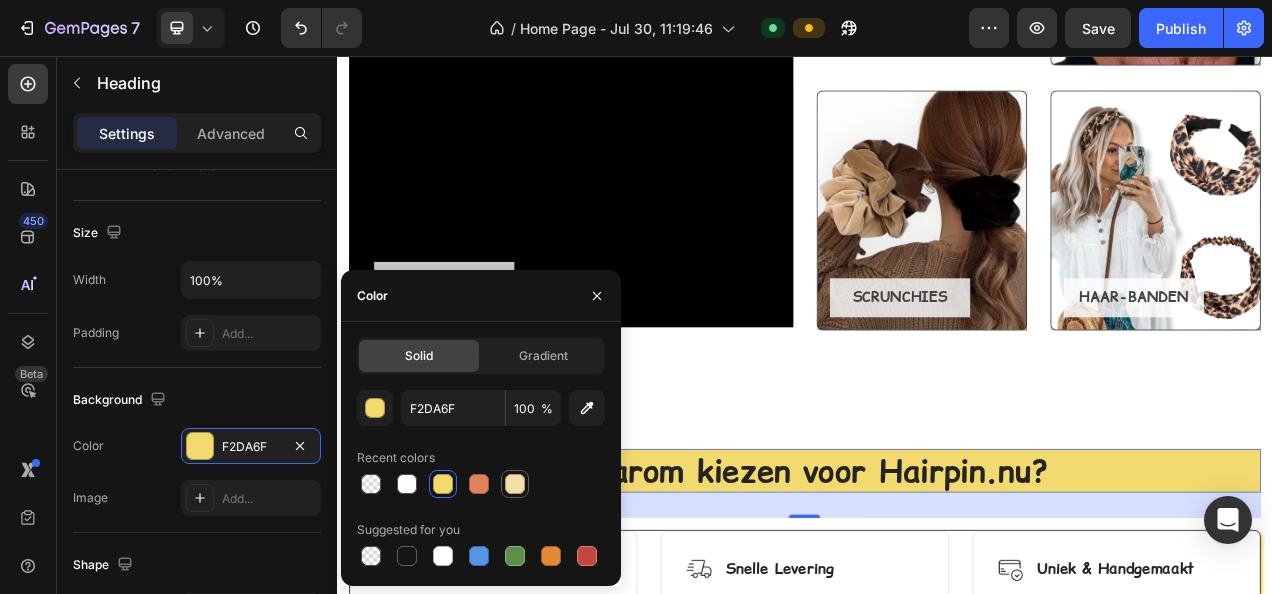 click at bounding box center [515, 484] 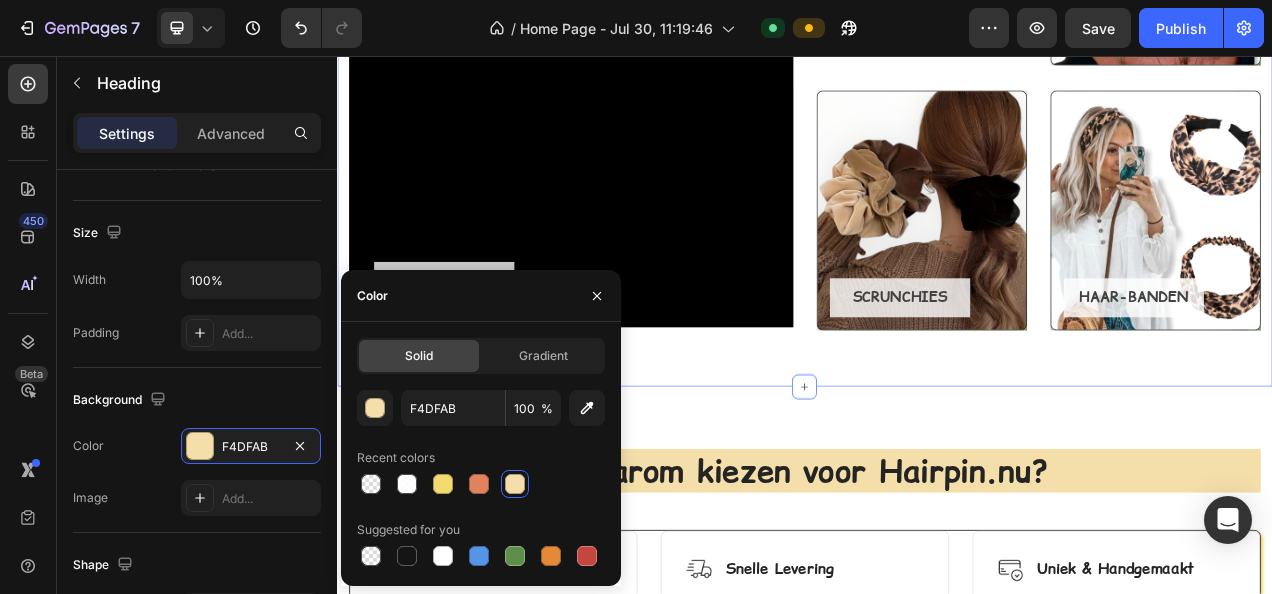 click on "HAIRPIN EASY Button Row Hero Banner HAAR-SPELDEN Button Row Hero Banner HAIRPINS de IBIZA Button Row Hero Banner Row SCRUNCHIES Button Row Hero Banner HAAR-BANDEN Button Row Hero Banner Row Row Section 4/25   You can create reusable sections Create Theme Section AI Content Write with GemAI What would you like to describe here? Tone and Voice Persuasive Product Color Hairclip haarspeld roze print XL Show more Generate" at bounding box center (937, 76) 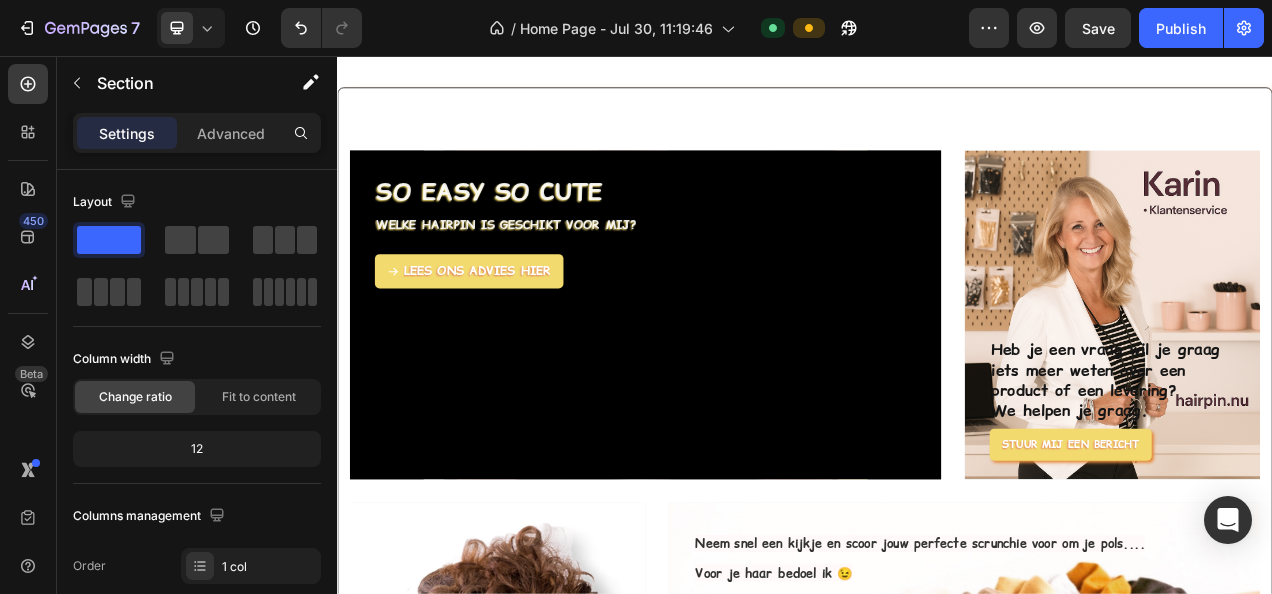 scroll, scrollTop: 2700, scrollLeft: 0, axis: vertical 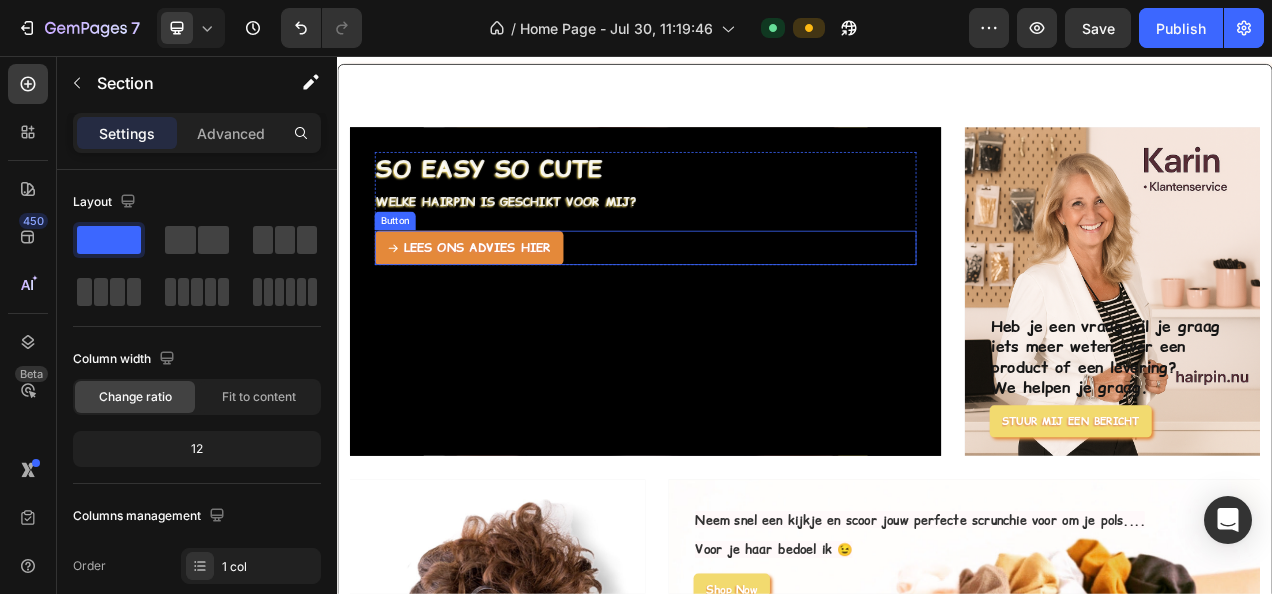click on "LEES ONS ADVIES HIER" at bounding box center (506, 302) 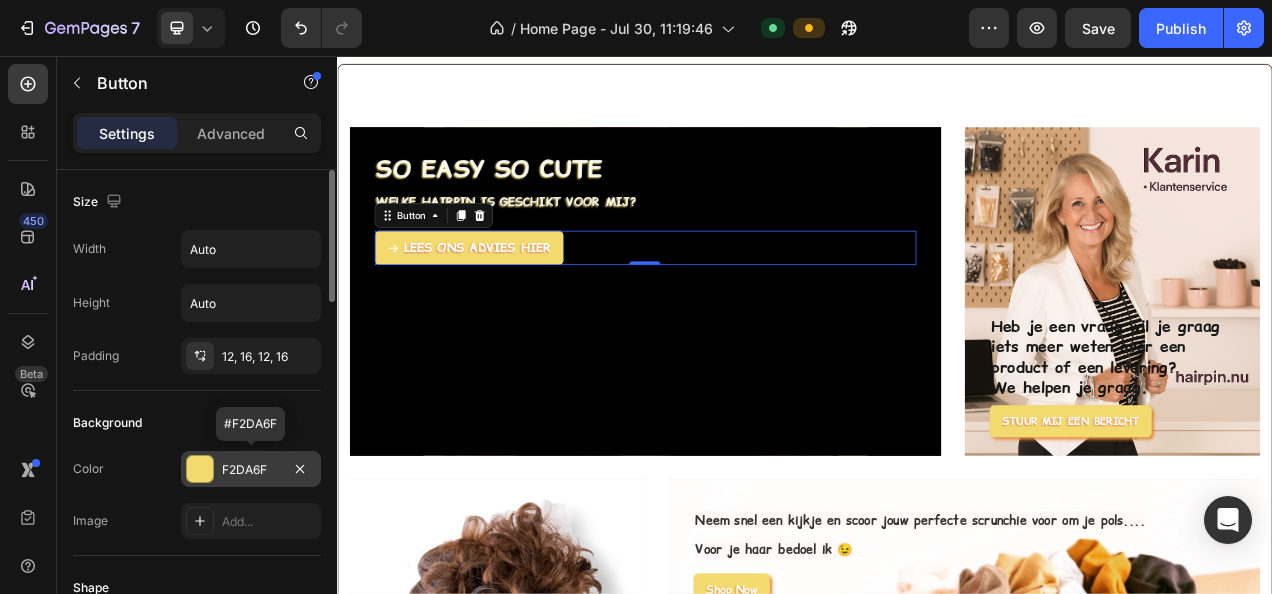 click on "F2DA6F" at bounding box center (251, 470) 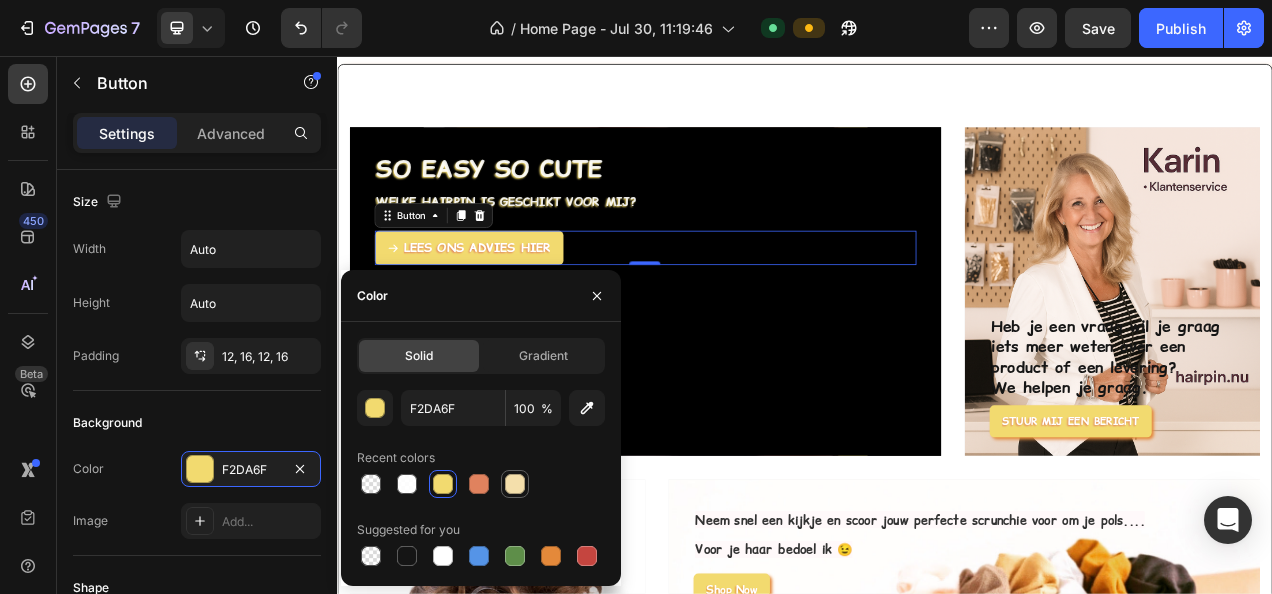 click at bounding box center [515, 484] 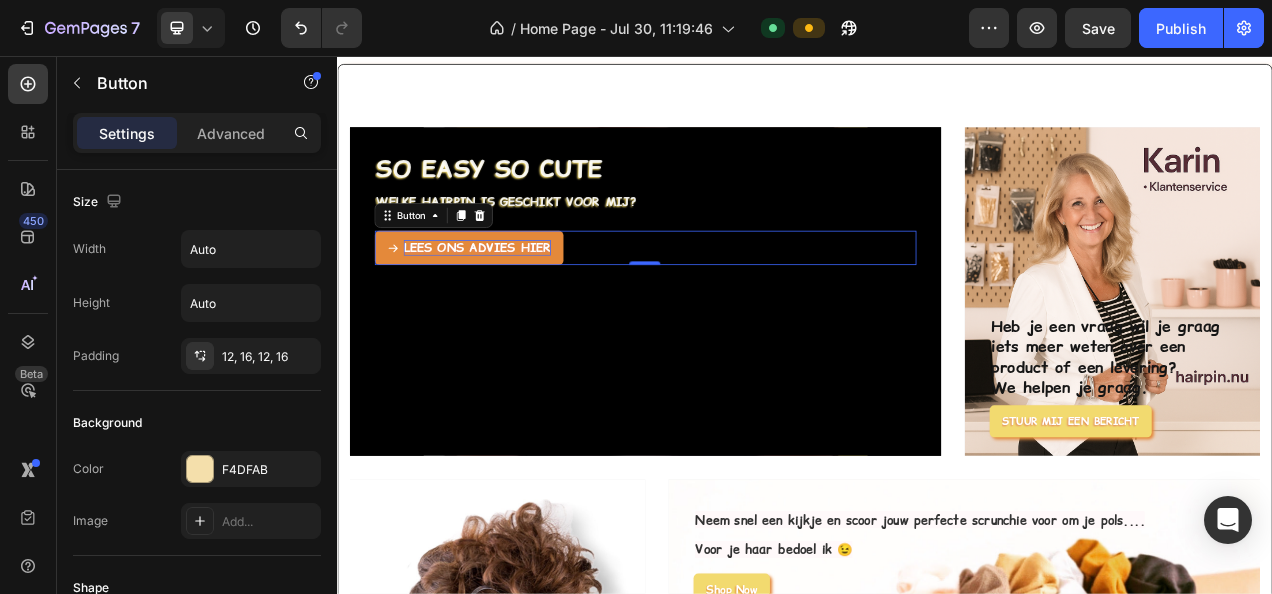 click on "LEES ONS ADVIES HIER" at bounding box center [516, 302] 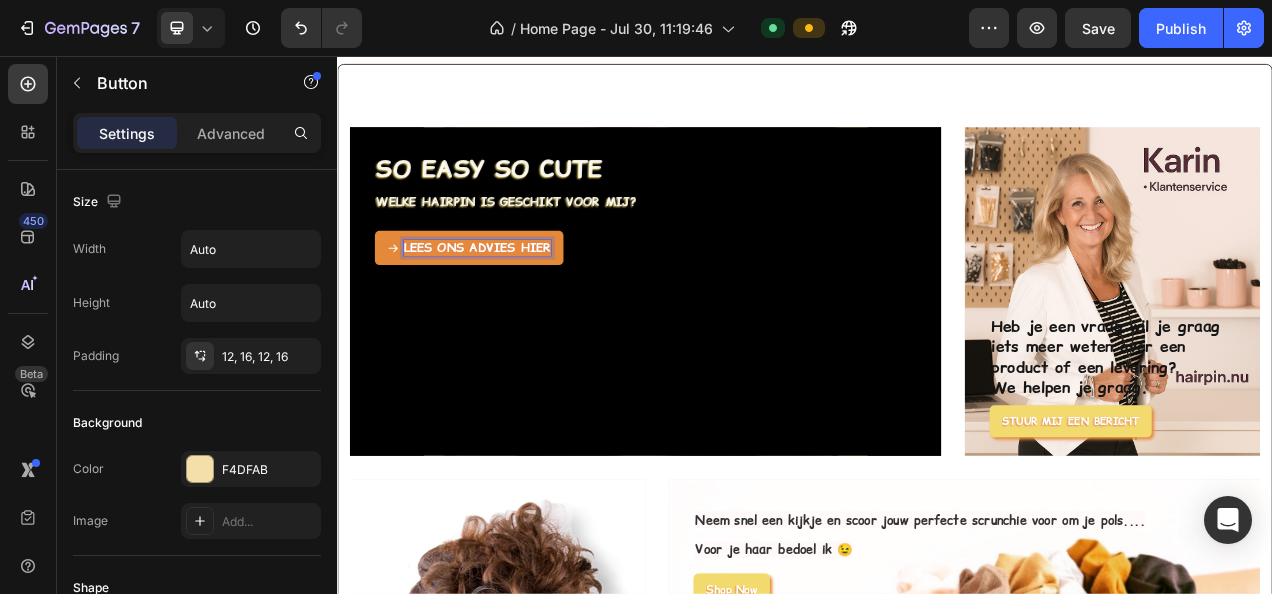 click on "LEES ONS ADVIES HIER" at bounding box center [516, 302] 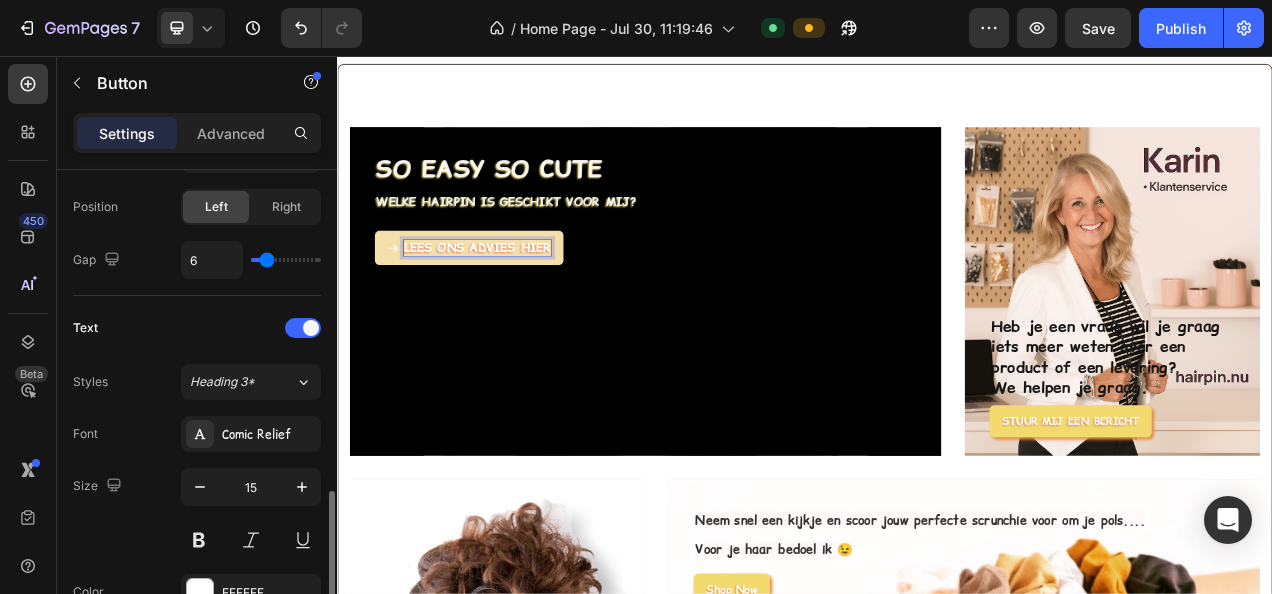 scroll, scrollTop: 900, scrollLeft: 0, axis: vertical 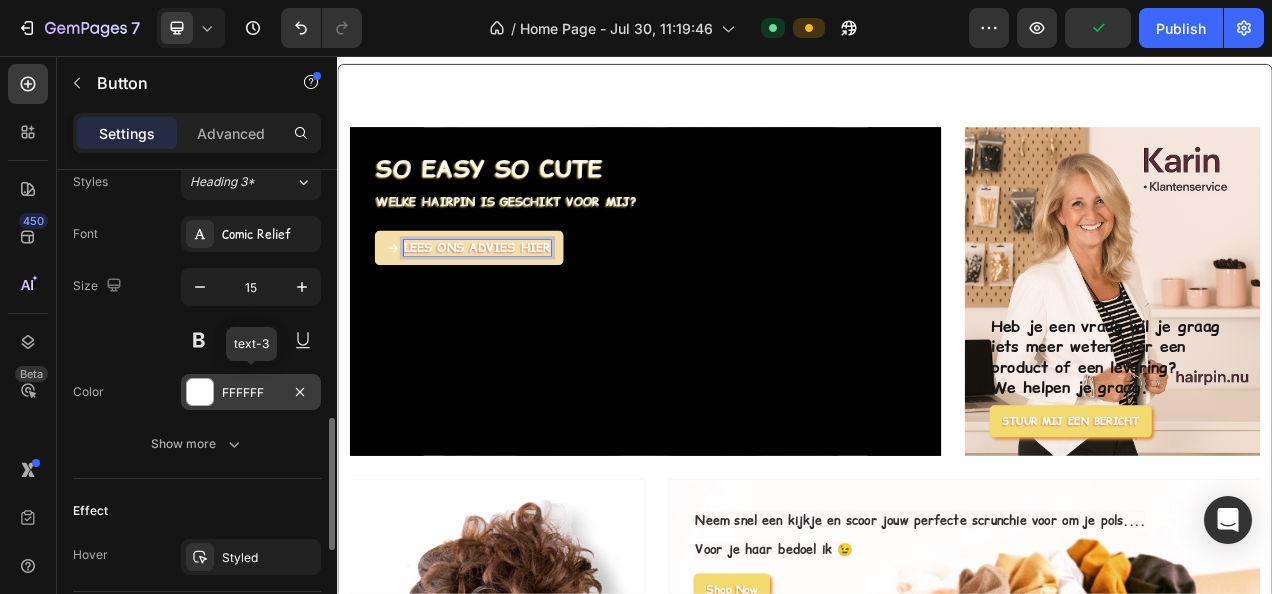 click on "FFFFFF" at bounding box center (251, 393) 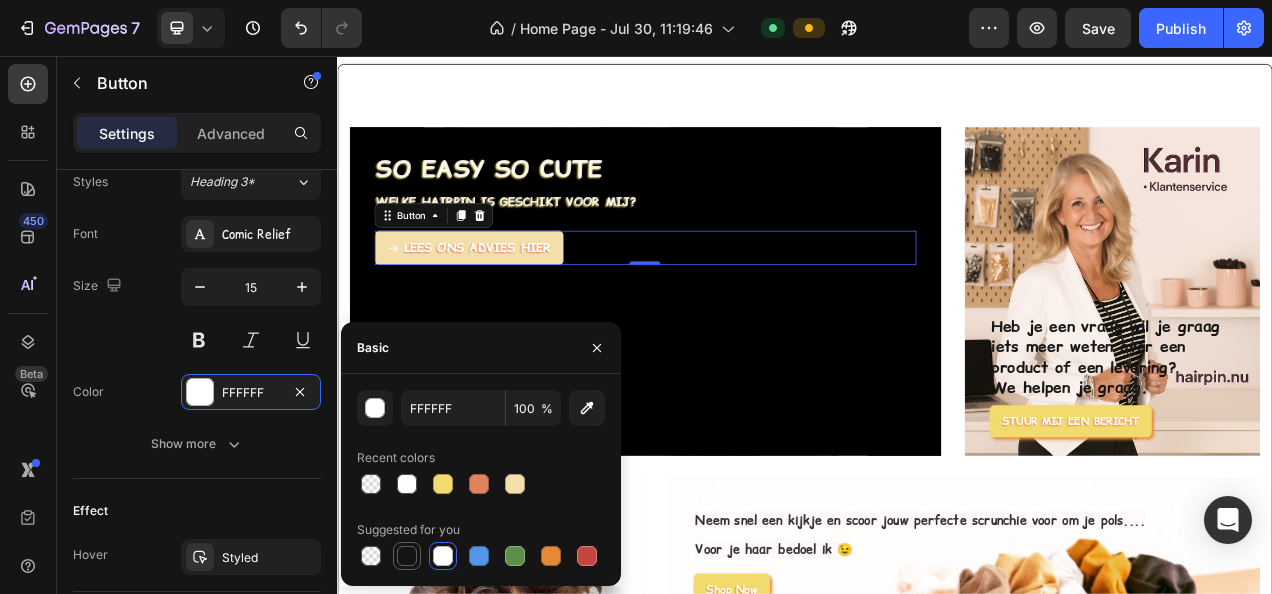 click at bounding box center (407, 556) 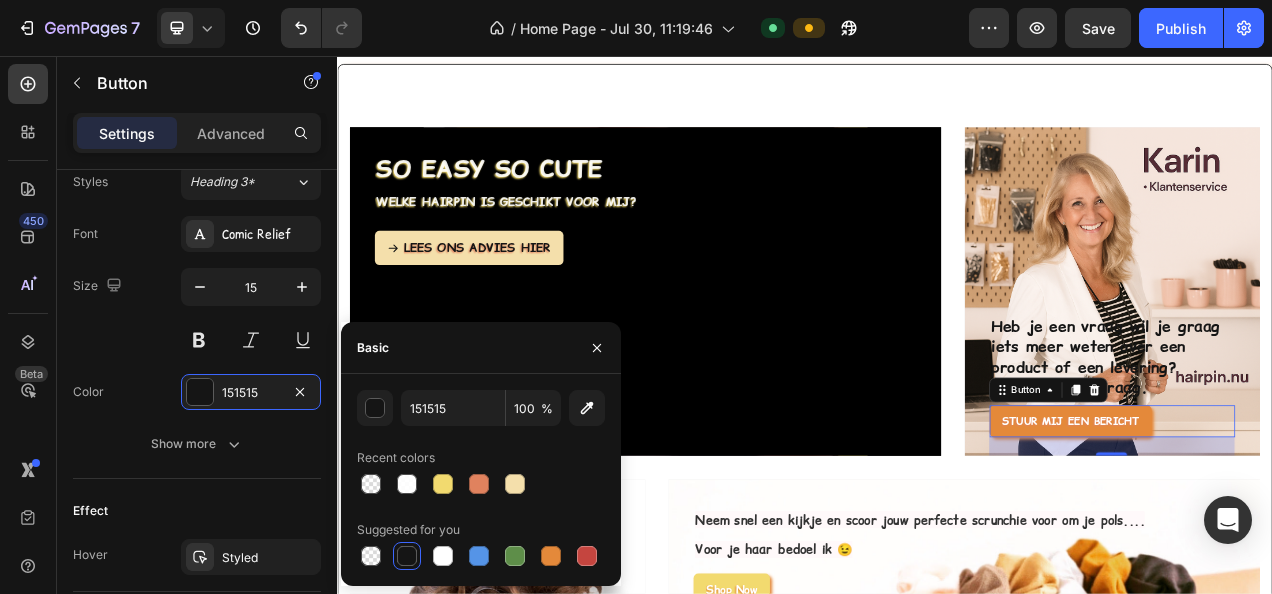 click on "STUUR MIJ EEN BERICHT" at bounding box center [1278, 524] 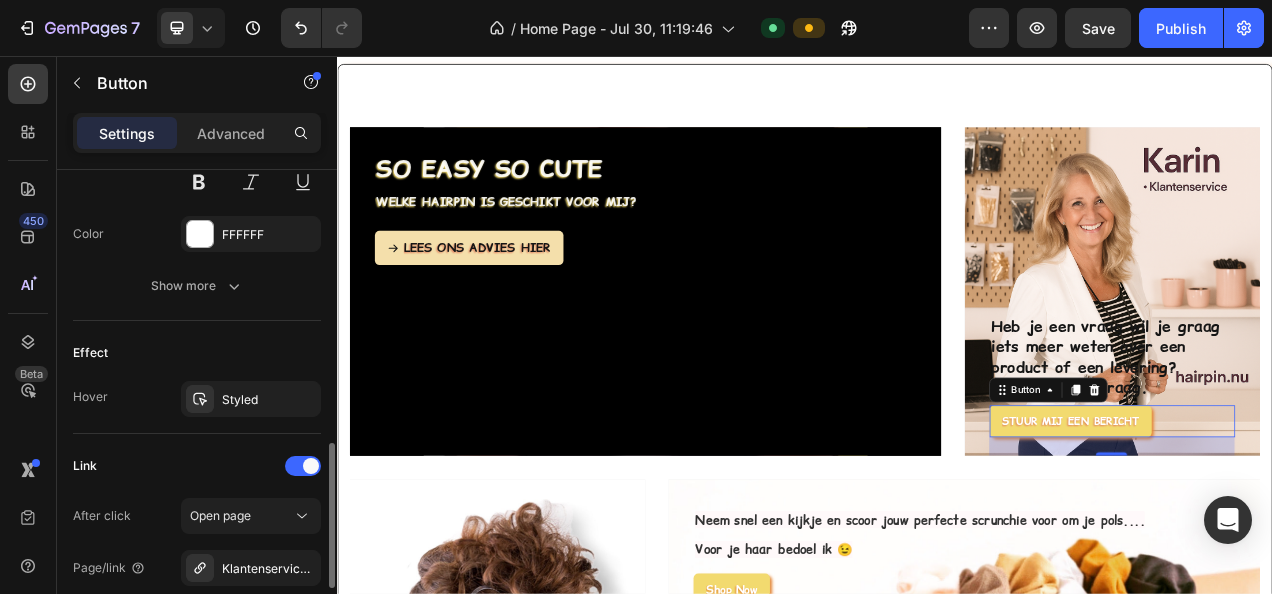 scroll, scrollTop: 800, scrollLeft: 0, axis: vertical 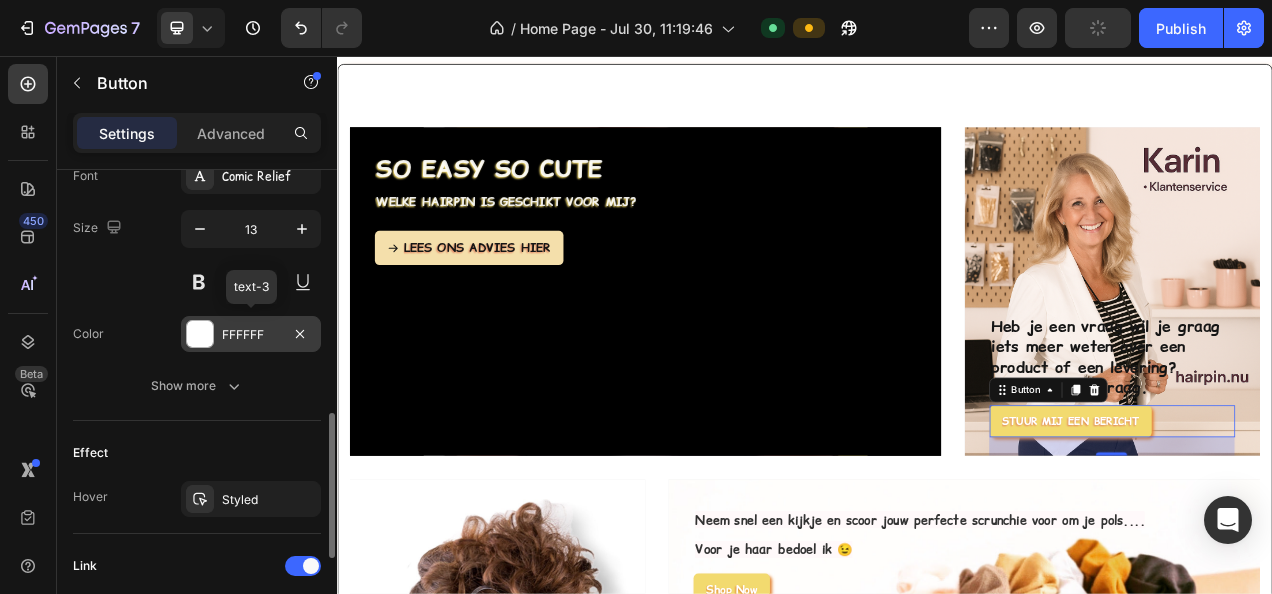 click on "FFFFFF" at bounding box center [251, 335] 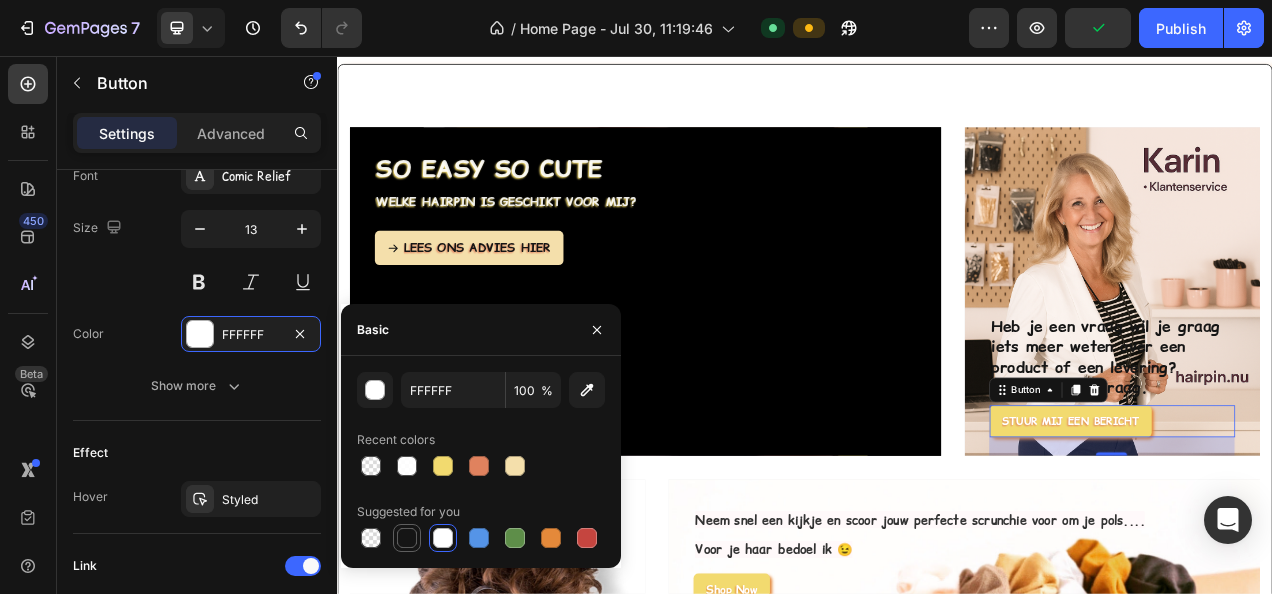 click at bounding box center (407, 538) 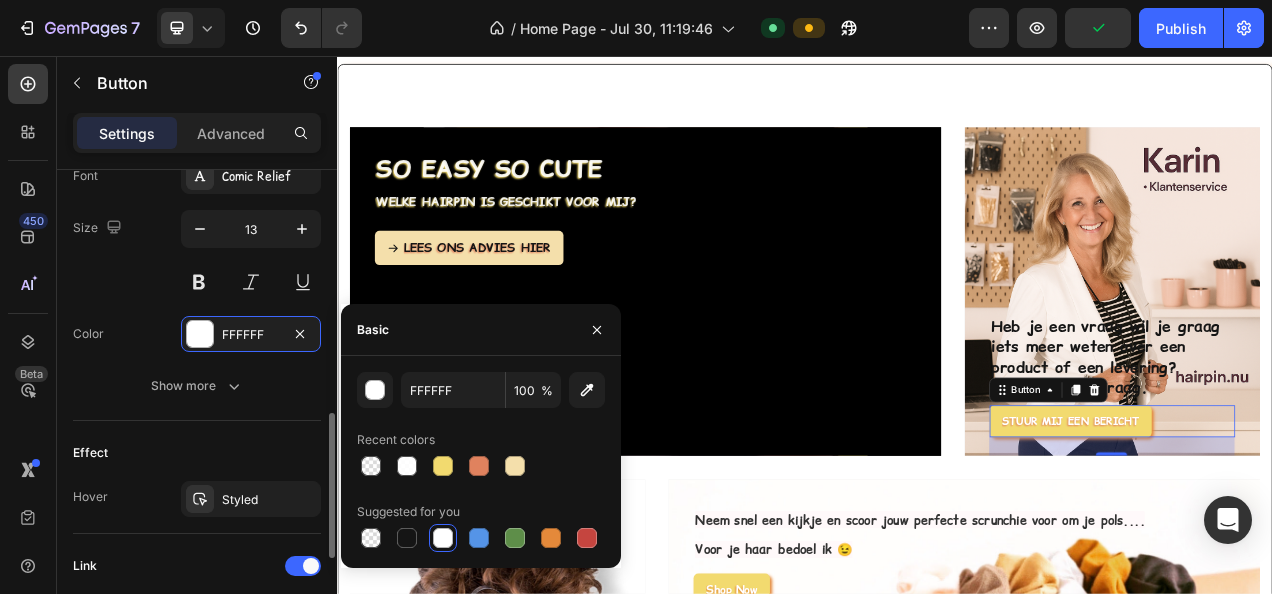 type on "151515" 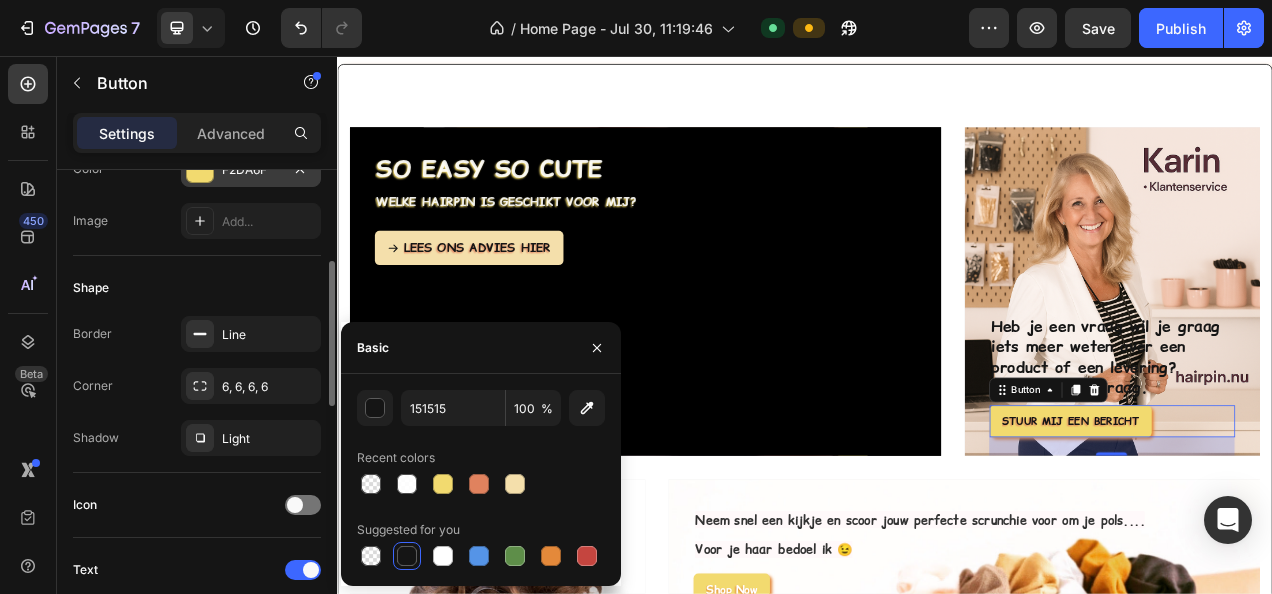 scroll, scrollTop: 100, scrollLeft: 0, axis: vertical 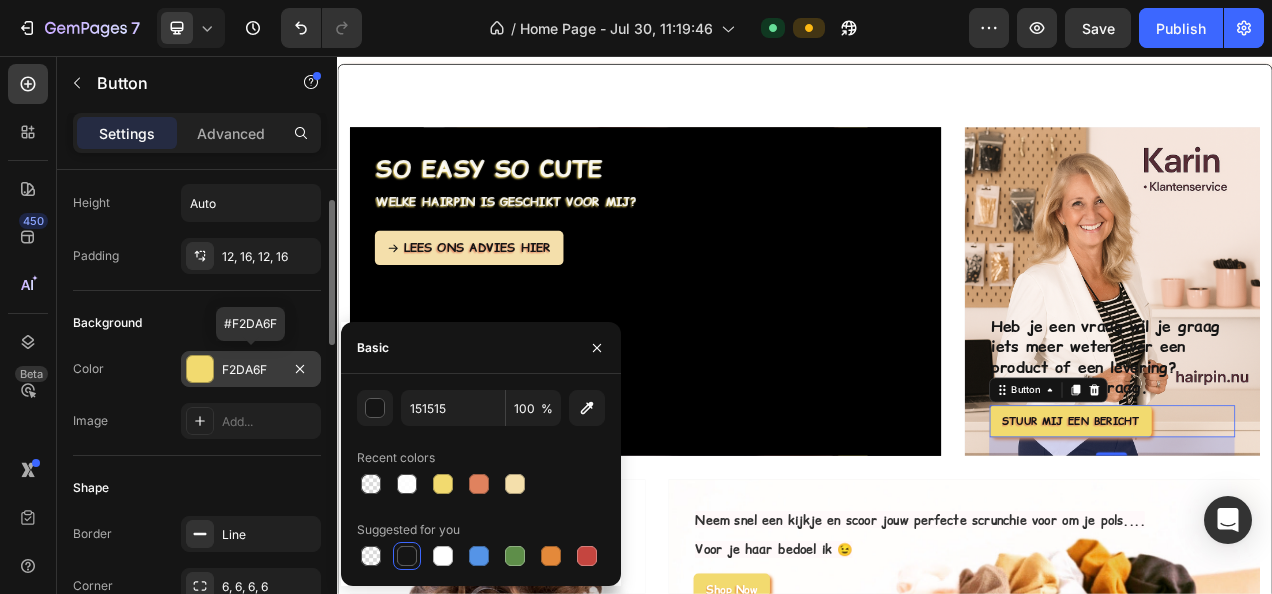 click on "F2DA6F" at bounding box center (251, 370) 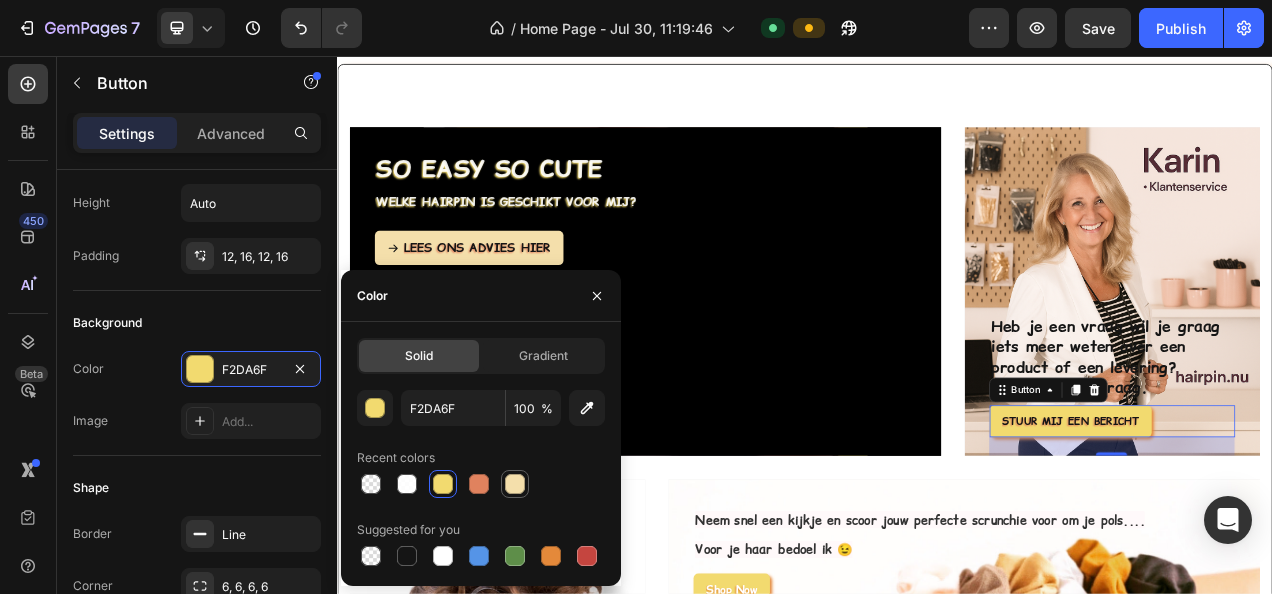 click at bounding box center [515, 484] 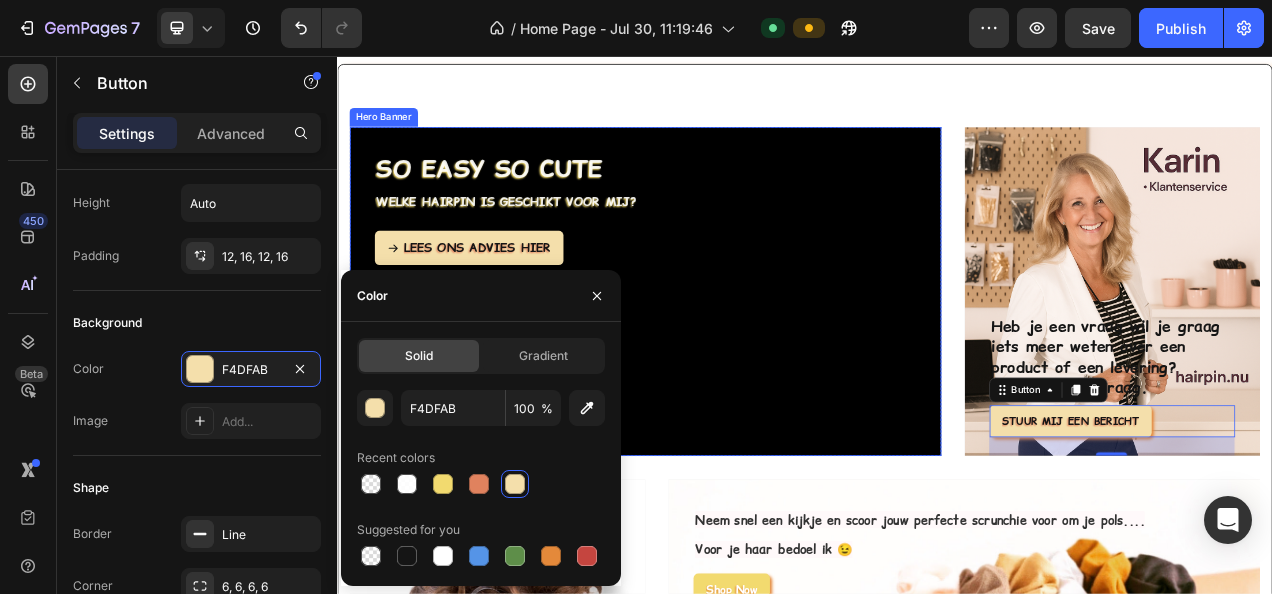 click at bounding box center (732, 358) 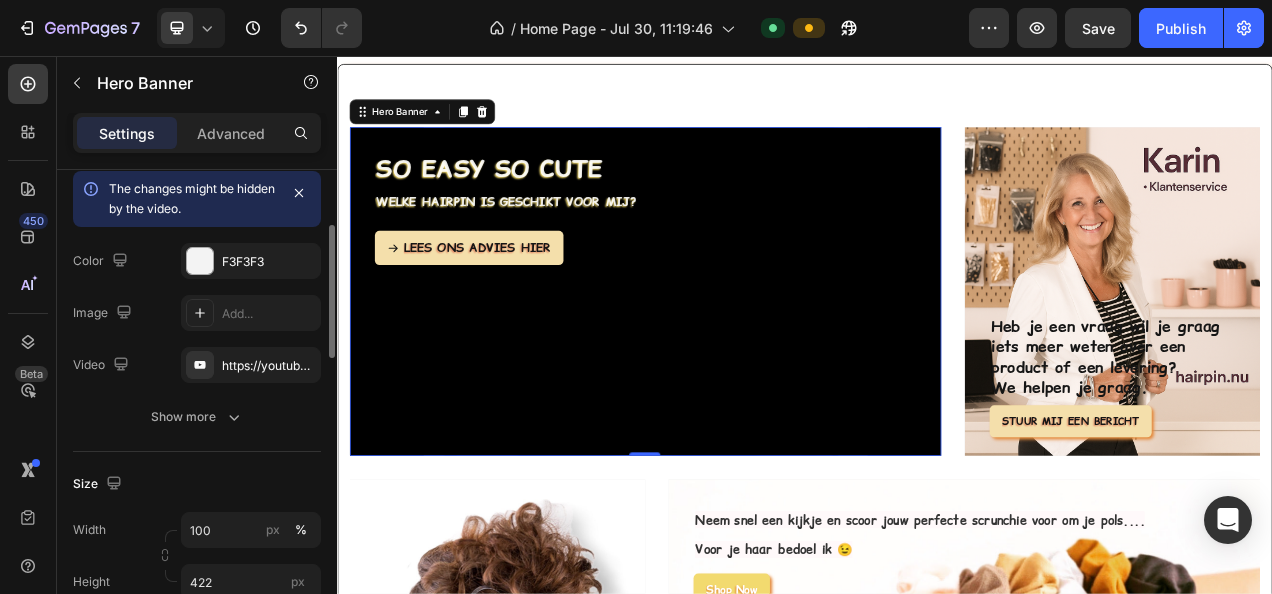 scroll, scrollTop: 300, scrollLeft: 0, axis: vertical 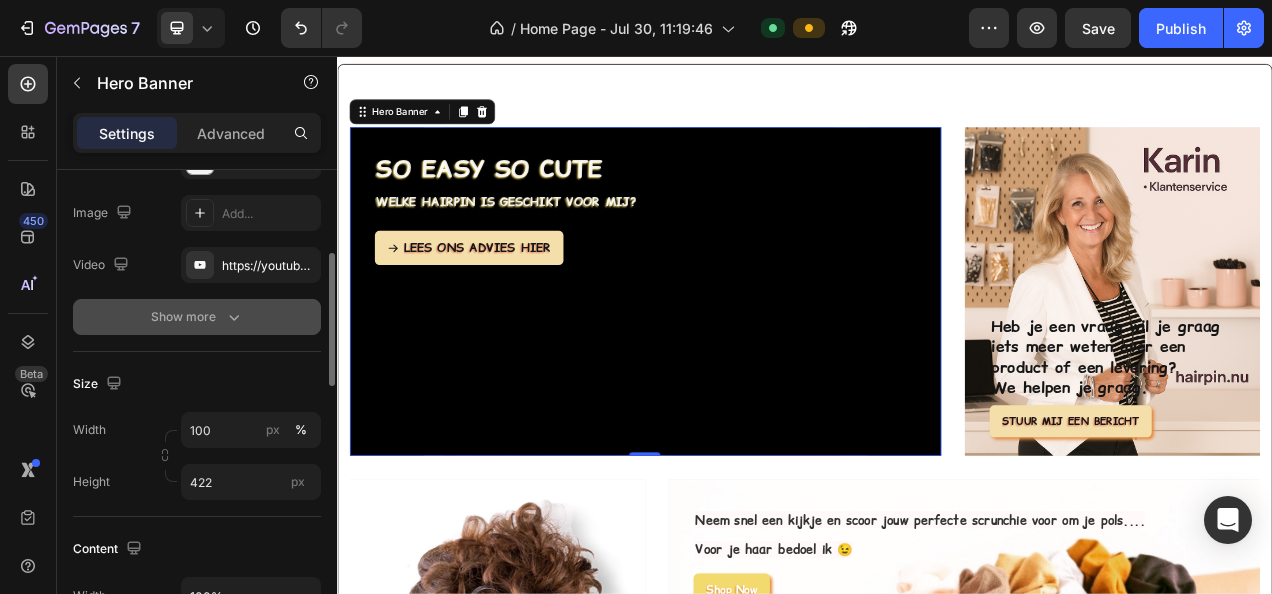 click 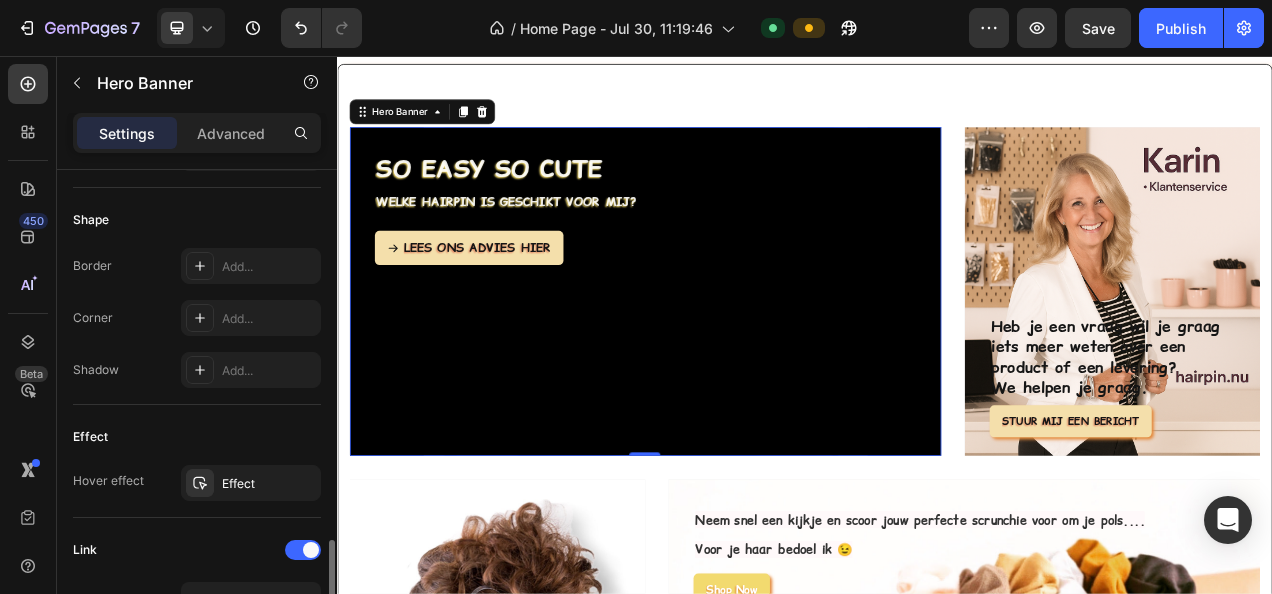 scroll, scrollTop: 1000, scrollLeft: 0, axis: vertical 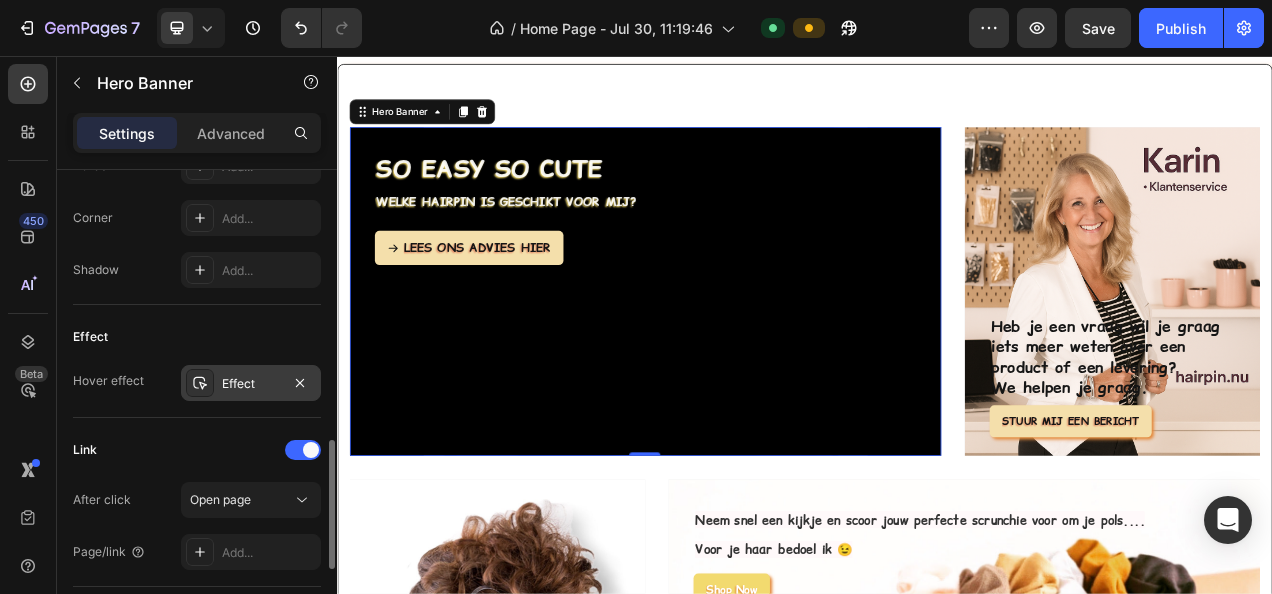 click on "Effect" at bounding box center (251, 384) 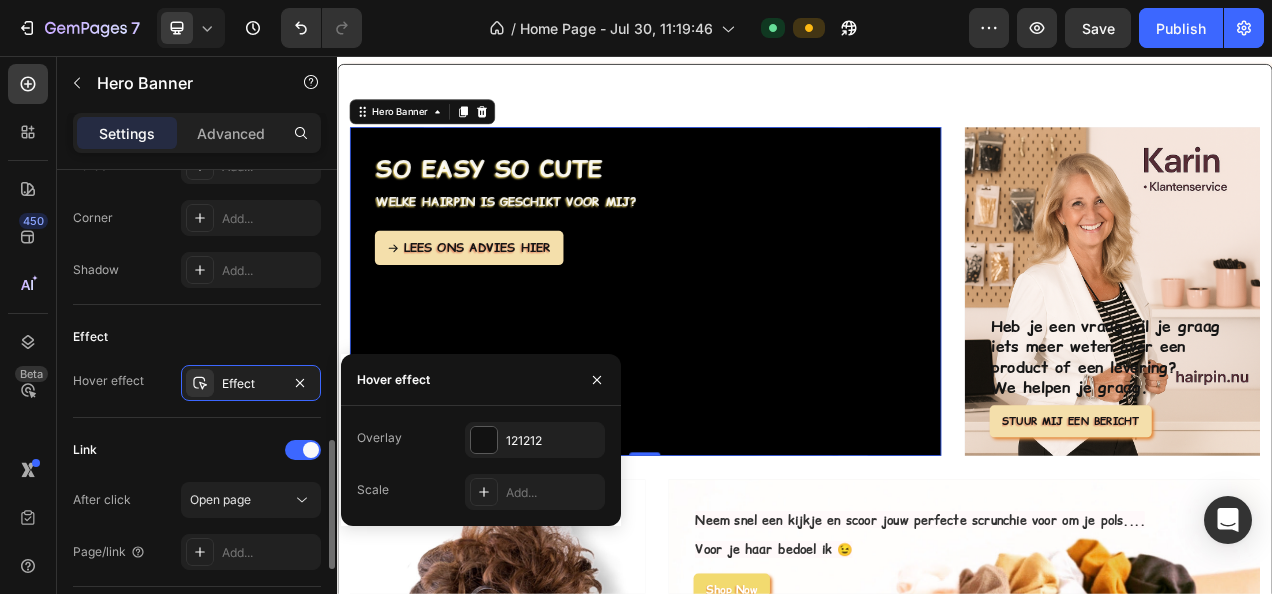 click on "Link After click Open page Page/link Add..." 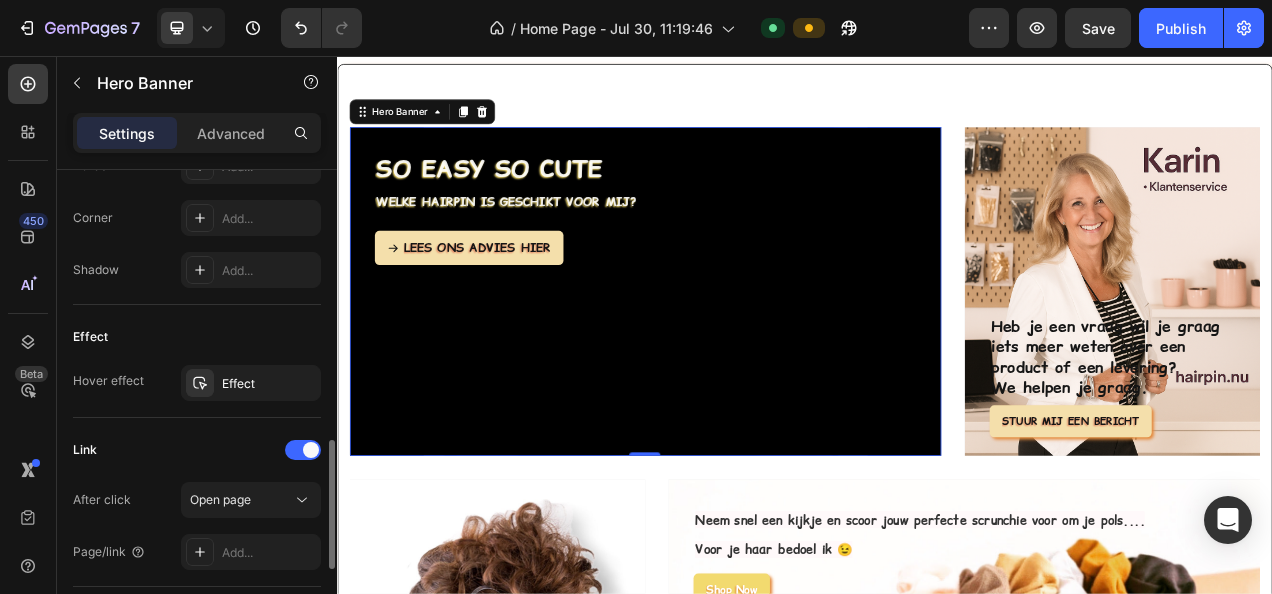 scroll, scrollTop: 1100, scrollLeft: 0, axis: vertical 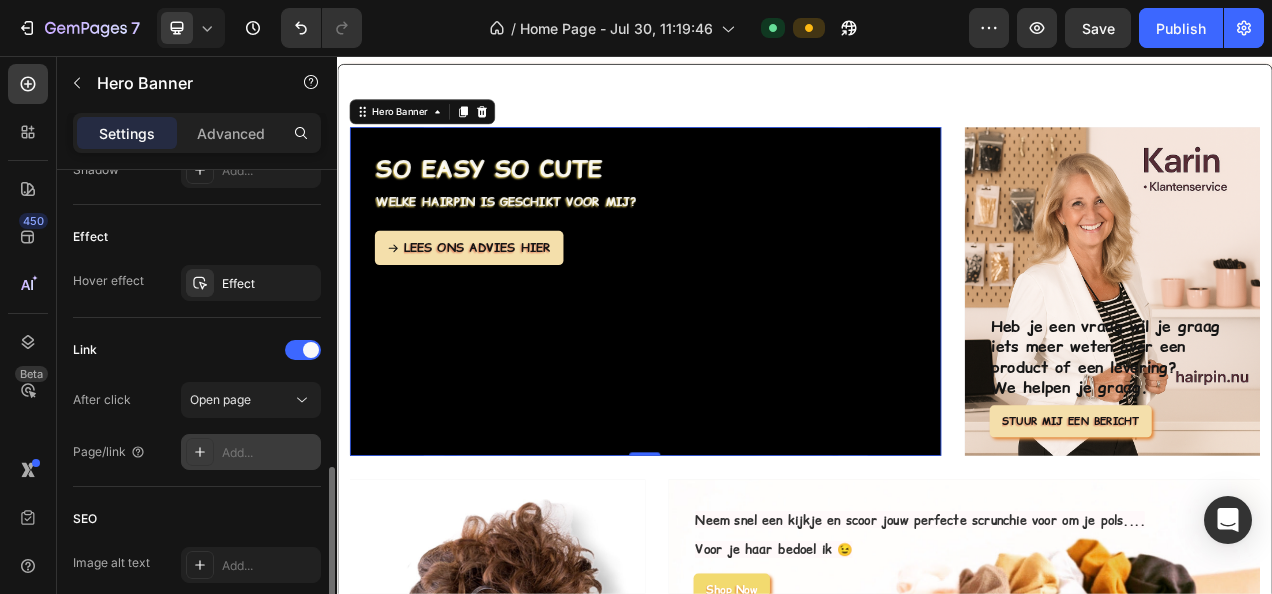 click on "Add..." at bounding box center [269, 453] 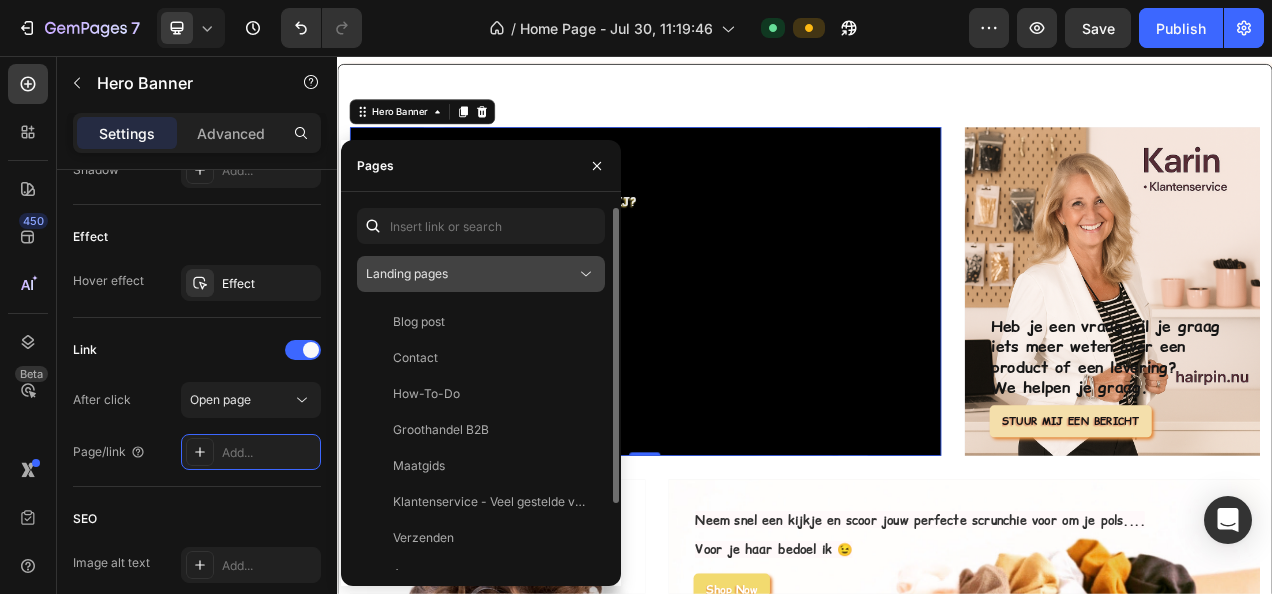 click 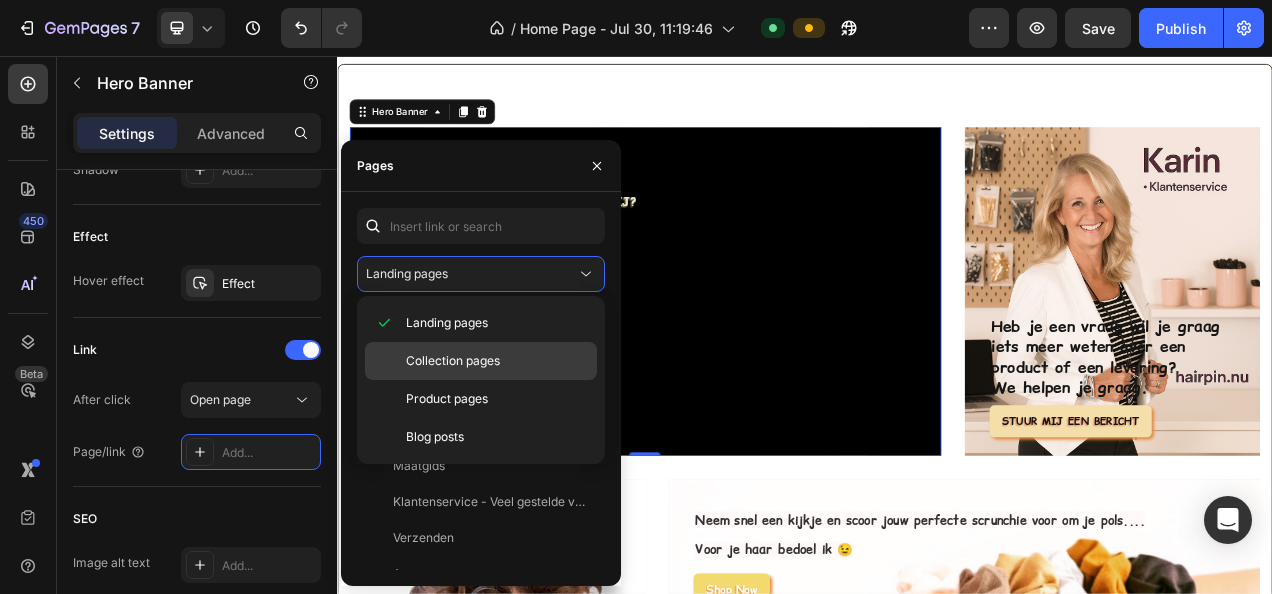 click on "Collection pages" at bounding box center (453, 361) 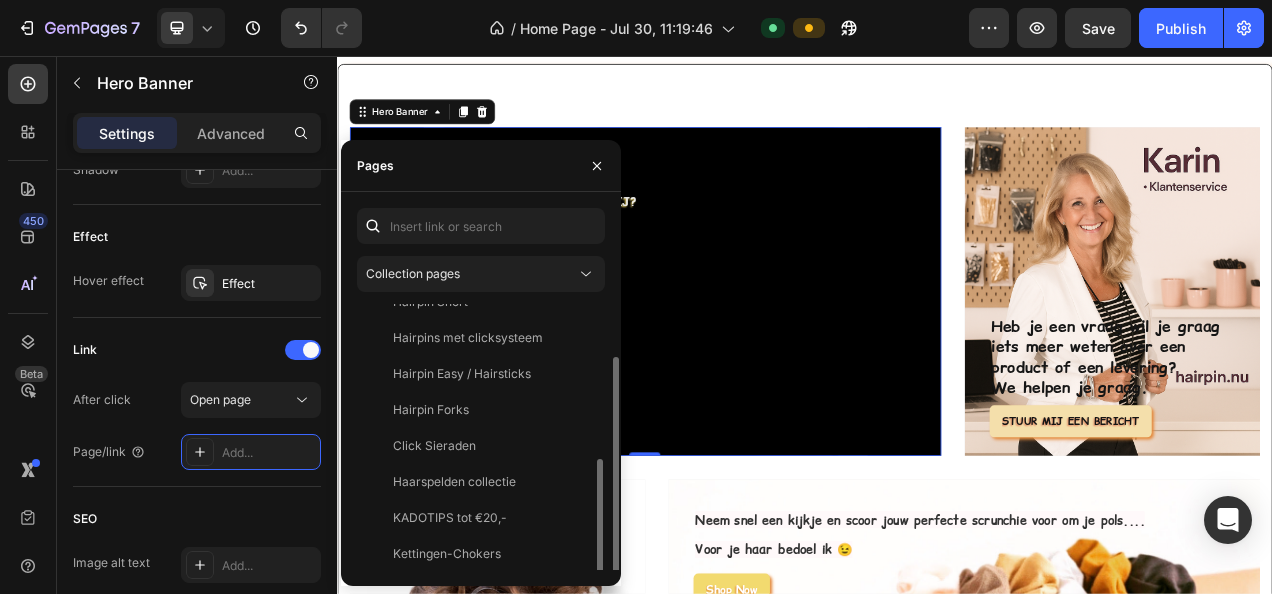 scroll, scrollTop: 228, scrollLeft: 0, axis: vertical 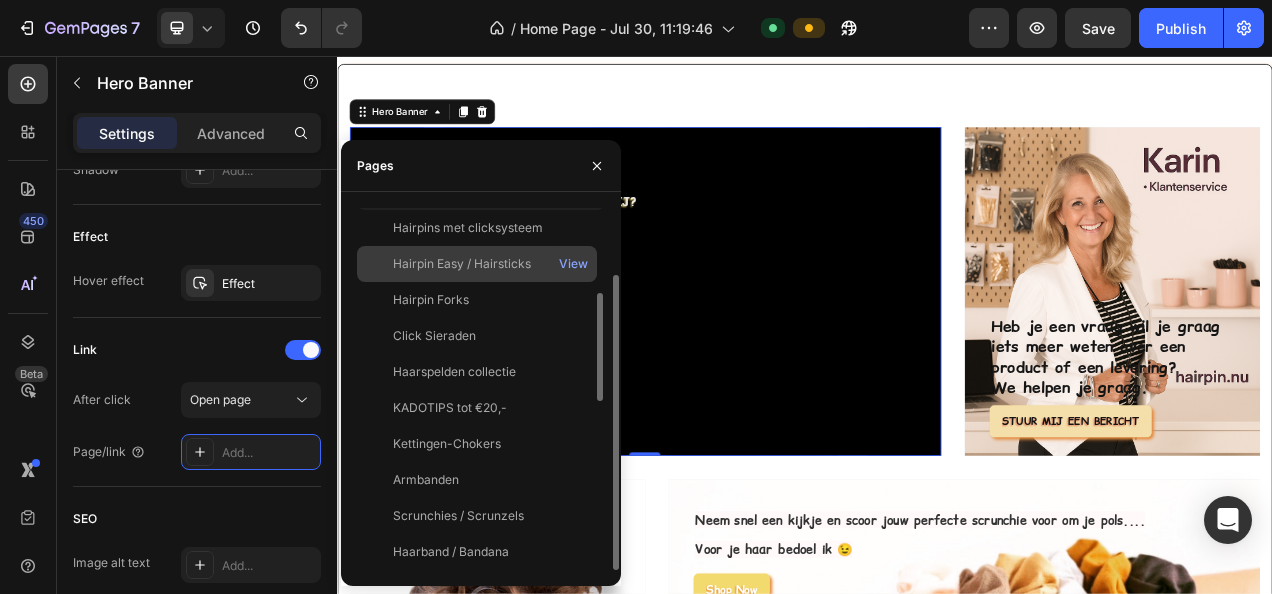 click on "Hairpin Easy / Hairsticks" 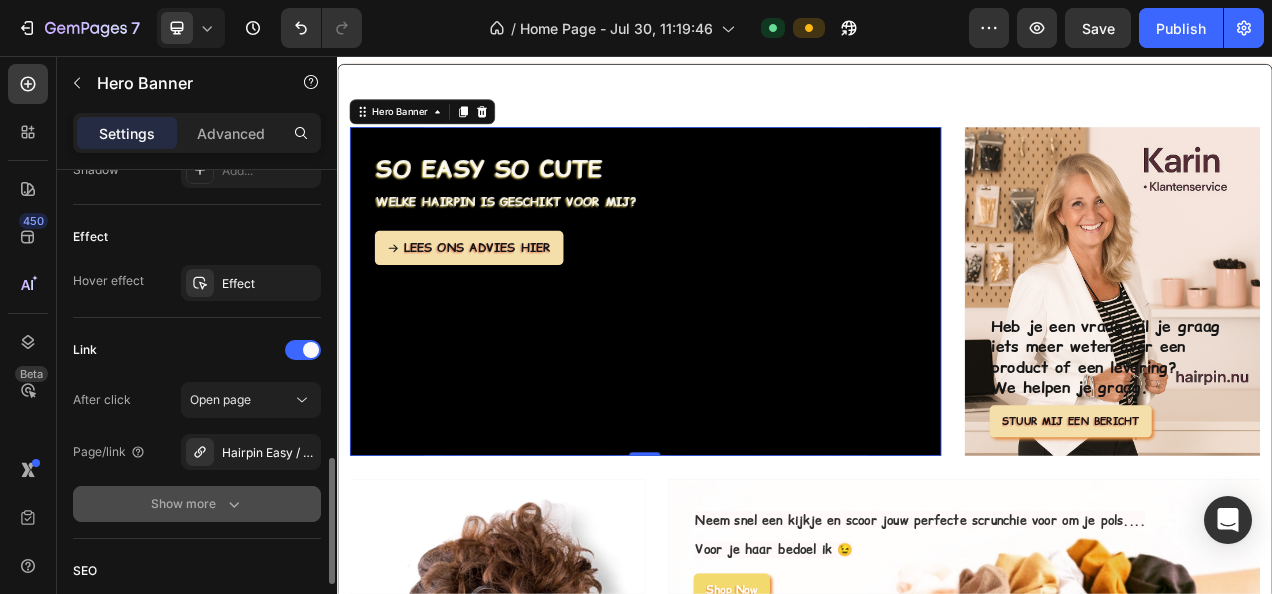 click on "Show more" at bounding box center (197, 504) 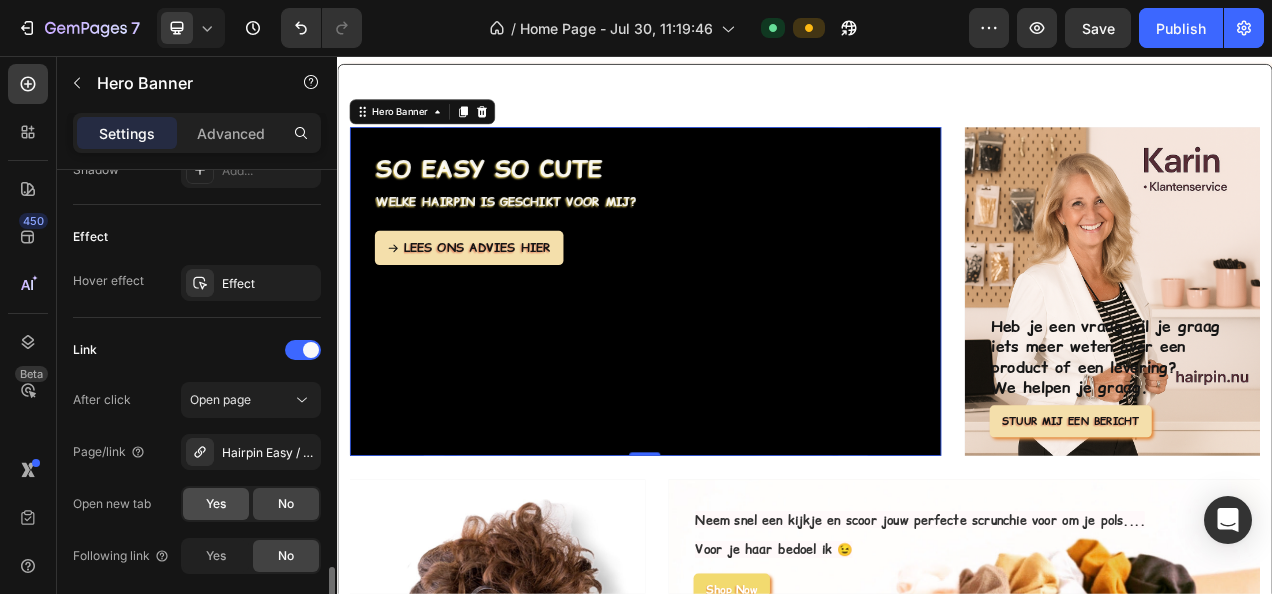 scroll, scrollTop: 1200, scrollLeft: 0, axis: vertical 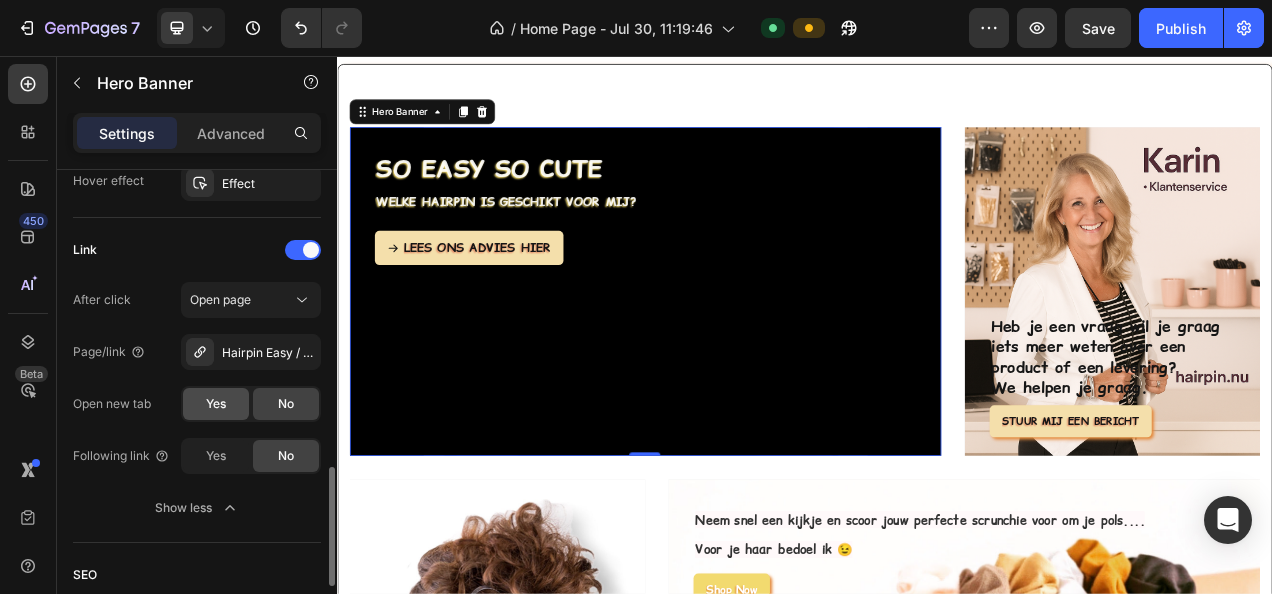 click on "Yes" 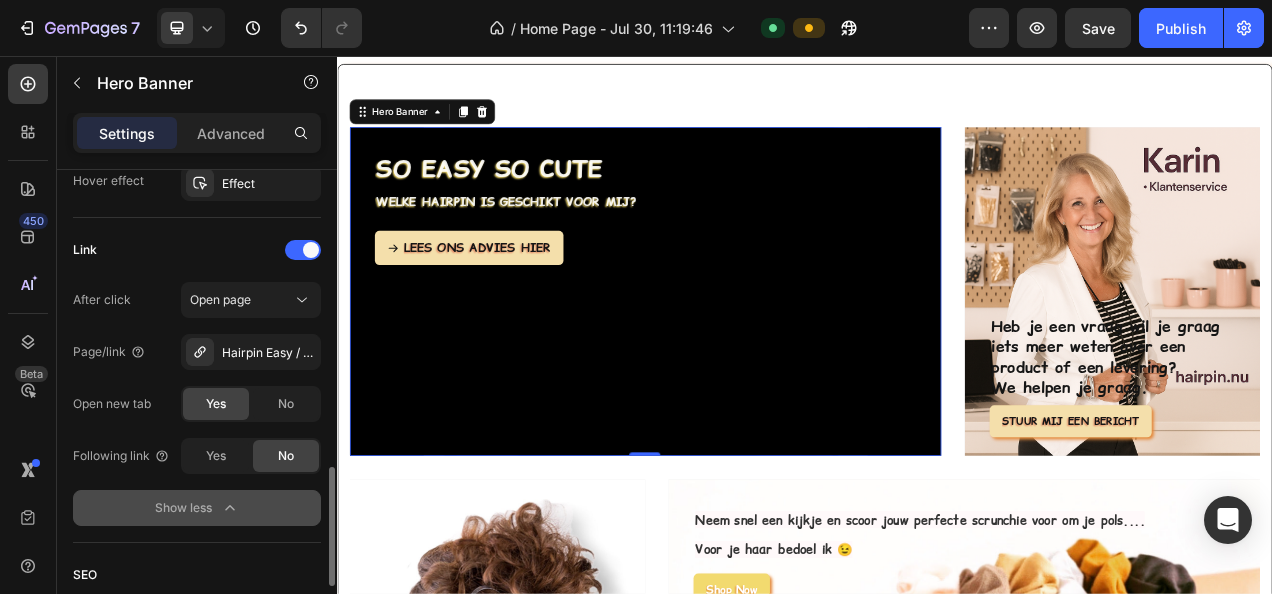 scroll, scrollTop: 1400, scrollLeft: 0, axis: vertical 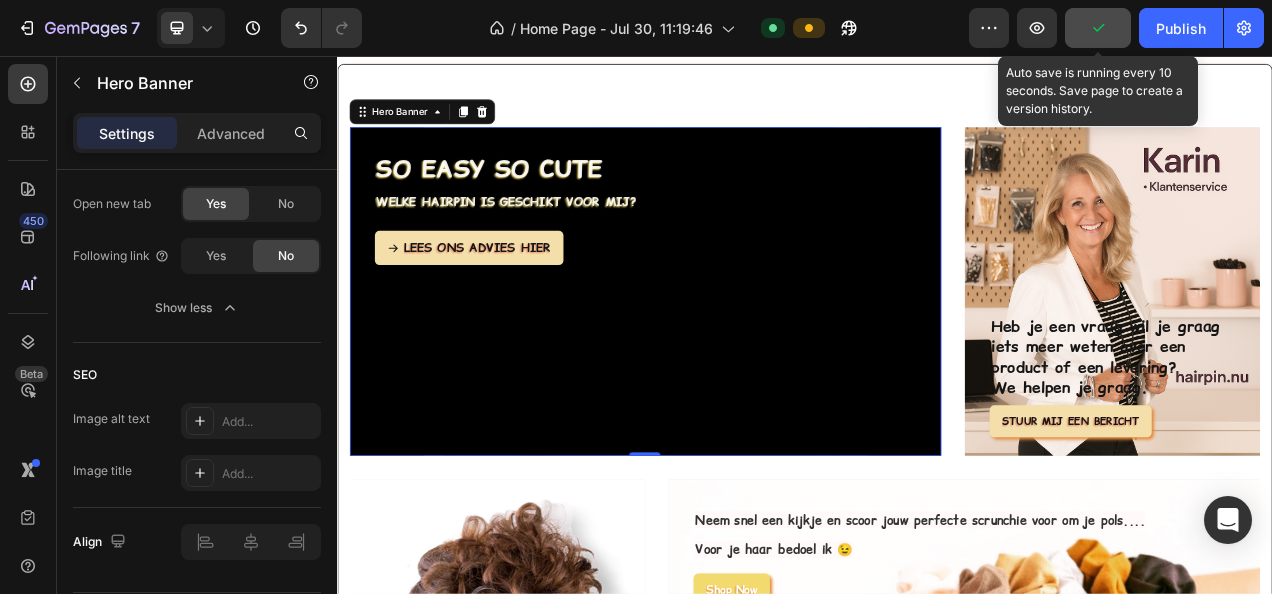 click 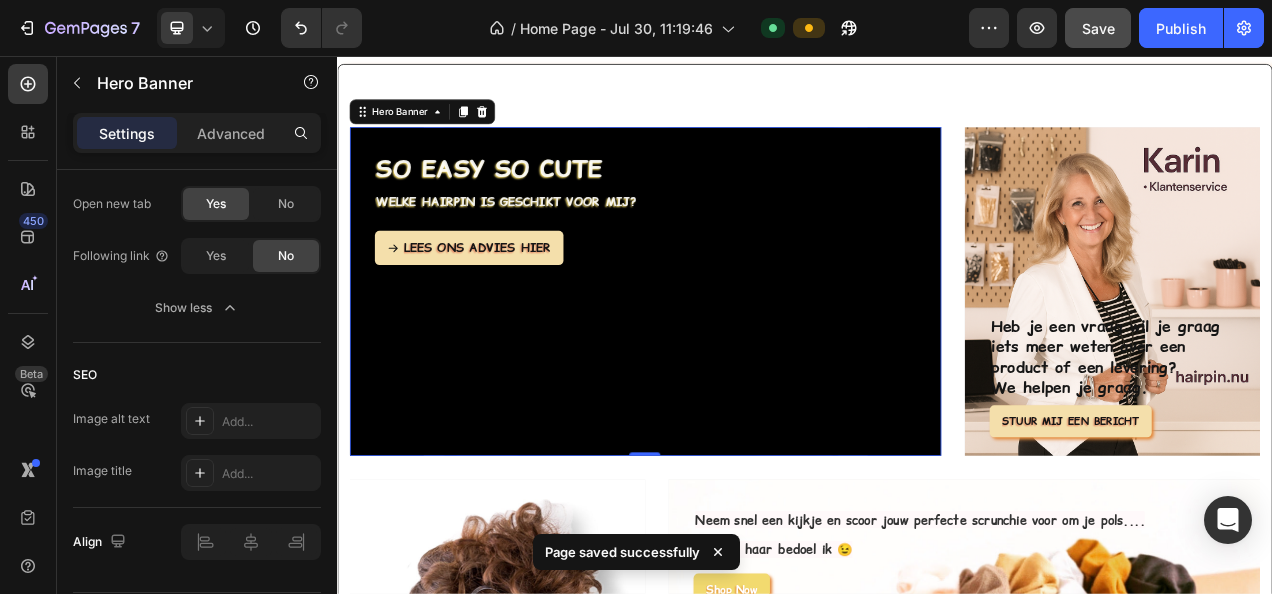 click at bounding box center (732, 358) 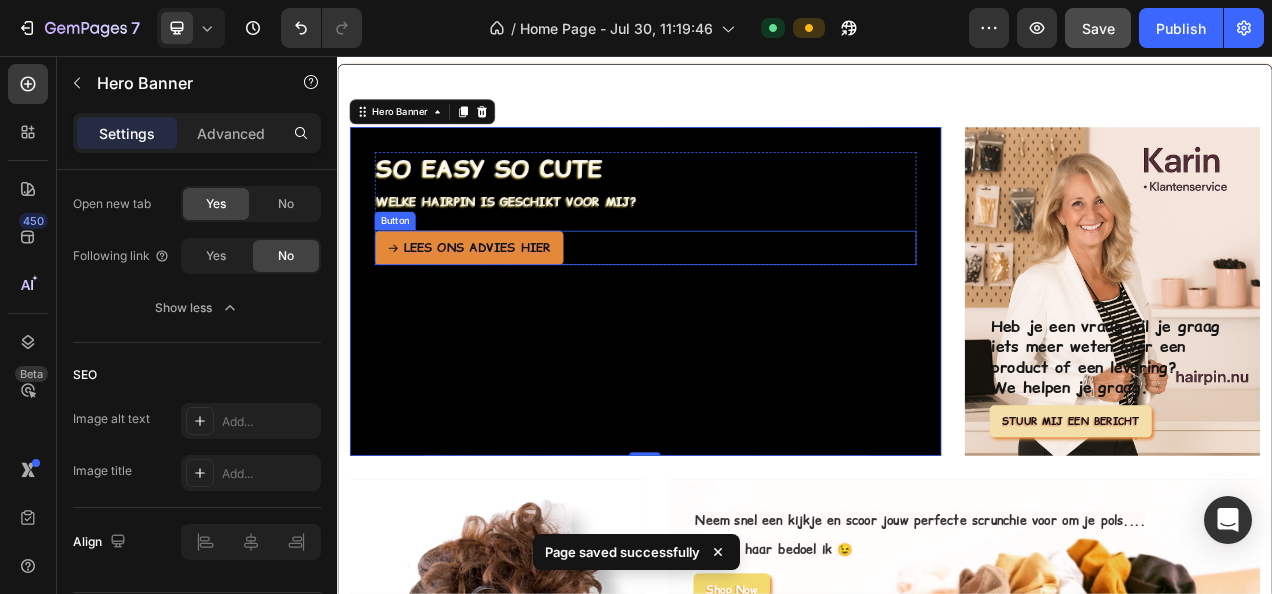 click on "LEES ONS ADVIES HIER" at bounding box center [506, 302] 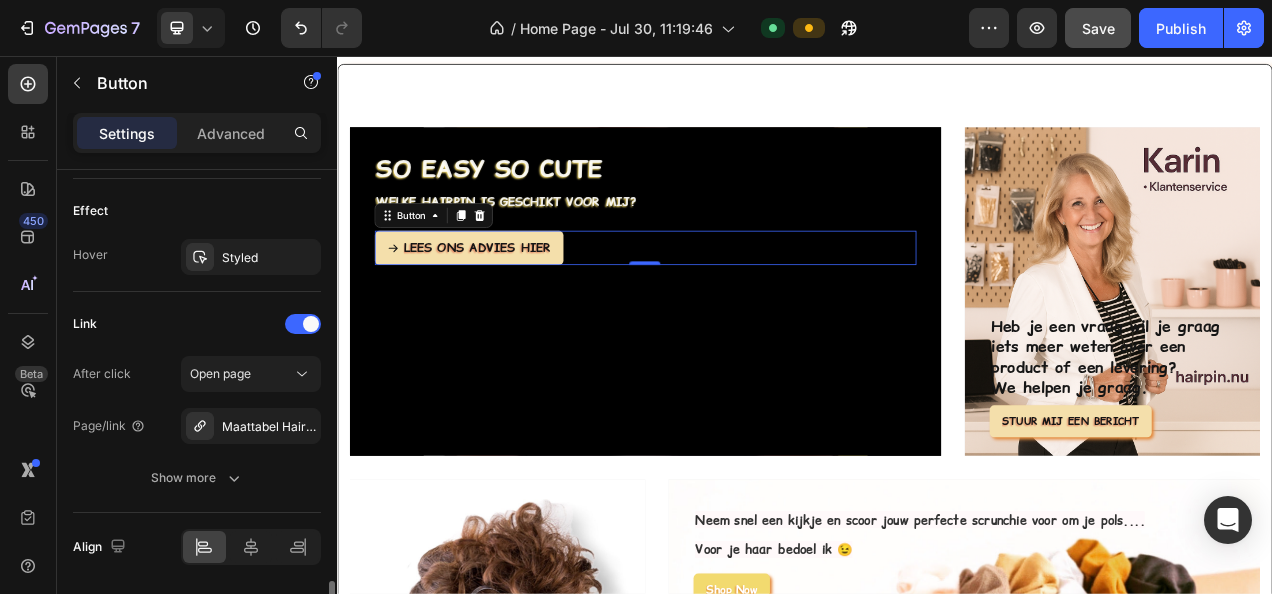 scroll, scrollTop: 1262, scrollLeft: 0, axis: vertical 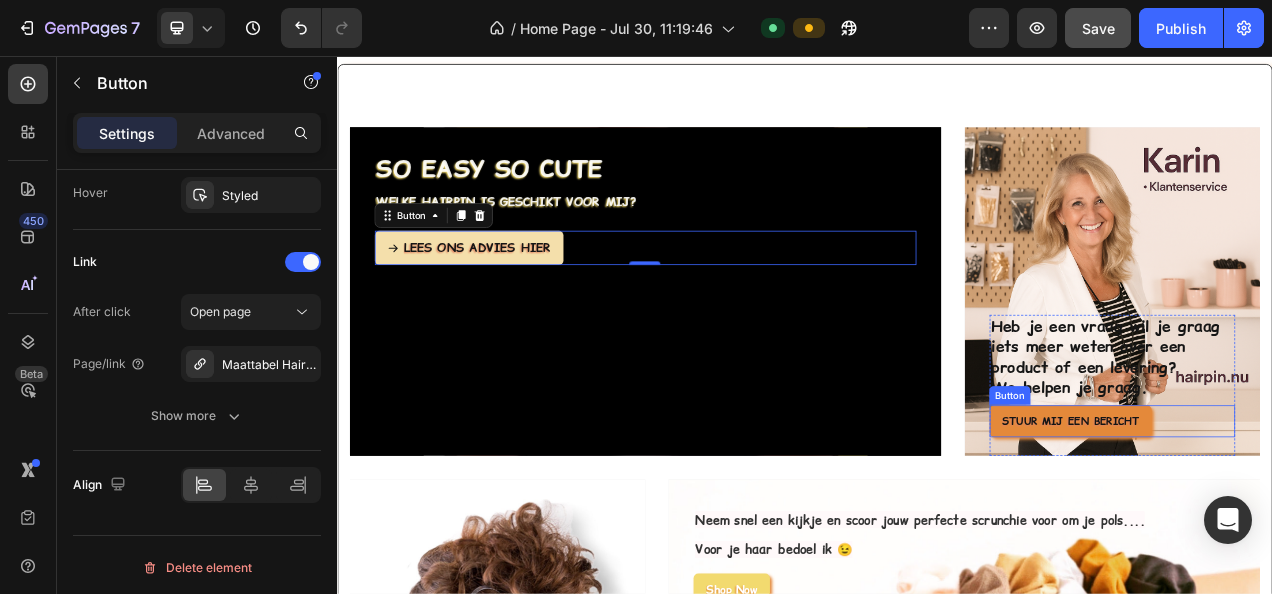 click on "STUUR MIJ EEN BERICHT" at bounding box center [1278, 524] 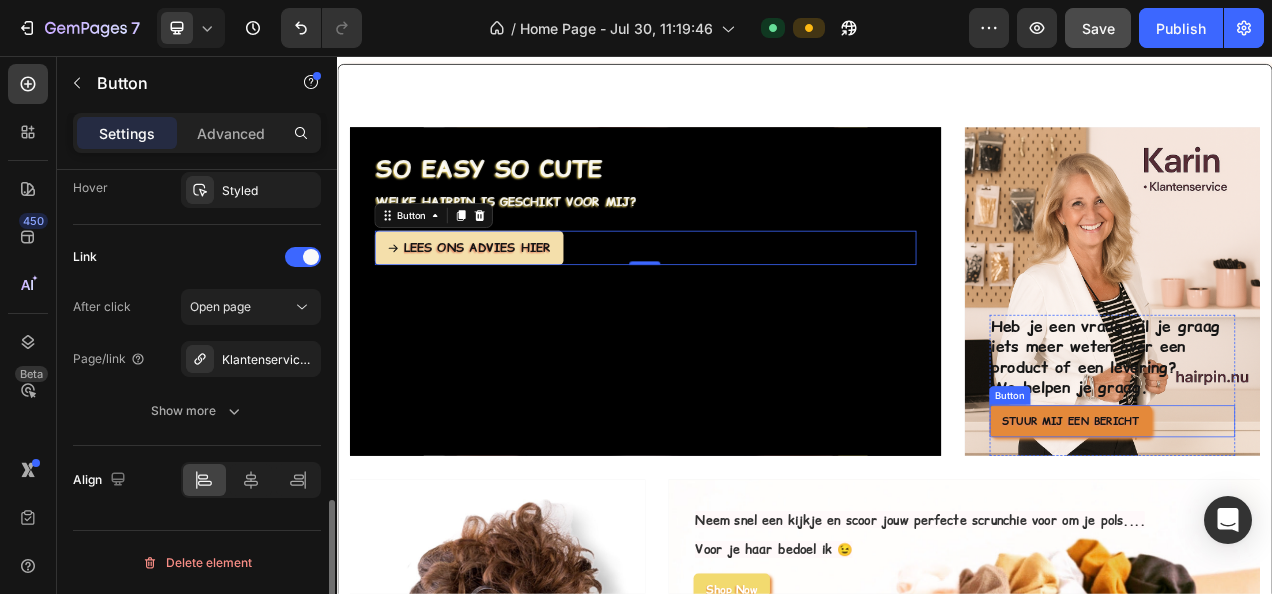 scroll, scrollTop: 1104, scrollLeft: 0, axis: vertical 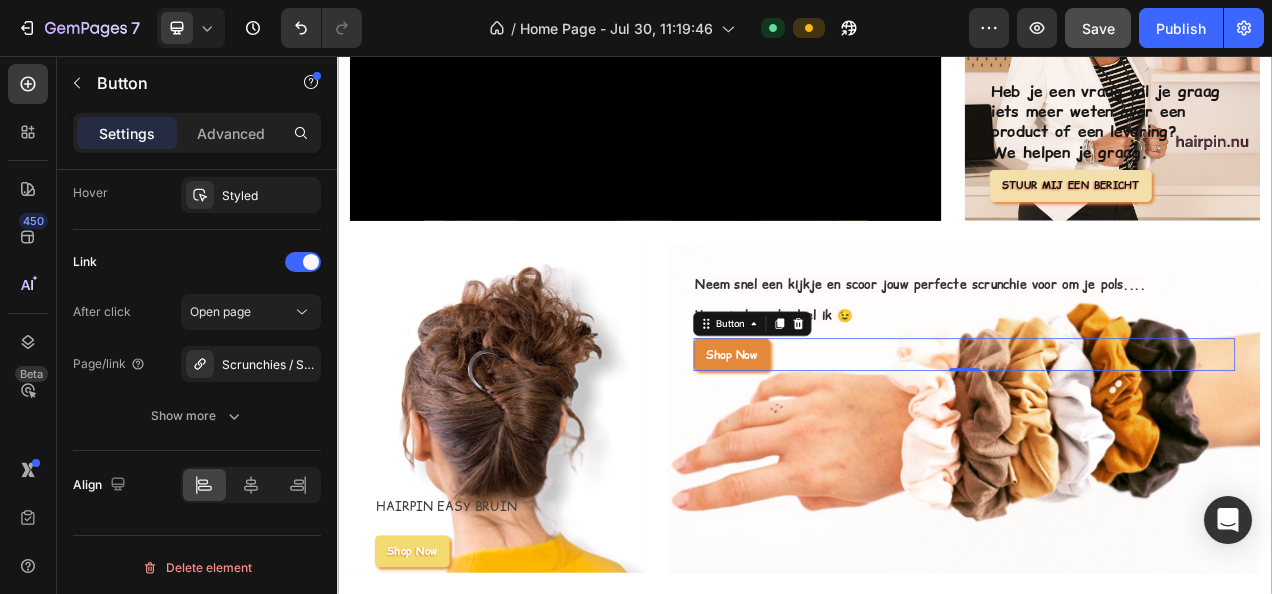 click on "Shop Now" at bounding box center (843, 439) 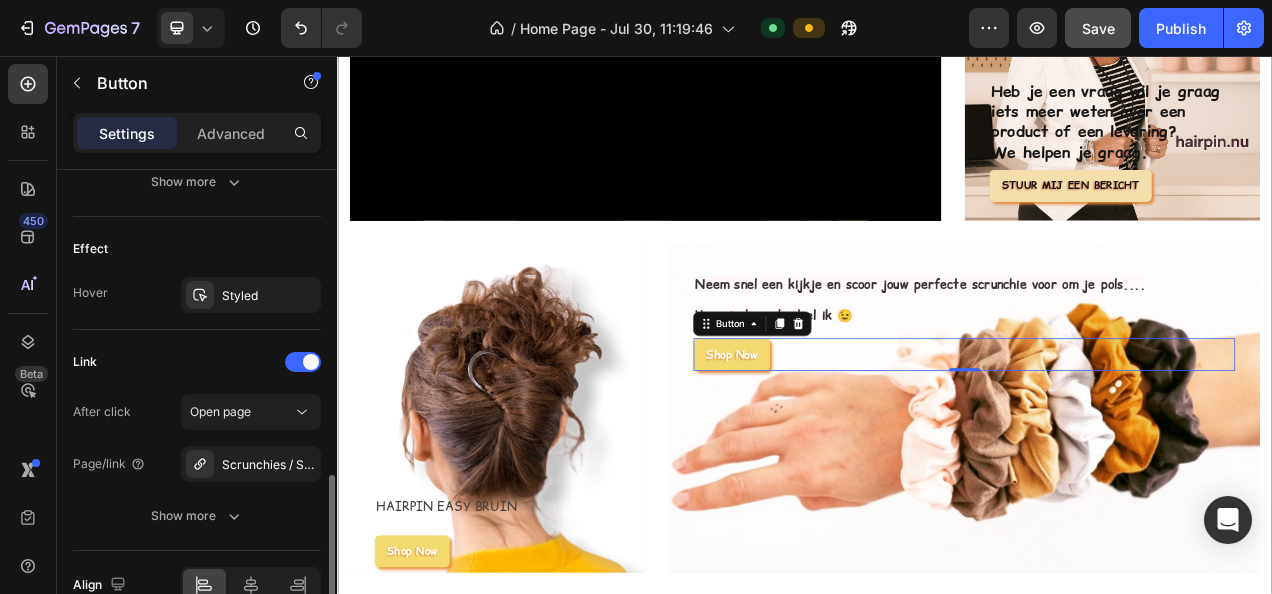 scroll, scrollTop: 704, scrollLeft: 0, axis: vertical 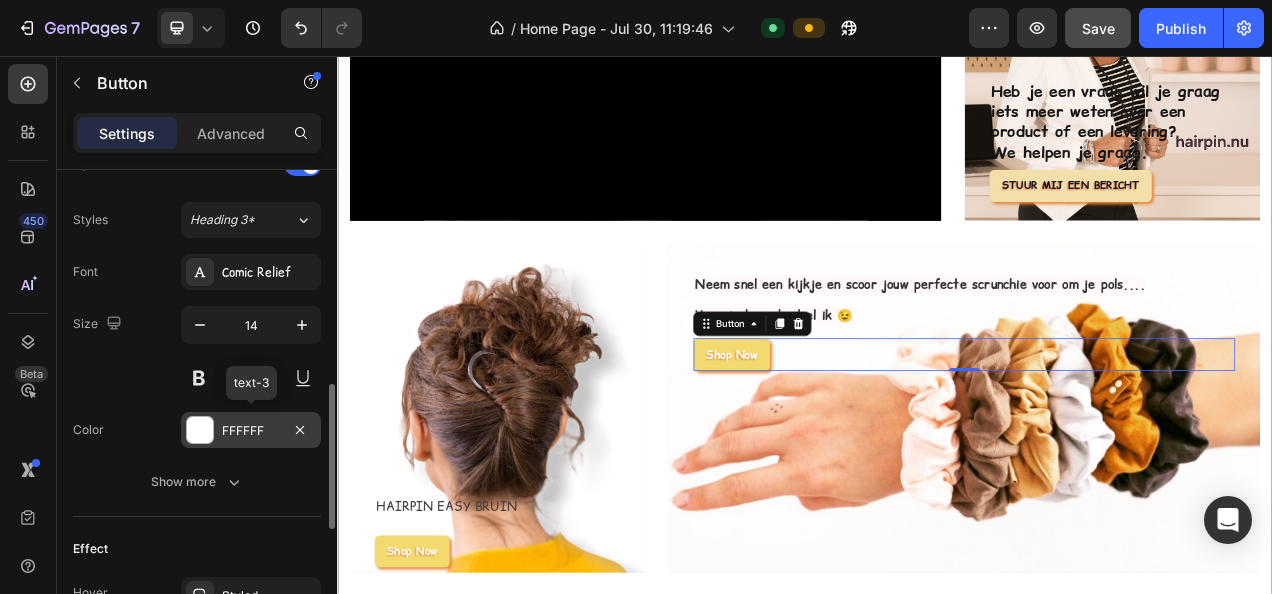 click on "FFFFFF" at bounding box center (251, 431) 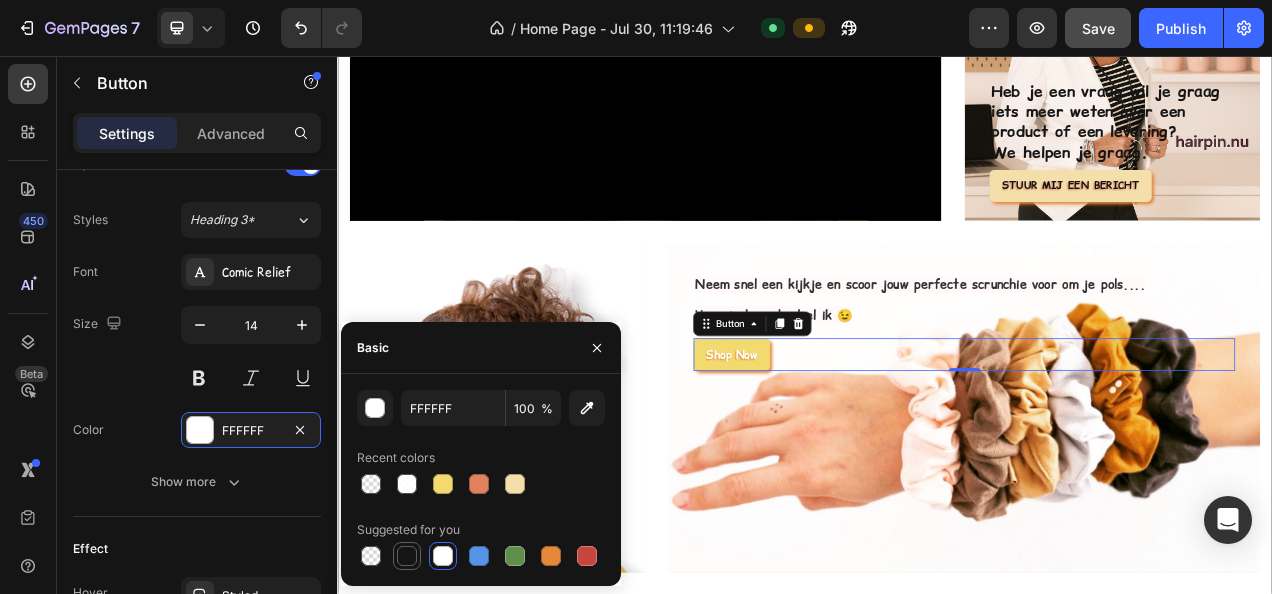 click at bounding box center (407, 556) 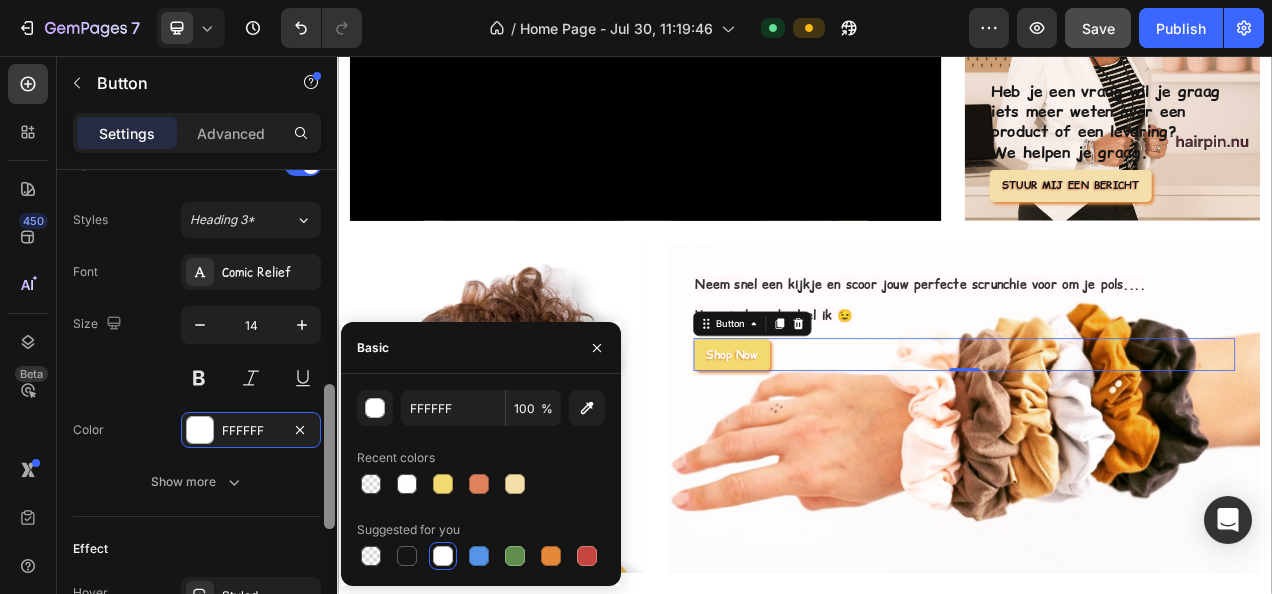 type on "151515" 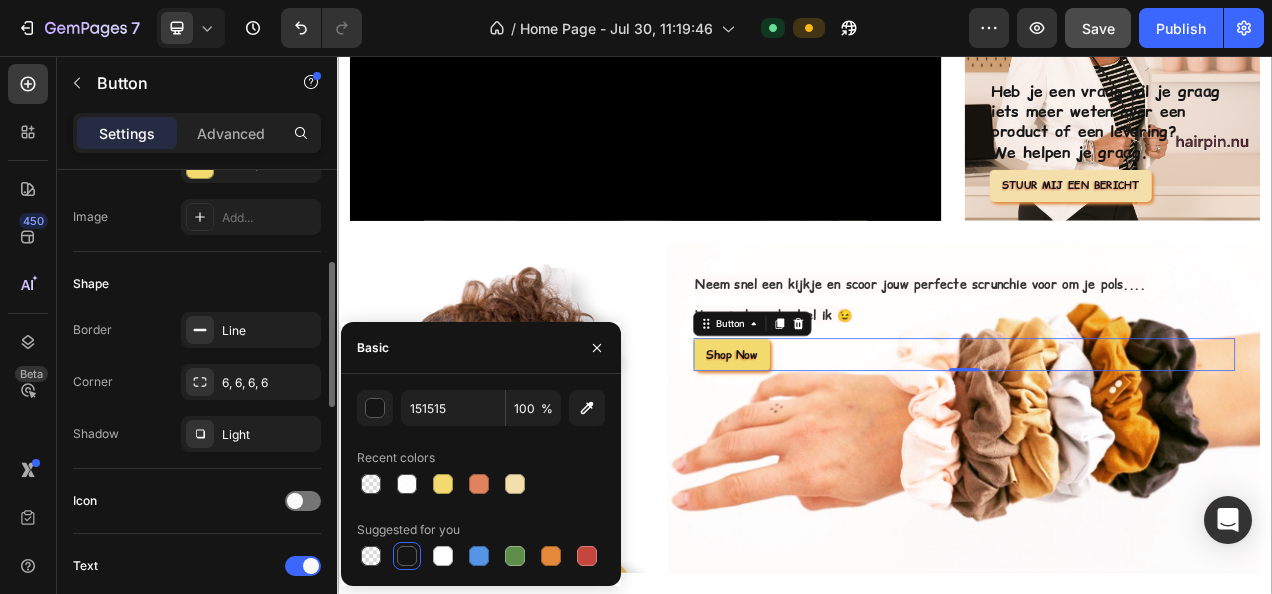 scroll, scrollTop: 204, scrollLeft: 0, axis: vertical 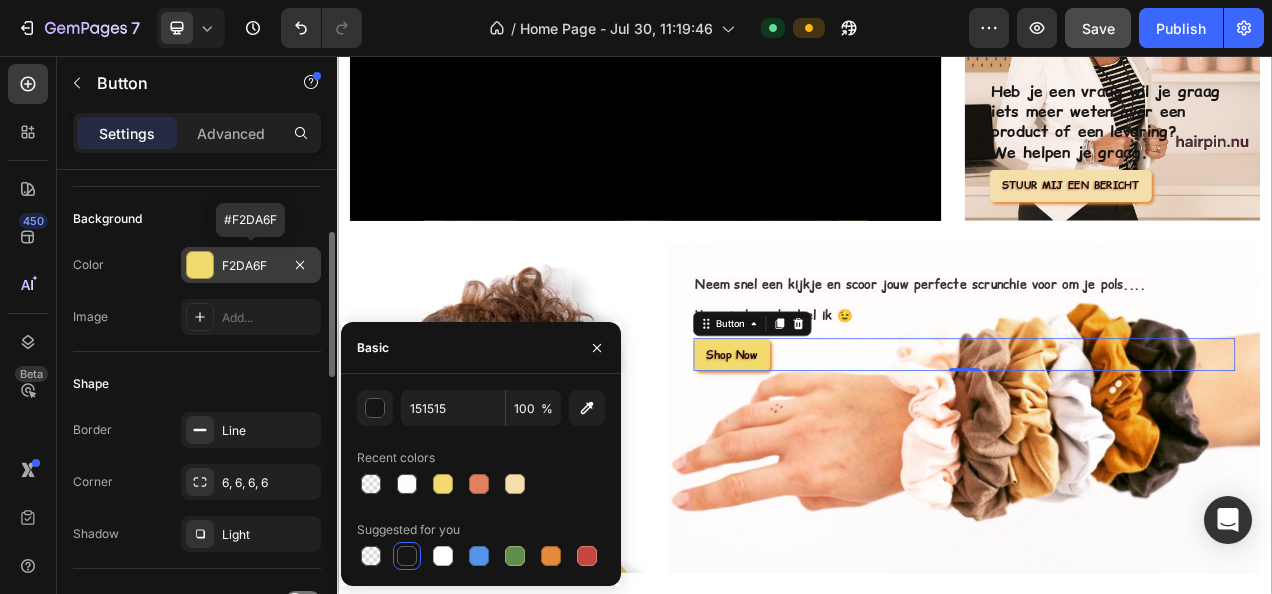 click on "F2DA6F" at bounding box center (251, 266) 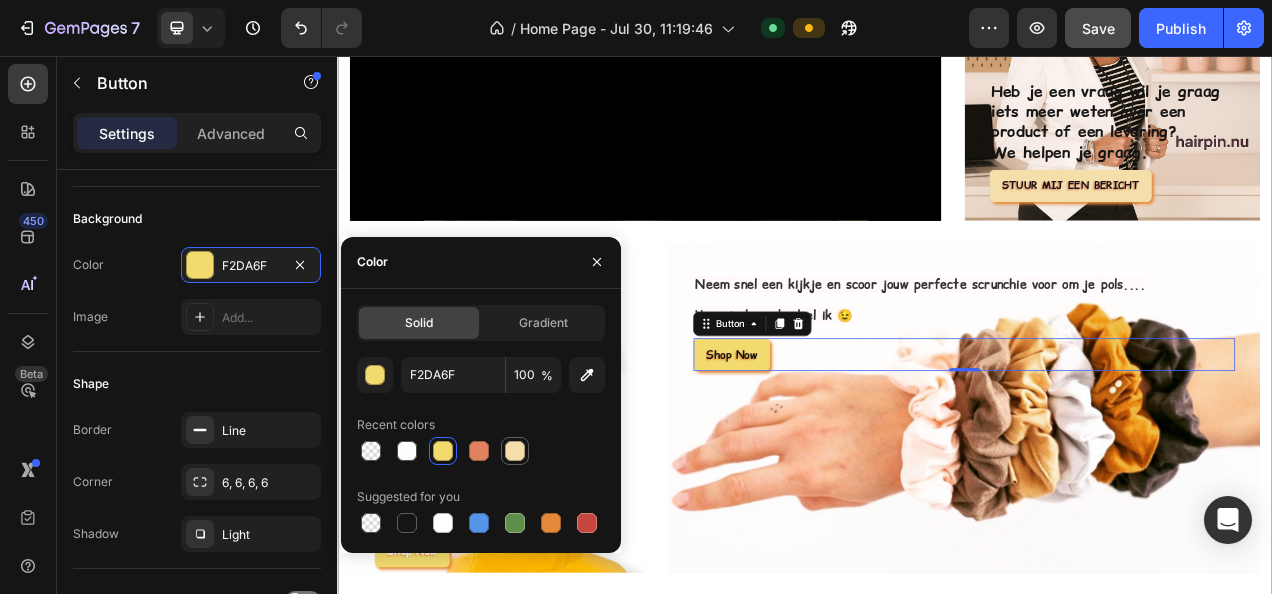 click at bounding box center (515, 451) 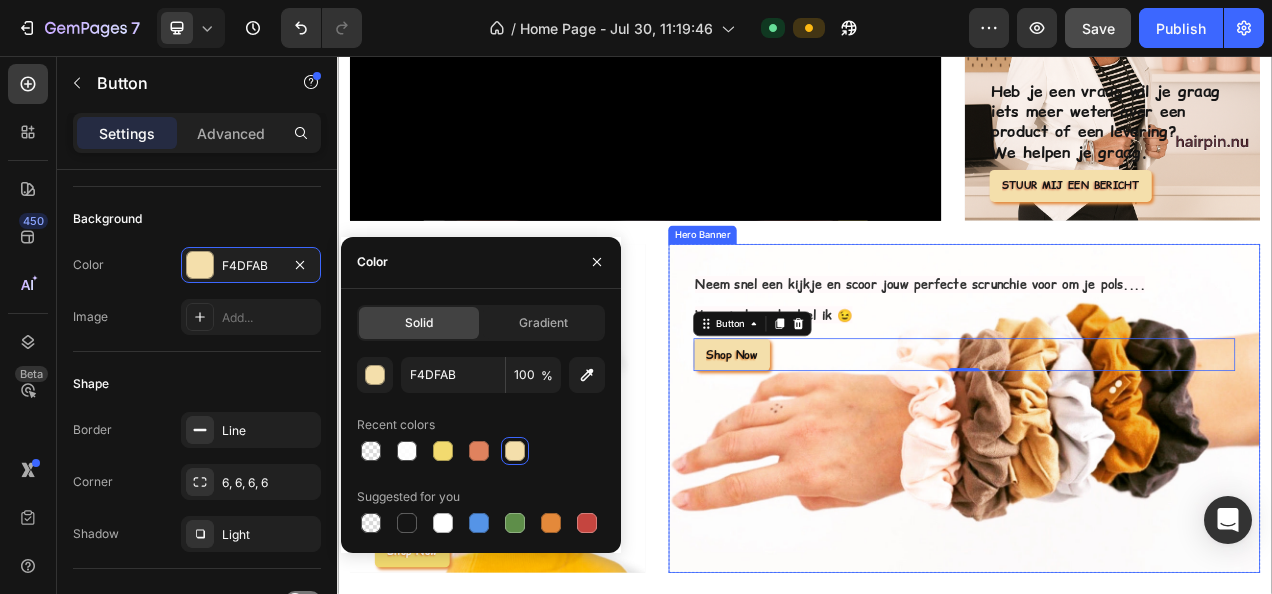 click at bounding box center (1141, 508) 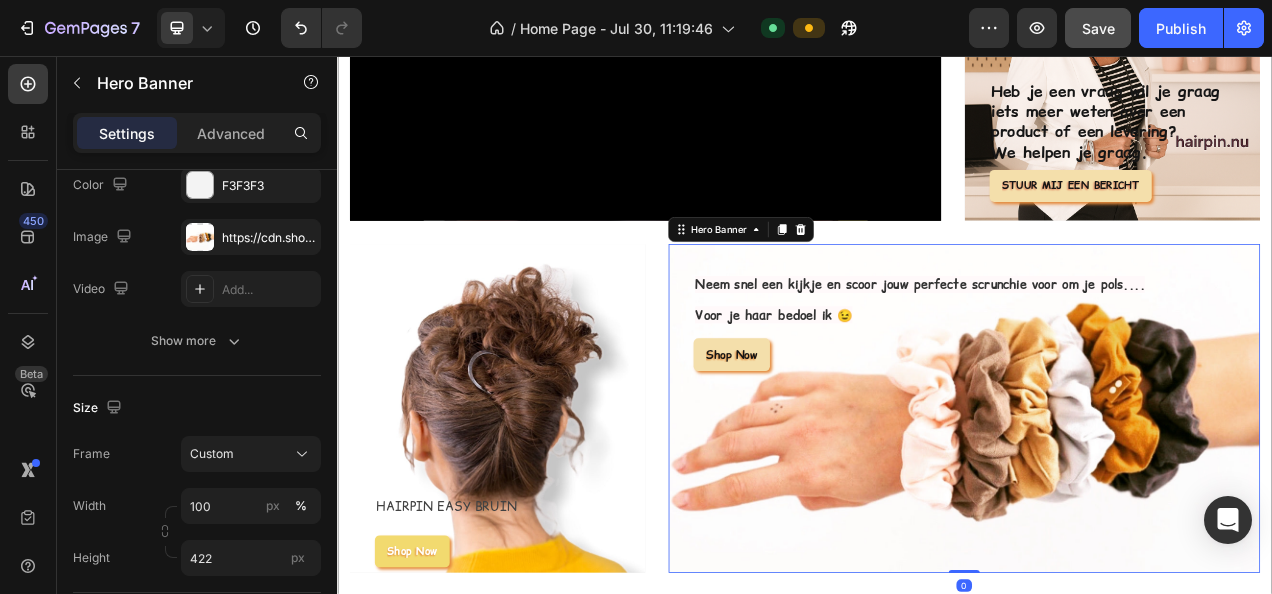 scroll, scrollTop: 0, scrollLeft: 0, axis: both 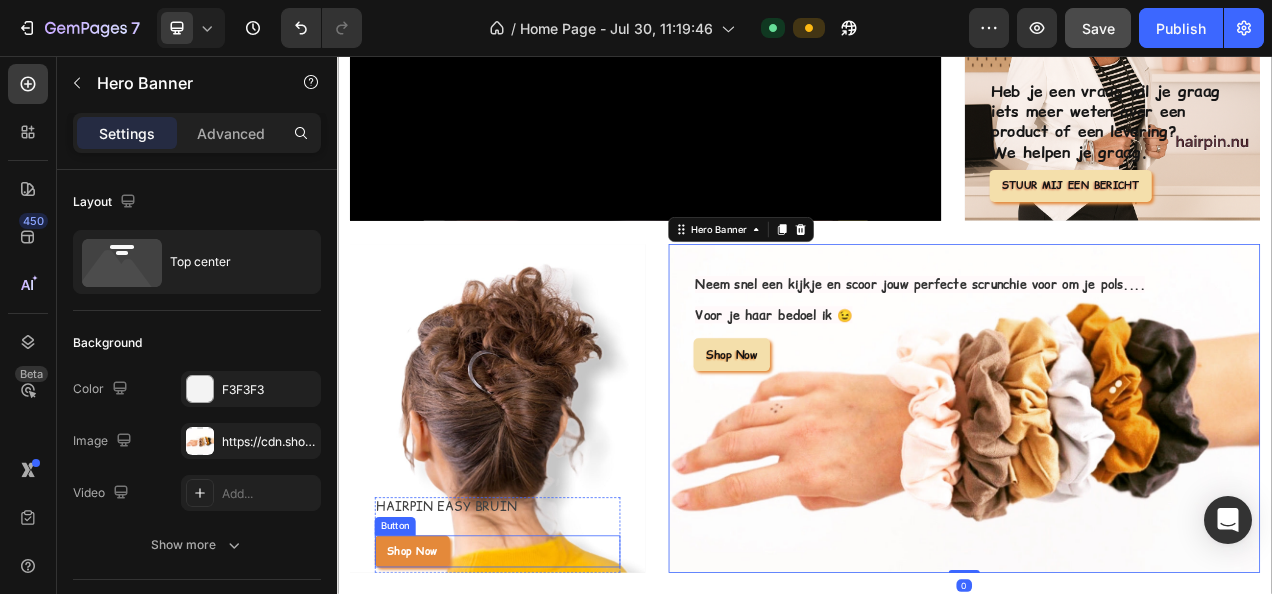 click on "Shop Now" at bounding box center [433, 691] 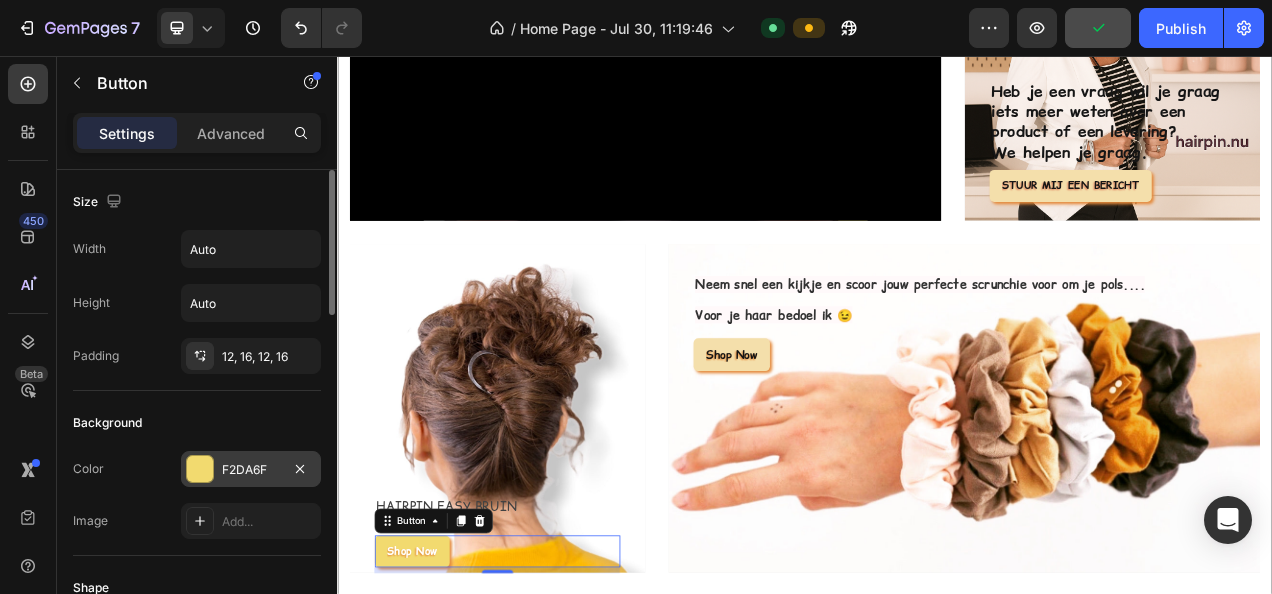click on "F2DA6F" at bounding box center [251, 470] 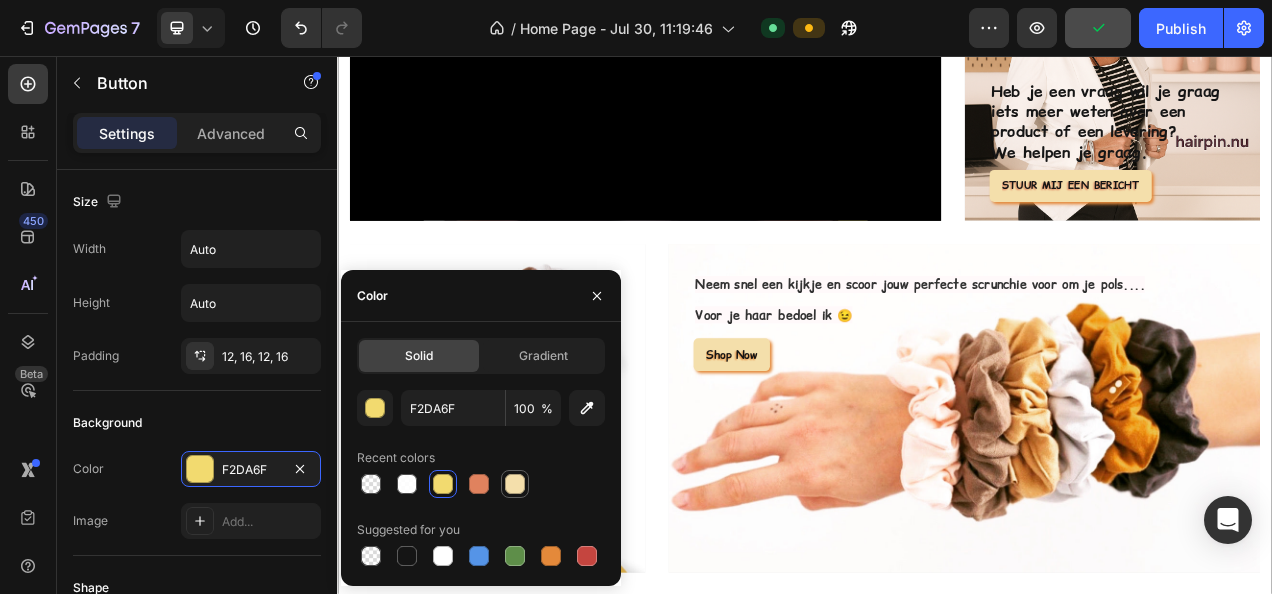 click at bounding box center [515, 484] 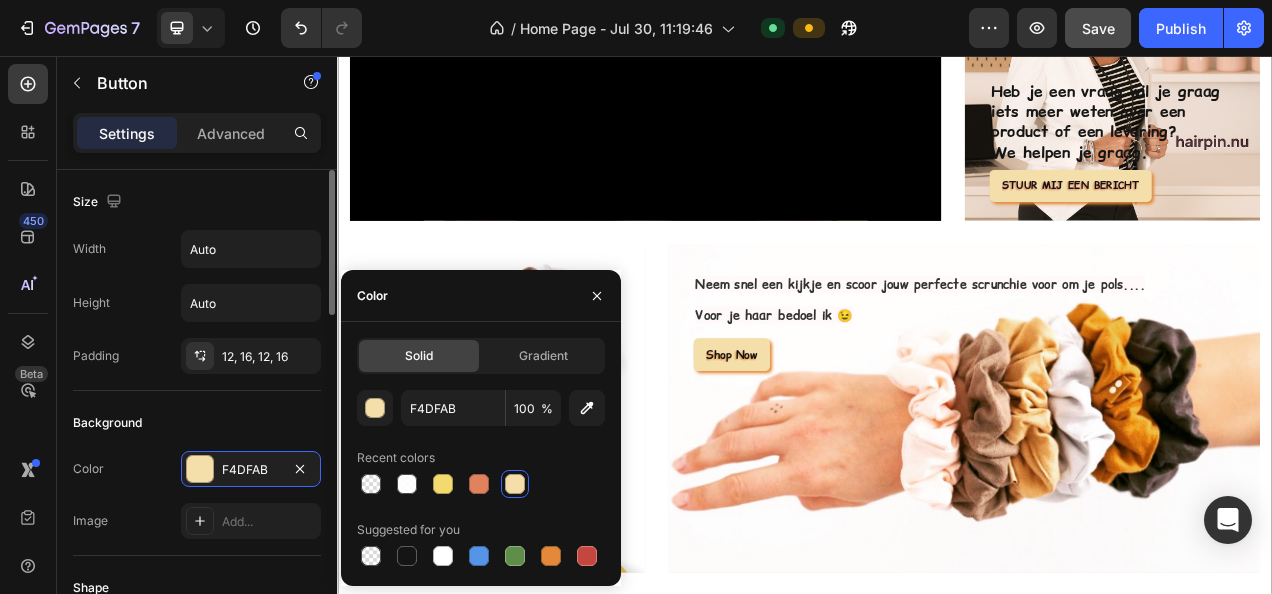 click on "Background" at bounding box center [197, 423] 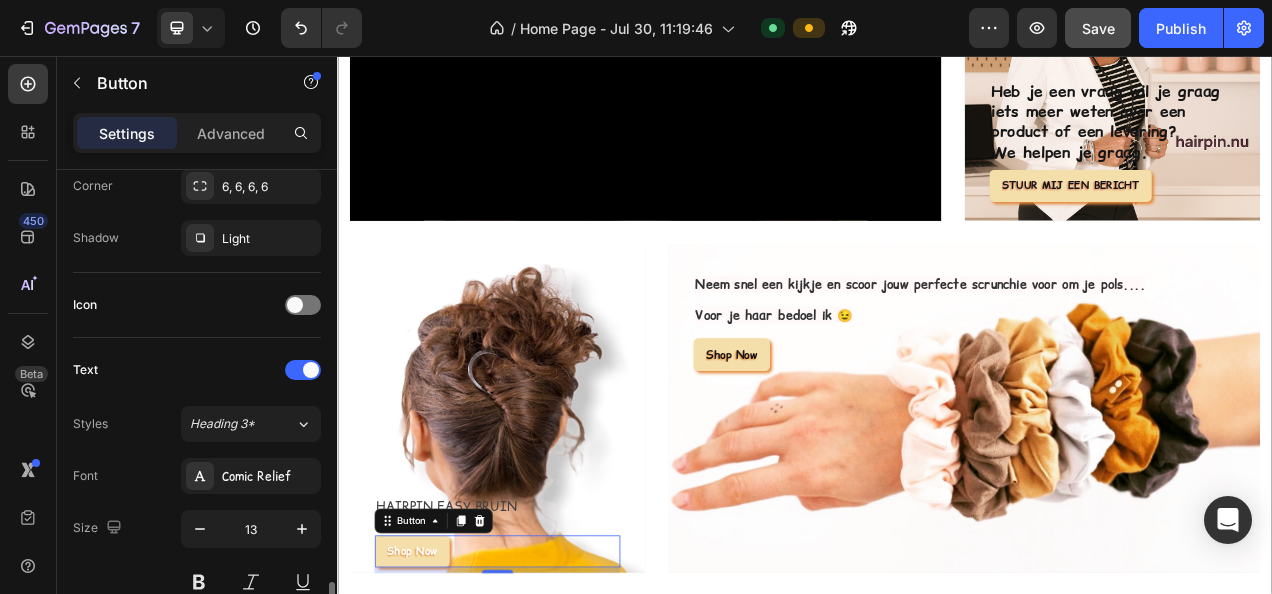 scroll, scrollTop: 700, scrollLeft: 0, axis: vertical 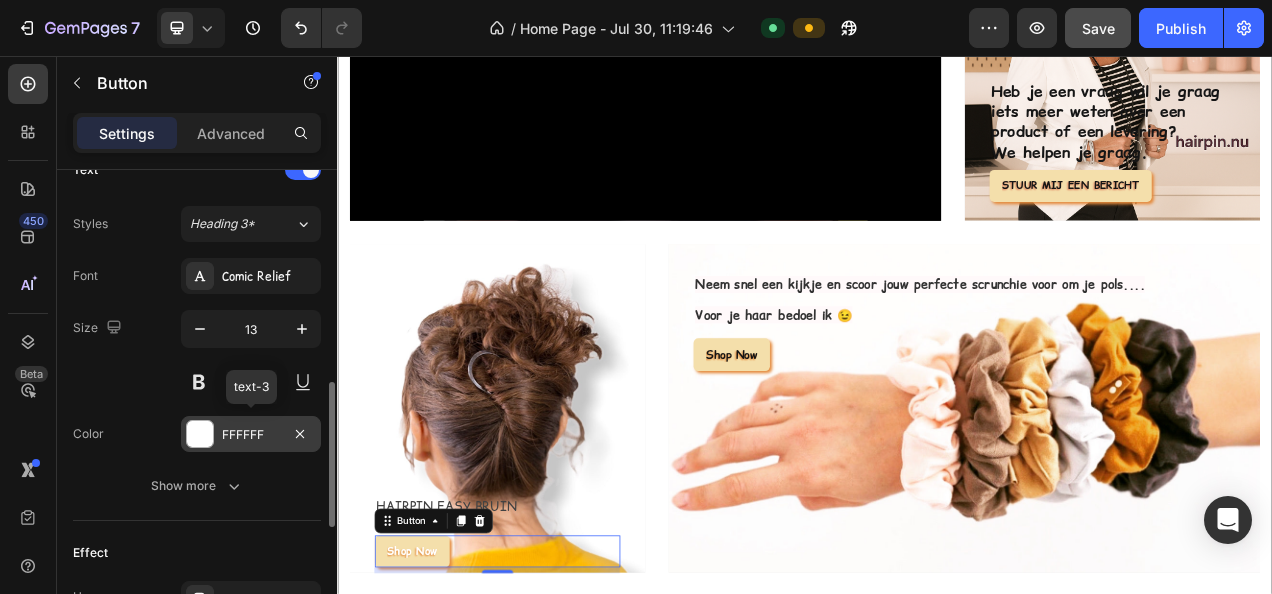 click on "FFFFFF" at bounding box center (251, 435) 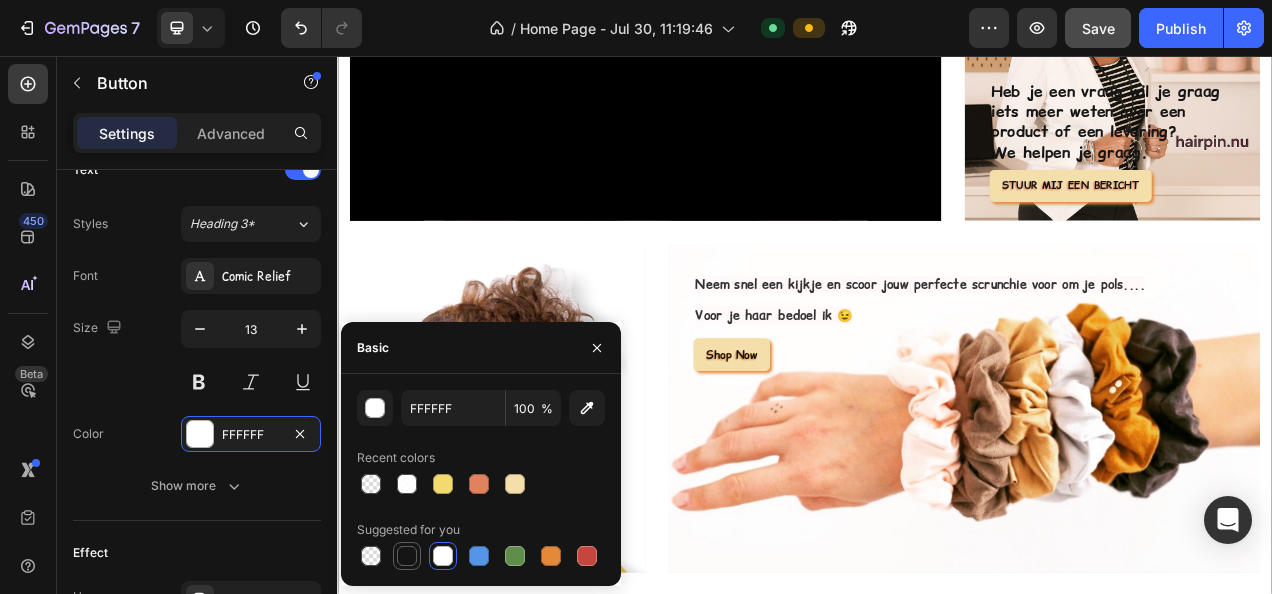 click at bounding box center (407, 556) 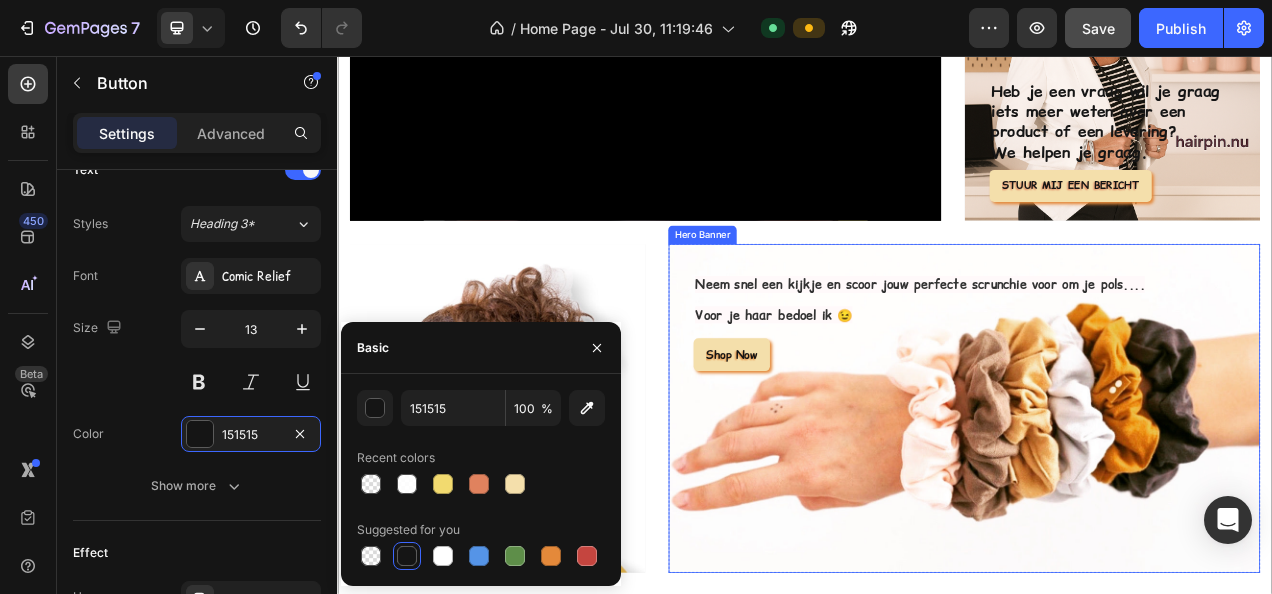 click at bounding box center (1141, 508) 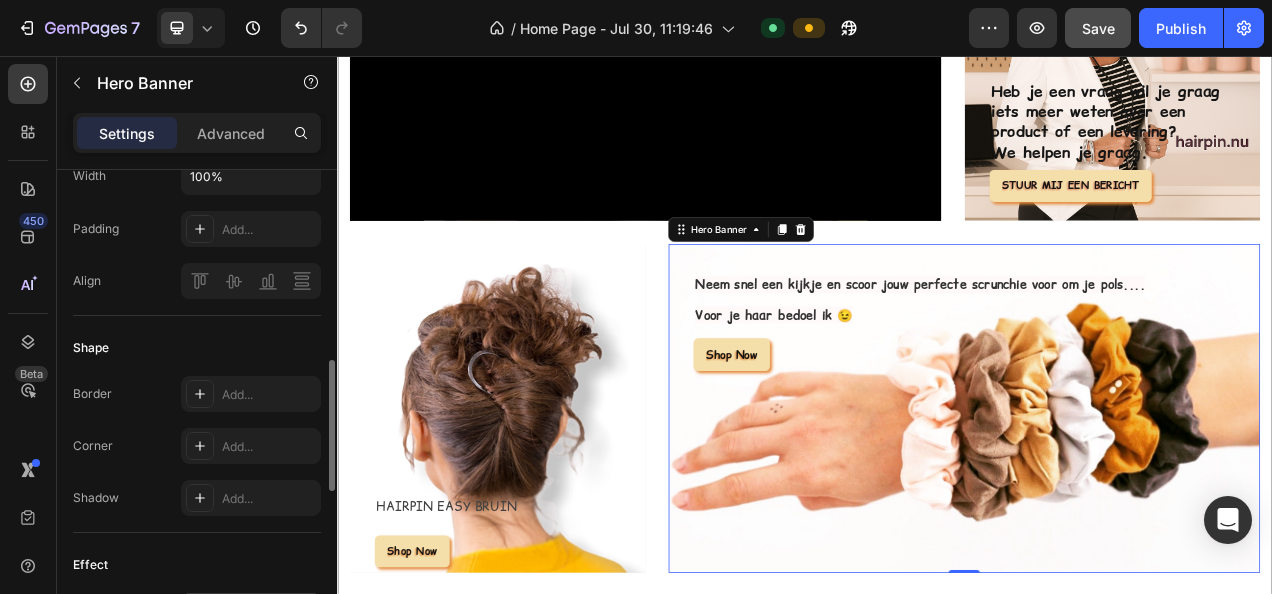 scroll, scrollTop: 1000, scrollLeft: 0, axis: vertical 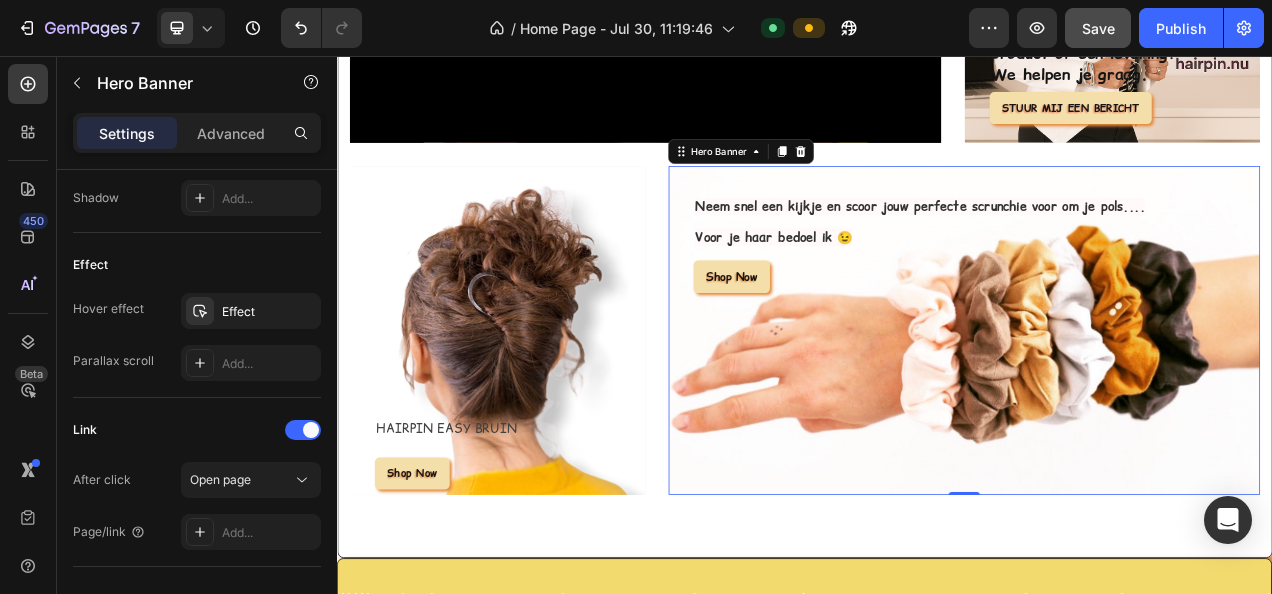 click at bounding box center (1141, 408) 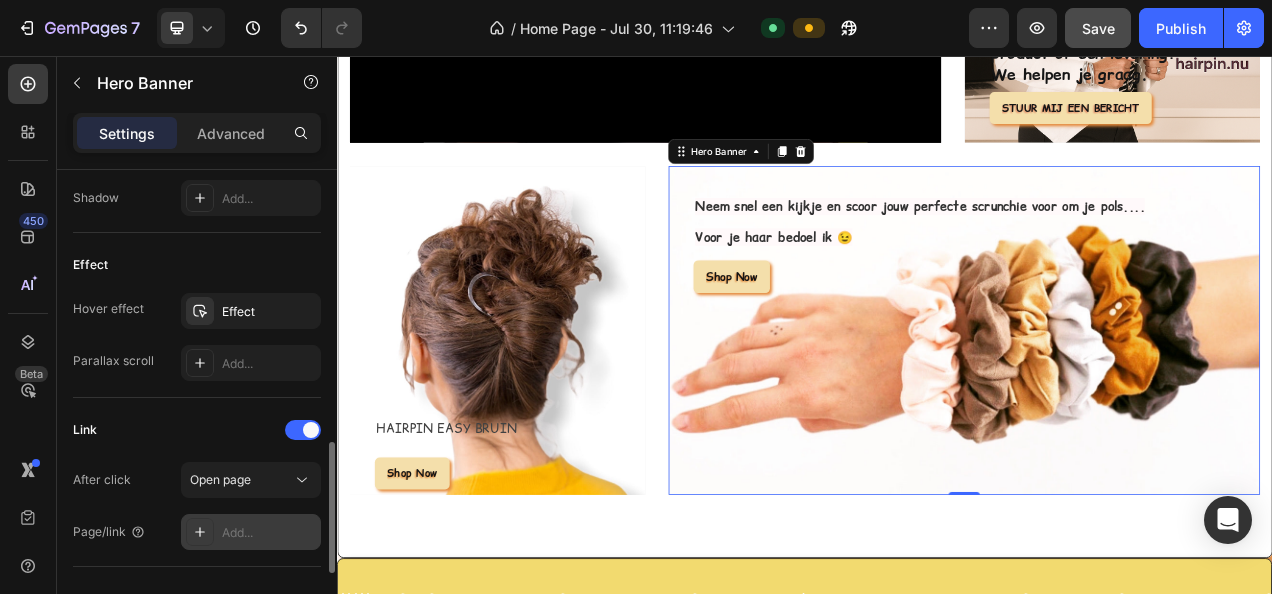 click on "Add..." at bounding box center [269, 533] 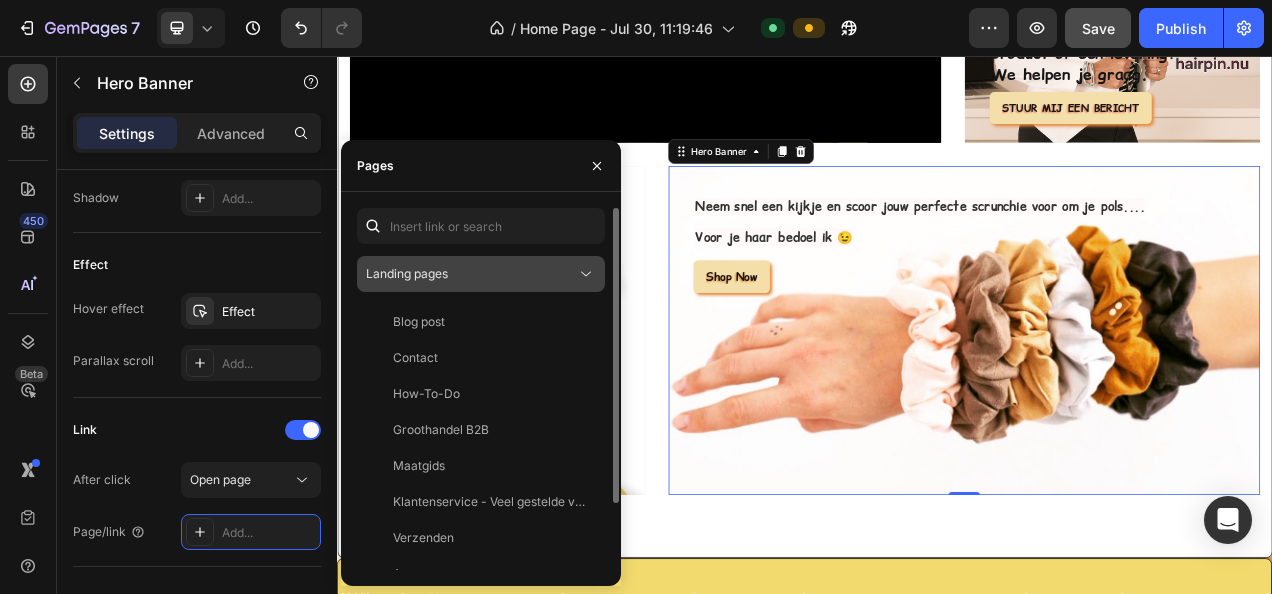 click 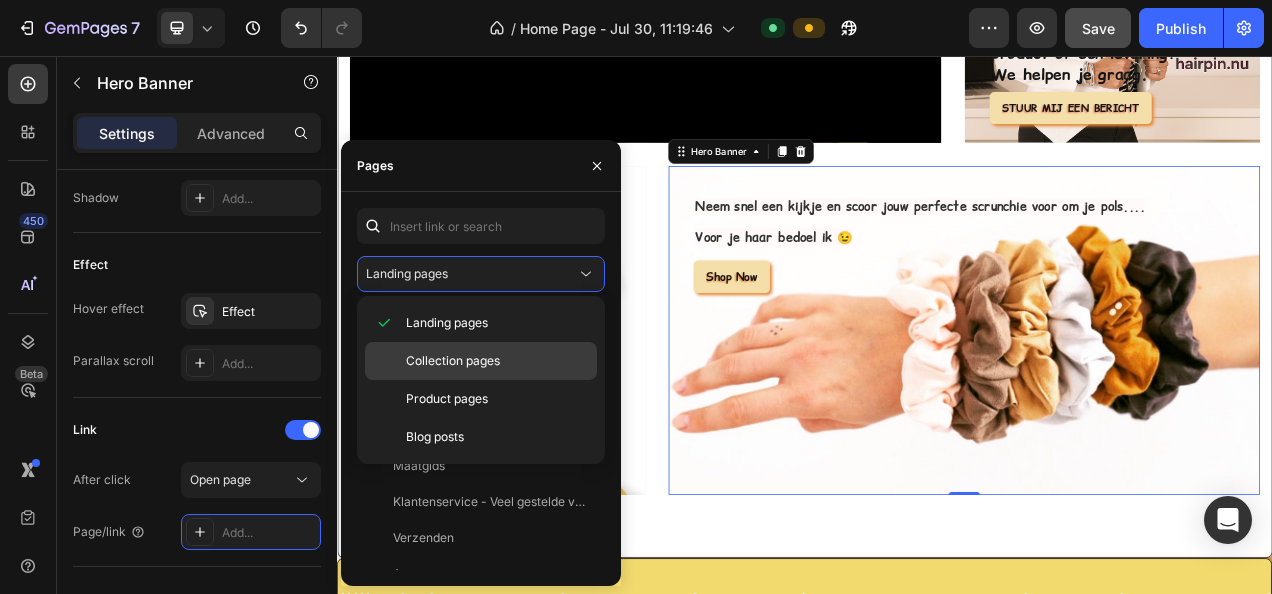 click on "Collection pages" at bounding box center [453, 361] 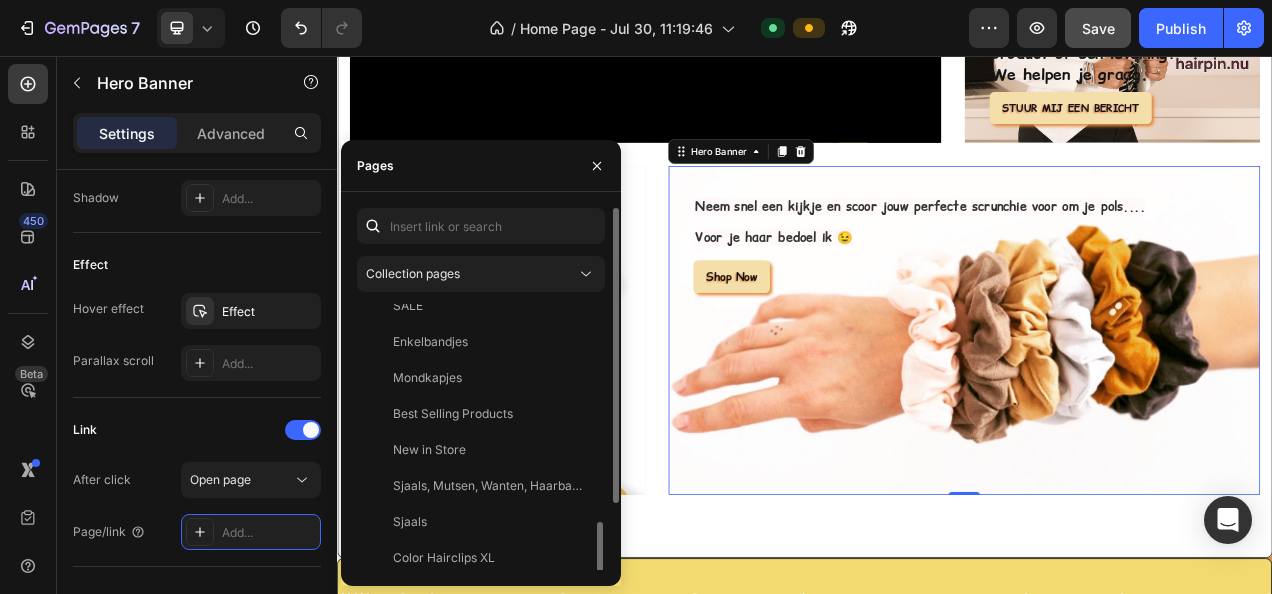 scroll, scrollTop: 768, scrollLeft: 0, axis: vertical 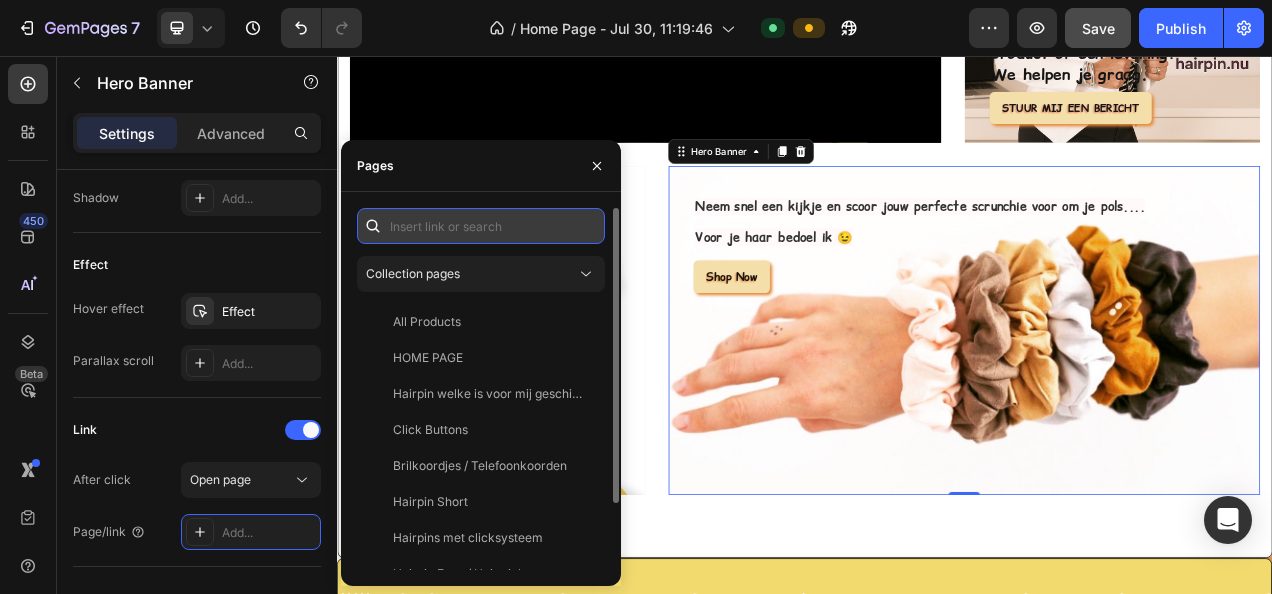 click at bounding box center [481, 226] 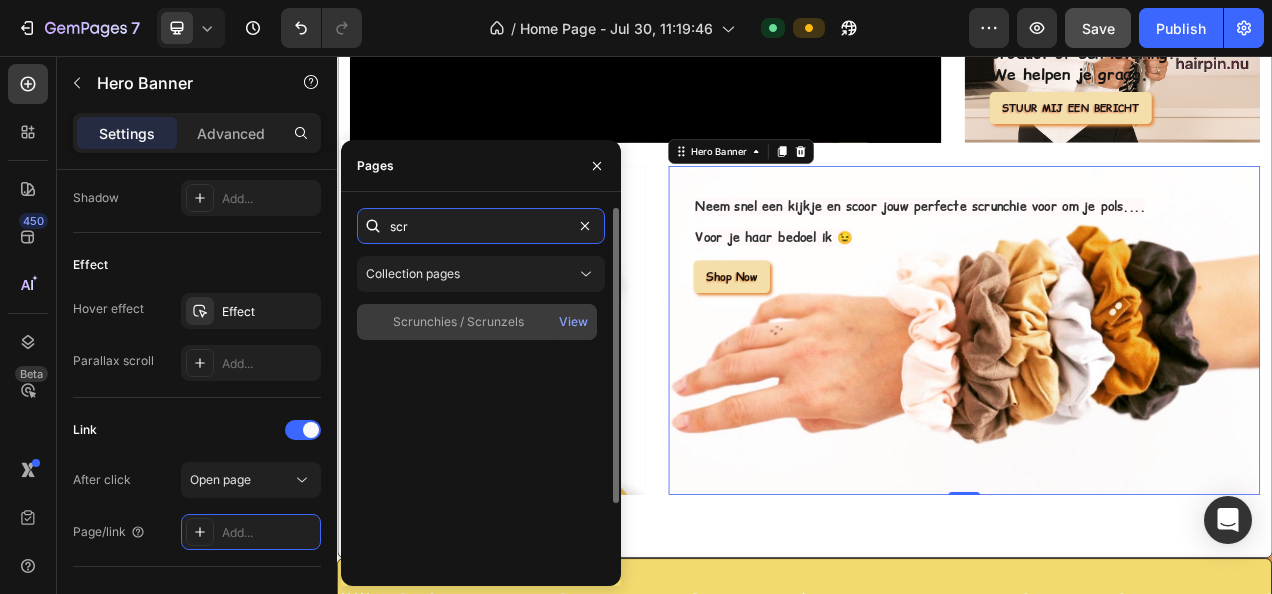 type on "scr" 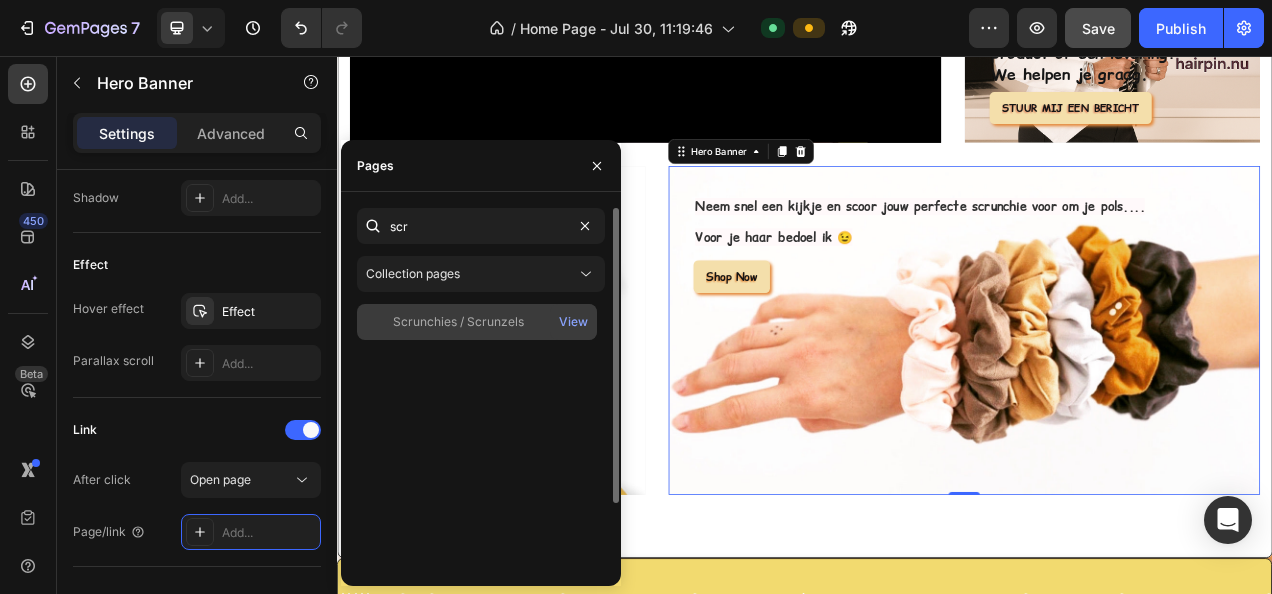 click on "Scrunchies / Scrunzels" 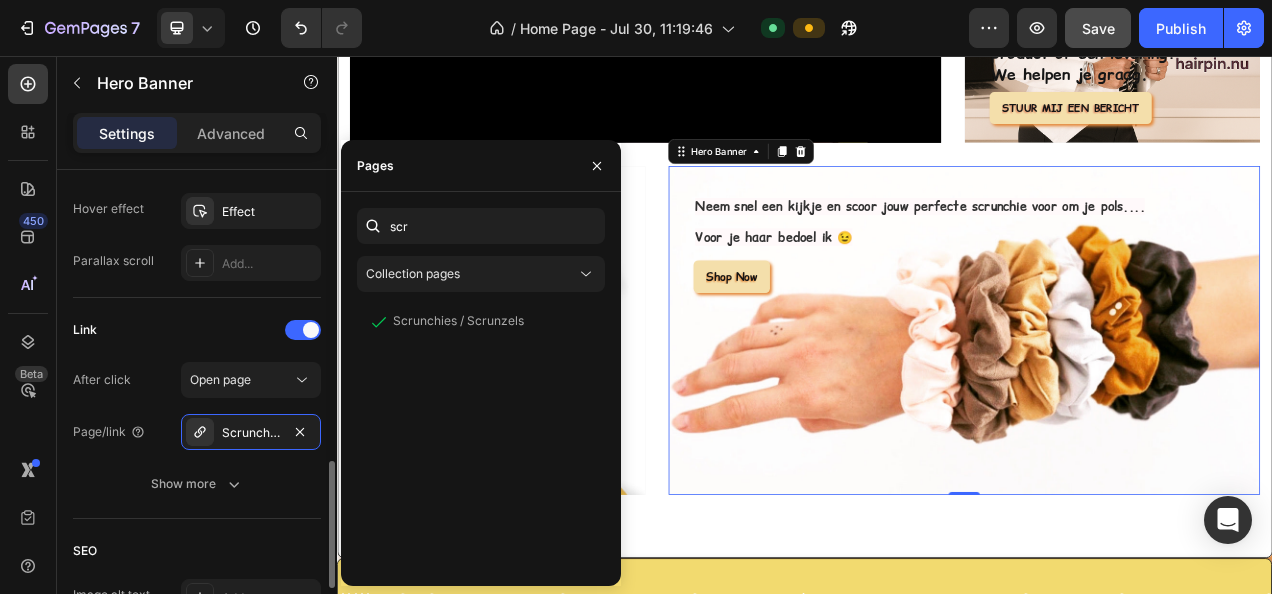 scroll, scrollTop: 1200, scrollLeft: 0, axis: vertical 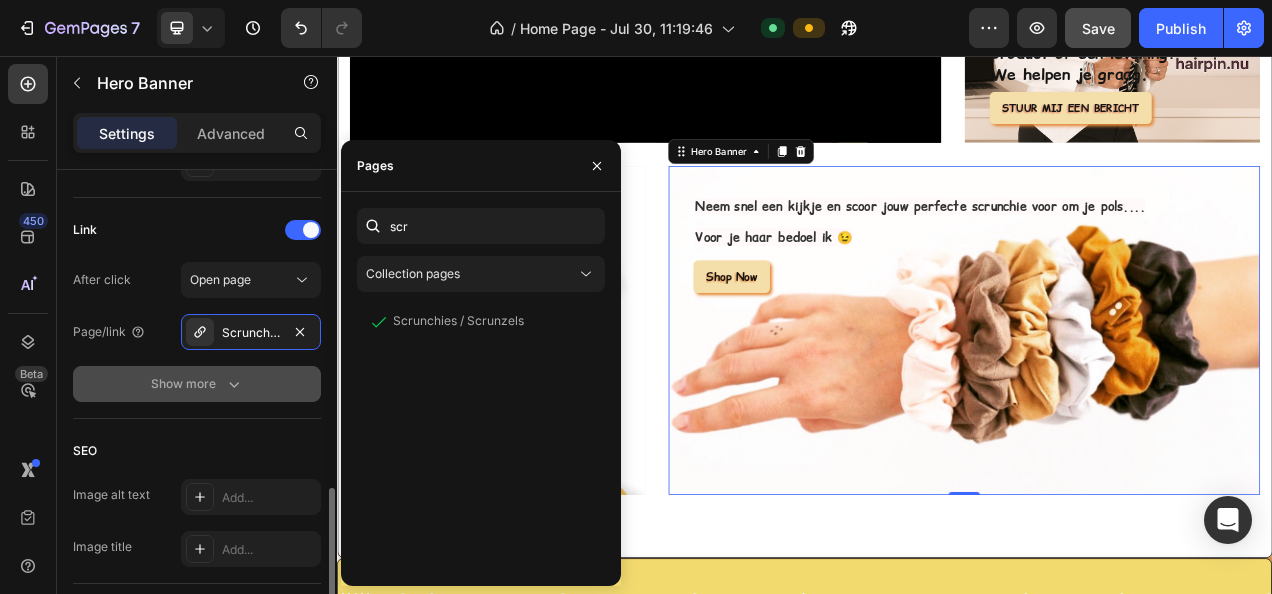 click on "Show more" at bounding box center [197, 384] 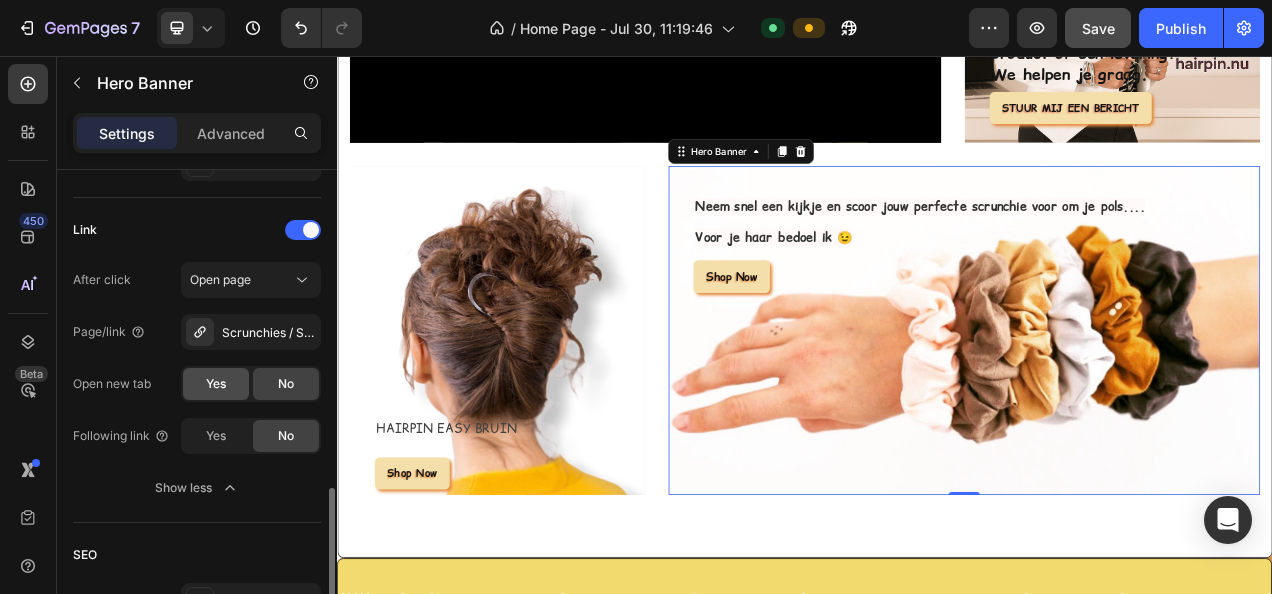click on "Yes" 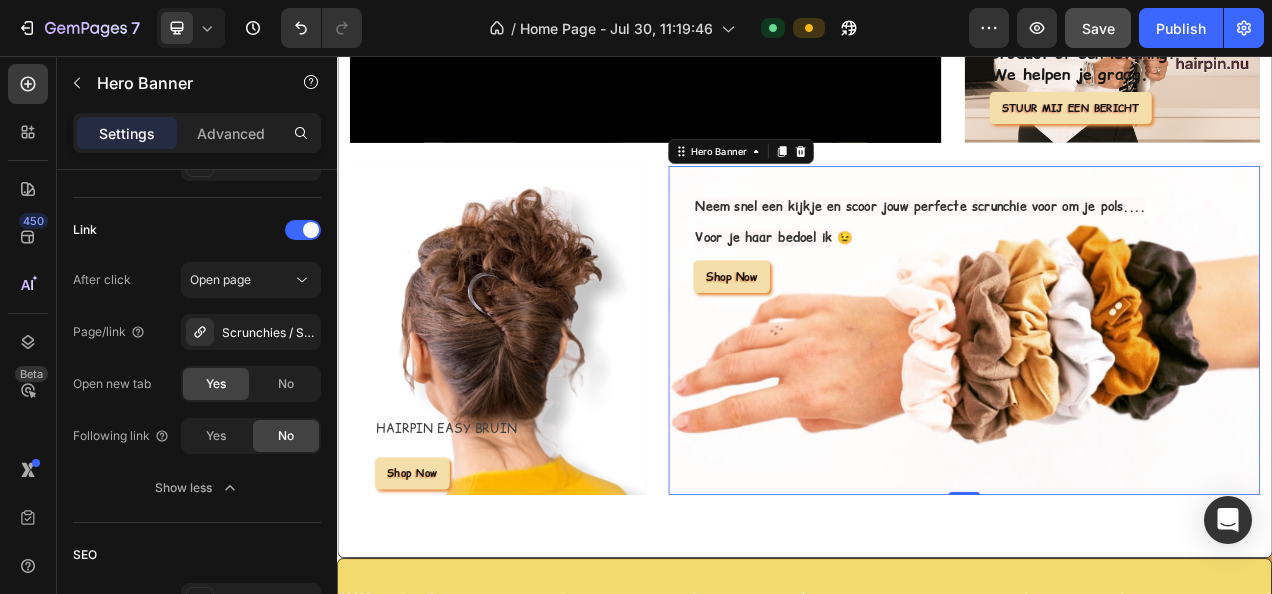 click at bounding box center [1141, 408] 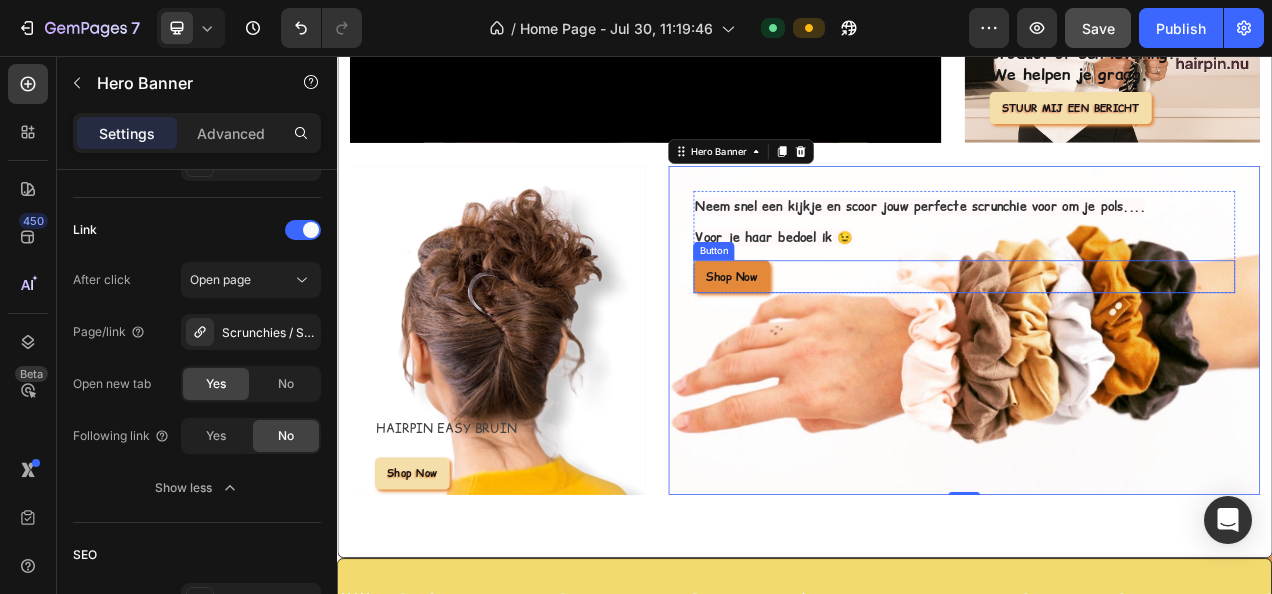 click on "Shop Now" at bounding box center [843, 339] 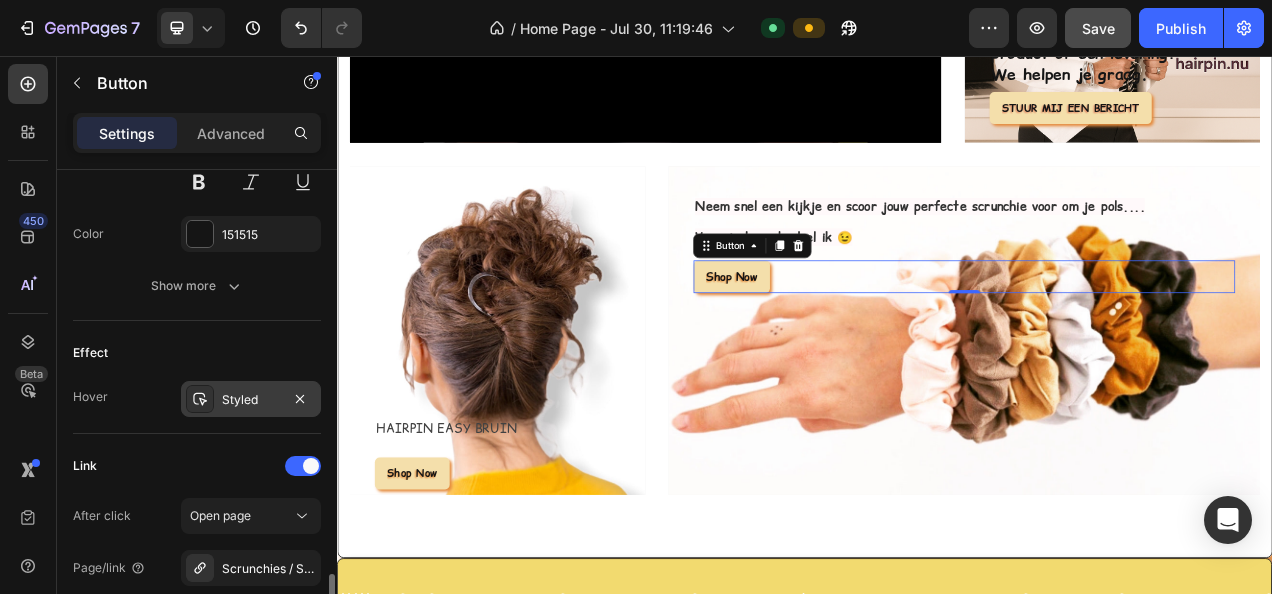 scroll, scrollTop: 1104, scrollLeft: 0, axis: vertical 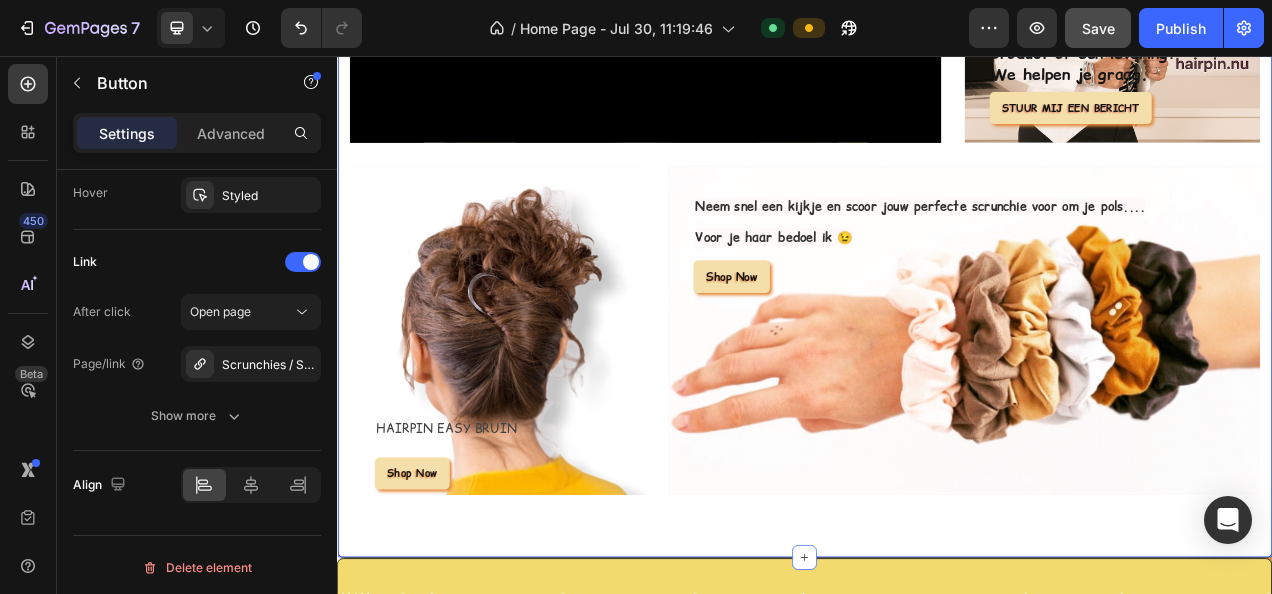 click on "SO EASY SO CUTE Heading WELKE HAIRPIN IS GESCHIKT VOOR MIJ? Text block
LEES ONS ADVIES HIER Button Row Row Hero Banner Row Heb je een vraag wil je graag iets meer weten over een product of een levering? We helpen je graag. Heading STUUR MIJ EEN BERICHT Button Row Row Hero Banner Row Row HAIRPIN EASY BRUIN Text block Shop Now Button Row Row Hero Banner Row Neem snel een kijkje en scoor jouw perfecte scrunchie voor om je pols.... Heading Voor je haar bedoel ik 😉 Text block Shop Now Button Row Row Hero Banner Row Row Section 6/25   You can create reusable sections Create Theme Section AI Content Write with GemAI What would you like to describe here? Tone and Voice Persuasive Product Show more Generate" at bounding box center (937, 182) 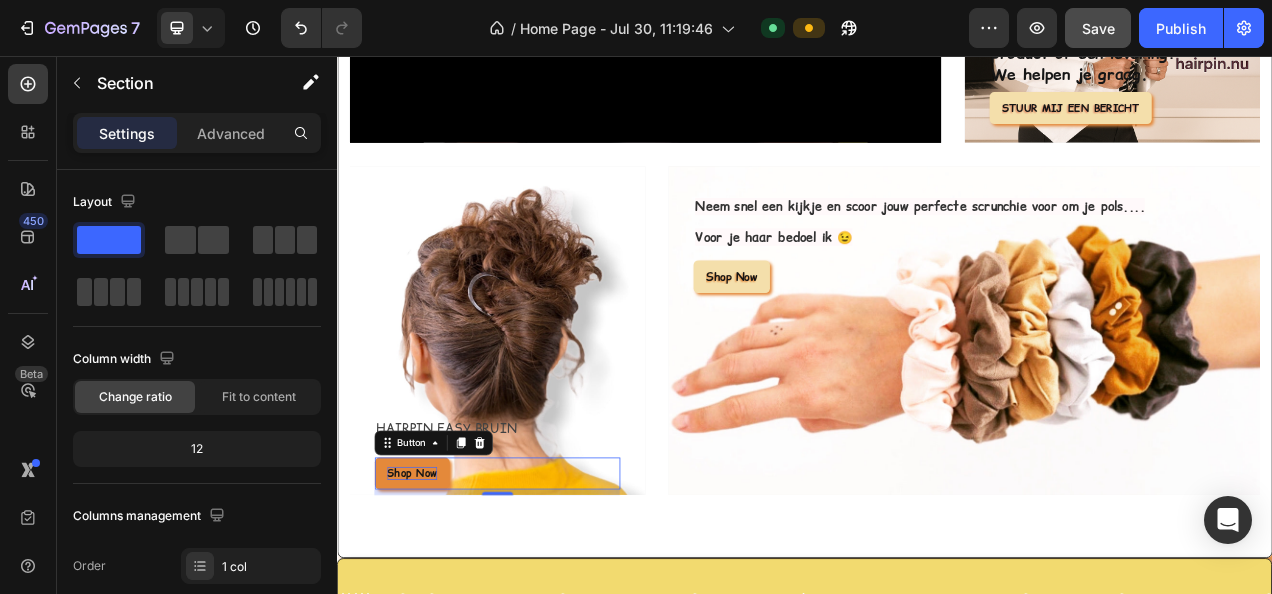 click on "Shop Now" at bounding box center (433, 591) 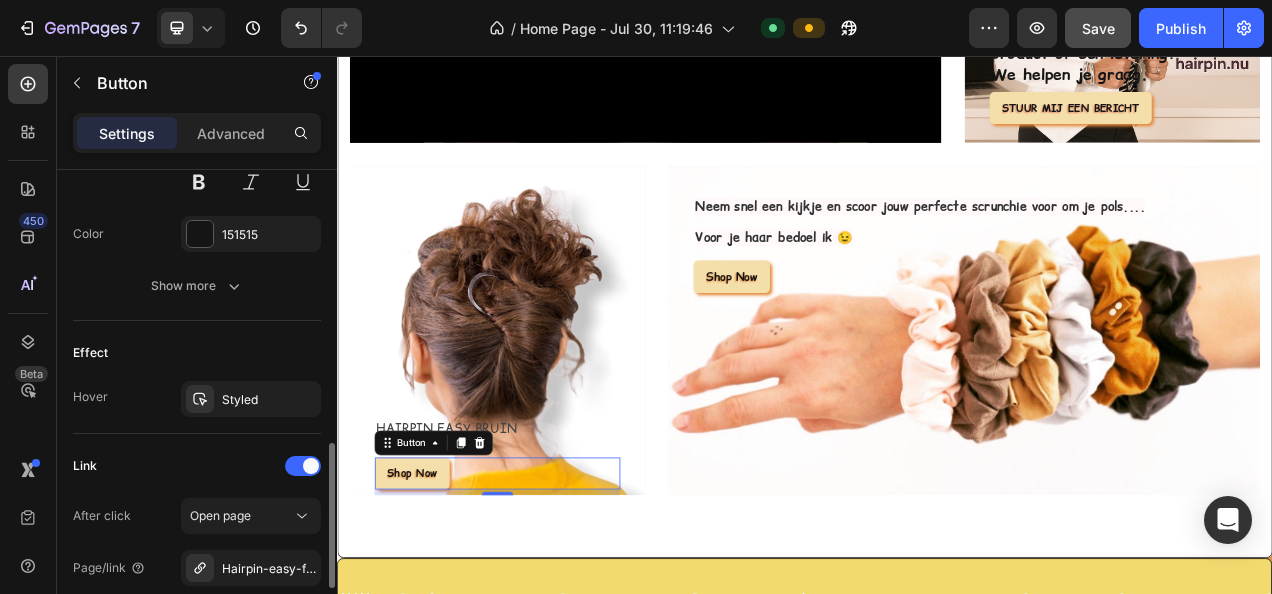 scroll, scrollTop: 1000, scrollLeft: 0, axis: vertical 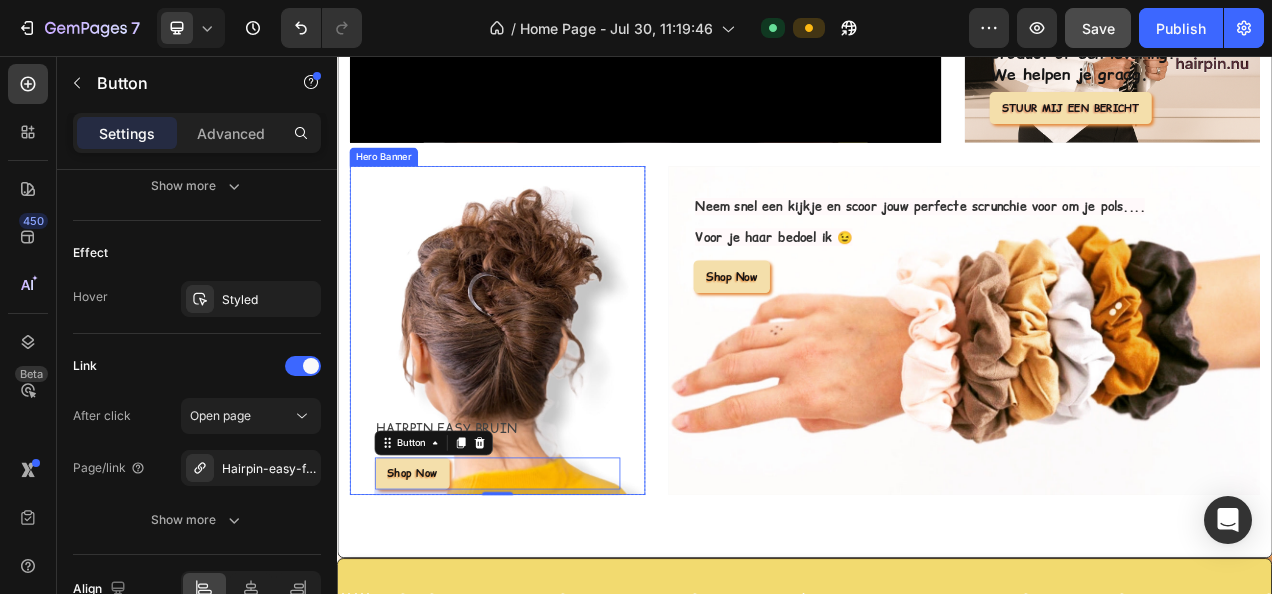 click at bounding box center (542, 408) 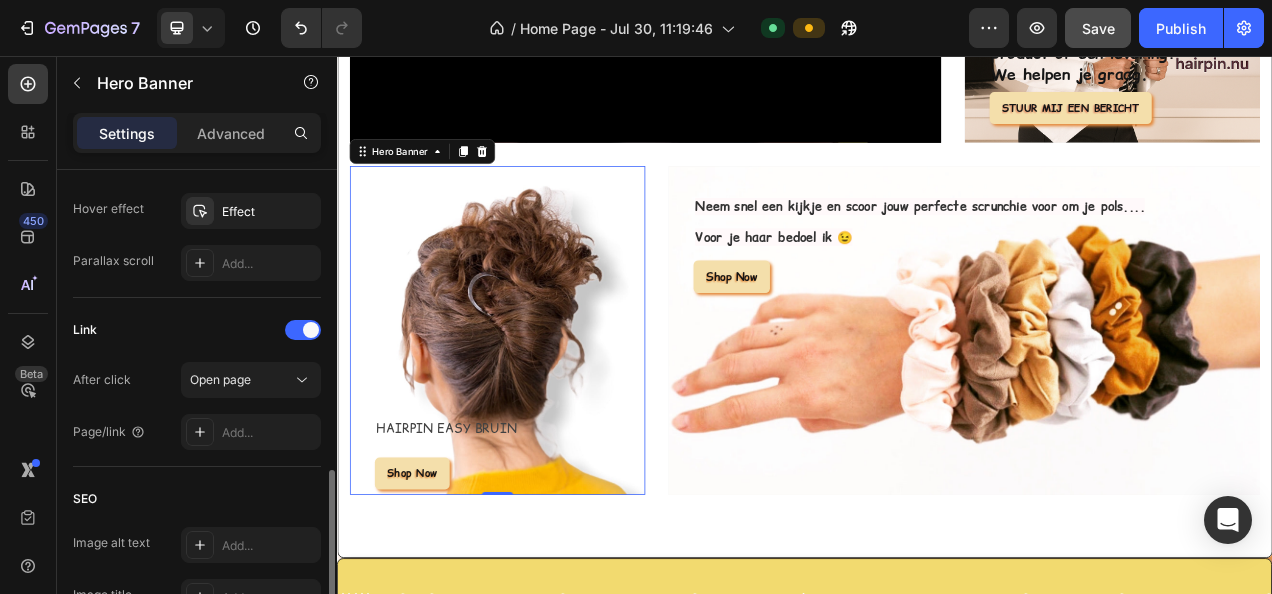 scroll, scrollTop: 1282, scrollLeft: 0, axis: vertical 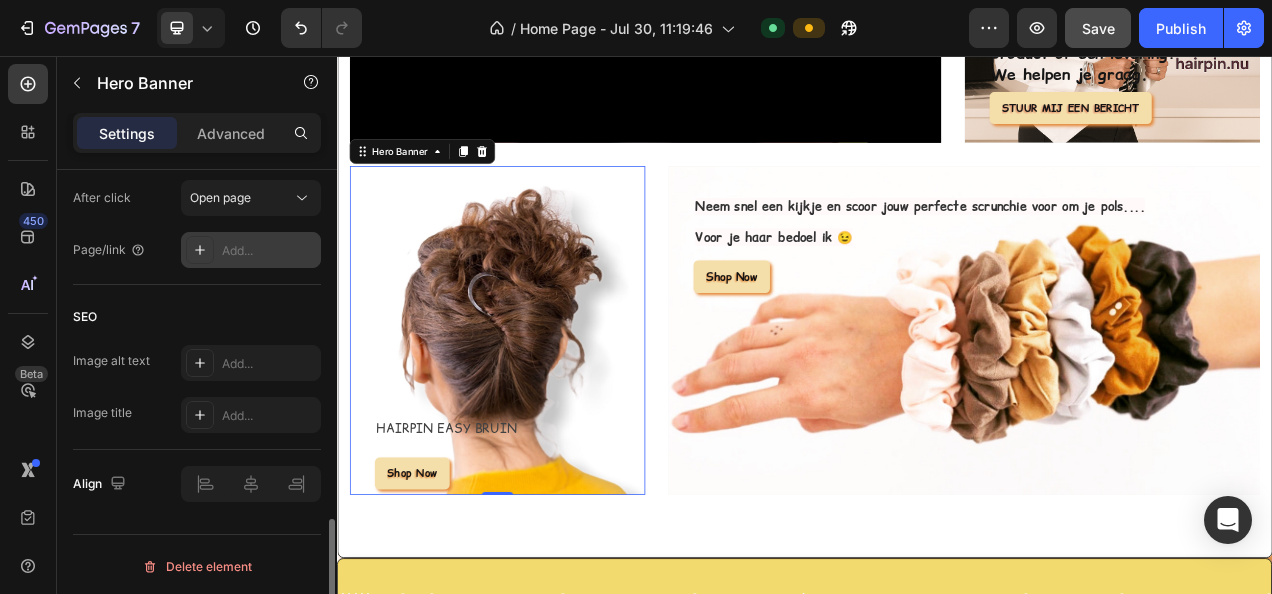 click on "Add..." at bounding box center [269, 251] 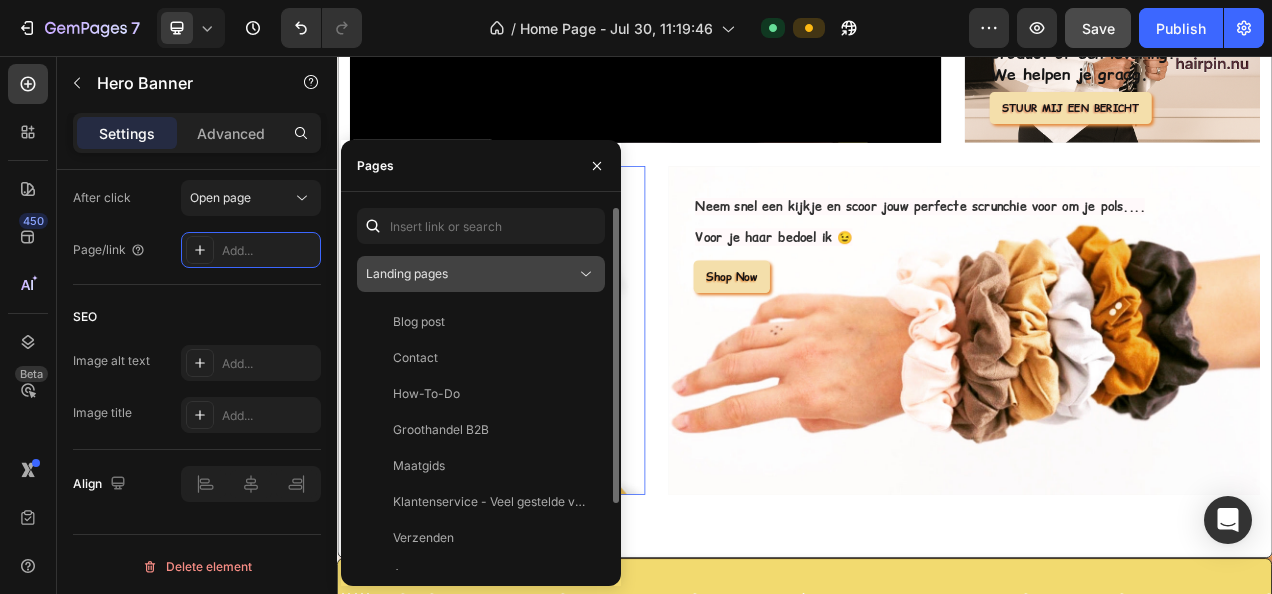 click 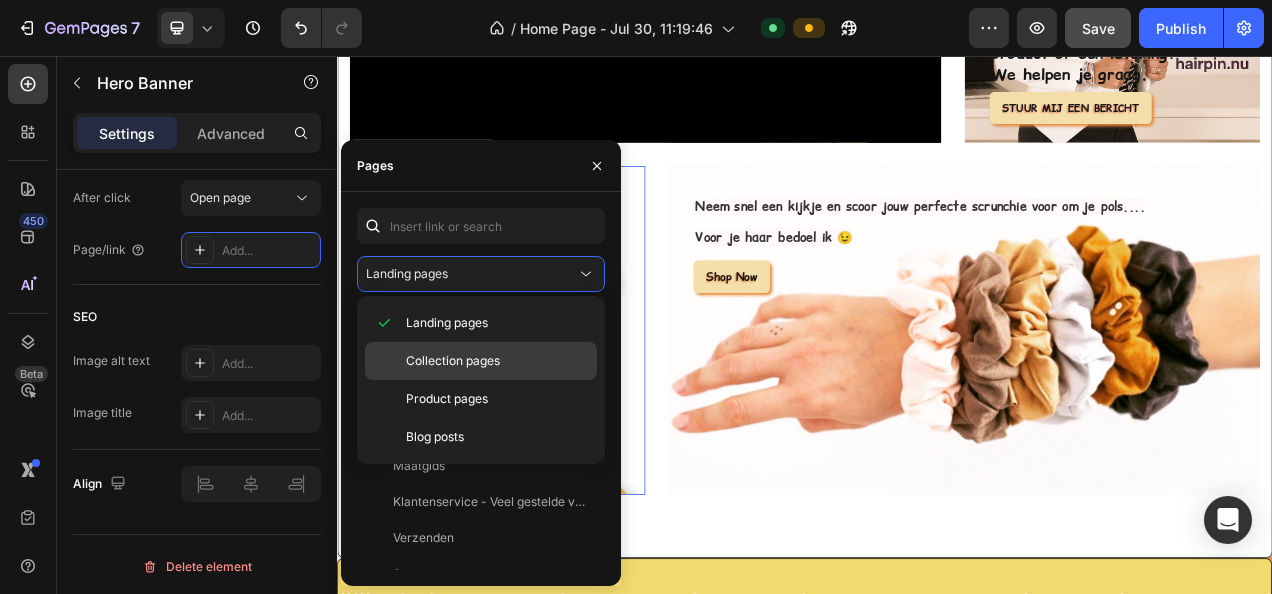 click on "Collection pages" at bounding box center (453, 361) 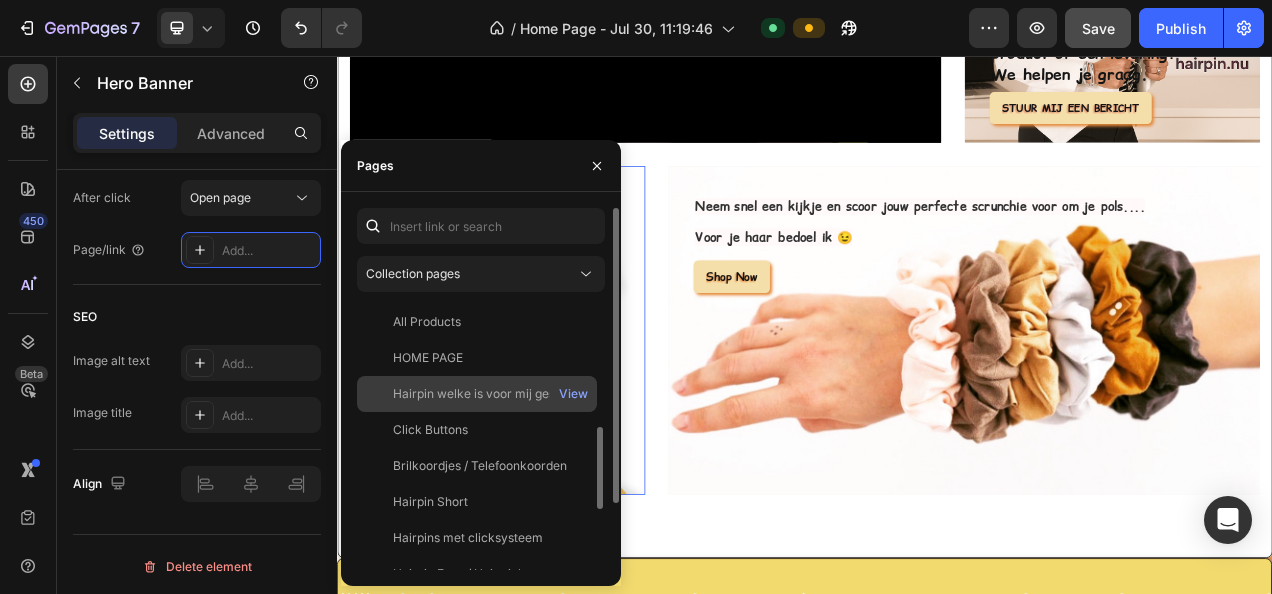 scroll, scrollTop: 200, scrollLeft: 0, axis: vertical 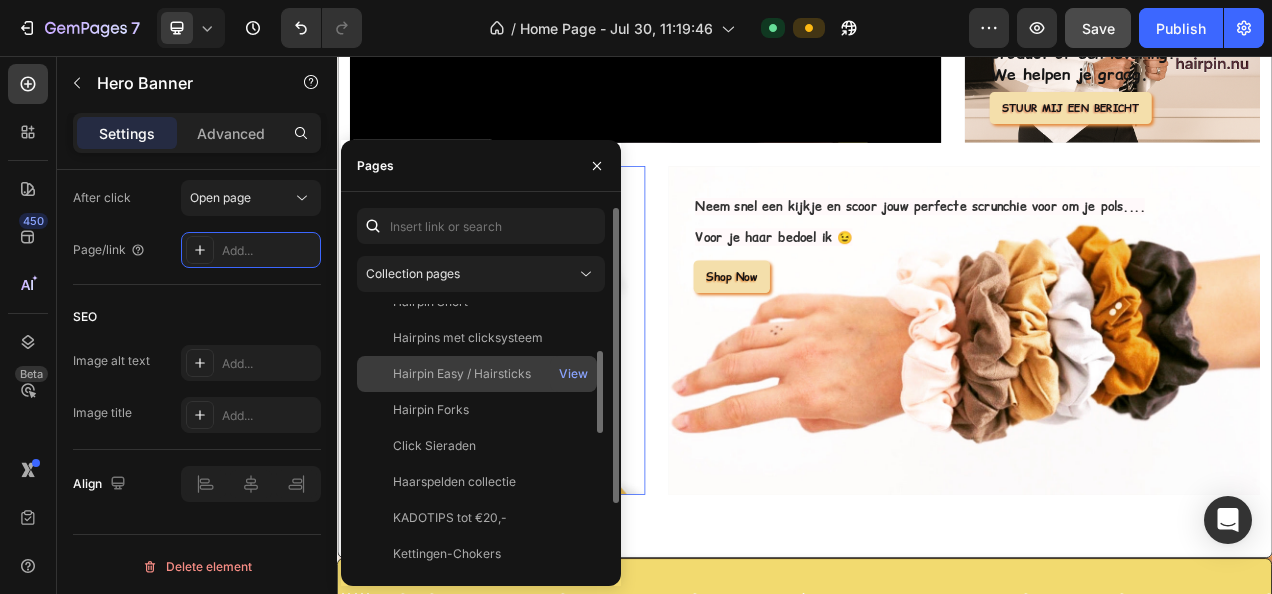 click on "Hairpin Easy / Hairsticks" 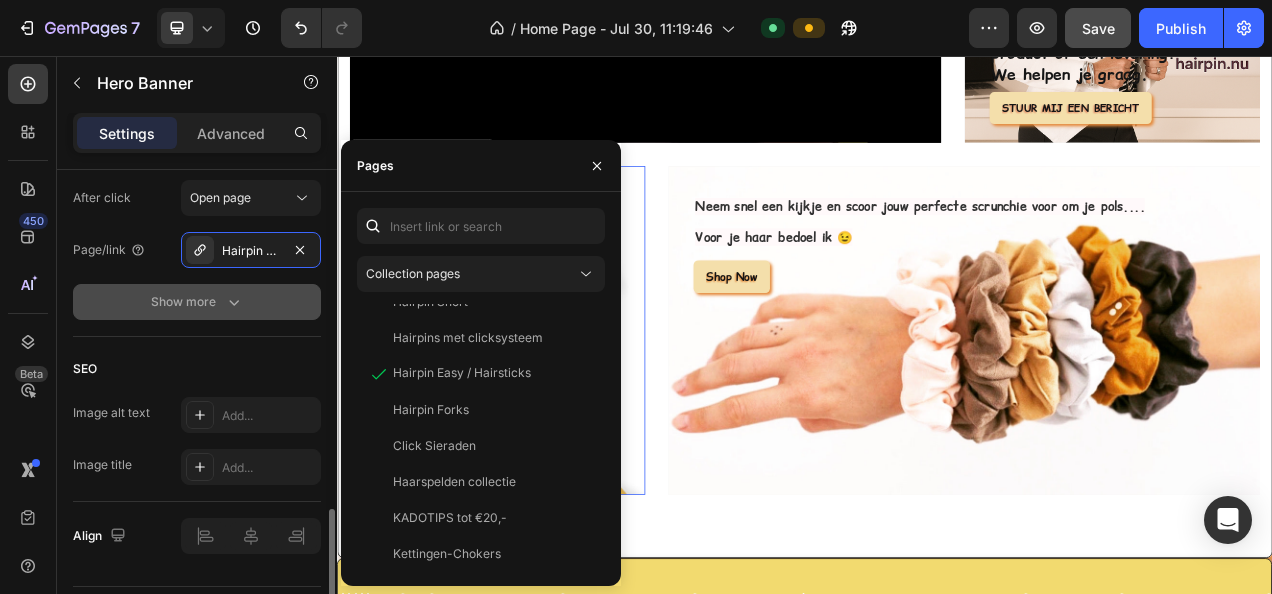 click 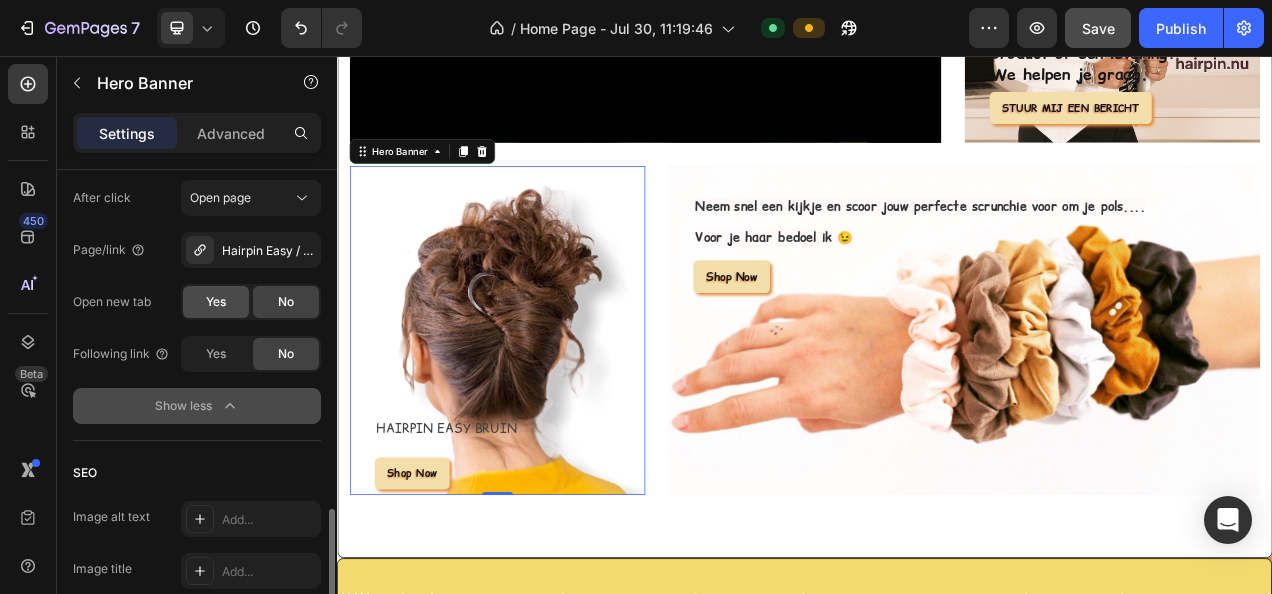 click on "Yes" 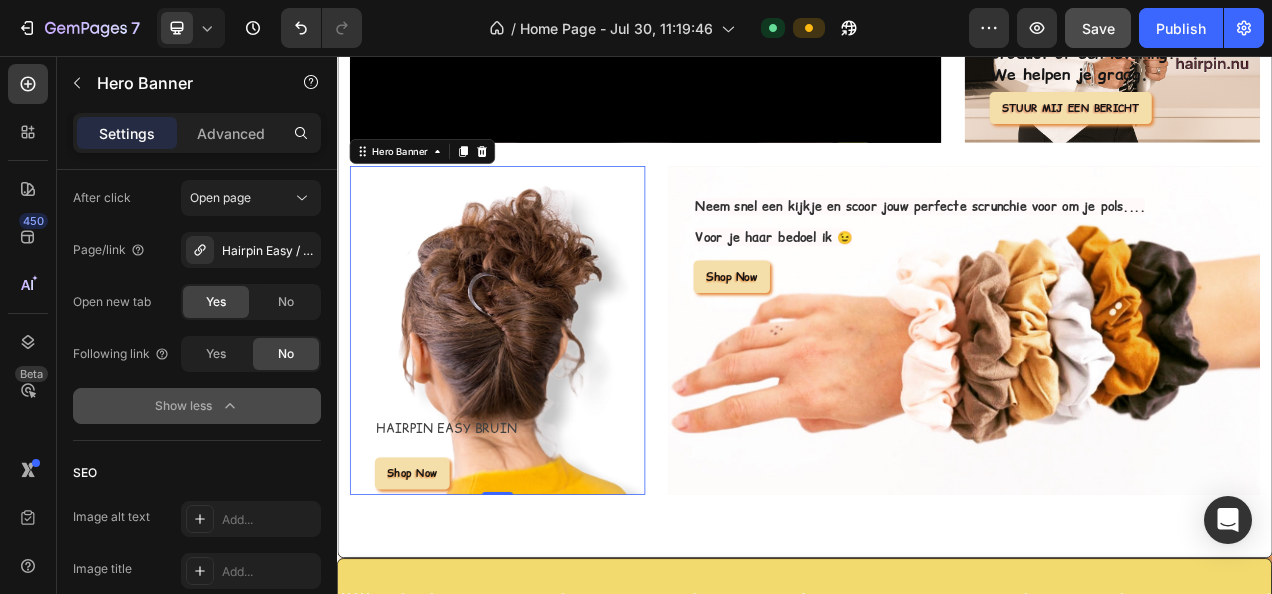 scroll, scrollTop: 1438, scrollLeft: 0, axis: vertical 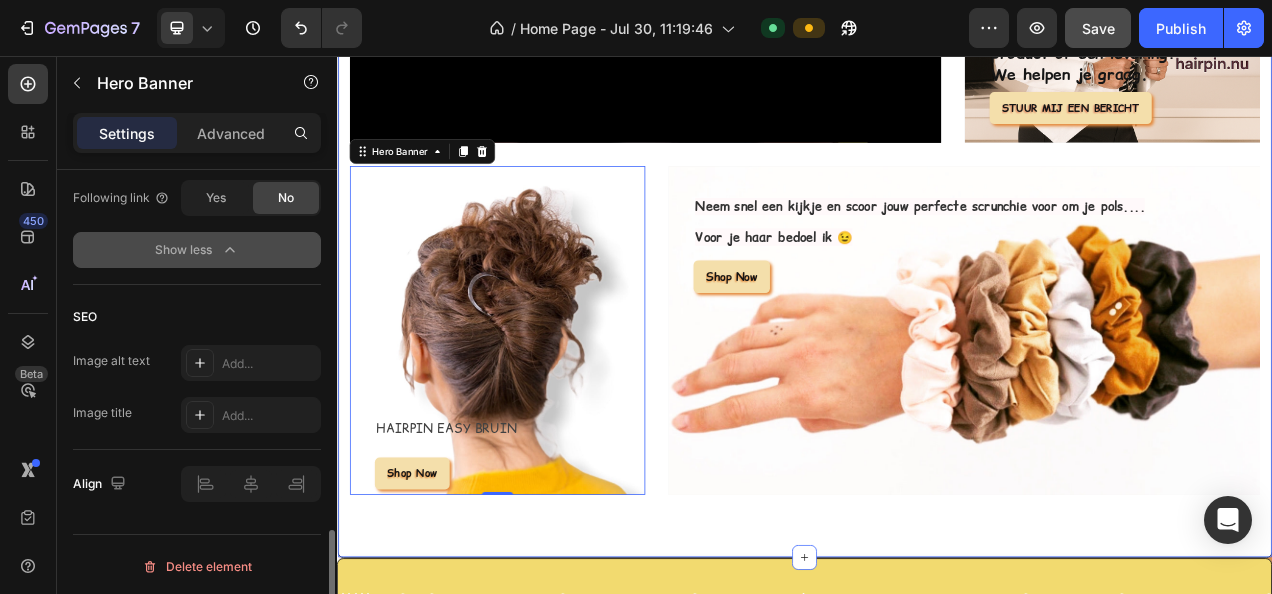 click on "SO EASY SO CUTE Heading WELKE HAIRPIN IS GESCHIKT VOOR MIJ? Text block
LEES ONS ADVIES HIER Button Row Row Hero Banner Row Heb je een vraag wil je graag iets meer weten over een product of een levering? We helpen je graag. Heading STUUR MIJ EEN BERICHT Button Row Row Hero Banner Row Row HAIRPIN EASY BRUIN Text block Shop Now Button Row Row Hero Banner   0 Row Neem snel een kijkje en scoor jouw perfecte scrunchie voor om je pols.... Heading Voor je haar bedoel ik 😉 Text block Shop Now Button Row Row Hero Banner Row Row Section 6/25" at bounding box center (937, 182) 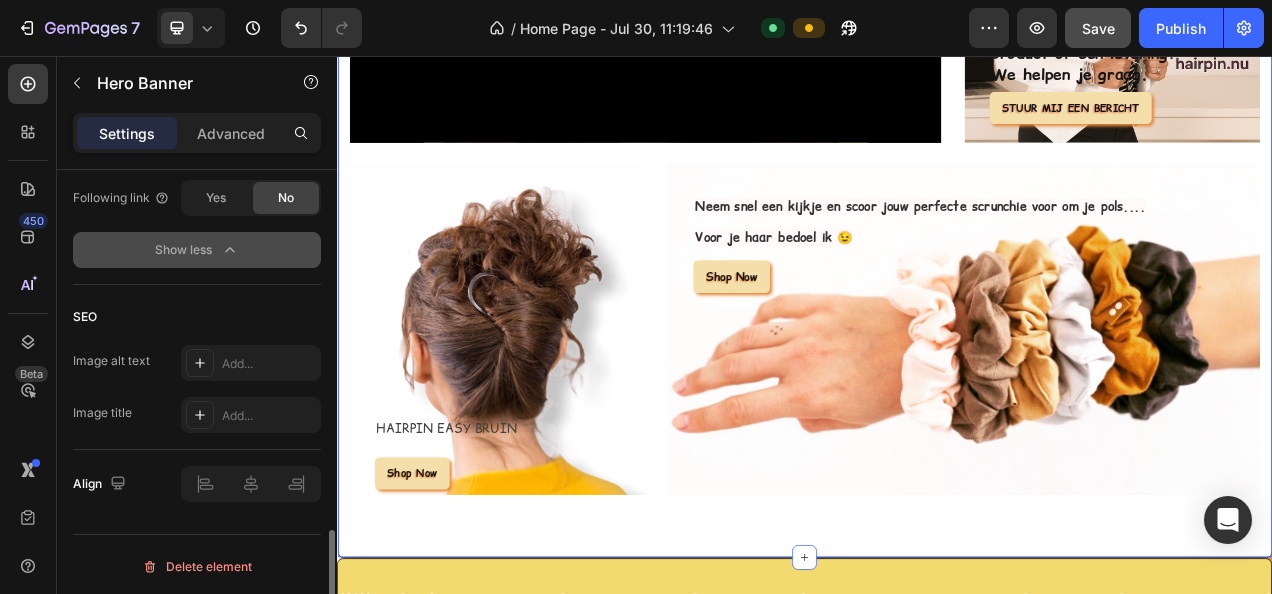 scroll, scrollTop: 0, scrollLeft: 0, axis: both 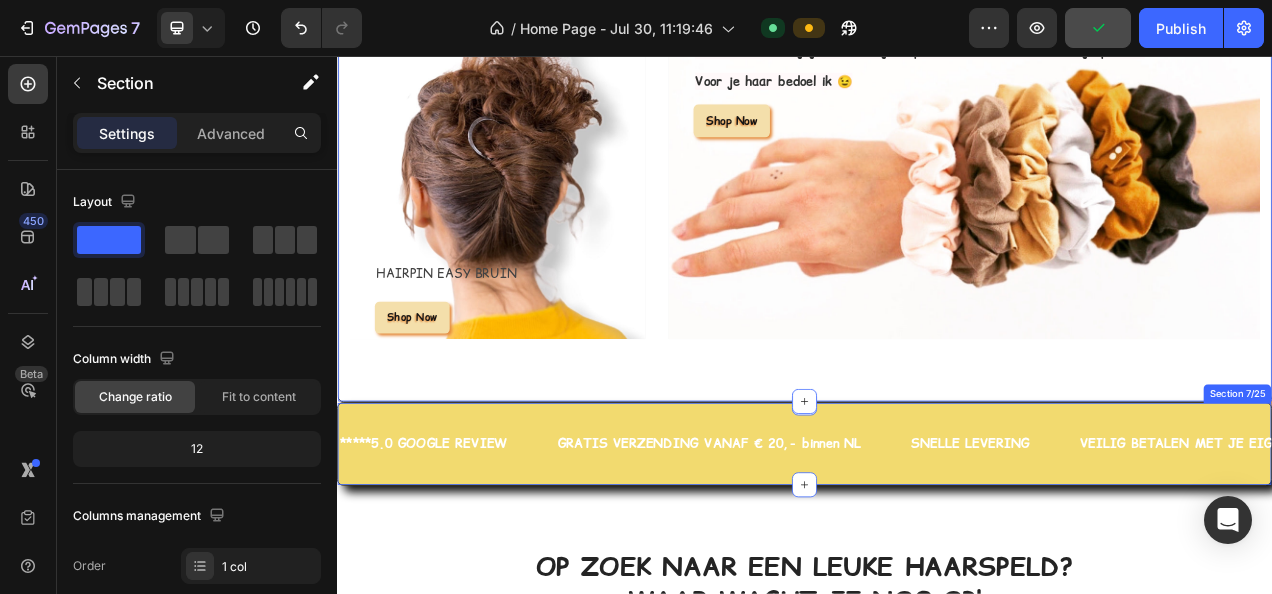 click on "*****5.0 GOOGLE REVIEW Text Block GRATIS VERZENDING VANAF € 20,- binnen NL Text Block SNELLE LEVERING Text Block VEILIG BETALEN MET JE EIGEN BANK VIA IDEAL Text Block *****5.0 GOOGLE REVIEW Text Block GRATIS VERZENDING VANAF € 20,- binnen NL Text Block SNELLE LEVERING Text Block VEILIG BETALEN MET JE EIGEN BANK VIA IDEAL Text Block Marquee Section 7/25" at bounding box center (937, 553) 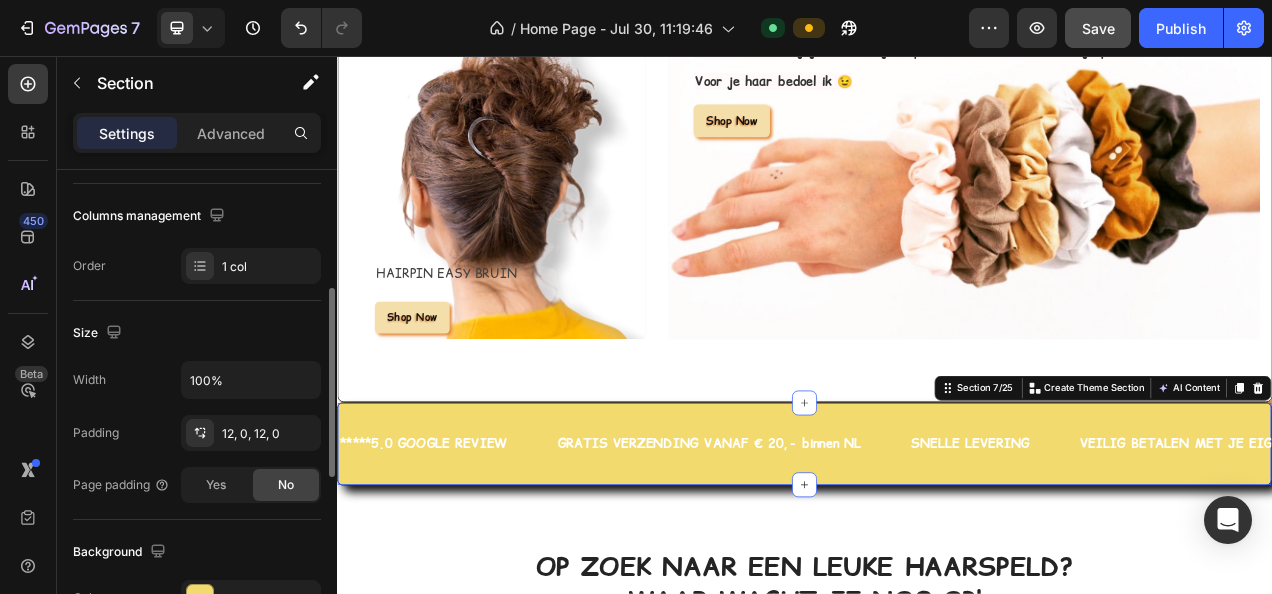 scroll, scrollTop: 500, scrollLeft: 0, axis: vertical 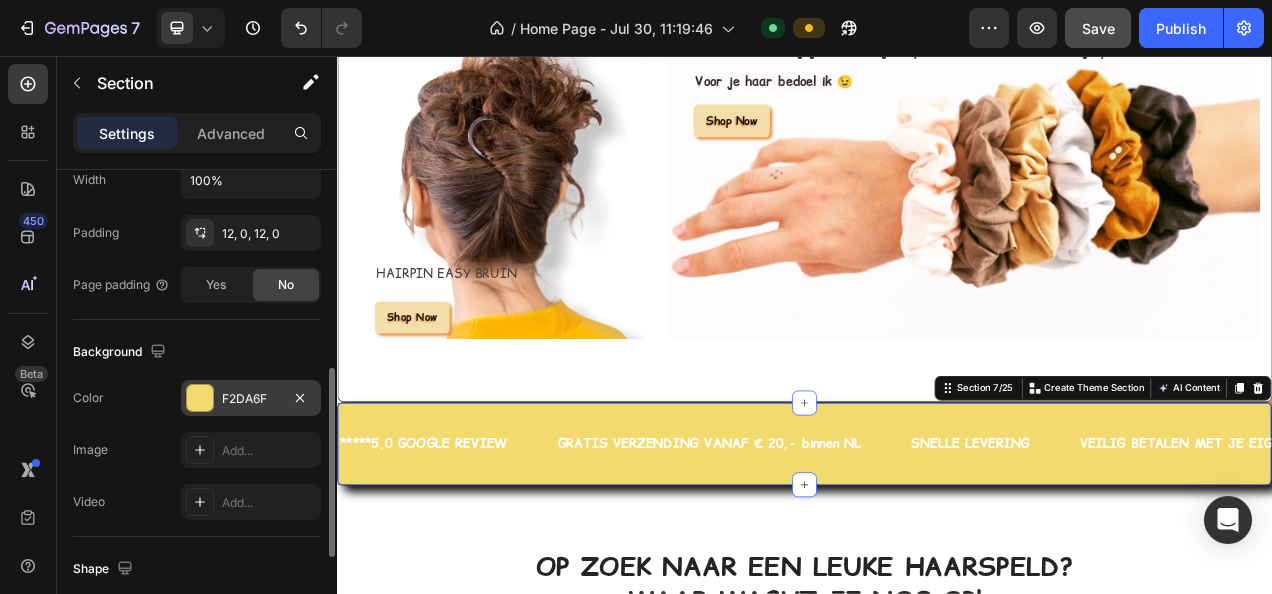 click on "F2DA6F" at bounding box center (251, 398) 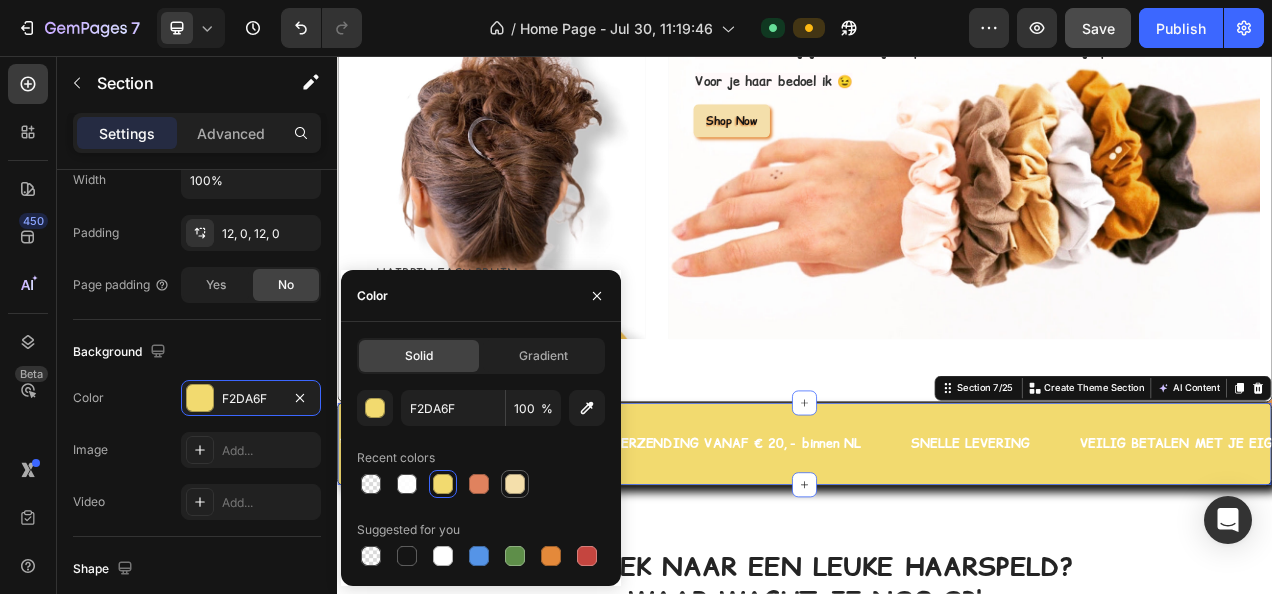 click at bounding box center (515, 484) 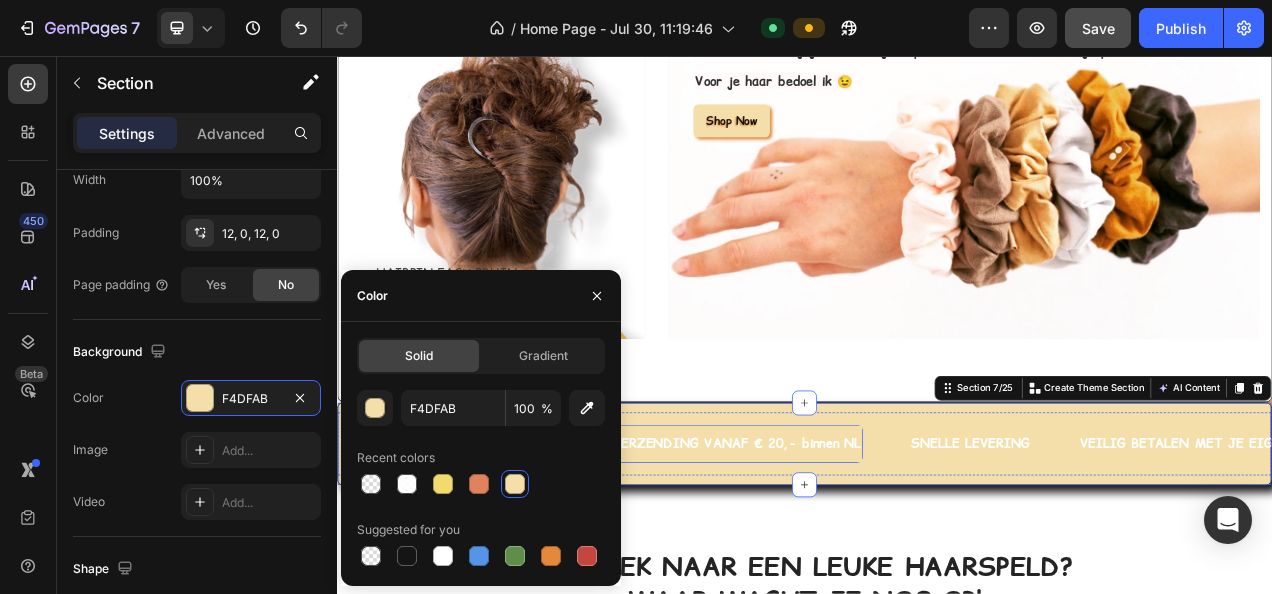 click on "GRATIS VERZENDING VANAF € 20,- binnen NL" at bounding box center [815, 553] 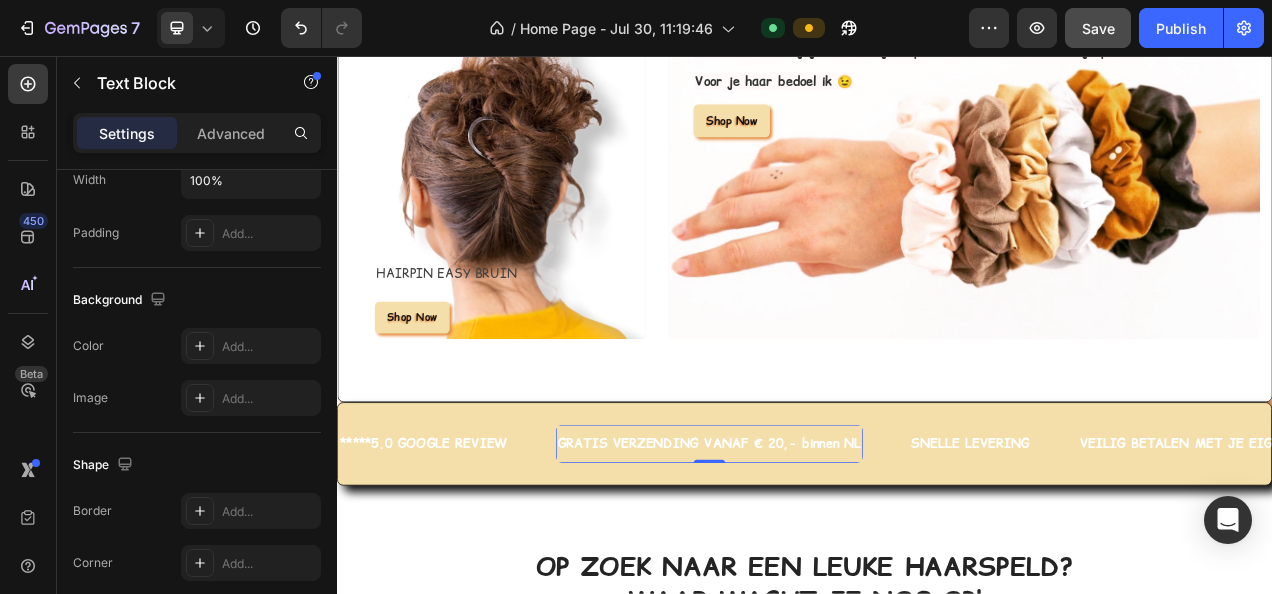 scroll, scrollTop: 0, scrollLeft: 0, axis: both 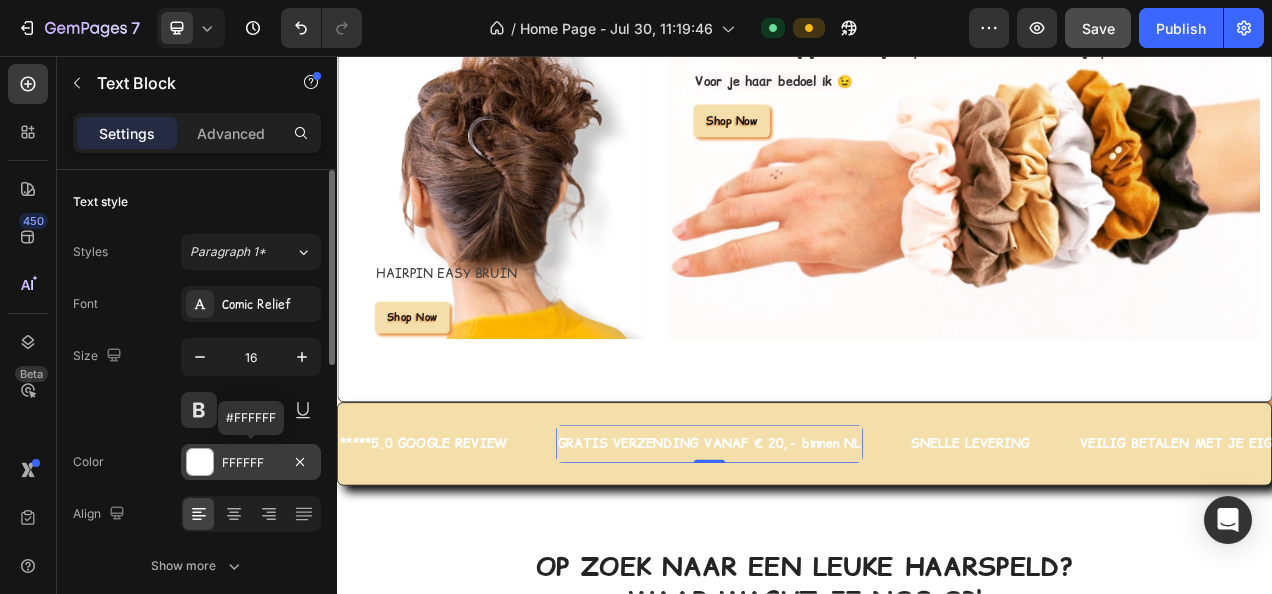 click on "FFFFFF" at bounding box center (251, 463) 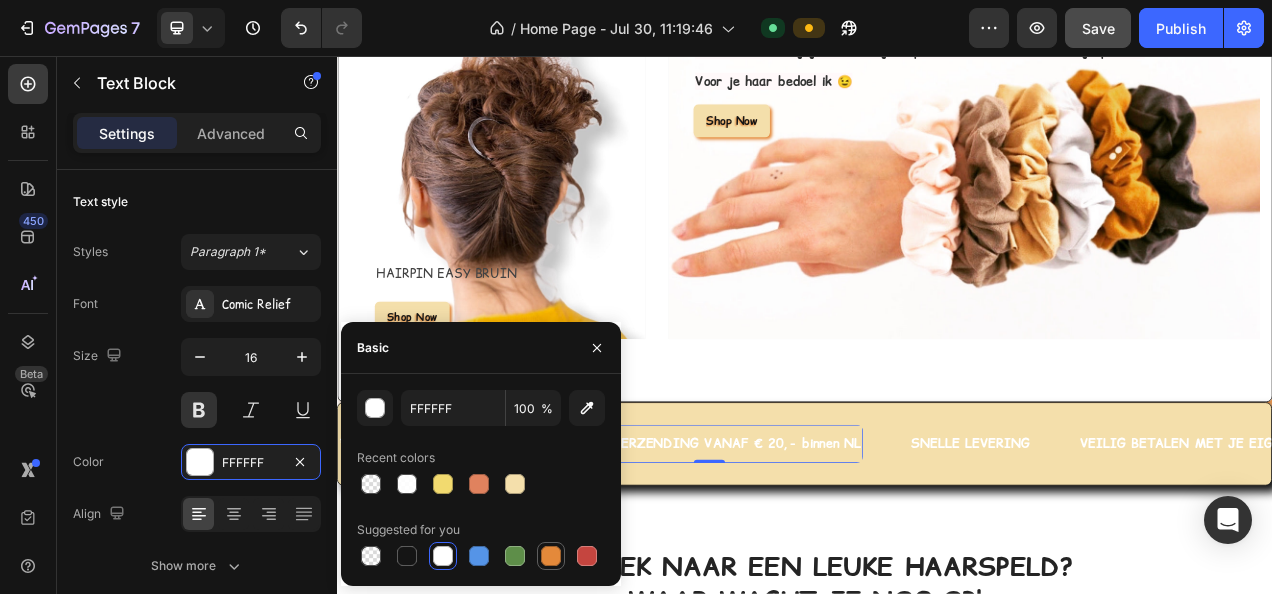 click at bounding box center [551, 556] 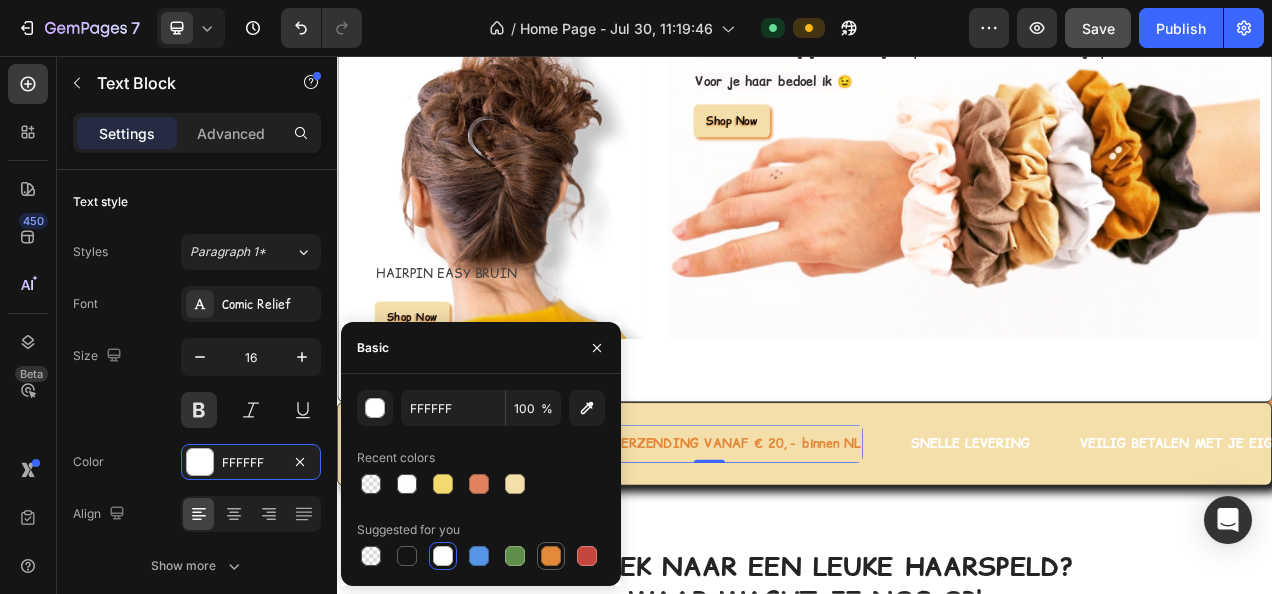 type on "E4893A" 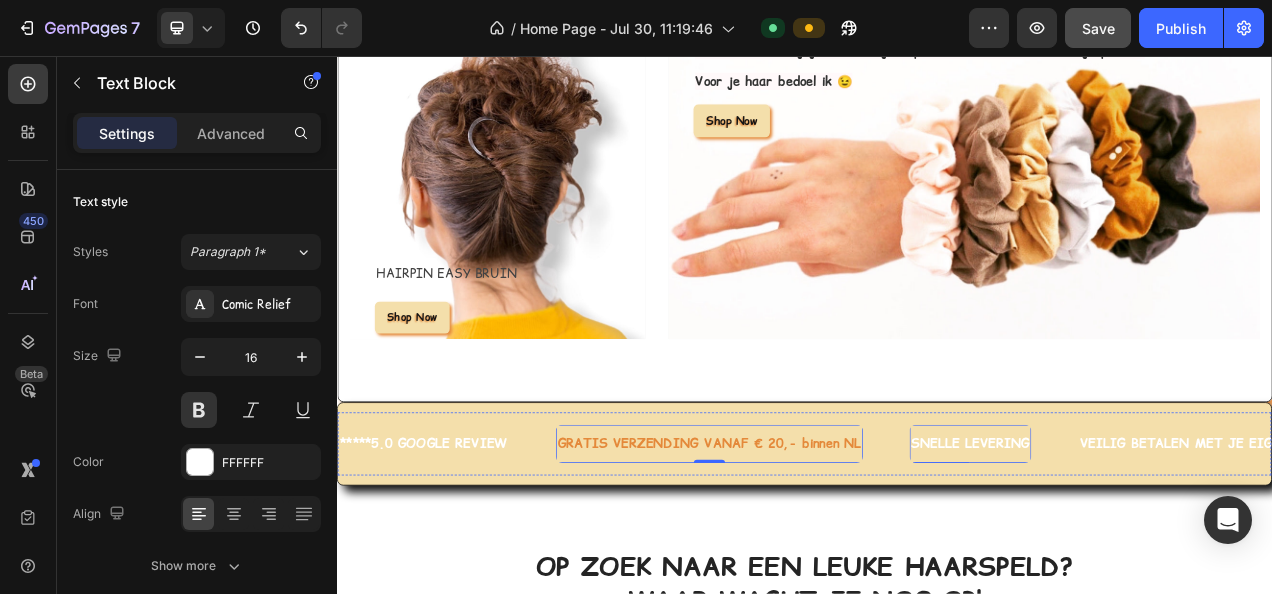 click on "SNELLE LEVERING" at bounding box center (1150, 553) 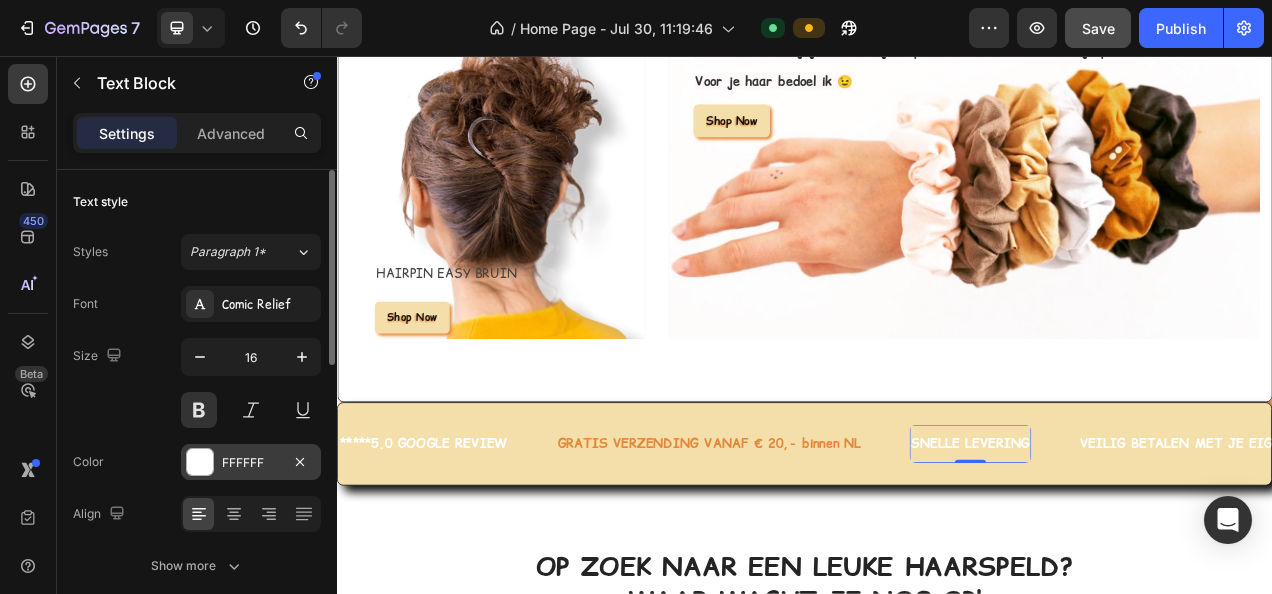click on "FFFFFF" at bounding box center (251, 463) 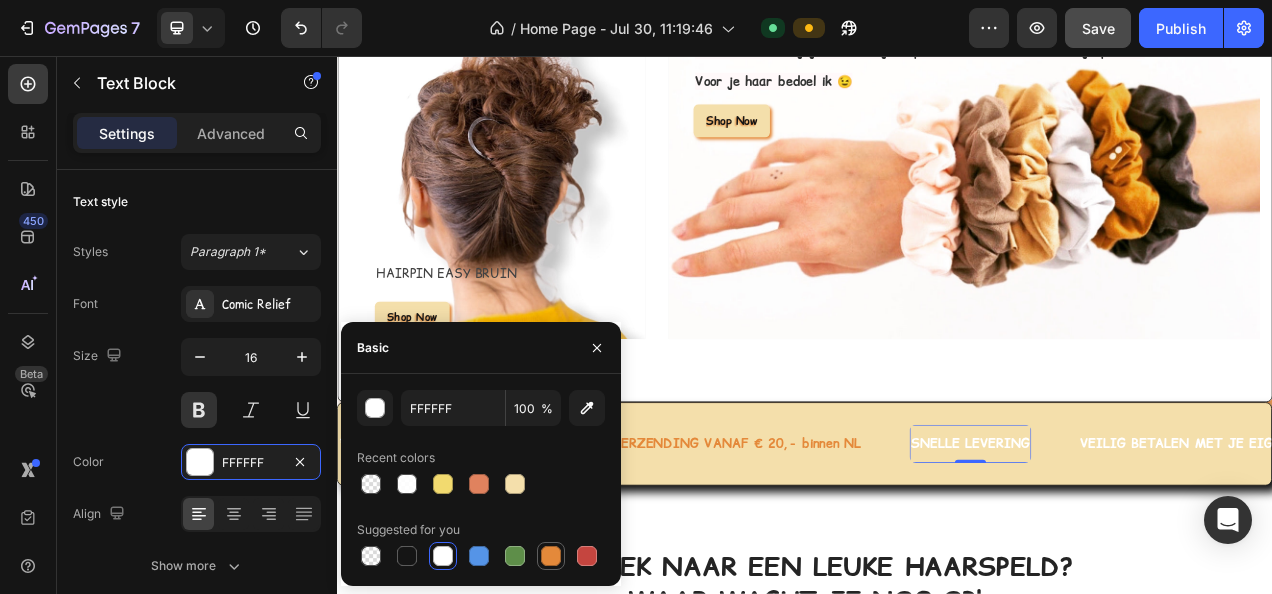 click at bounding box center (551, 556) 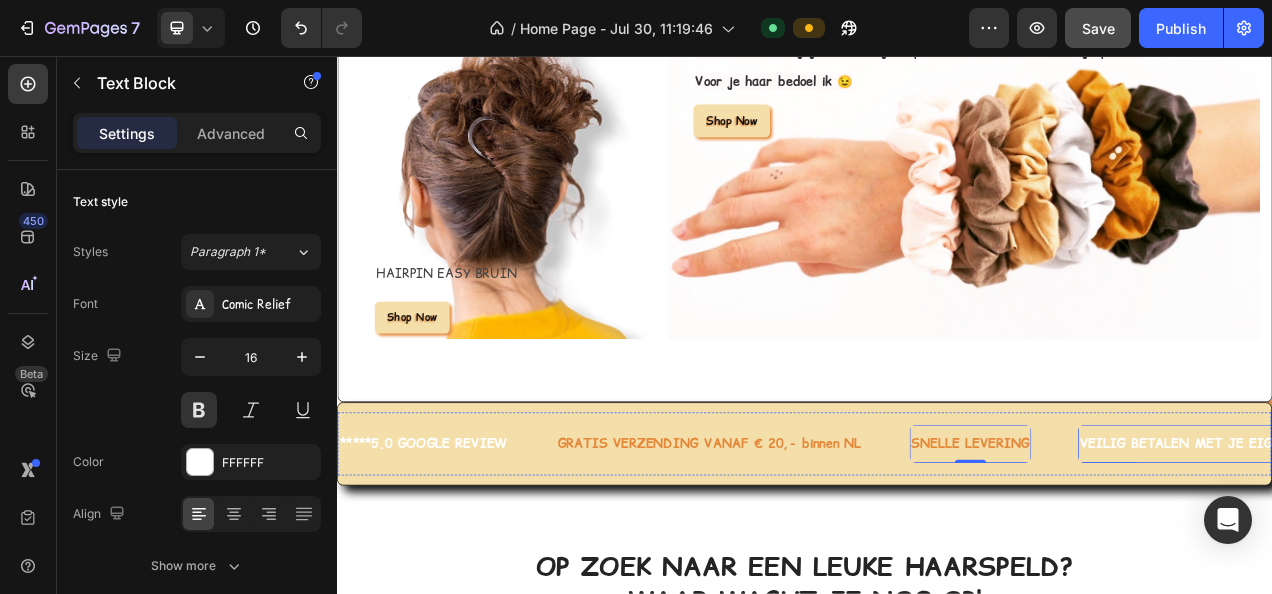 click on "VEILIG BETALEN MET JE EIGEN BANK VIA IDEAL" at bounding box center (1500, 553) 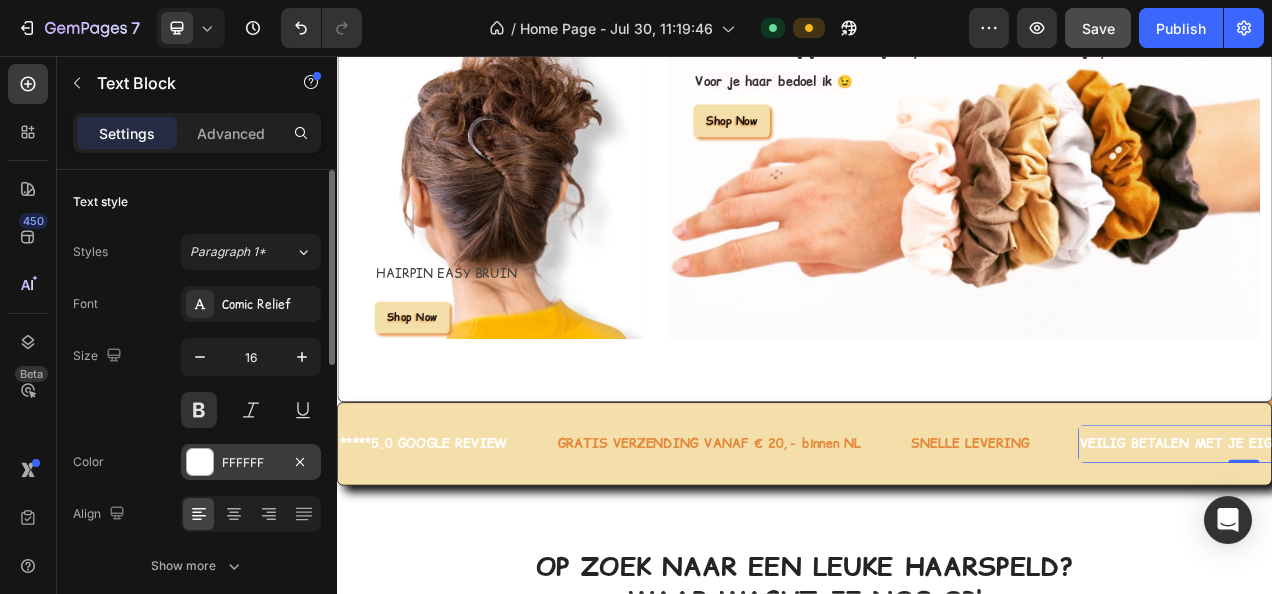click on "FFFFFF" at bounding box center (251, 463) 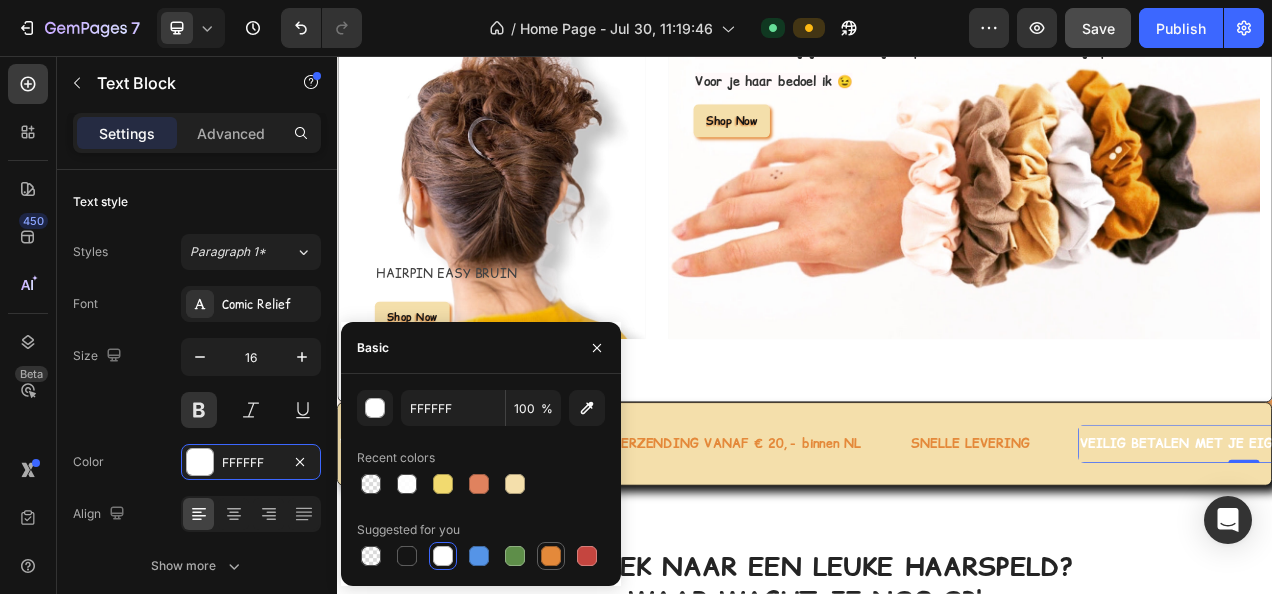 click at bounding box center [551, 556] 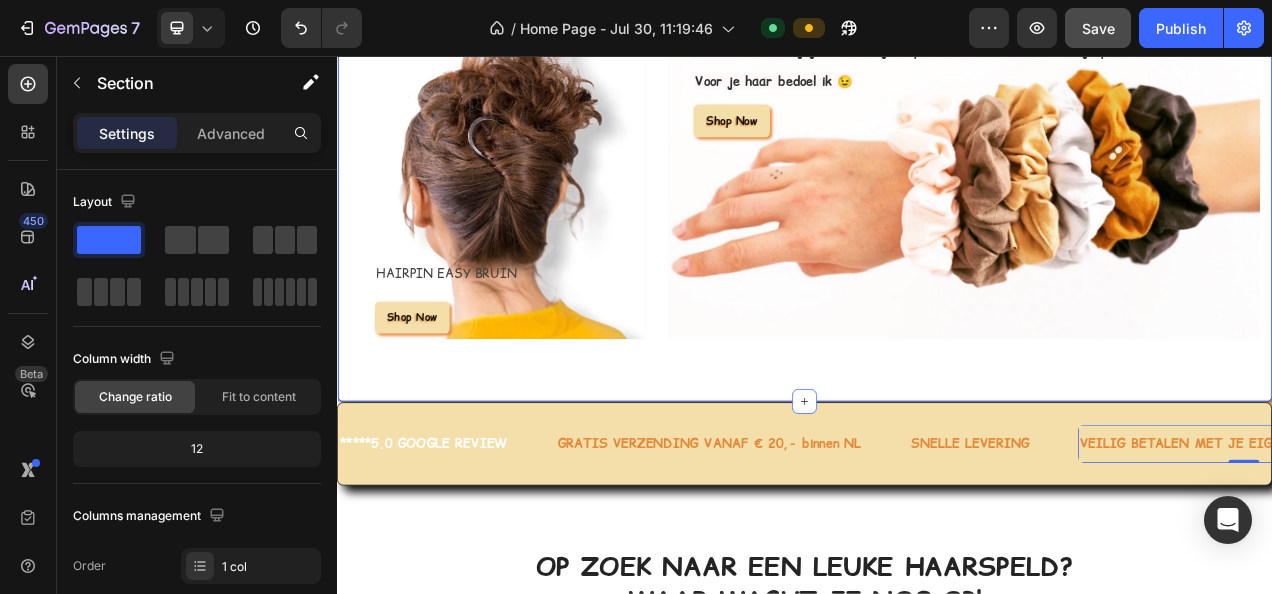 click on "SO EASY SO CUTE Heading WELKE HAIRPIN IS GESCHIKT VOOR MIJ? Text block
LEES ONS ADVIES HIER Button Row Row Hero Banner Row Heb je een vraag wil je graag iets meer weten over een product of een levering? We helpen je graag. Heading STUUR MIJ EEN BERICHT Button Row Row Hero Banner Row Row HAIRPIN EASY BRUIN Text block Shop Now Button Row Row Hero Banner Row Neem snel een kijkje en scoor jouw perfecte scrunchie voor om je pols.... Heading Voor je haar bedoel ik 😉 Text block Shop Now Button Row Row Hero Banner Row Row Section 6/25" at bounding box center (937, -18) 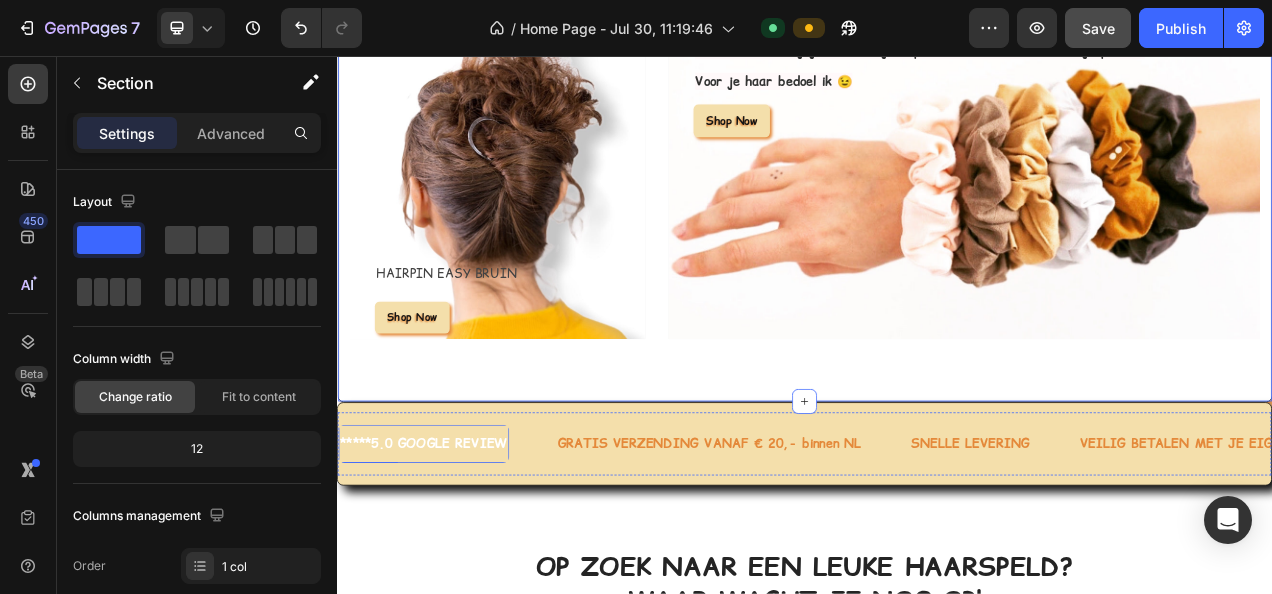 click on "*****5.0 GOOGLE REVIEW" at bounding box center [448, 553] 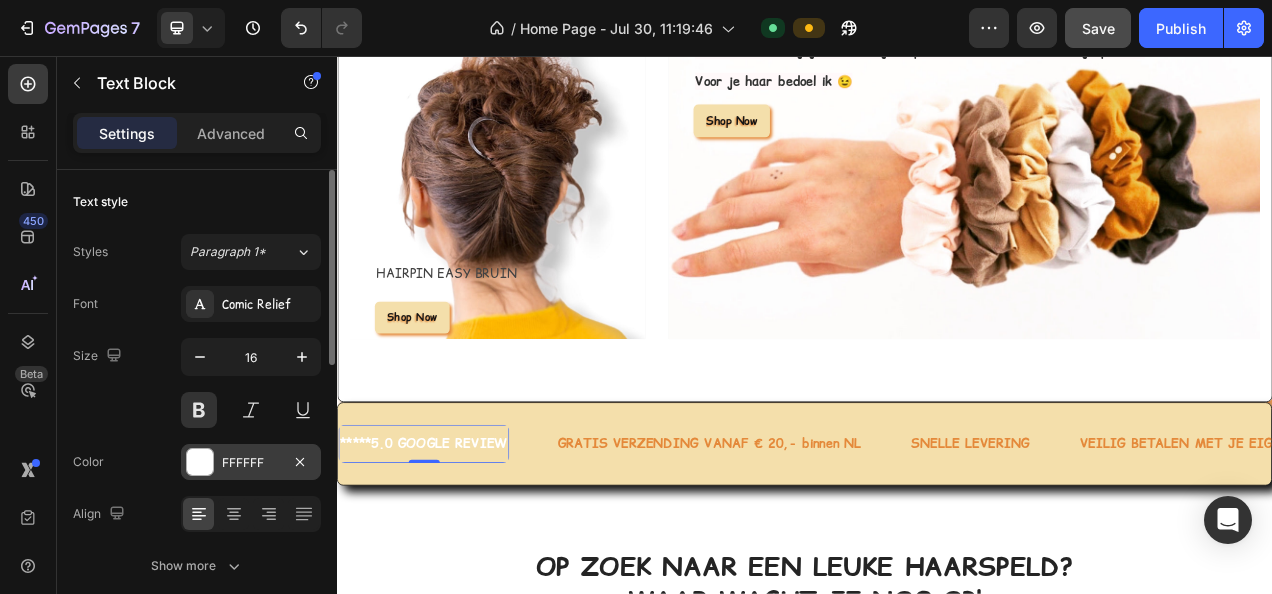 click on "FFFFFF" at bounding box center [251, 463] 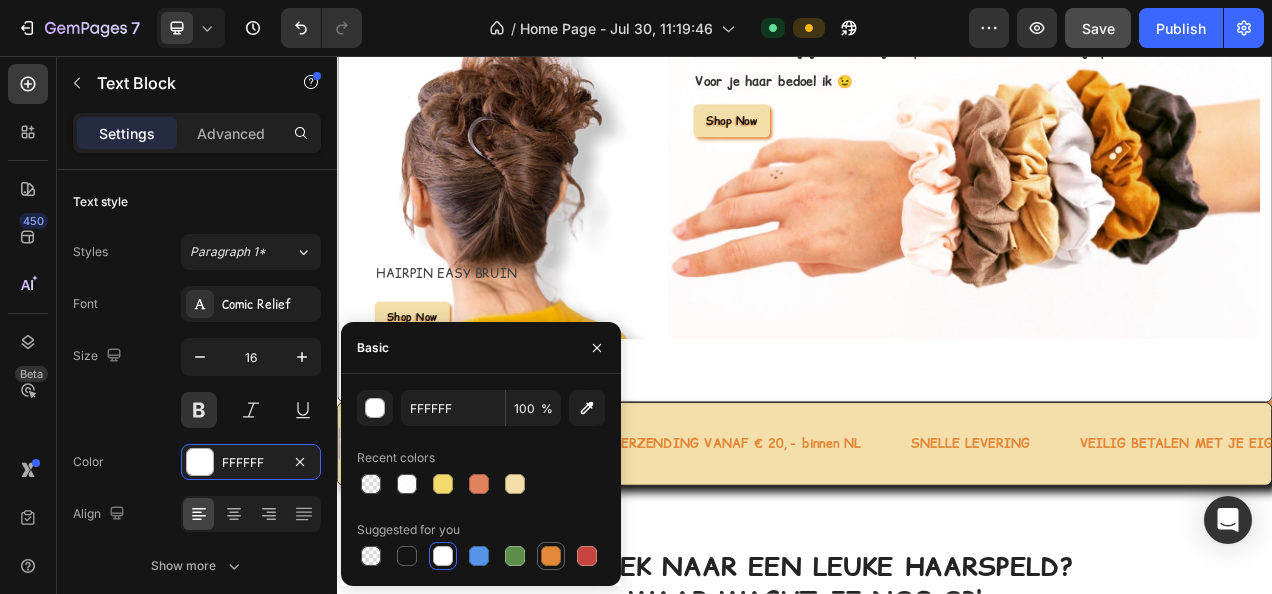 click at bounding box center (551, 556) 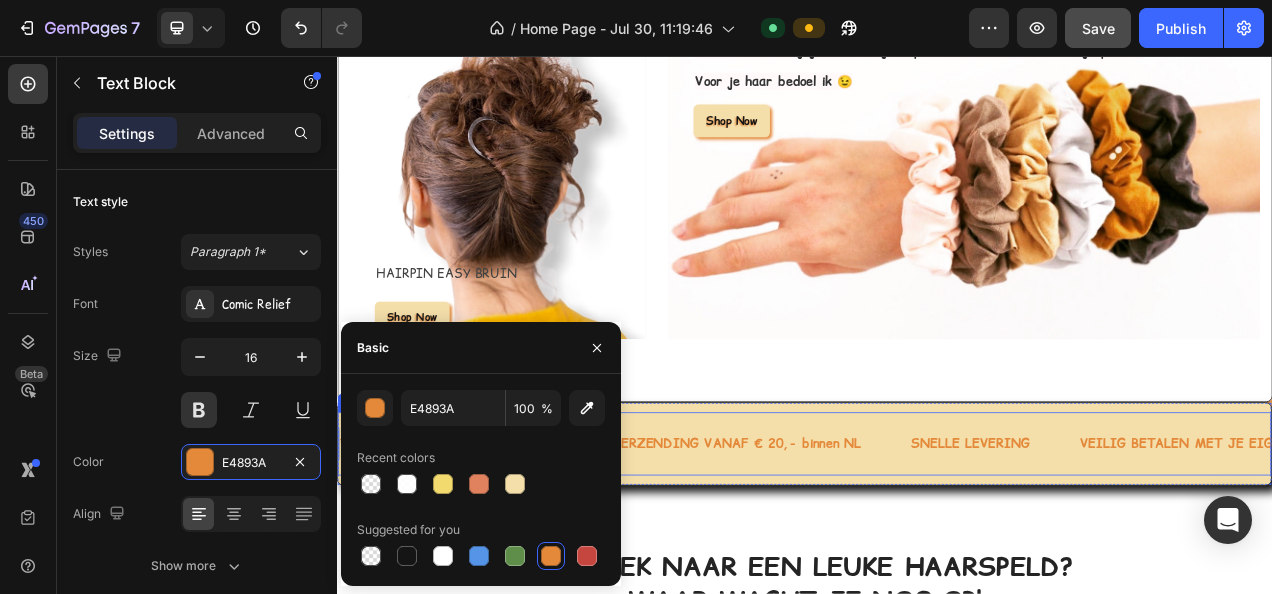 click on "*****5.0 GOOGLE REVIEW Text Block   0 GRATIS VERZENDING VANAF € 20,- binnen NL Text Block SNELLE LEVERING Text Block VEILIG BETALEN MET JE EIGEN BANK VIA IDEAL Text Block *****5.0 GOOGLE REVIEW Text Block   0 GRATIS VERZENDING VANAF € 20,- binnen NL Text Block SNELLE LEVERING Text Block VEILIG BETALEN MET JE EIGEN BANK VIA IDEAL Text Block Marquee" at bounding box center (937, 553) 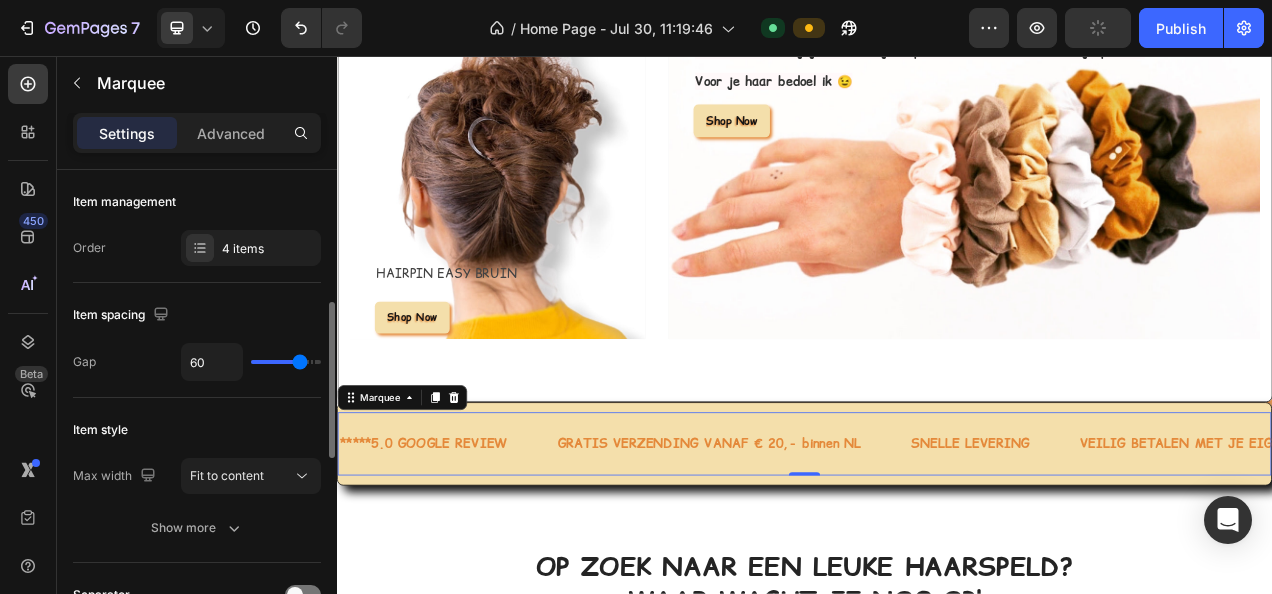 scroll, scrollTop: 0, scrollLeft: 0, axis: both 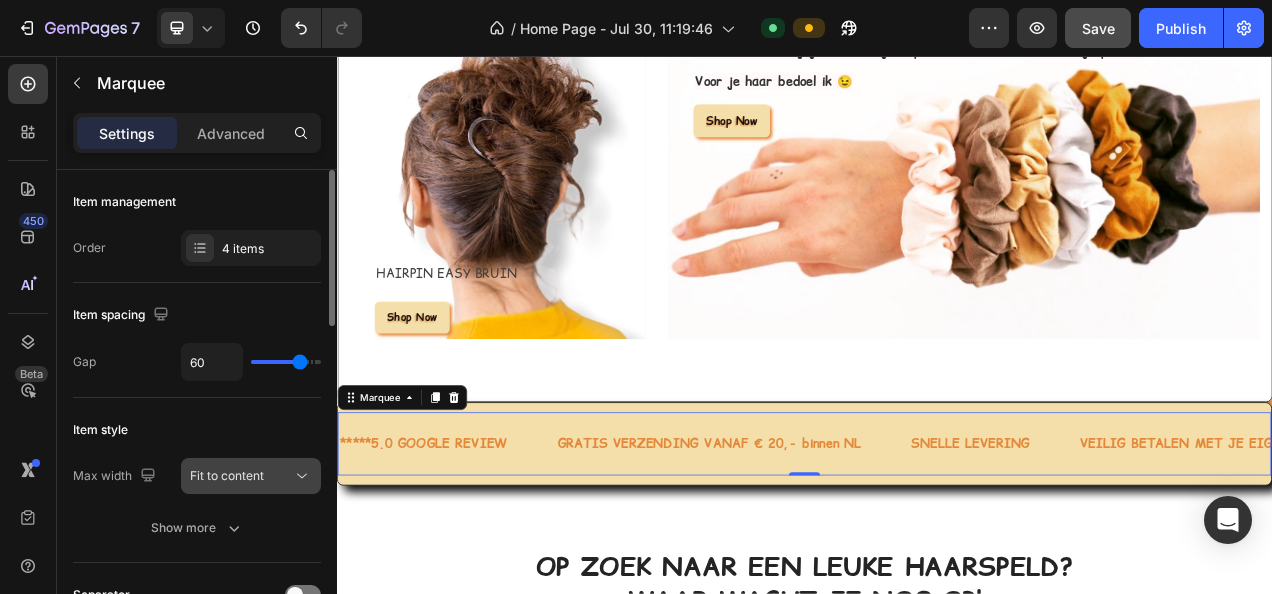 click on "Fit to content" at bounding box center (241, 476) 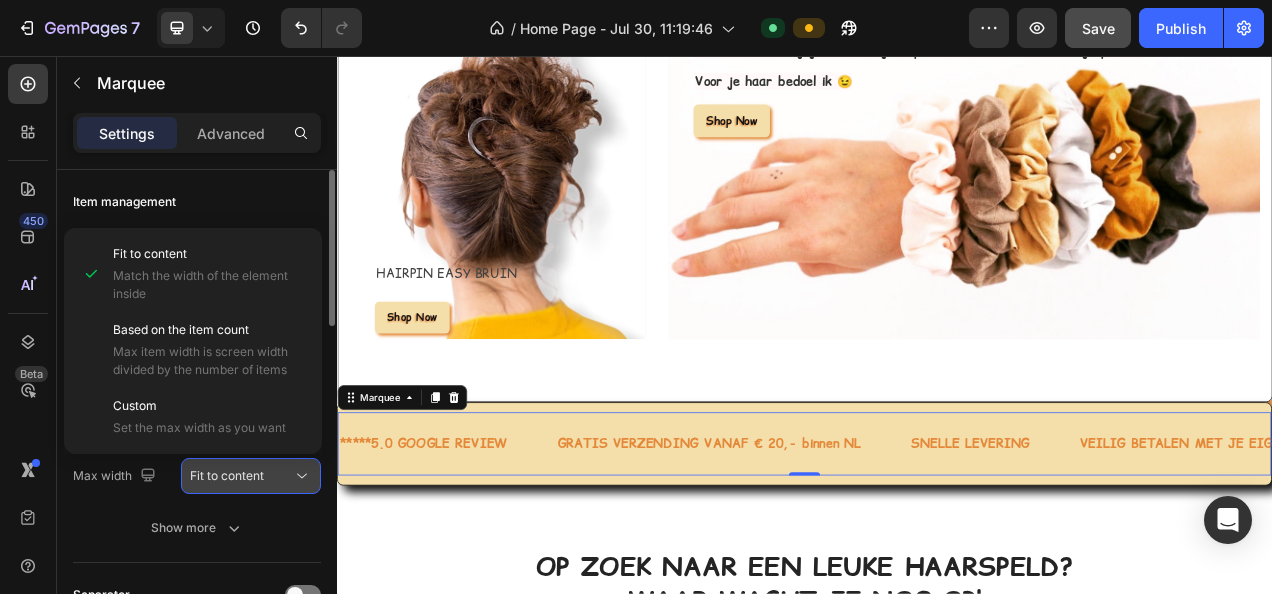 click 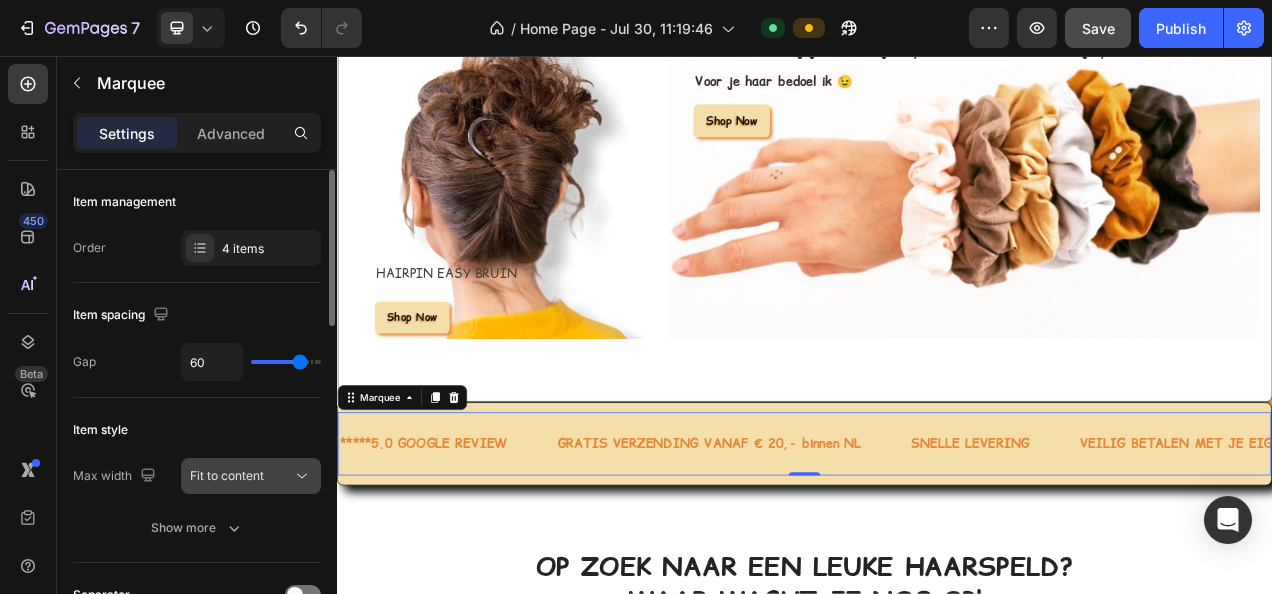 click 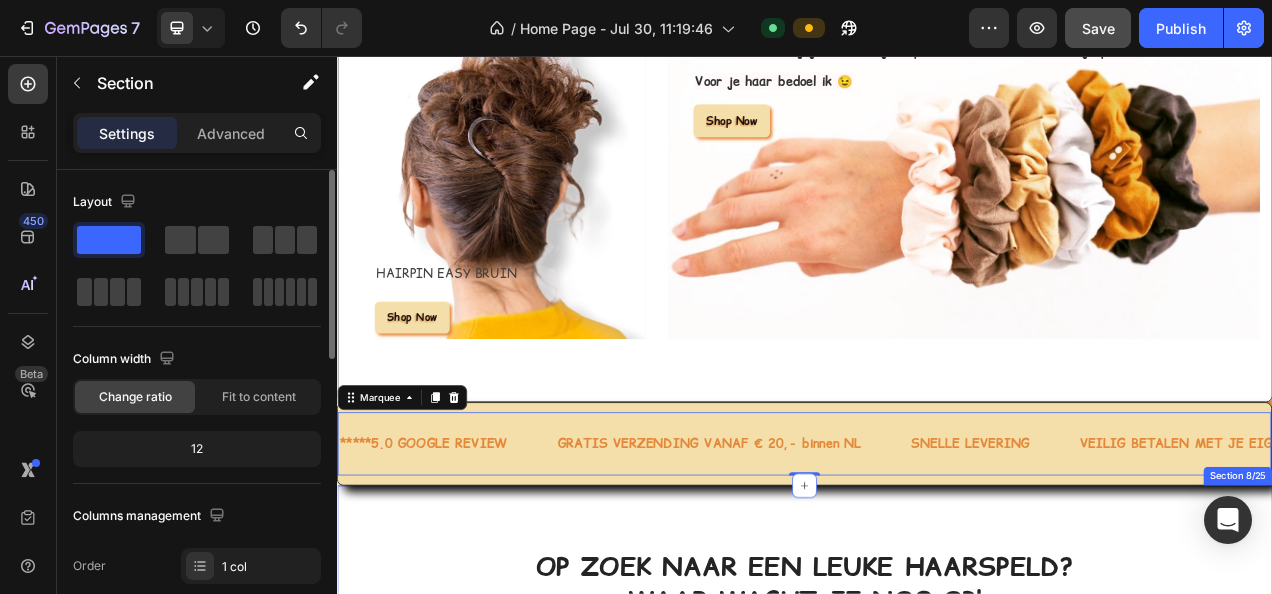 click on "OP ZOEK NAAR EEN LEUKE HAARSPELD? WAAR WACHT JE NOG OP! Heading Met de uniek en handgemaakte haarclips van Hairpin.nu creëer je binnen enkele seconden de leukste kapsels Text Block Row (P) Images No discount   Not be displayed when published Product Badge Row Color Hairclip haarspeld Ibiza print oranje turquoise XL (P) Title €11,50 (P) Price (P) Price No compare price (P) Price Row Row Product List (P) Images No discount   Not be displayed when published Product Badge Row Color Hairclip haarspeld green/bleu XL (P) Title €11,50 (P) Price (P) Price No compare price (P) Price Row Row Product List (P) Images No discount   Not be displayed when published Product Badge Row Color Hairclip haarspeld Ibiza print roodbruin XL (P) Title €11,50 (P) Price (P) Price No compare price (P) Price Row Row Product List (P) Images 13% off Product Badge Row Voordeelset Color Hairclips set 2 haarspelden XL (P) Title €20,00 (P) Price (P) Price €23,00 (P) Price (P) Price Row Row Product List (P) Images No discount   Row" at bounding box center [937, 966] 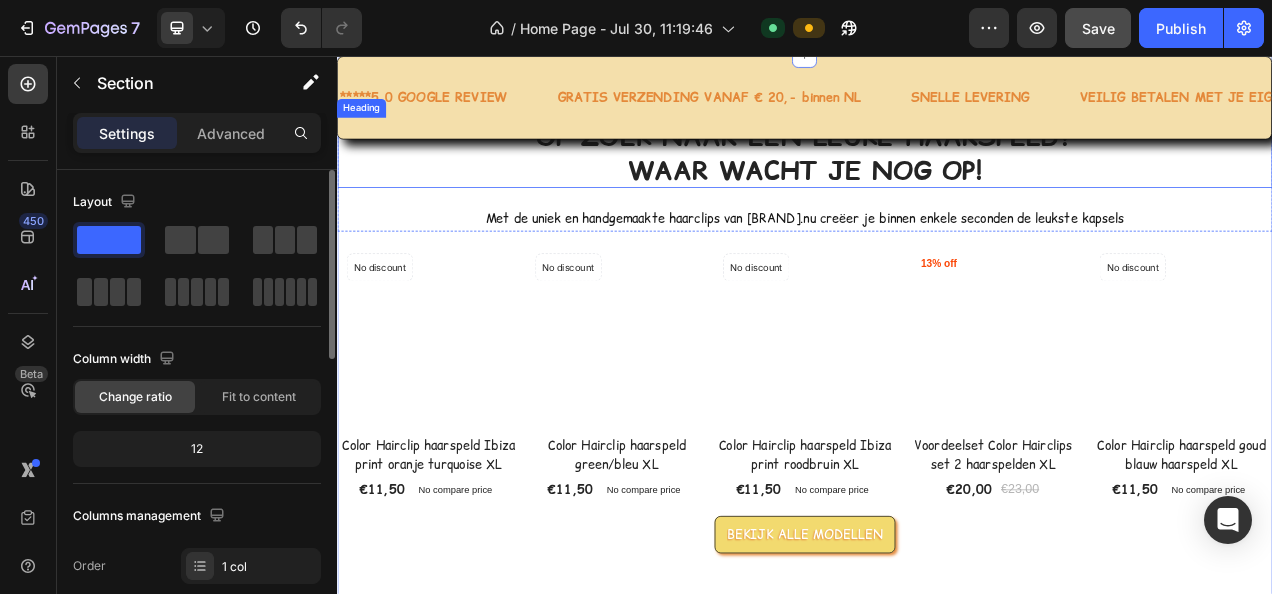 scroll, scrollTop: 3900, scrollLeft: 0, axis: vertical 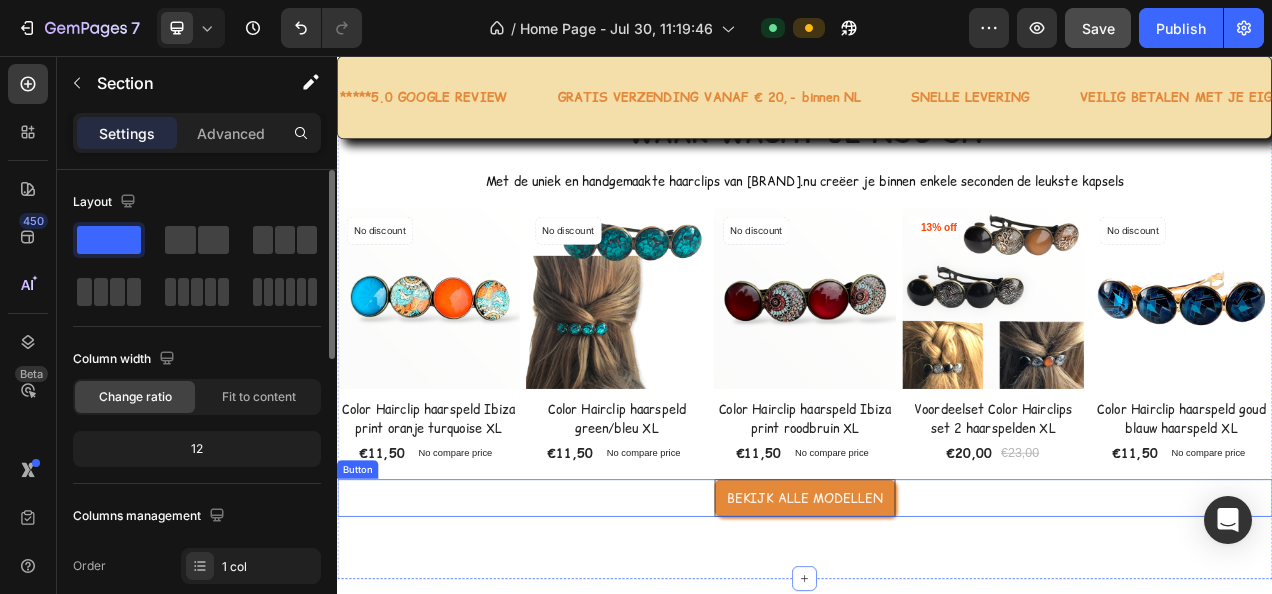 click on "BEKIJK ALLE MODELLEN" at bounding box center [937, 623] 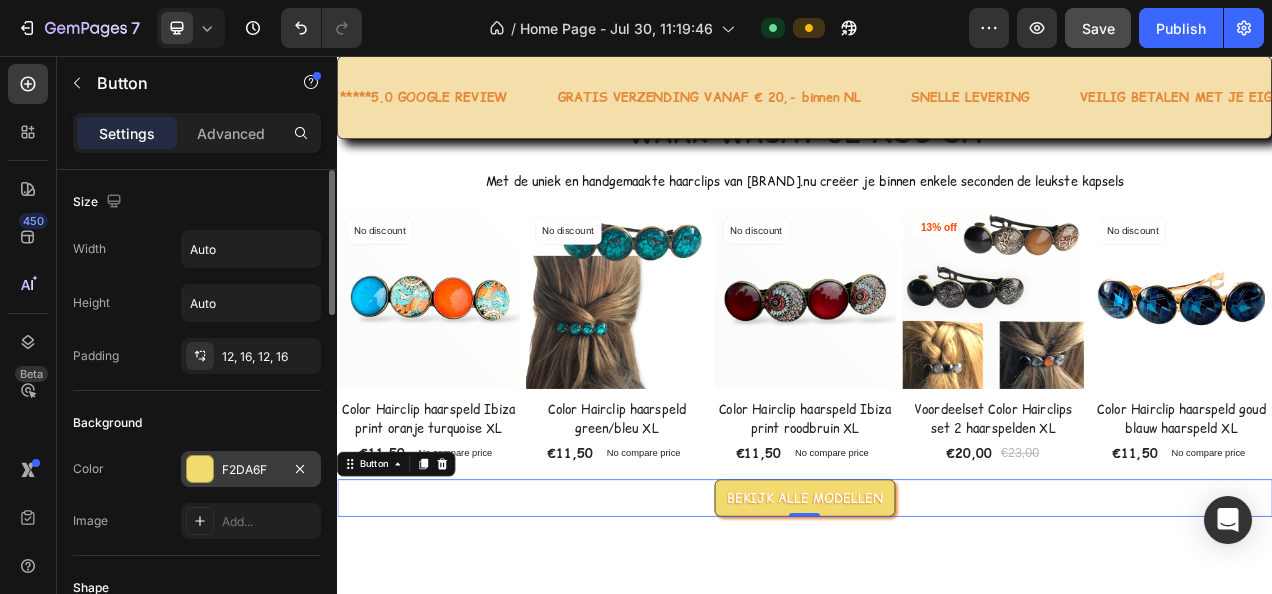 click on "F2DA6F" at bounding box center (251, 470) 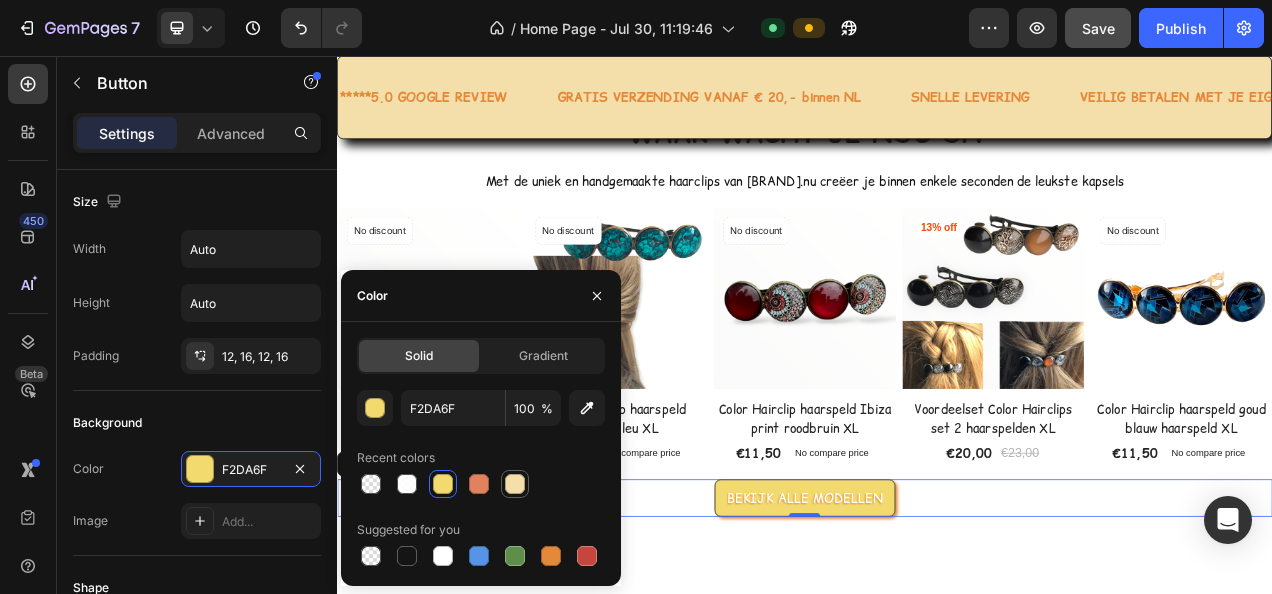 click at bounding box center [515, 484] 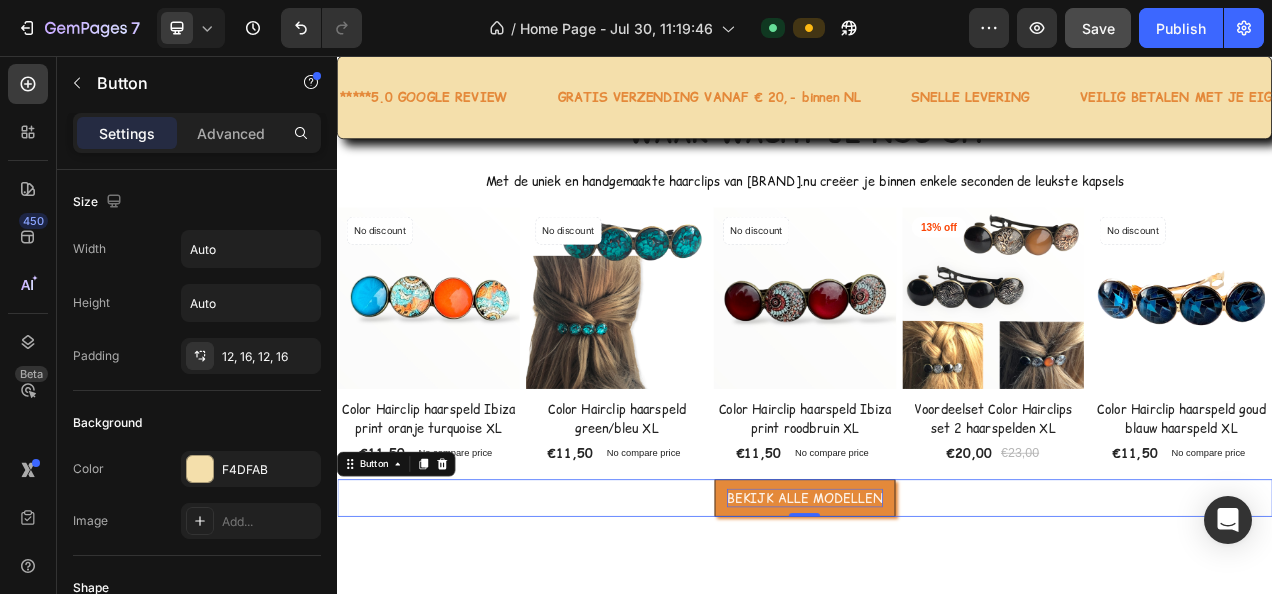 click on "BEKIJK ALLE MODELLEN" at bounding box center (937, 623) 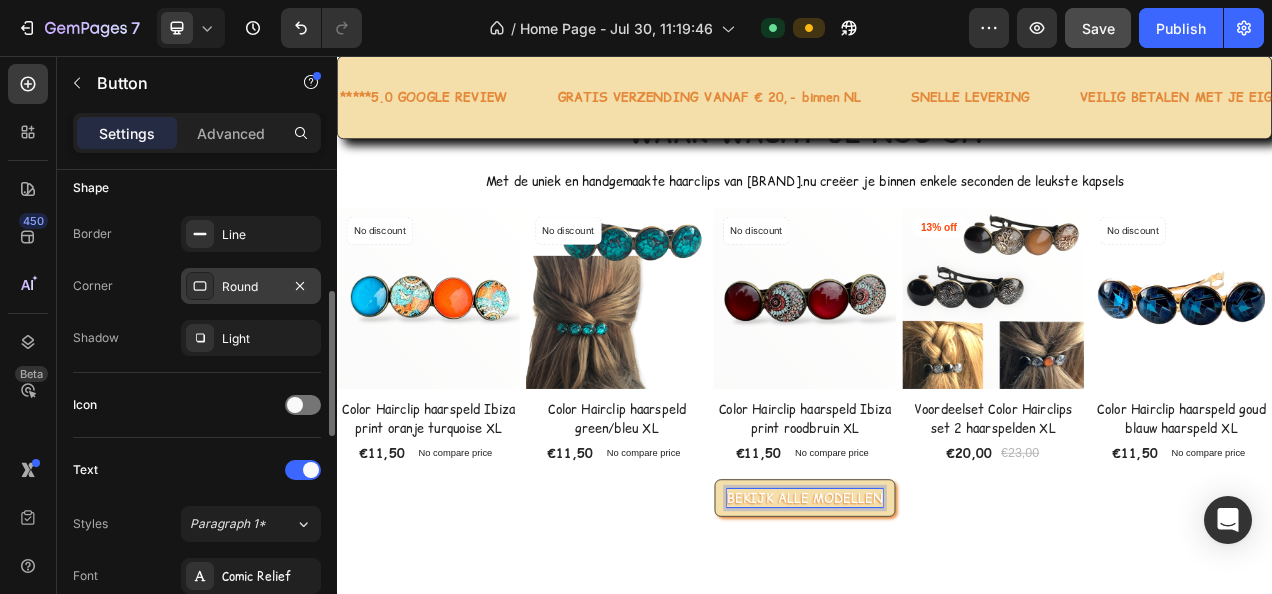 scroll, scrollTop: 600, scrollLeft: 0, axis: vertical 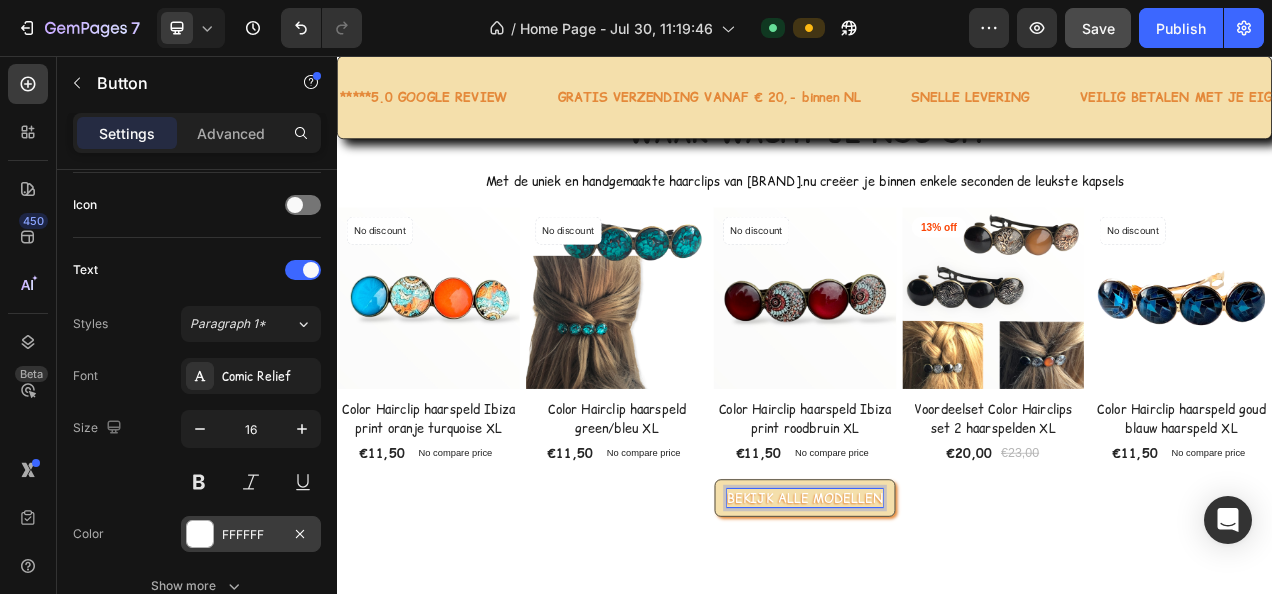 click on "FFFFFF" at bounding box center (251, 534) 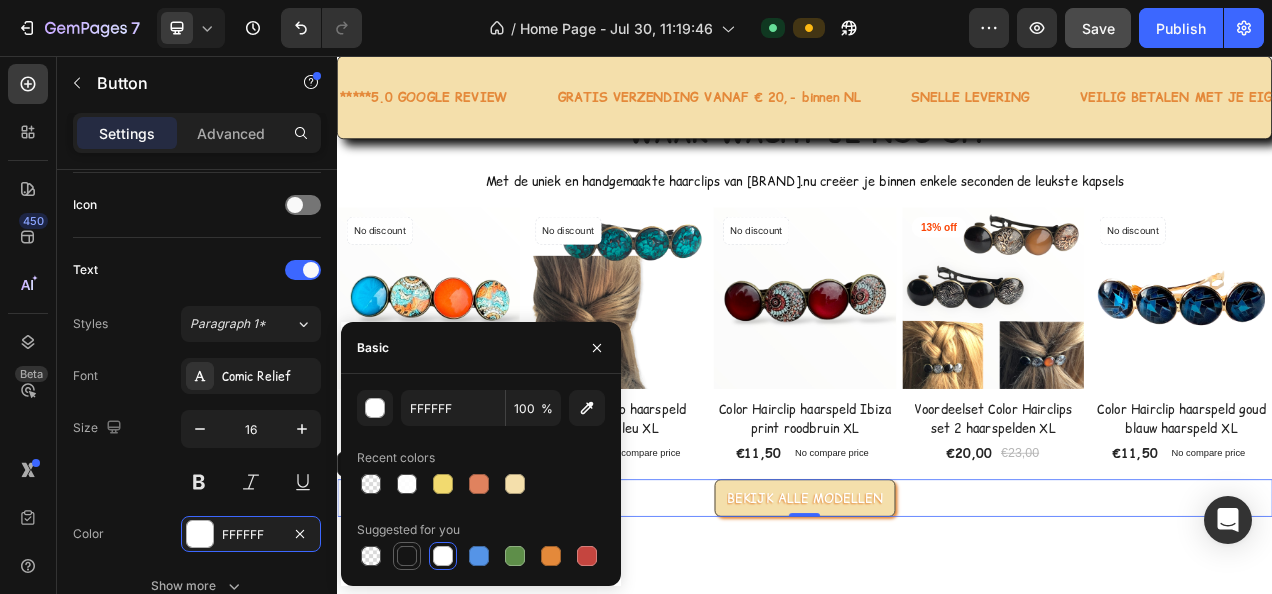 click at bounding box center [407, 556] 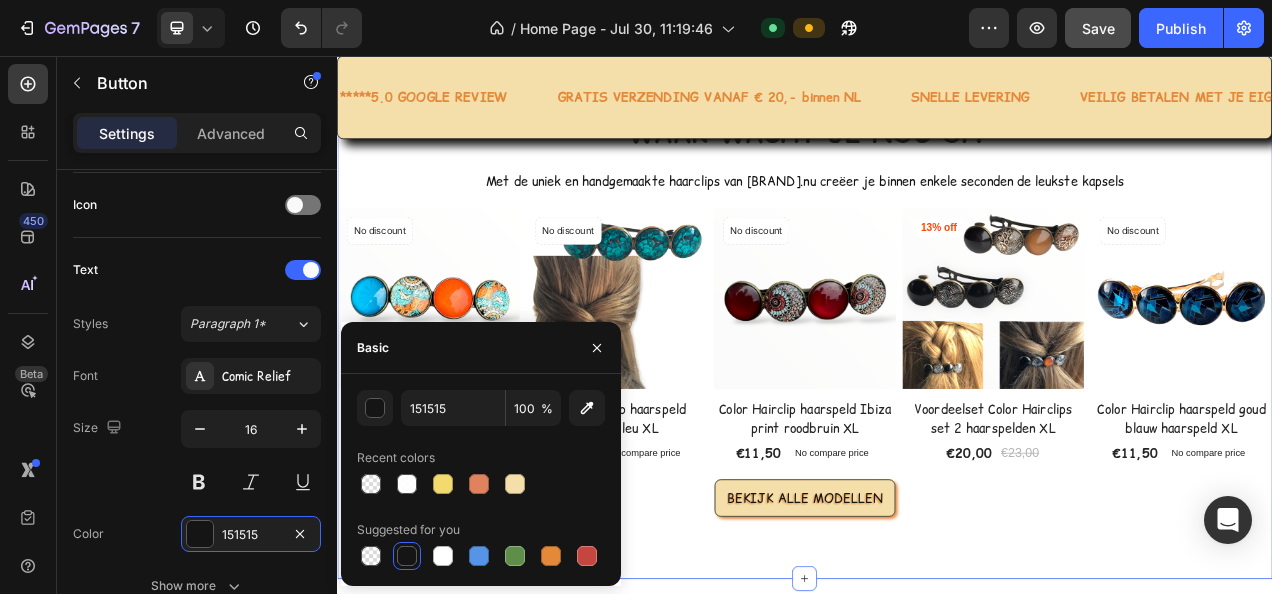 click on "OP ZOEK NAAR EEN LEUKE HAARSPELD? WAAR WACHT JE NOG OP! Heading Met de uniek en handgemaakte haarclips van Hairpin.nu creëer je binnen enkele seconden de leukste kapsels Text Block Row (P) Images No discount   Not be displayed when published Product Badge Row Color Hairclip haarspeld Ibiza print oranje turquoise XL (P) Title €11,50 (P) Price (P) Price No compare price (P) Price Row Row Product List (P) Images No discount   Not be displayed when published Product Badge Row Color Hairclip haarspeld green/bleu XL (P) Title €11,50 (P) Price (P) Price No compare price (P) Price Row Row Product List (P) Images No discount   Not be displayed when published Product Badge Row Color Hairclip haarspeld Ibiza print roodbruin XL (P) Title €11,50 (P) Price (P) Price No compare price (P) Price Row Row Product List (P) Images 13% off Product Badge Row Voordeelset Color Hairclips set 2 haarspelden XL (P) Title €20,00 (P) Price (P) Price €23,00 (P) Price (P) Price Row Row Product List (P) Images No discount   Row" at bounding box center (937, 367) 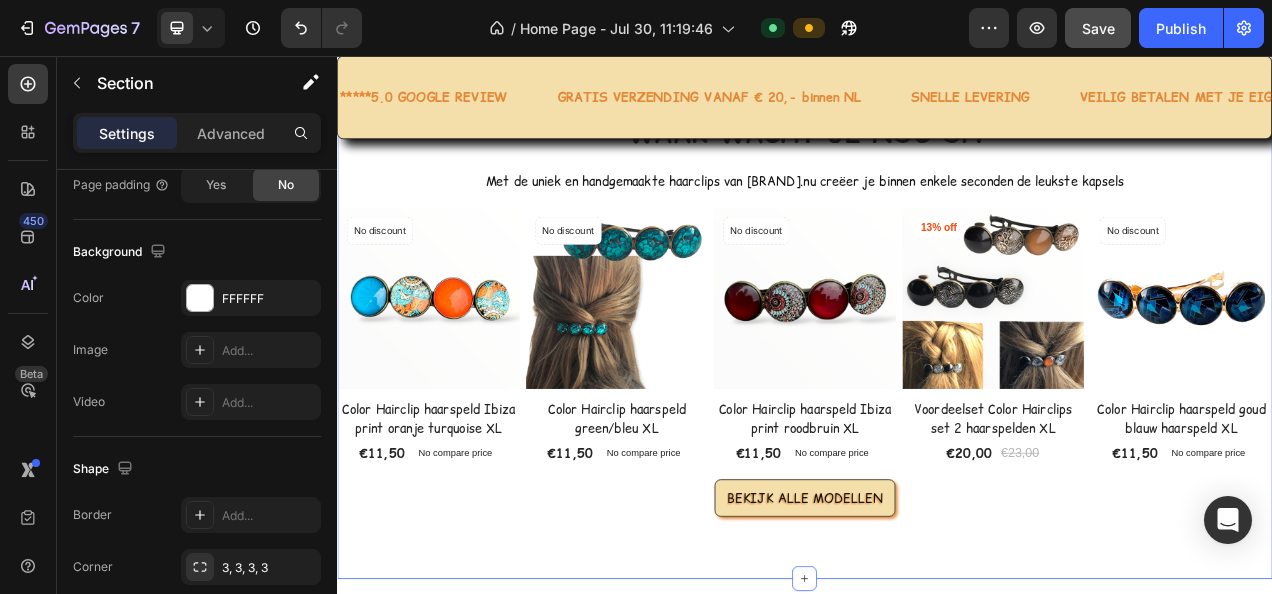 scroll, scrollTop: 0, scrollLeft: 0, axis: both 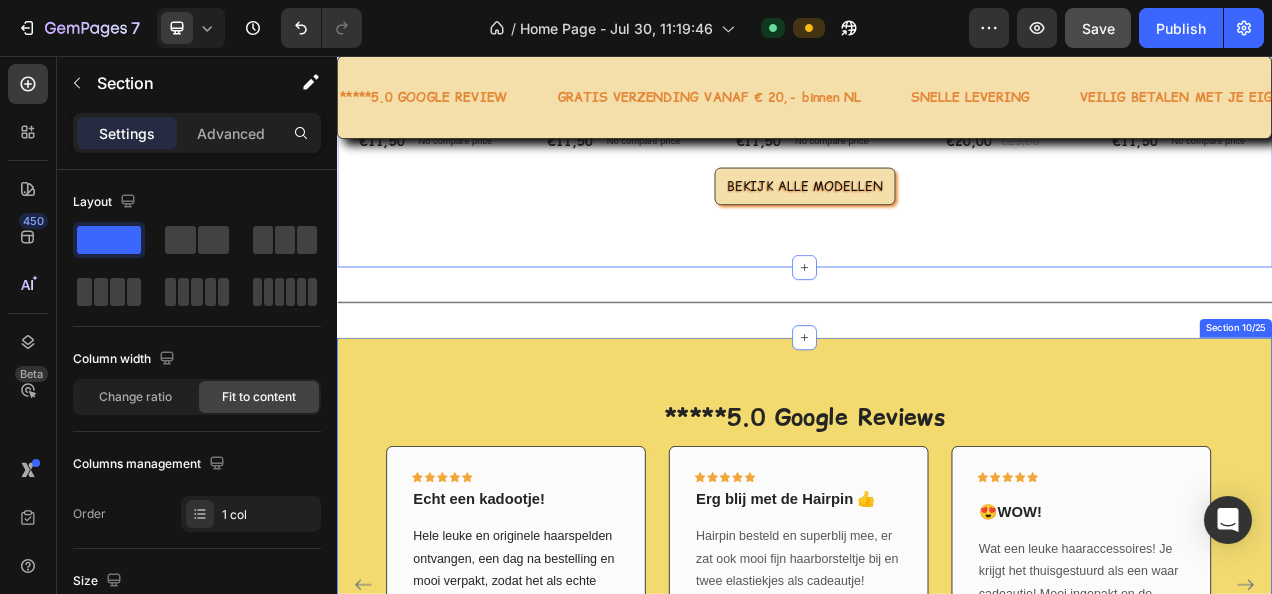 click on "*****5.0 Google Reviews Heading
Icon
Icon
Icon
Icon
Icon Row 😍WOW! Text block Wat een leuke haaraccessoires! Je krijgt het thuisgestuurd als een waar cadeautje! Mooi ingepakt en de service is top! Een erg leuk bedrijf Enne....Karin: superbedankt! Voor je tip en snelle handelen! Je bent een topper!😁🙌 Text block Row
Icon
Icon
Icon
Icon
Icon Row Erg blij met de Hairpin 👍 Text block Hairpin besteld en superblij mee, er zat ook mooi fijn haarborsteltje bij en twee elastiekjes als cadeautje! Text block Row
Icon
Icon
Icon
Icon
Icon Row Echt een kadootje! Text block Text block Row
Icon
Icon
Icon
Icon
Icon Row Goede service Text block ✔️Snelle levering en leuk verpakt! Row" at bounding box center [937, 717] 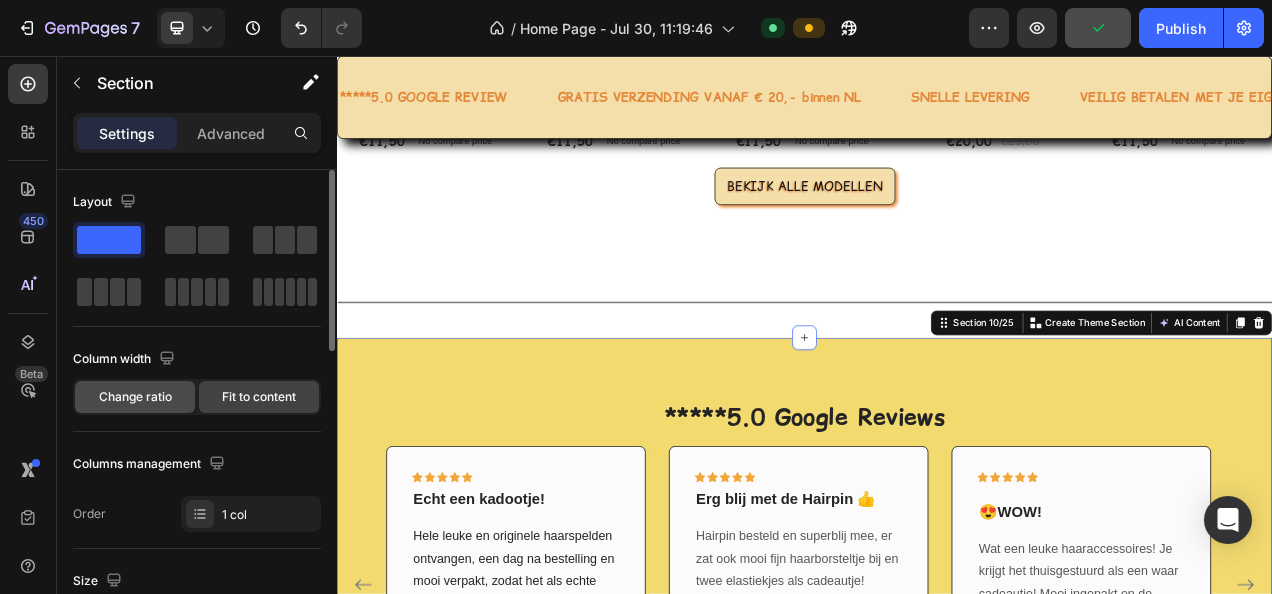 click on "Change ratio" 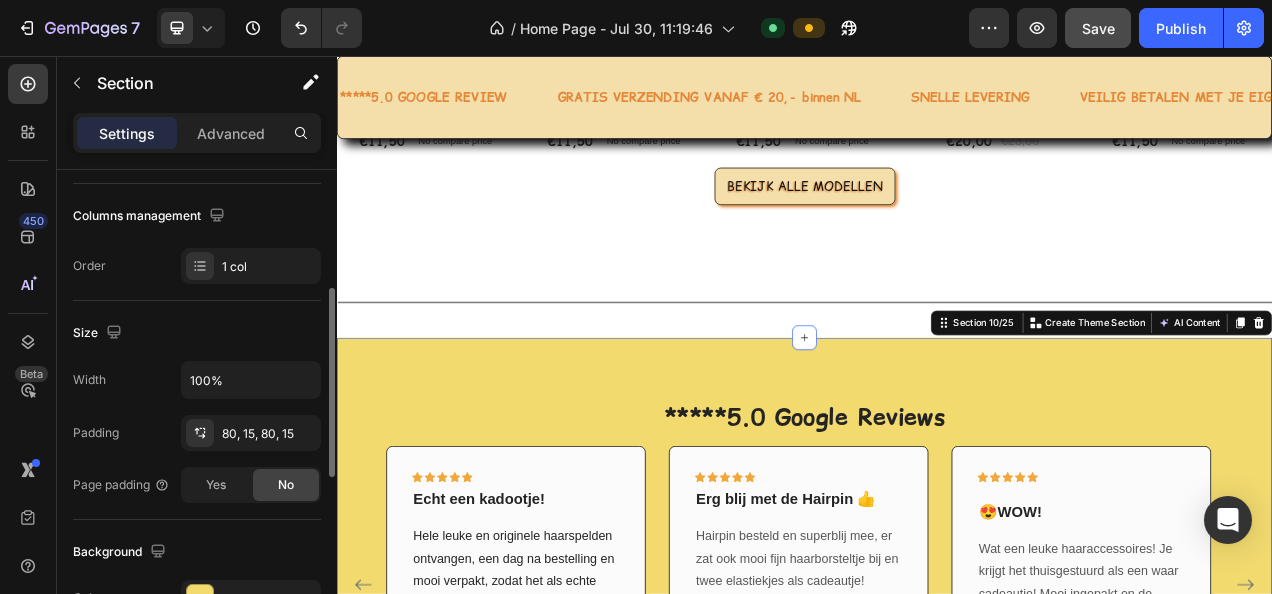scroll, scrollTop: 500, scrollLeft: 0, axis: vertical 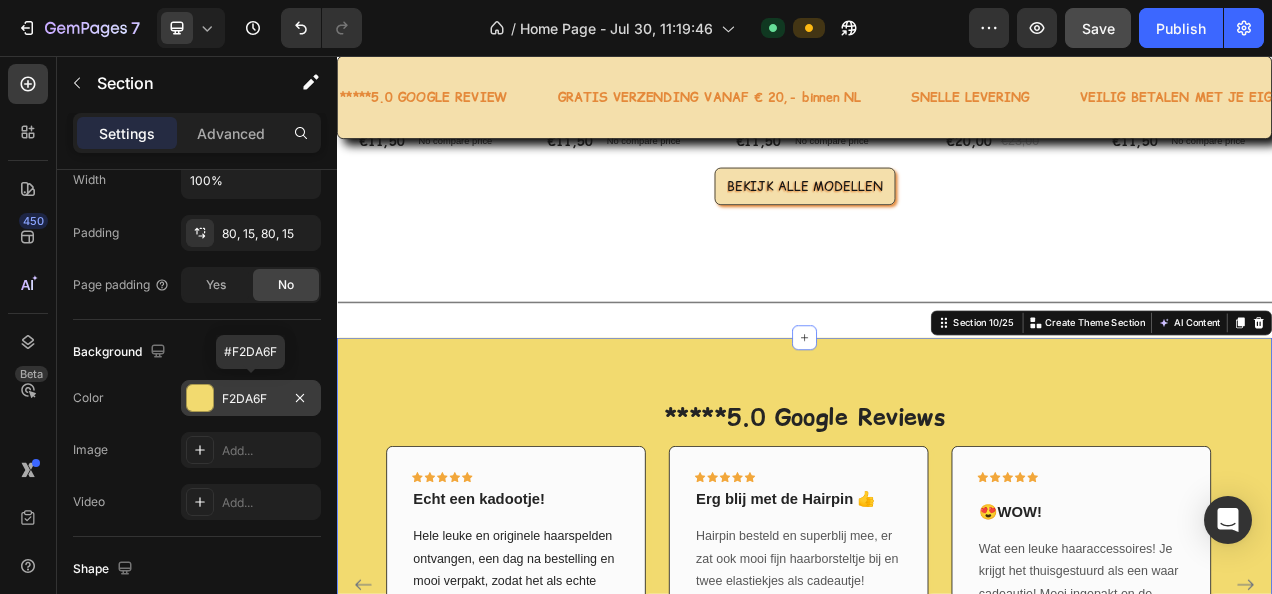 click on "F2DA6F" at bounding box center [251, 399] 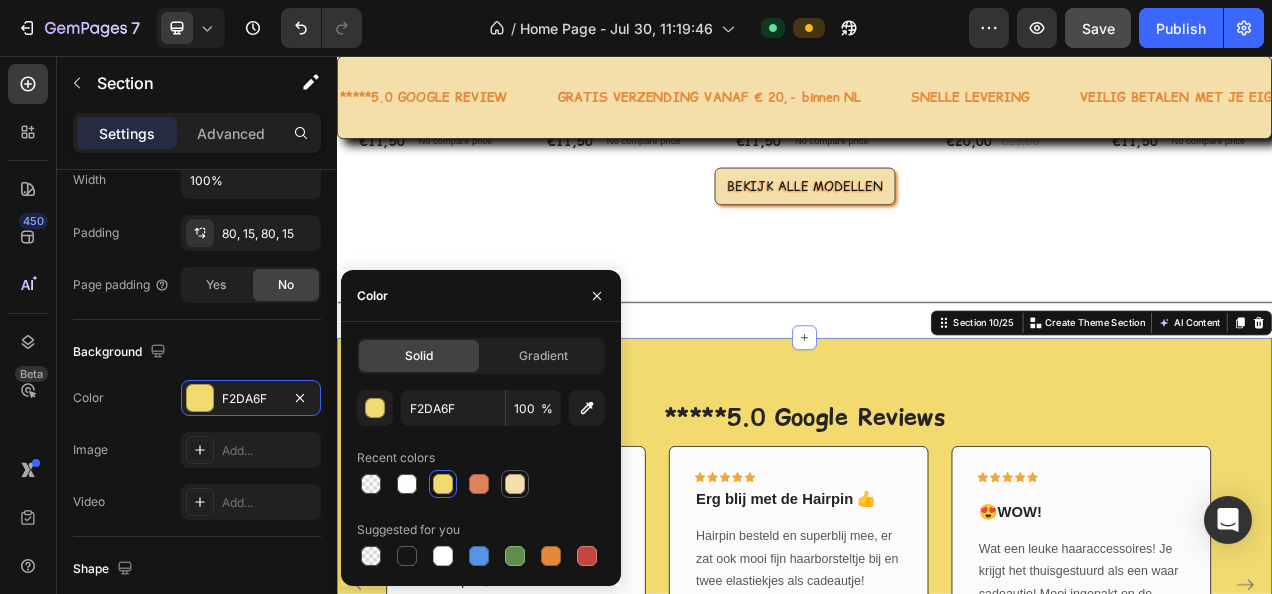 click at bounding box center (515, 484) 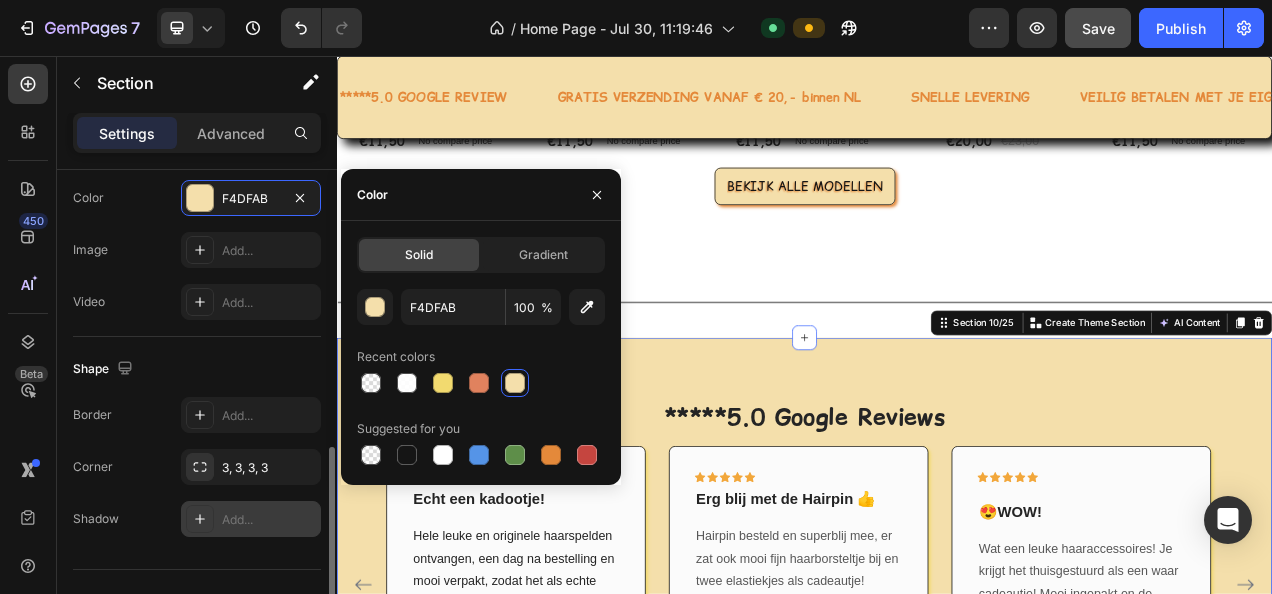 scroll, scrollTop: 736, scrollLeft: 0, axis: vertical 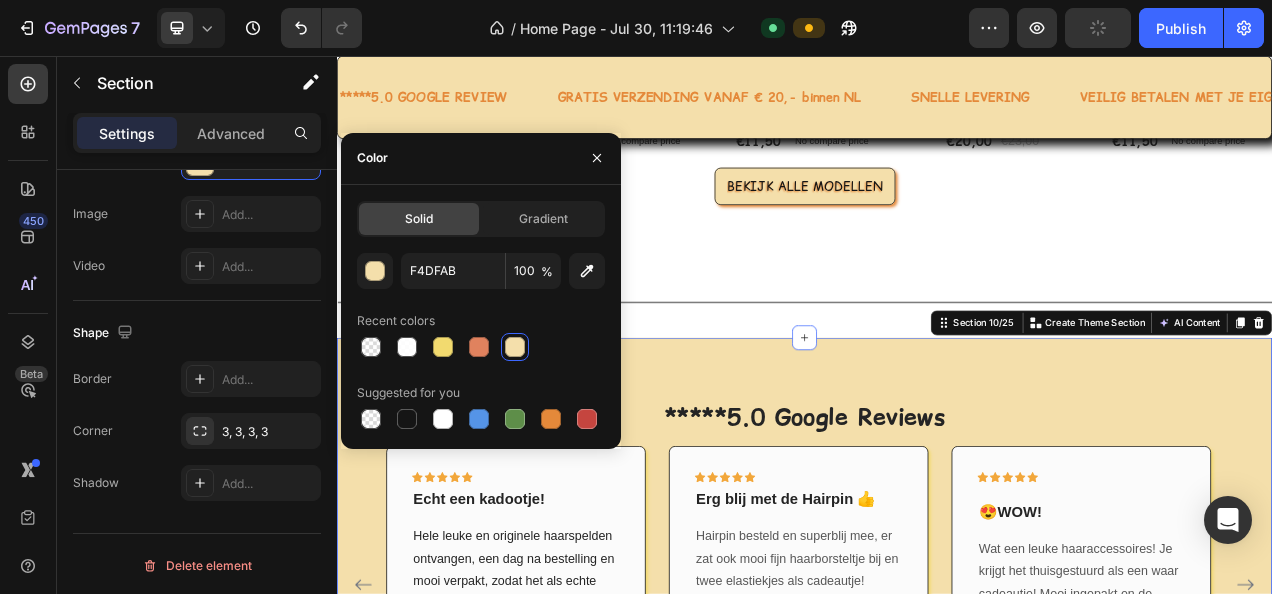 click on "*****5.0 Google Reviews Heading
Icon
Icon
Icon
Icon
Icon Row 😍WOW! Text block Wat een leuke haaraccessoires! Je krijgt het thuisgestuurd als een waar cadeautje! Mooi ingepakt en de service is top! Een erg leuk bedrijf Enne....Karin: superbedankt! Voor je tip en snelle handelen! Je bent een topper!😁🙌 Text block Row
Icon
Icon
Icon
Icon
Icon Row Erg blij met de Hairpin 👍 Text block Hairpin besteld en superblij mee, er zat ook mooi fijn haarborsteltje bij en twee elastiekjes als cadeautje! Text block Row
Icon
Icon
Icon
Icon
Icon Row Echt een kadootje! Text block Text block Row
Icon
Icon
Icon
Icon
Icon Row Goede service Text block ✔️Snelle levering en leuk verpakt! Row" at bounding box center [937, 717] 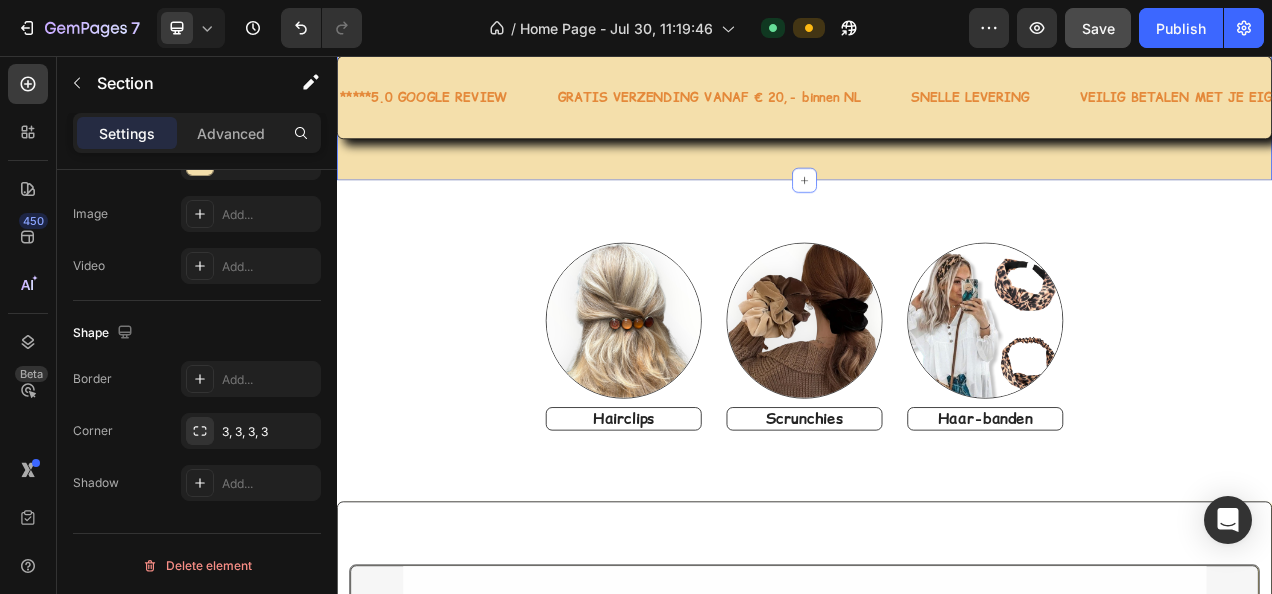 scroll, scrollTop: 5200, scrollLeft: 0, axis: vertical 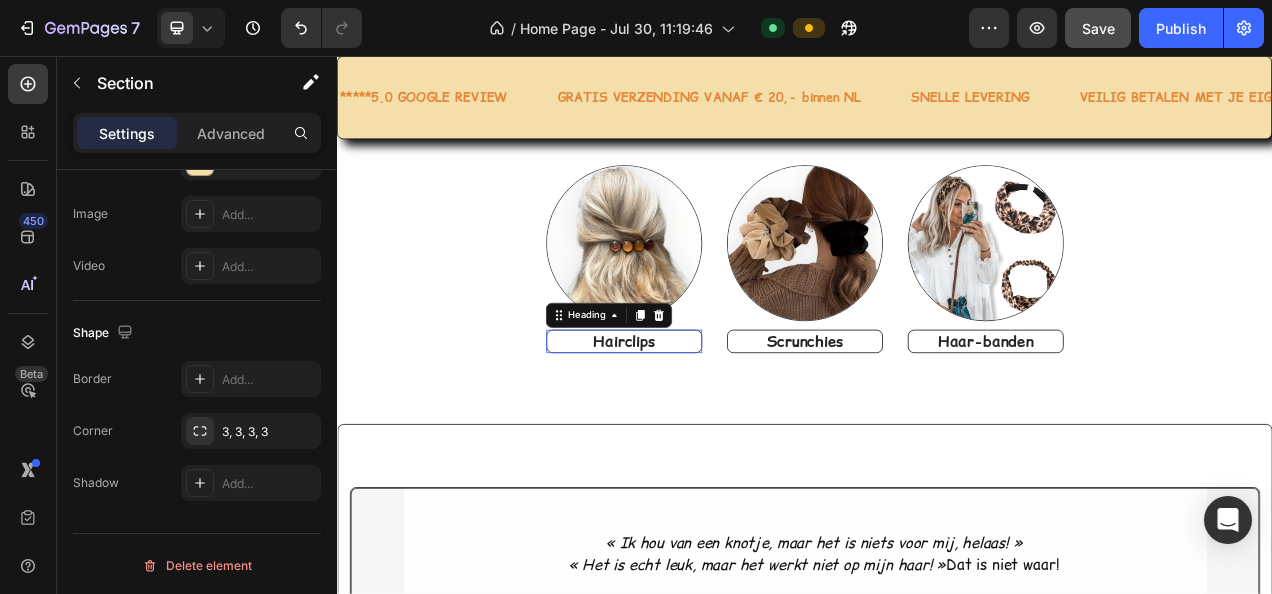 click on "Hairclips" at bounding box center (705, 422) 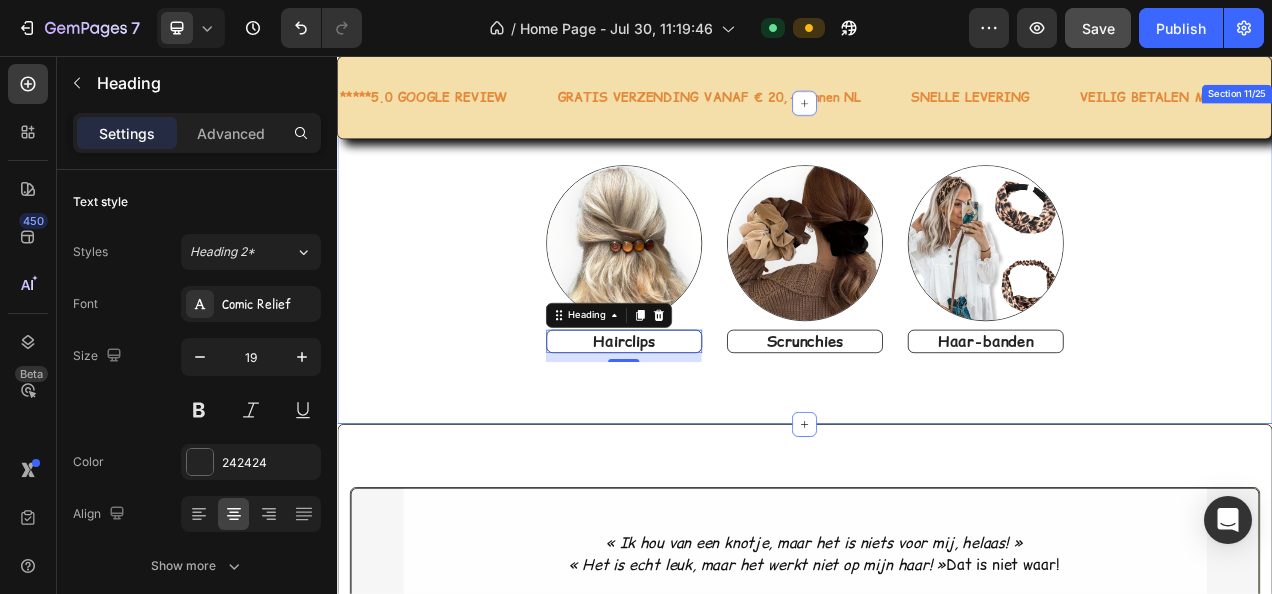 click on "Image Hairclips Heading   11 Image Scrunchies Heading Image Haar-banden Heading Section 11/25" at bounding box center (937, 322) 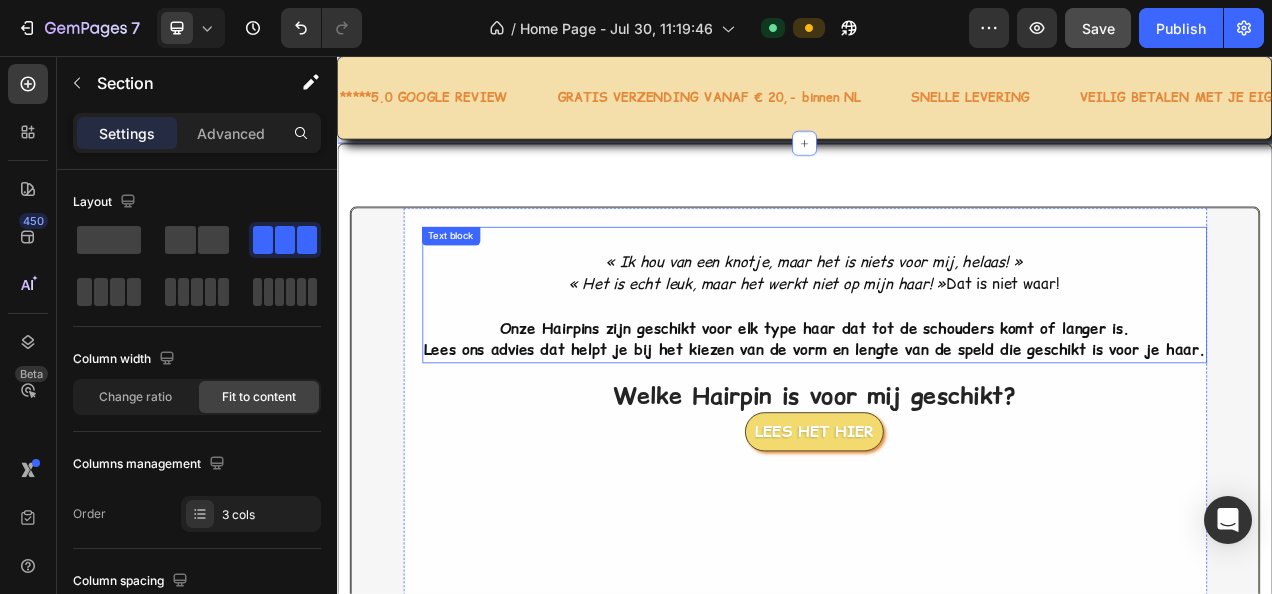 scroll, scrollTop: 5600, scrollLeft: 0, axis: vertical 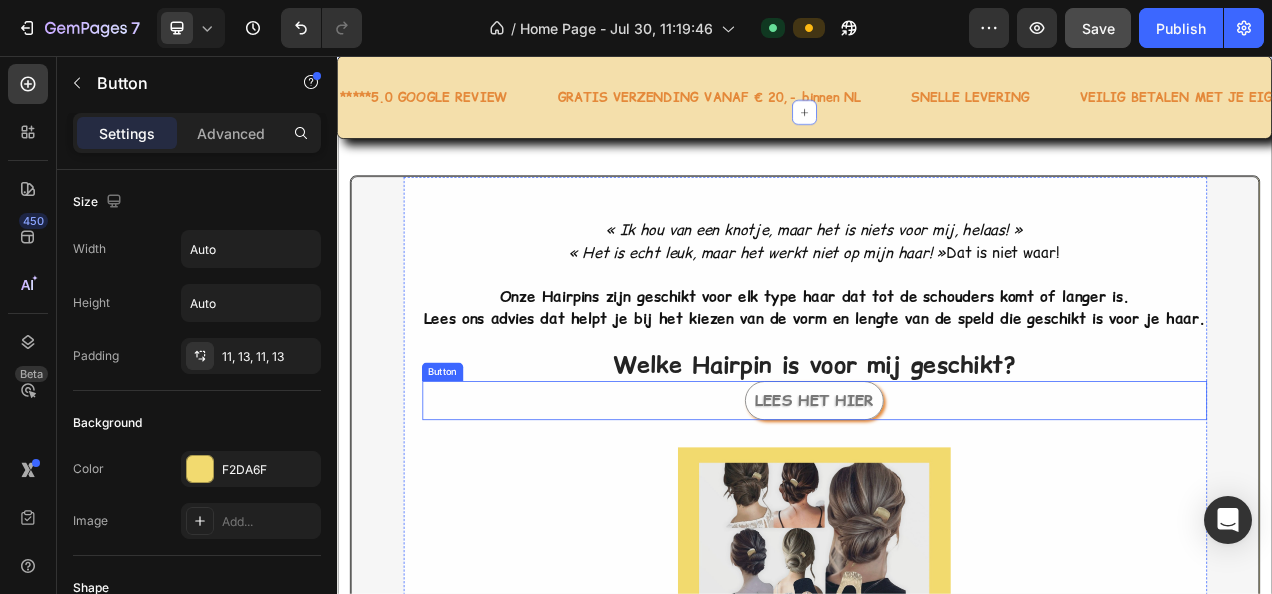 click on "Lees het hier" at bounding box center (949, 498) 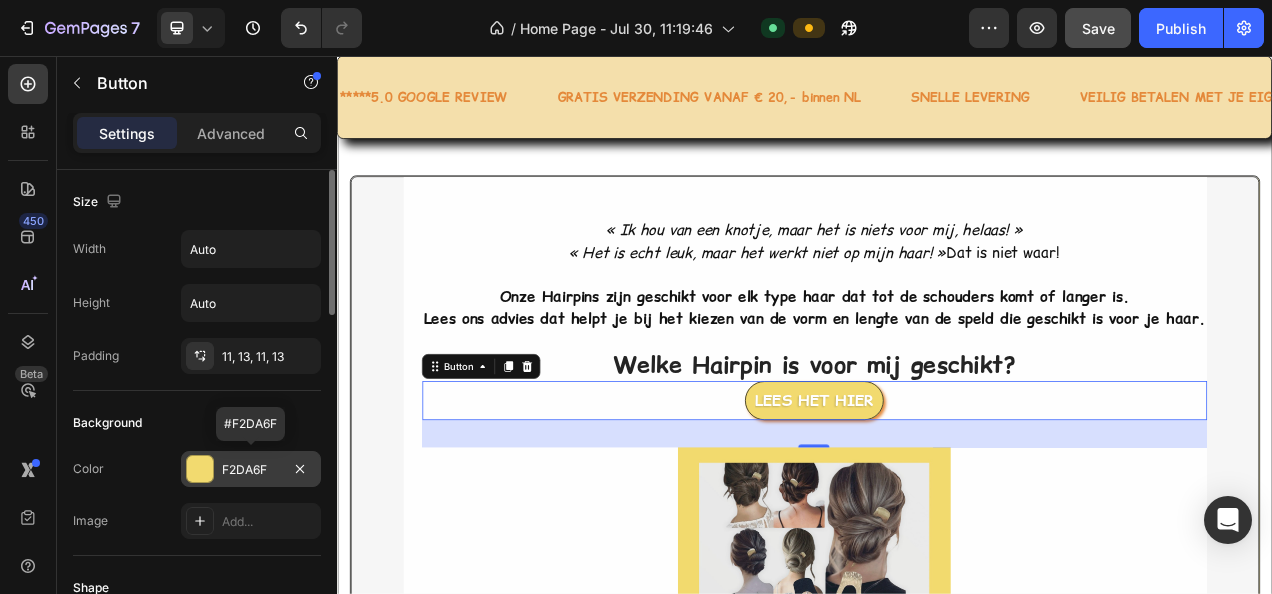 click on "F2DA6F" at bounding box center (251, 470) 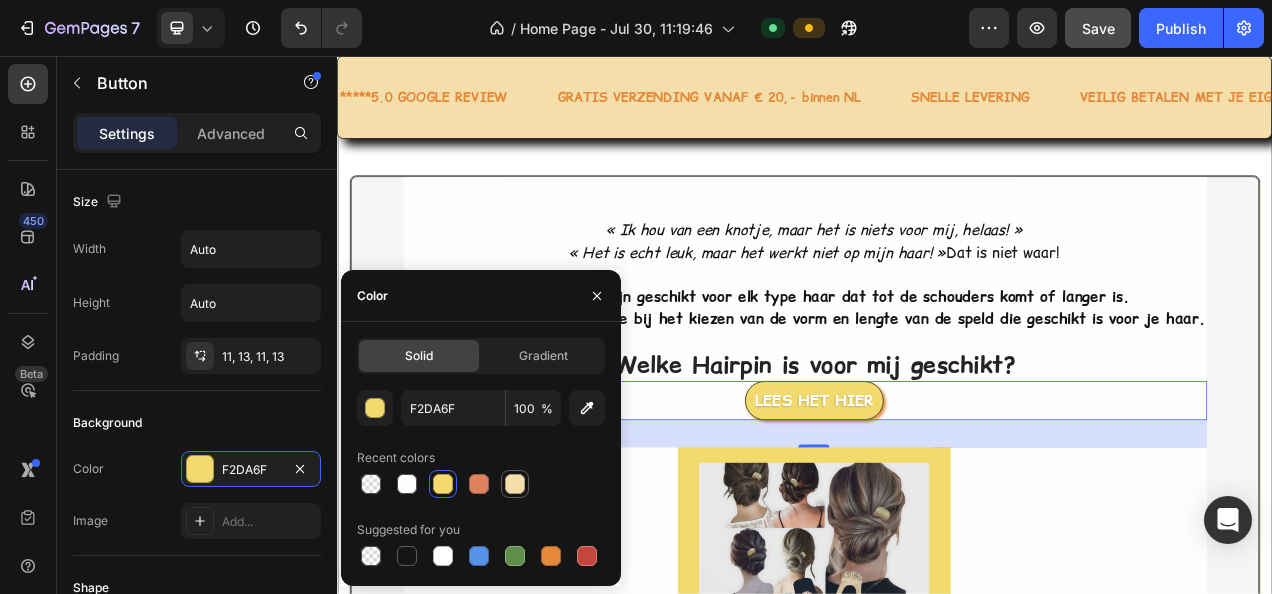 click at bounding box center [515, 484] 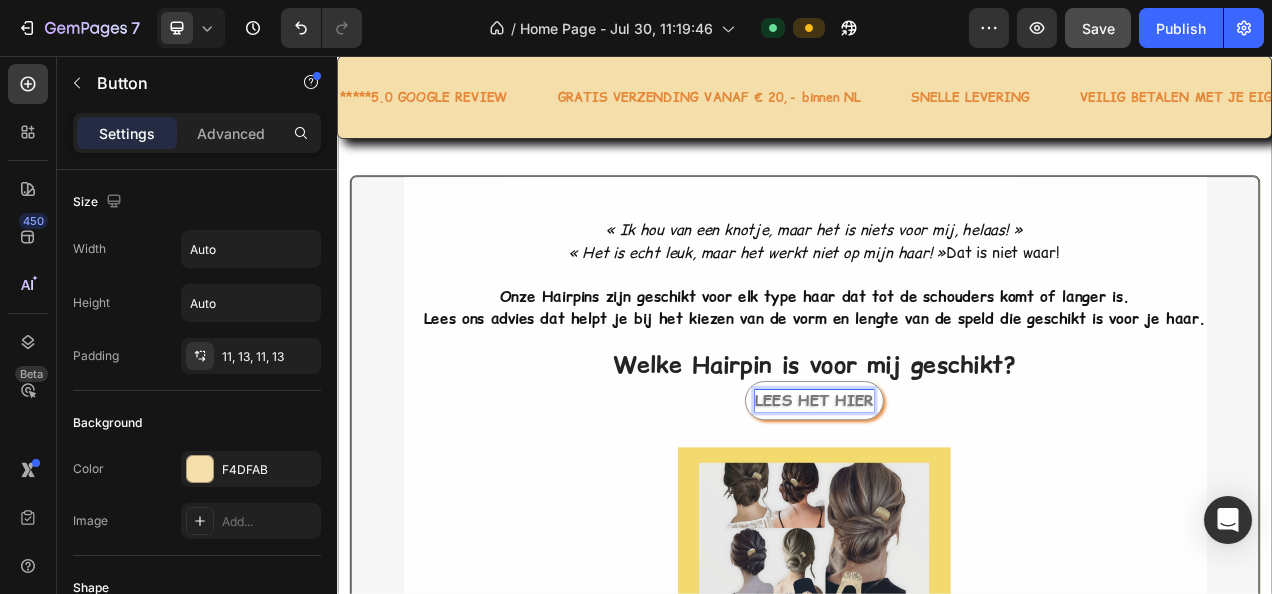 click on "Lees het hier" at bounding box center [949, 498] 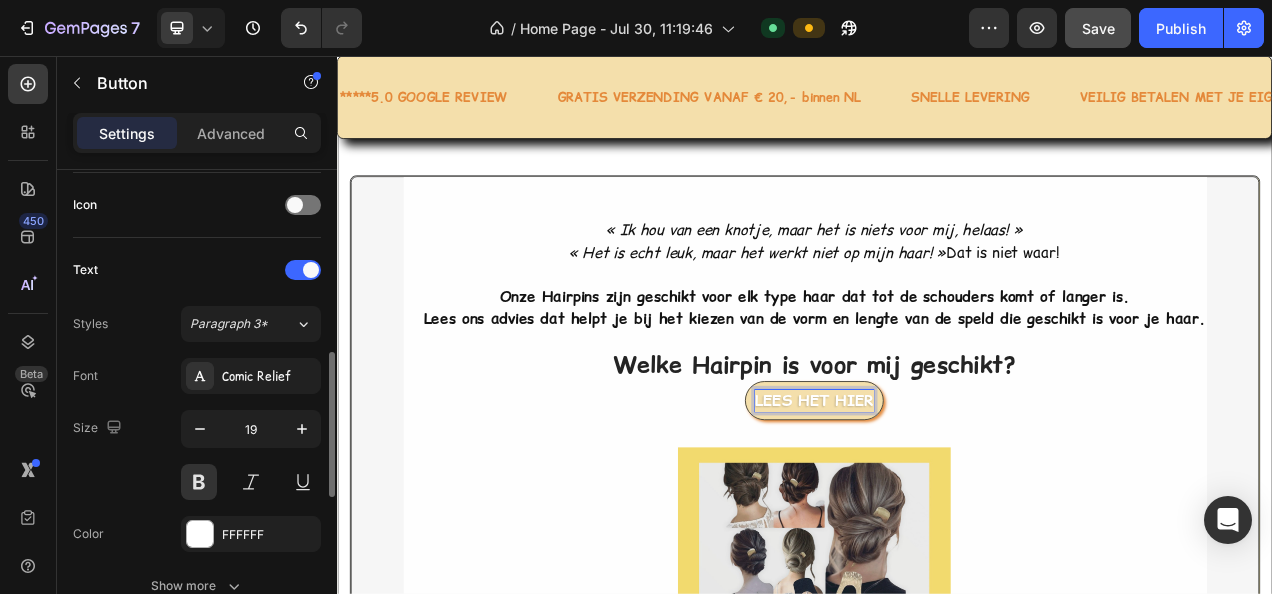 scroll, scrollTop: 700, scrollLeft: 0, axis: vertical 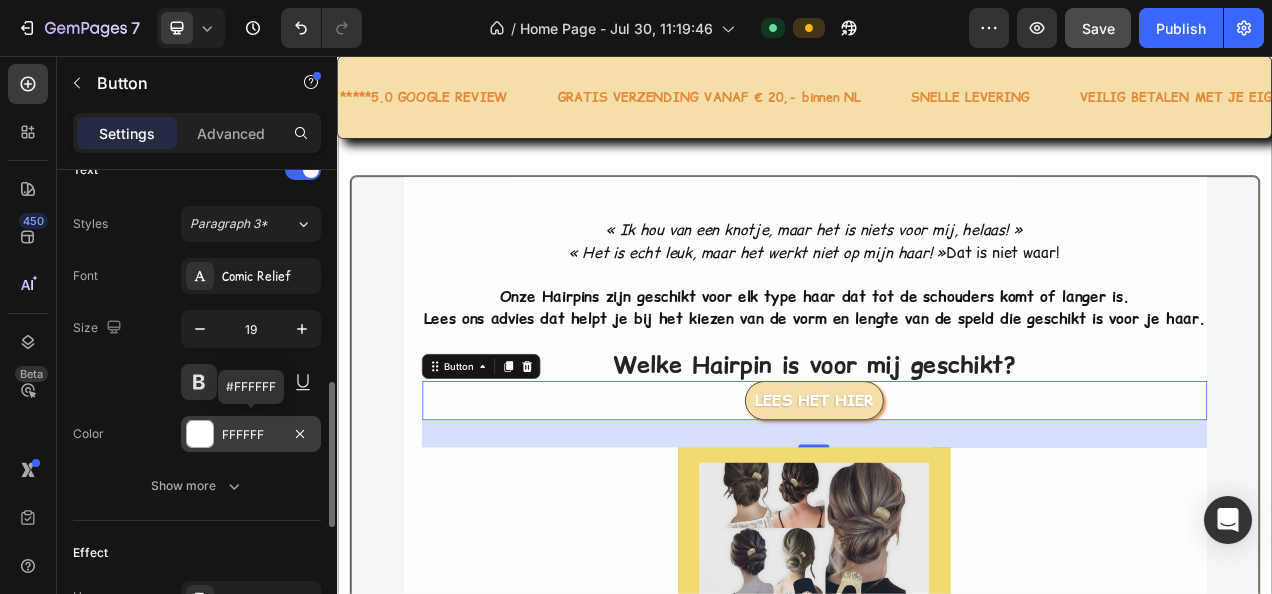 click on "FFFFFF" at bounding box center (251, 435) 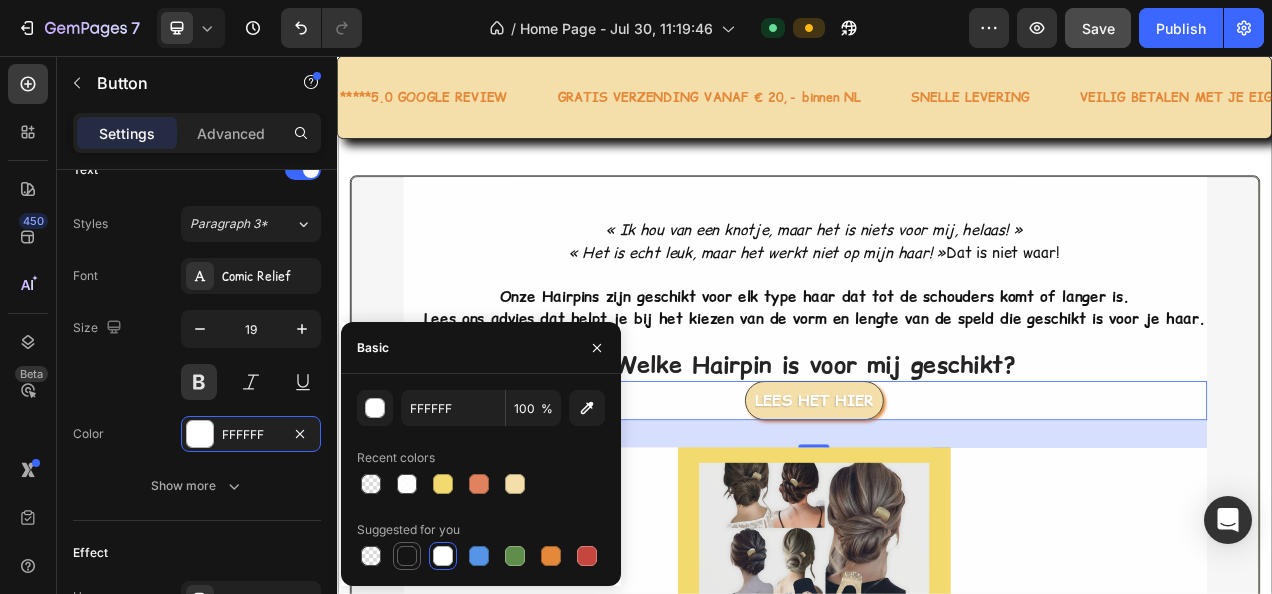 click at bounding box center [407, 556] 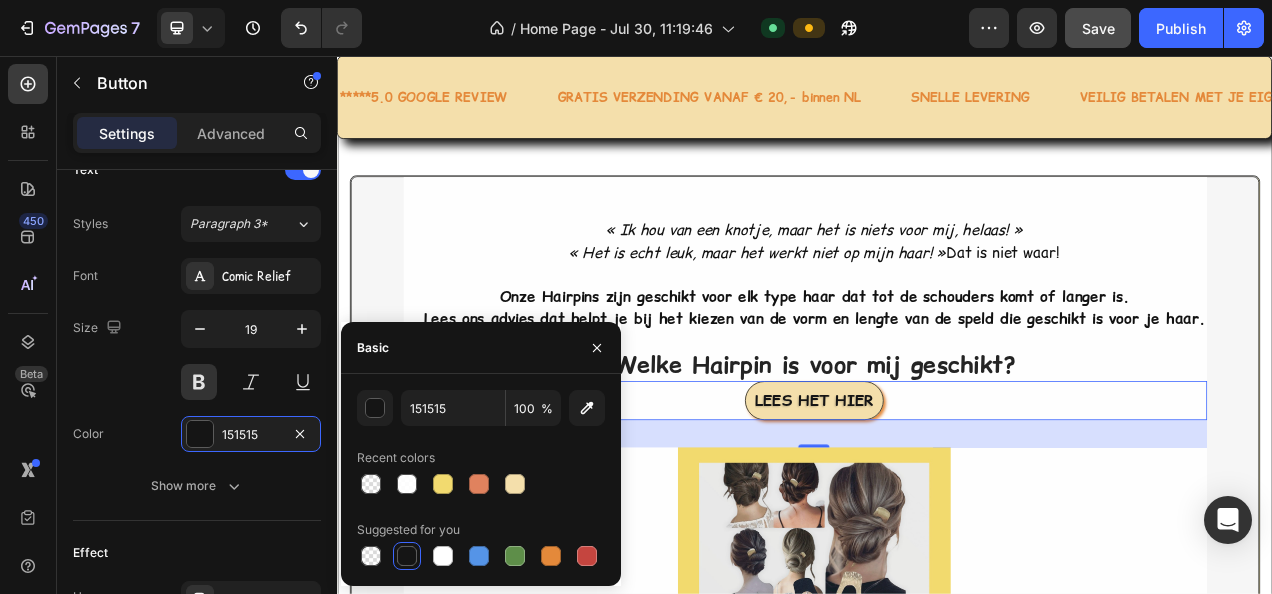 click on "Lees het hier Button   35" at bounding box center [949, 498] 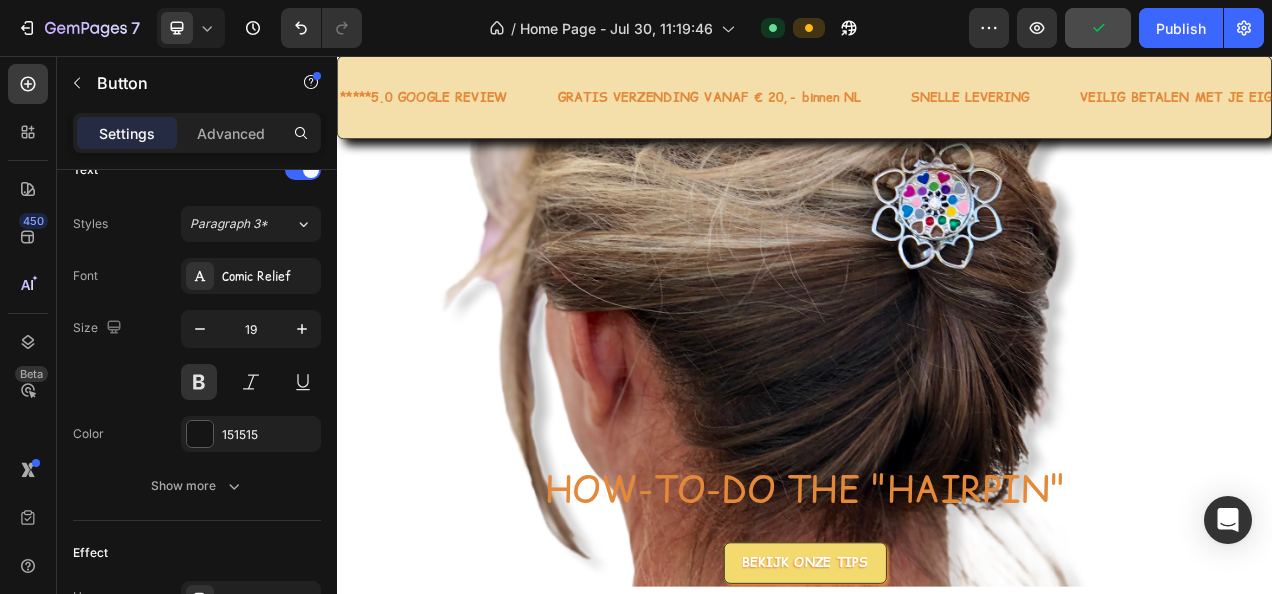 scroll, scrollTop: 6800, scrollLeft: 0, axis: vertical 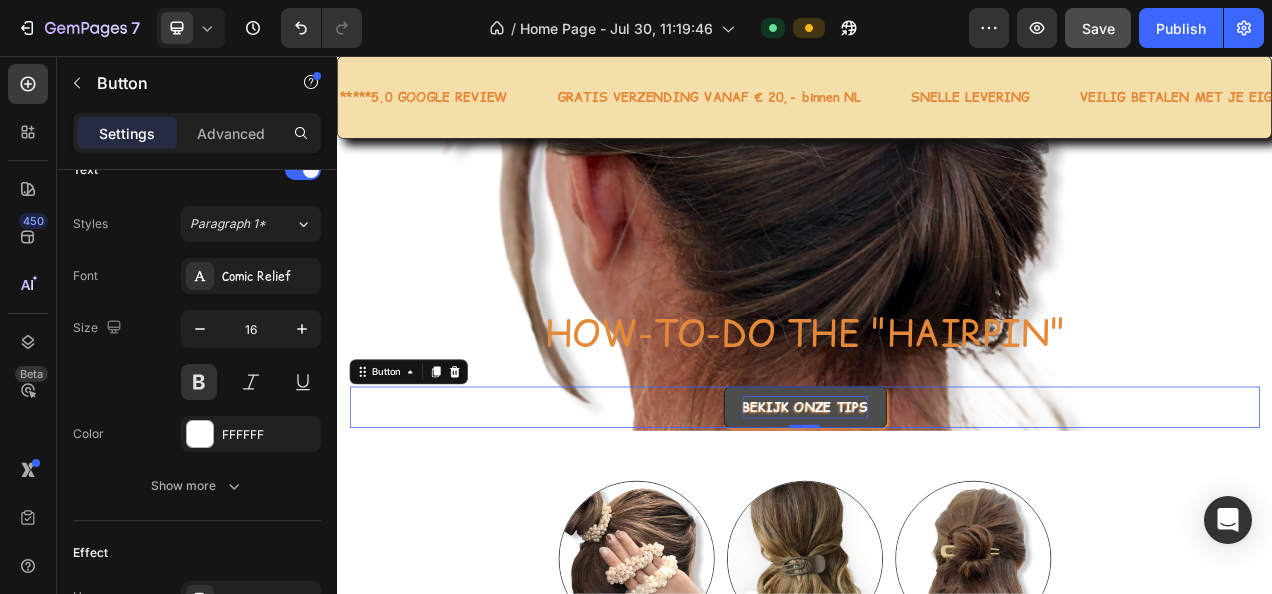 click on "BEKIJK ONZE TIPS" at bounding box center (937, 506) 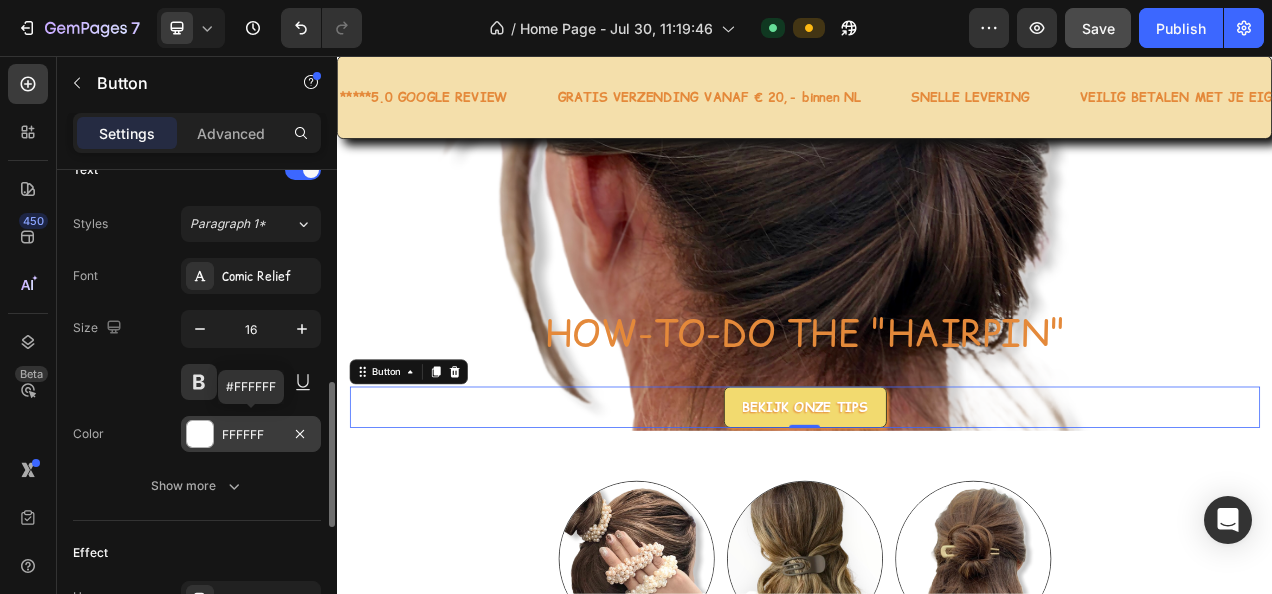 click on "FFFFFF" at bounding box center (251, 435) 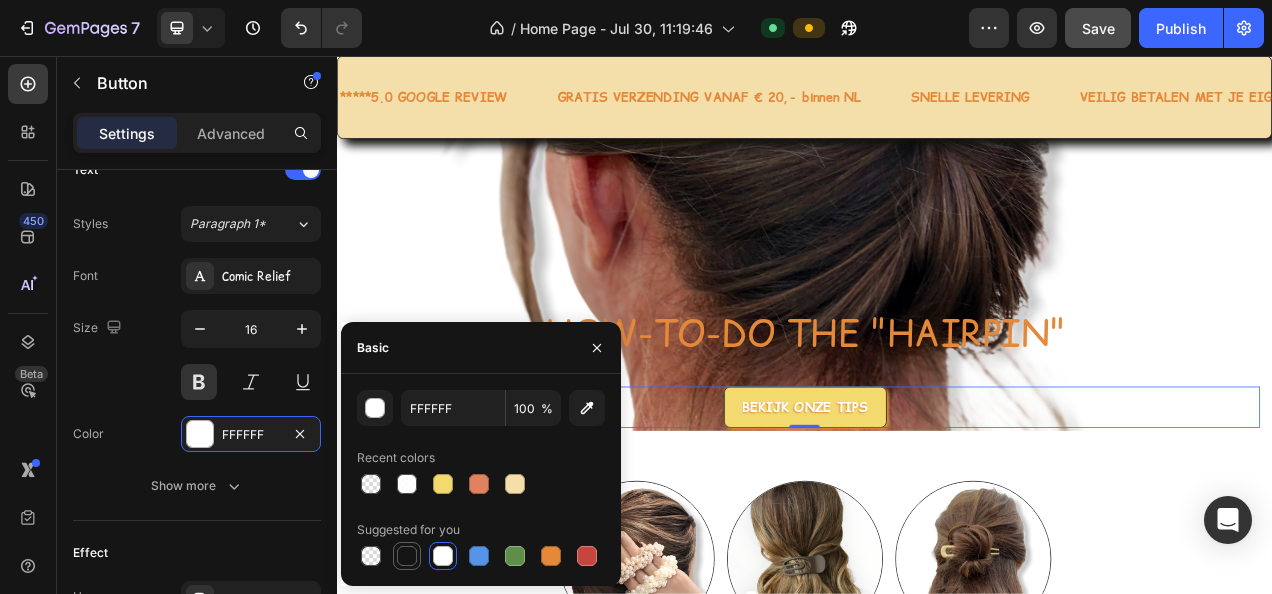 click at bounding box center [407, 556] 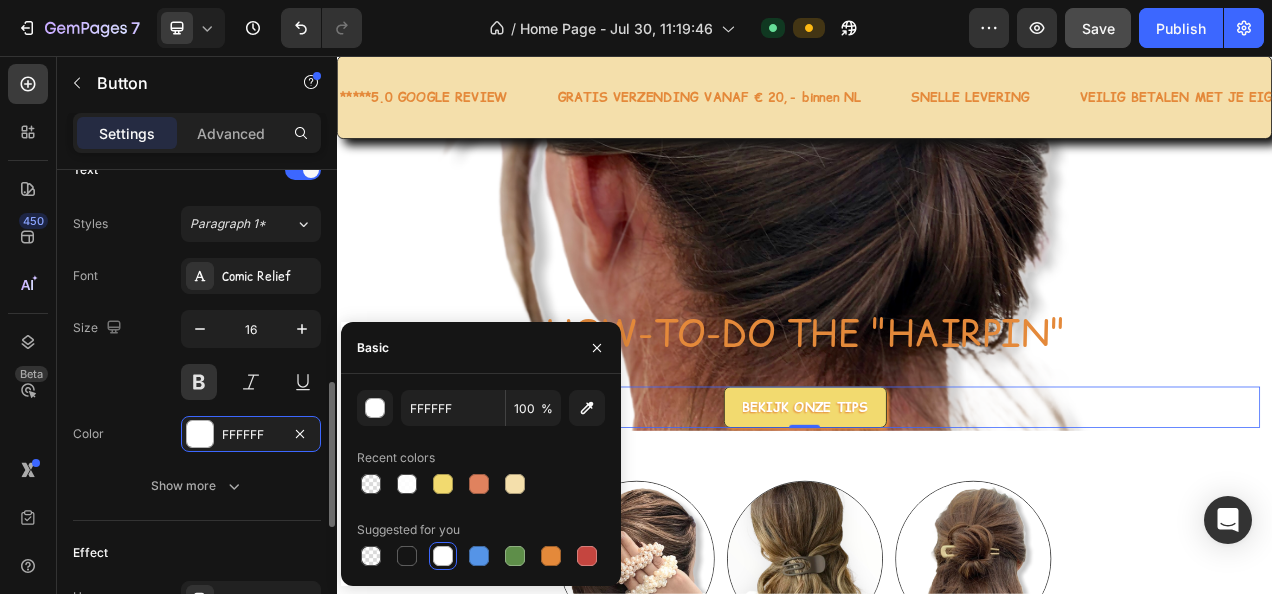 type on "151515" 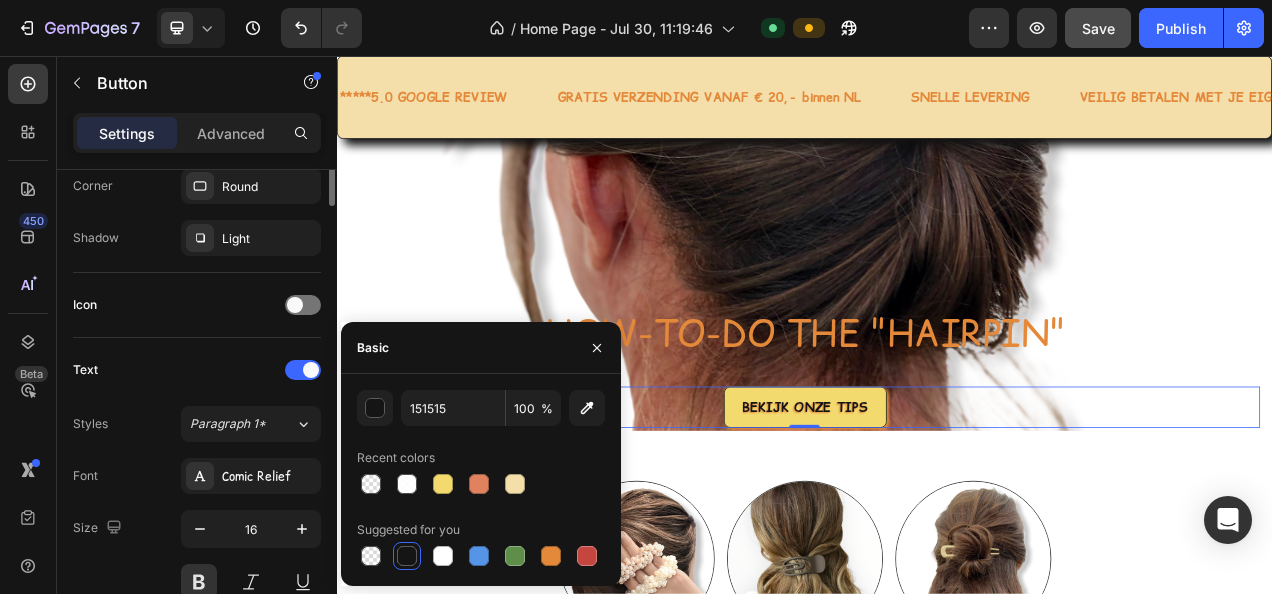 scroll, scrollTop: 100, scrollLeft: 0, axis: vertical 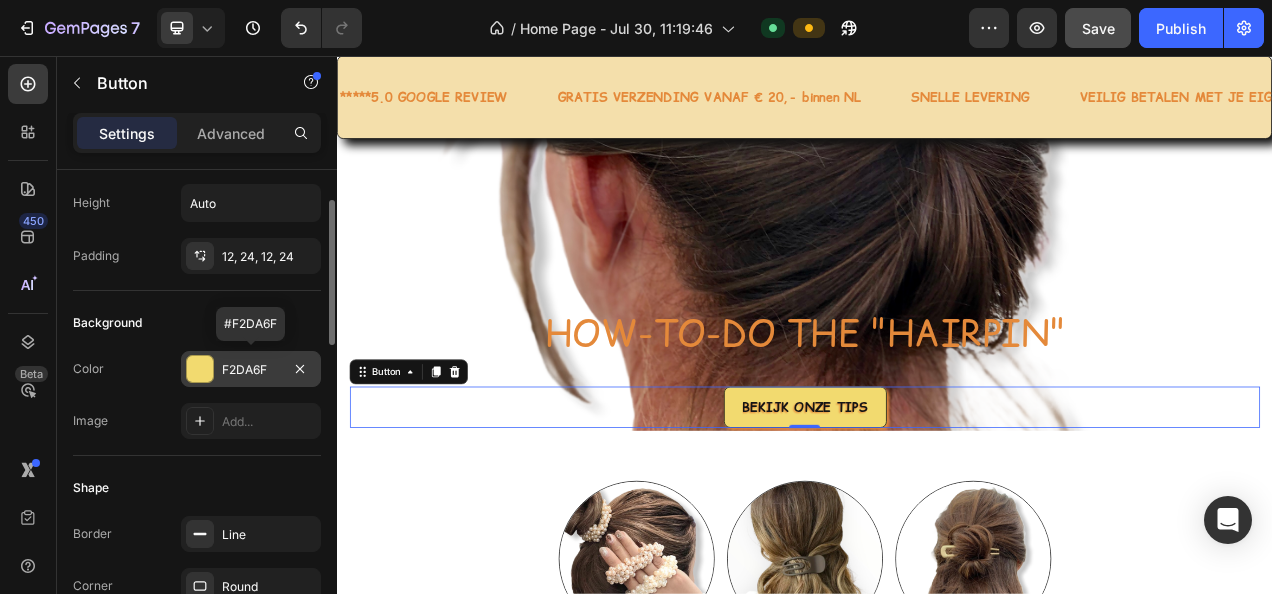 click on "F2DA6F" at bounding box center (251, 370) 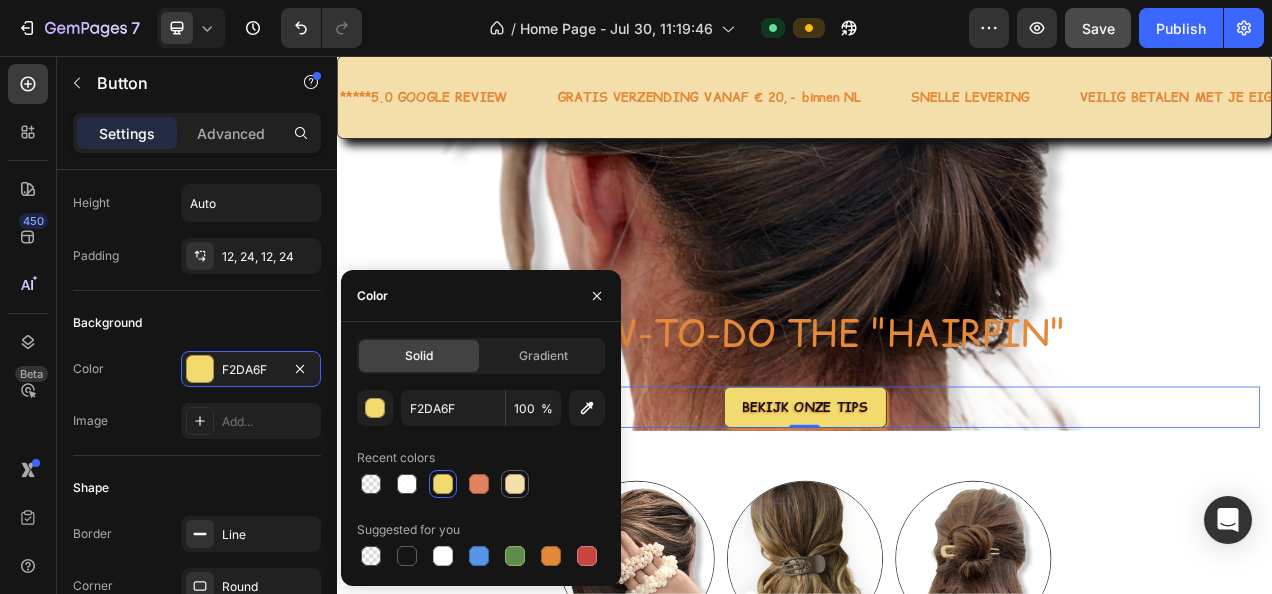 click at bounding box center [515, 484] 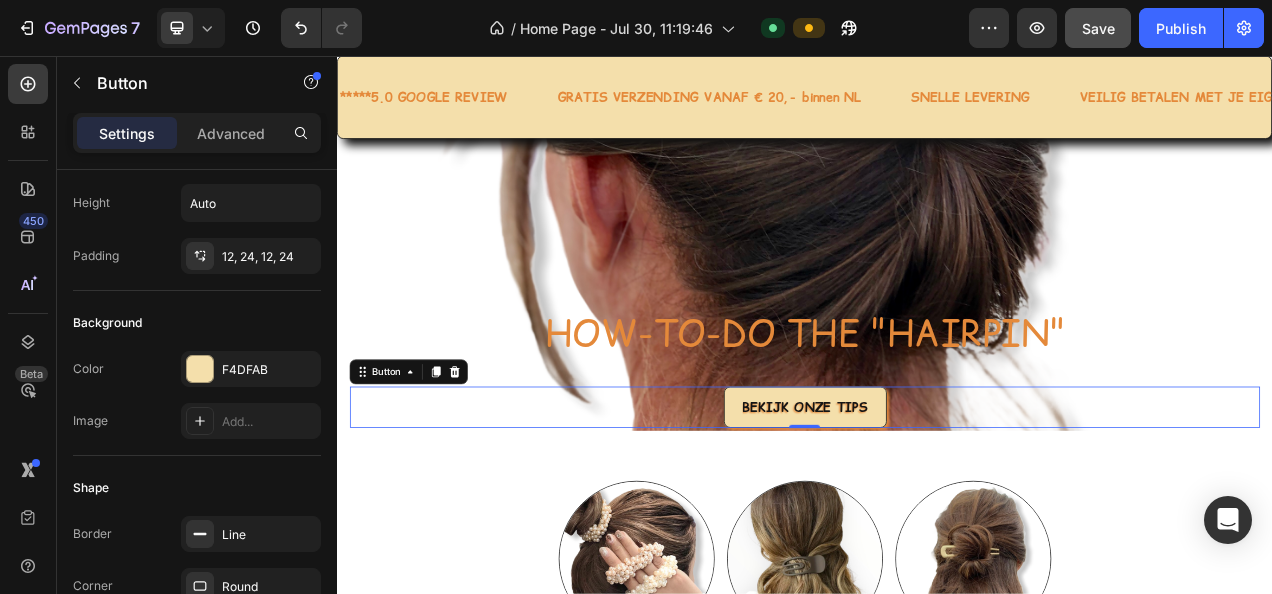click on "BEKIJK ONZE TIPS Button   0" at bounding box center (937, 506) 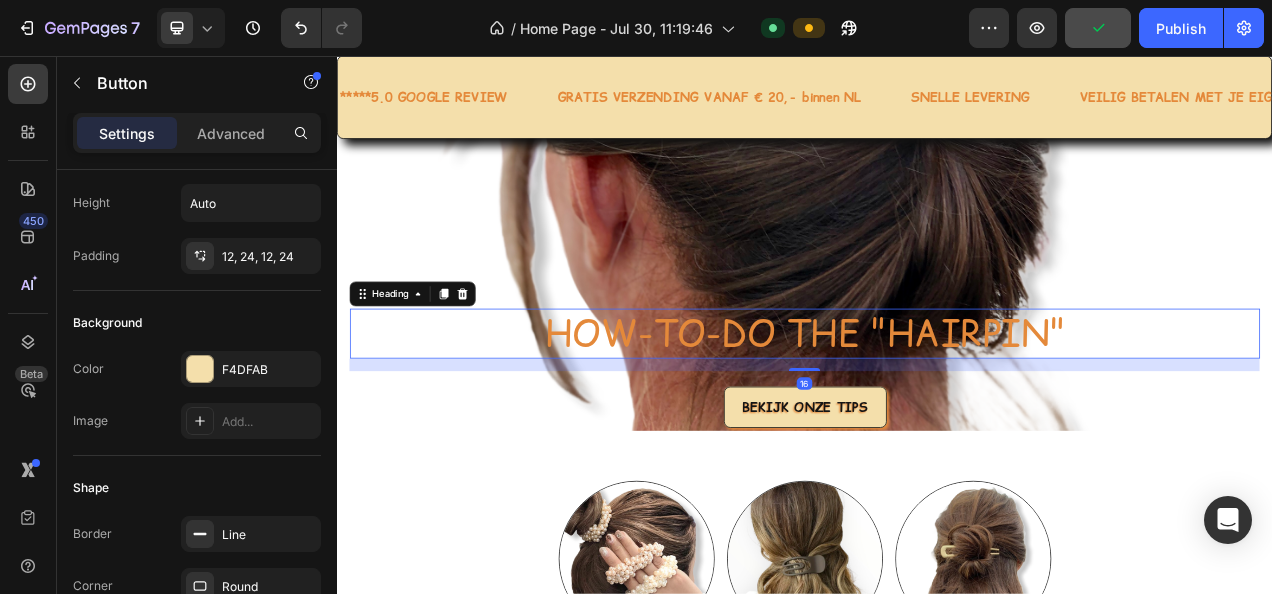 click on "HOW-TO-DO THE "HAIRPIN"" at bounding box center [937, 412] 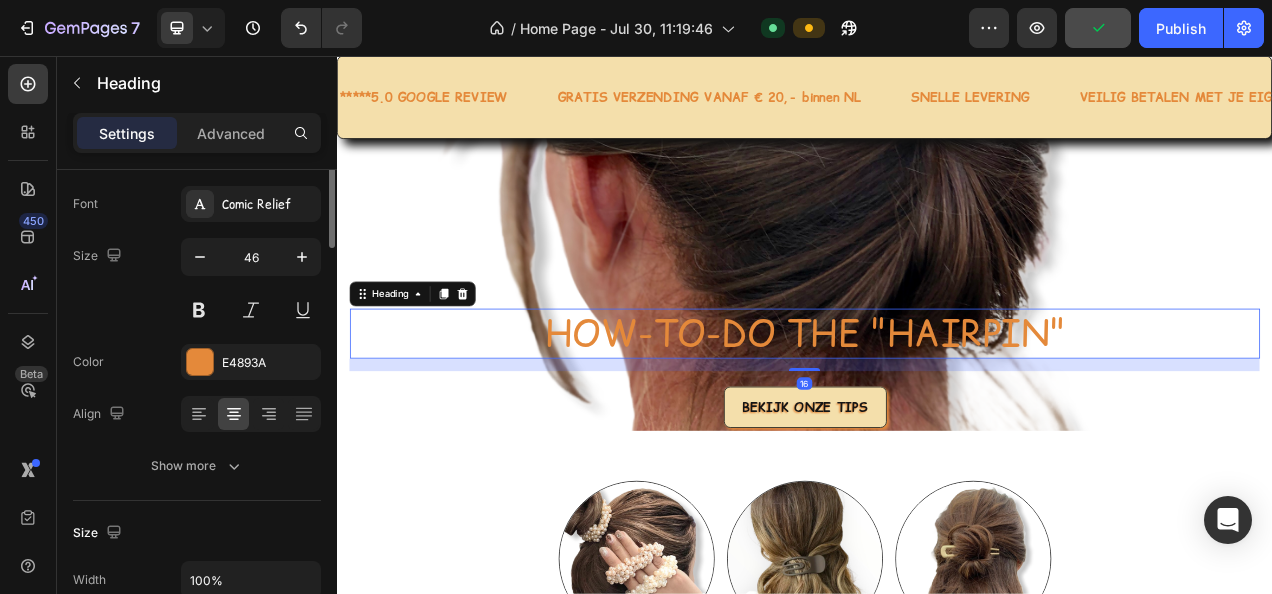 scroll, scrollTop: 0, scrollLeft: 0, axis: both 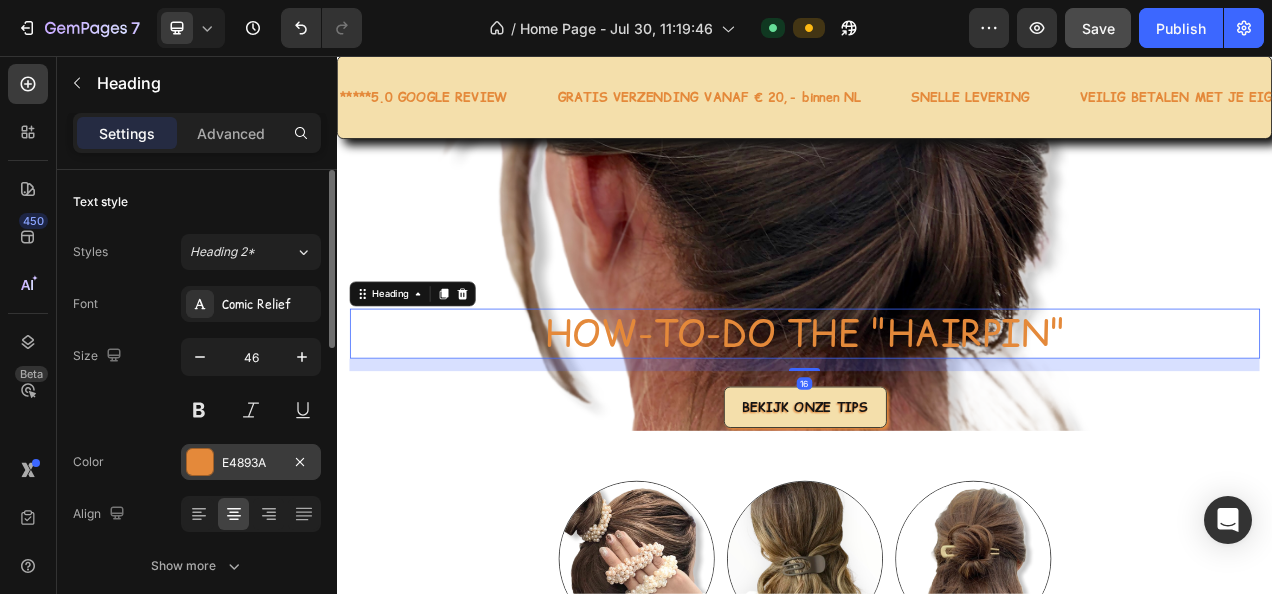 click on "E4893A" at bounding box center (251, 463) 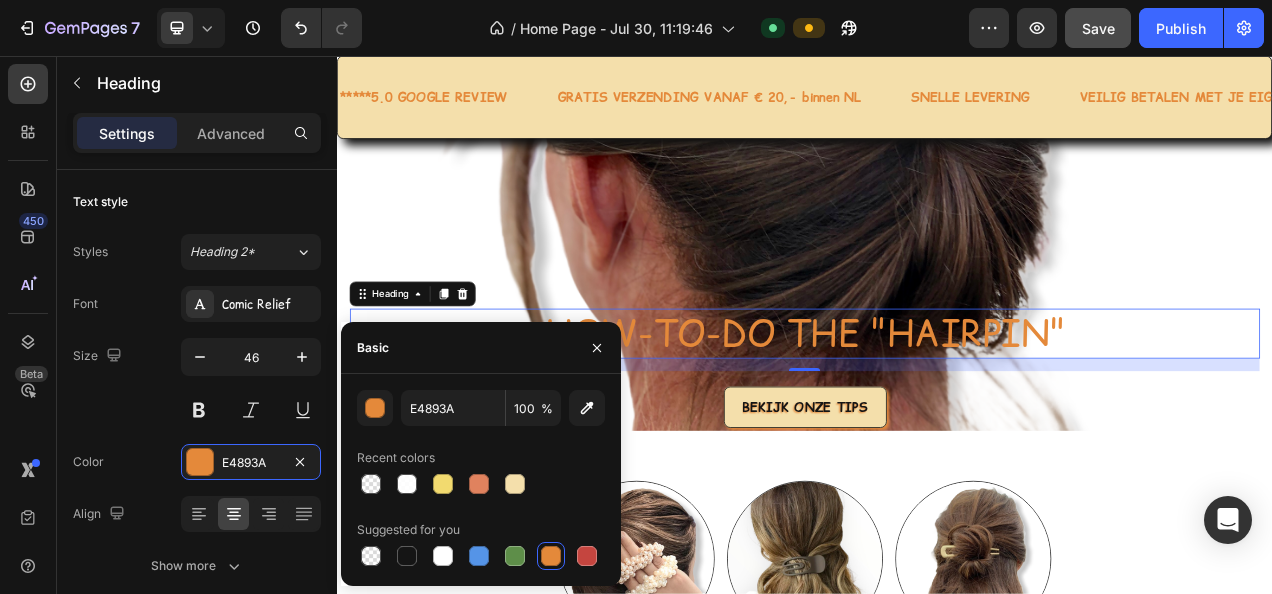 click at bounding box center (551, 556) 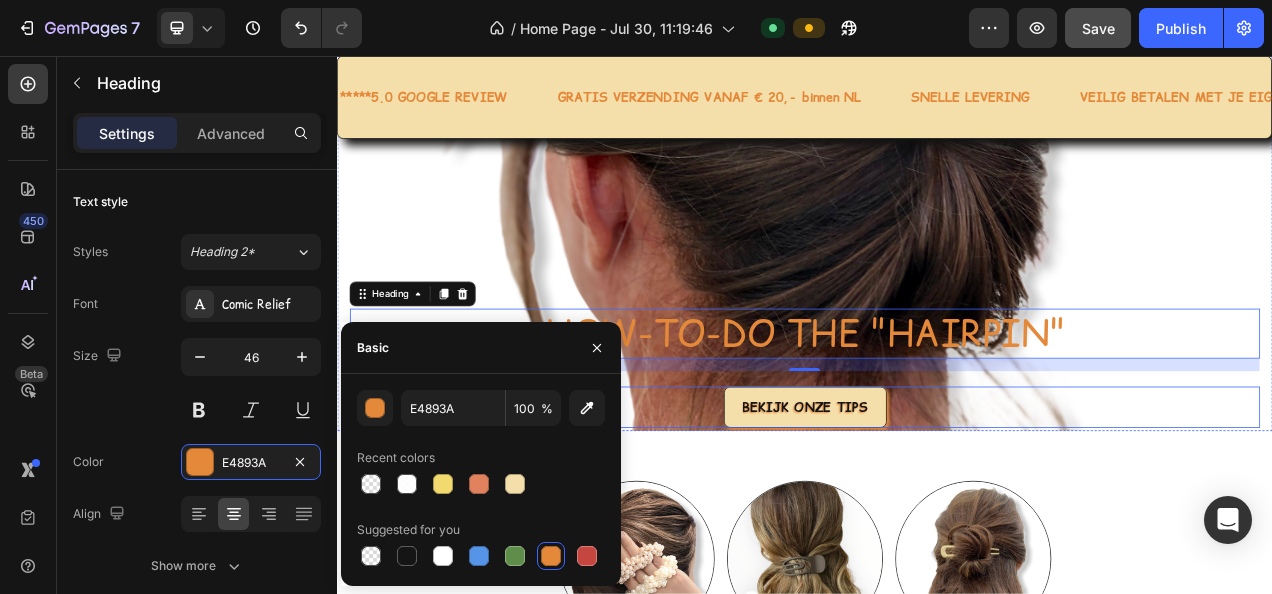 click on "BEKIJK ONZE TIPS Button" at bounding box center (937, 506) 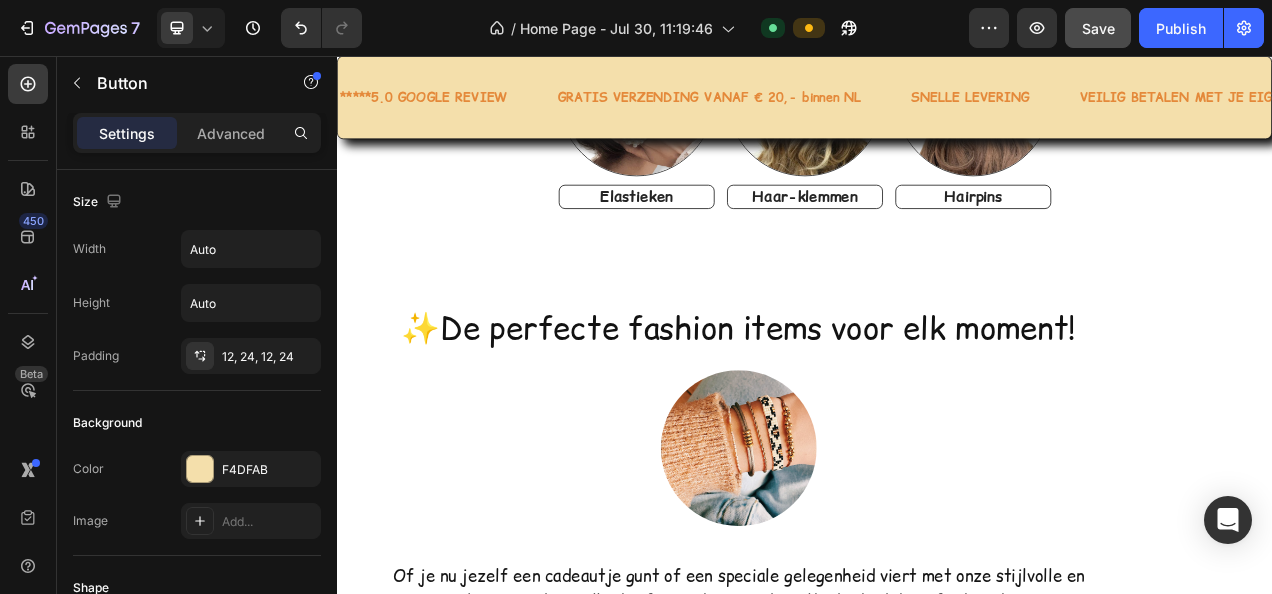 scroll, scrollTop: 7300, scrollLeft: 0, axis: vertical 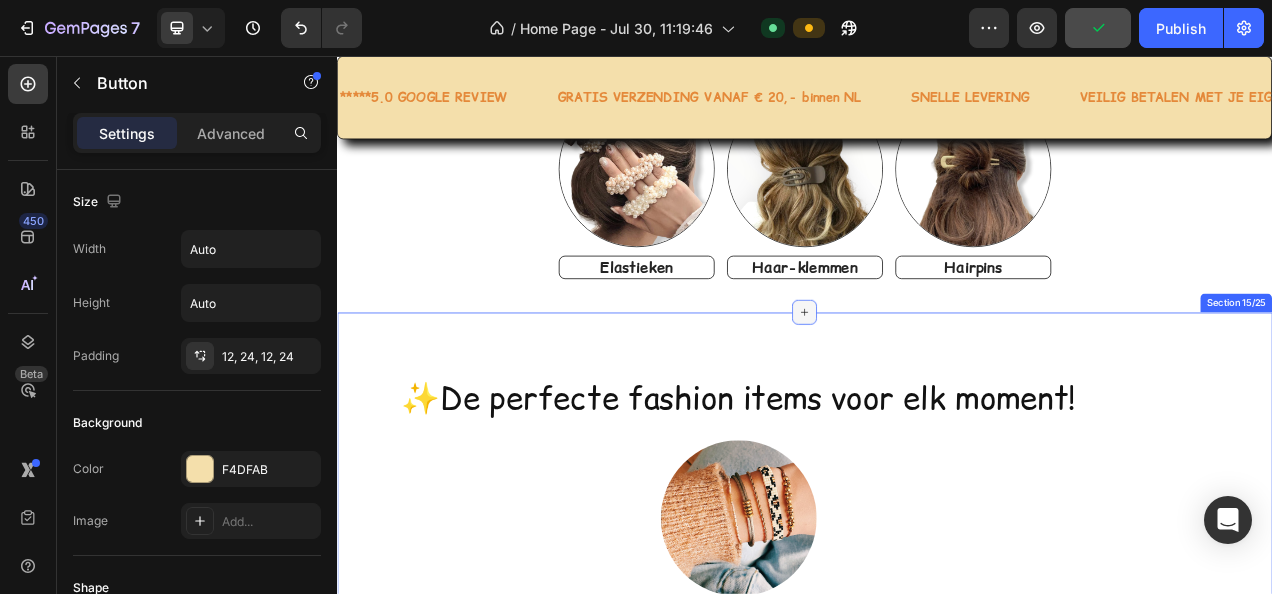 click 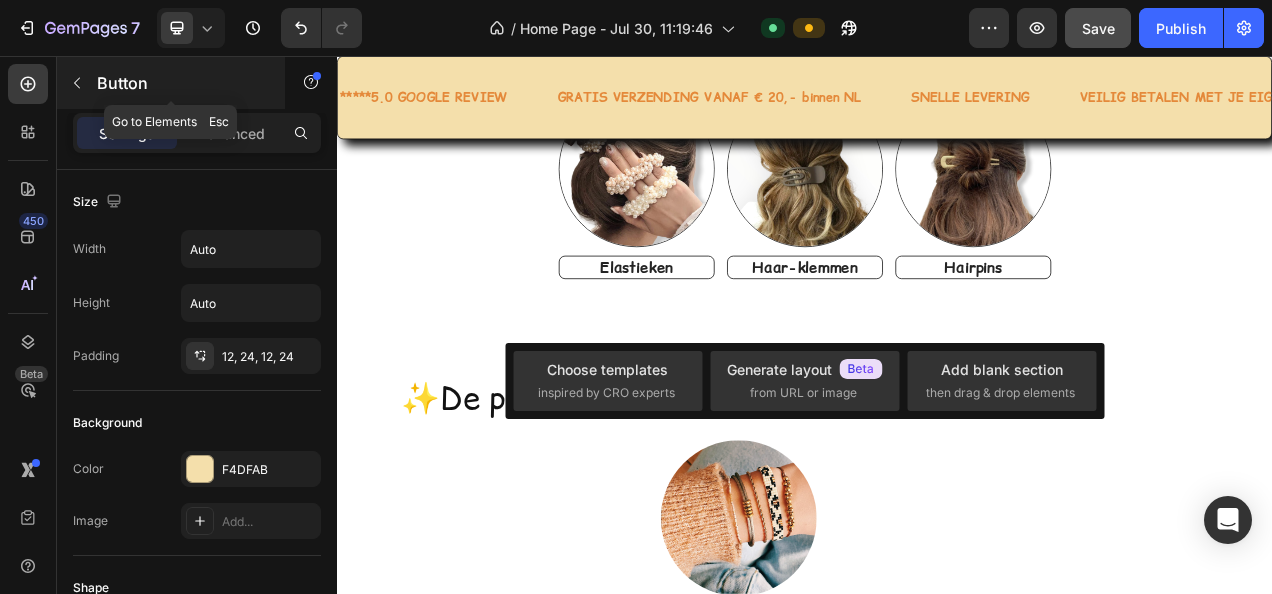 click 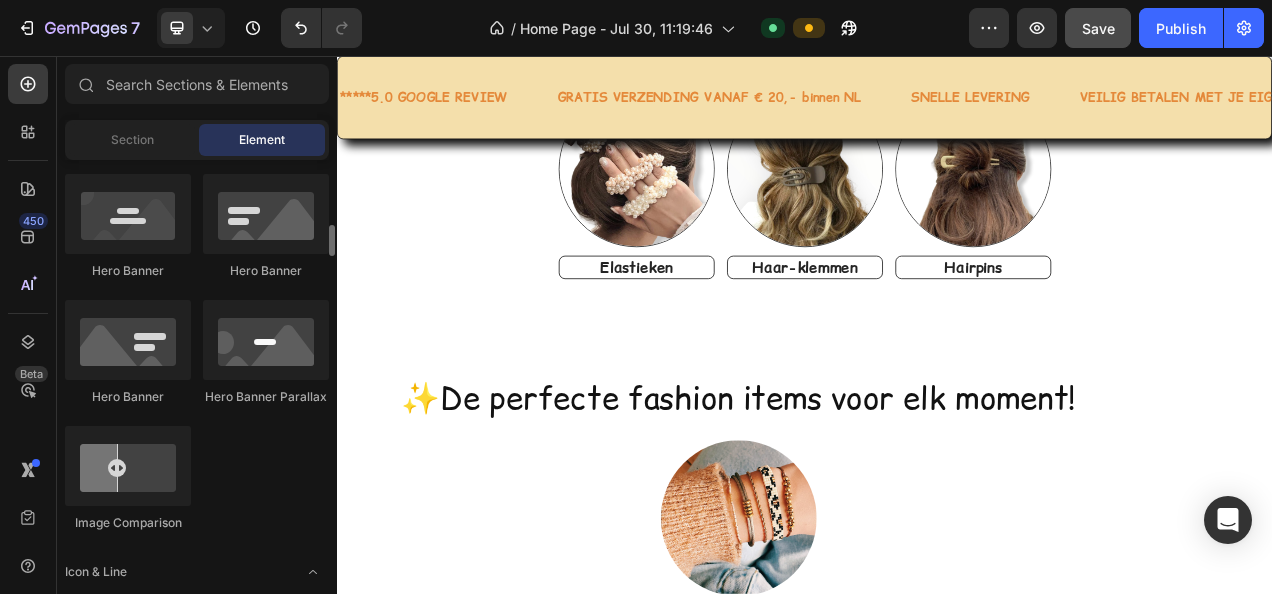 scroll, scrollTop: 1100, scrollLeft: 0, axis: vertical 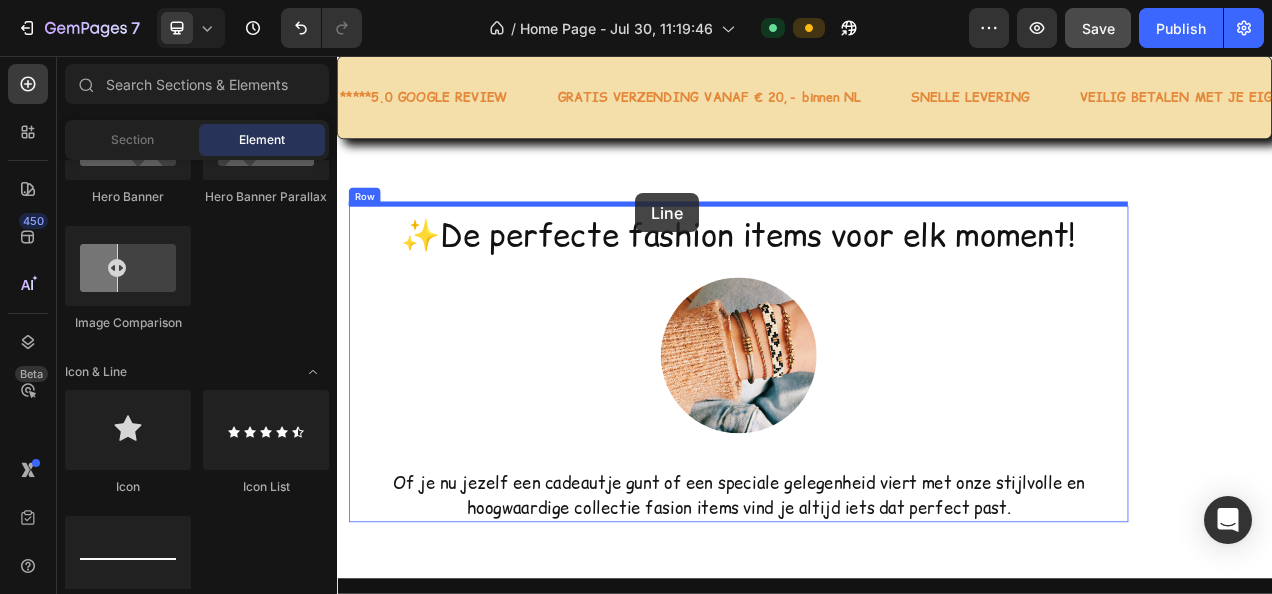 drag, startPoint x: 469, startPoint y: 620, endPoint x: 719, endPoint y: 232, distance: 461.5669 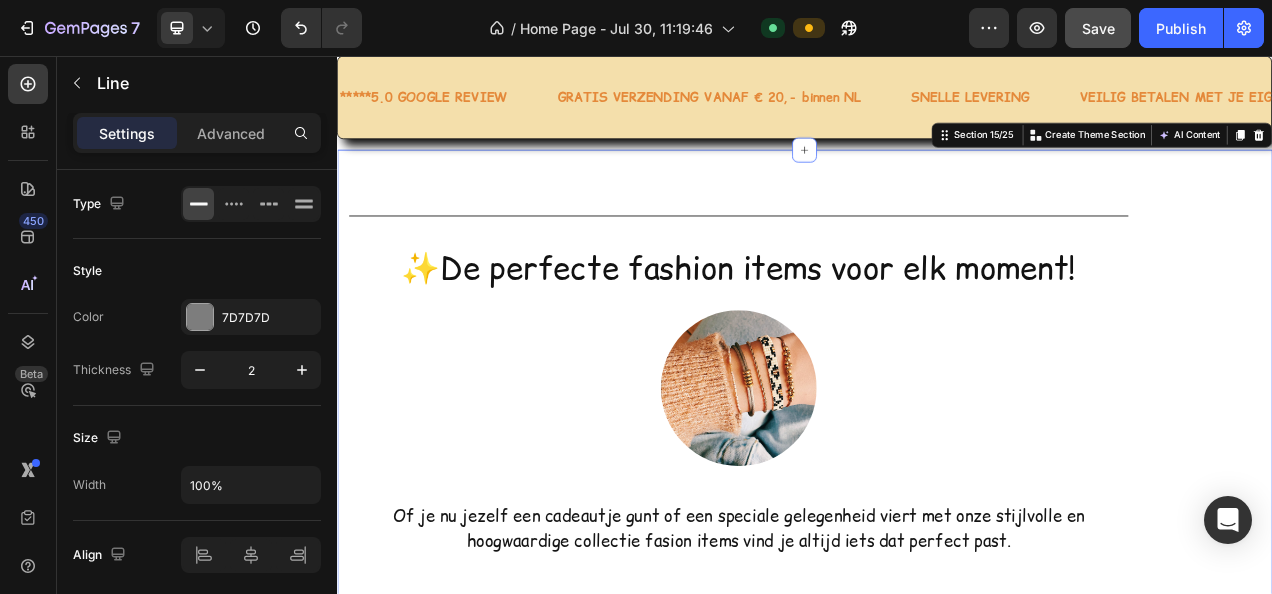 click on "Title Line ✨De perfecte fashion items voor elk moment! Text Block Image   Of je nu jezelf een cadeautje gunt of een speciale gelegenheid viert met onze stijlvolle en hoogwaardige collectie fasion items vind je altijd iets dat perfect past. Text block Row Section 15/25   You can create reusable sections Create Theme Section AI Content Write with GemAI What would you like to describe here? Tone and Voice Persuasive Product Color Hairclip haarspeld roze print XL Show more Generate" at bounding box center [937, 472] 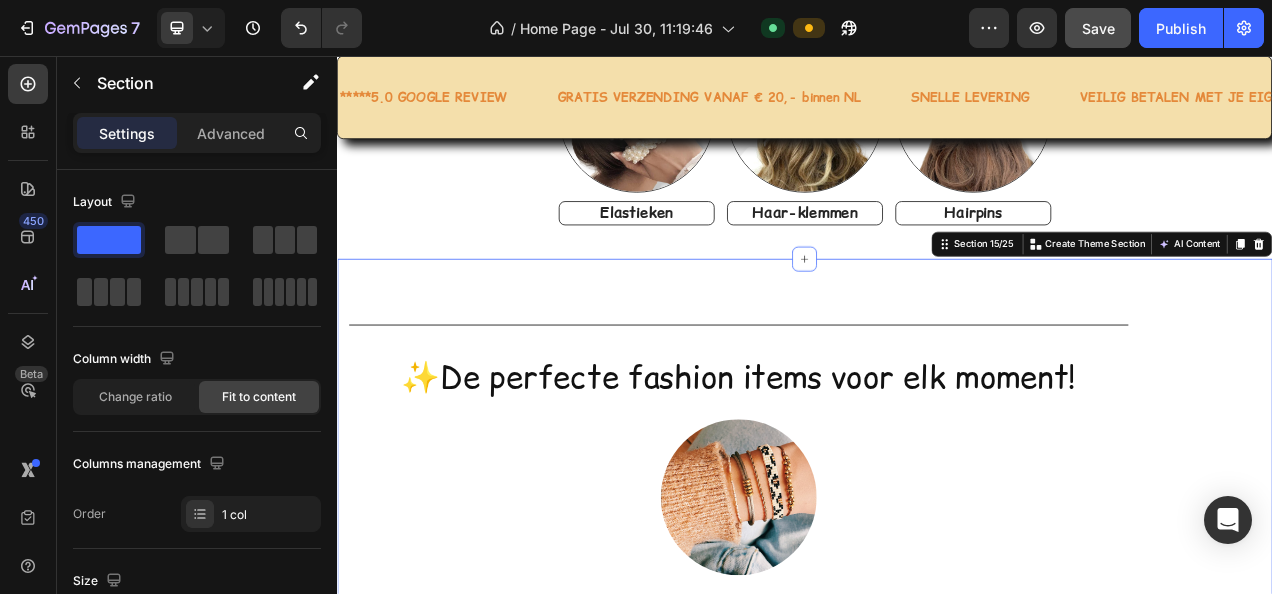 scroll, scrollTop: 7410, scrollLeft: 0, axis: vertical 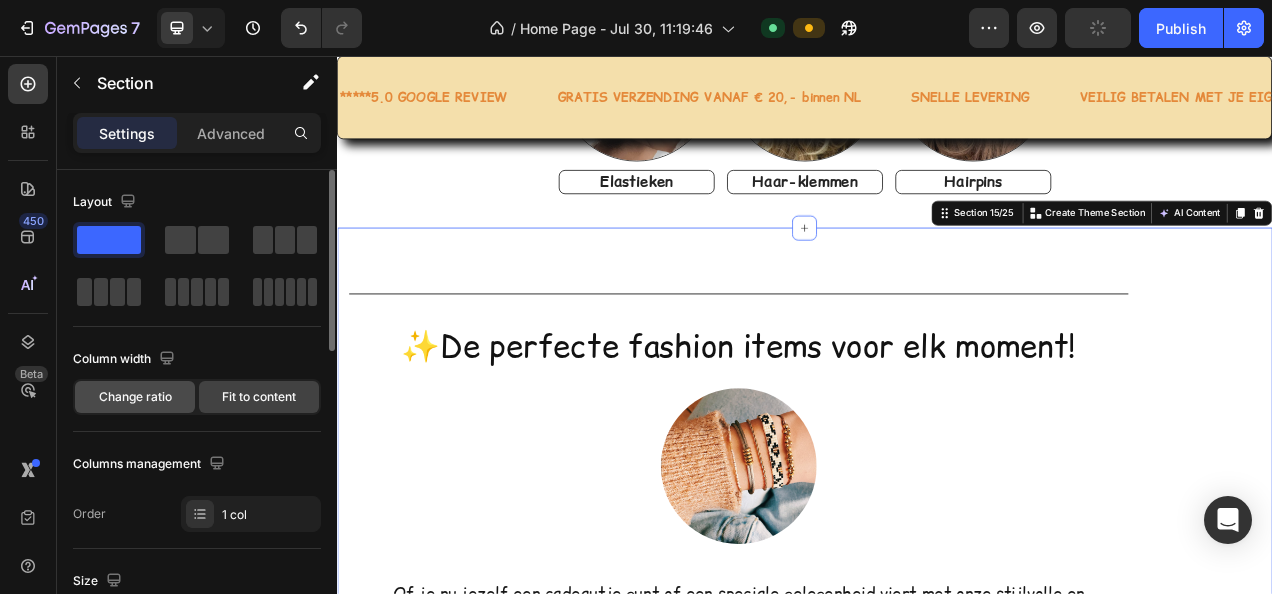 click on "Change ratio" 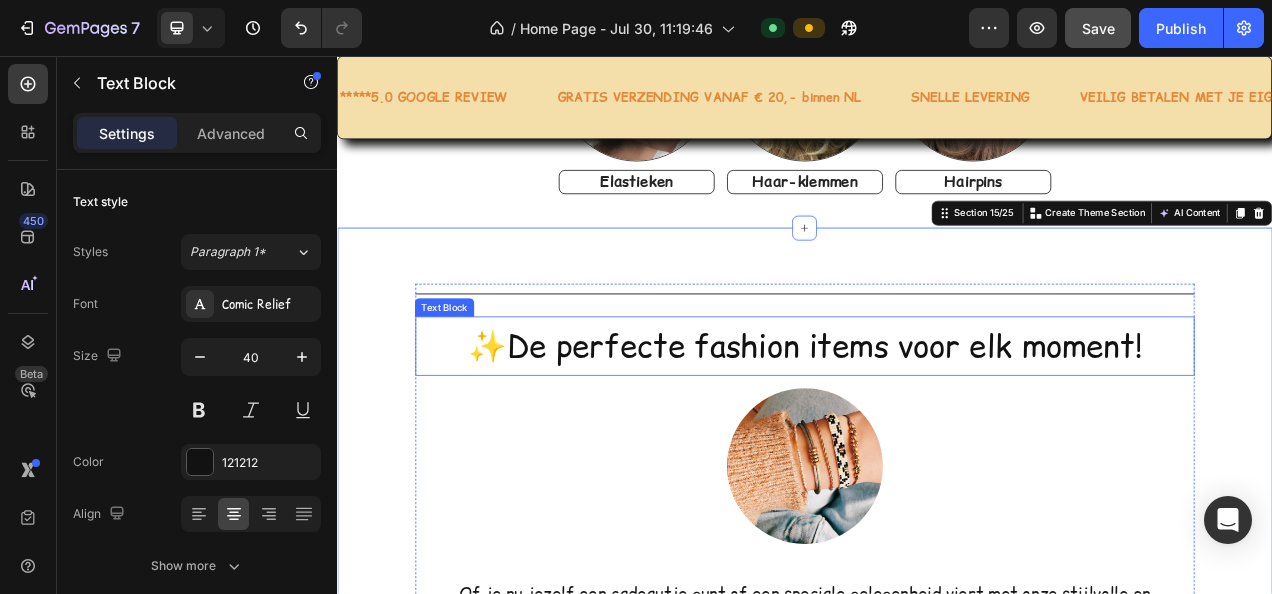 click on "✨De perfecte fashion items voor elk moment!" at bounding box center [937, 428] 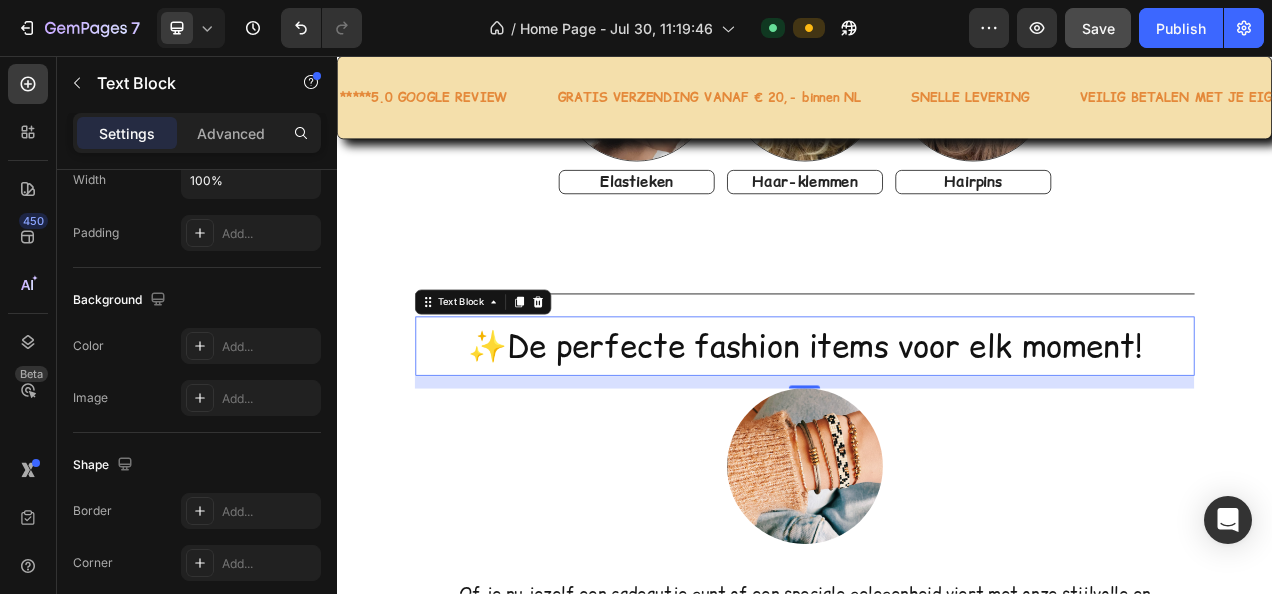 scroll, scrollTop: 701, scrollLeft: 0, axis: vertical 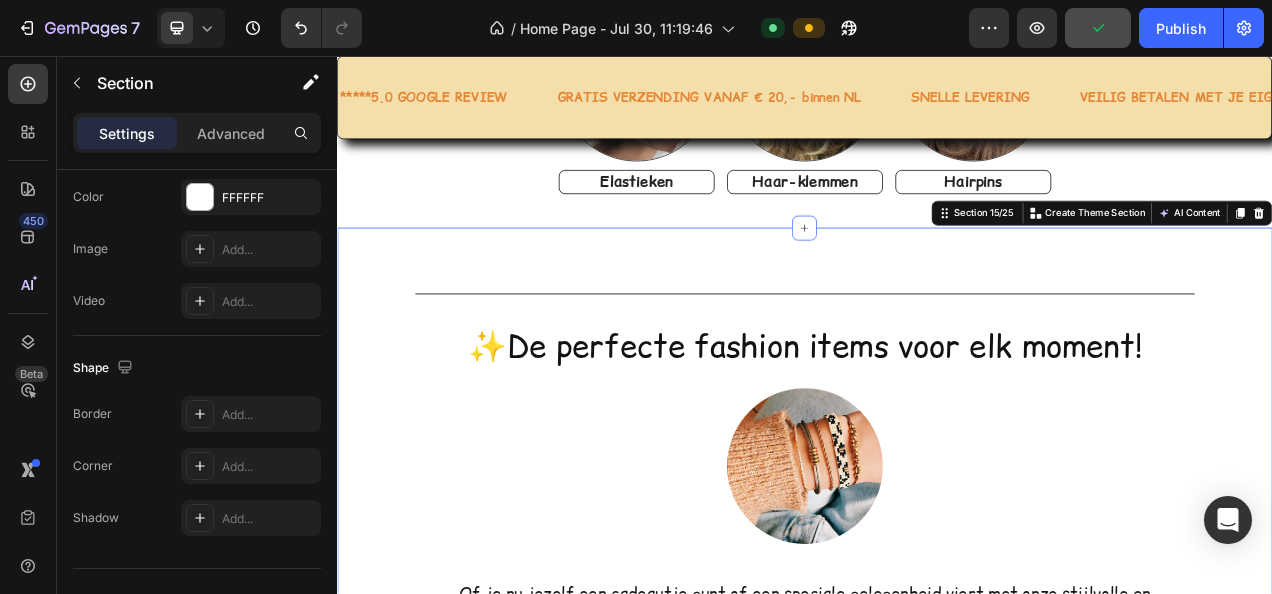 click on "Title Line ✨De perfecte fashion items voor elk moment! Text Block Image   Of je nu jezelf een cadeautje gunt of een speciale gelegenheid viert met onze stijlvolle en hoogwaardige collectie fasion items vind je altijd iets dat perfect past. Text block Row" at bounding box center [937, 572] 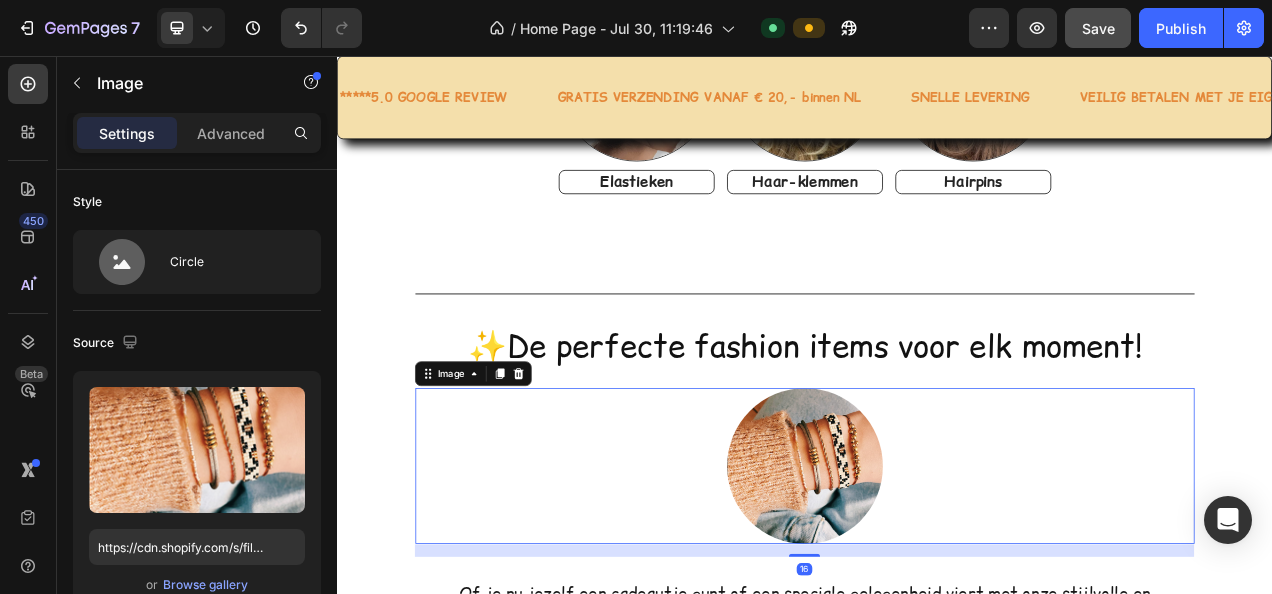 click at bounding box center [937, 582] 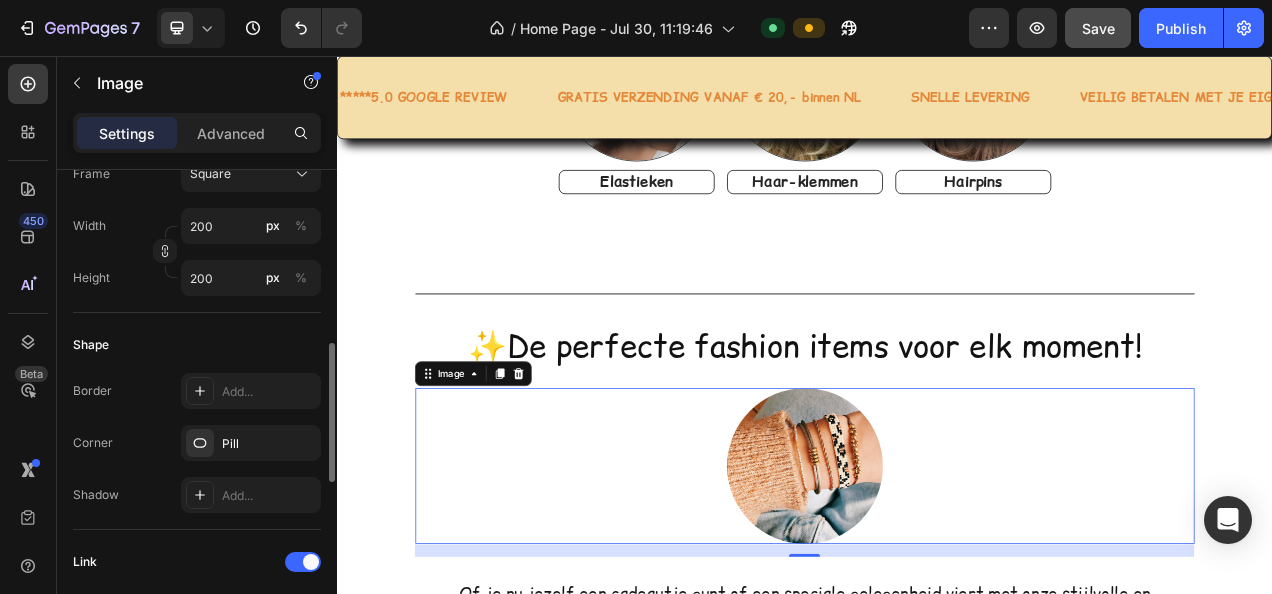 scroll, scrollTop: 500, scrollLeft: 0, axis: vertical 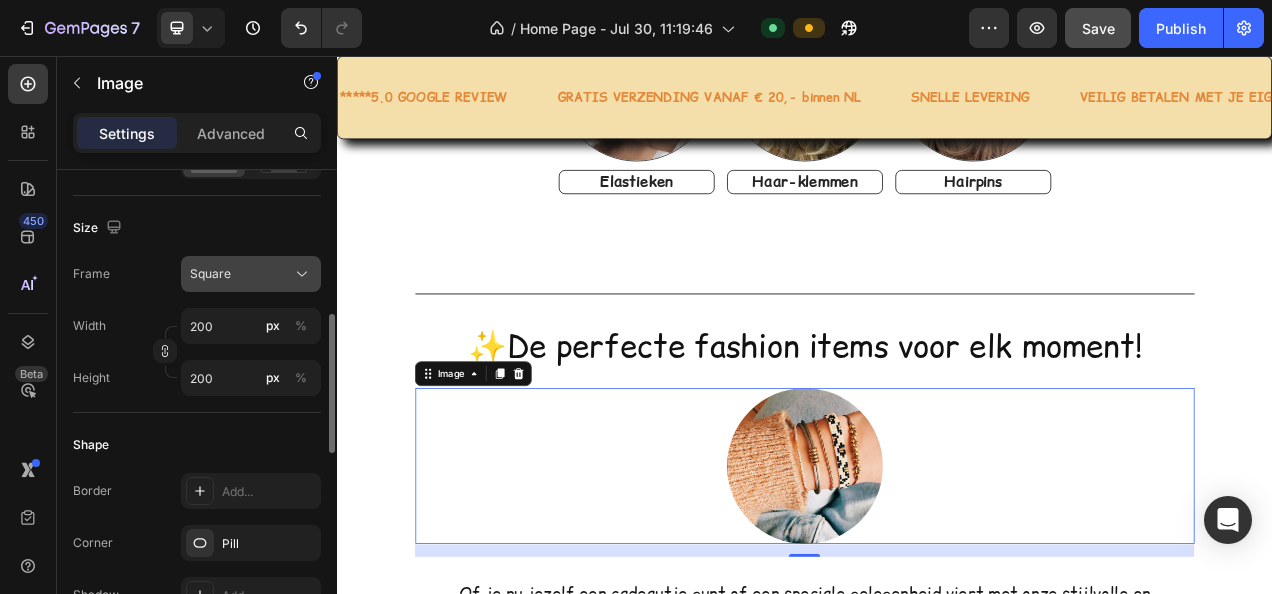 click 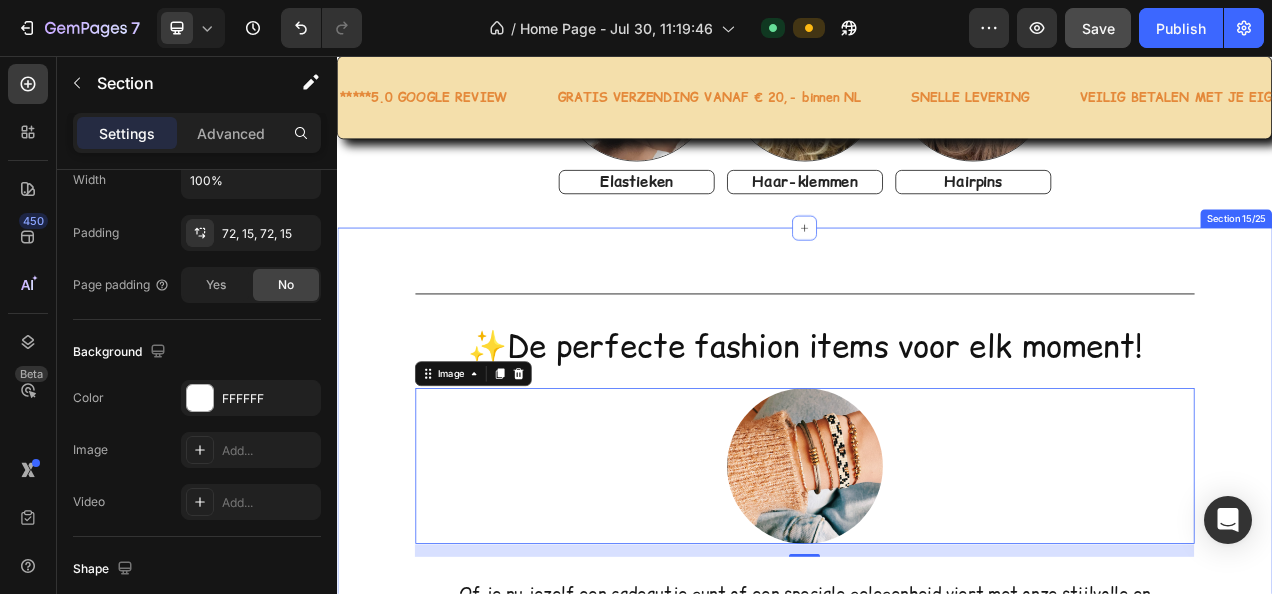 click on "Title Line ✨De perfecte fashion items voor elk moment! Text Block Image   16   Of je nu jezelf een cadeautje gunt of een speciale gelegenheid viert met onze stijlvolle en hoogwaardige collectie fasion items vind je altijd iets dat perfect past. Text block Row" at bounding box center [937, 572] 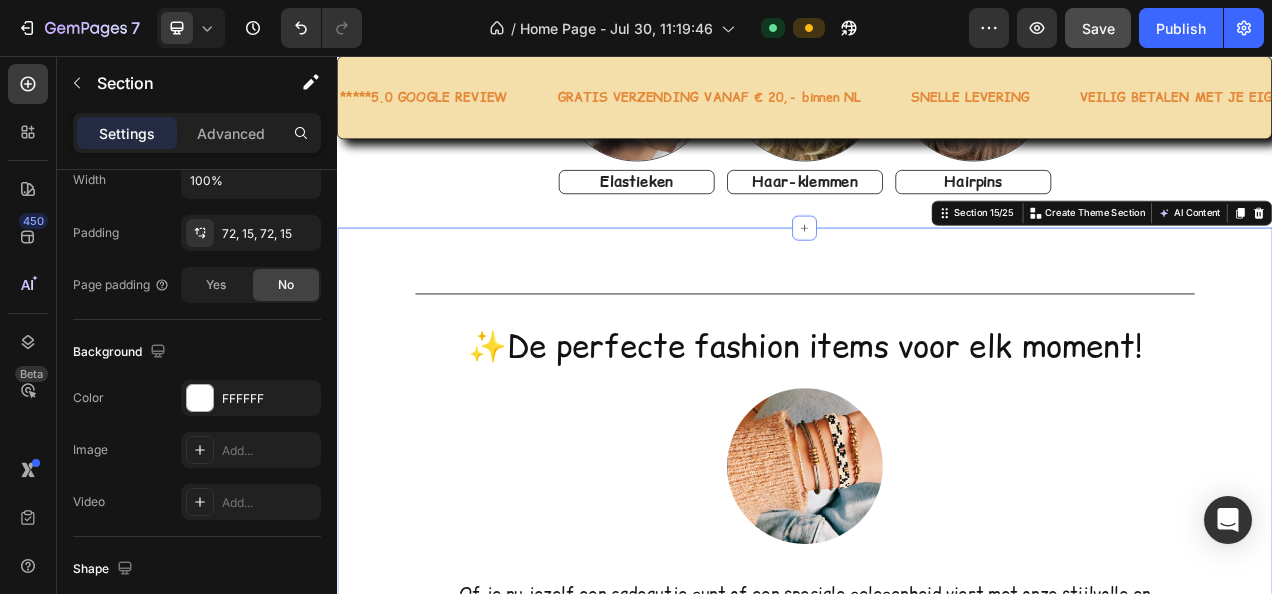scroll, scrollTop: 0, scrollLeft: 0, axis: both 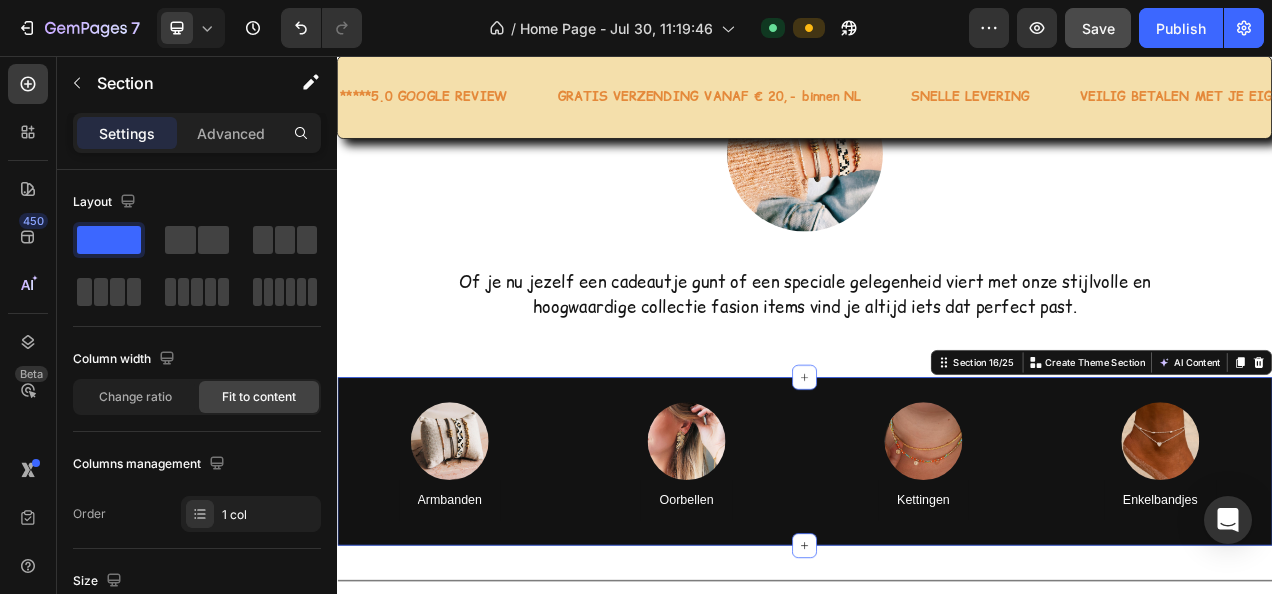 click on "Image Armbanden Button Image Oorbellen Button Image Kettingen Button Image Enkelbandjes Button Row Section 16/25   You can create reusable sections Create Theme Section AI Content Write with GemAI What would you like to describe here? Tone and Voice Persuasive Product Color Hairclip haarspeld roze print XL Show more Generate" at bounding box center (937, 576) 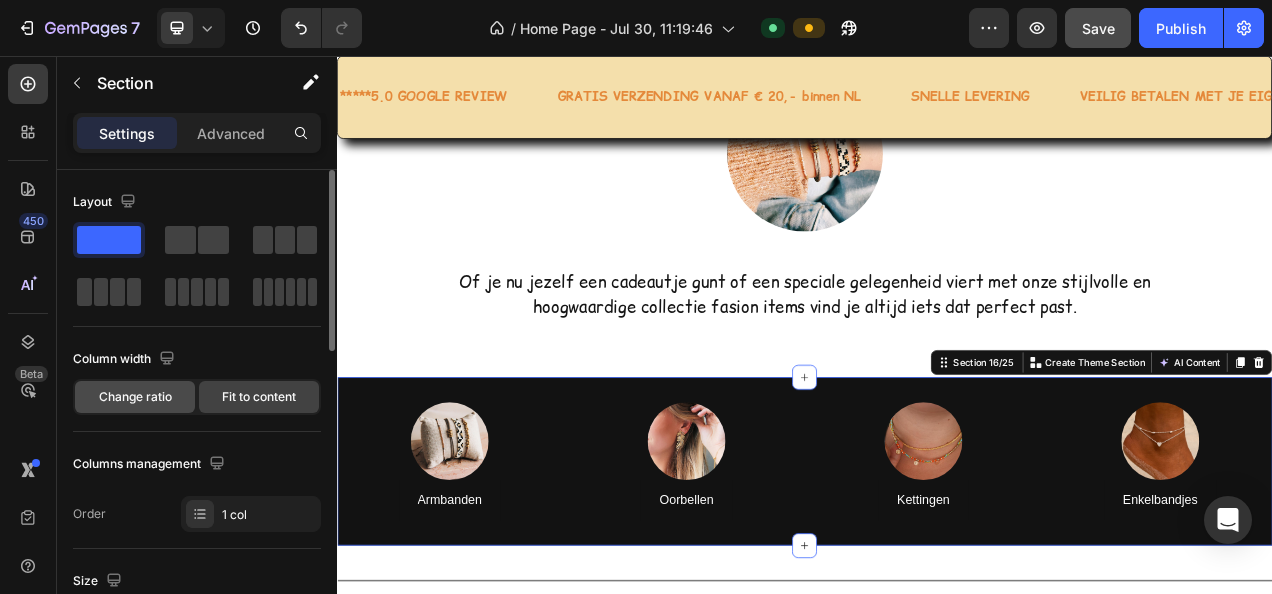 click on "Change ratio" 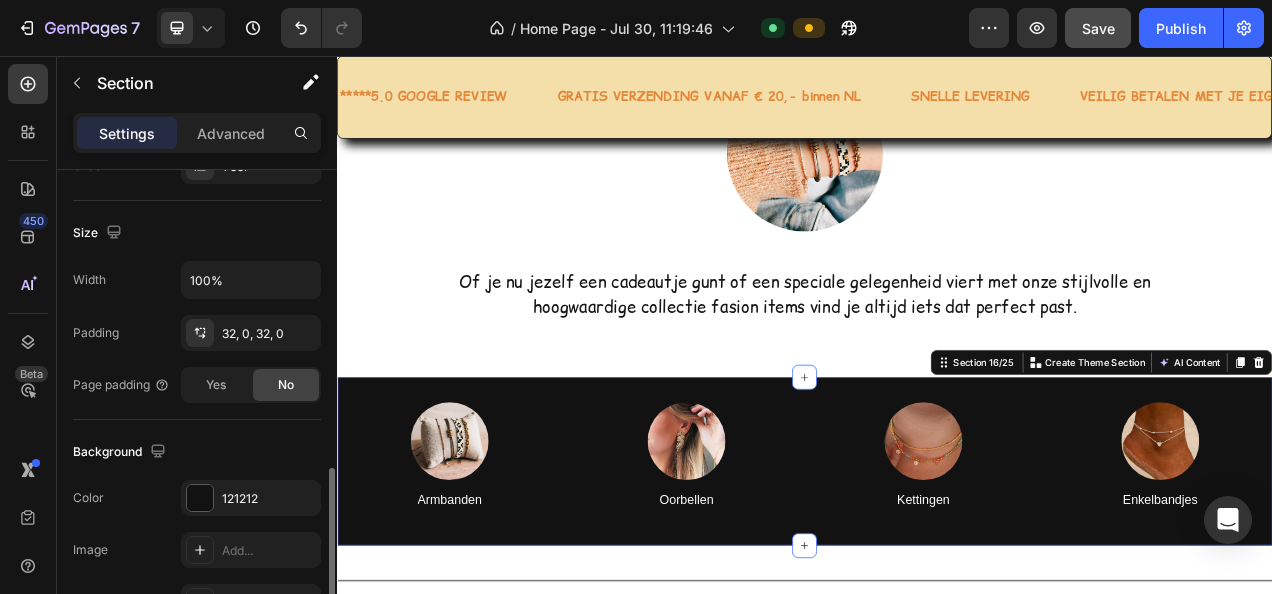 scroll, scrollTop: 500, scrollLeft: 0, axis: vertical 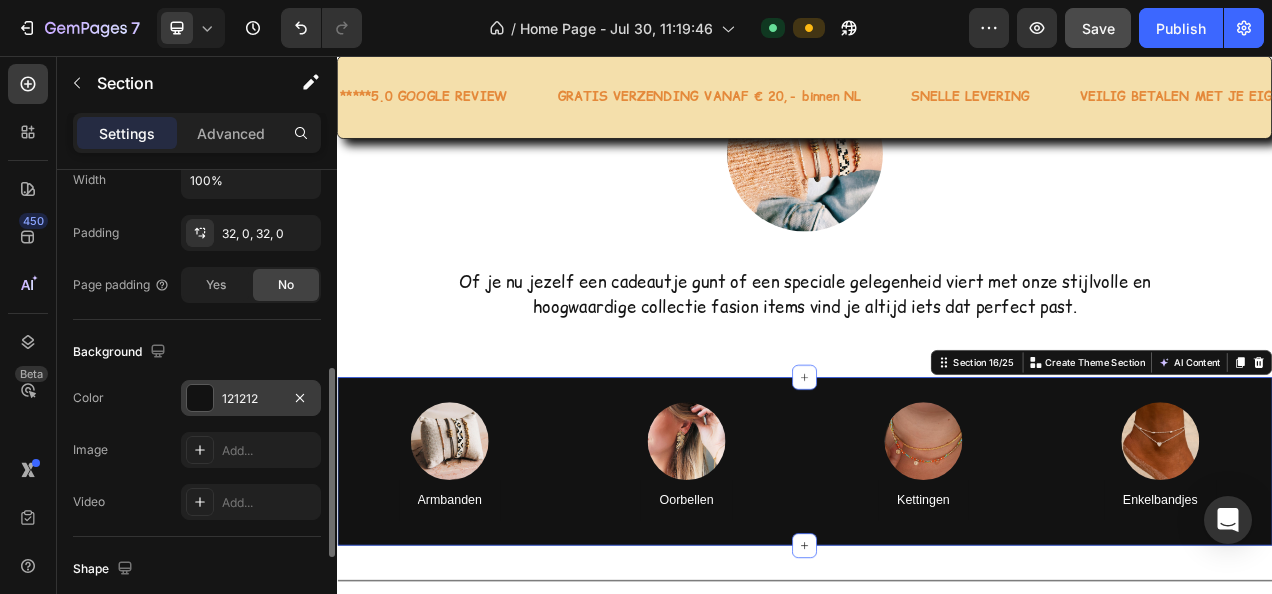 click on "121212" at bounding box center [251, 399] 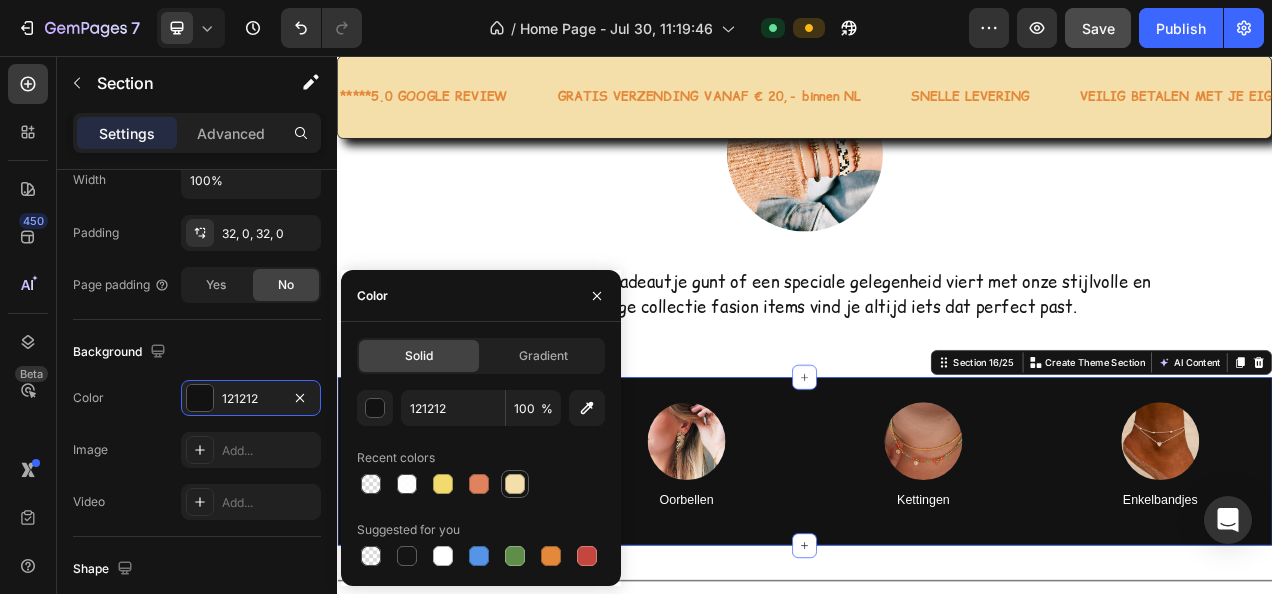 click at bounding box center (515, 484) 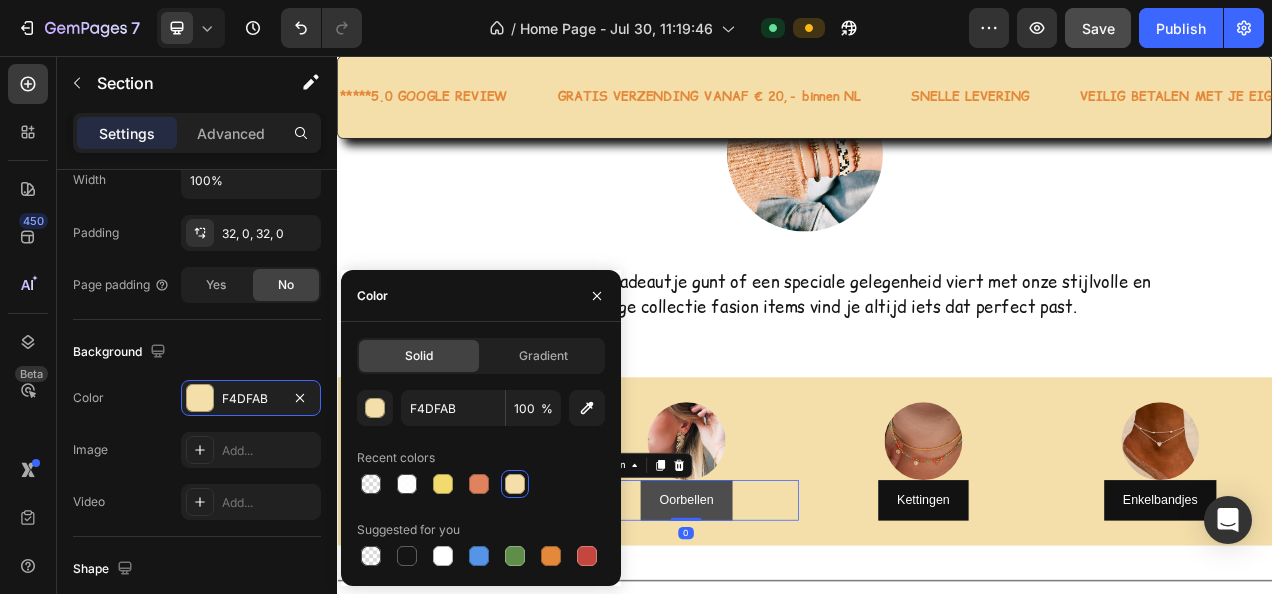 click on "Oorbellen" at bounding box center (784, 626) 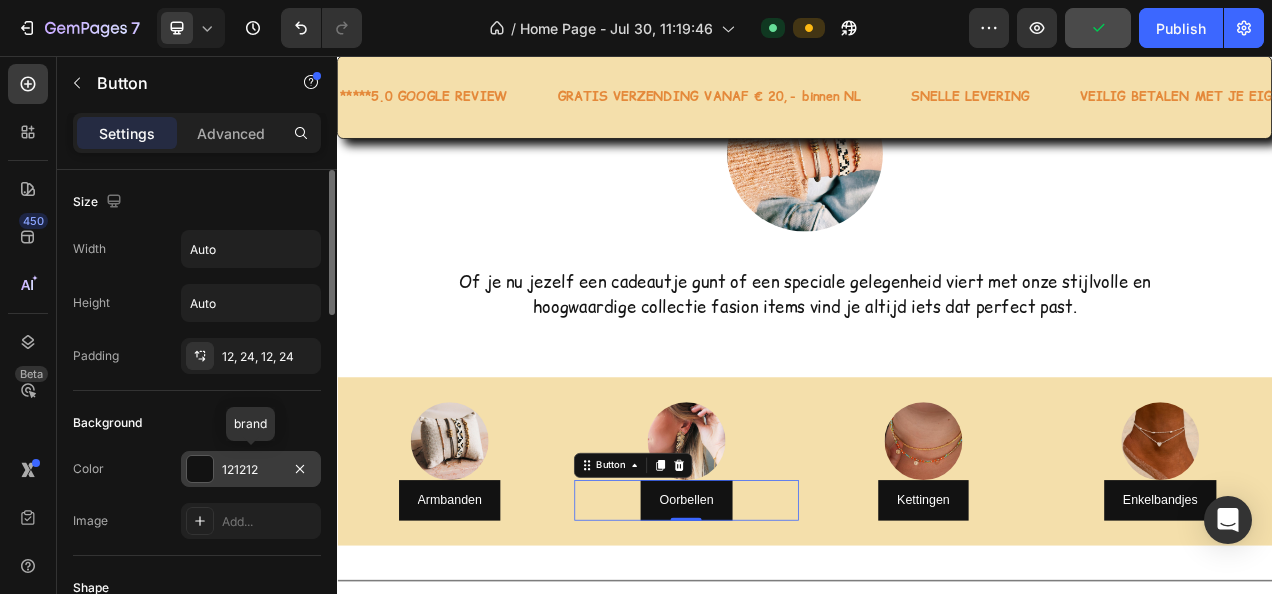 click on "121212" at bounding box center (251, 470) 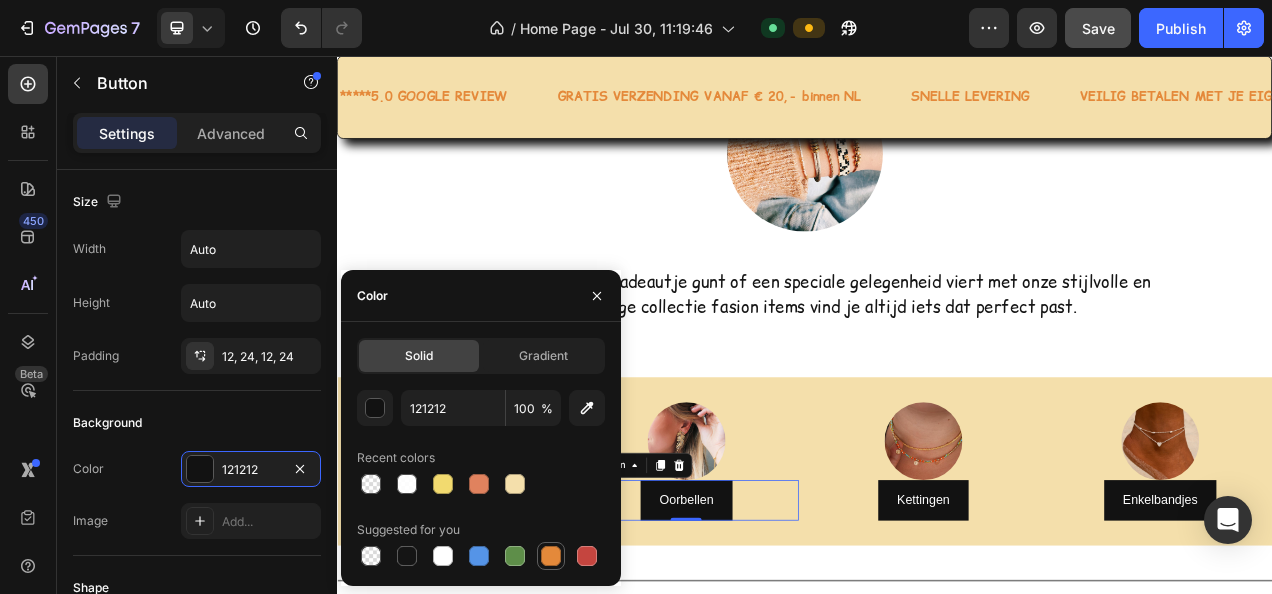 click at bounding box center [551, 556] 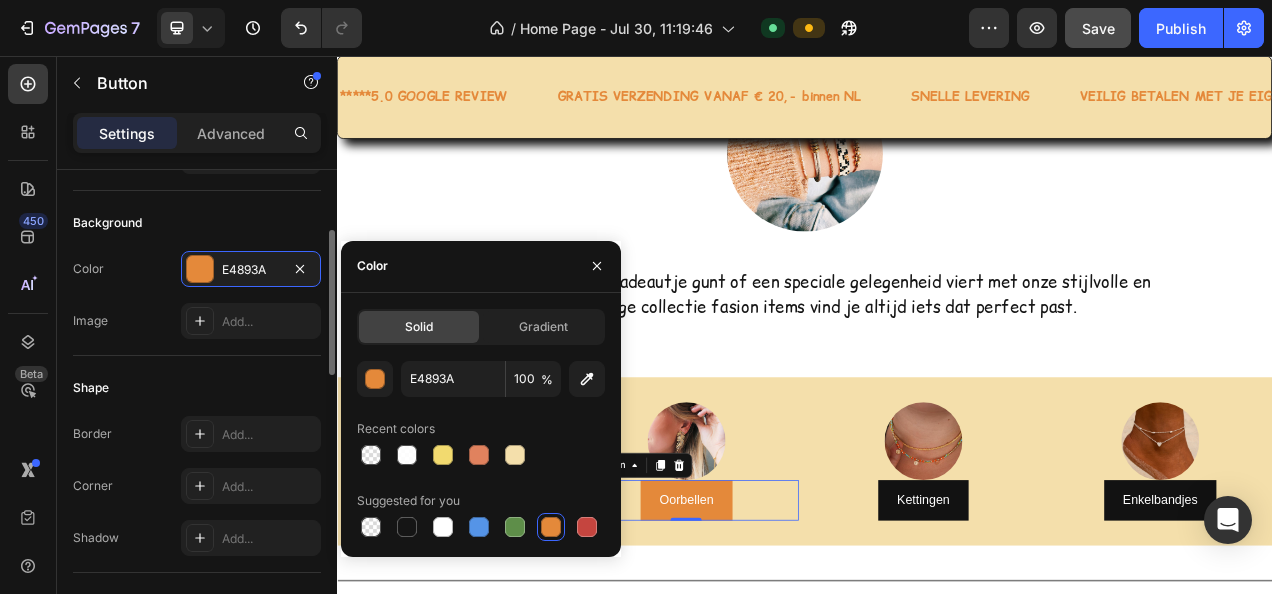scroll, scrollTop: 300, scrollLeft: 0, axis: vertical 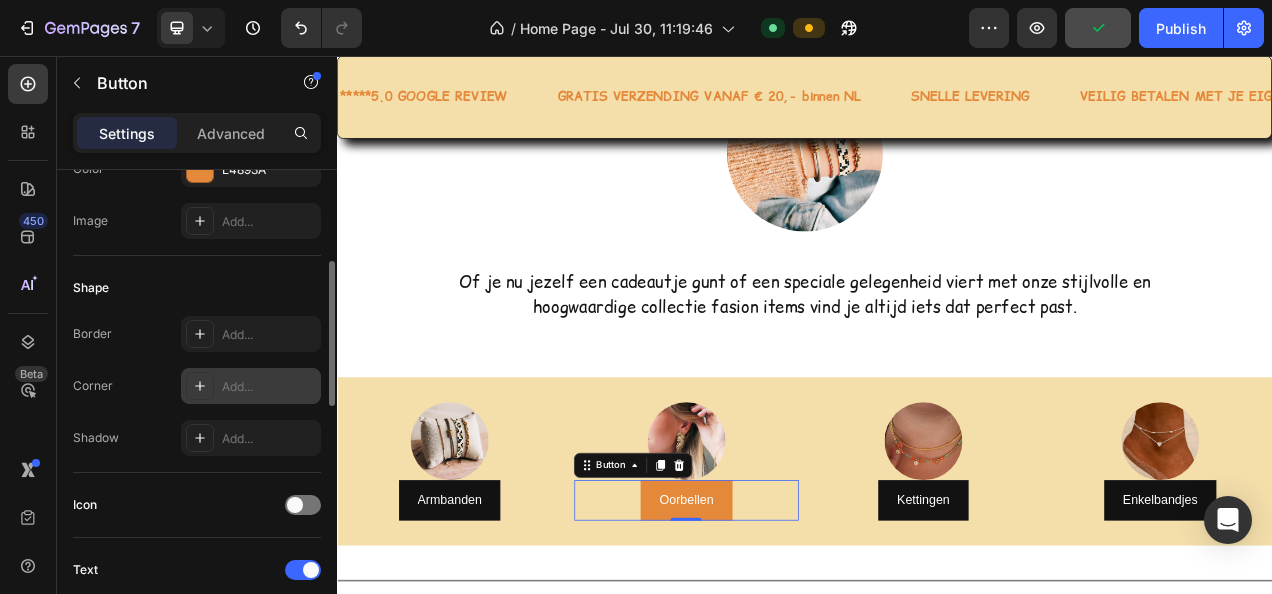 click on "Add..." at bounding box center (269, 387) 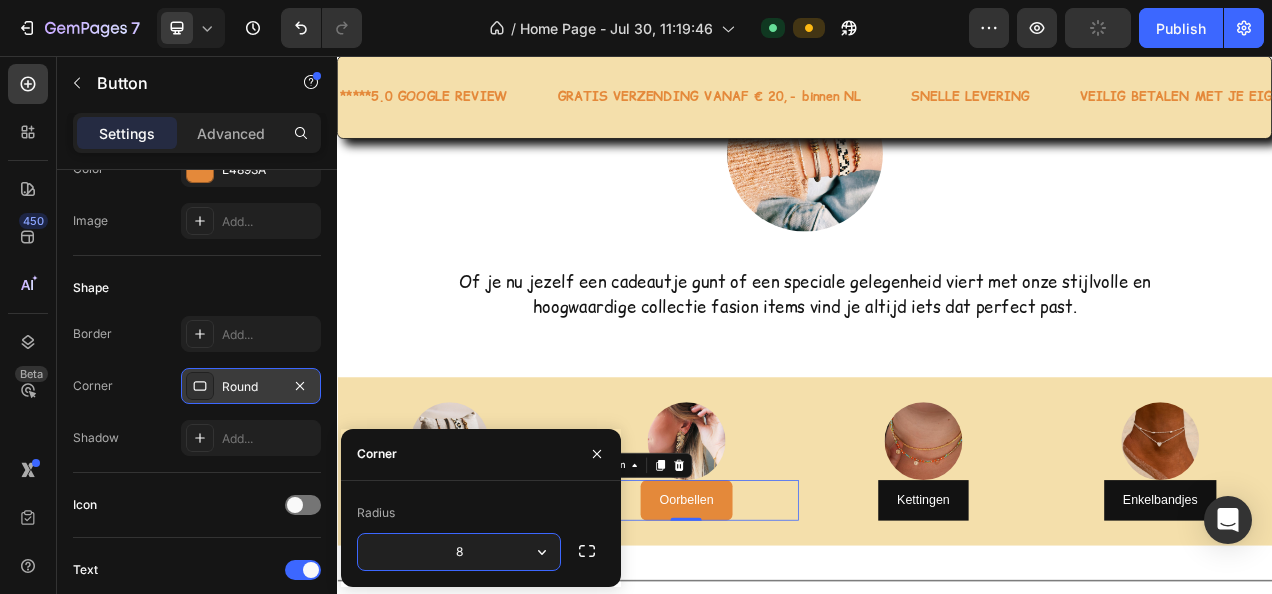 scroll, scrollTop: 100, scrollLeft: 0, axis: vertical 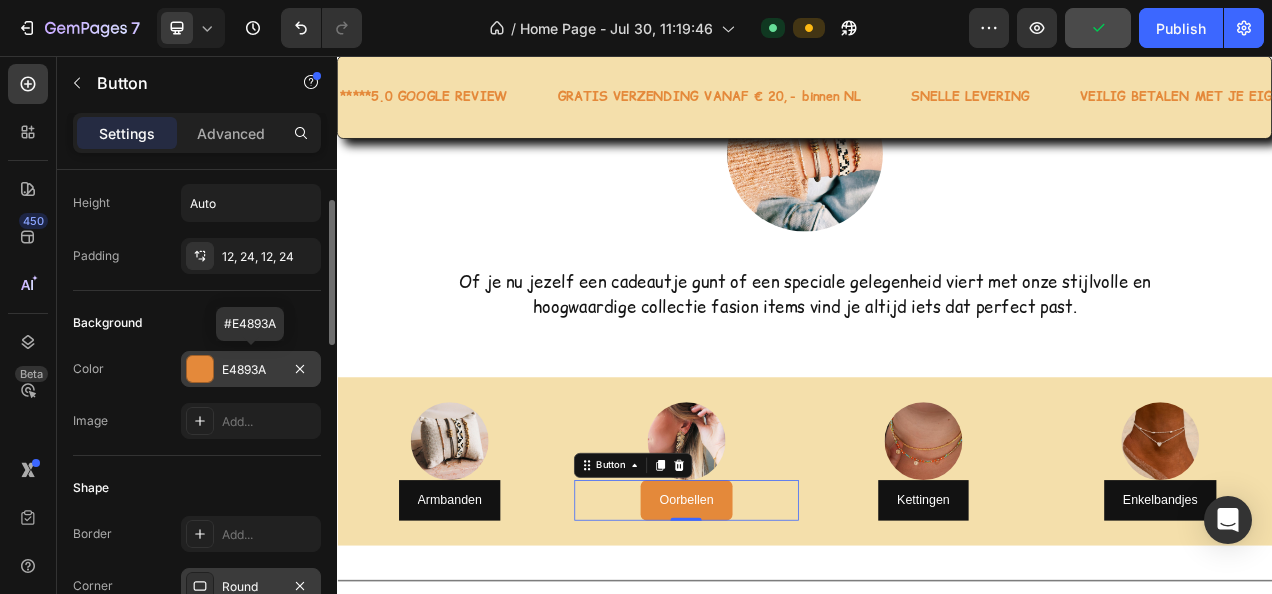 click on "E4893A" at bounding box center [251, 370] 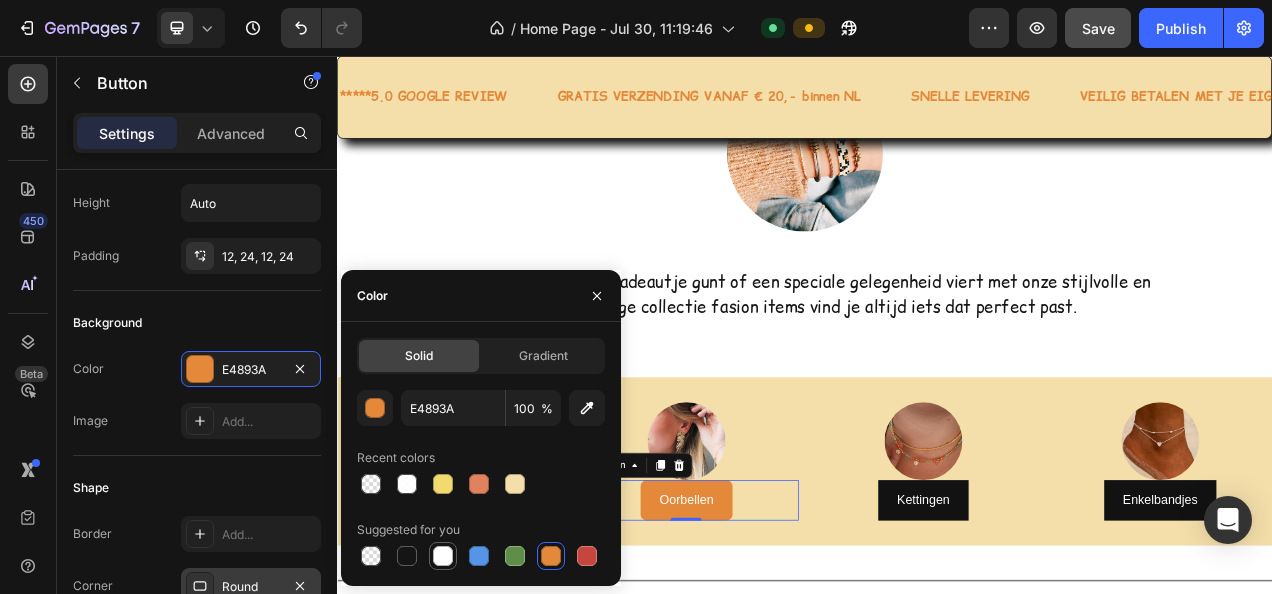 click at bounding box center [443, 556] 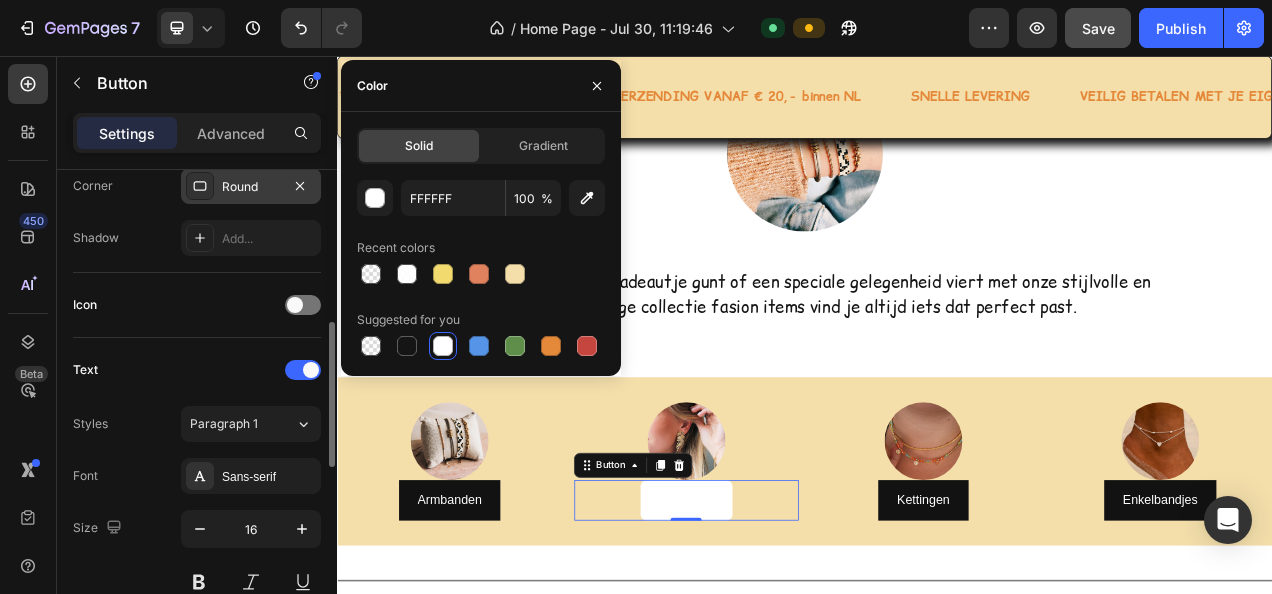 scroll, scrollTop: 700, scrollLeft: 0, axis: vertical 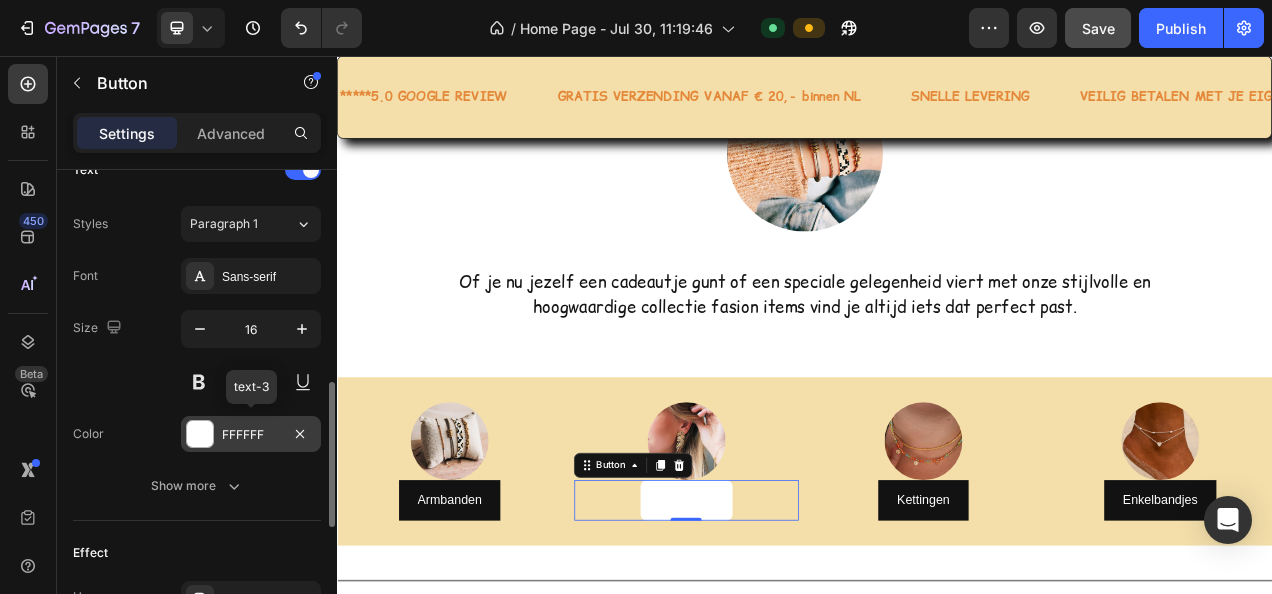 click on "FFFFFF" at bounding box center (251, 435) 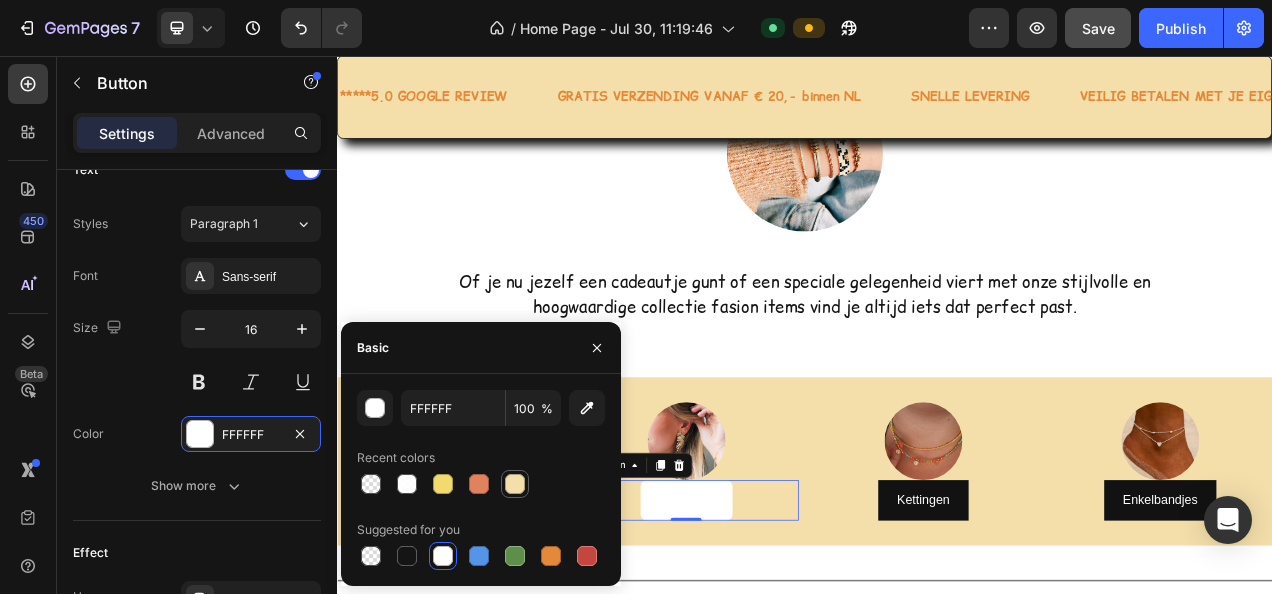 click at bounding box center (515, 484) 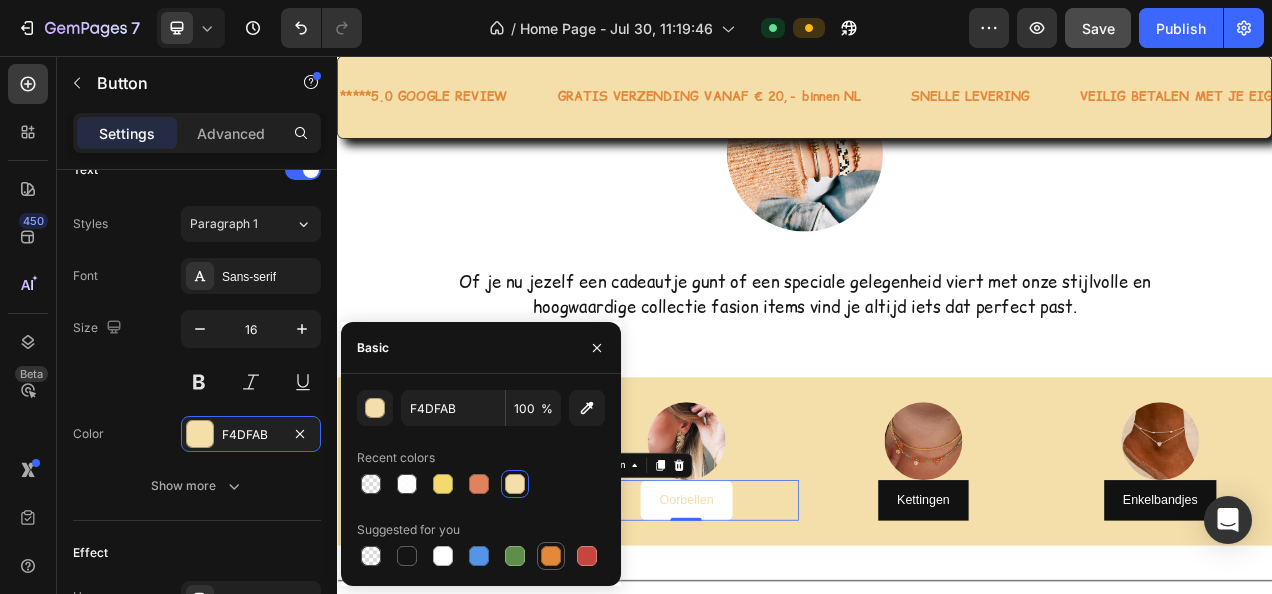 click at bounding box center (551, 556) 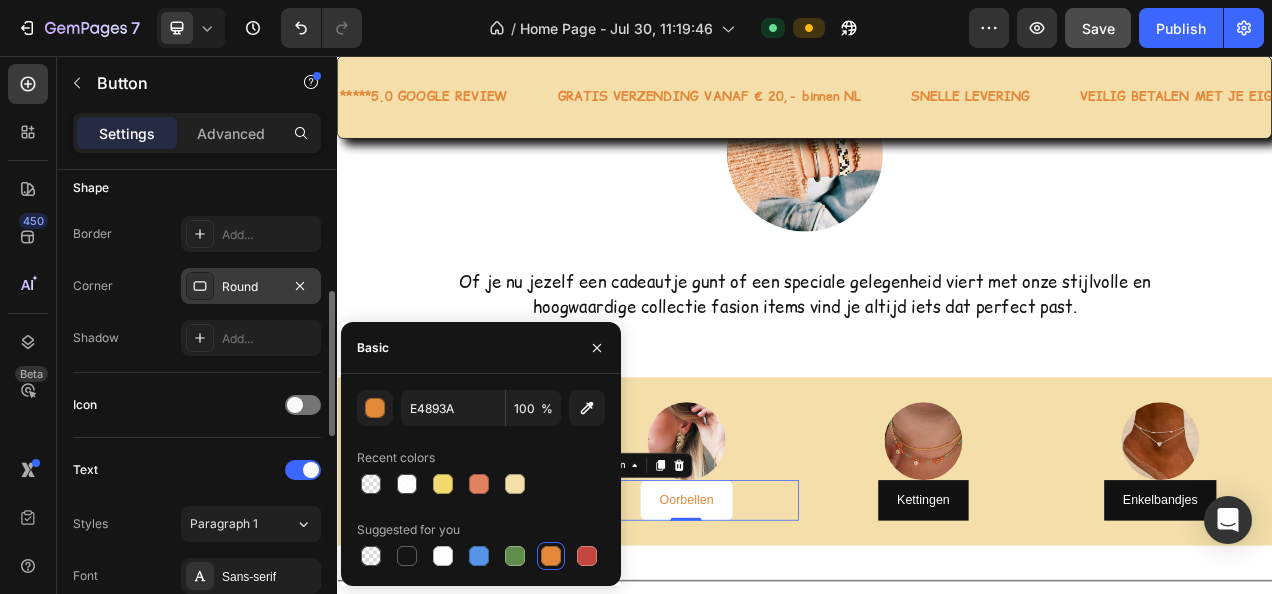 scroll, scrollTop: 300, scrollLeft: 0, axis: vertical 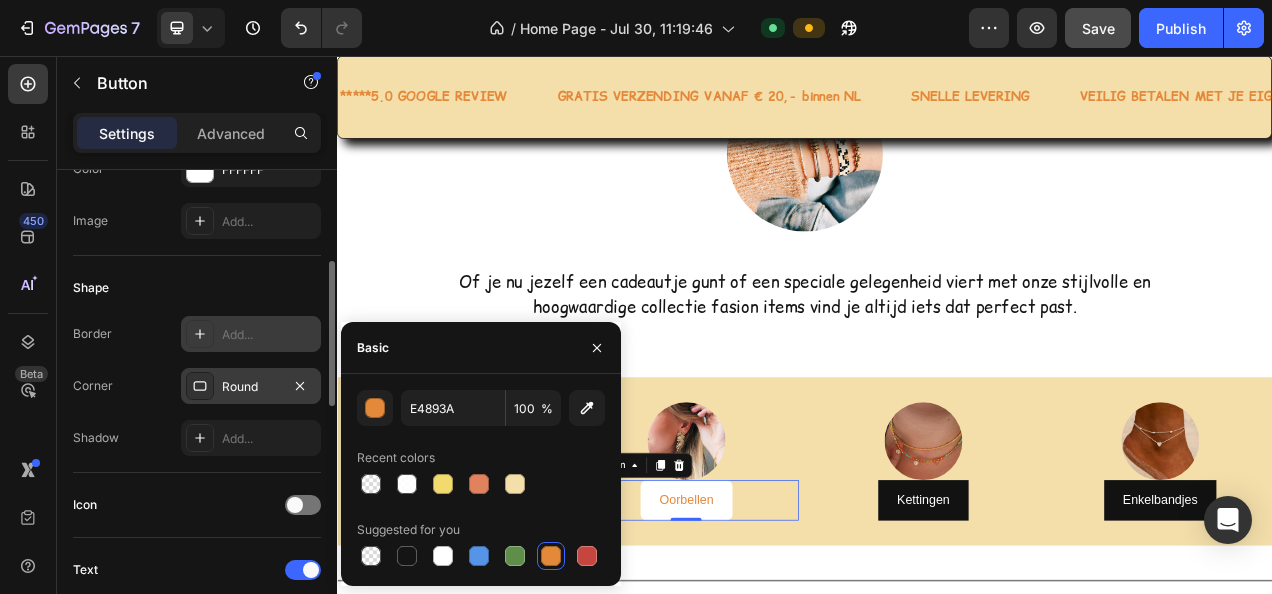 click on "Add..." at bounding box center (269, 335) 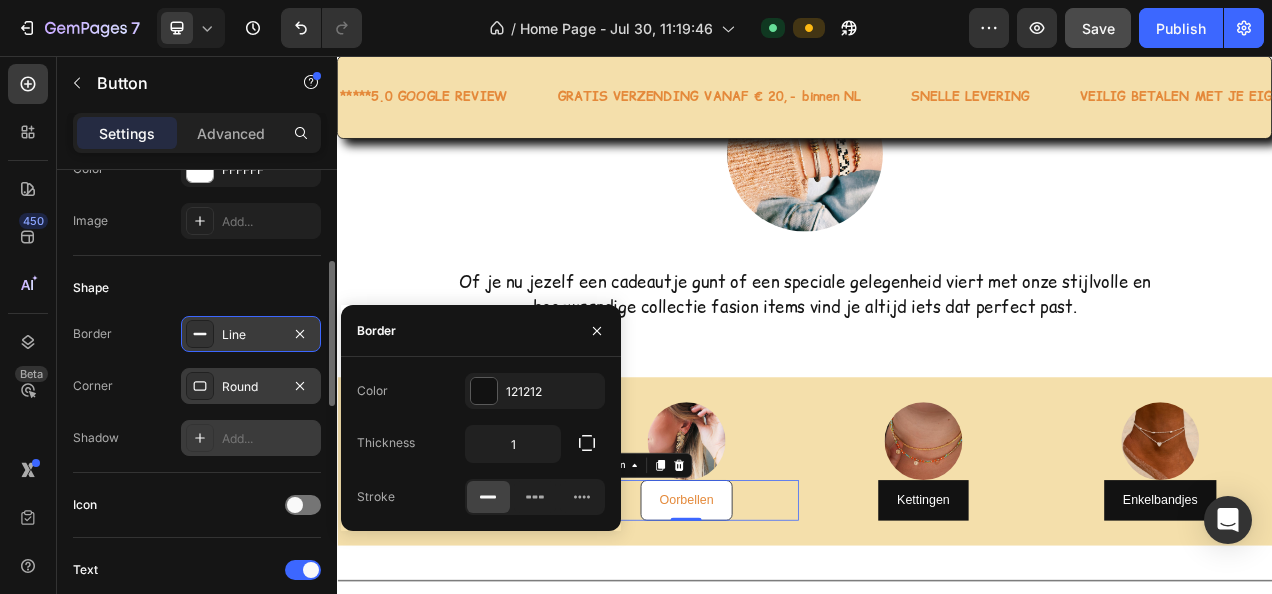 click on "Add..." at bounding box center [269, 439] 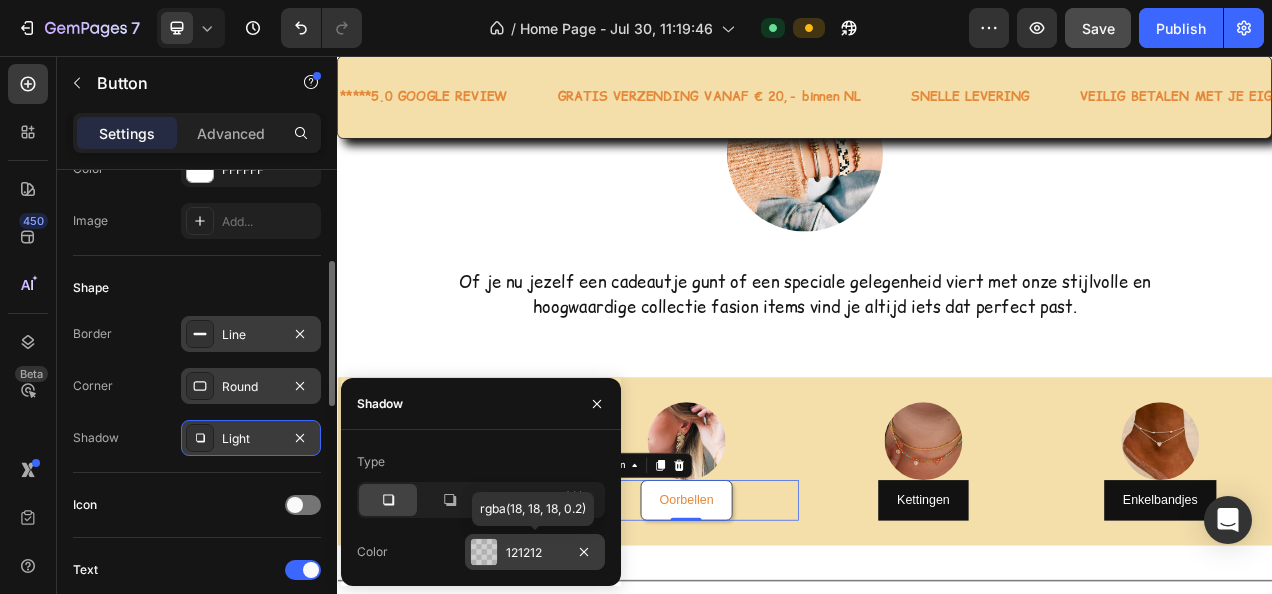 click on "121212" at bounding box center [535, 553] 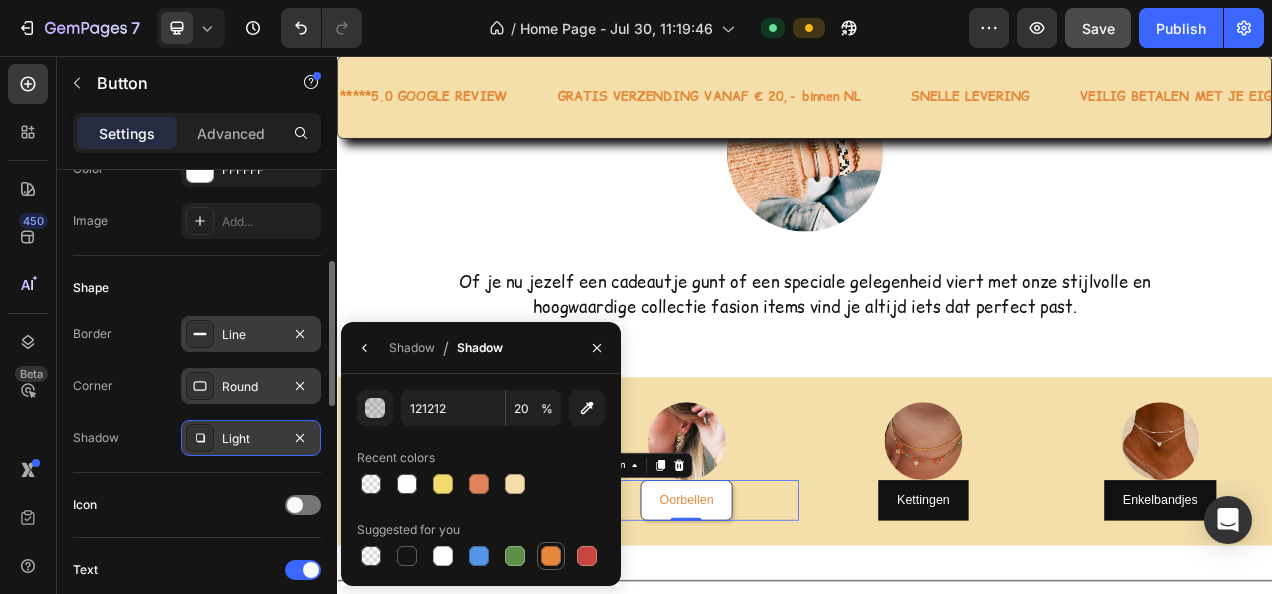 click at bounding box center (551, 556) 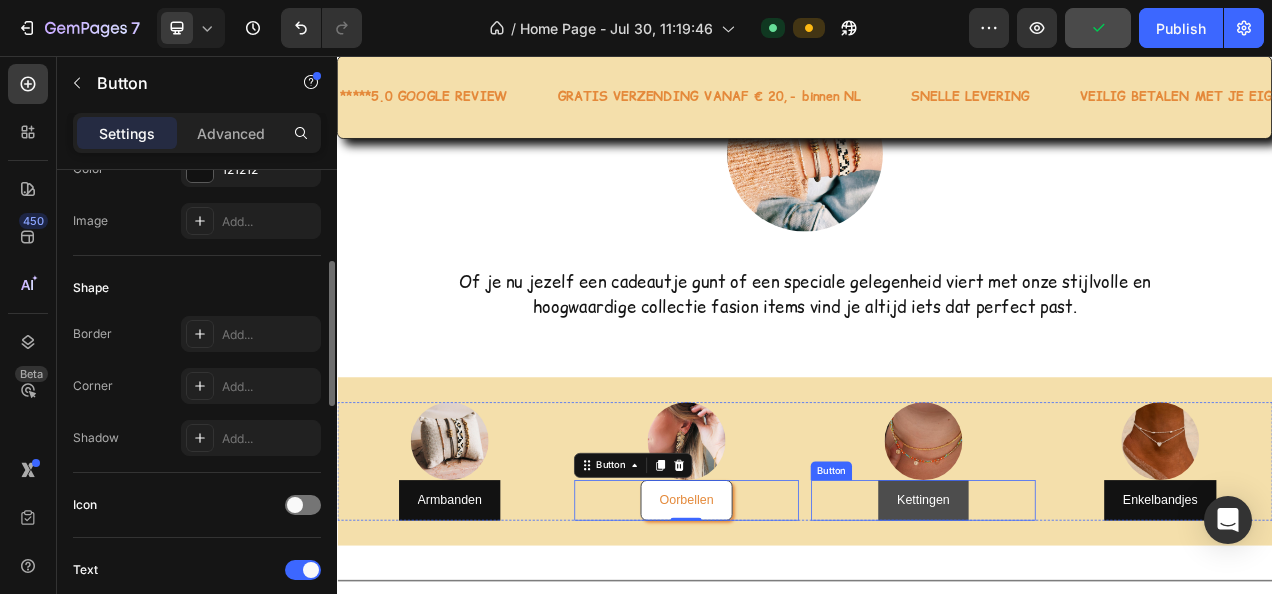 click on "Kettingen" at bounding box center [1089, 626] 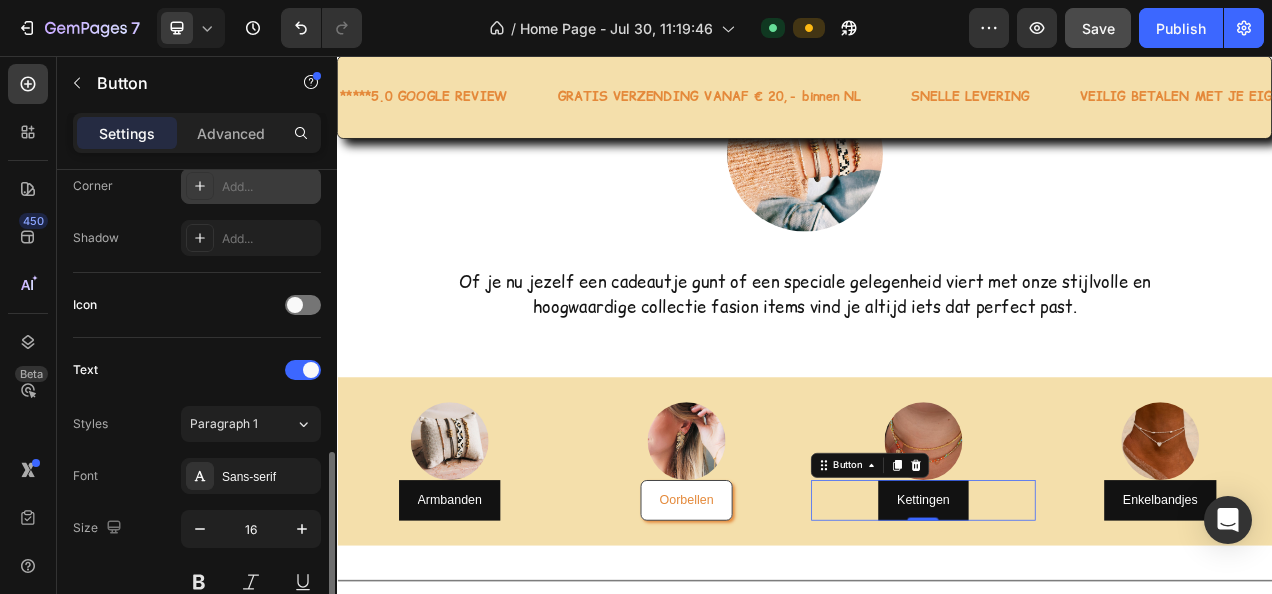 scroll, scrollTop: 600, scrollLeft: 0, axis: vertical 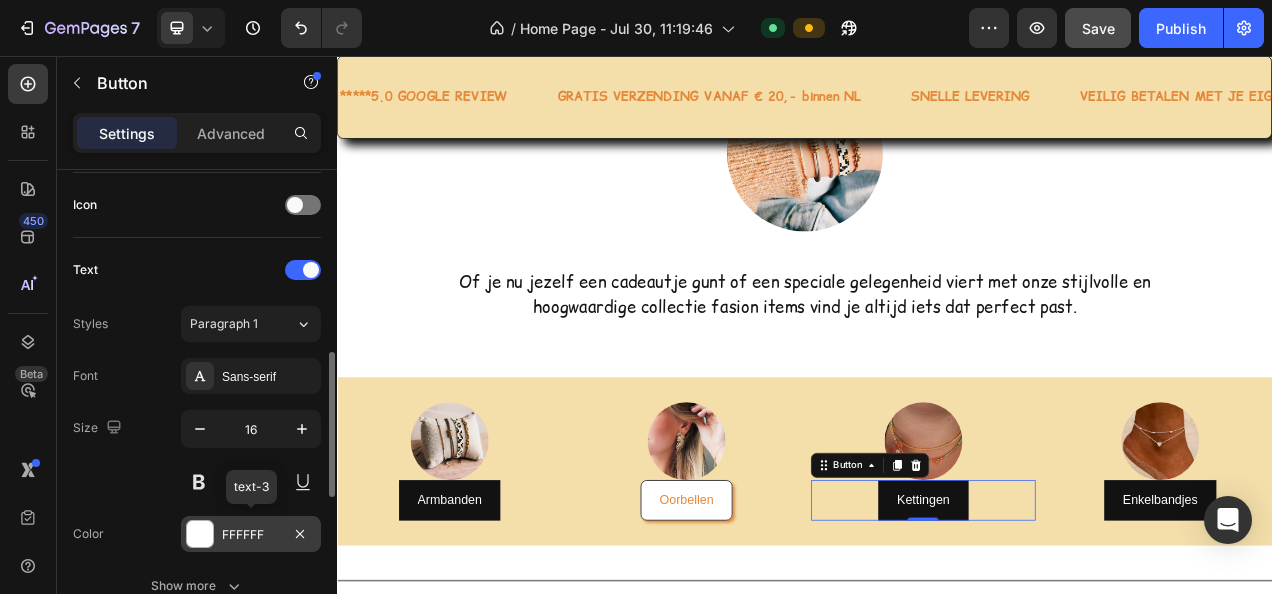 click on "FFFFFF" at bounding box center (251, 535) 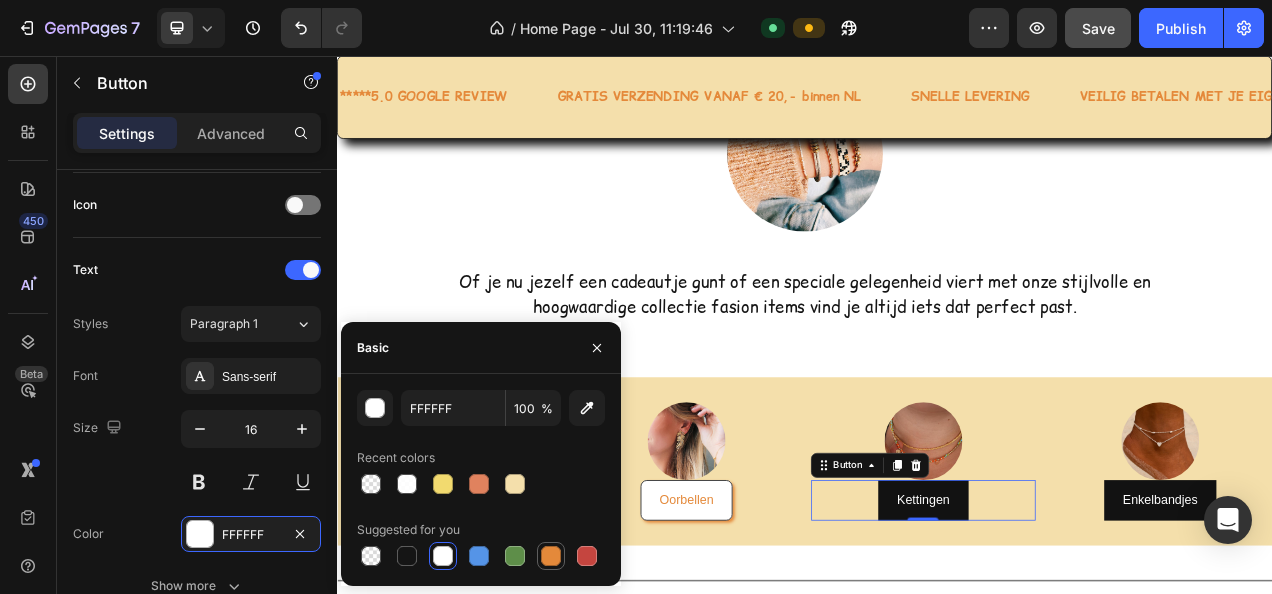 click at bounding box center [551, 556] 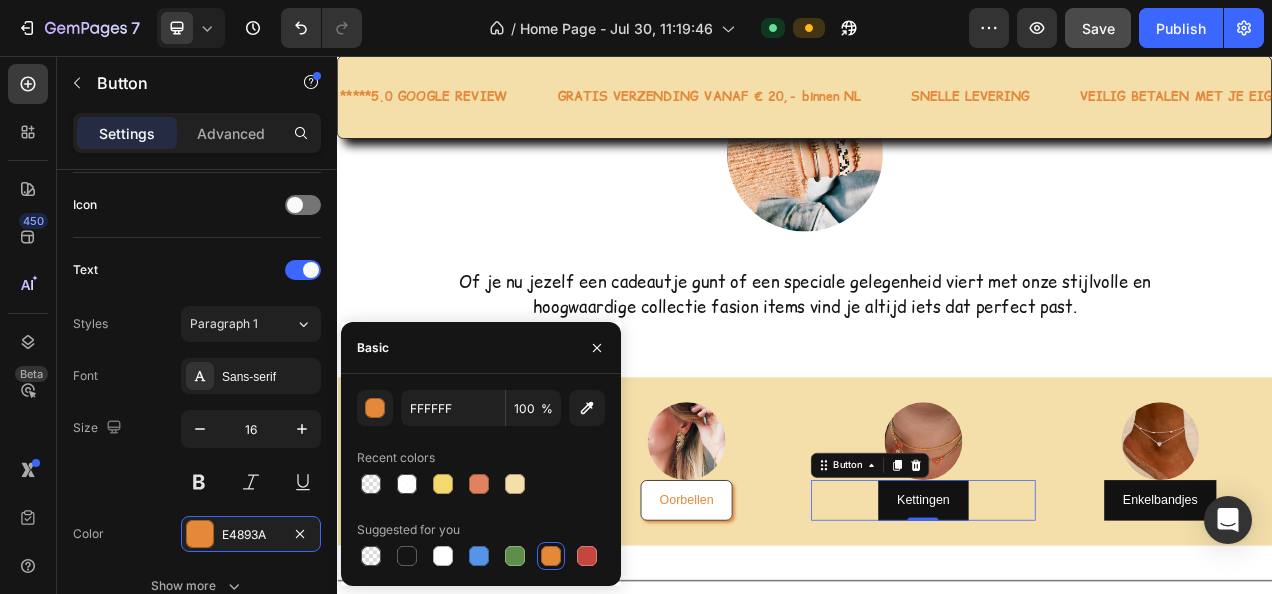 type on "E4893A" 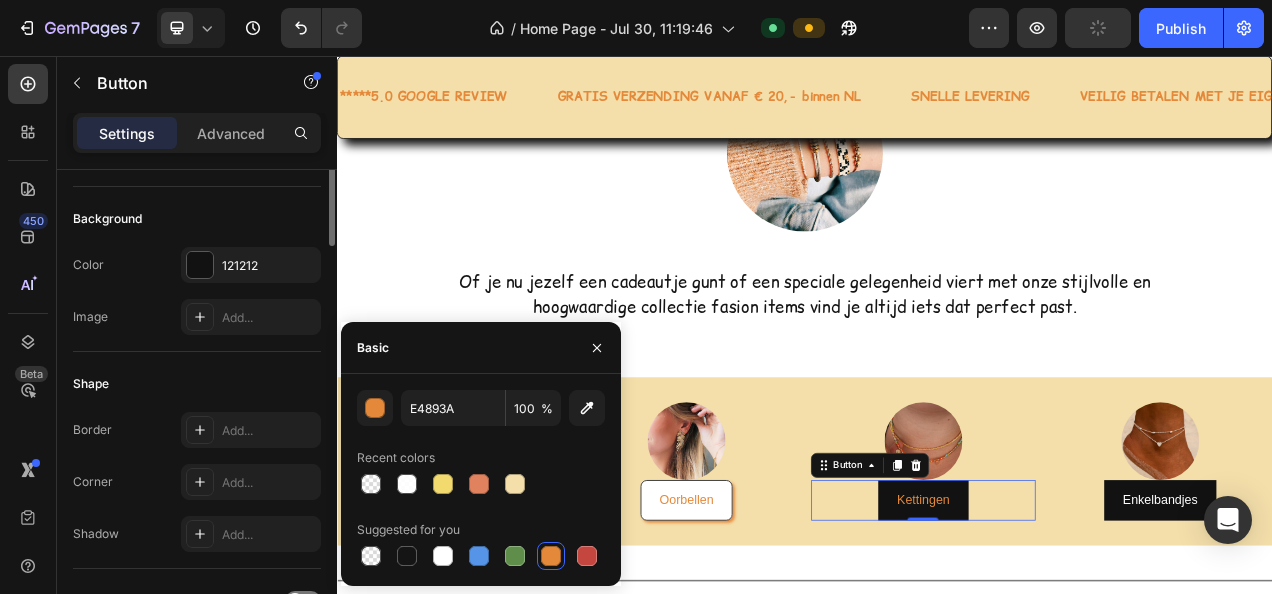 scroll, scrollTop: 4, scrollLeft: 0, axis: vertical 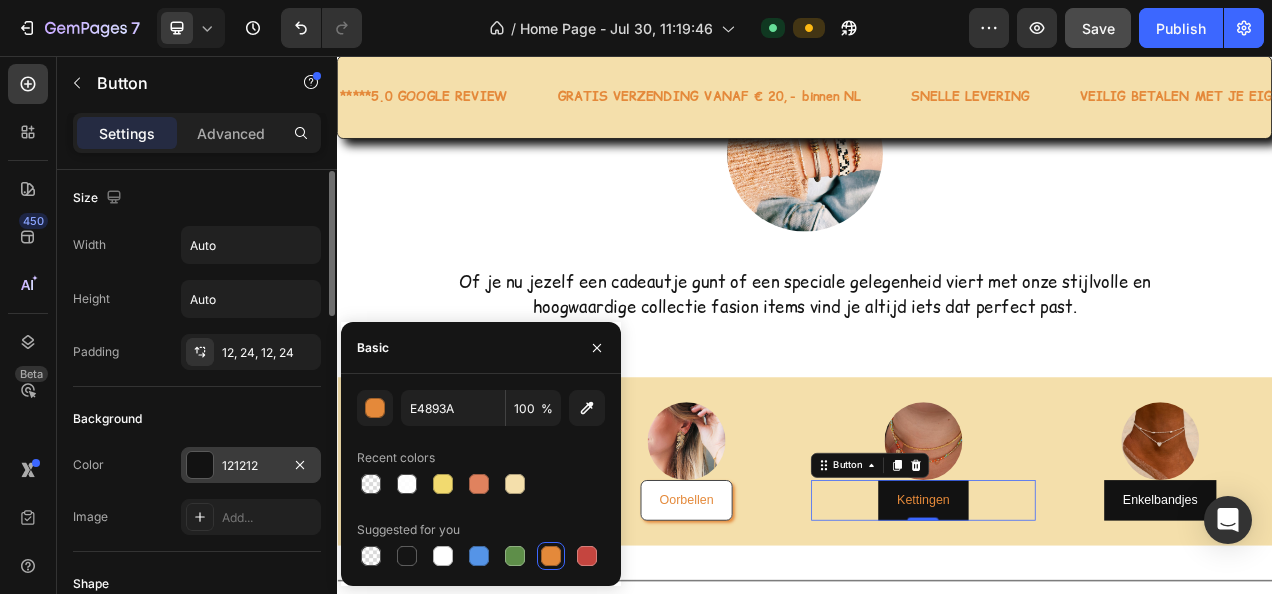 click on "121212" at bounding box center [251, 466] 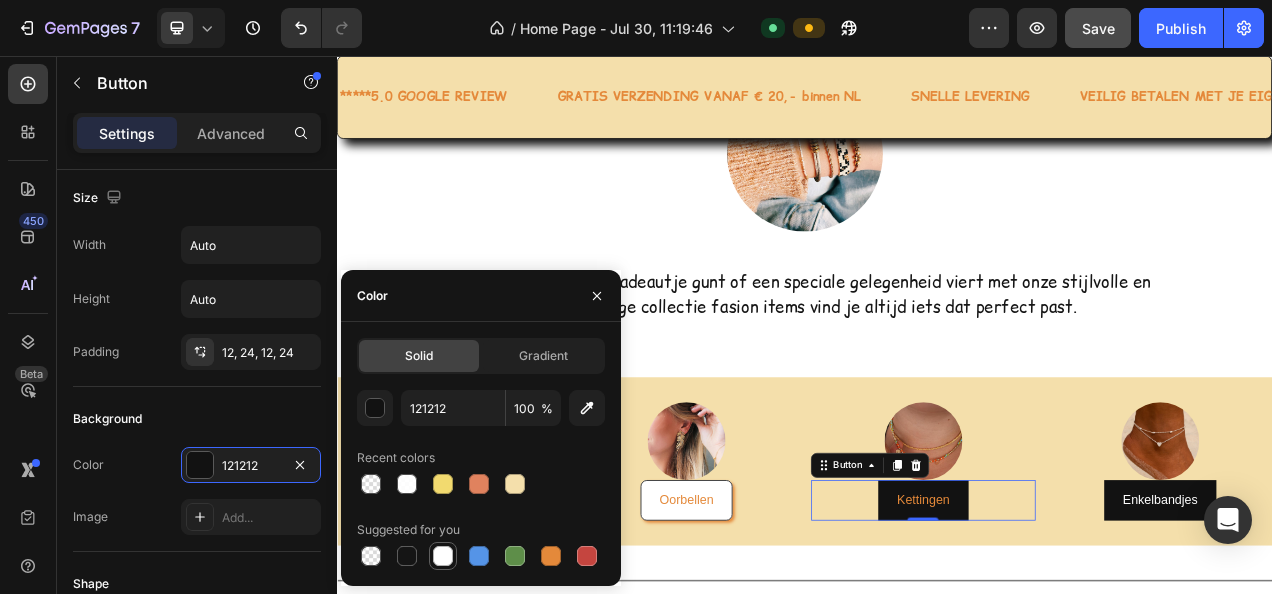 click at bounding box center [443, 556] 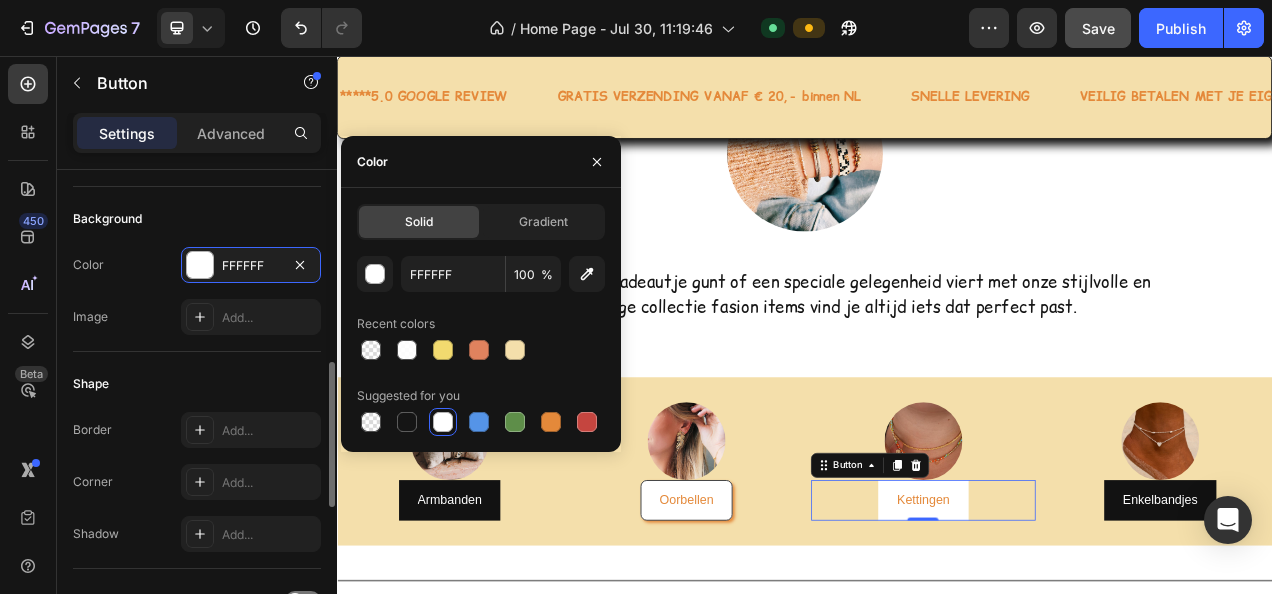 scroll, scrollTop: 304, scrollLeft: 0, axis: vertical 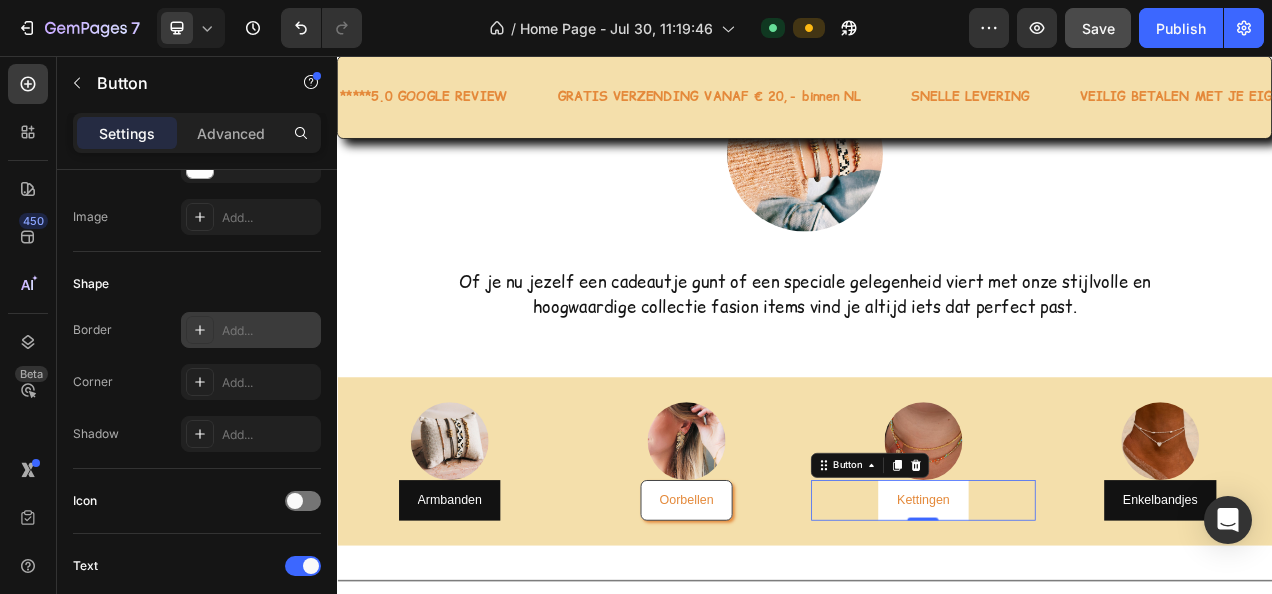 click on "Add..." at bounding box center [269, 331] 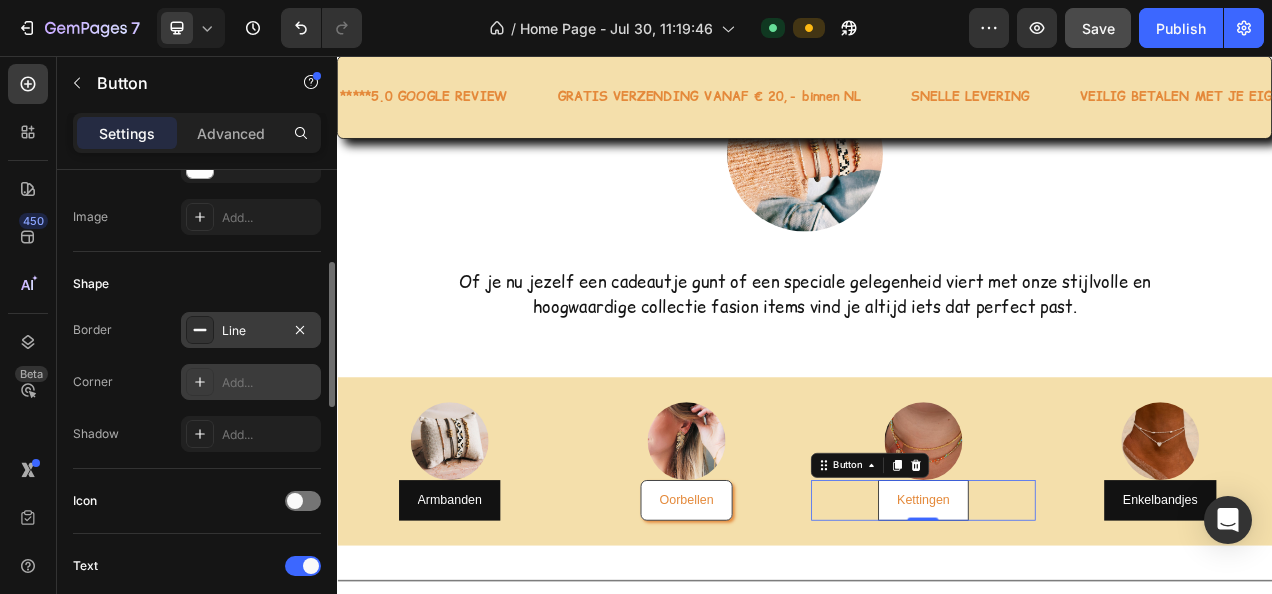 click on "Add..." at bounding box center [269, 383] 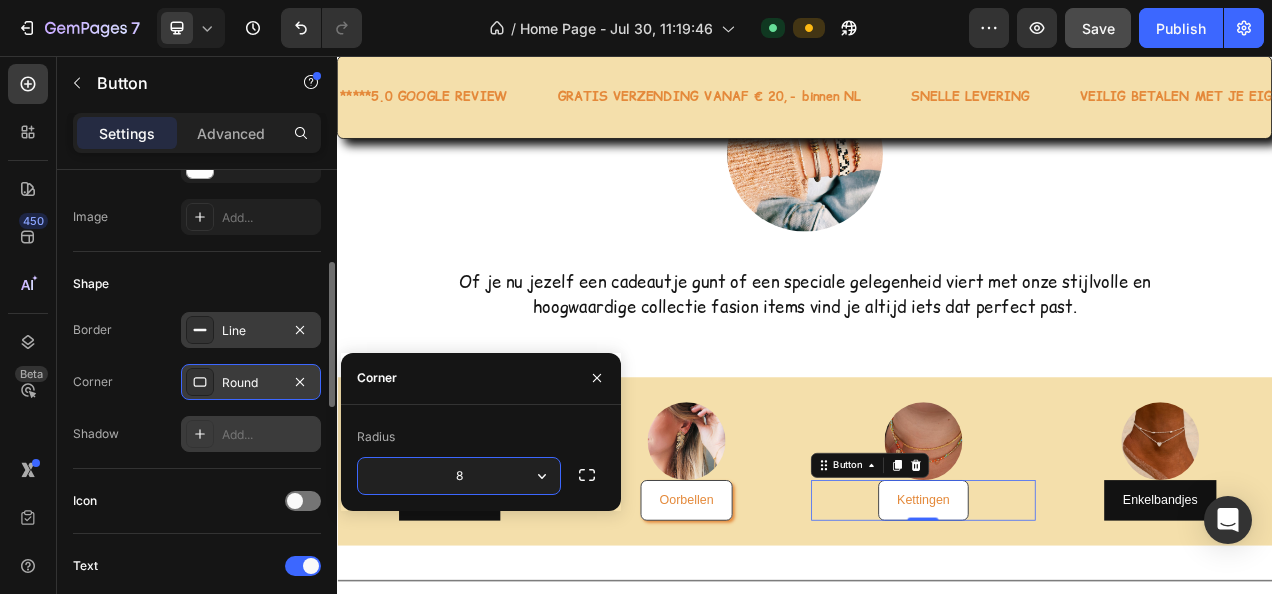 click on "Add..." at bounding box center (269, 435) 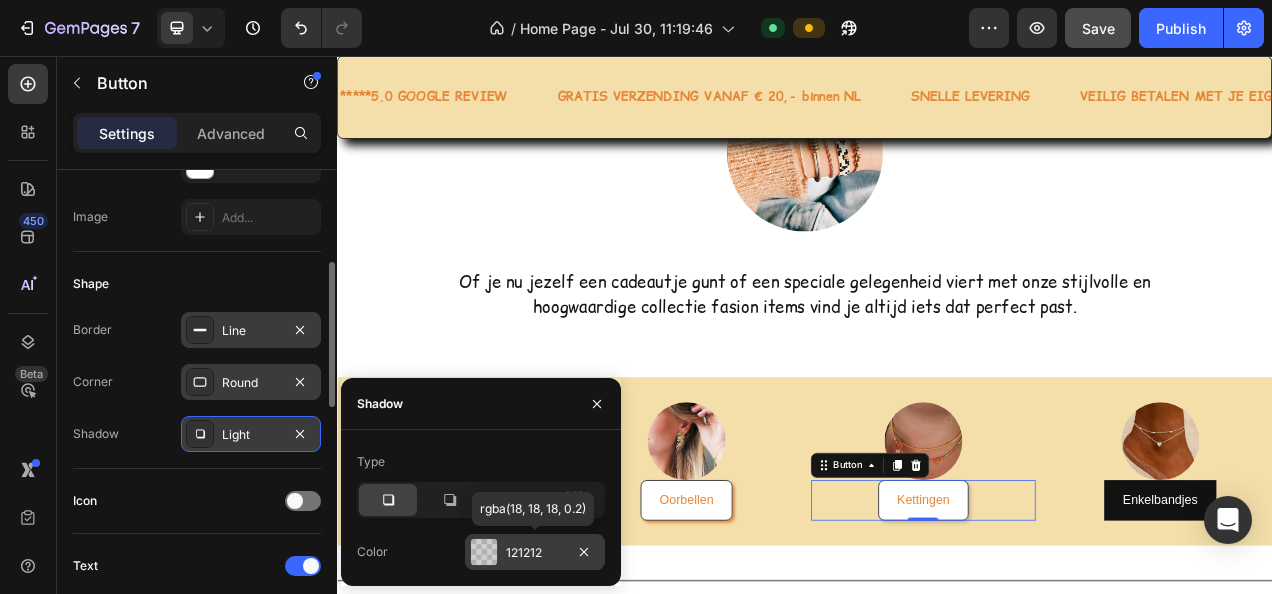 click on "121212" at bounding box center [535, 553] 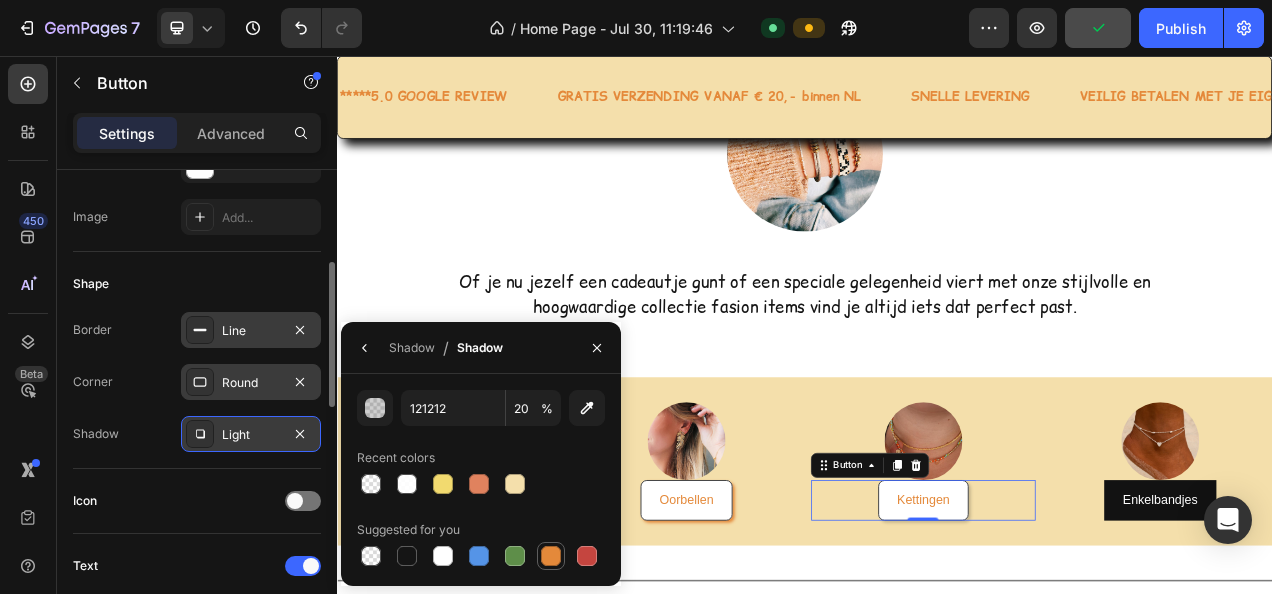 click at bounding box center [551, 556] 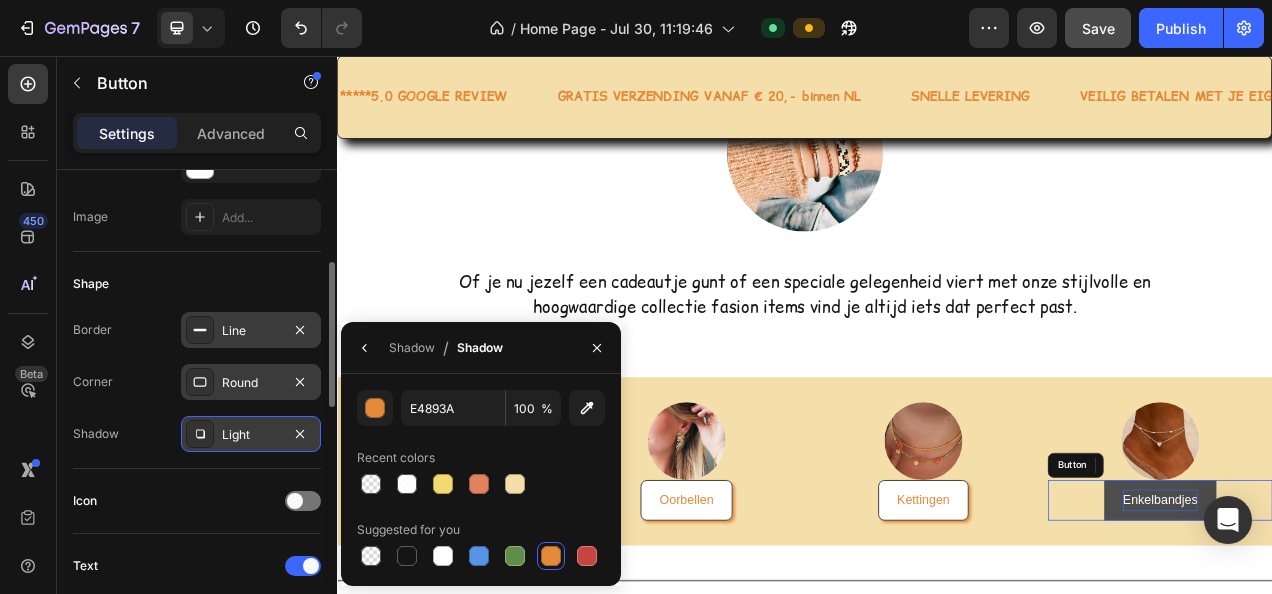 click on "Enkelbandjes" at bounding box center [1393, 626] 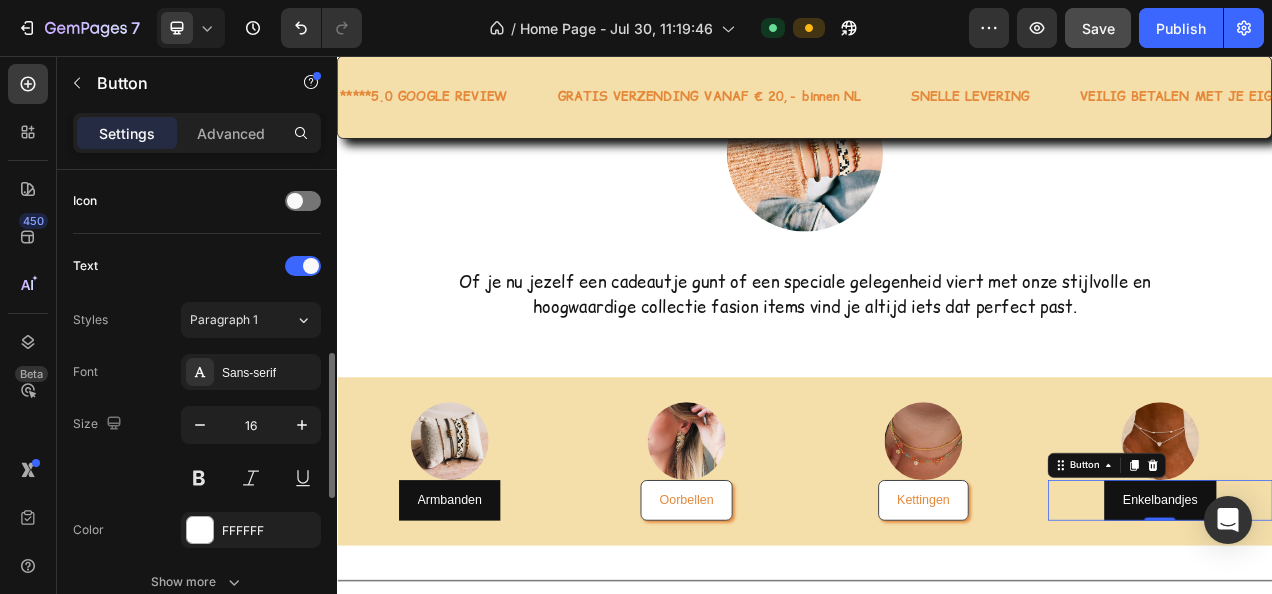 scroll, scrollTop: 704, scrollLeft: 0, axis: vertical 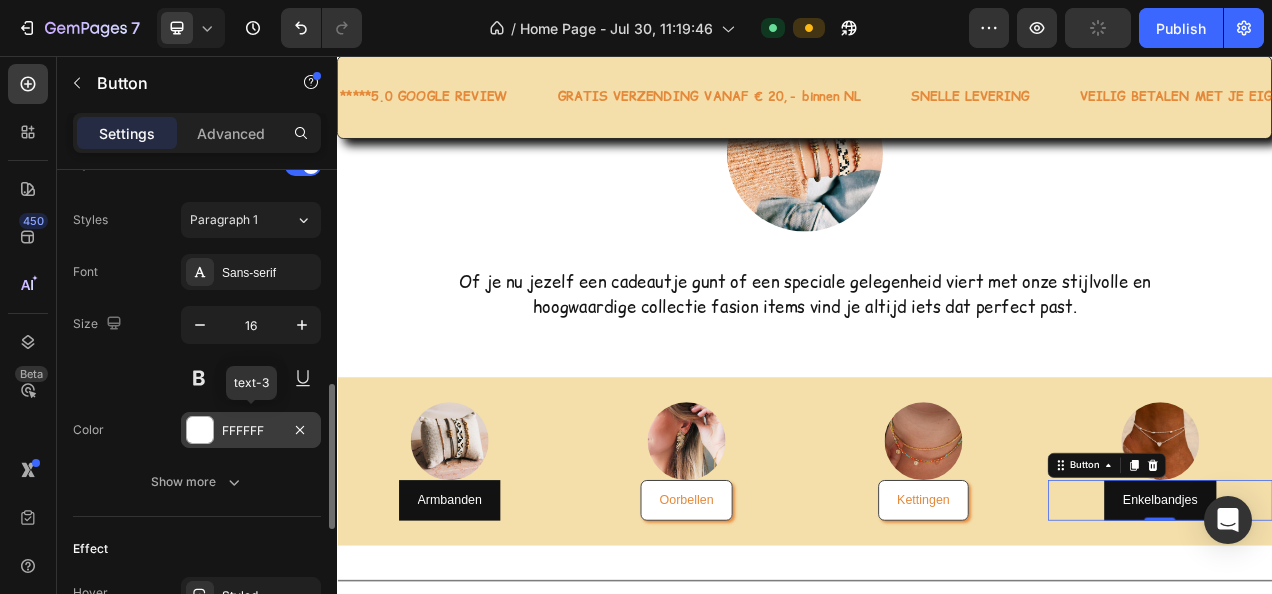 click on "FFFFFF" at bounding box center (251, 431) 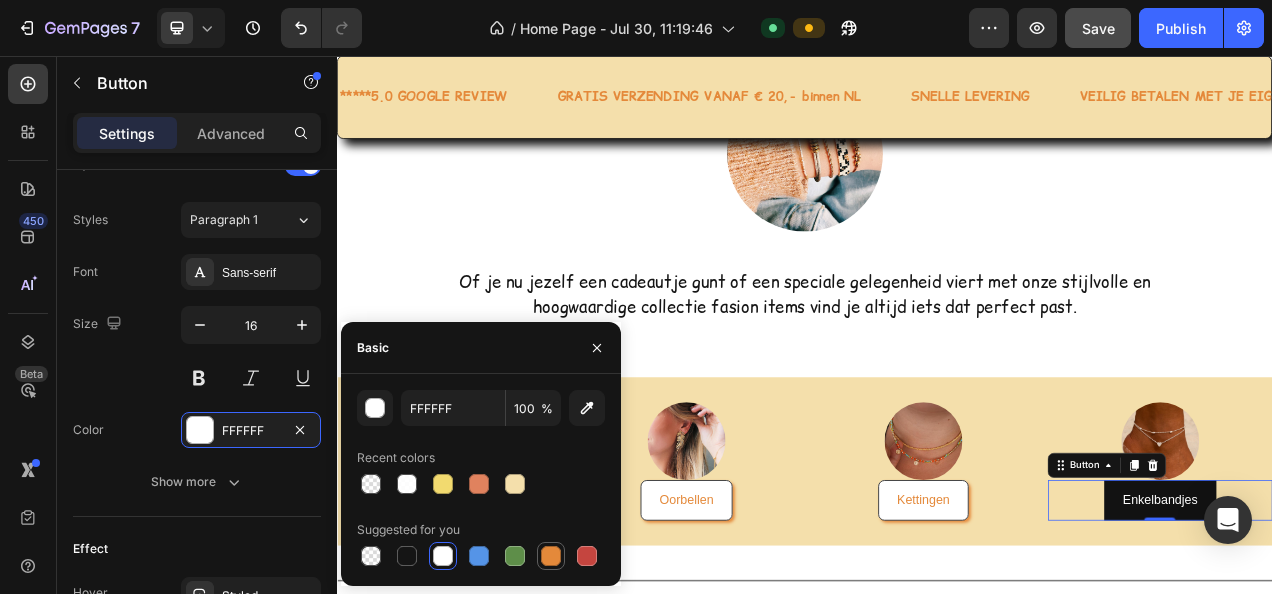 click at bounding box center [551, 556] 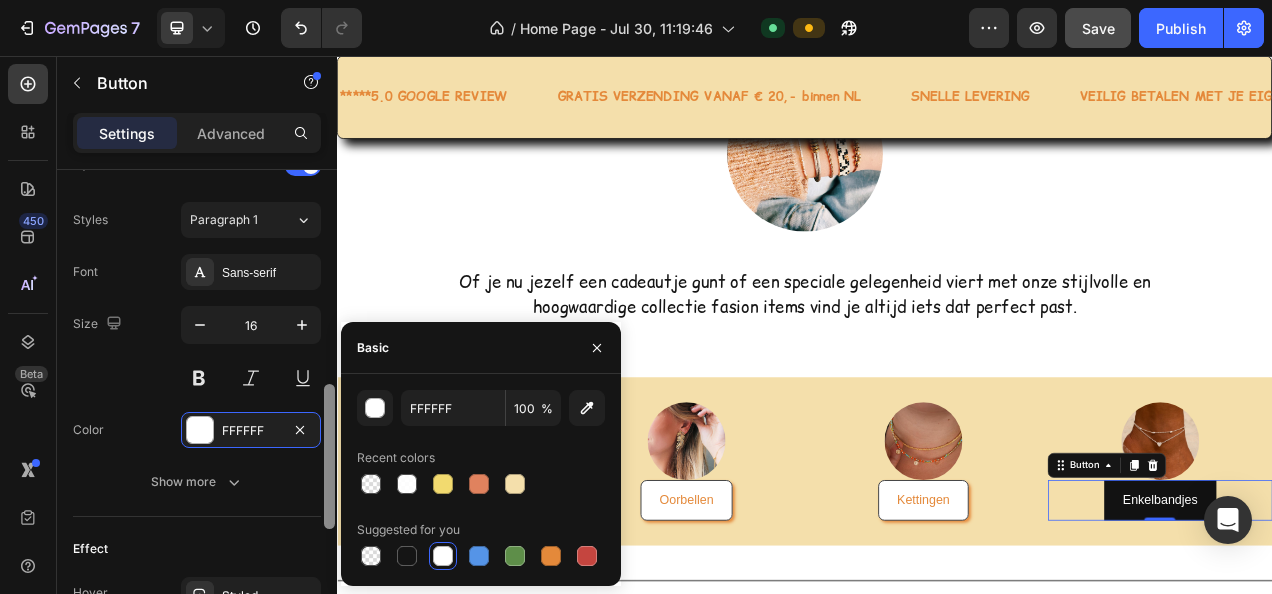 type on "E4893A" 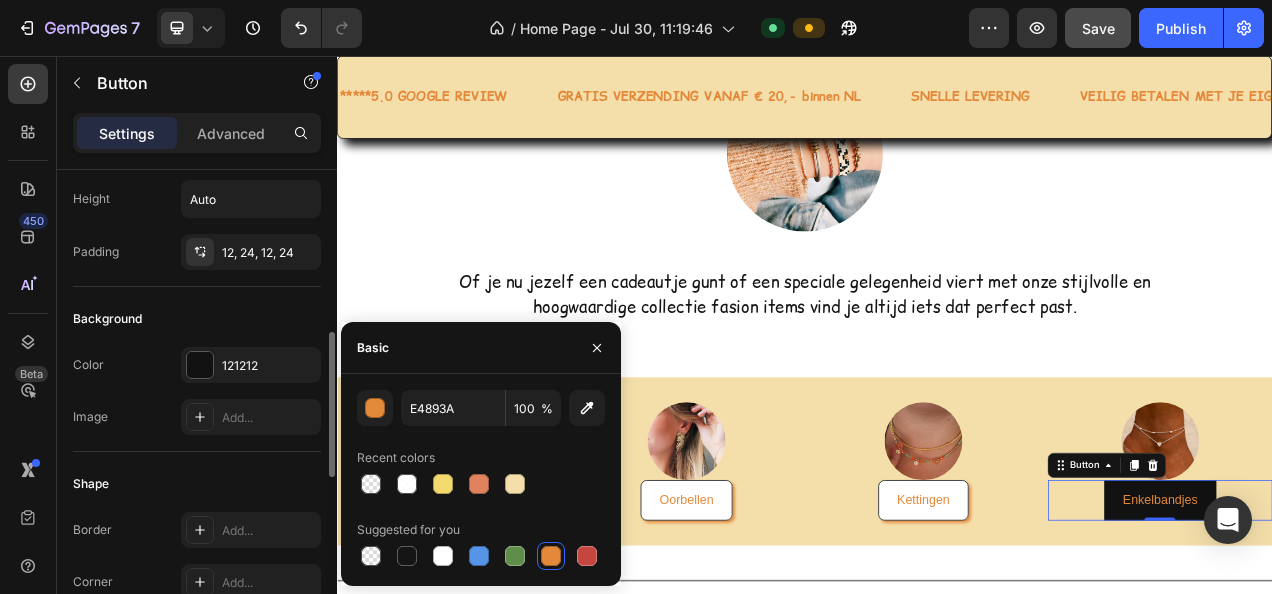 scroll, scrollTop: 304, scrollLeft: 0, axis: vertical 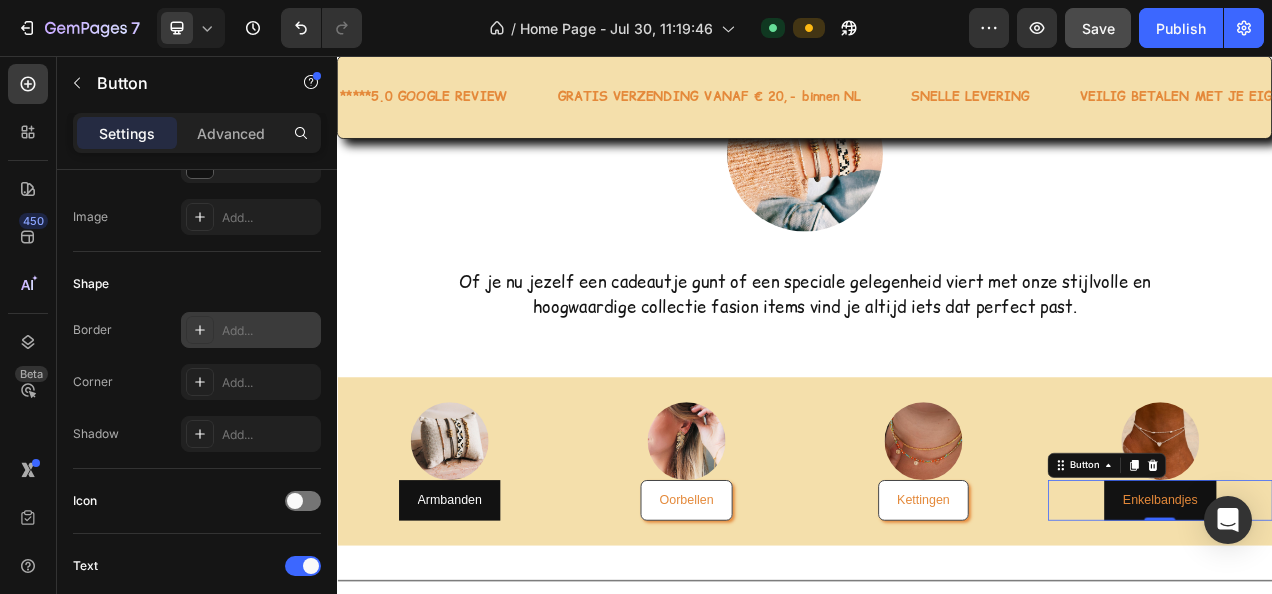 click on "Add..." at bounding box center (269, 331) 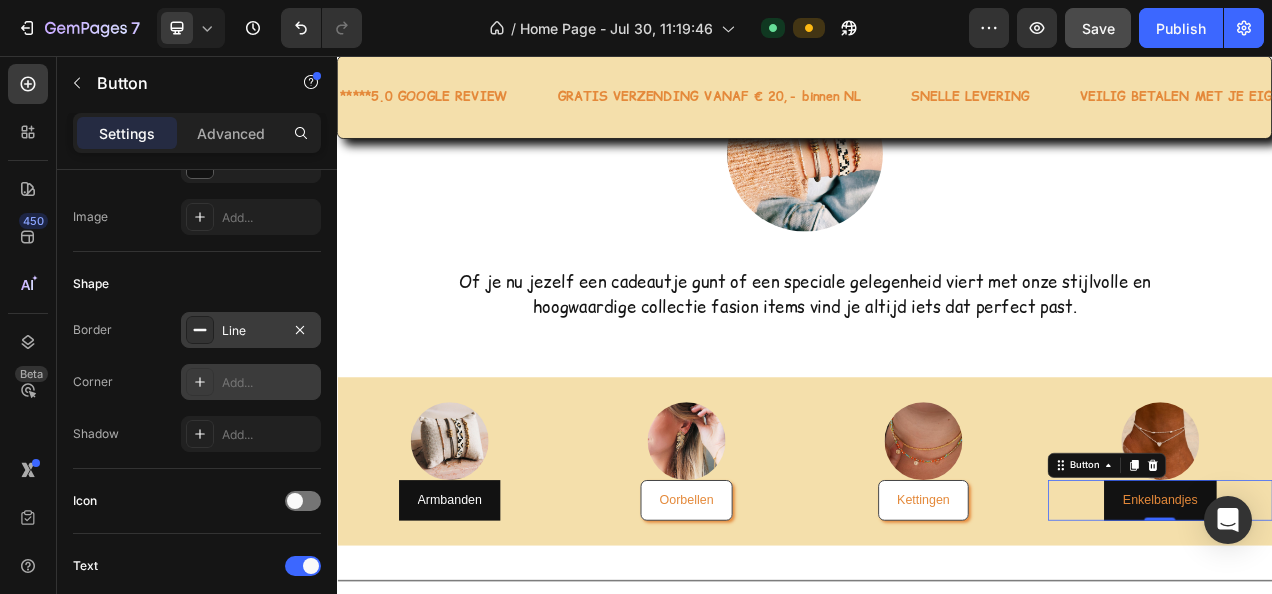 click on "Add..." at bounding box center (269, 383) 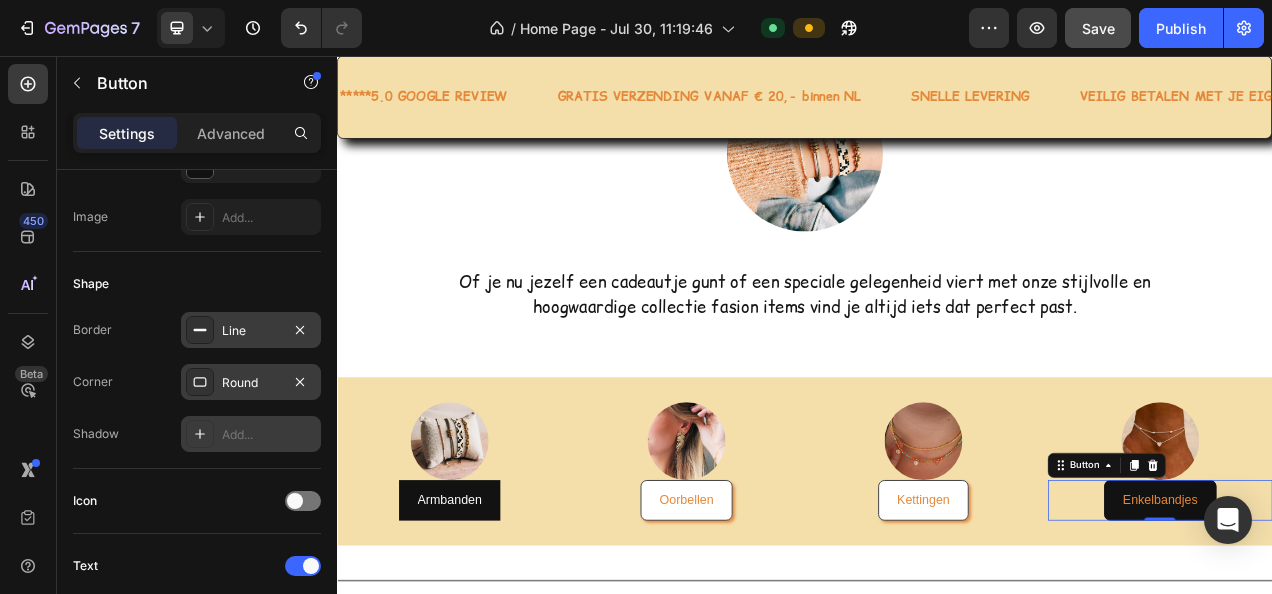 click on "Add..." at bounding box center [269, 435] 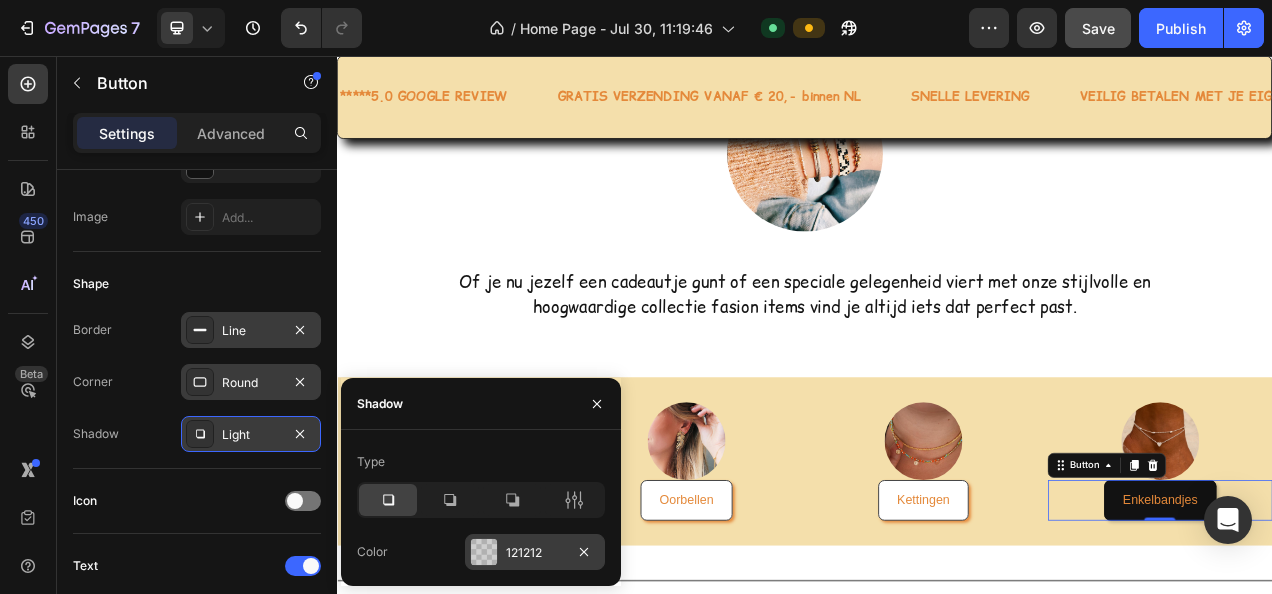 click on "121212" at bounding box center (535, 553) 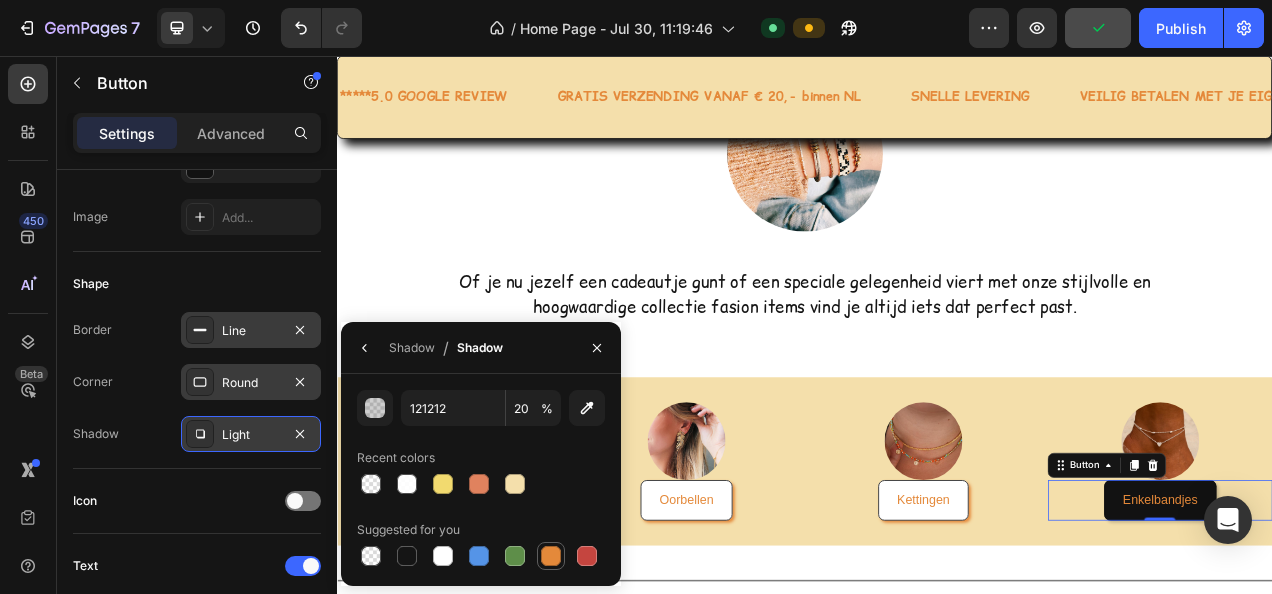 click at bounding box center (551, 556) 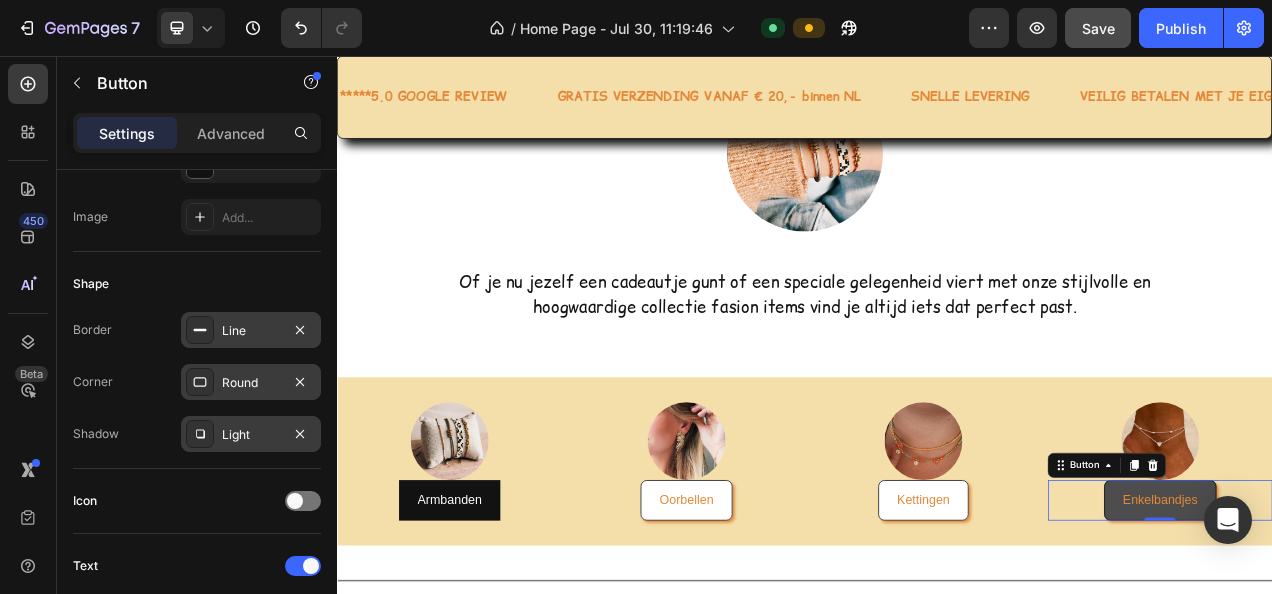 click on "Enkelbandjes" at bounding box center [1393, 626] 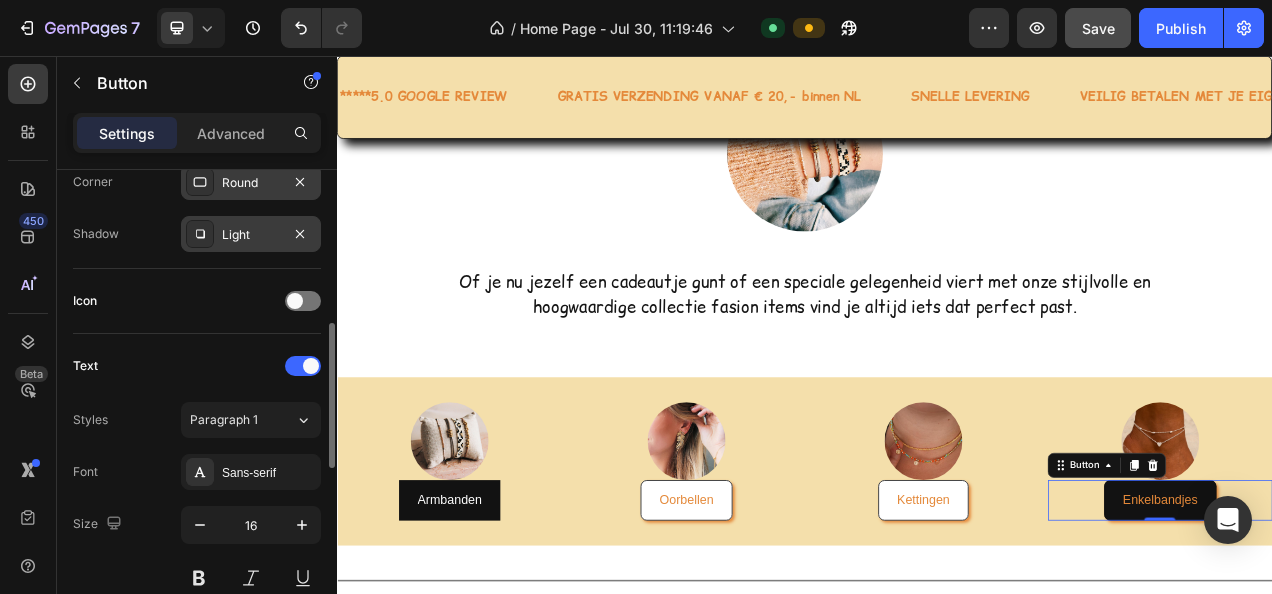 scroll, scrollTop: 604, scrollLeft: 0, axis: vertical 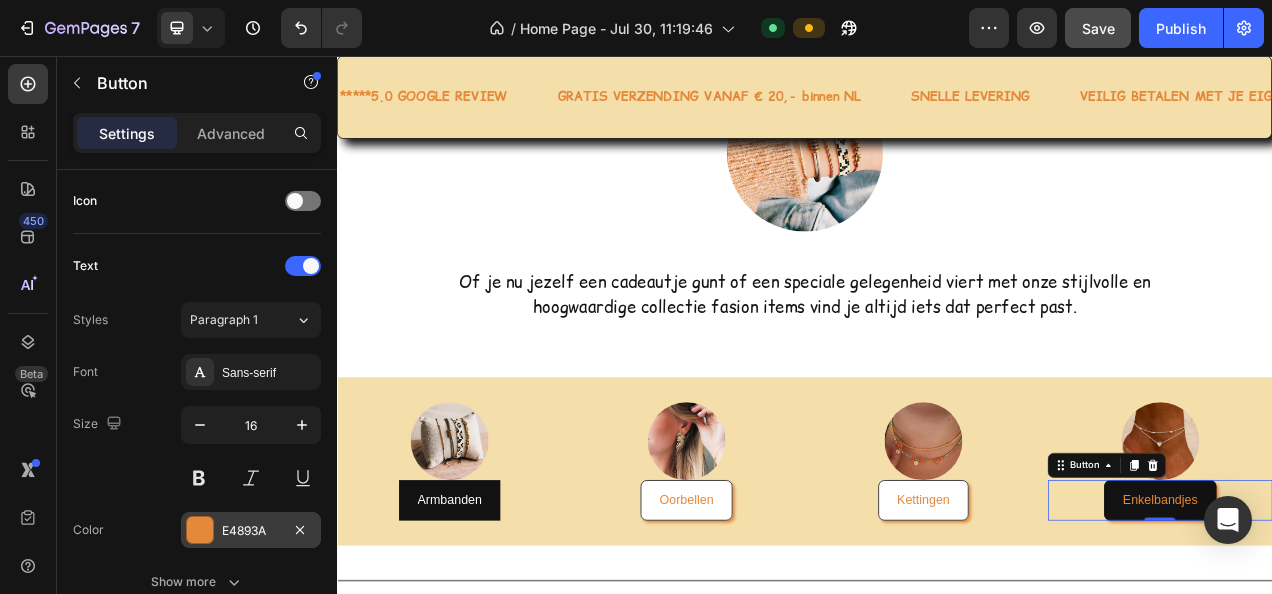 click on "E4893A" at bounding box center (251, 531) 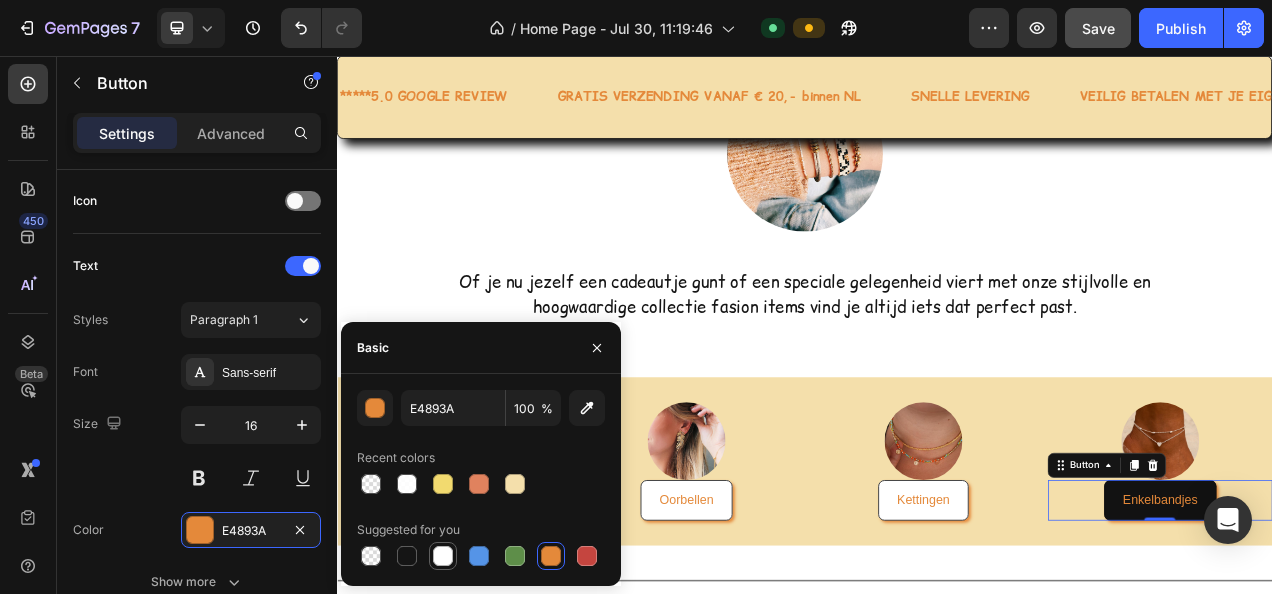 click at bounding box center [443, 556] 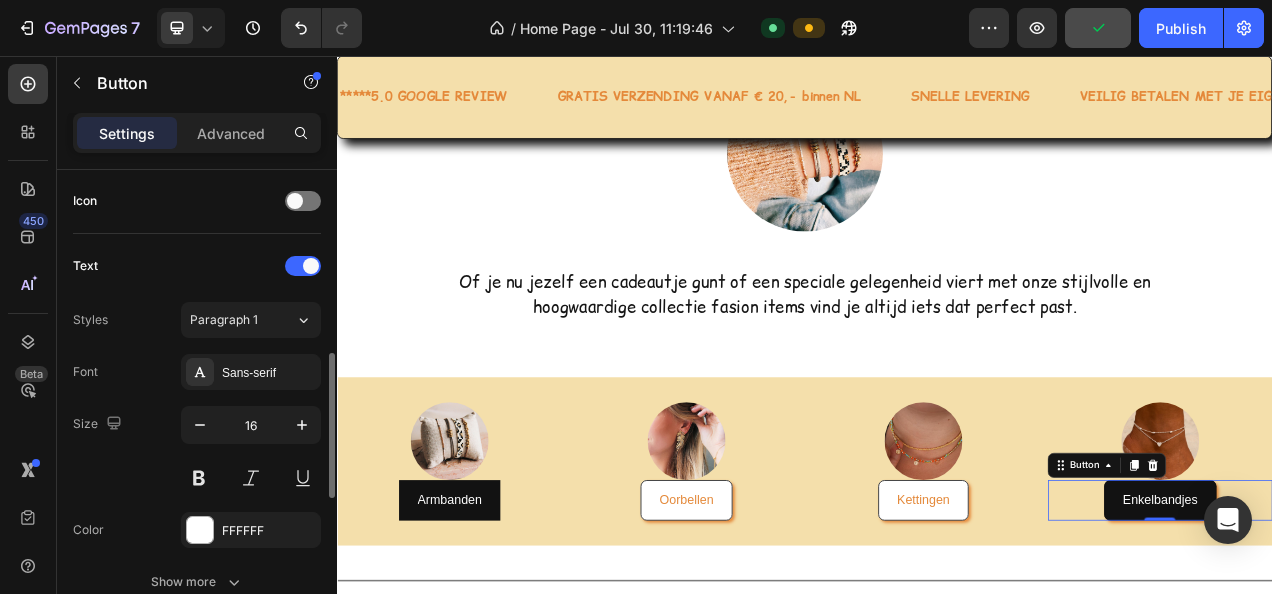 click on "Text" at bounding box center [197, 266] 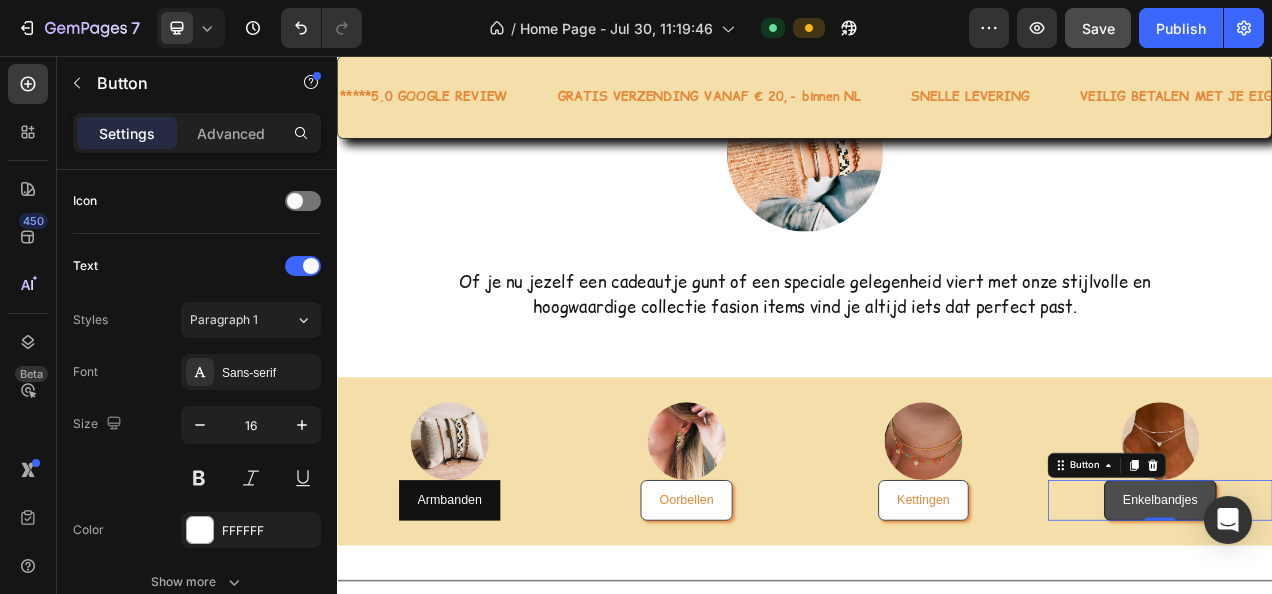 click on "Enkelbandjes" at bounding box center [1393, 626] 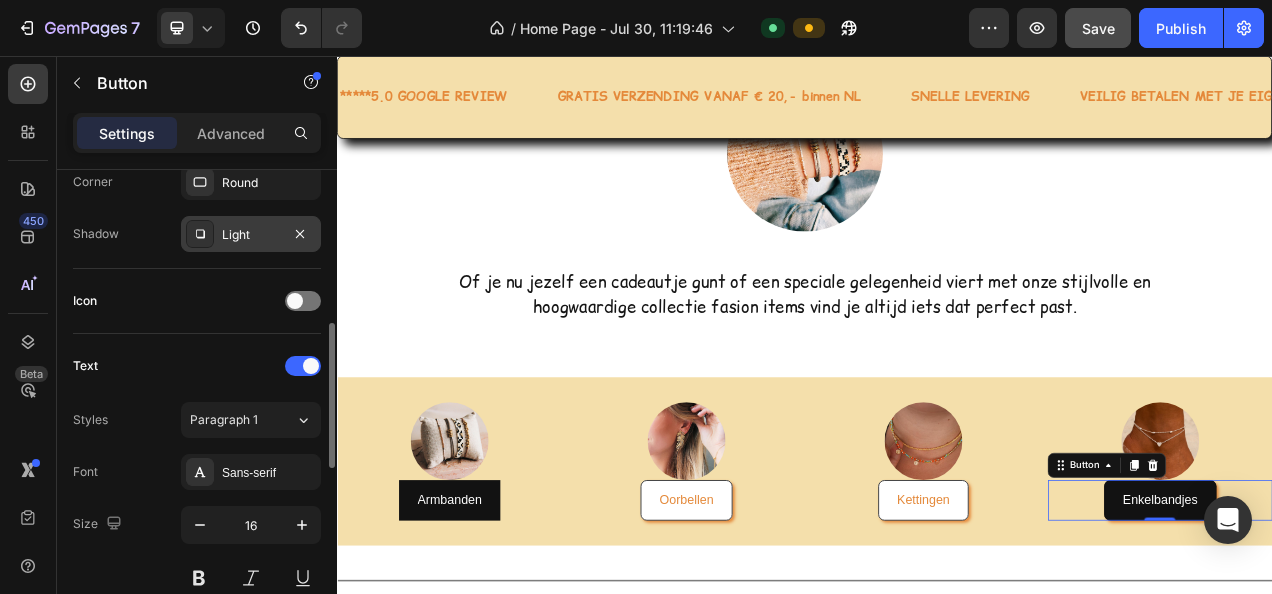 scroll, scrollTop: 704, scrollLeft: 0, axis: vertical 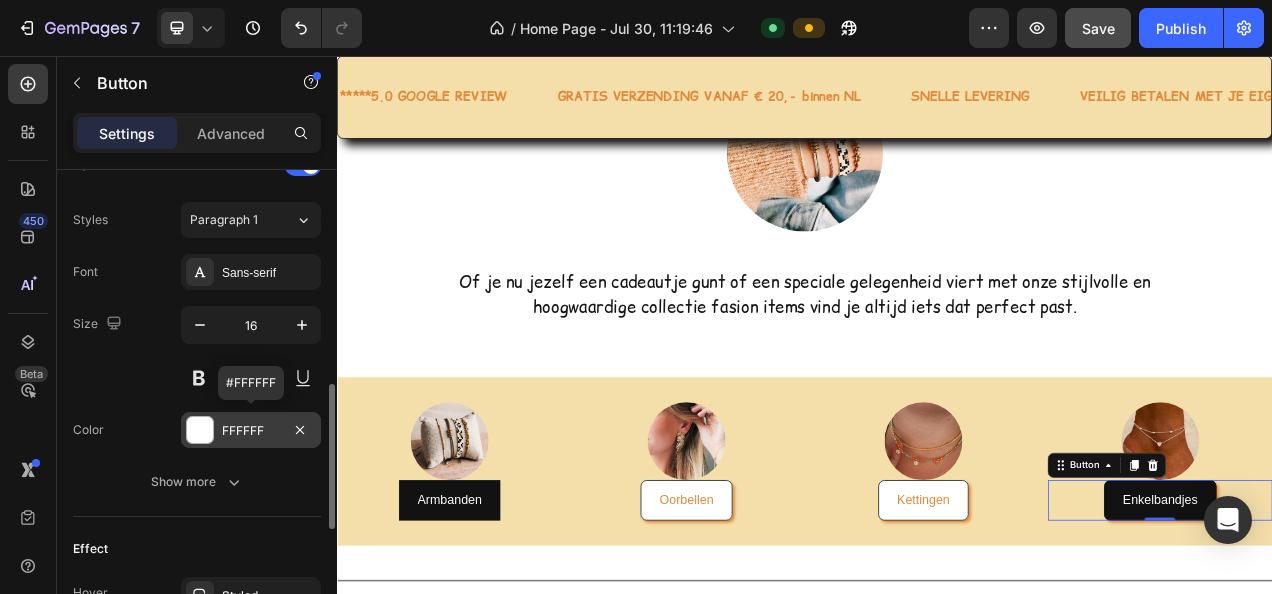 click on "FFFFFF" at bounding box center (251, 431) 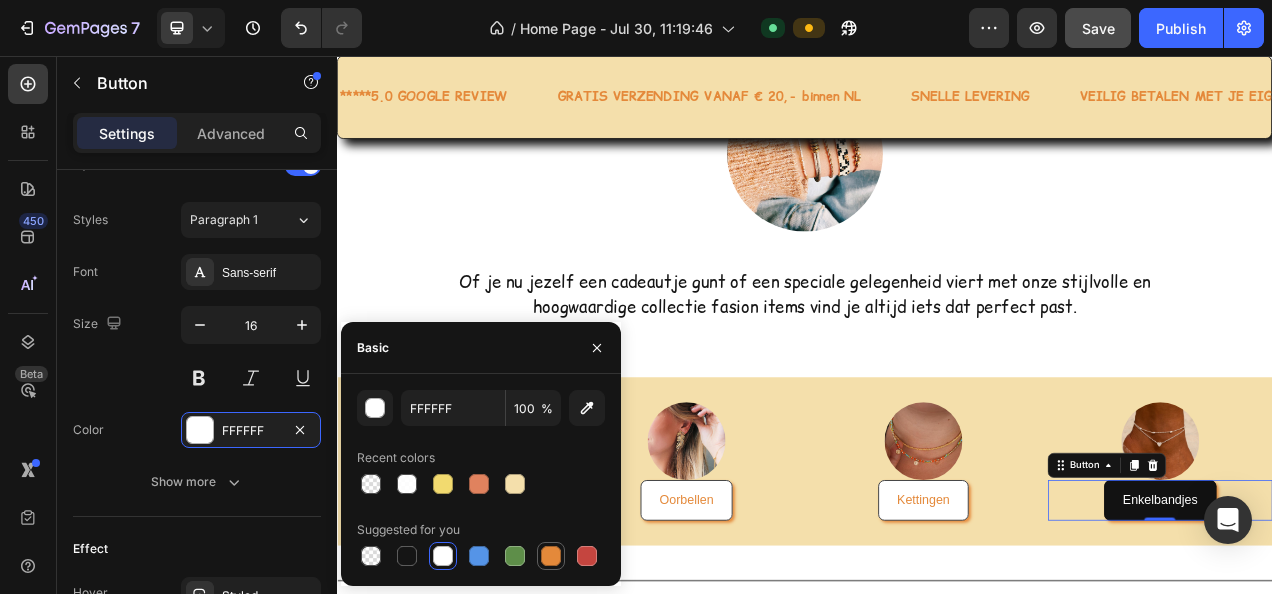 click at bounding box center [551, 556] 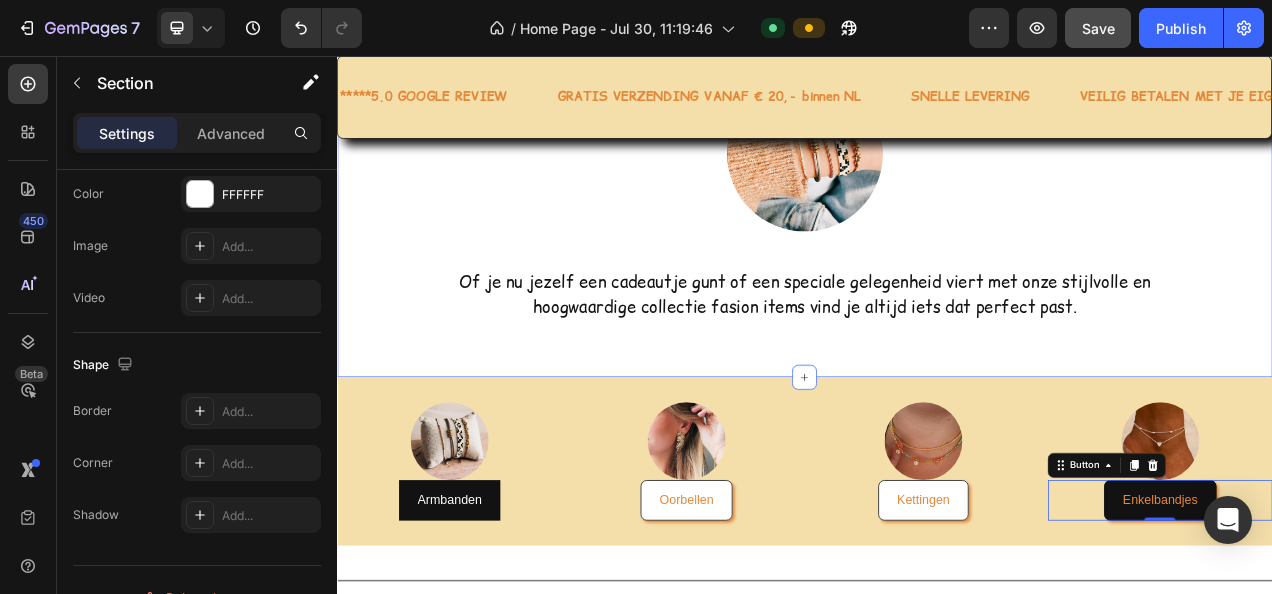 click on "Title Line ✨De perfecte fashion items voor elk moment! Text Block Image   Of je nu jezelf een cadeautje gunt of een speciale gelegenheid viert met onze stijlvolle en hoogwaardige collectie fasion items vind je altijd iets dat perfect past. Text block Row Section 15/25" at bounding box center (937, 171) 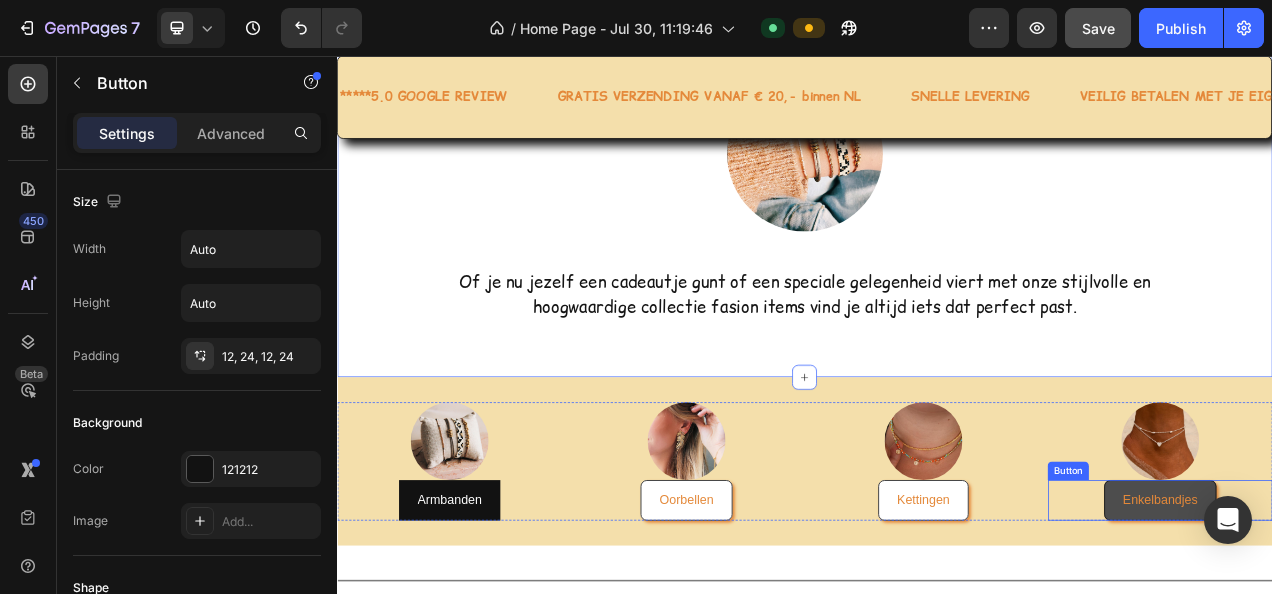 click on "Enkelbandjes" at bounding box center [1393, 626] 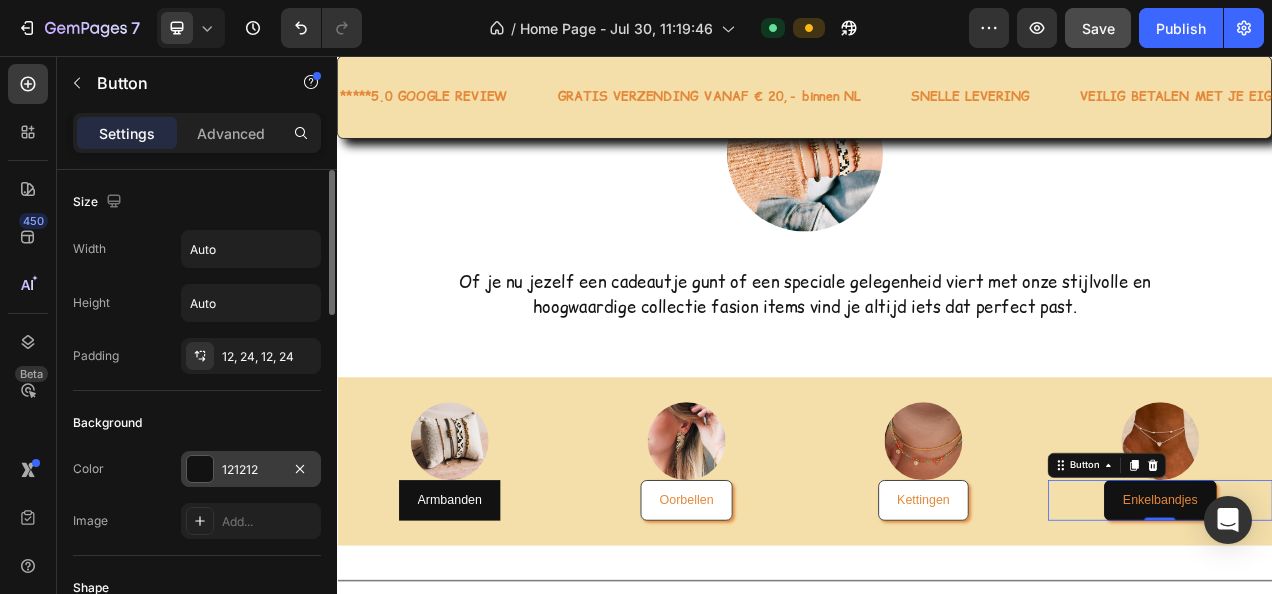 click on "121212" at bounding box center [251, 470] 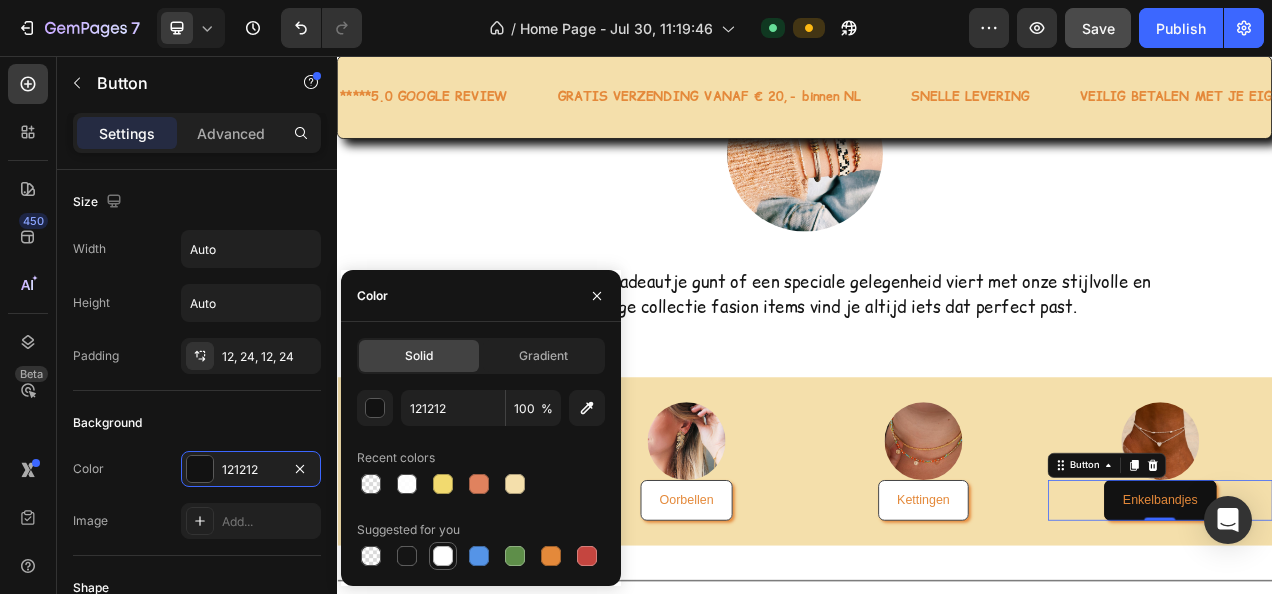 click at bounding box center [443, 556] 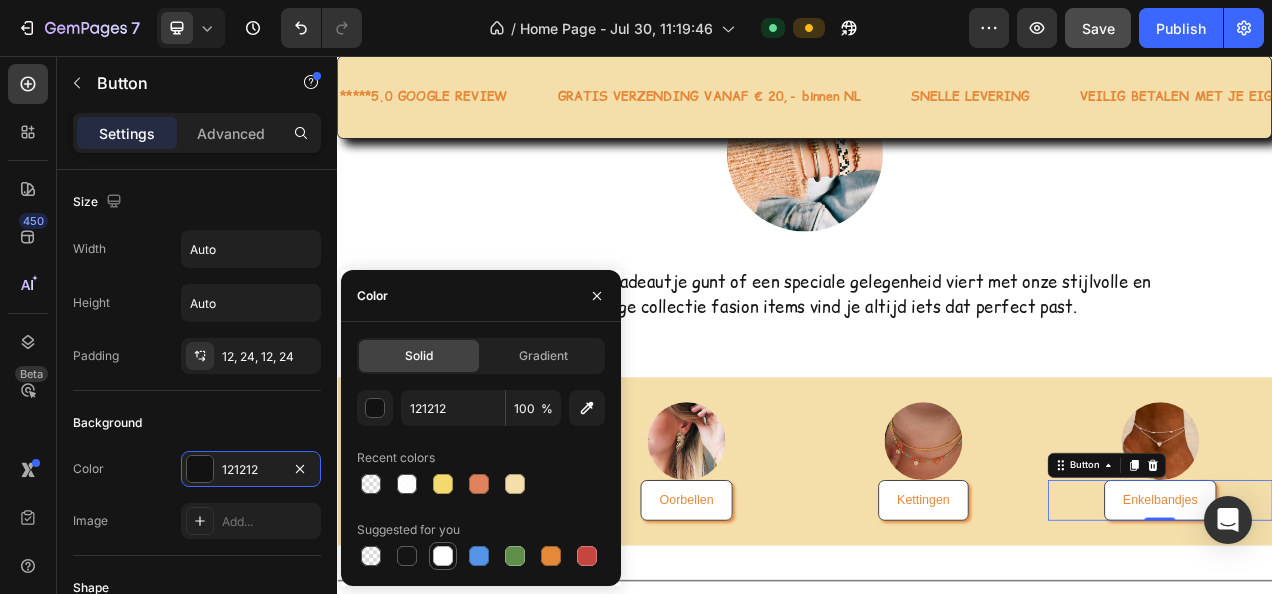 type on "FFFFFF" 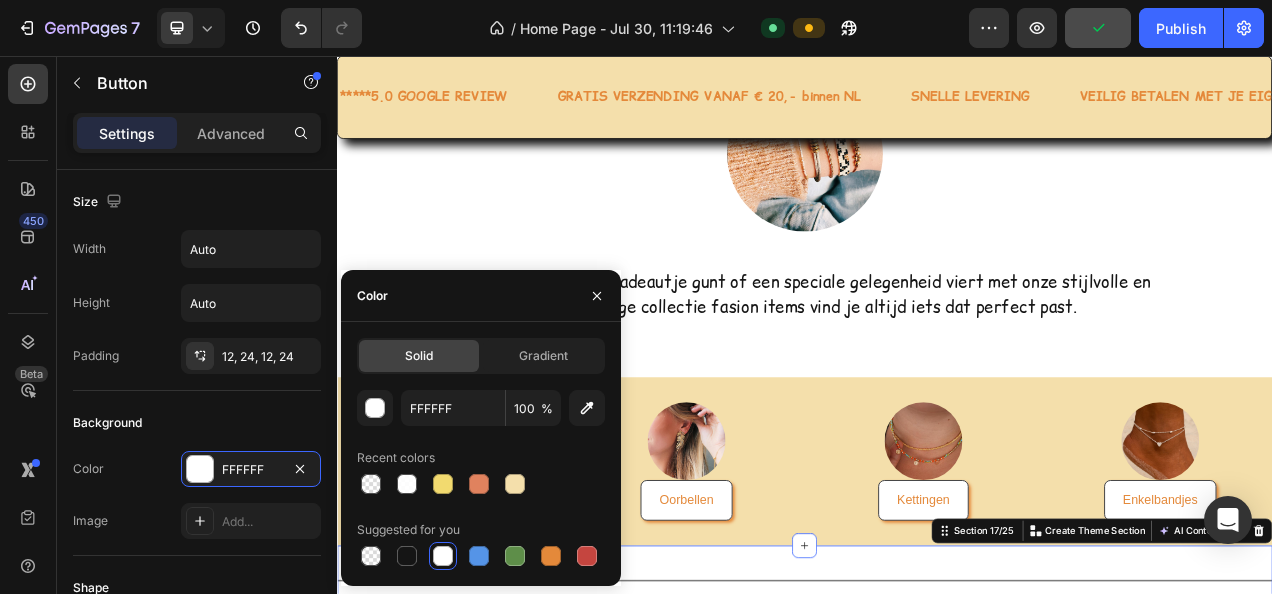 click on "Title Line Section 17/25   You can create reusable sections Create Theme Section AI Content Write with GemAI What would you like to describe here? Tone and Voice Persuasive Product Color Hairclip haarspeld roze print XL Show more Generate" at bounding box center (937, 729) 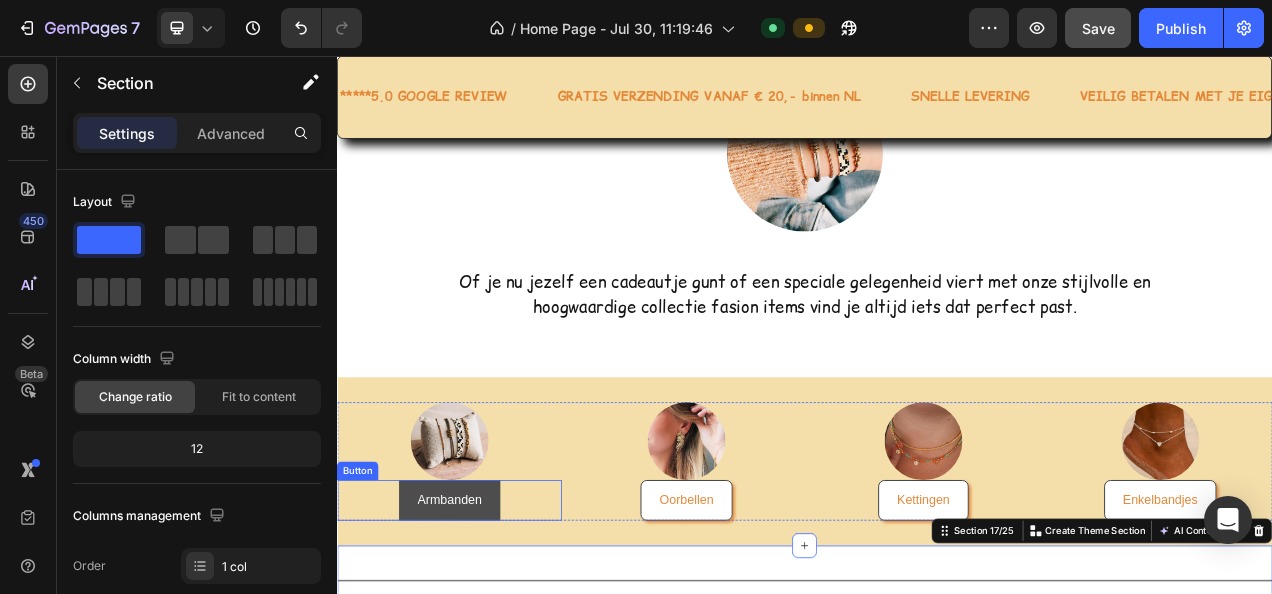 click on "Armbanden" at bounding box center (481, 626) 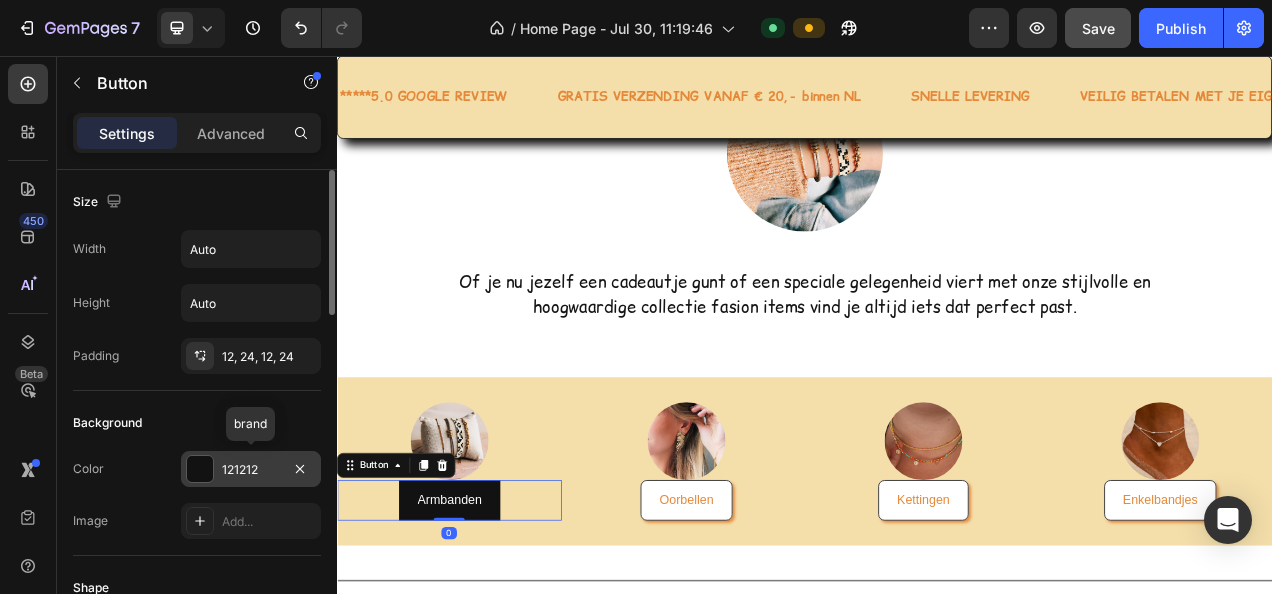 click on "121212" at bounding box center (251, 470) 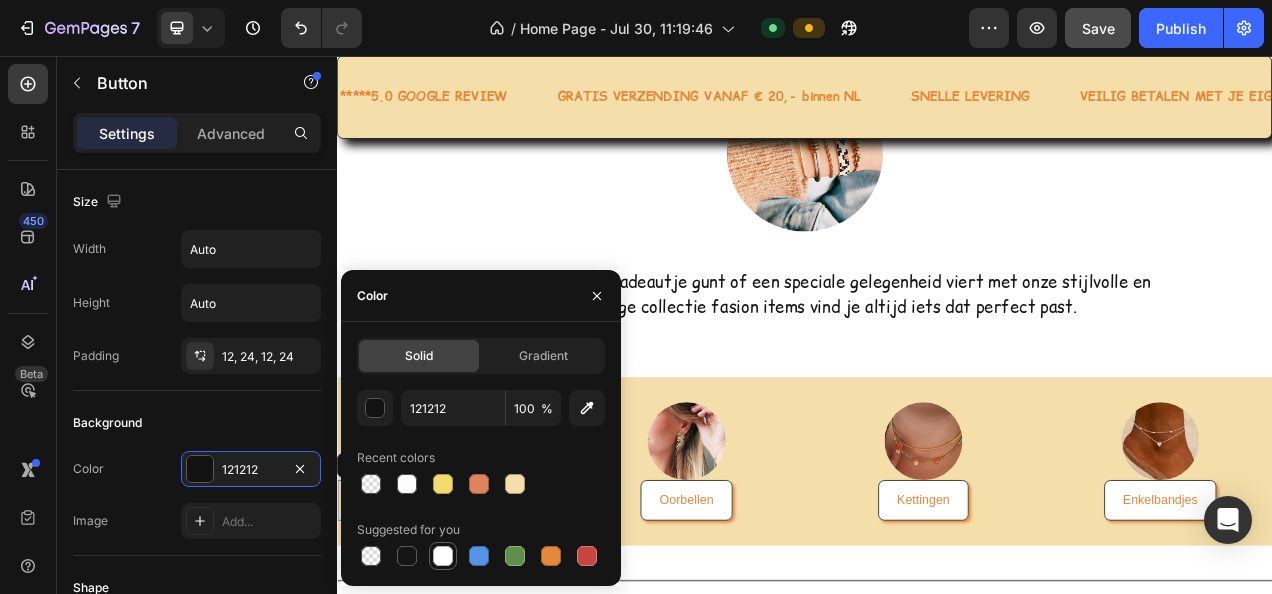 click at bounding box center [443, 556] 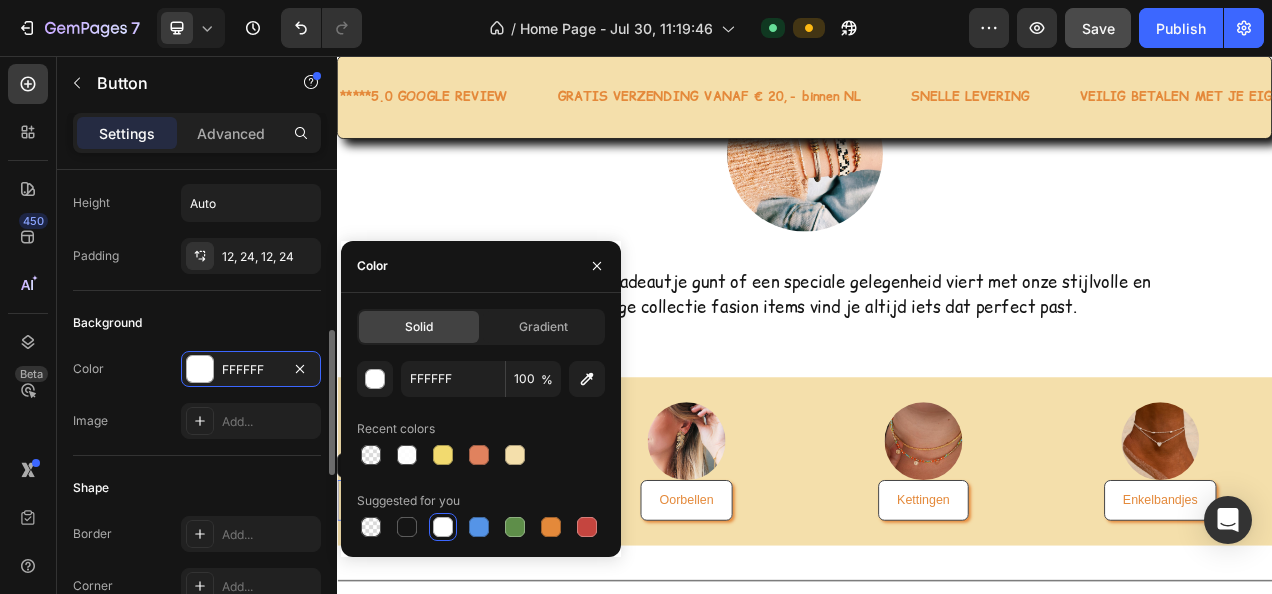 scroll, scrollTop: 200, scrollLeft: 0, axis: vertical 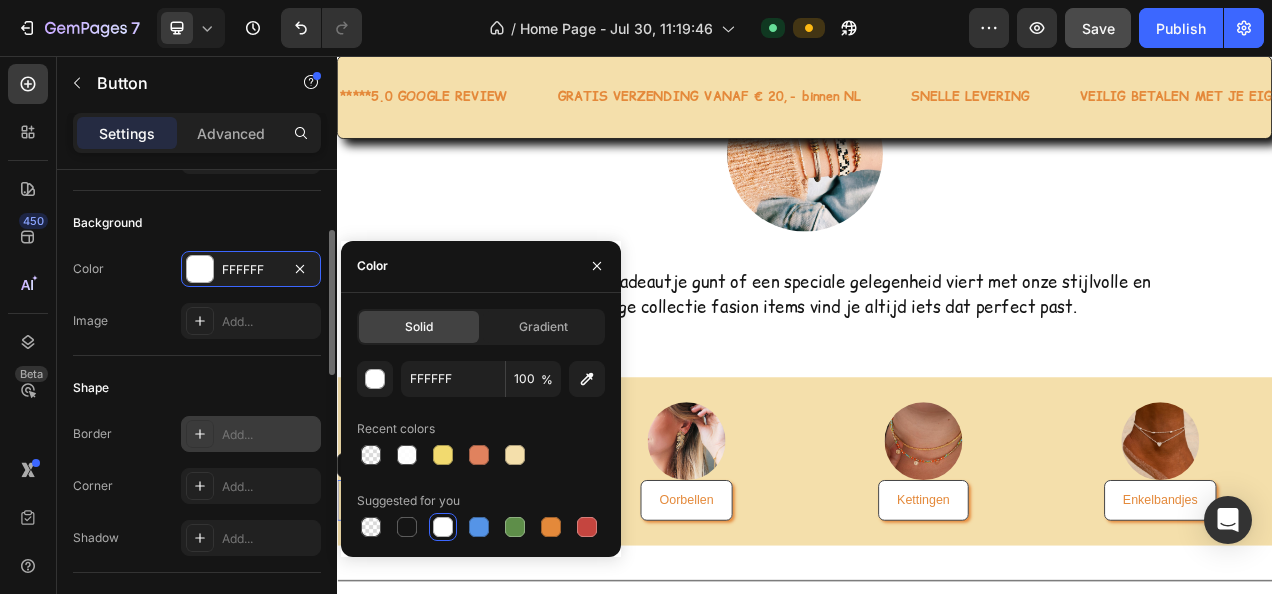 click on "Add..." at bounding box center [269, 435] 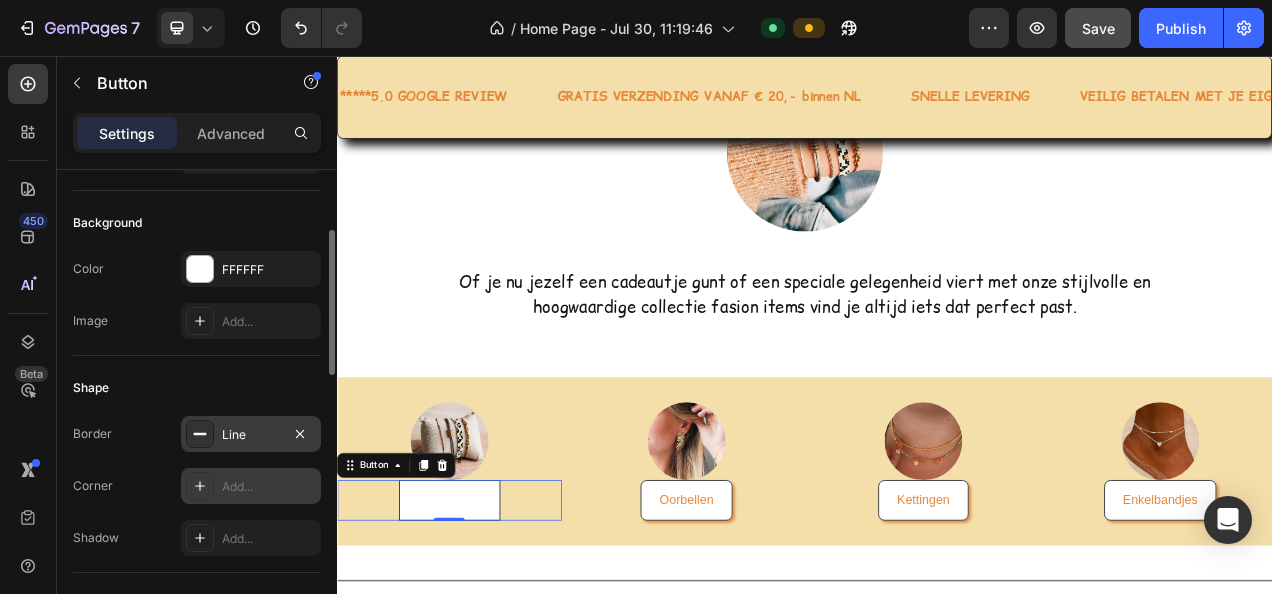 click on "Add..." at bounding box center (269, 487) 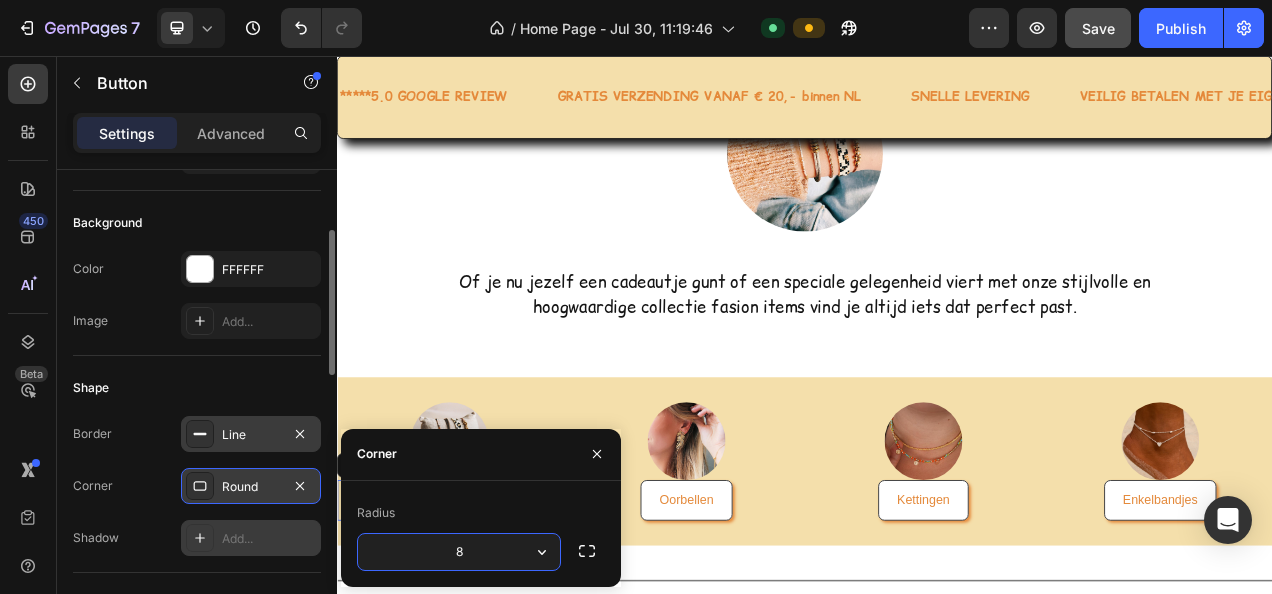 click on "Add..." at bounding box center (251, 538) 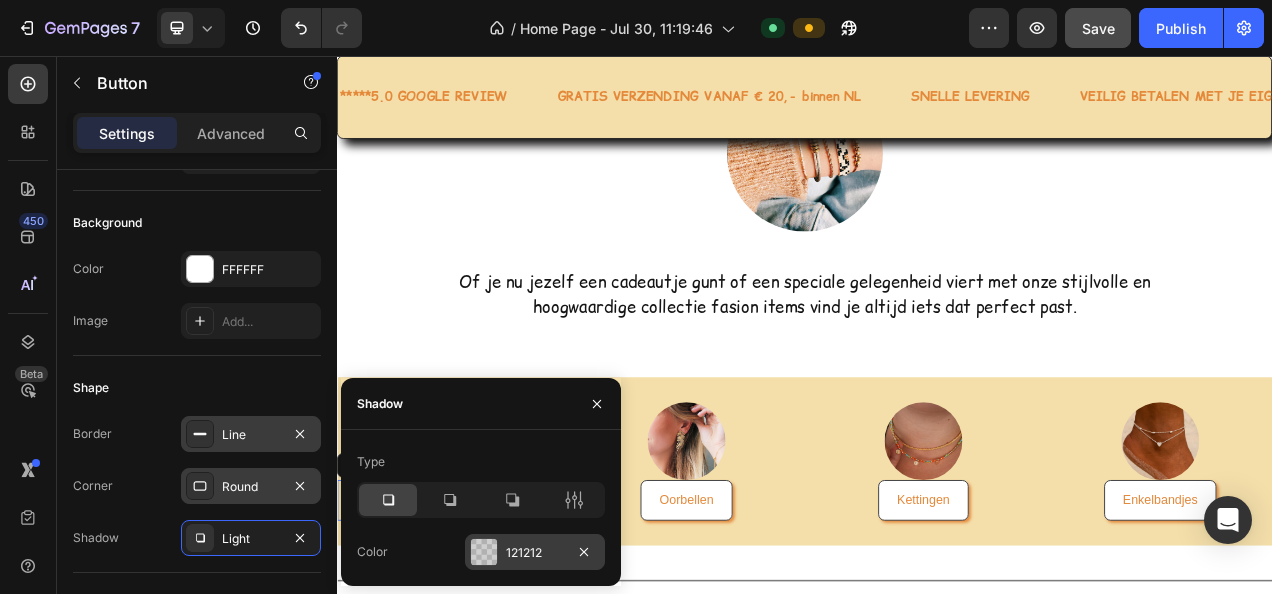 click on "121212" at bounding box center [535, 553] 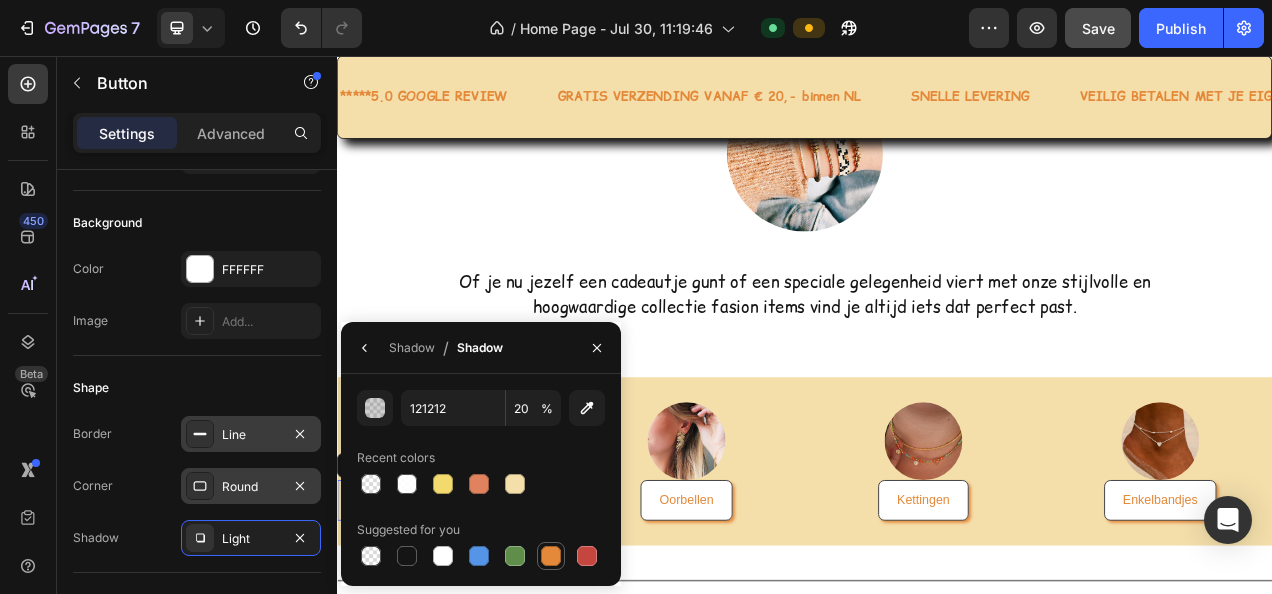 click at bounding box center [551, 556] 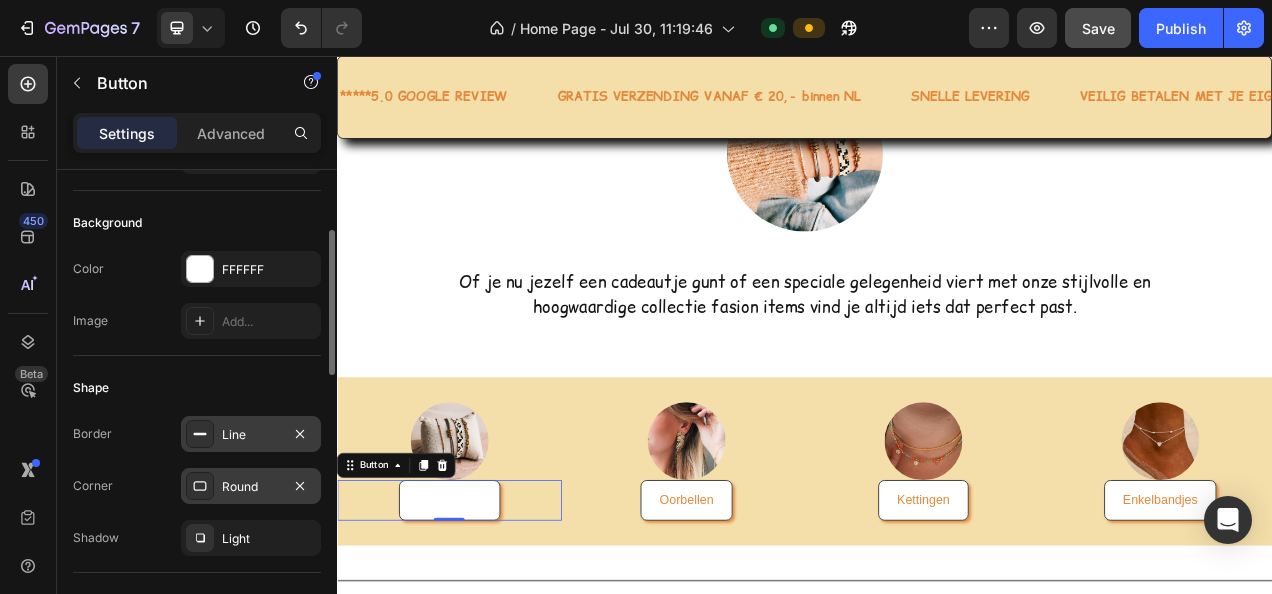 click on "Border Line Corner Round Shadow Light" at bounding box center (197, 486) 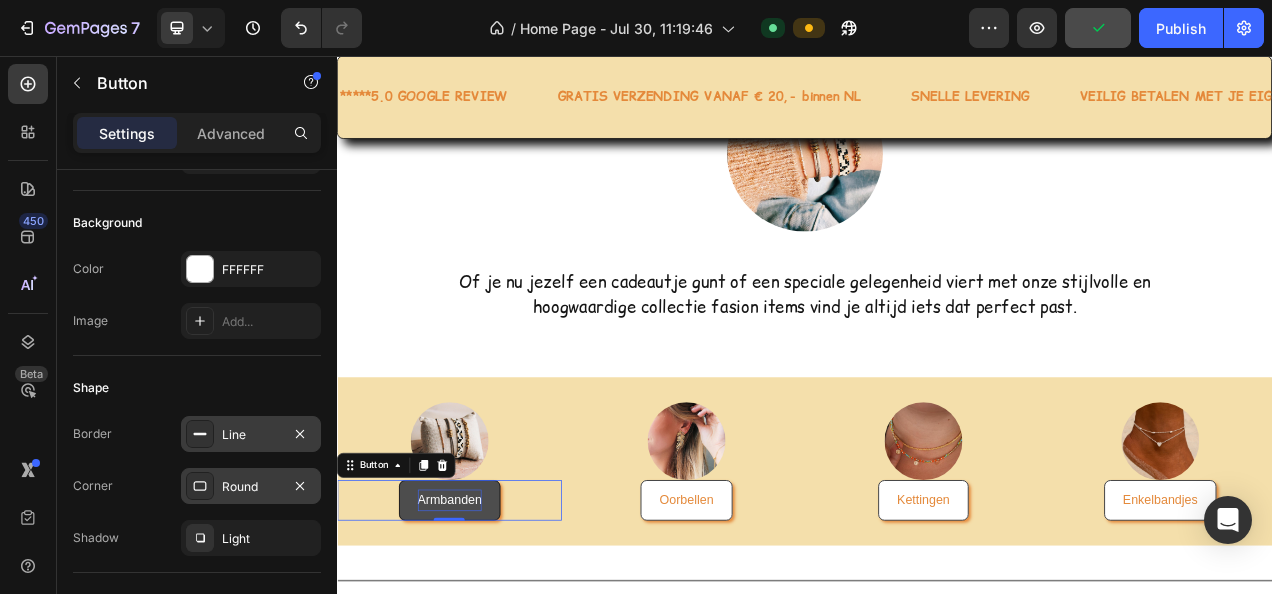 click on "Armbanden" at bounding box center [481, 626] 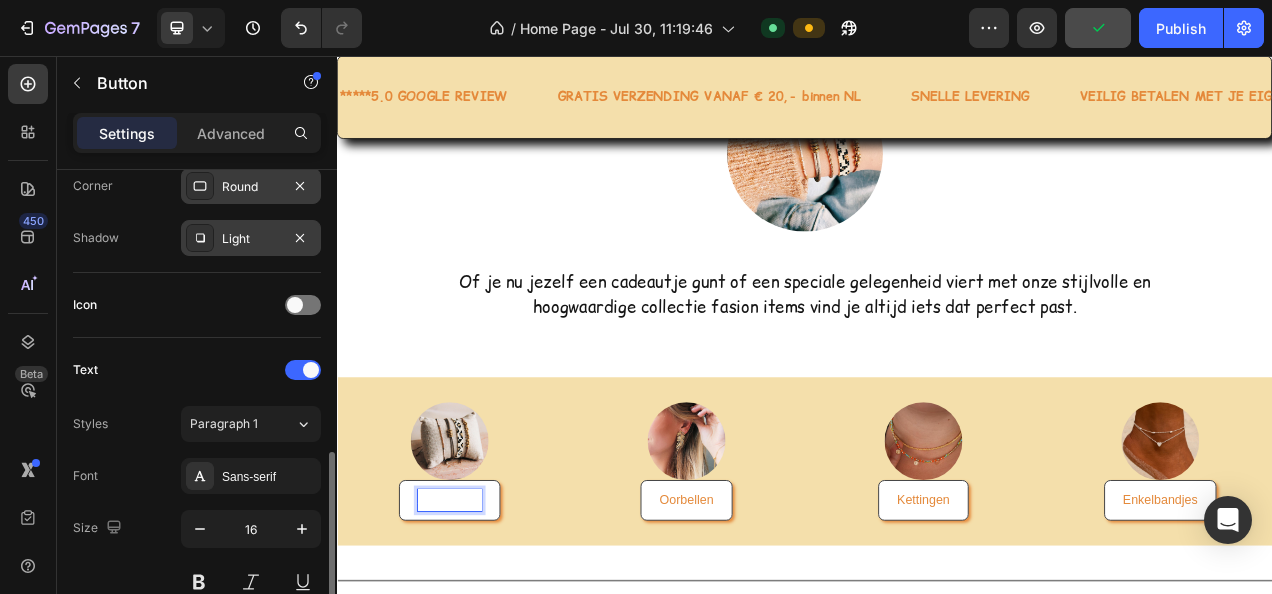 scroll, scrollTop: 600, scrollLeft: 0, axis: vertical 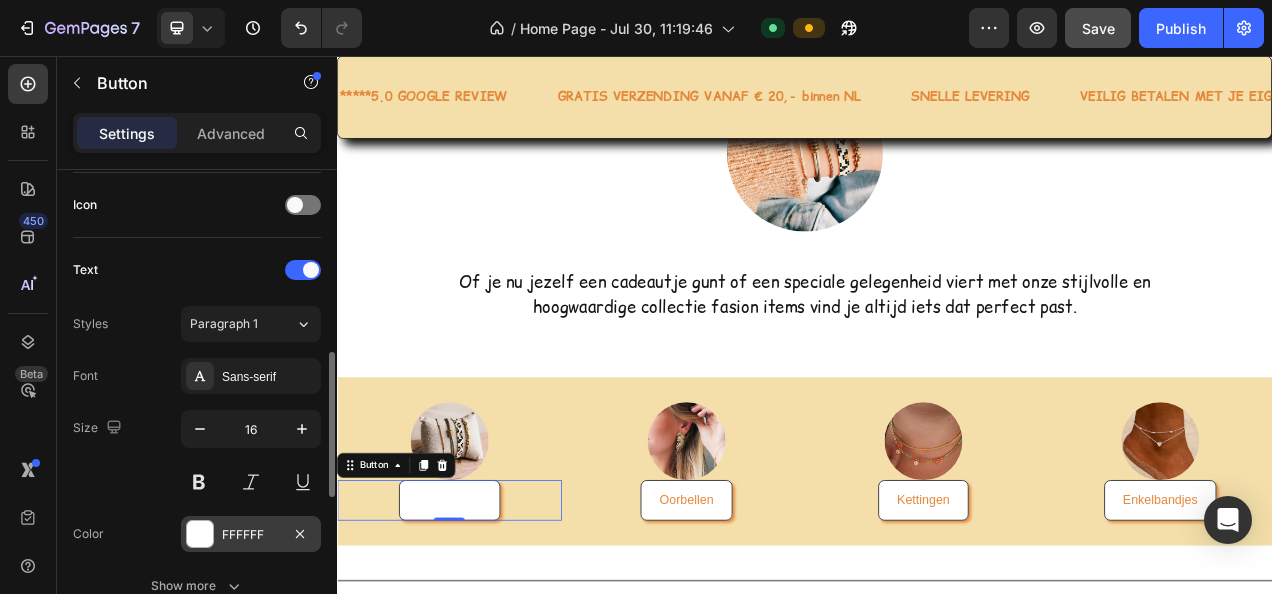 click on "FFFFFF" at bounding box center (251, 535) 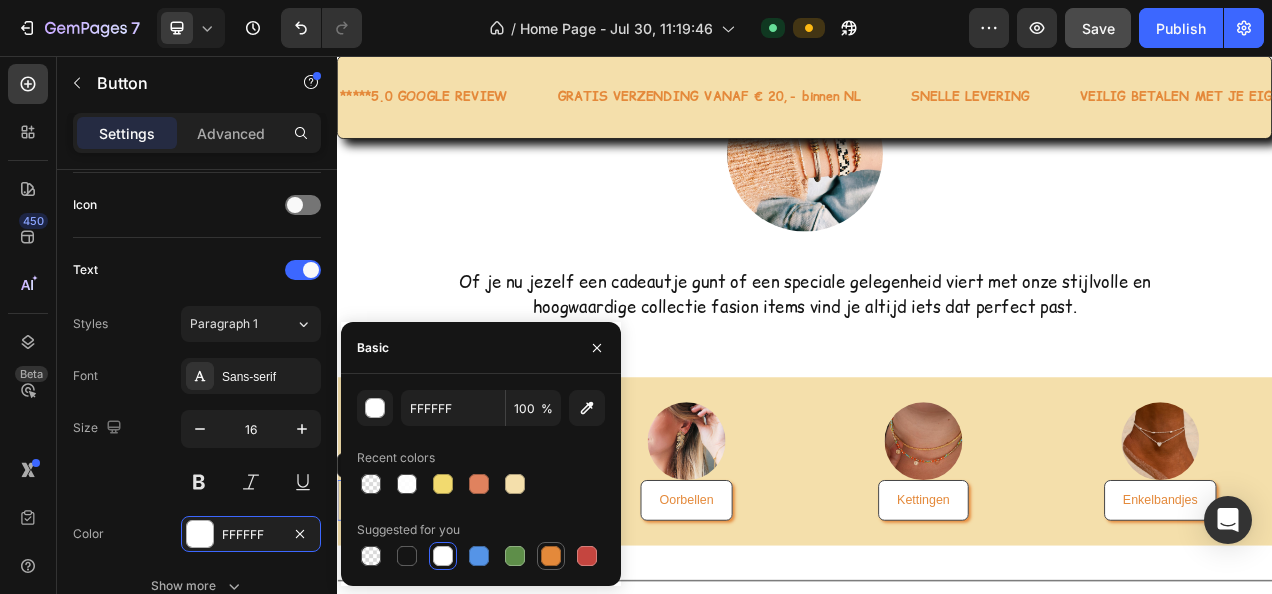click at bounding box center (551, 556) 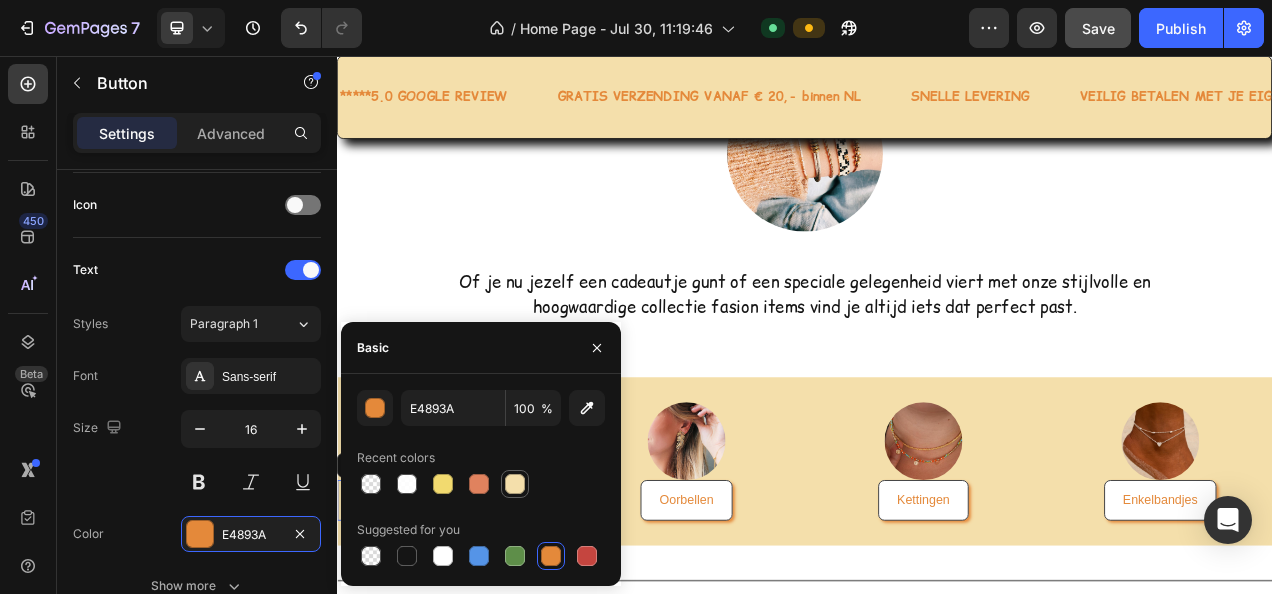 click at bounding box center [515, 484] 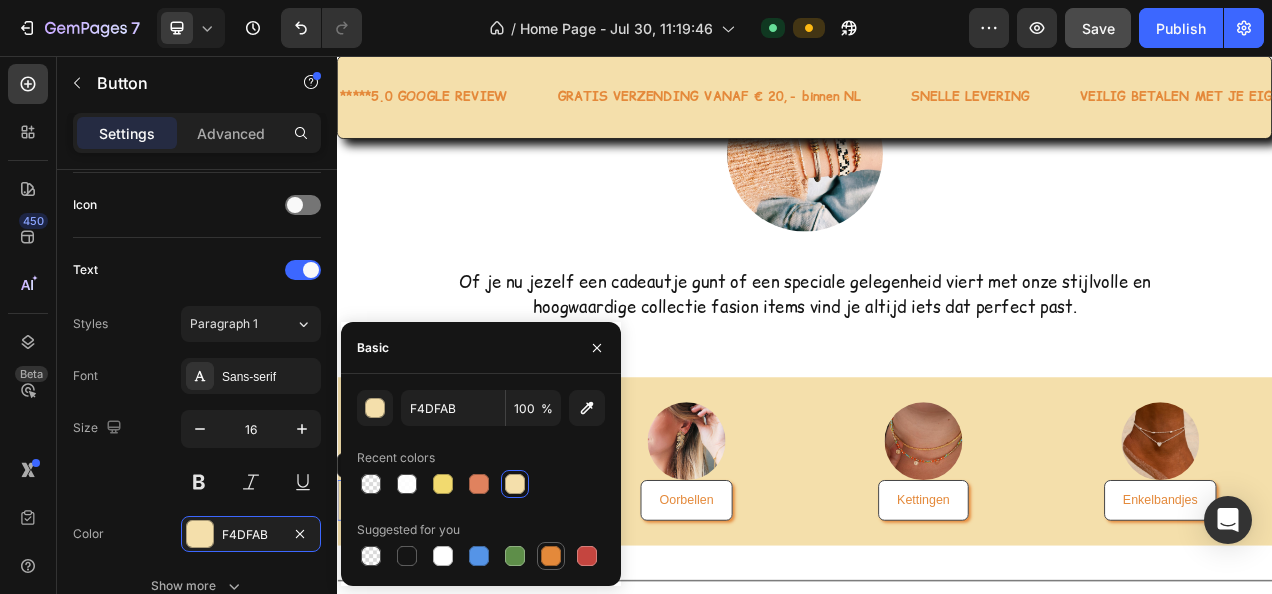 click at bounding box center (551, 556) 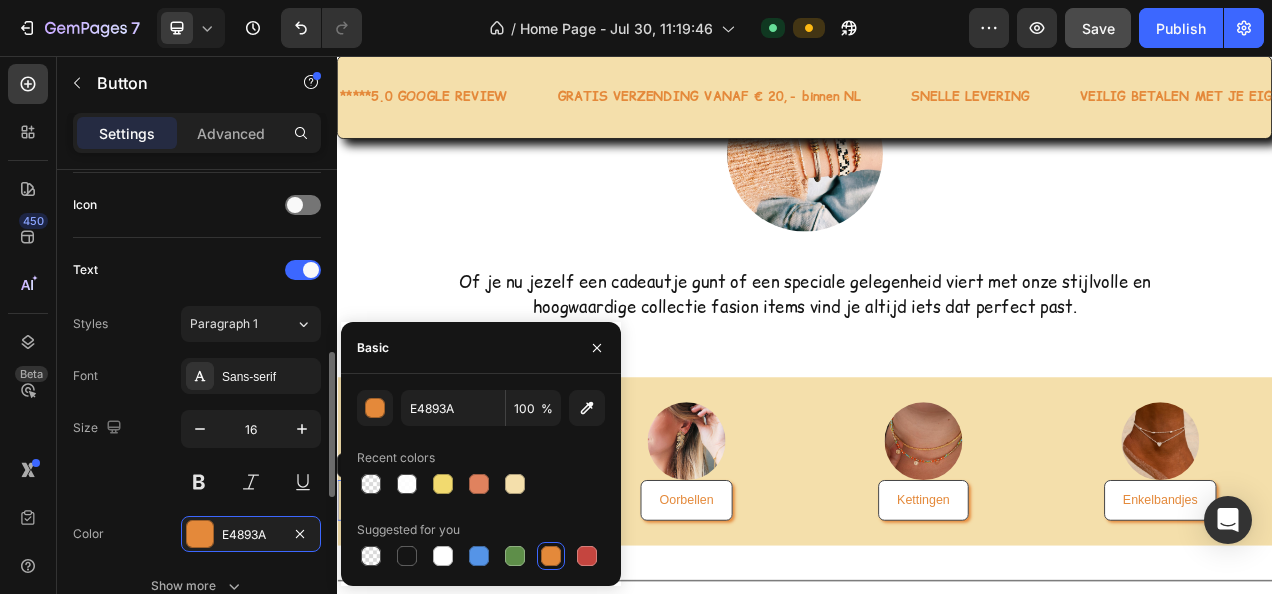 click on "Size 16" at bounding box center (197, 455) 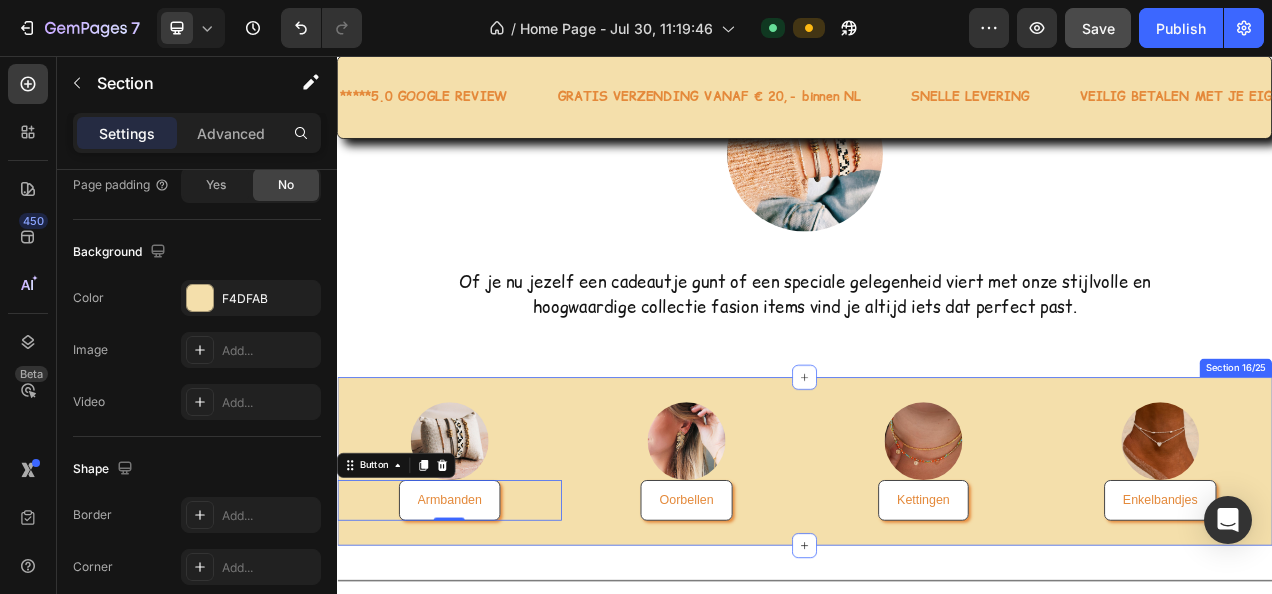 click on "Image Armbanden Button   0 Image Oorbellen Button Image Kettingen Button Image Enkelbandjes Button Row Section 16/25" at bounding box center (937, 576) 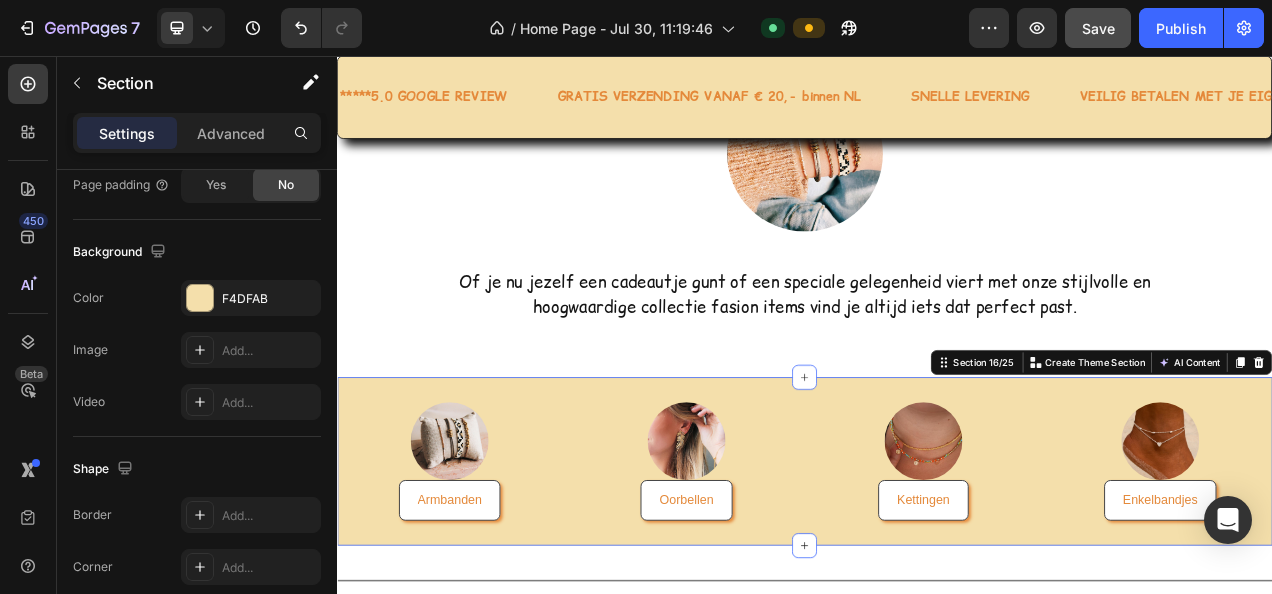 scroll, scrollTop: 0, scrollLeft: 0, axis: both 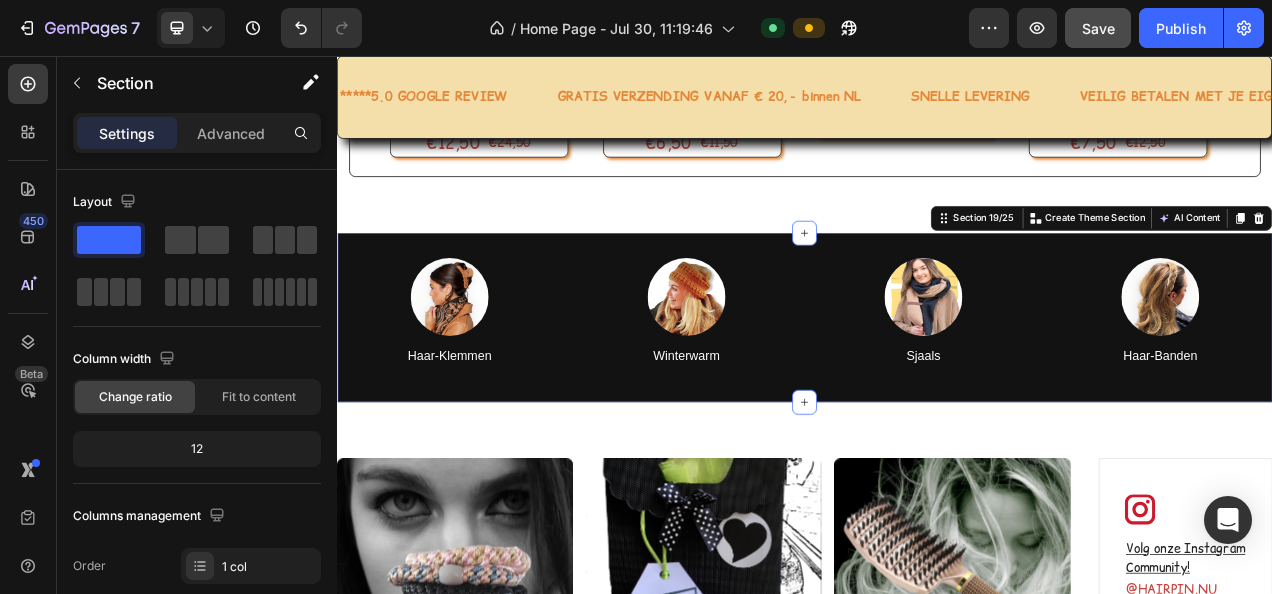 click on "Image Haar-Klemmen Button Image Winterwarm Button Image Sjaals Button Image Haar-Banden Button Row Section 19/25   You can create reusable sections Create Theme Section AI Content Write with GemAI What would you like to describe here? Tone and Voice Persuasive Product Show more Generate" at bounding box center [937, 391] 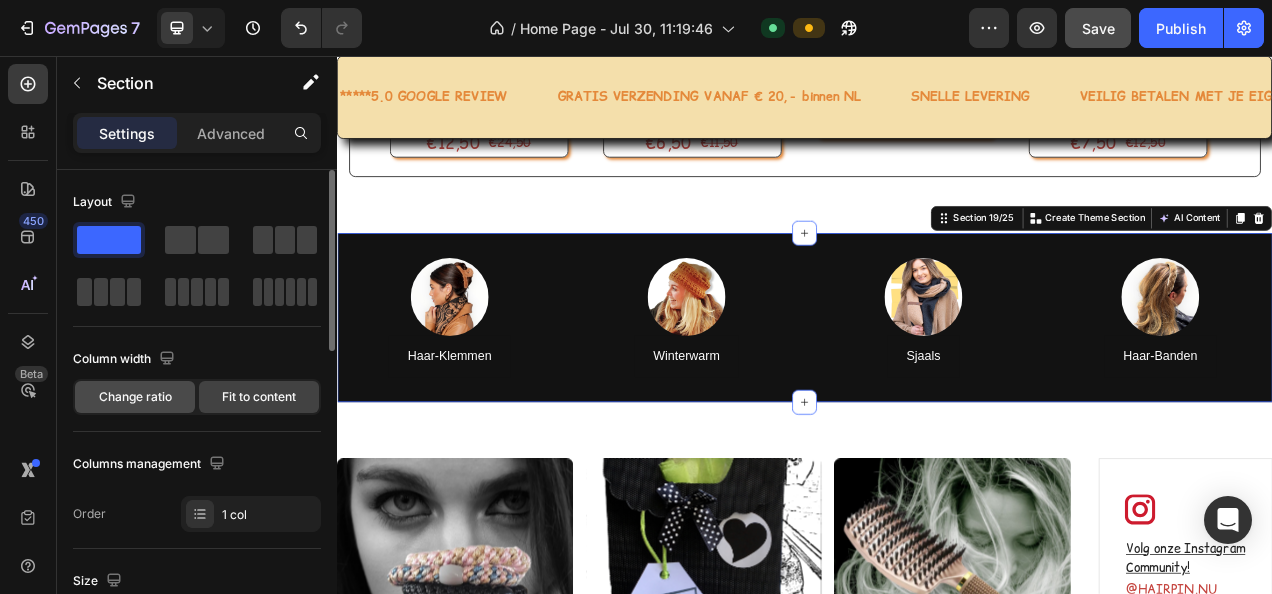 click on "Change ratio" 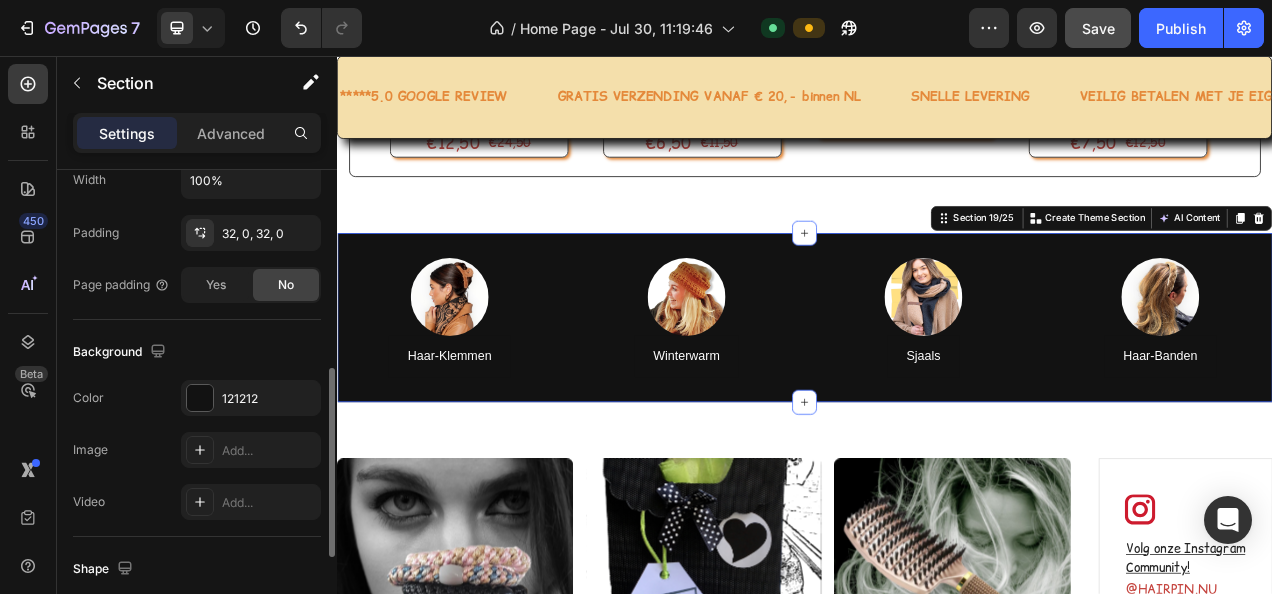 scroll, scrollTop: 600, scrollLeft: 0, axis: vertical 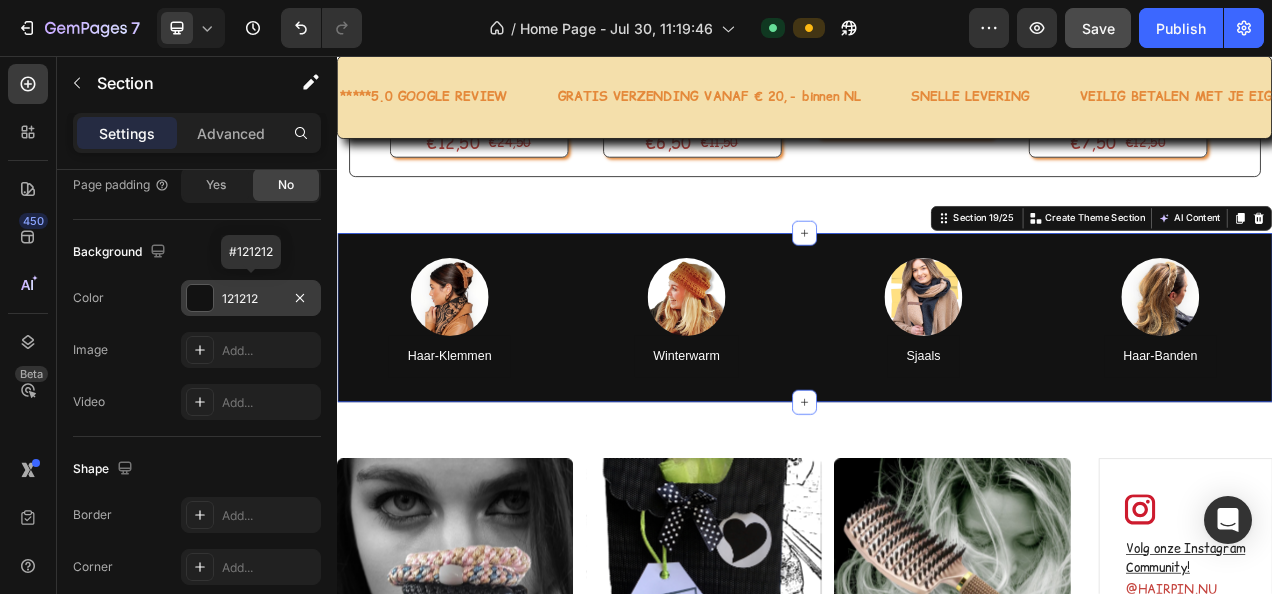click on "121212" at bounding box center (251, 299) 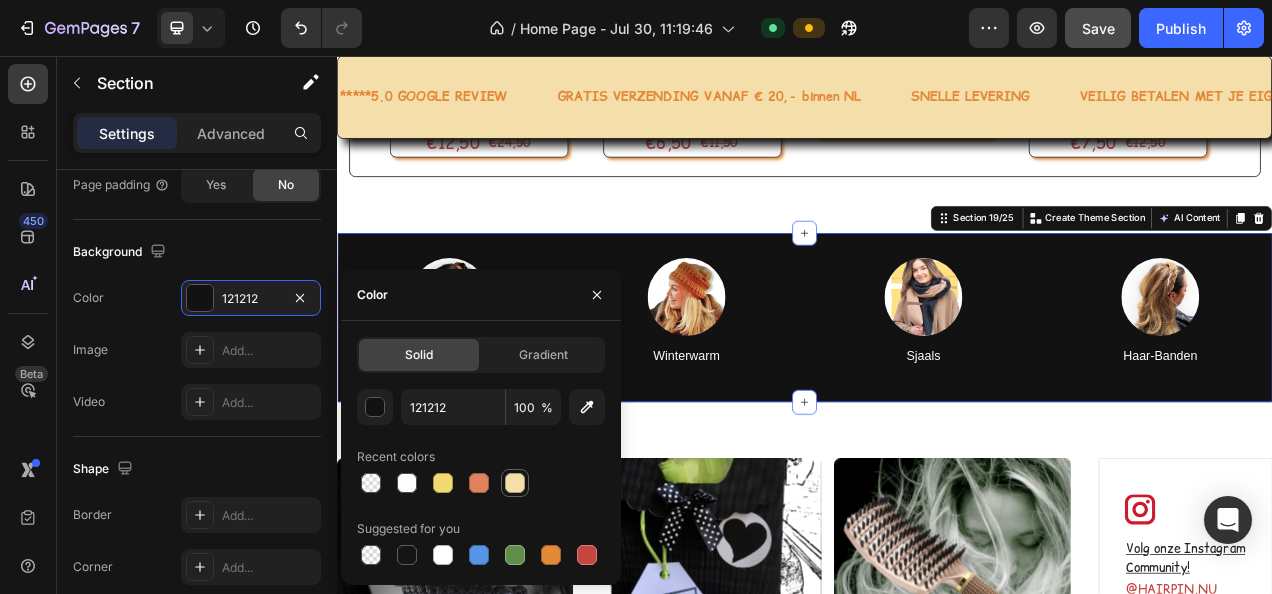click at bounding box center [515, 483] 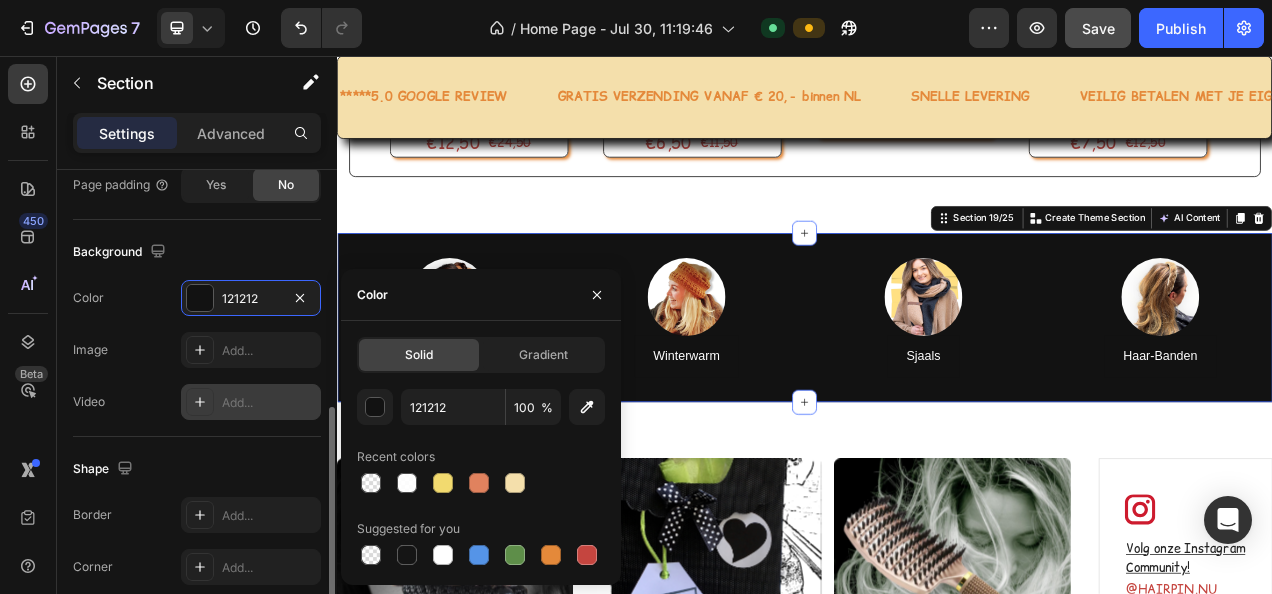 type on "F4DFAB" 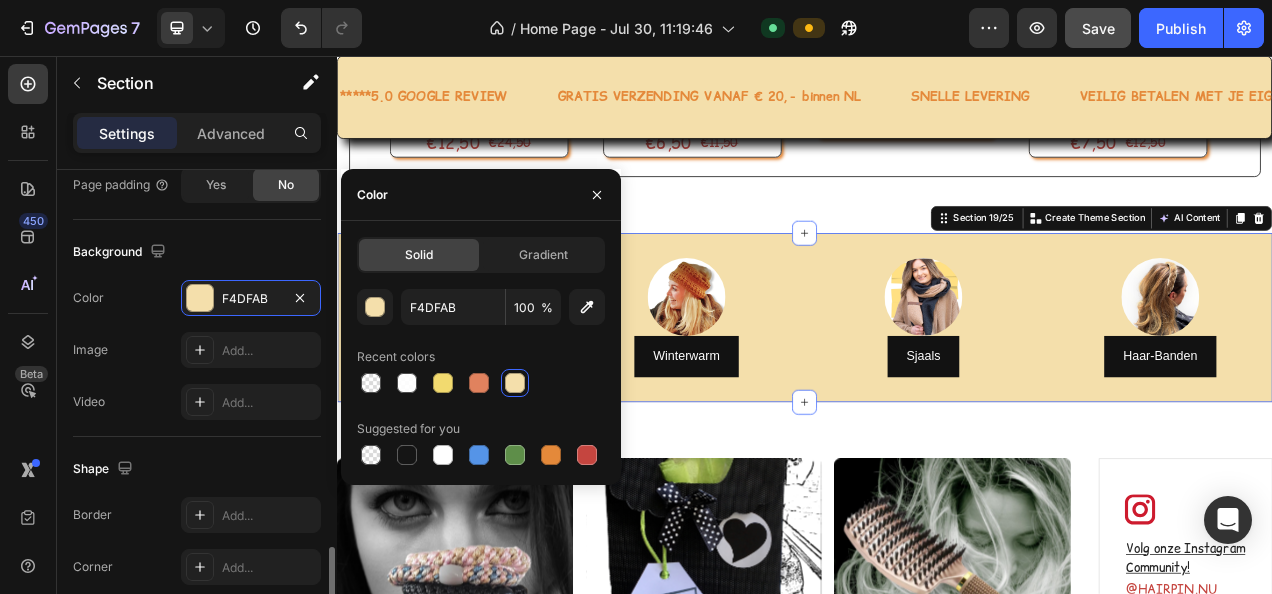 scroll, scrollTop: 736, scrollLeft: 0, axis: vertical 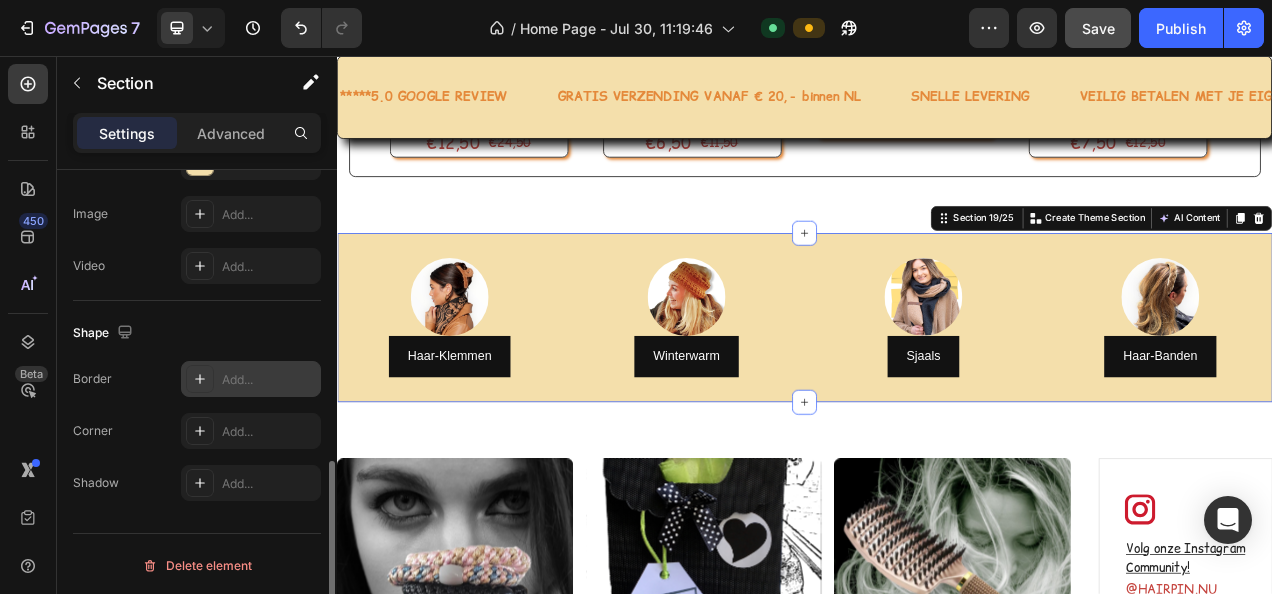 click on "Add..." at bounding box center (269, 380) 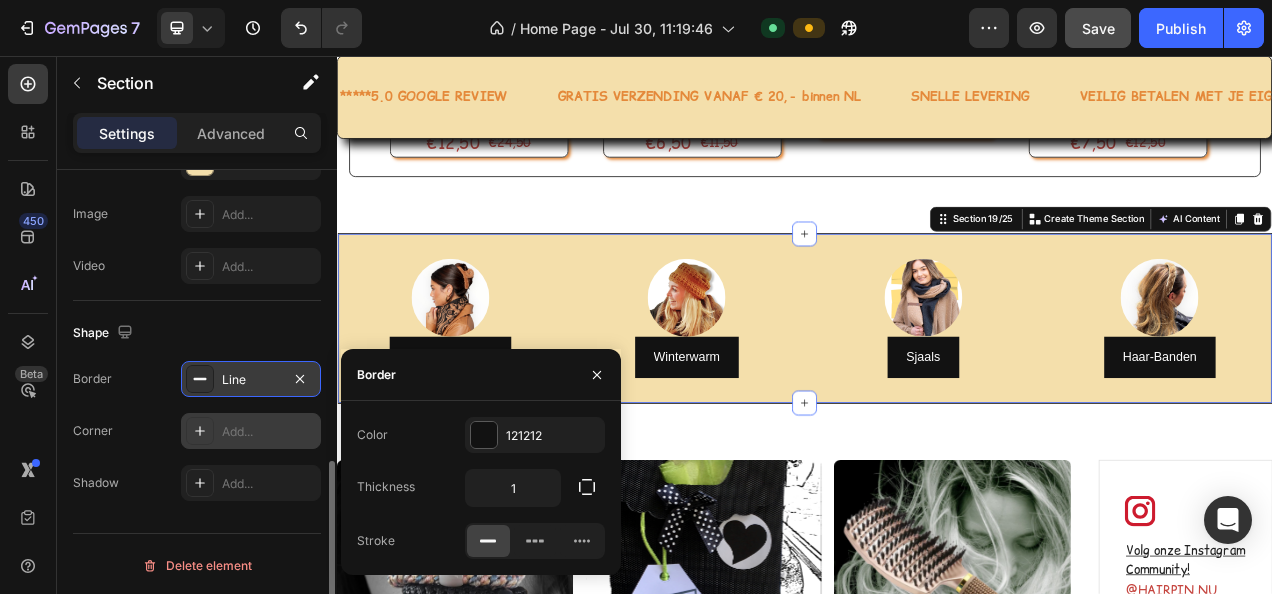click on "Add..." at bounding box center (269, 432) 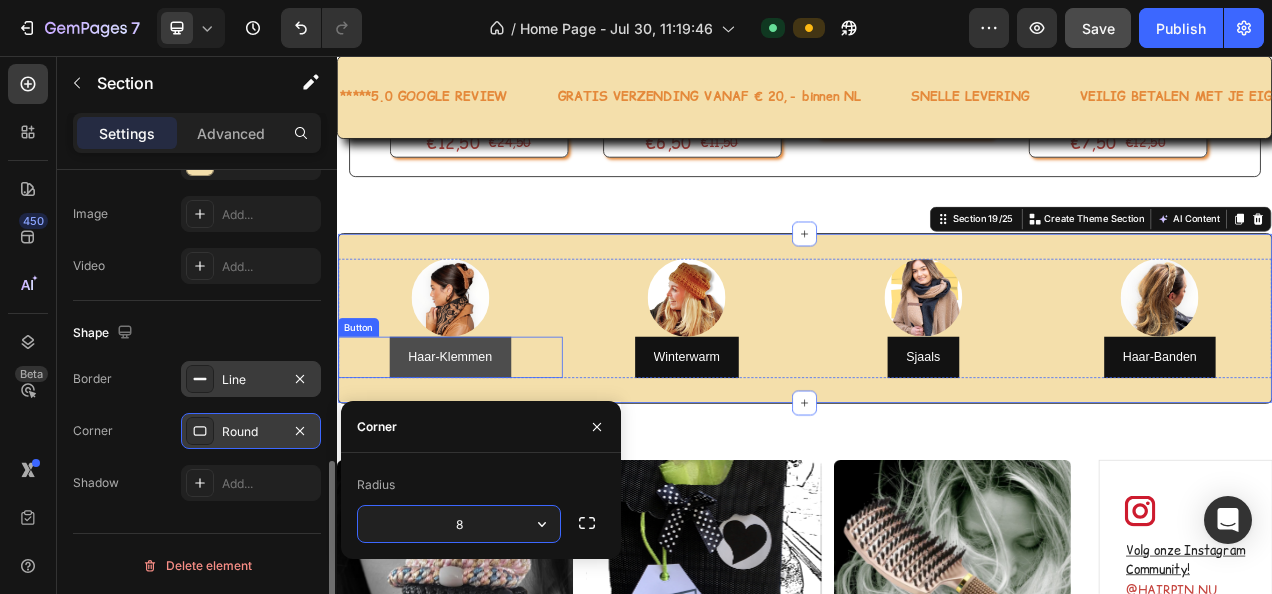click on "Haar-Klemmen" at bounding box center (482, 442) 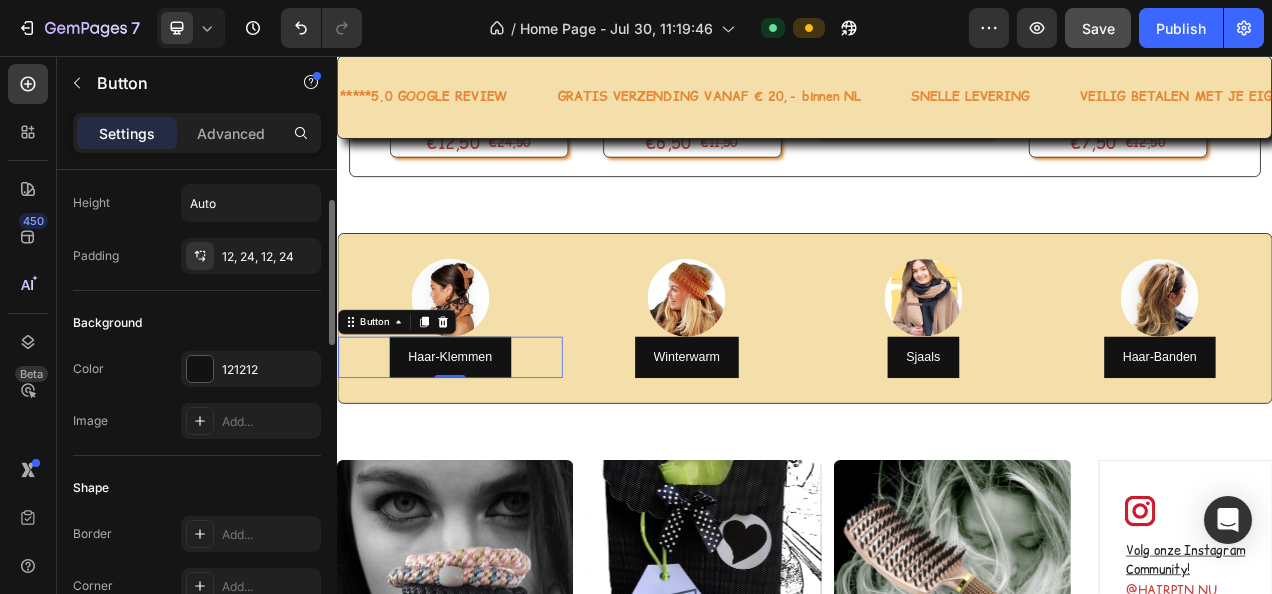 scroll, scrollTop: 200, scrollLeft: 0, axis: vertical 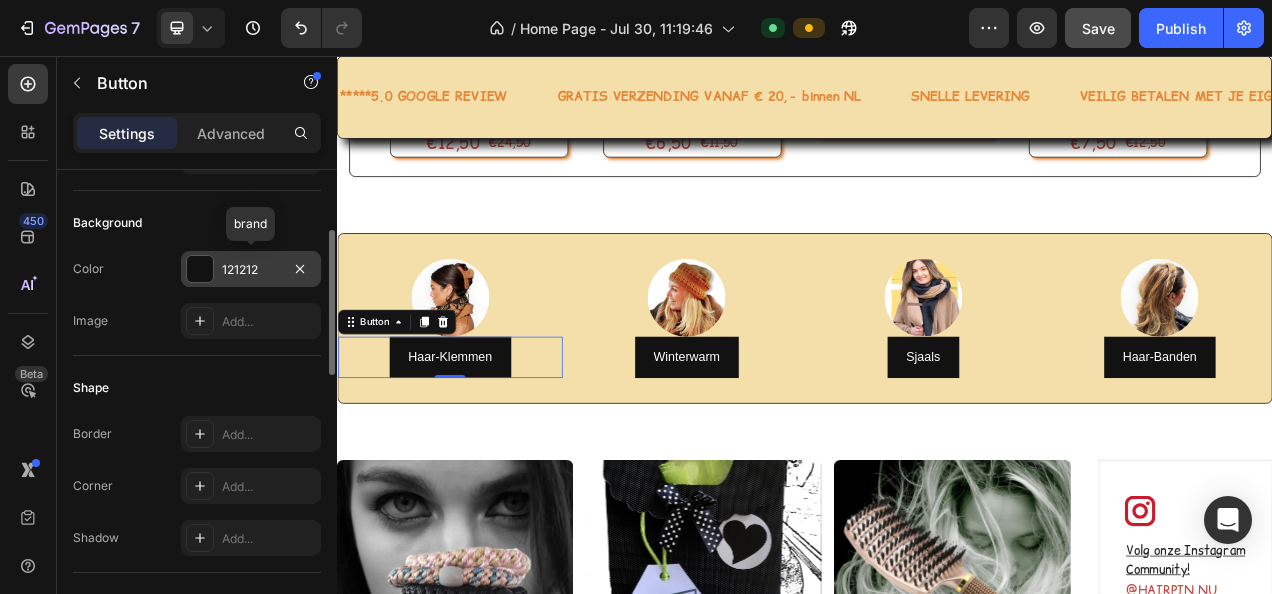 click on "121212" at bounding box center [251, 270] 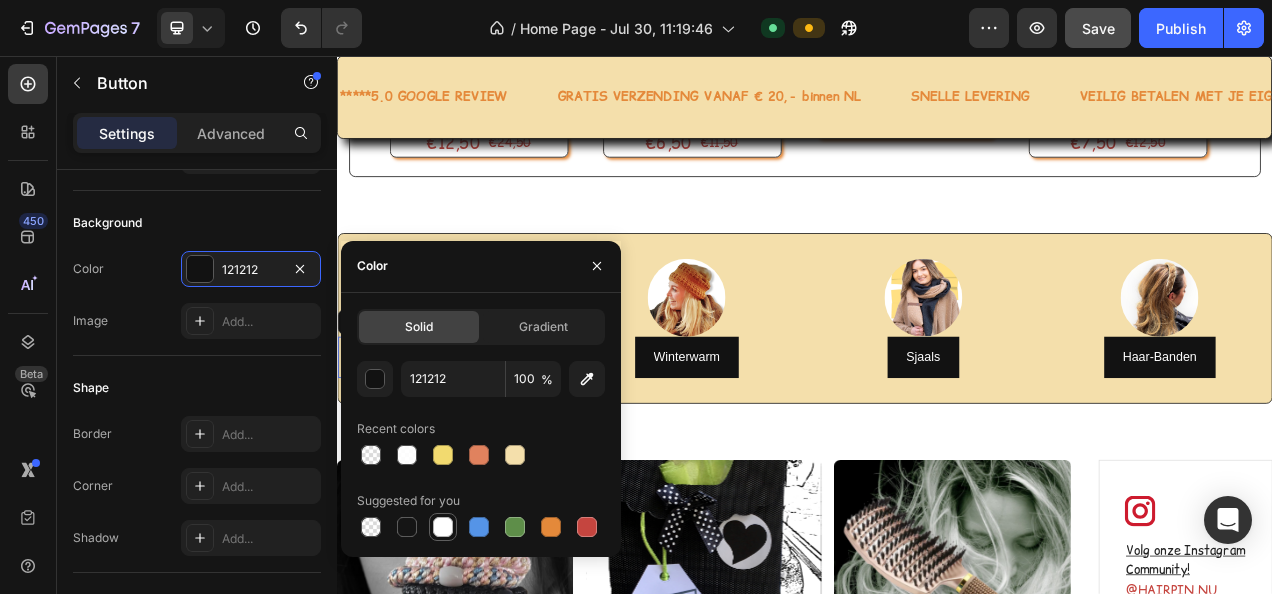 click at bounding box center [443, 527] 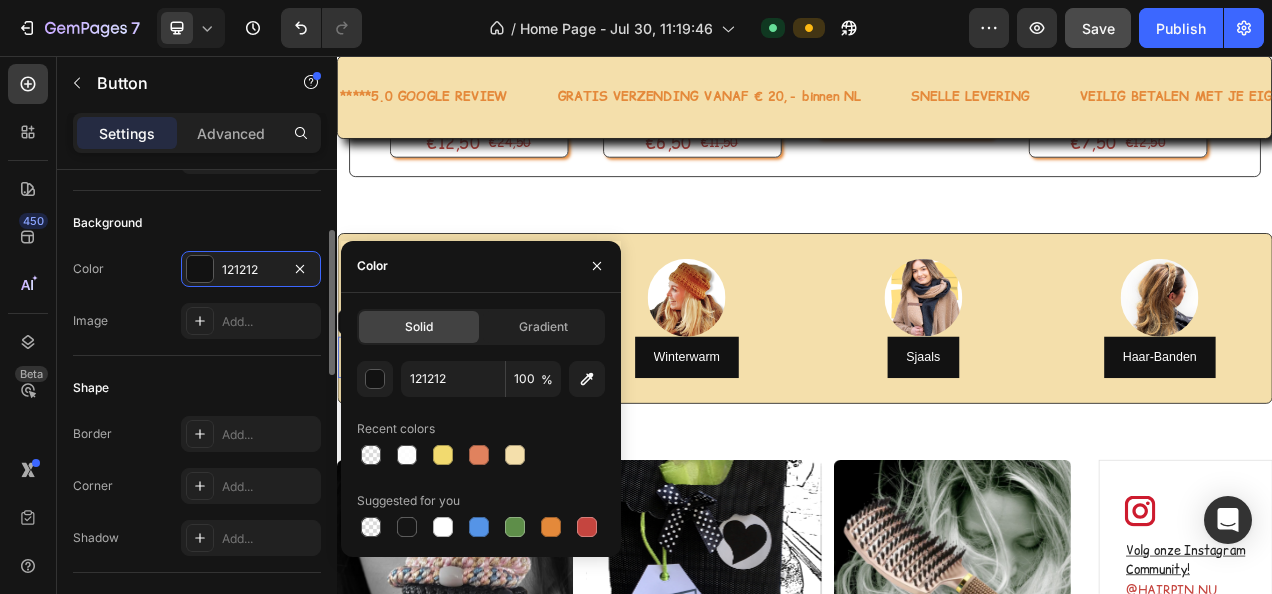 type on "FFFFFF" 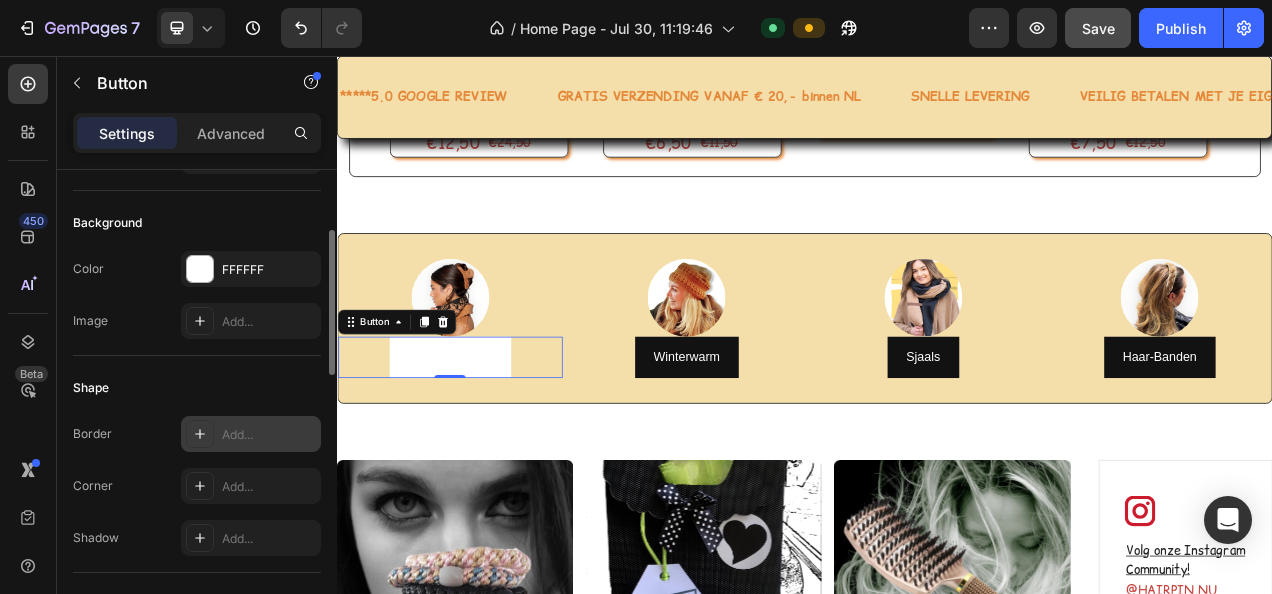 click on "Add..." at bounding box center [269, 435] 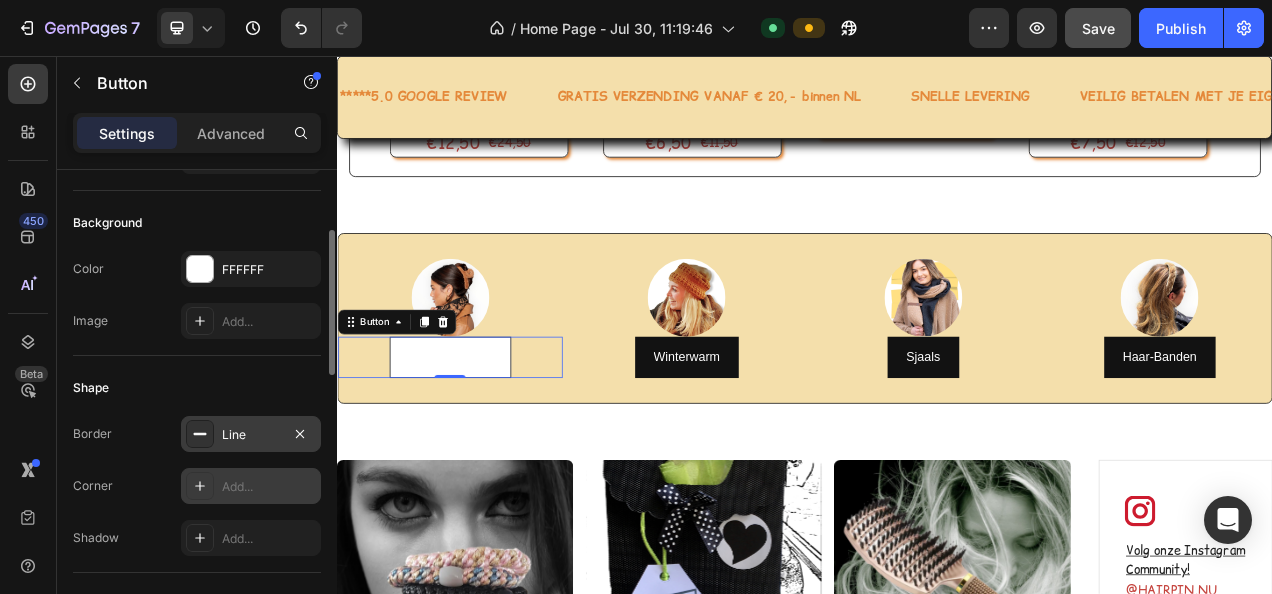 click on "Add..." at bounding box center (269, 487) 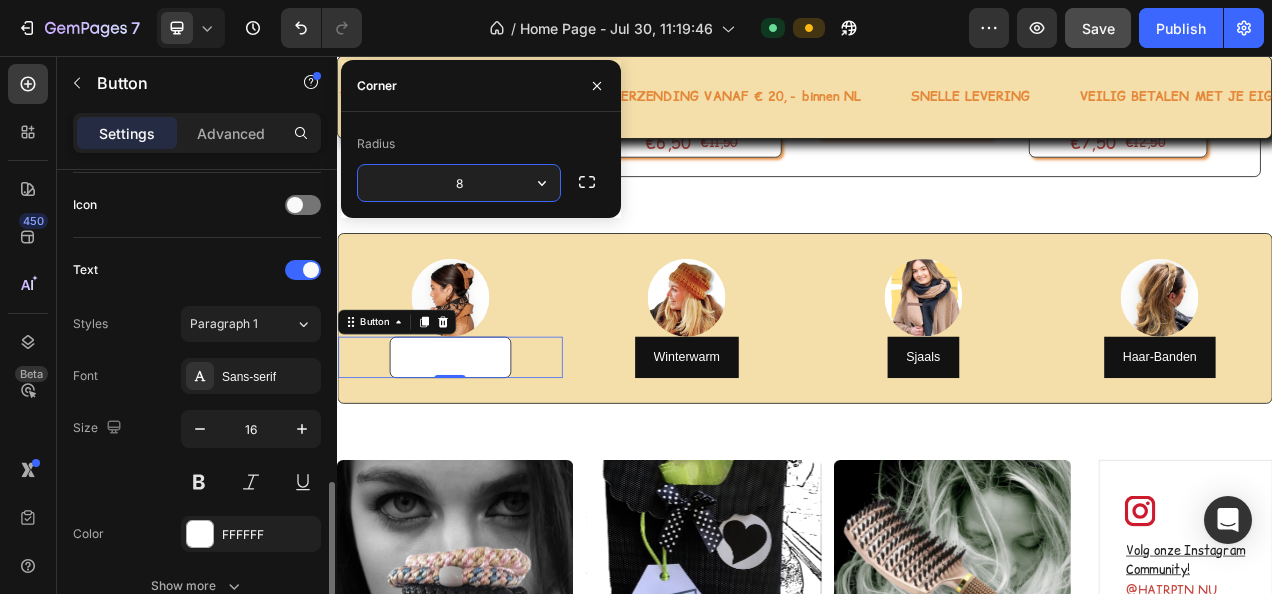 scroll, scrollTop: 700, scrollLeft: 0, axis: vertical 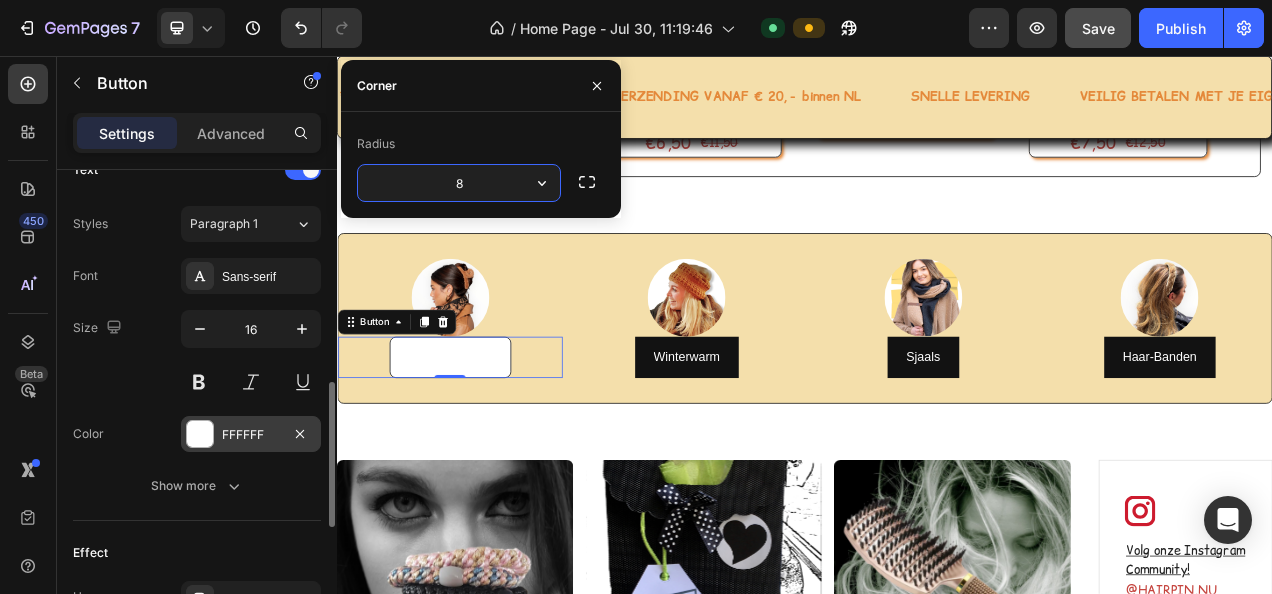 click on "FFFFFF" at bounding box center [251, 435] 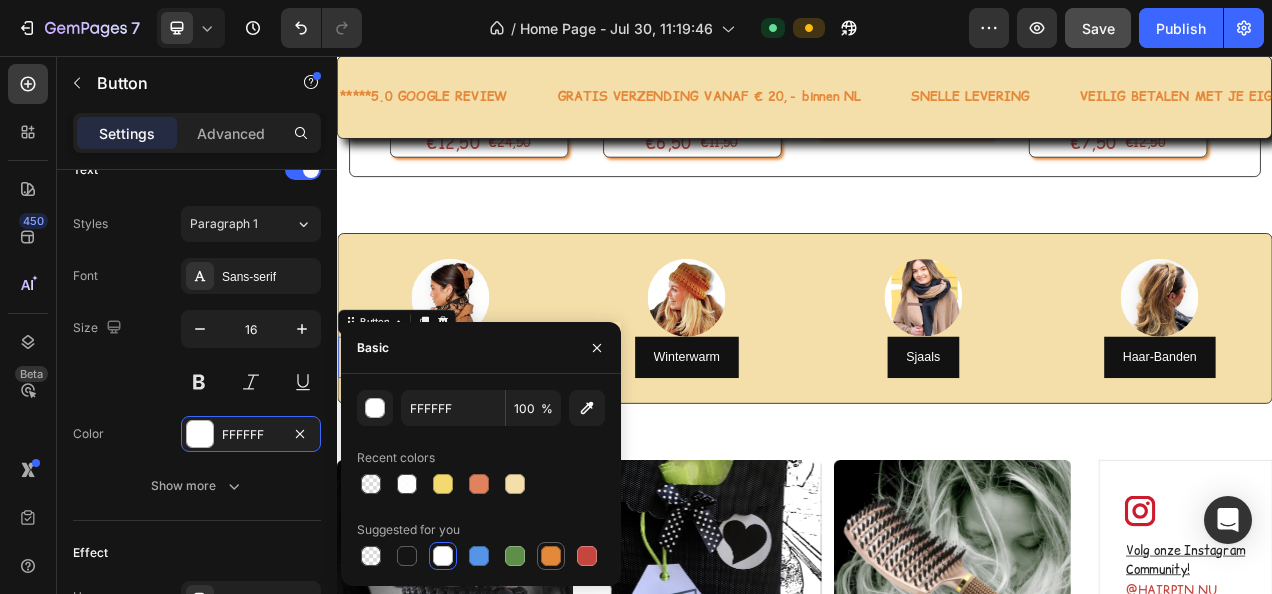 click at bounding box center (551, 556) 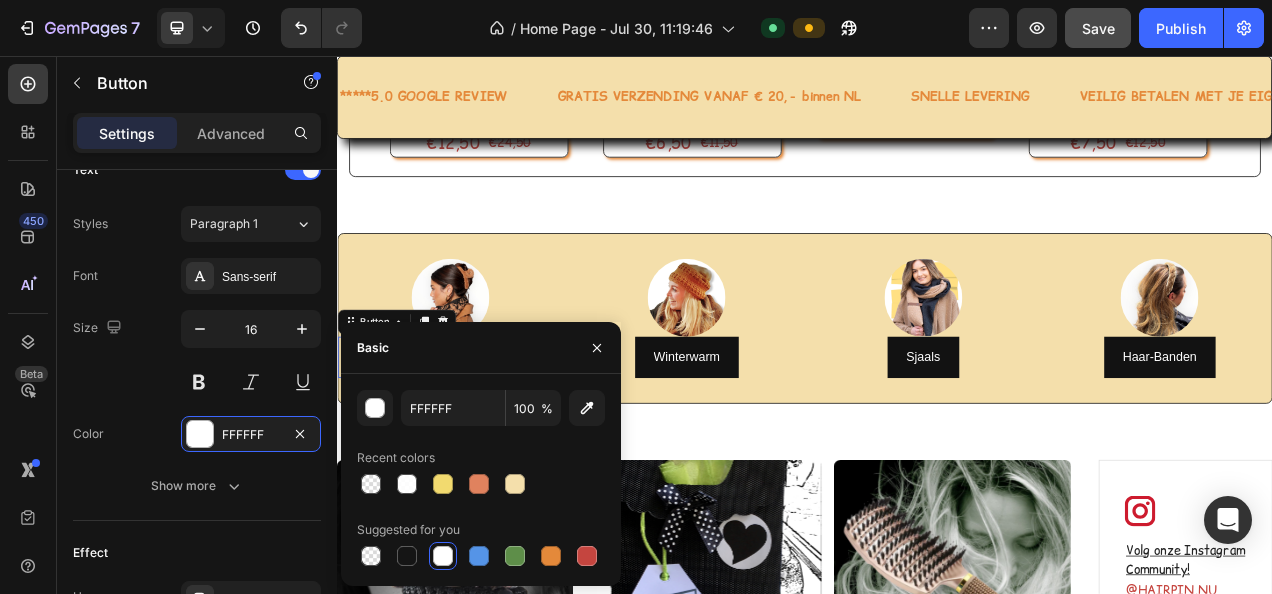 type on "E4893A" 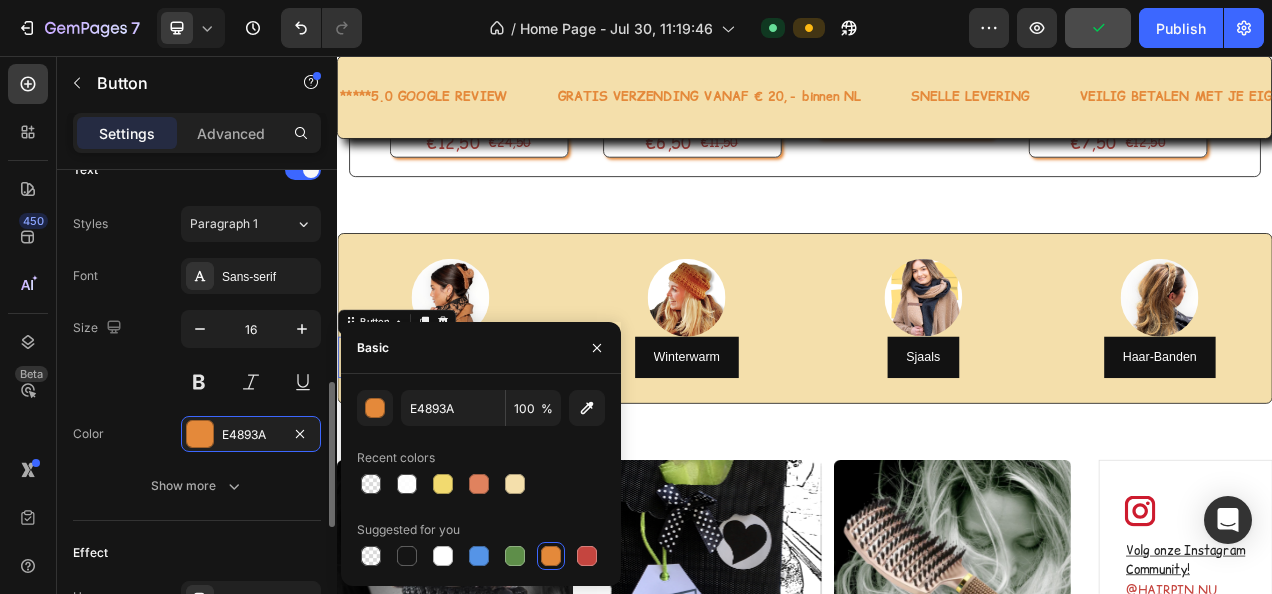 scroll, scrollTop: 800, scrollLeft: 0, axis: vertical 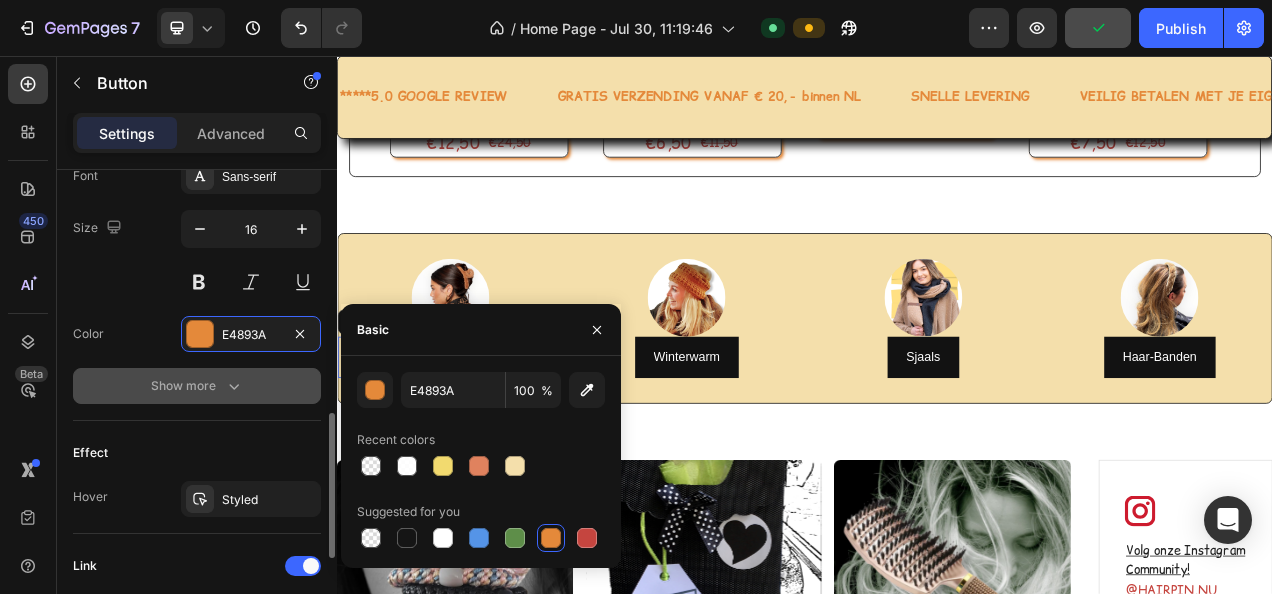 click 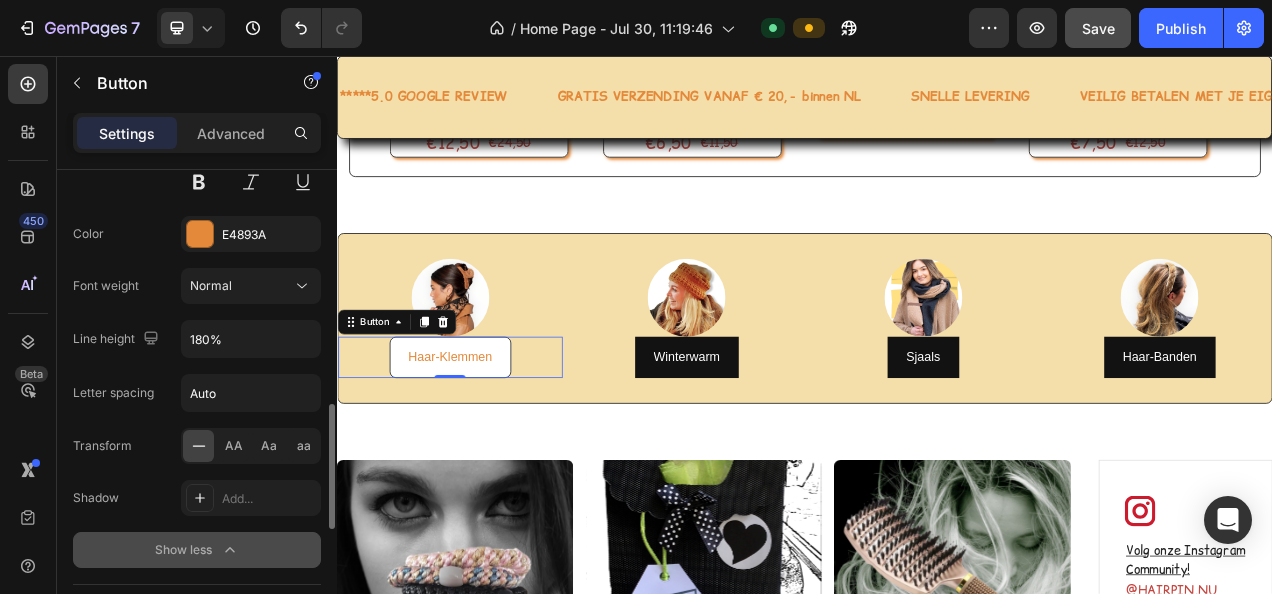 scroll, scrollTop: 1000, scrollLeft: 0, axis: vertical 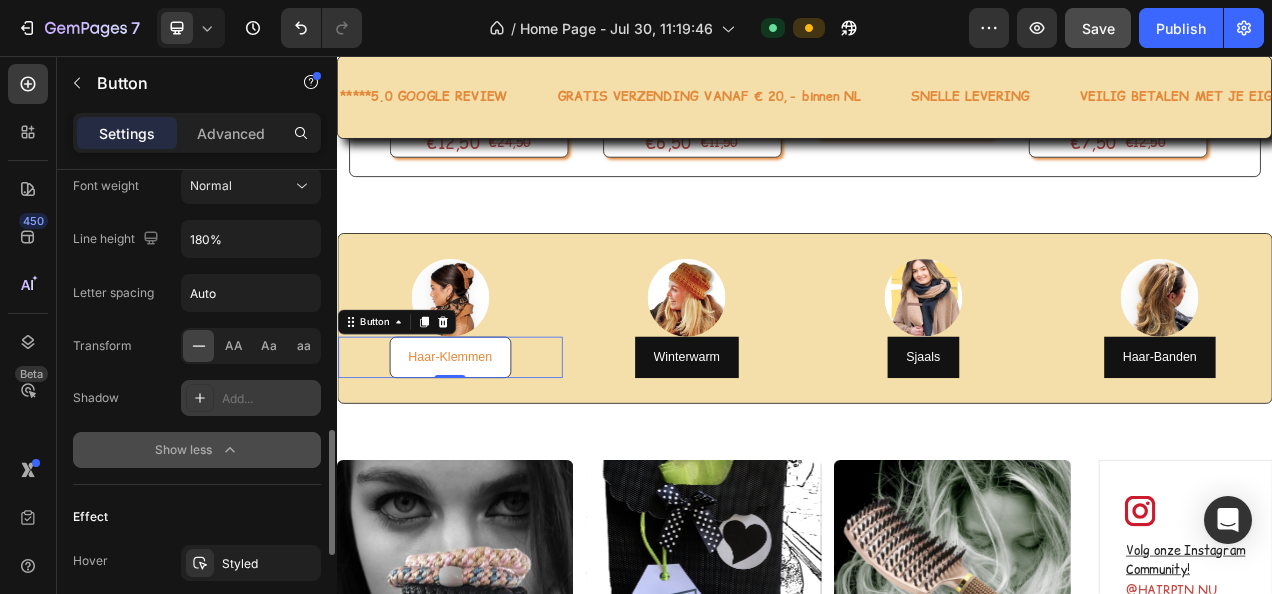 click on "Add..." at bounding box center (269, 399) 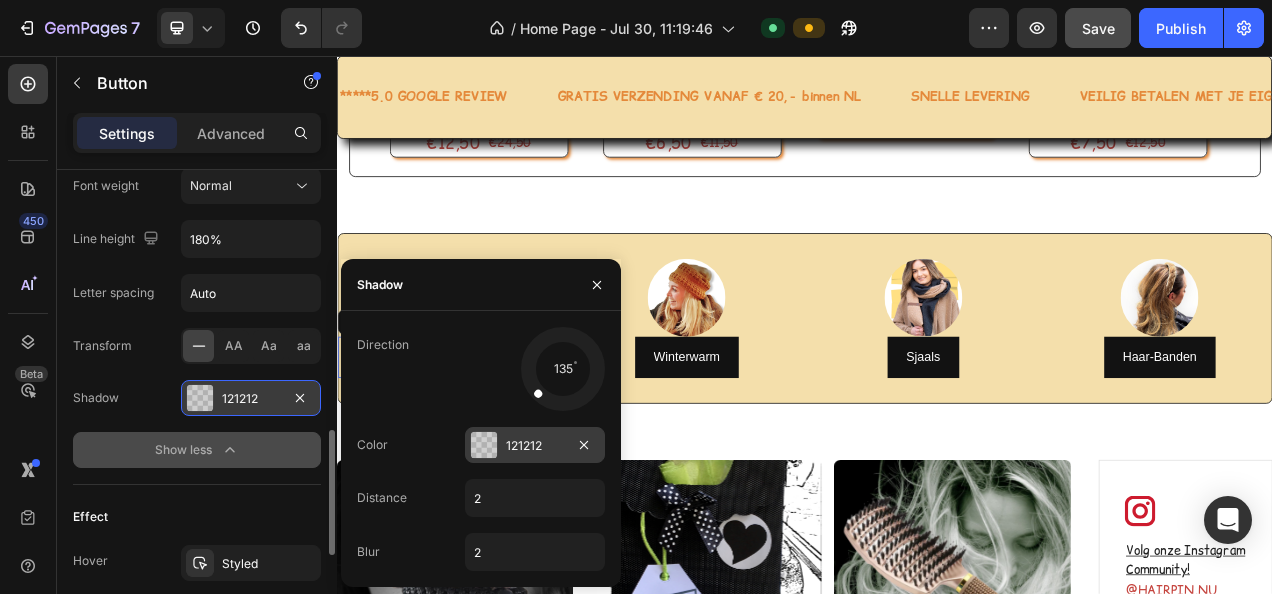 click on "121212" at bounding box center (535, 446) 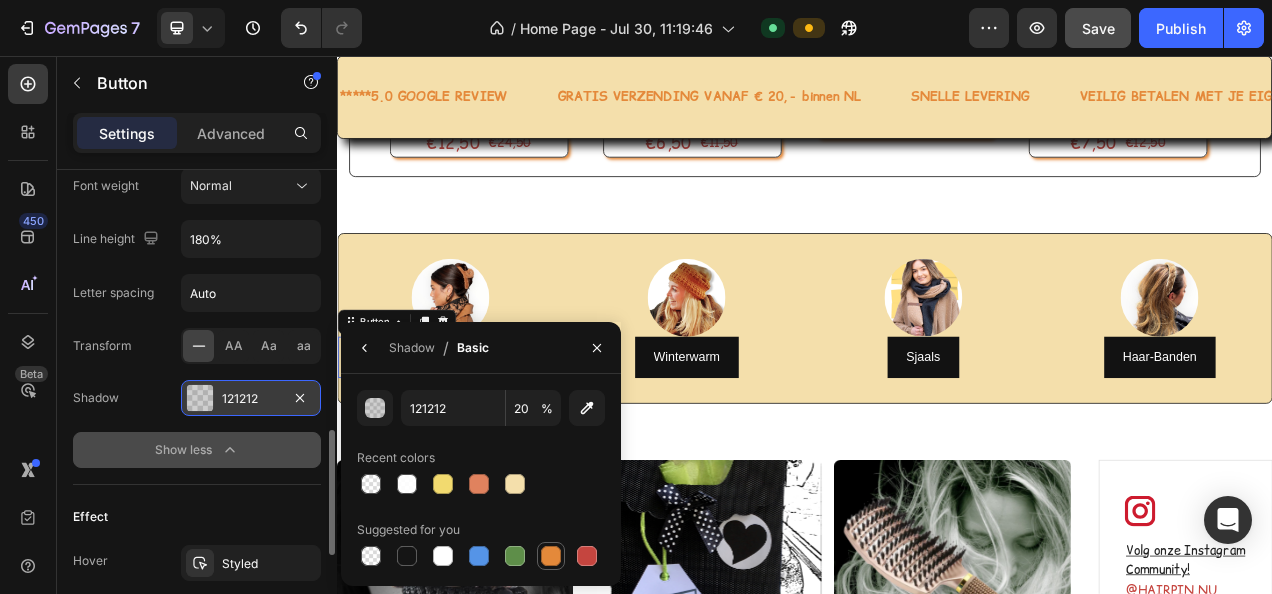 click at bounding box center [551, 556] 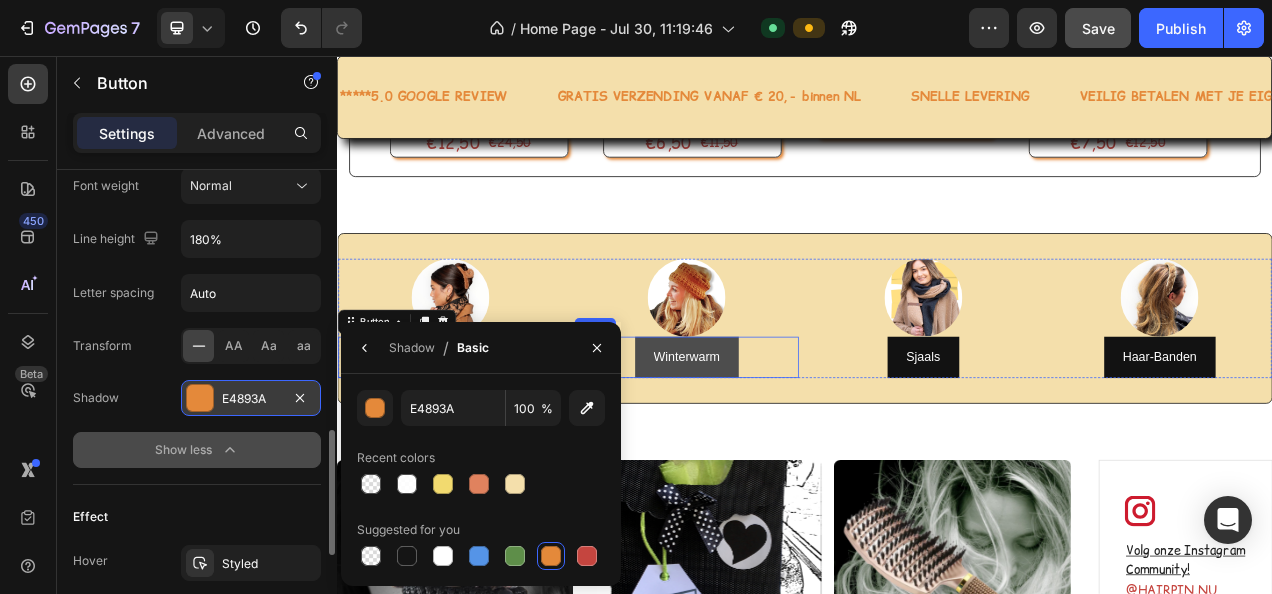 click on "Winterwarm" at bounding box center (785, 442) 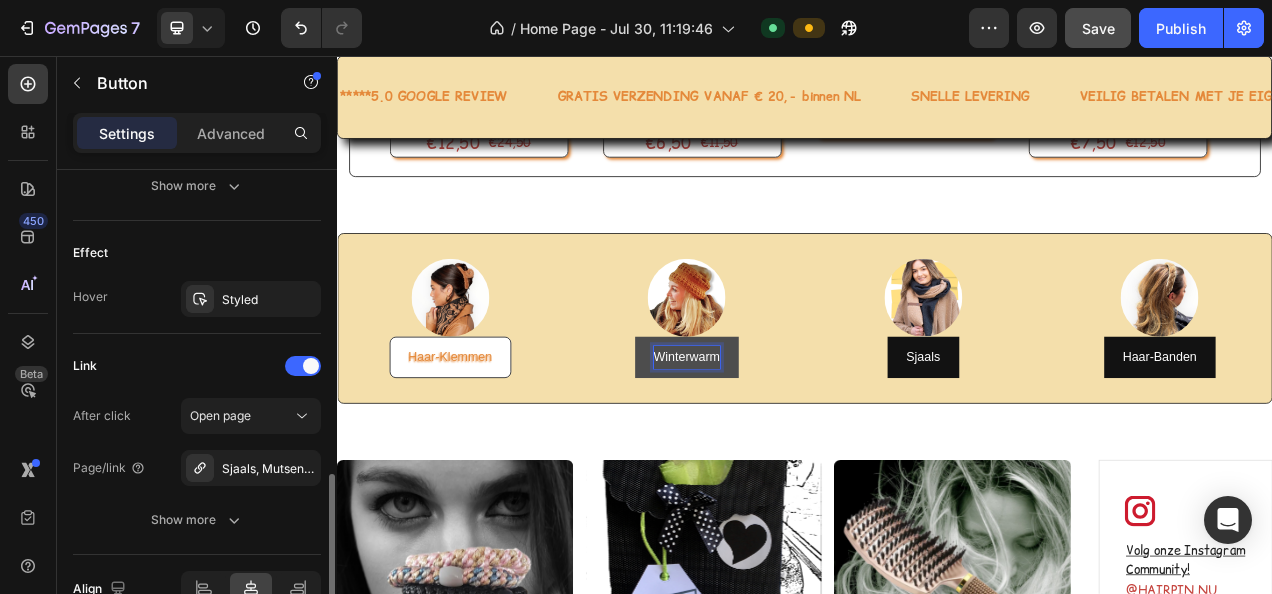 click on "Winterwarm" at bounding box center [785, 442] 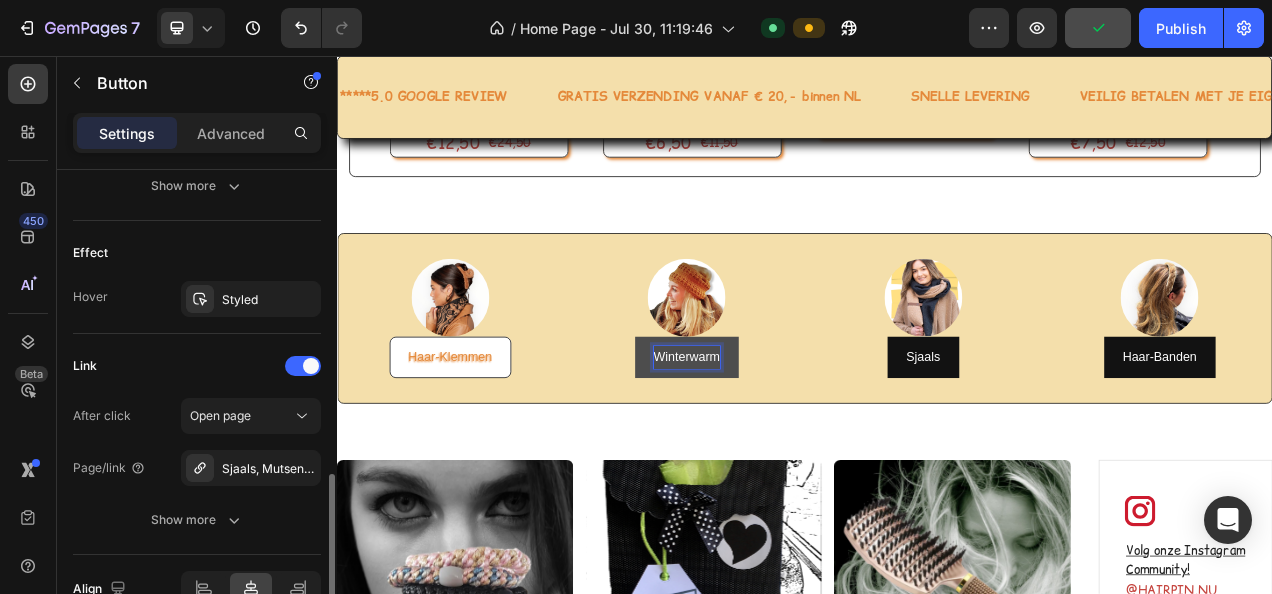 click on "Winterwarm" at bounding box center [785, 442] 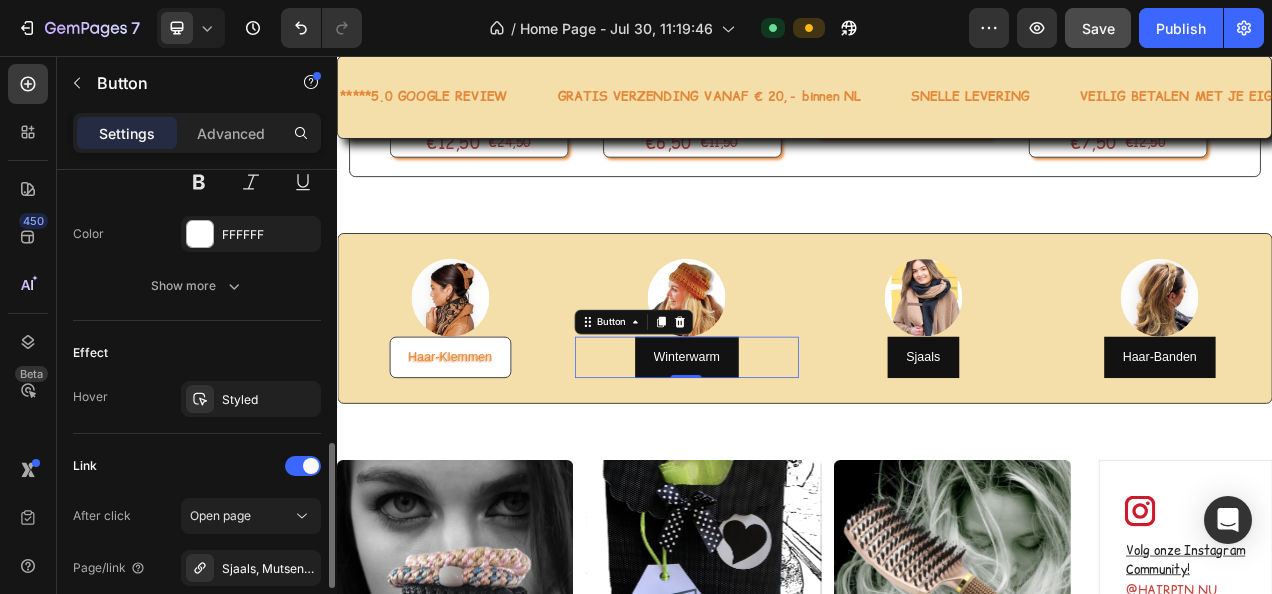 scroll, scrollTop: 800, scrollLeft: 0, axis: vertical 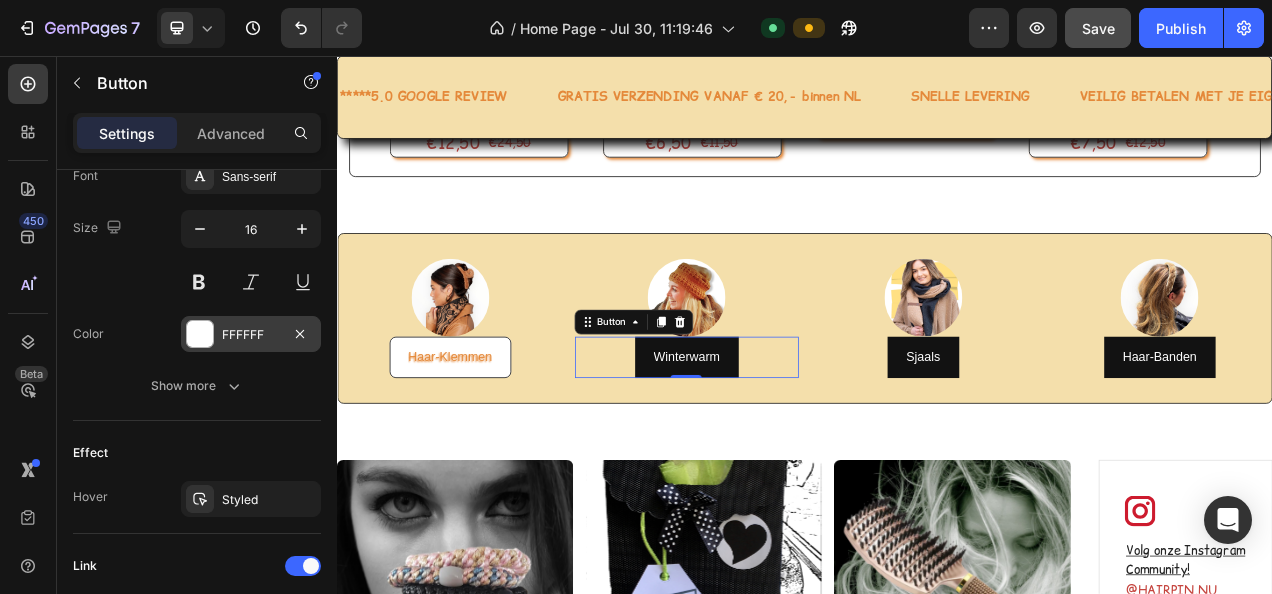 click on "FFFFFF" at bounding box center (251, 335) 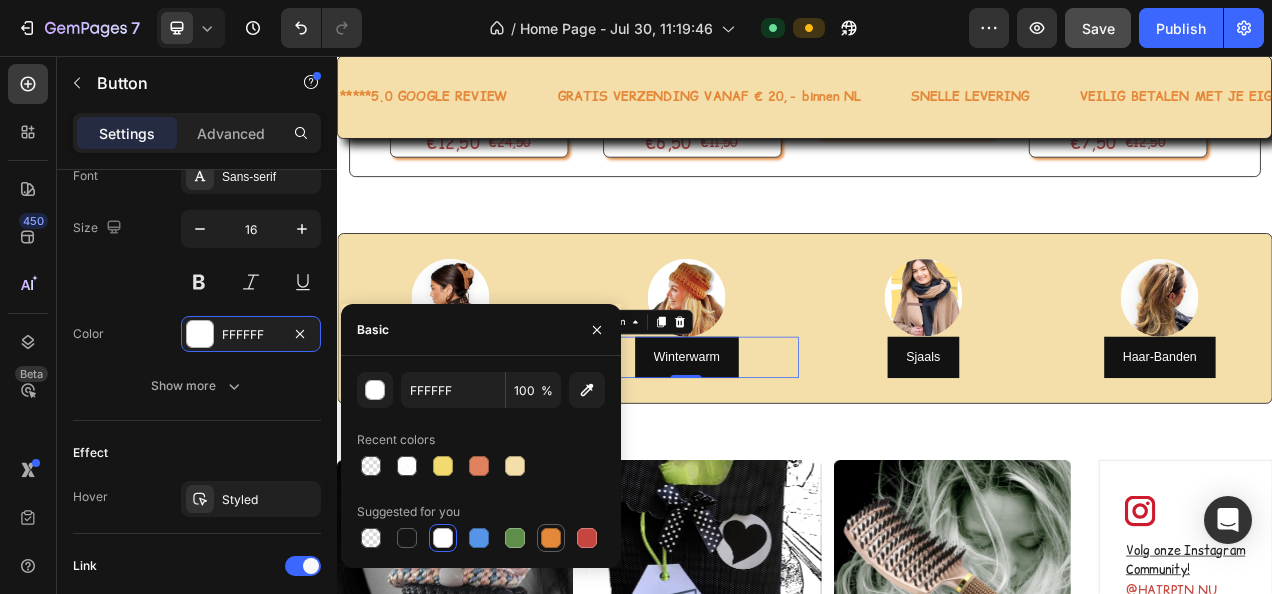 click at bounding box center [551, 538] 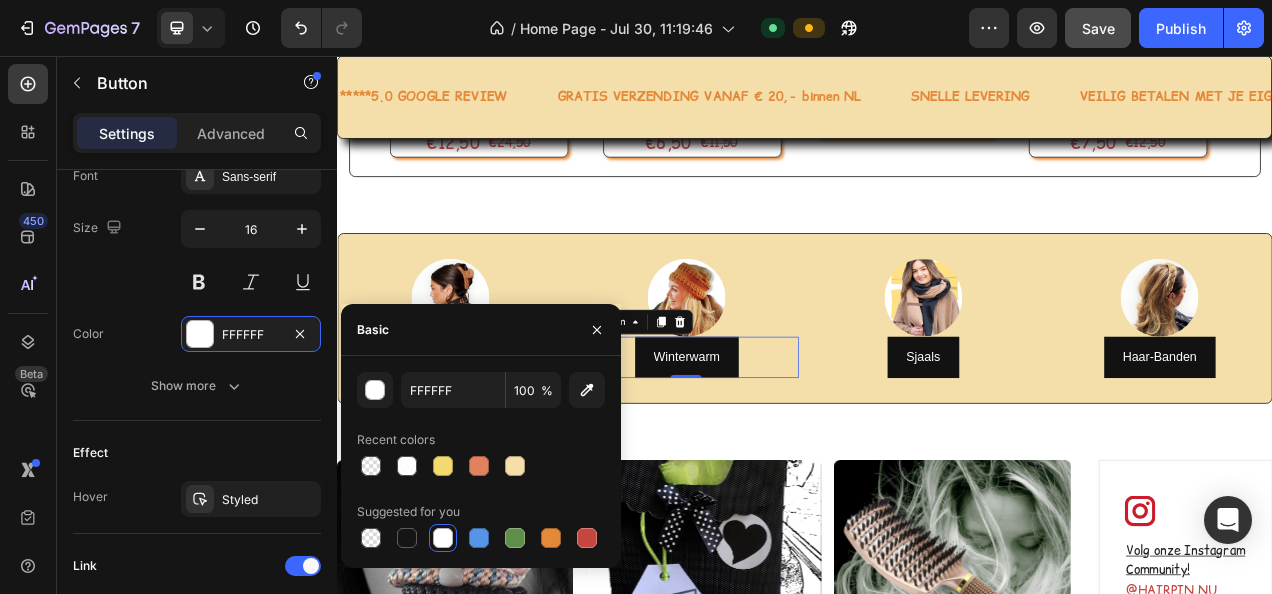 type on "E4893A" 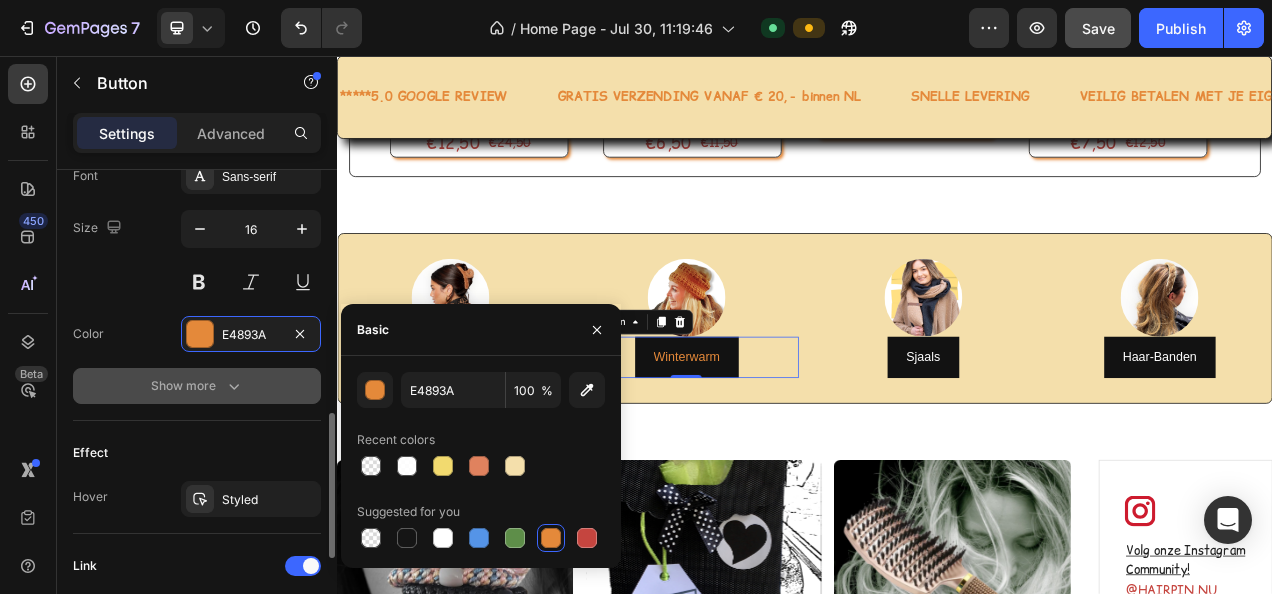 click 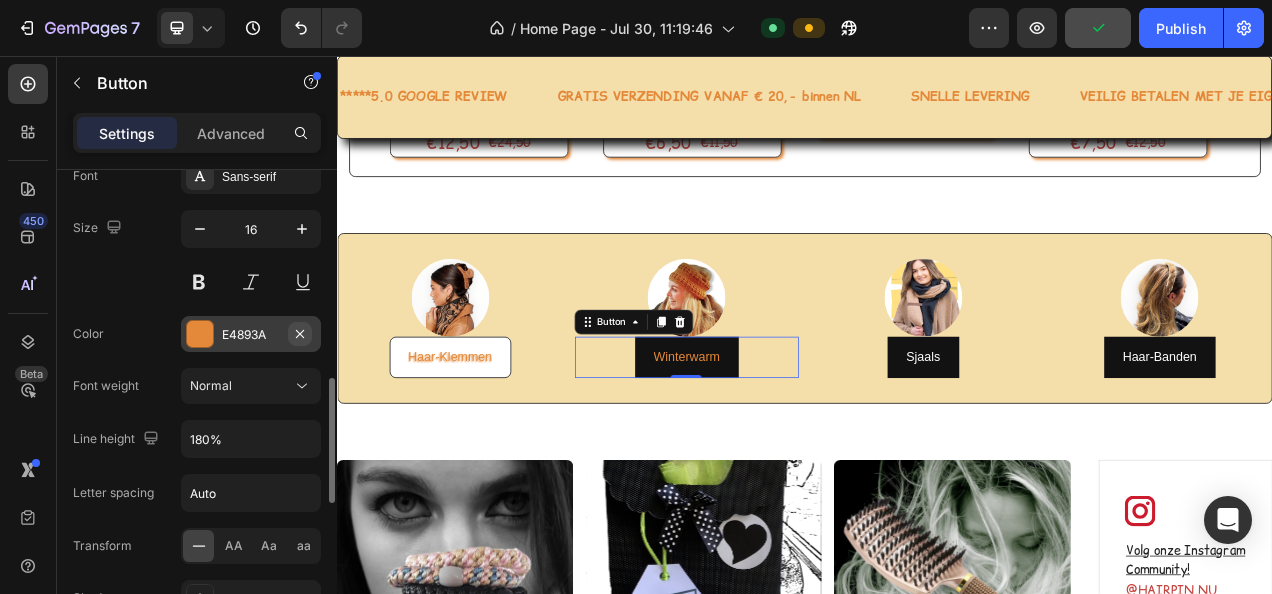 scroll, scrollTop: 700, scrollLeft: 0, axis: vertical 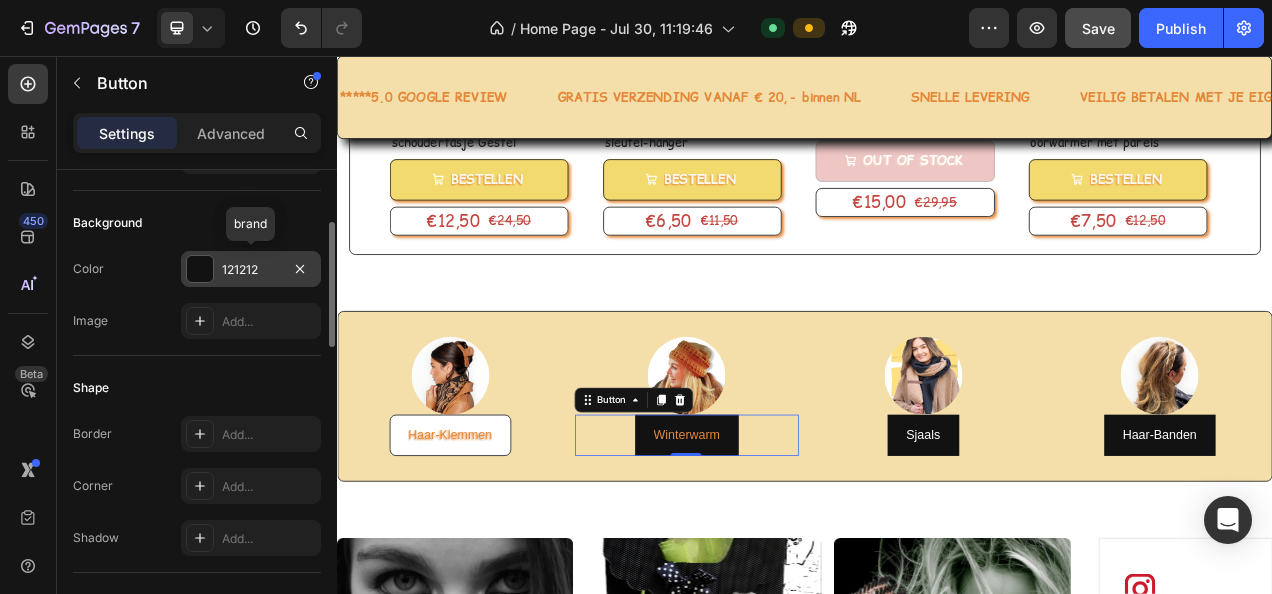 click on "121212" at bounding box center (251, 270) 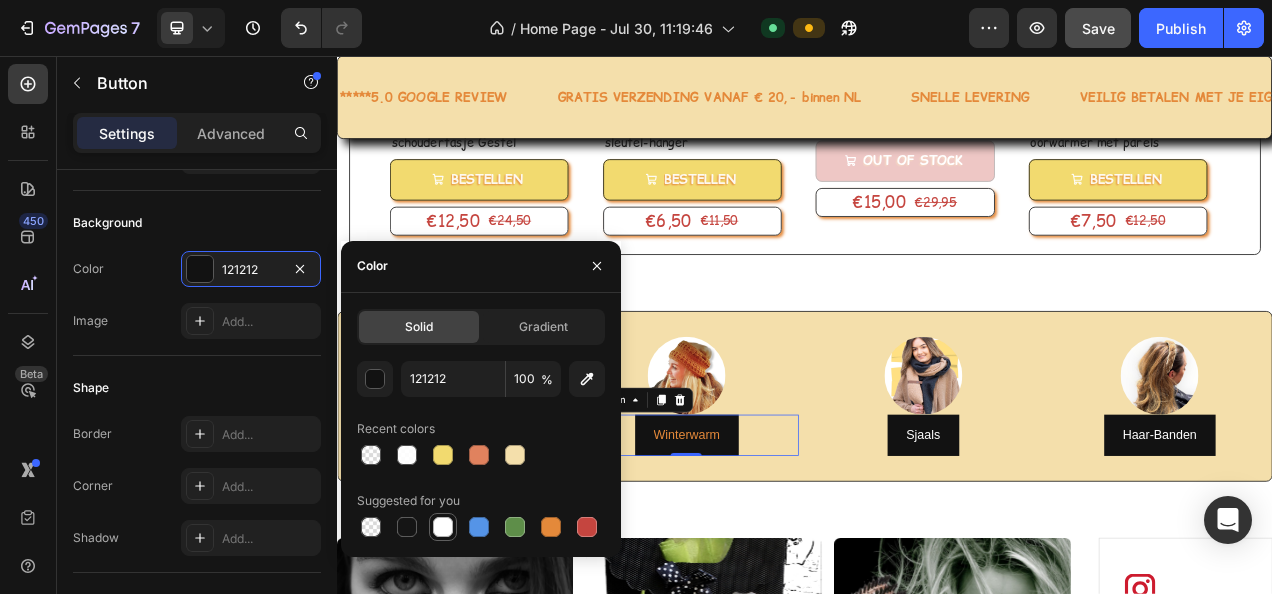 click at bounding box center [443, 527] 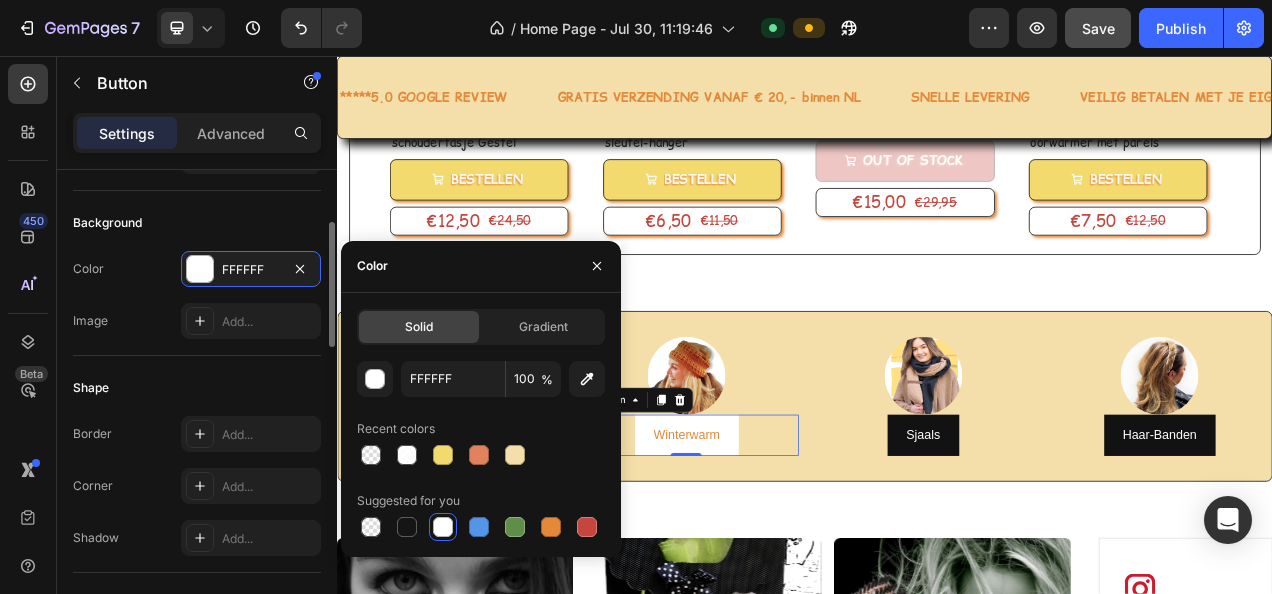 scroll, scrollTop: 300, scrollLeft: 0, axis: vertical 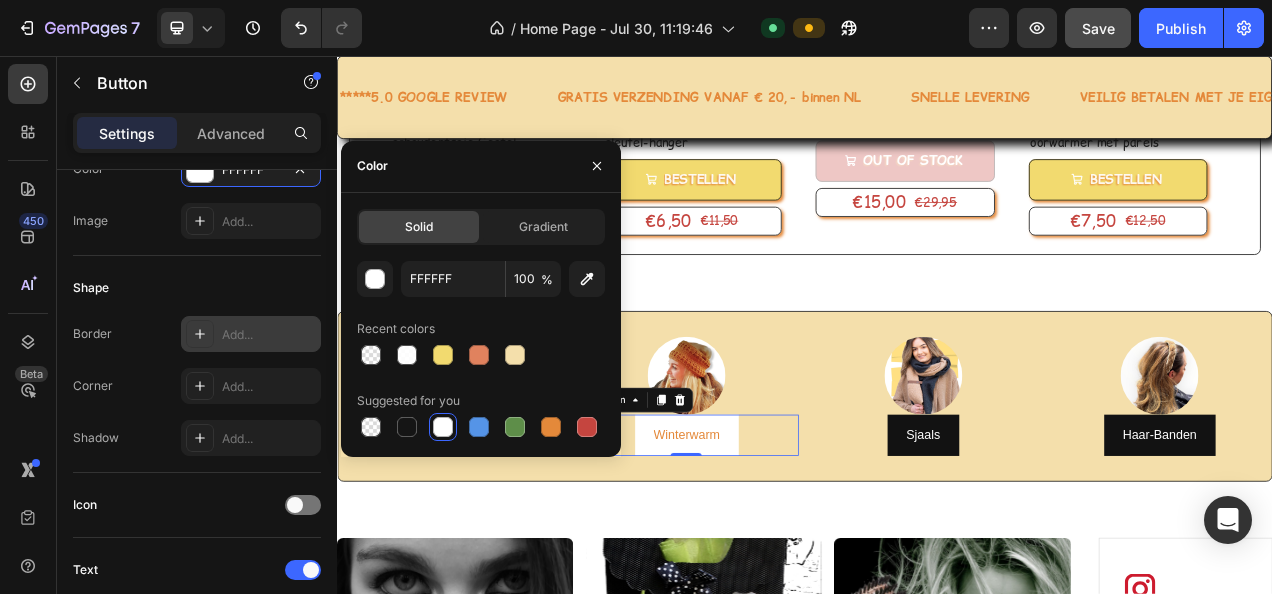 click on "Add..." at bounding box center (251, 334) 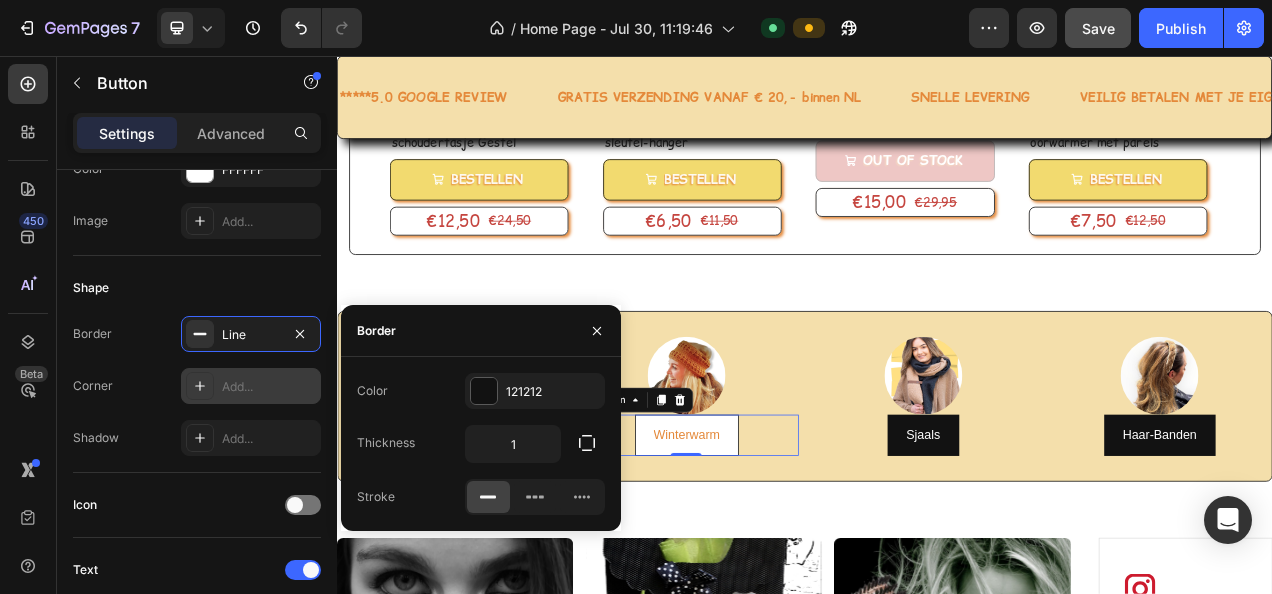 click on "Add..." at bounding box center (269, 387) 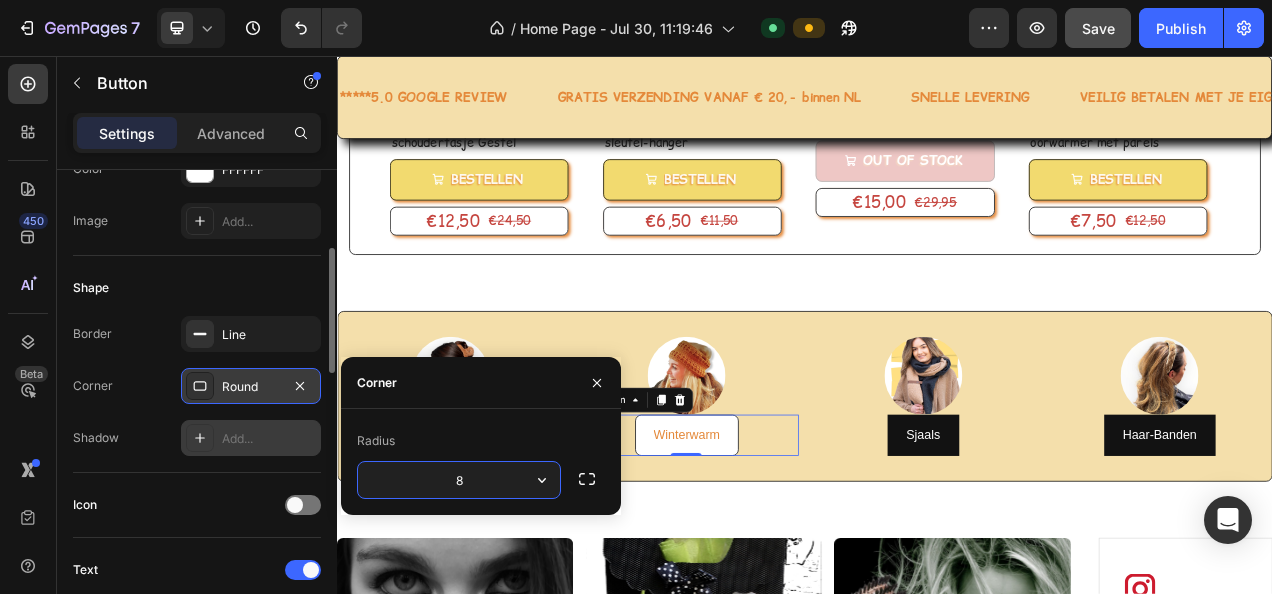 click on "Add..." at bounding box center (269, 439) 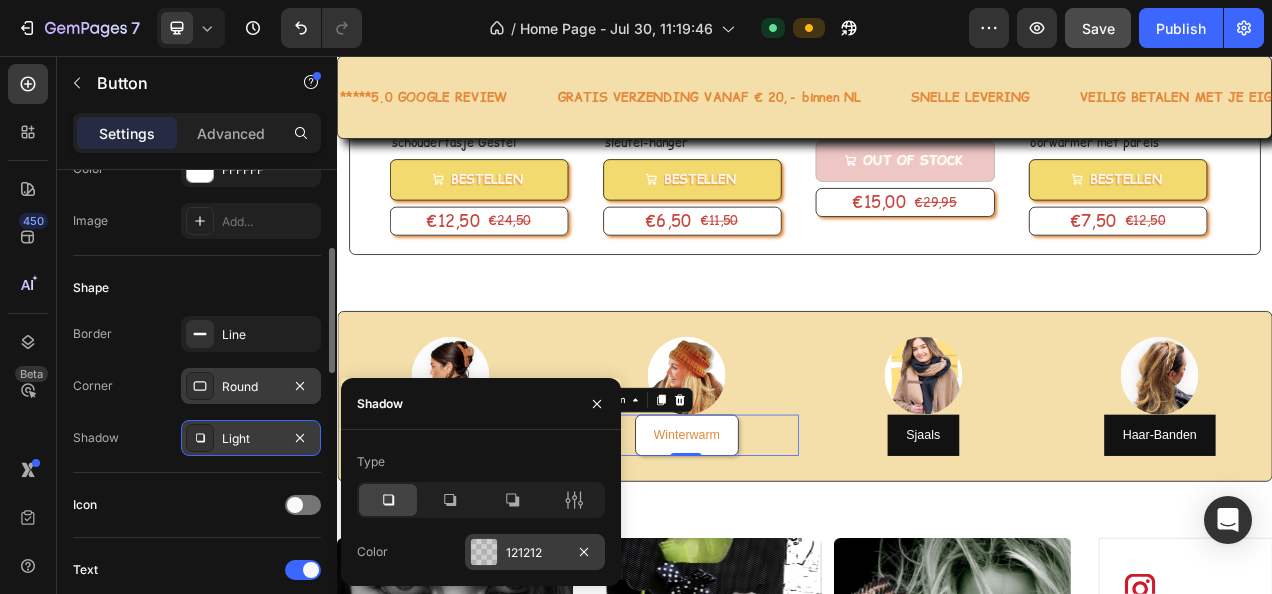 click on "121212" at bounding box center (535, 553) 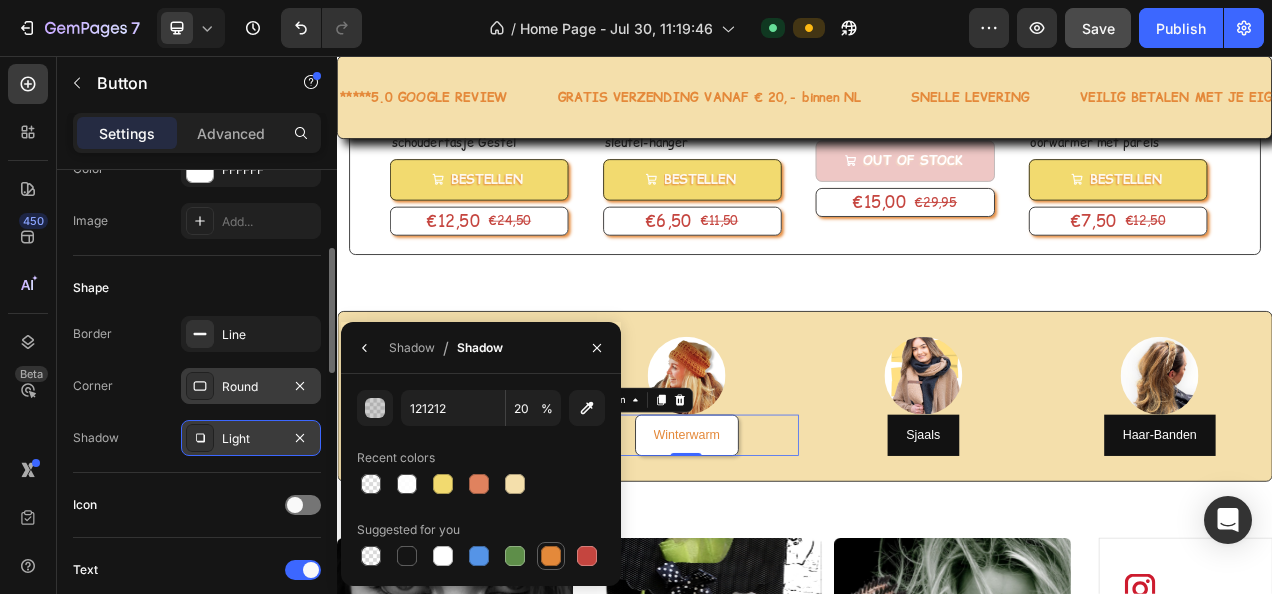 click at bounding box center (551, 556) 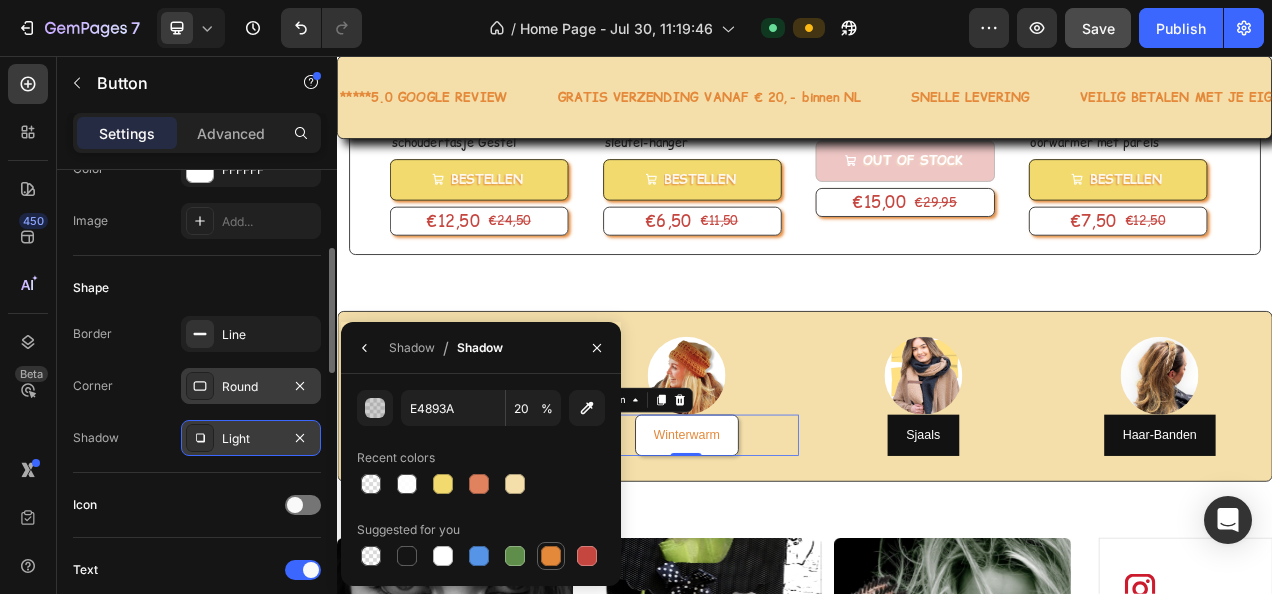 type on "100" 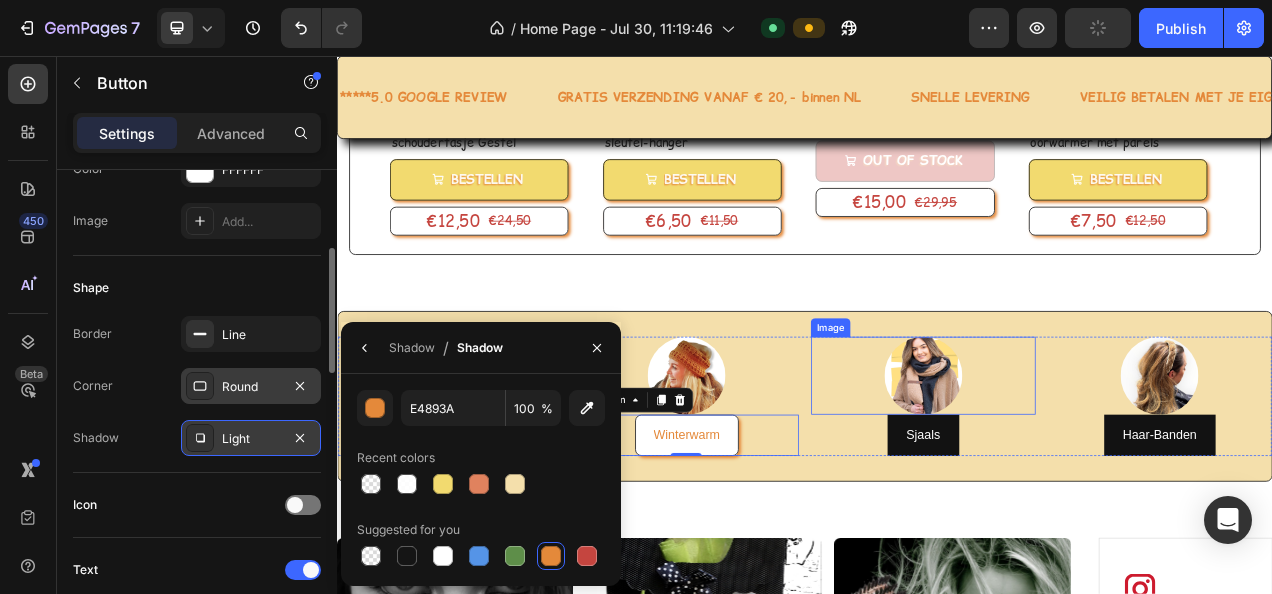 click at bounding box center (1089, 466) 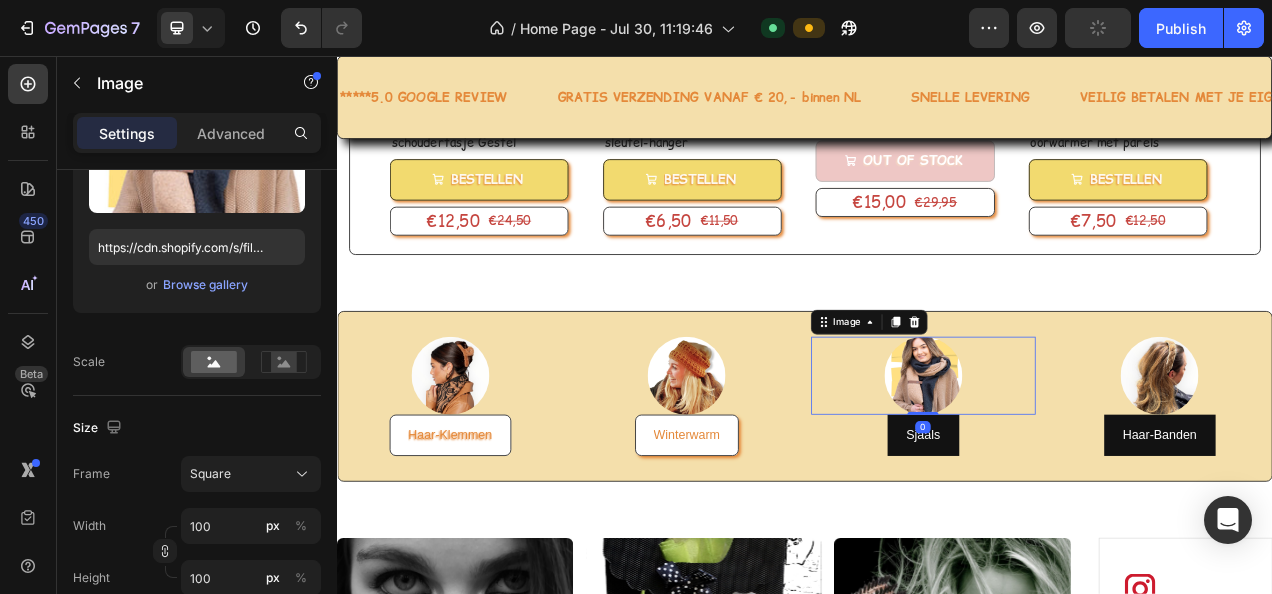 scroll, scrollTop: 0, scrollLeft: 0, axis: both 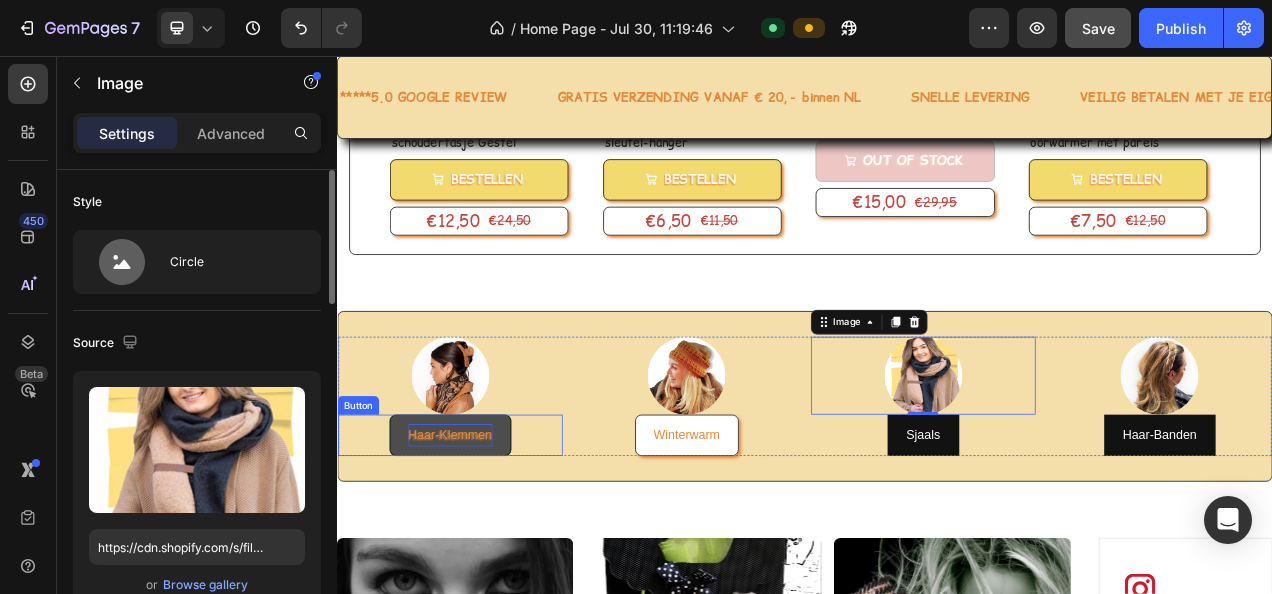 click on "Haar-Klemmen" at bounding box center (482, 542) 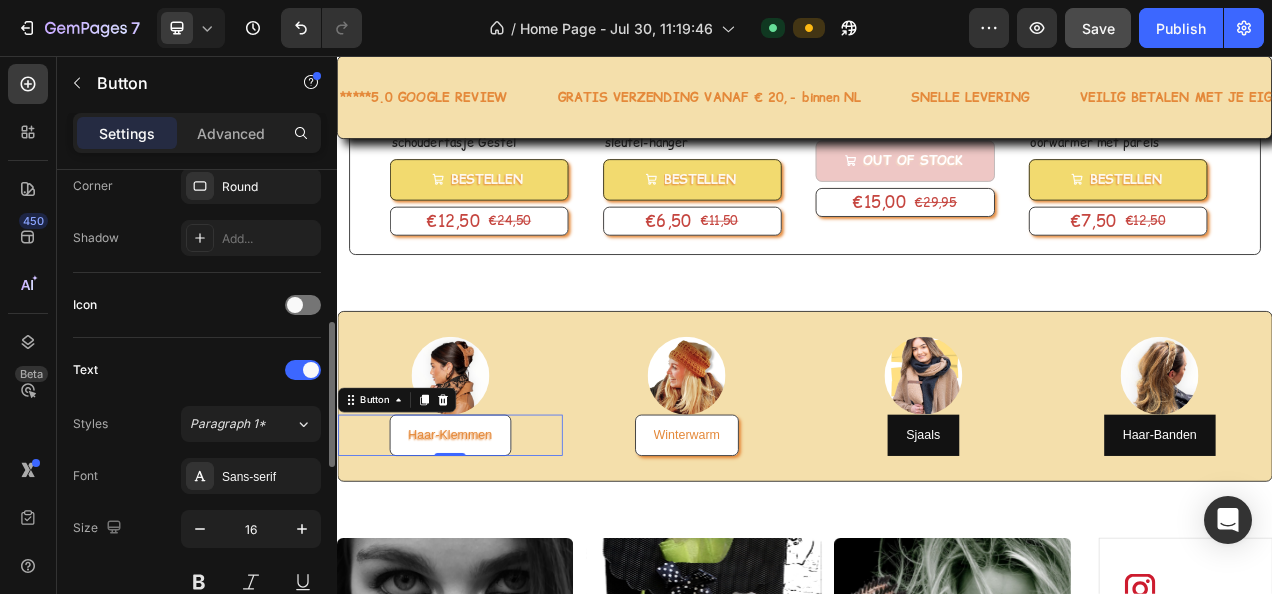 scroll, scrollTop: 700, scrollLeft: 0, axis: vertical 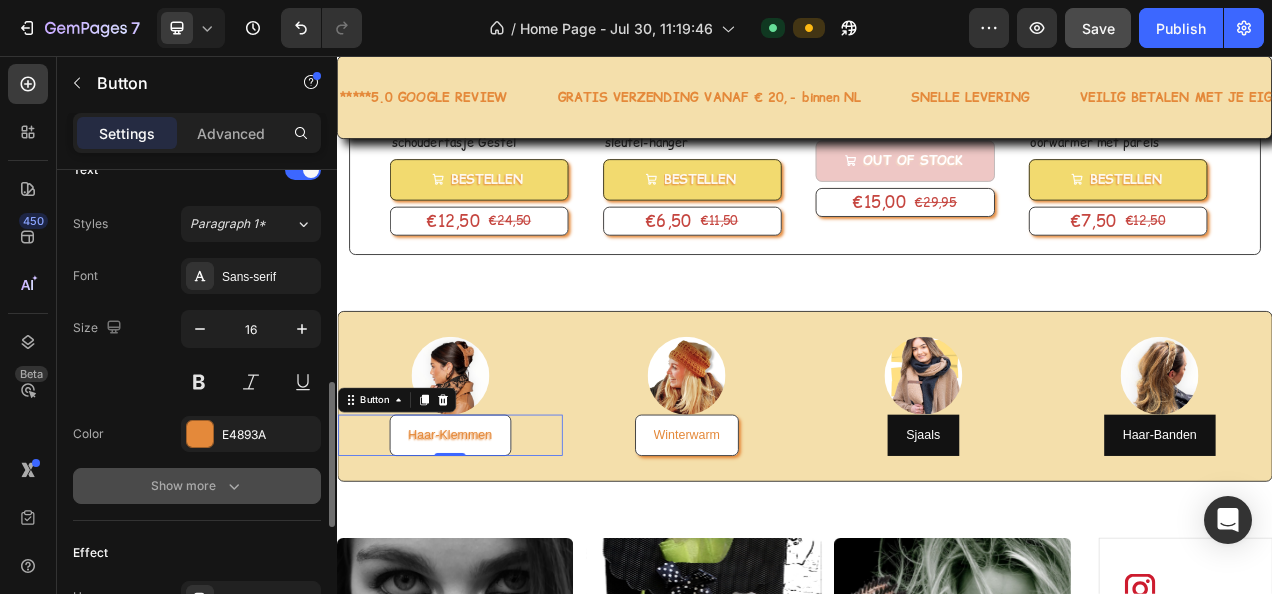click 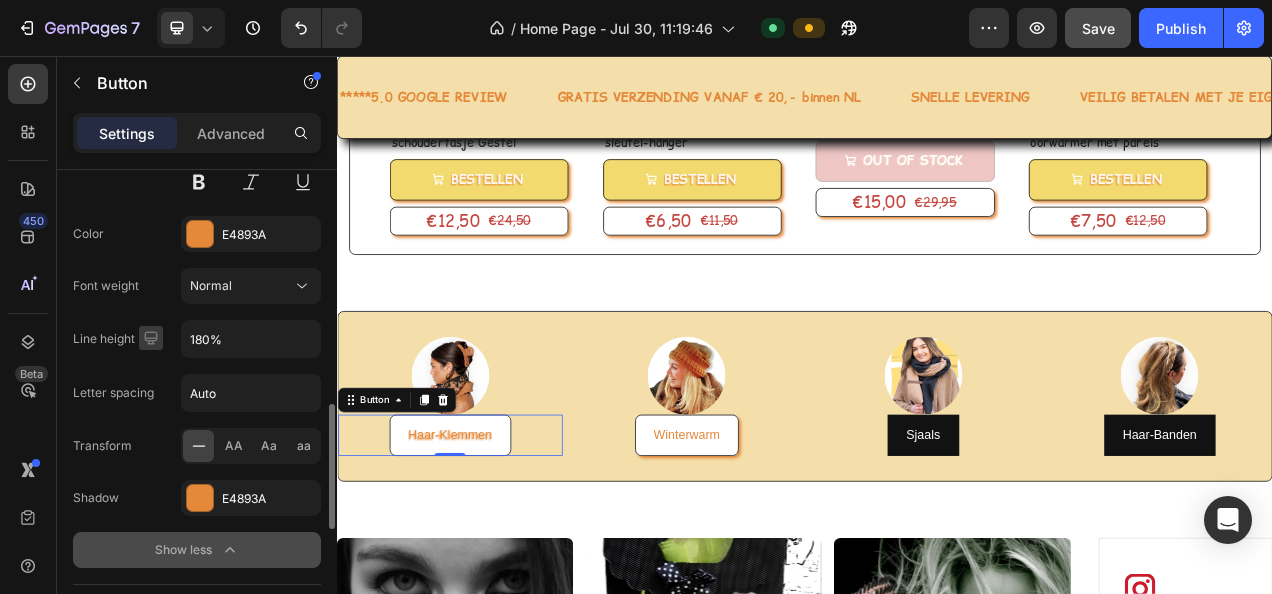 scroll, scrollTop: 1000, scrollLeft: 0, axis: vertical 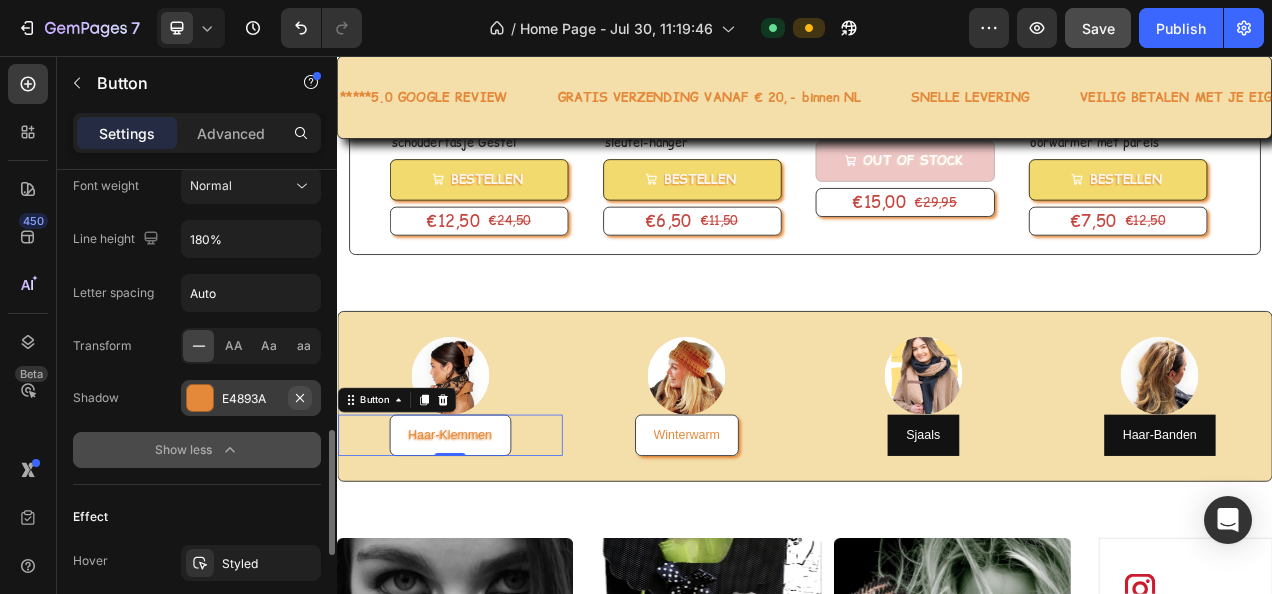 click 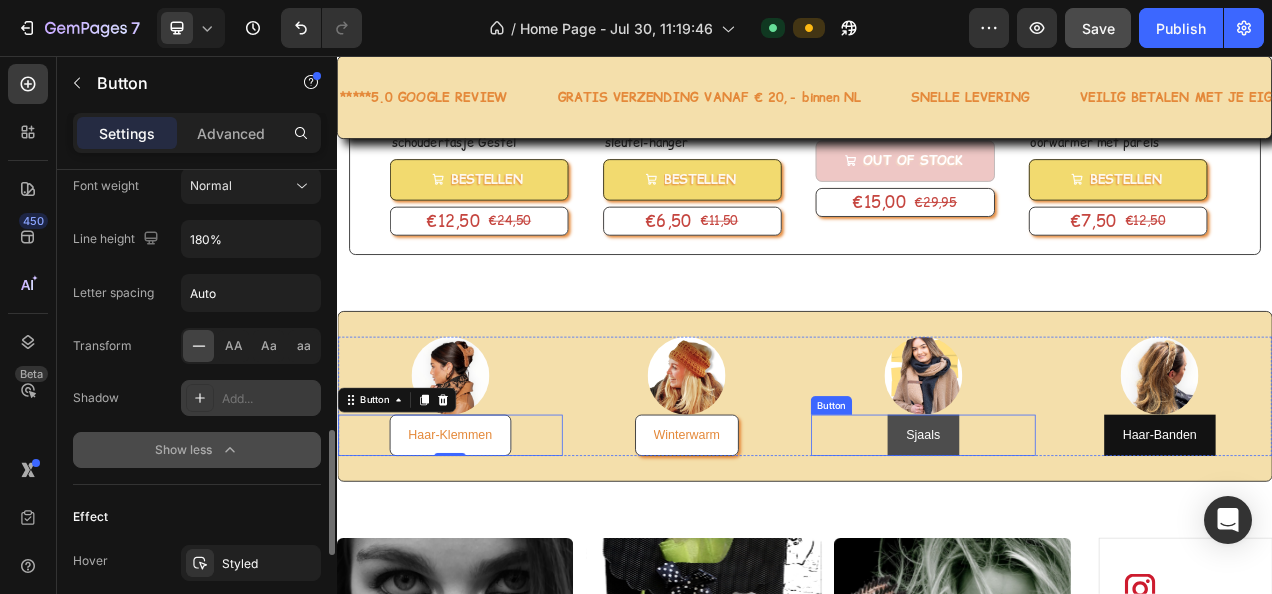 click on "Sjaals" at bounding box center [1089, 542] 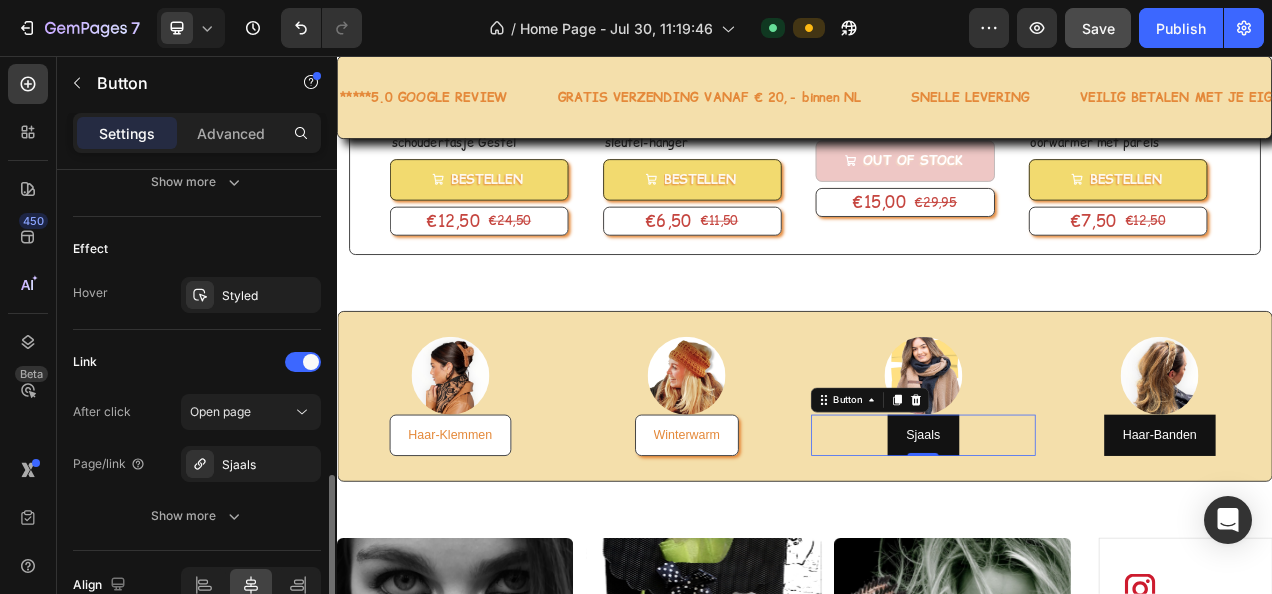 scroll, scrollTop: 804, scrollLeft: 0, axis: vertical 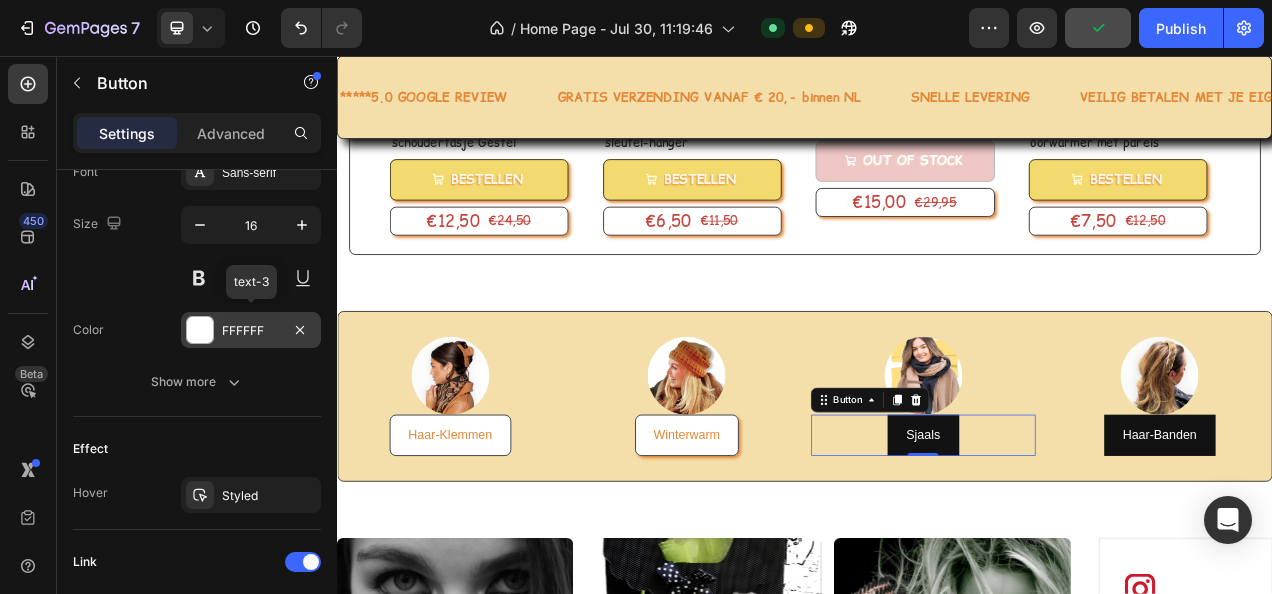 click on "FFFFFF" at bounding box center (251, 331) 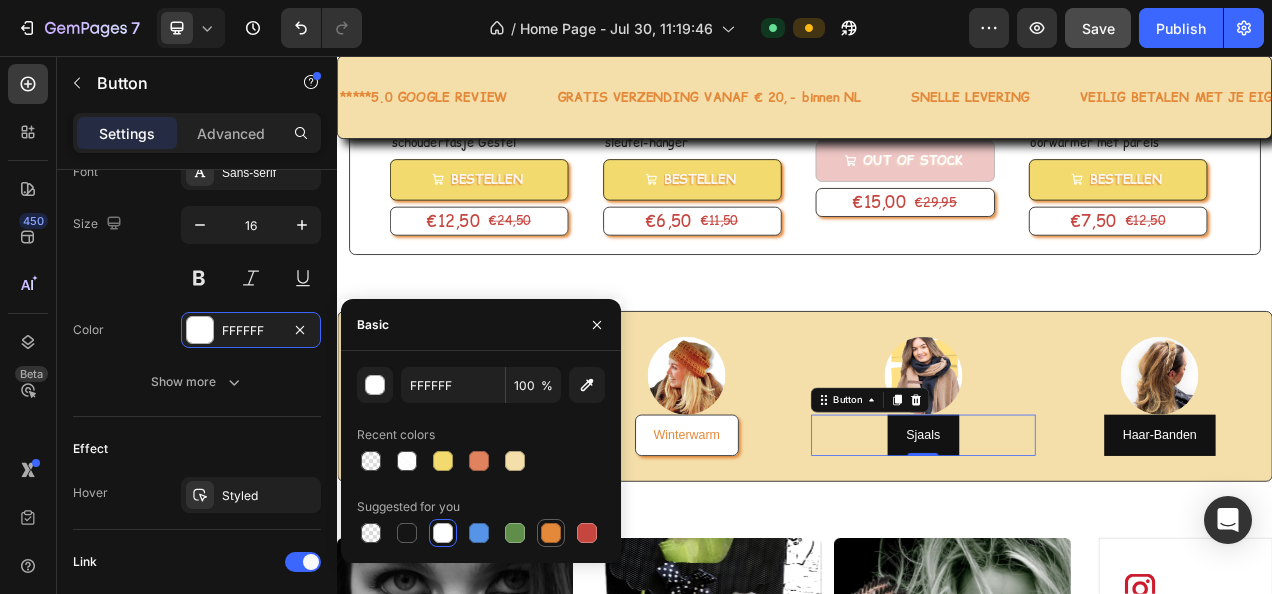 click at bounding box center [551, 533] 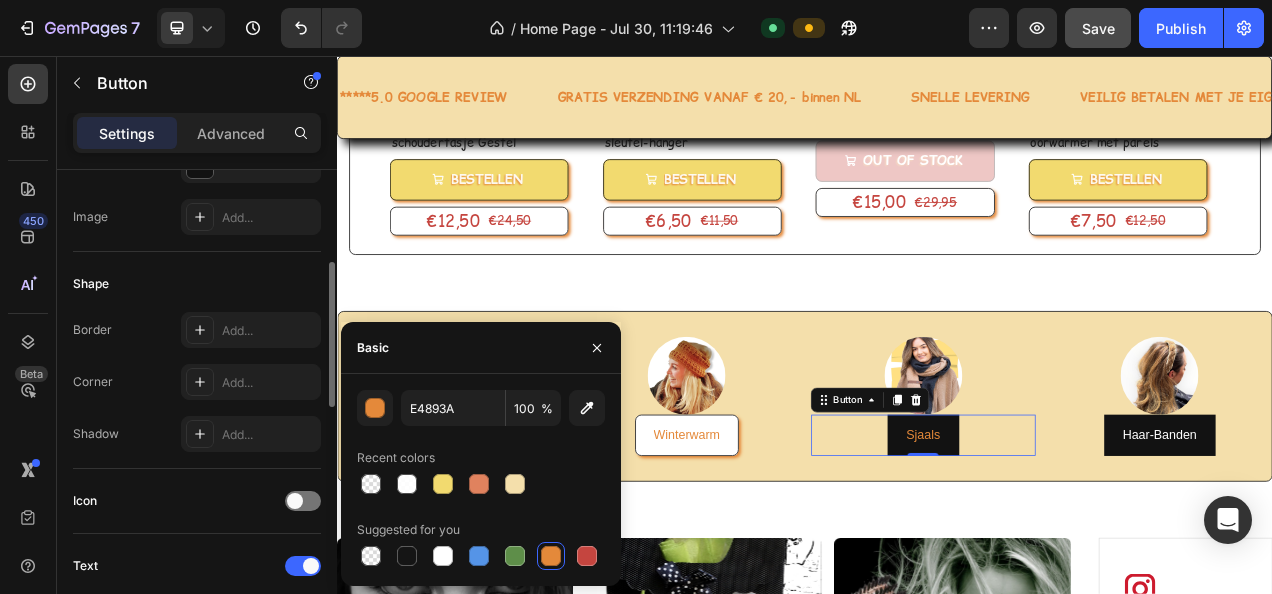 scroll, scrollTop: 104, scrollLeft: 0, axis: vertical 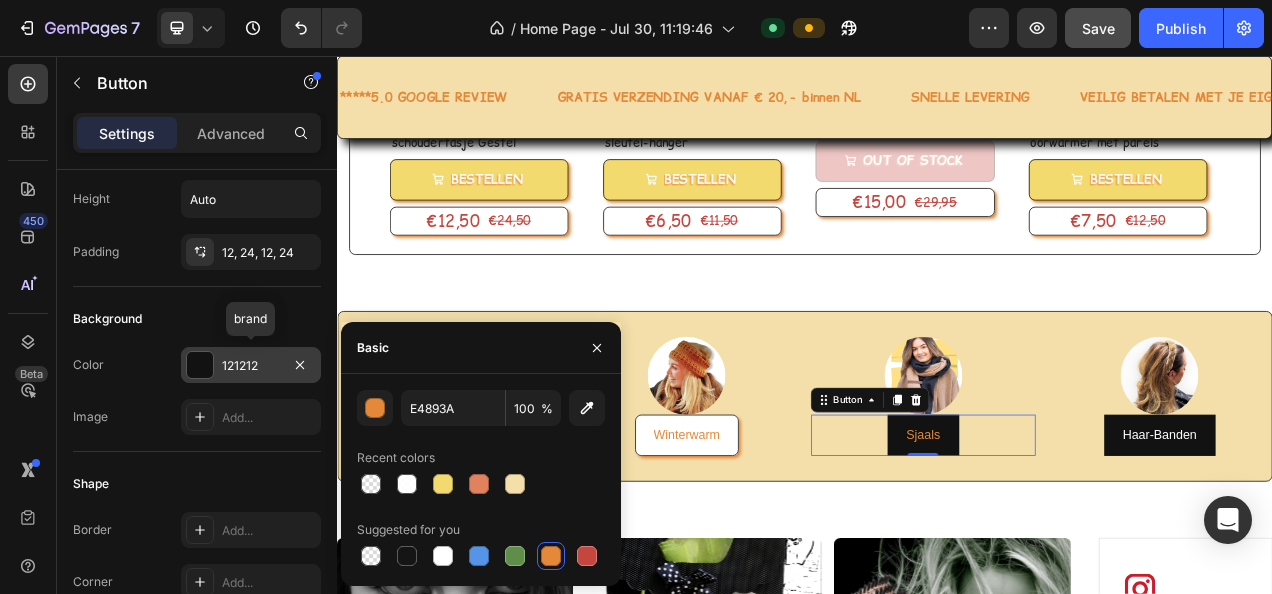click on "121212" at bounding box center (251, 366) 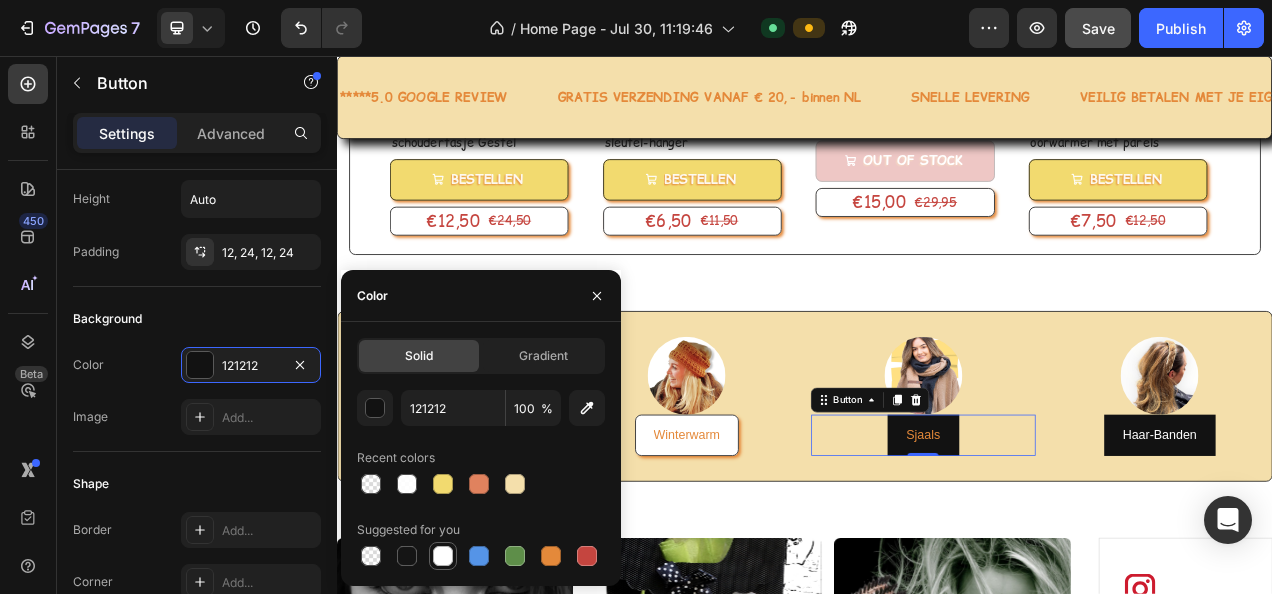 click at bounding box center (443, 556) 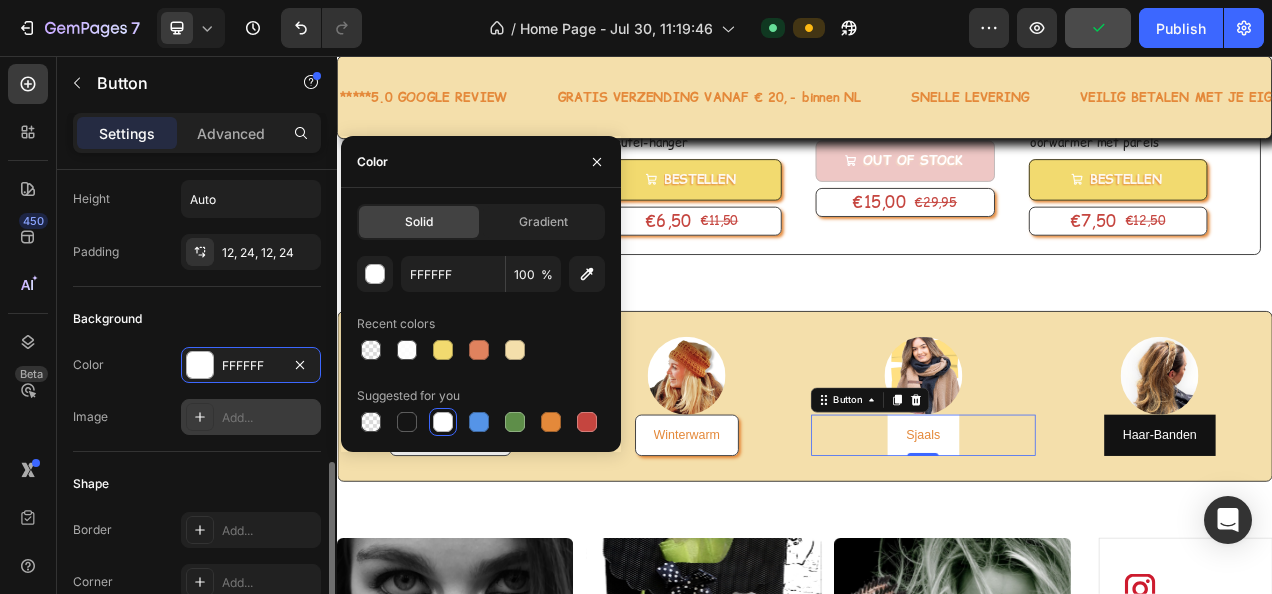 scroll, scrollTop: 304, scrollLeft: 0, axis: vertical 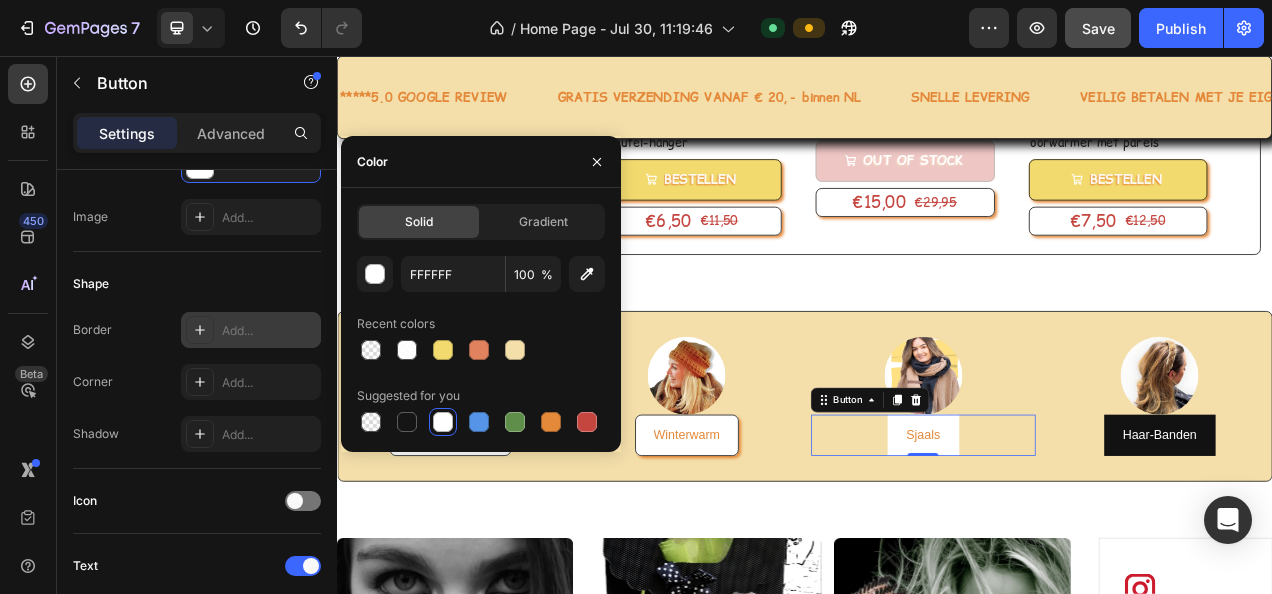 click on "Add..." at bounding box center (269, 331) 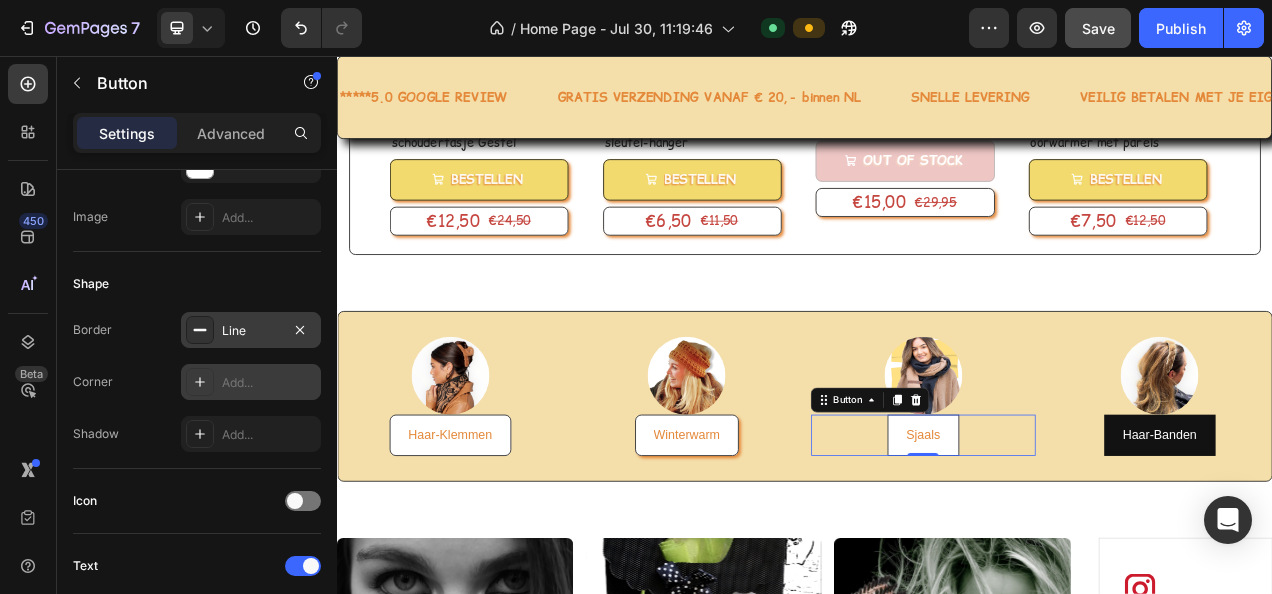 click on "Add..." at bounding box center [269, 383] 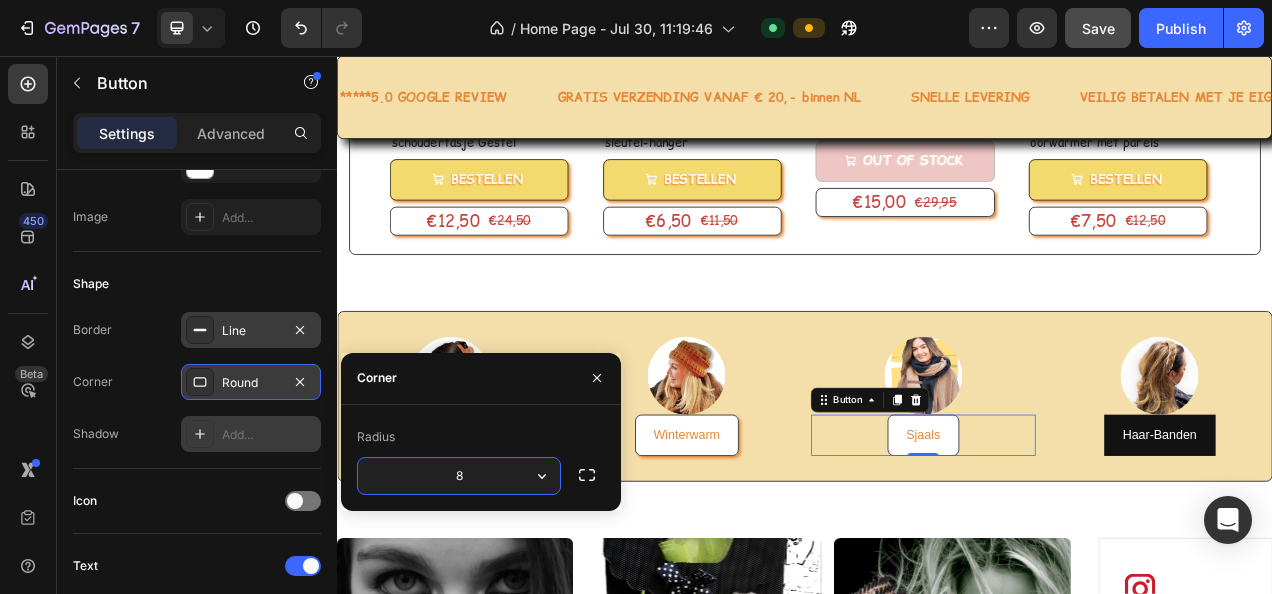 click on "Add..." at bounding box center (251, 434) 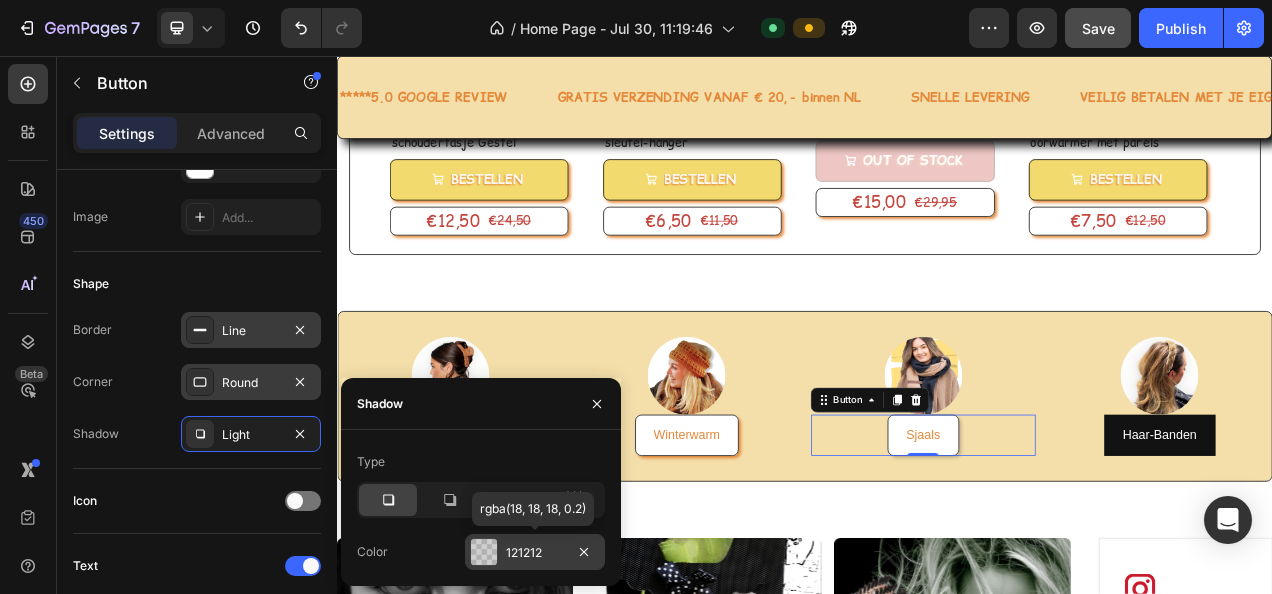 click on "121212" at bounding box center (535, 553) 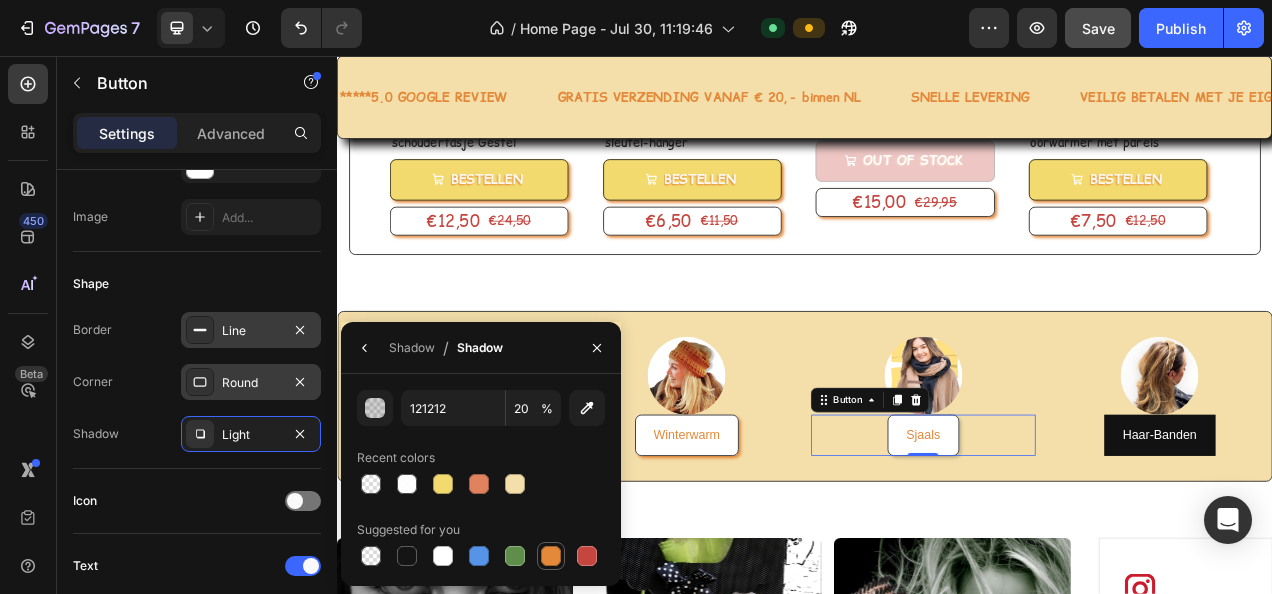 click at bounding box center [551, 556] 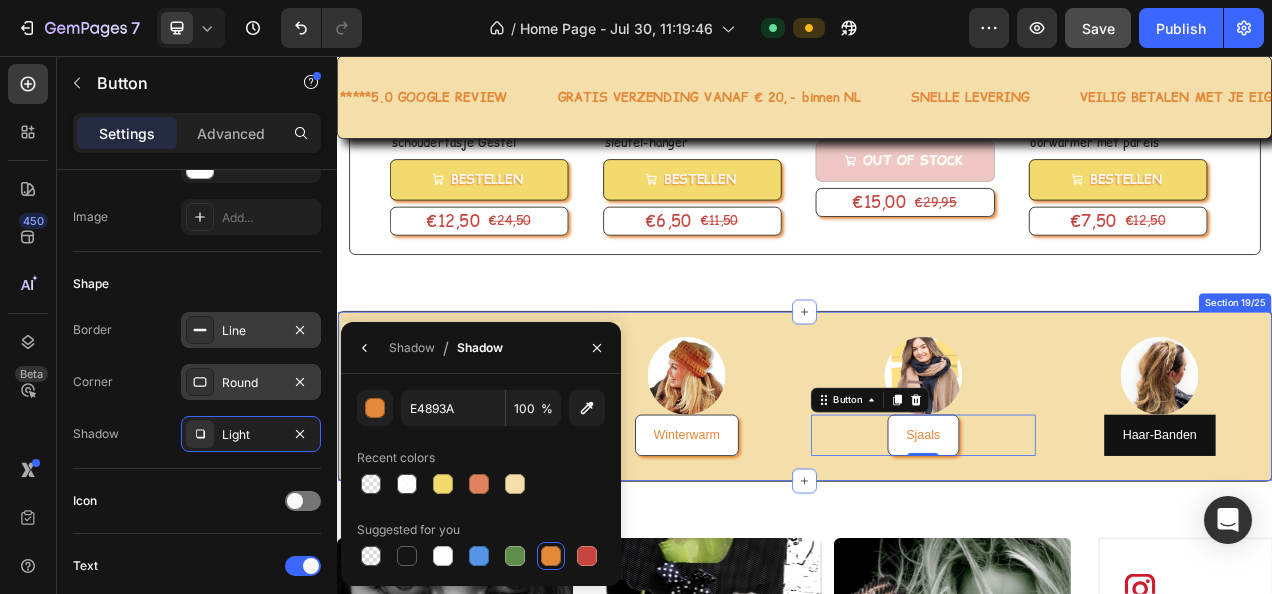 click on "Image Haar-Klemmen Button Image Winterwarm Button Image Sjaals Button   0 Image Haar-Banden Button Row Section 19/25" at bounding box center (937, 492) 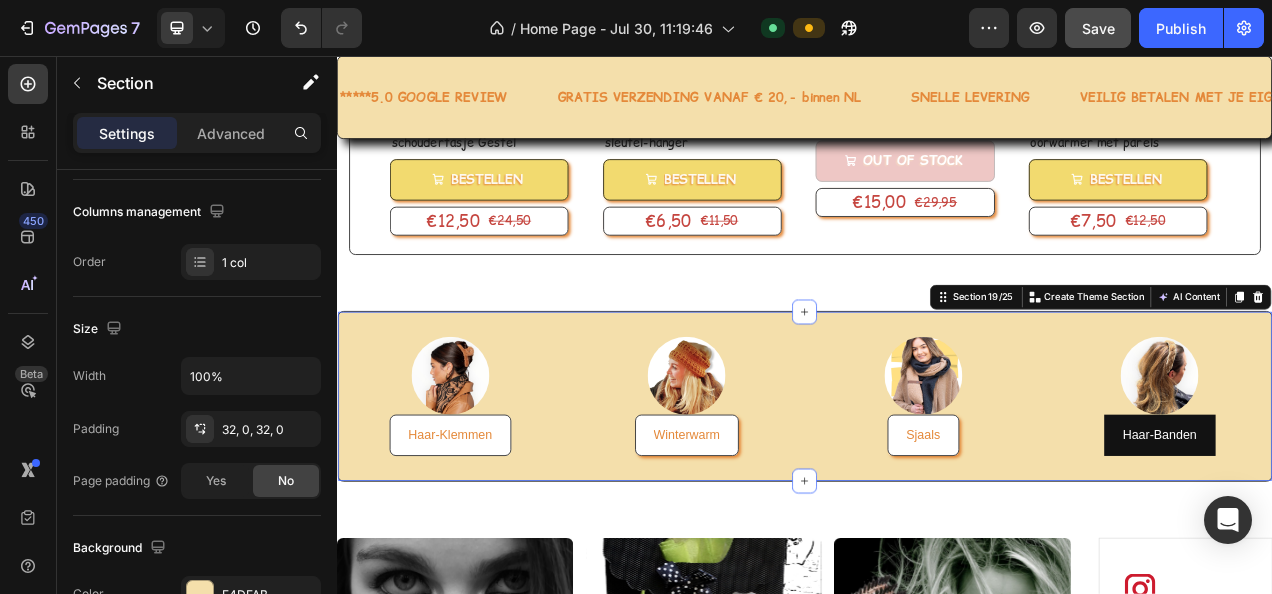 scroll, scrollTop: 0, scrollLeft: 0, axis: both 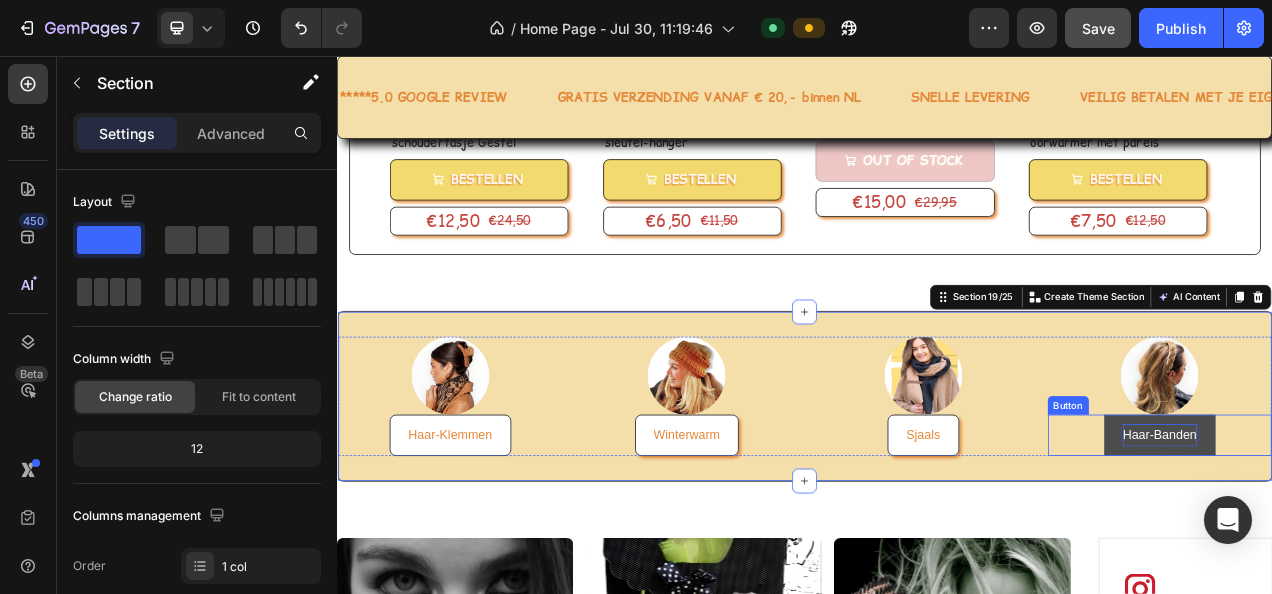 click on "Haar-Banden" at bounding box center [1392, 542] 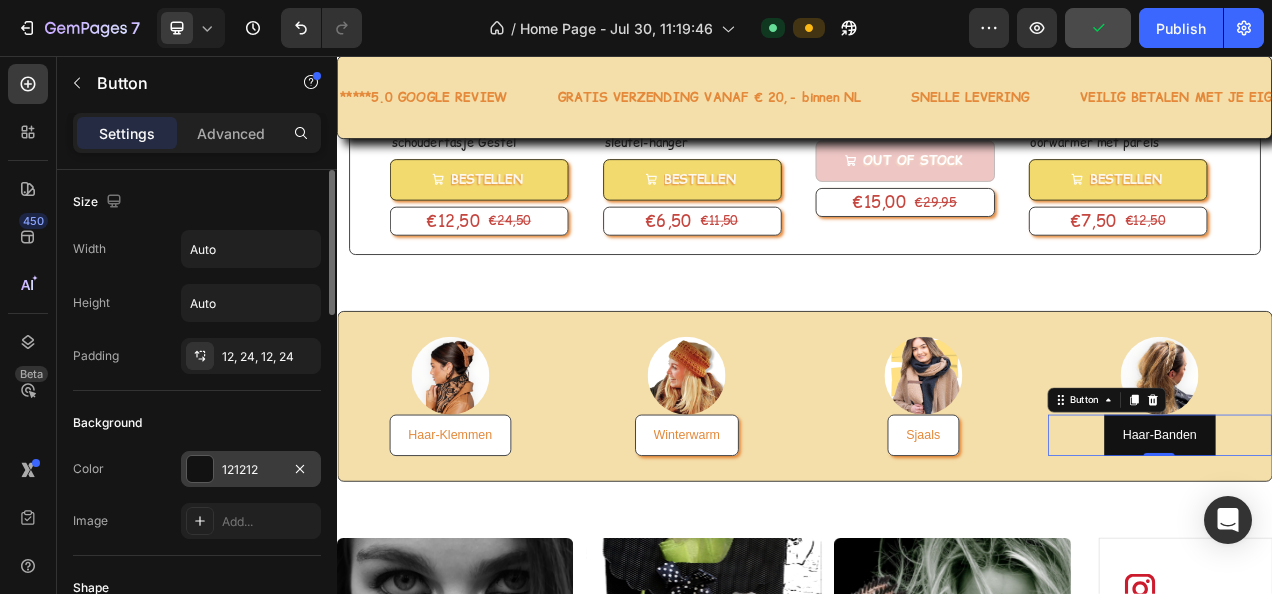click on "121212" at bounding box center (251, 470) 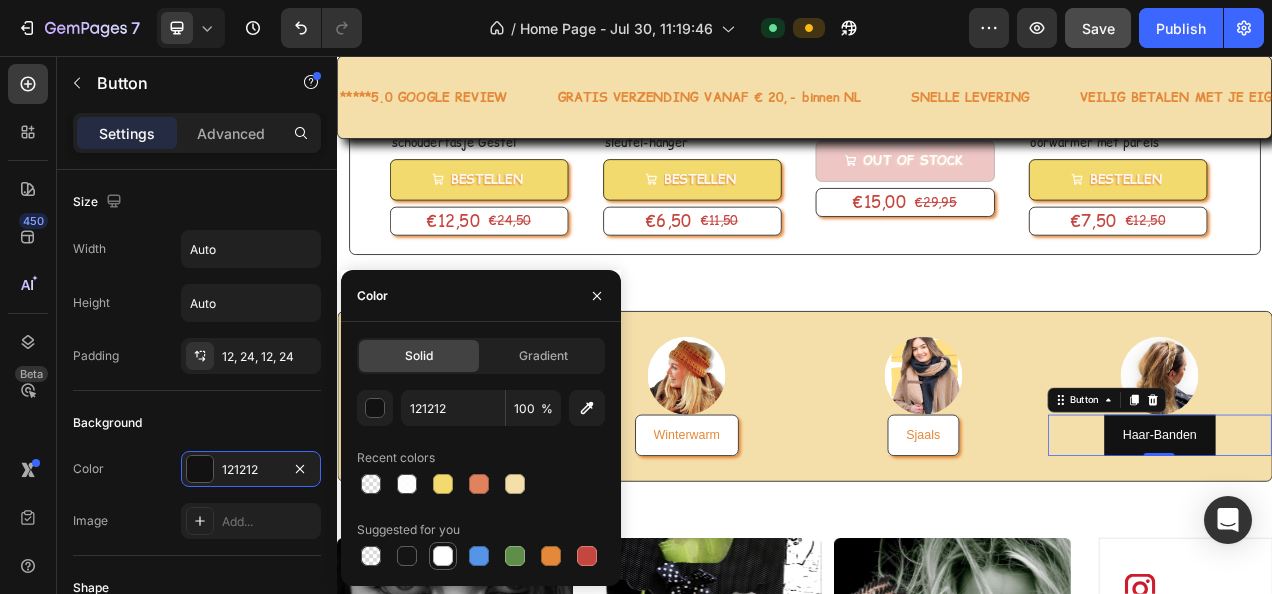 click at bounding box center [443, 556] 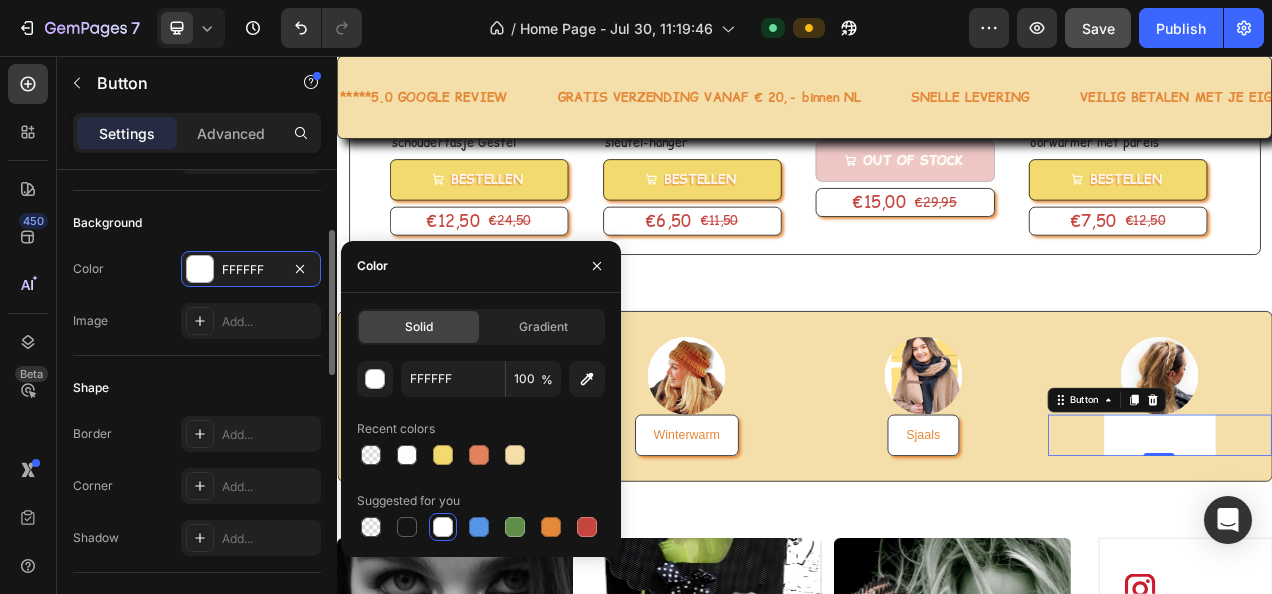 scroll, scrollTop: 300, scrollLeft: 0, axis: vertical 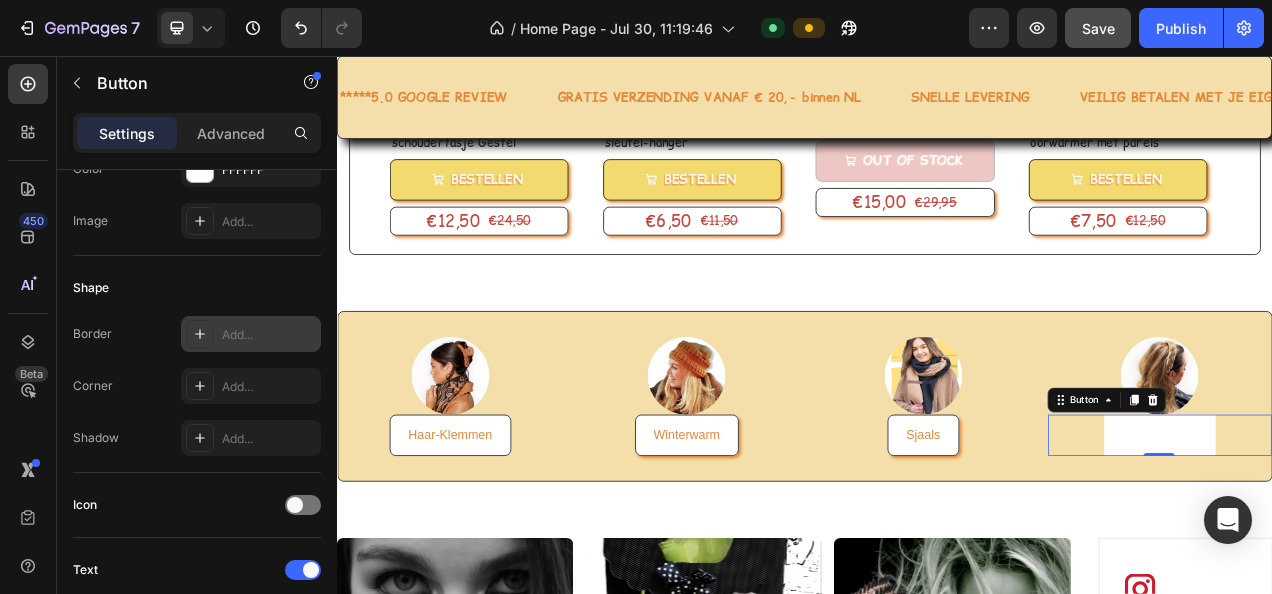 click on "Add..." at bounding box center [269, 335] 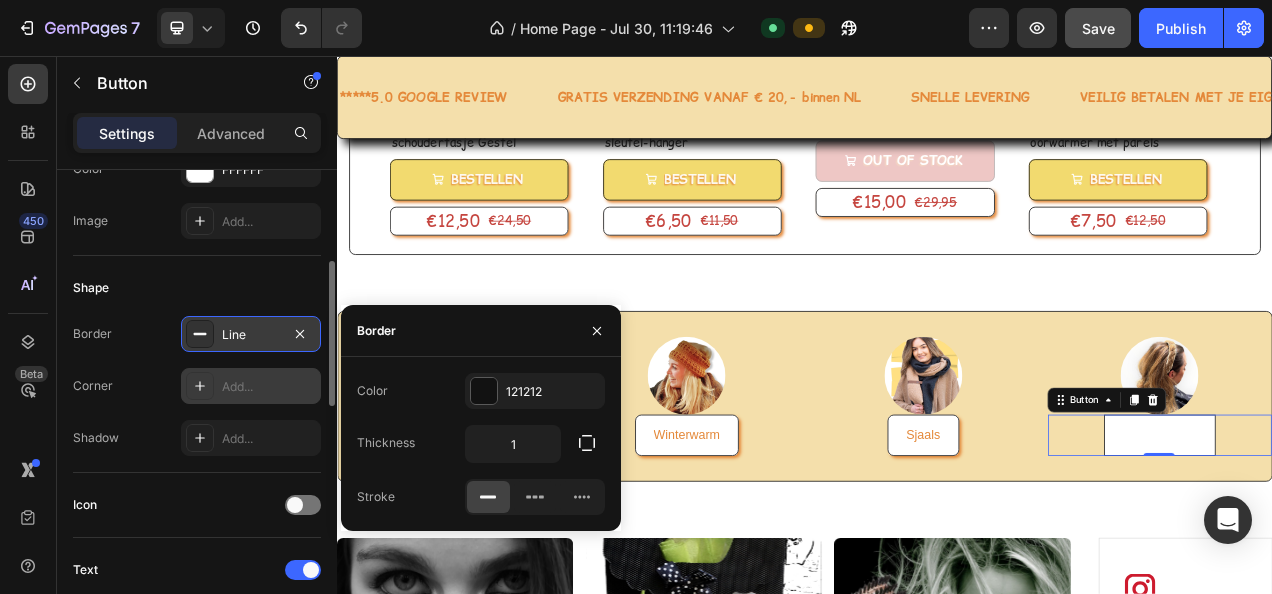 click on "Add..." at bounding box center (269, 387) 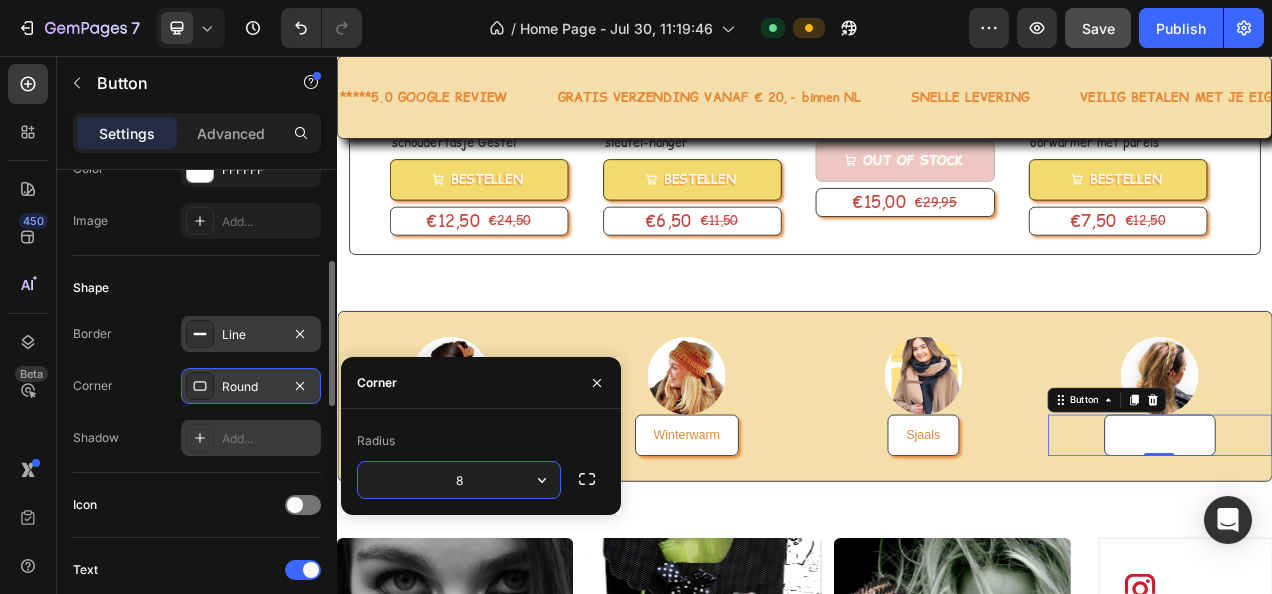 click on "Add..." at bounding box center (269, 439) 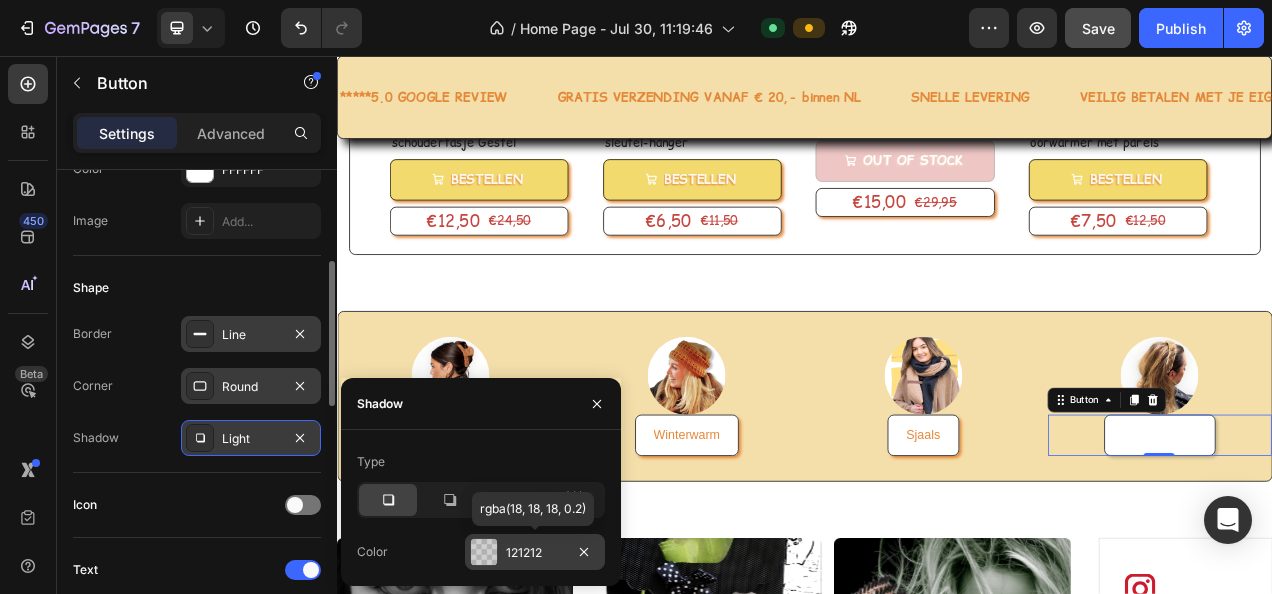 click on "121212" at bounding box center [535, 553] 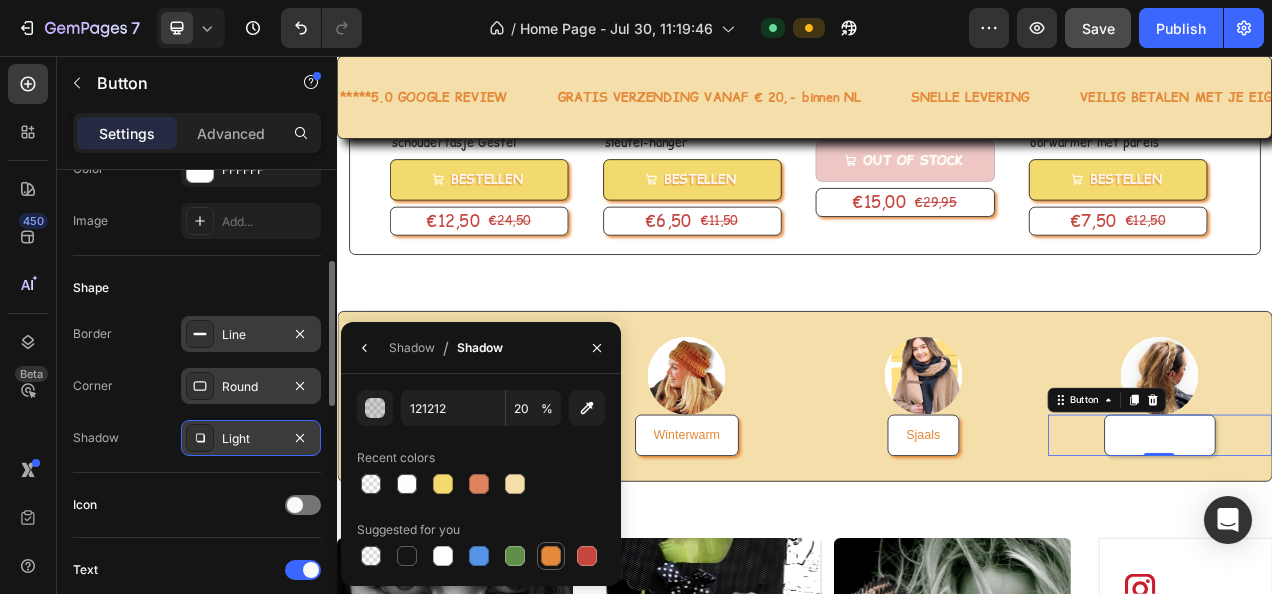 click at bounding box center [551, 556] 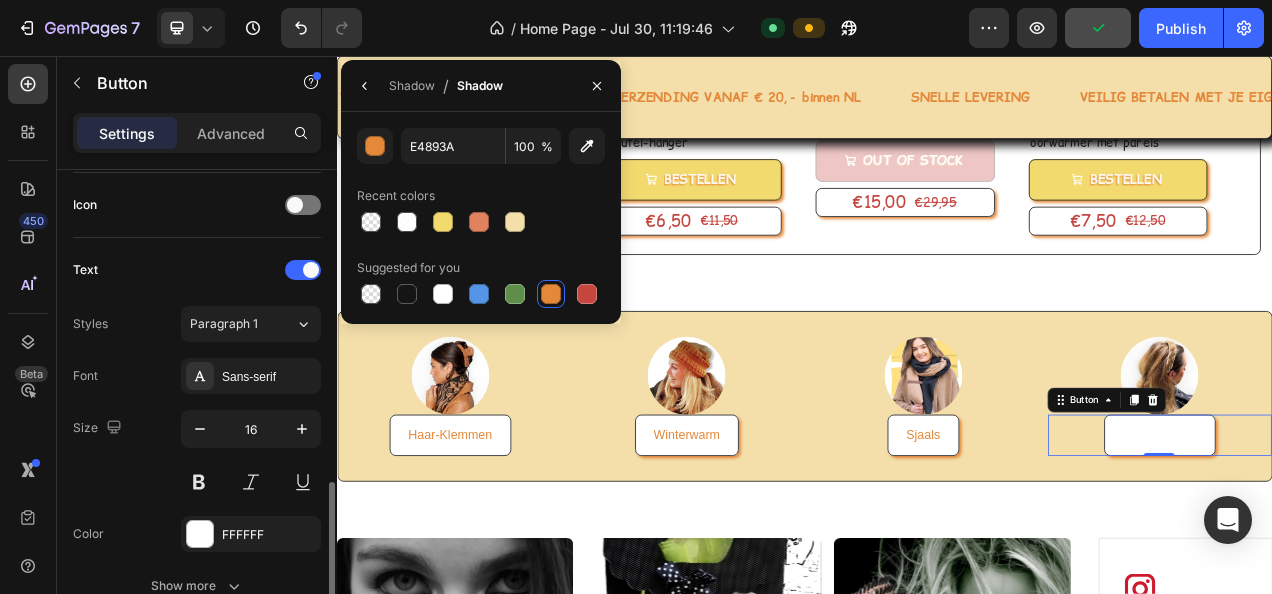 scroll, scrollTop: 700, scrollLeft: 0, axis: vertical 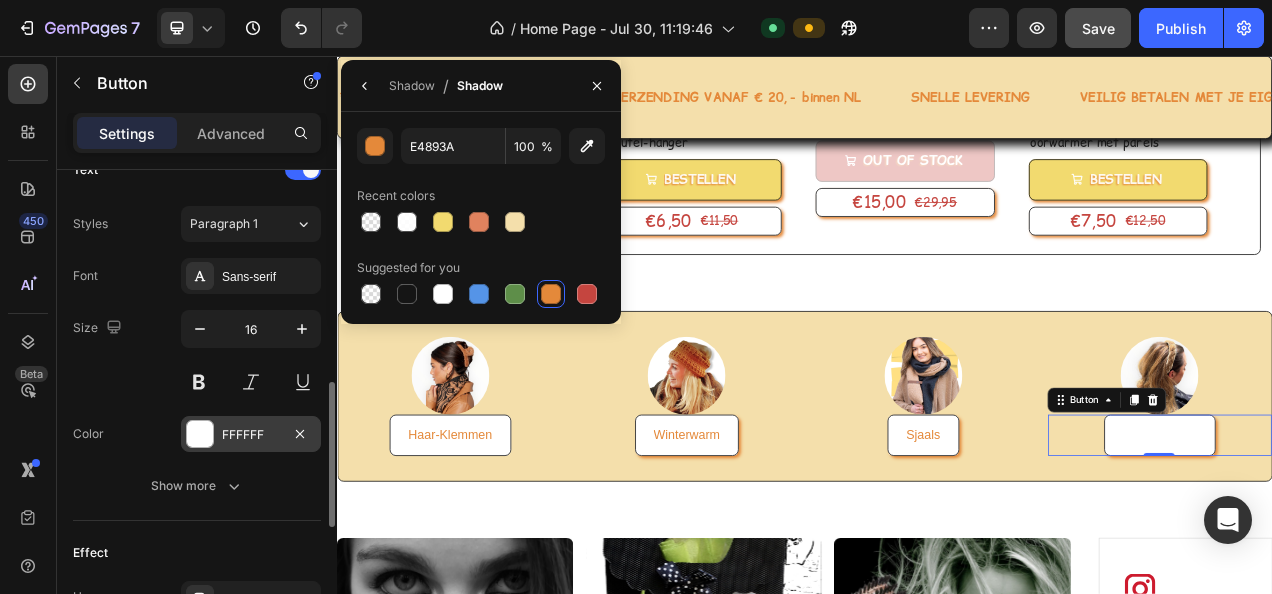 click on "FFFFFF" at bounding box center (251, 435) 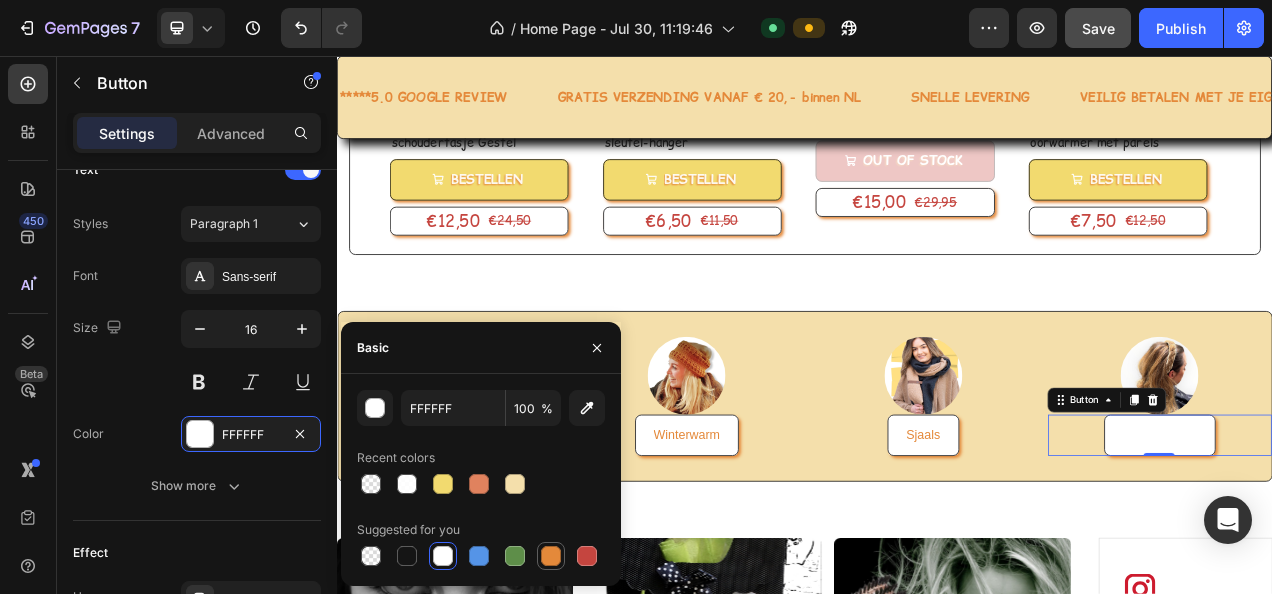 click at bounding box center (551, 556) 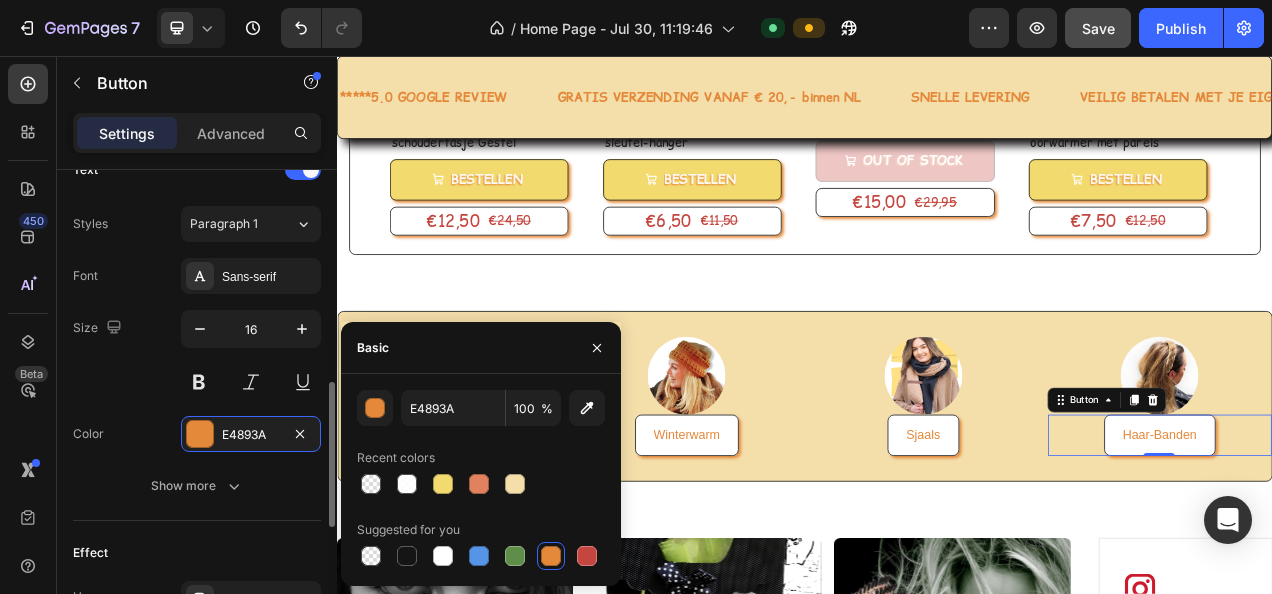 click on "Color E4893A" at bounding box center [197, 434] 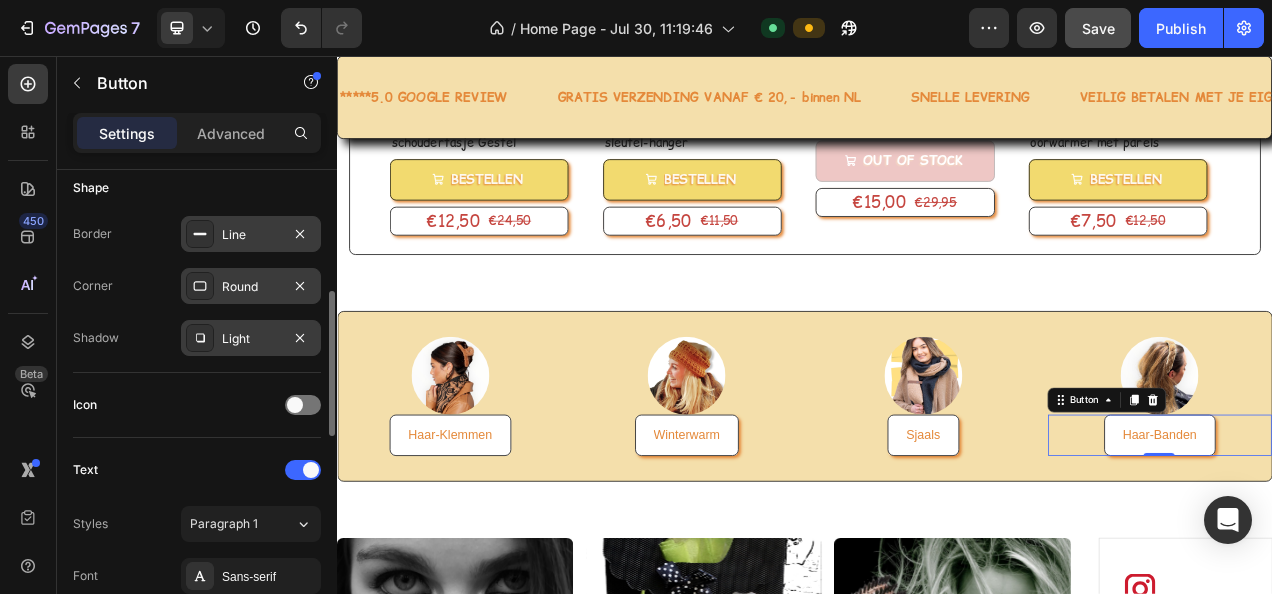 scroll, scrollTop: 0, scrollLeft: 0, axis: both 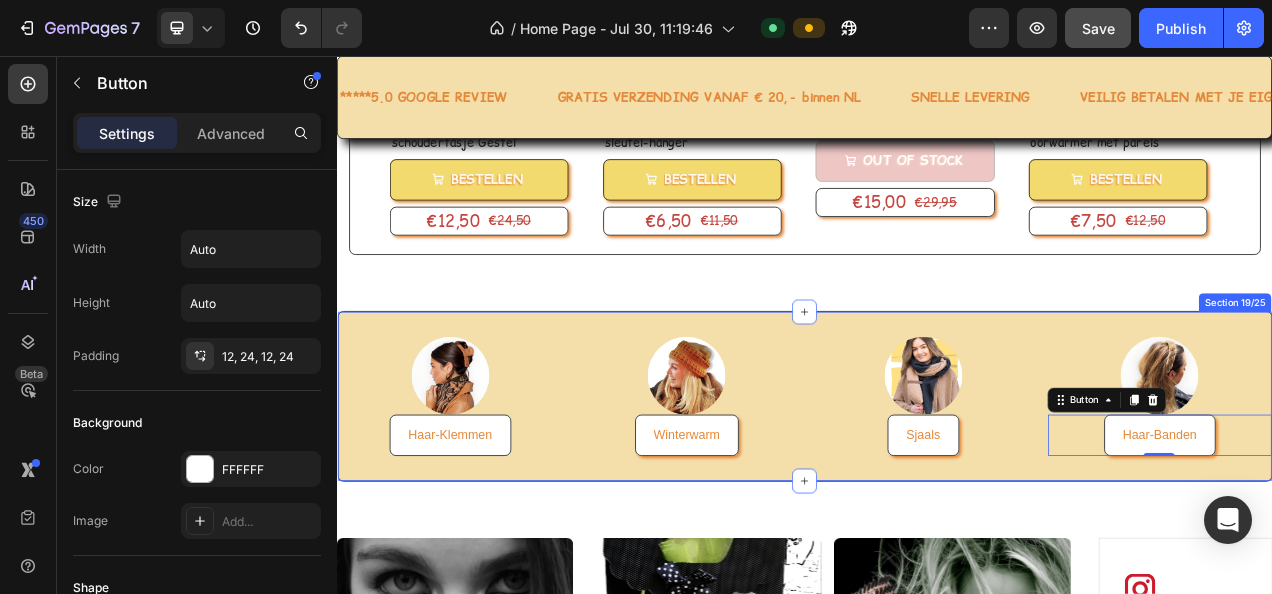 click on "Image Haar-Klemmen Button Image Winterwarm Button Image Sjaals Button Image Haar-Banden Button   0 Row Section 19/25" at bounding box center (937, 492) 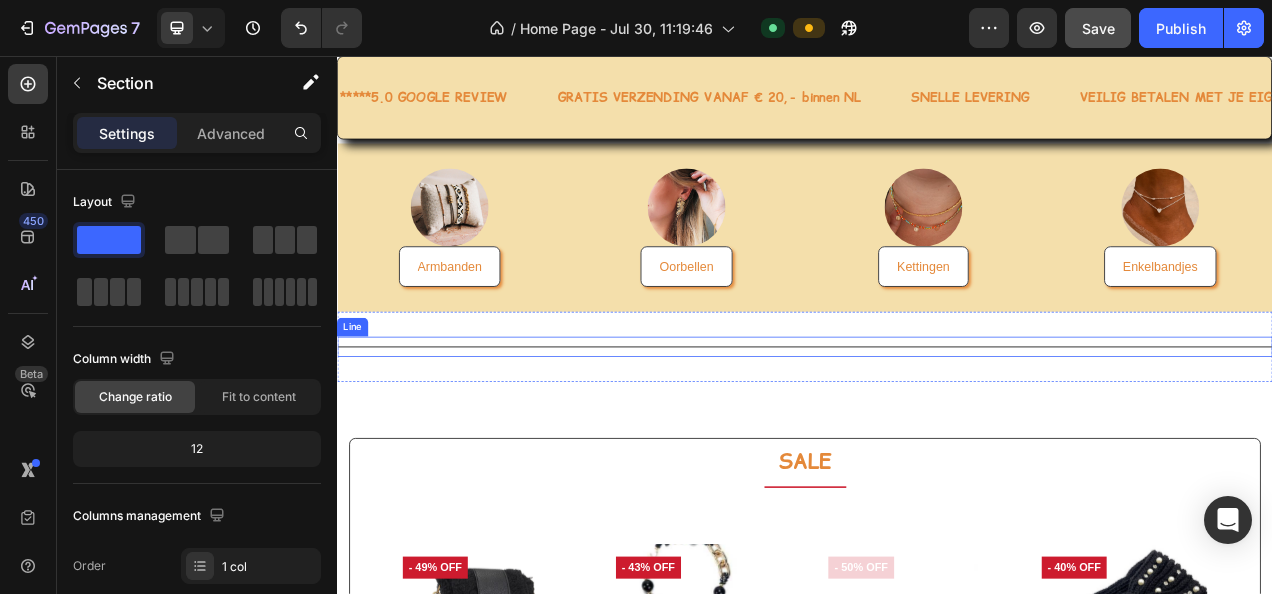 scroll, scrollTop: 7910, scrollLeft: 0, axis: vertical 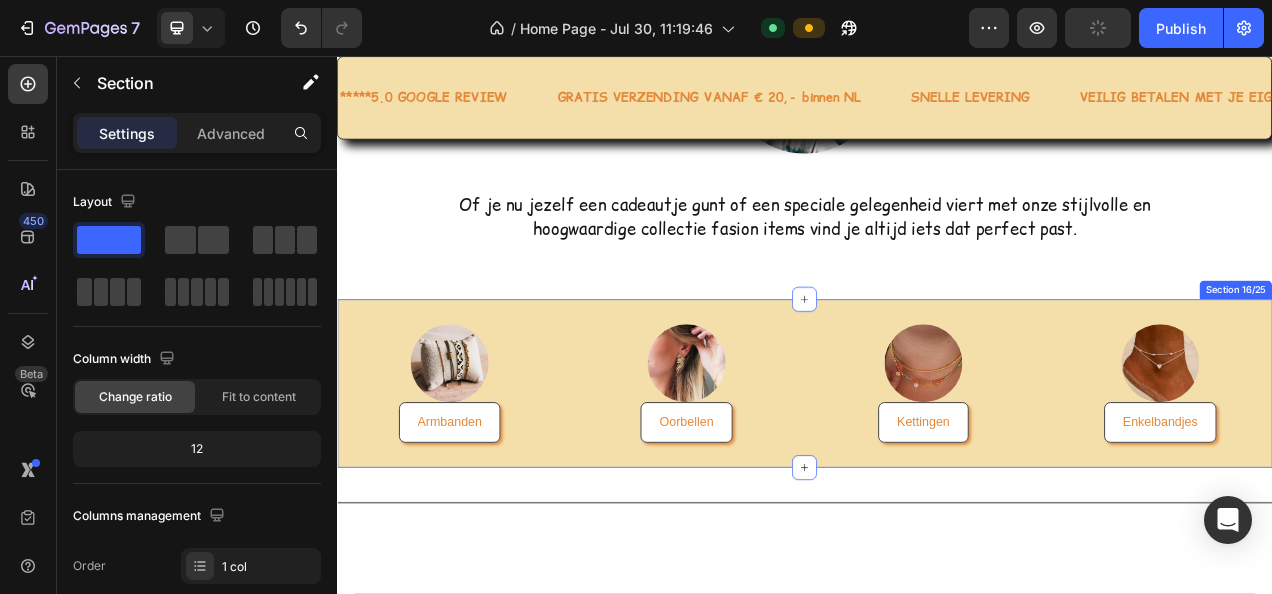 click on "Image Armbanden Button Image Oorbellen Button Image Kettingen Button Image Enkelbandjes Button Row Section 16/25" at bounding box center [937, 476] 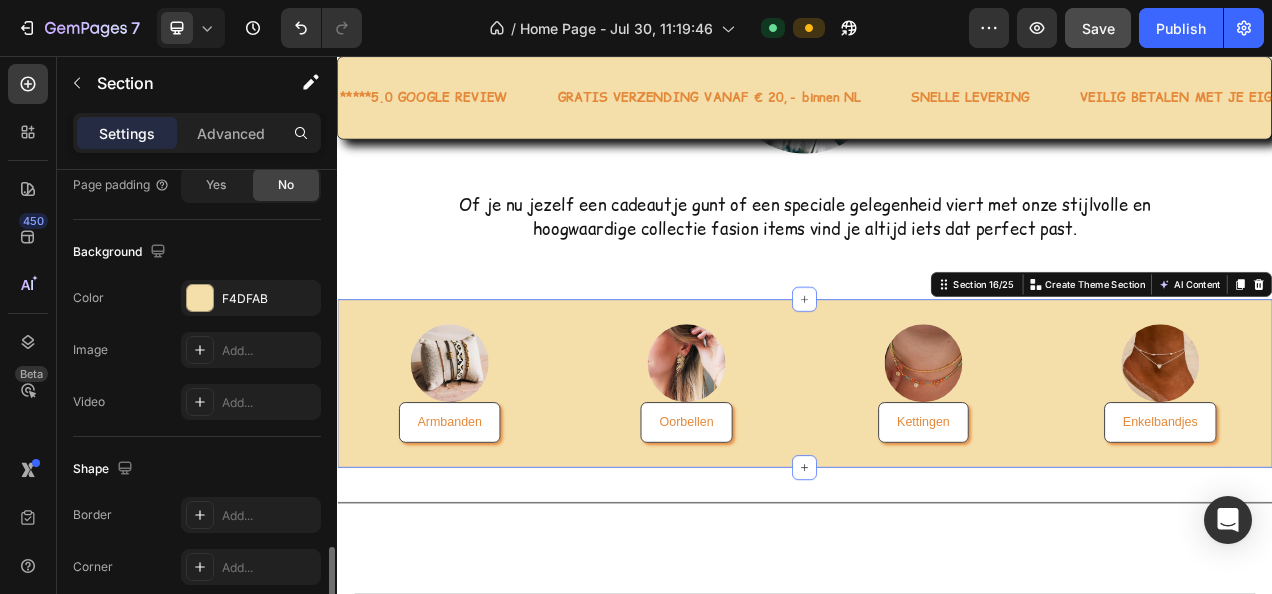 scroll, scrollTop: 736, scrollLeft: 0, axis: vertical 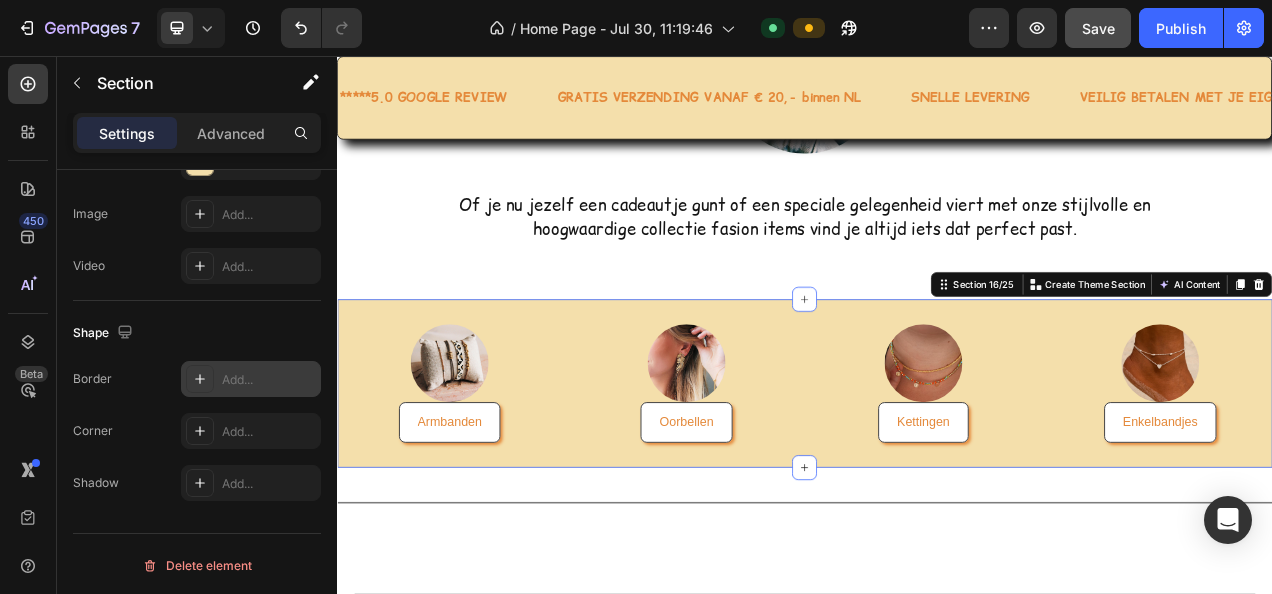 click on "Add..." at bounding box center [269, 380] 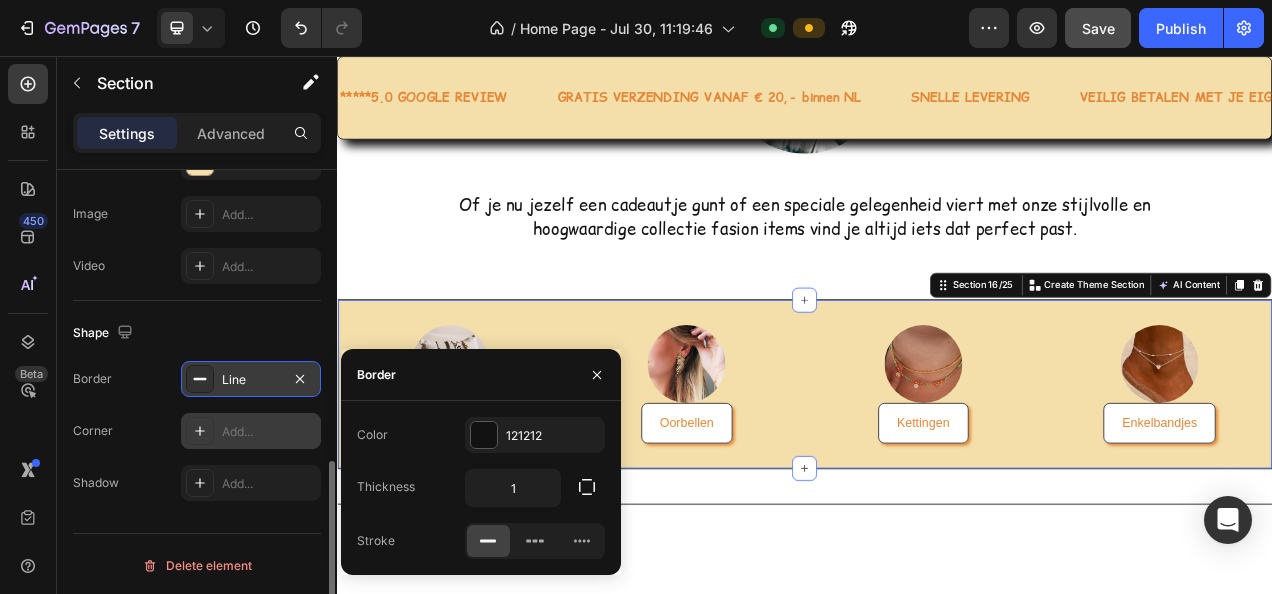 click on "Add..." at bounding box center (269, 432) 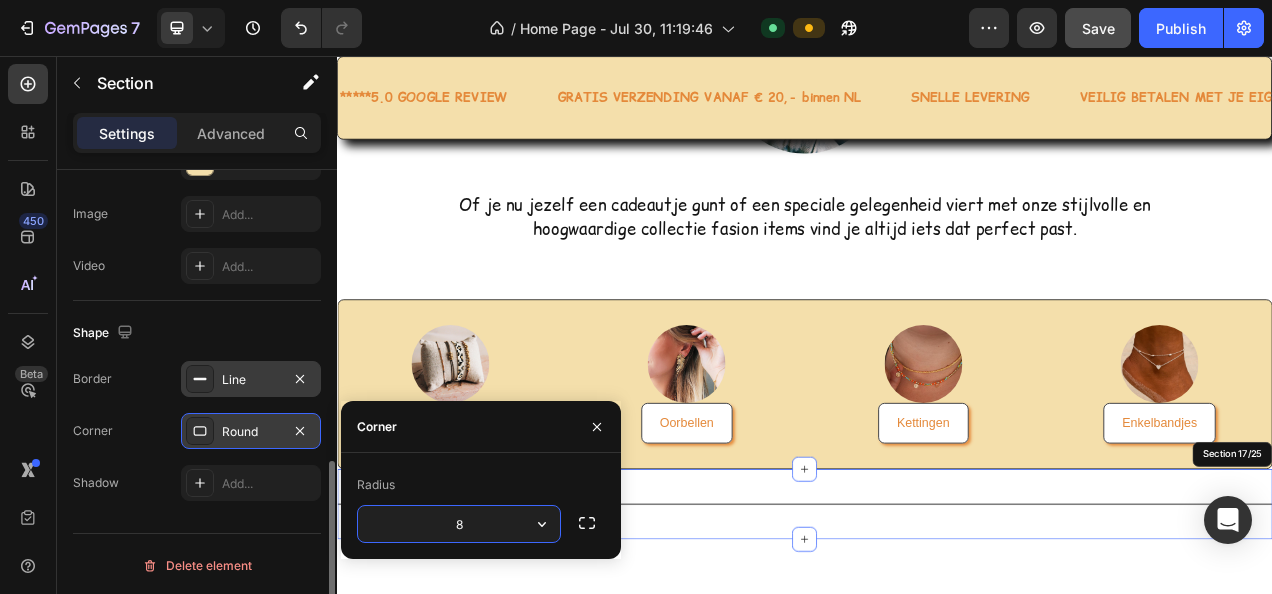 click on "Title Line Section 17/25" at bounding box center [937, 631] 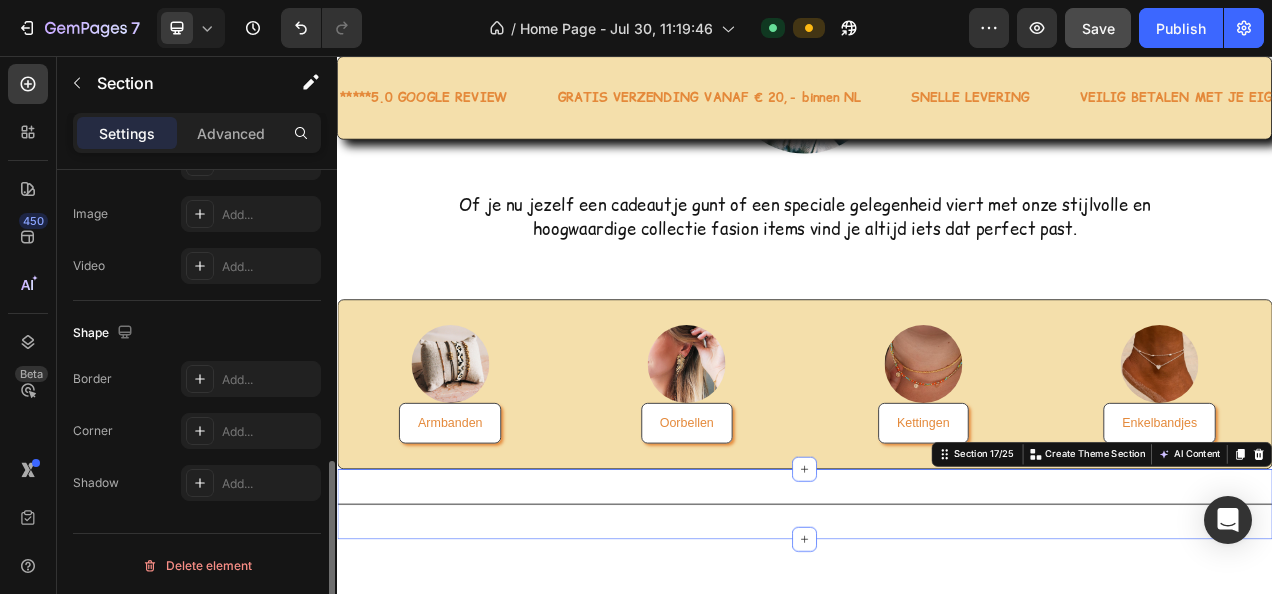 scroll, scrollTop: 736, scrollLeft: 0, axis: vertical 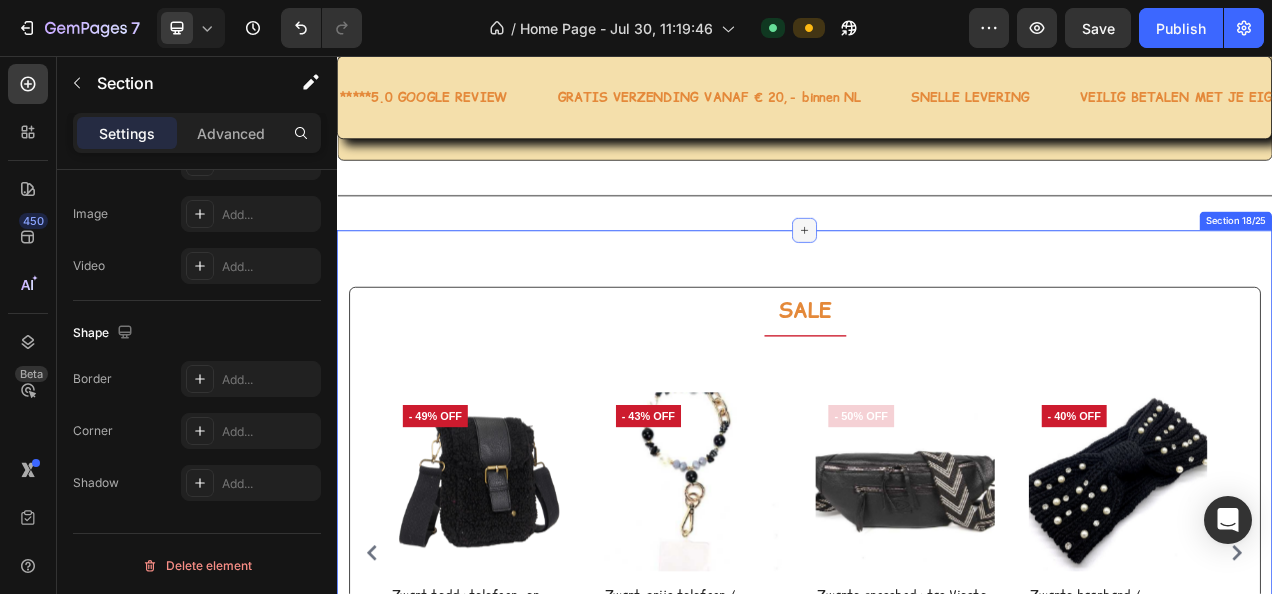 click 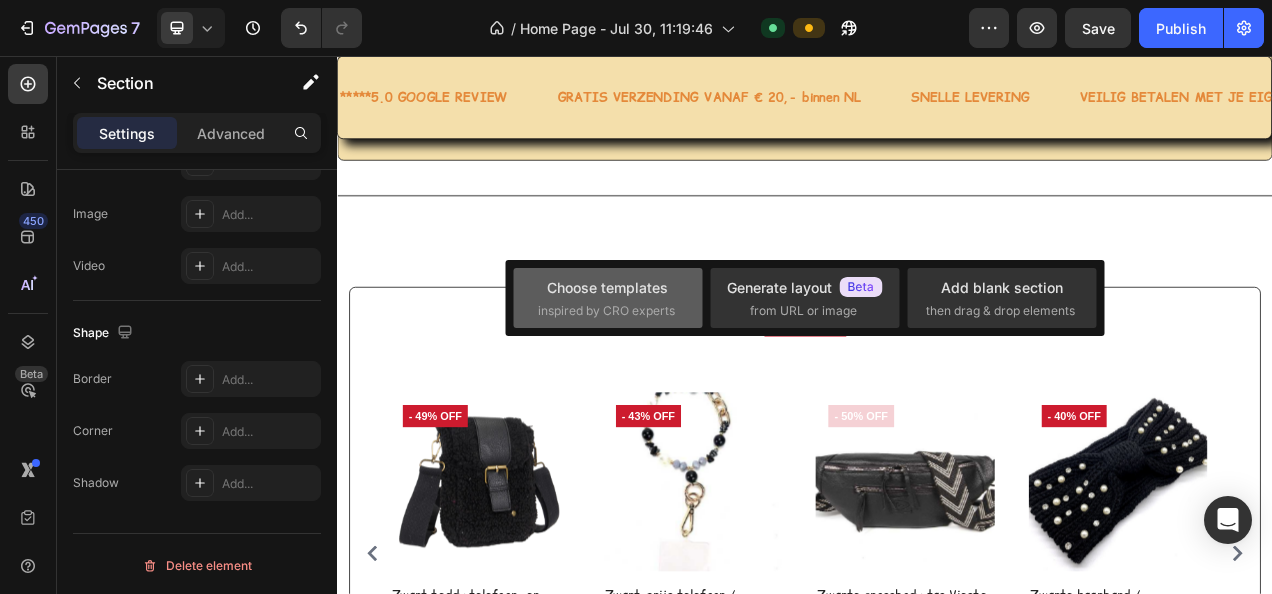 click on "Choose templates  inspired by CRO experts" 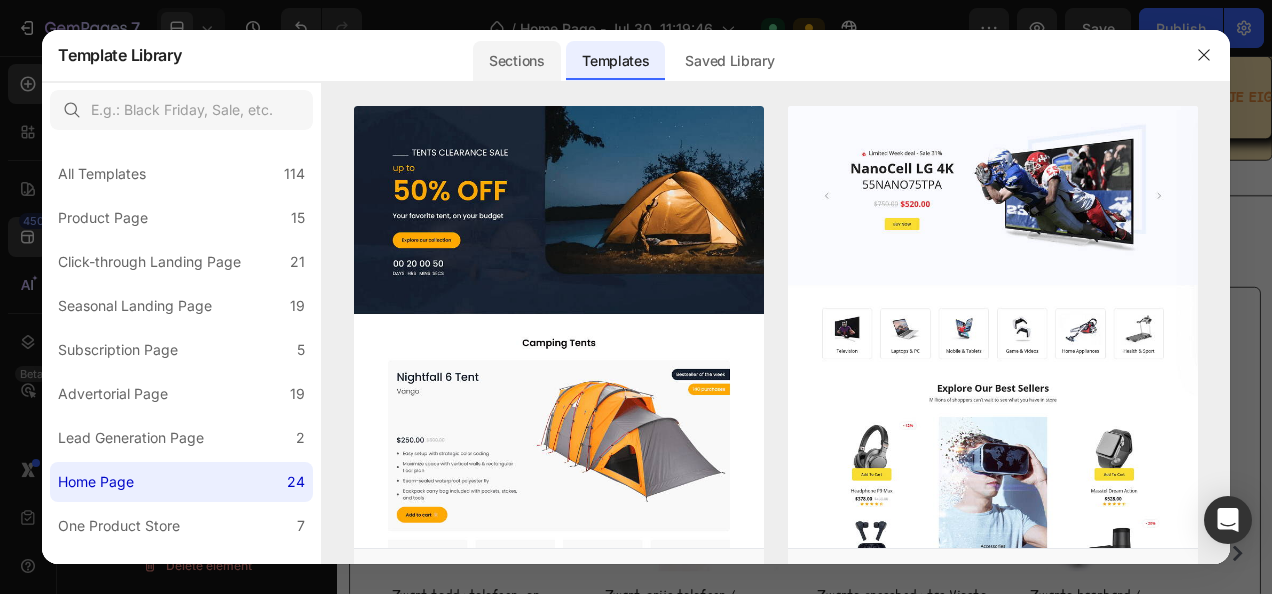 click on "Sections" 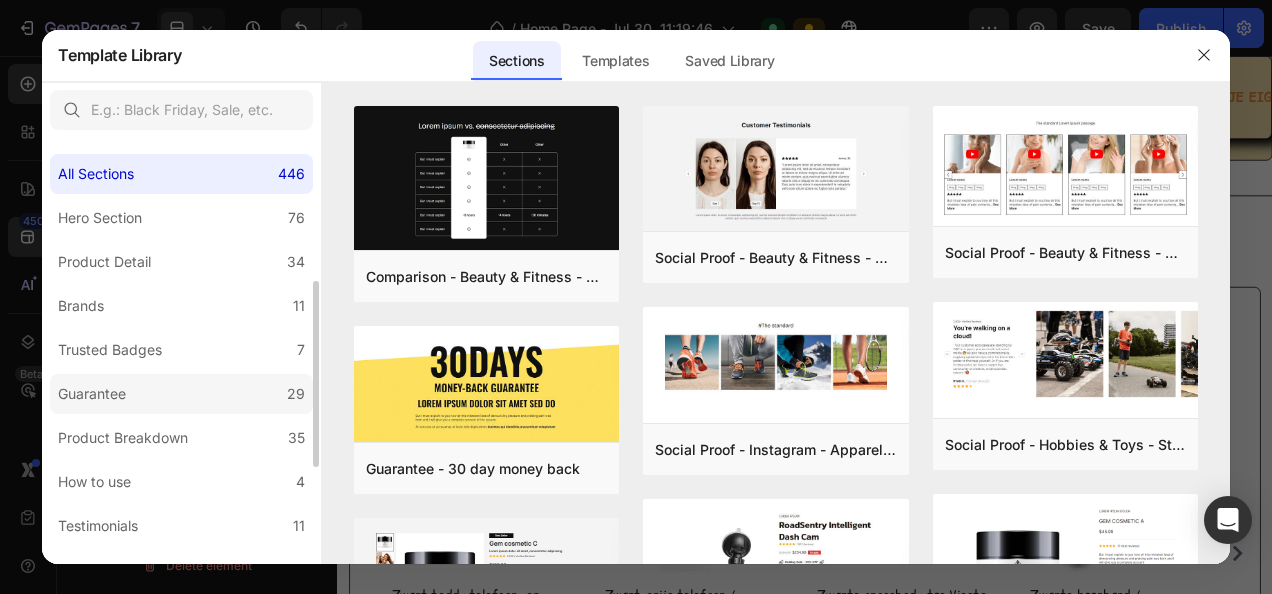 scroll, scrollTop: 100, scrollLeft: 0, axis: vertical 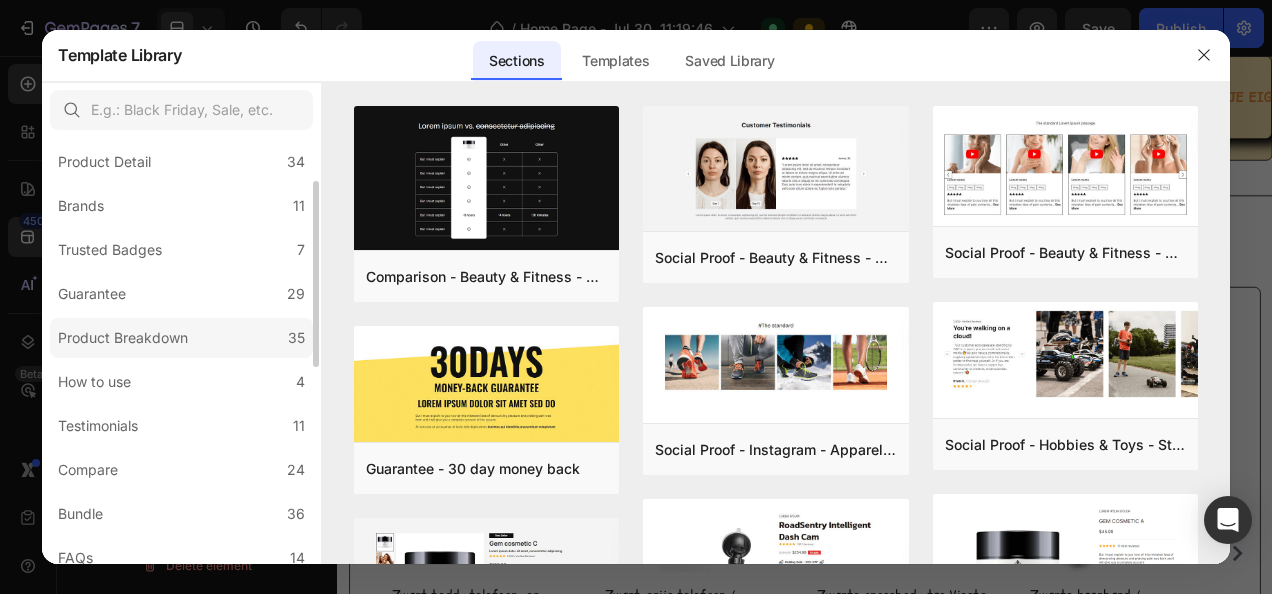click on "Product Breakdown" at bounding box center (123, 338) 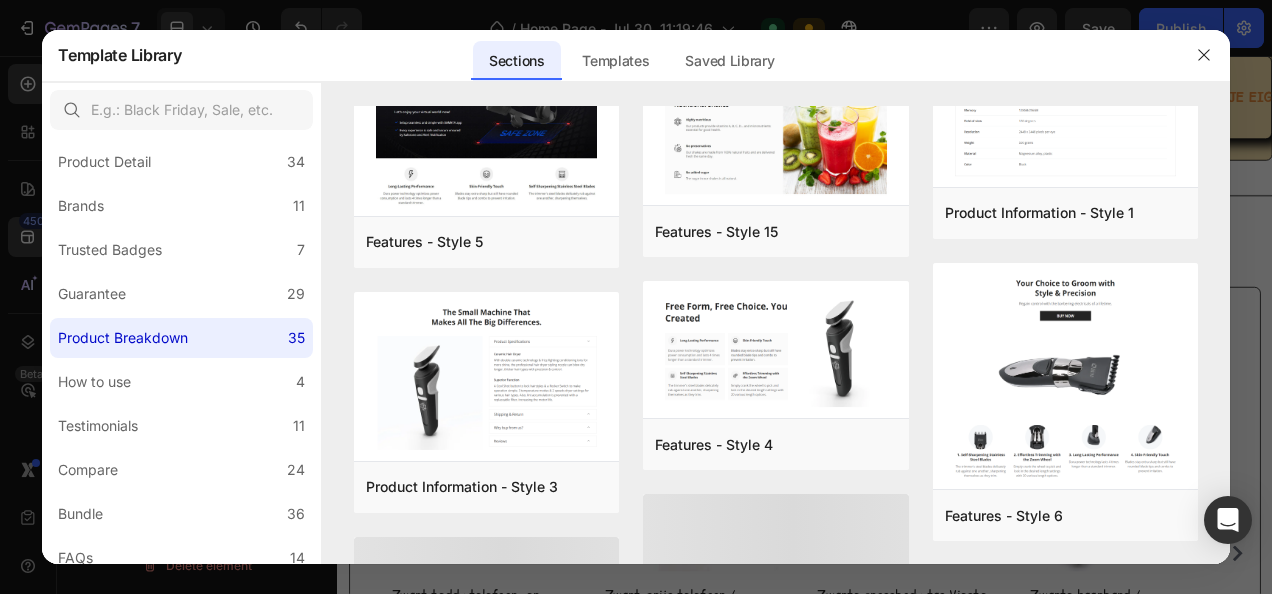 scroll, scrollTop: 600, scrollLeft: 0, axis: vertical 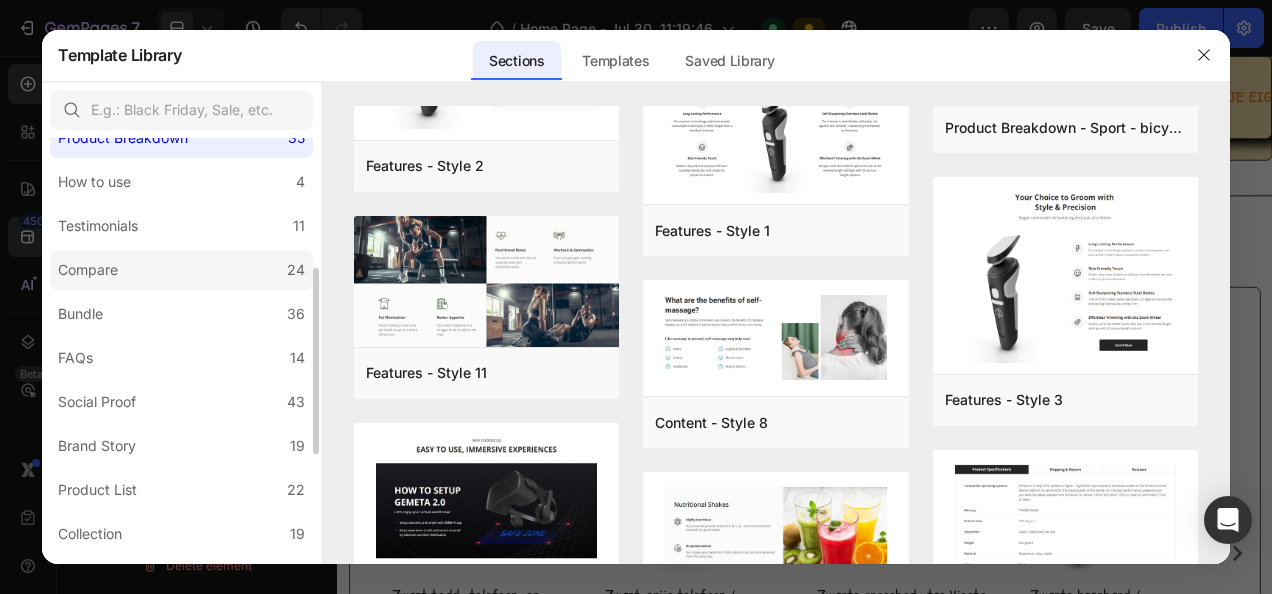 click on "Compare 24" 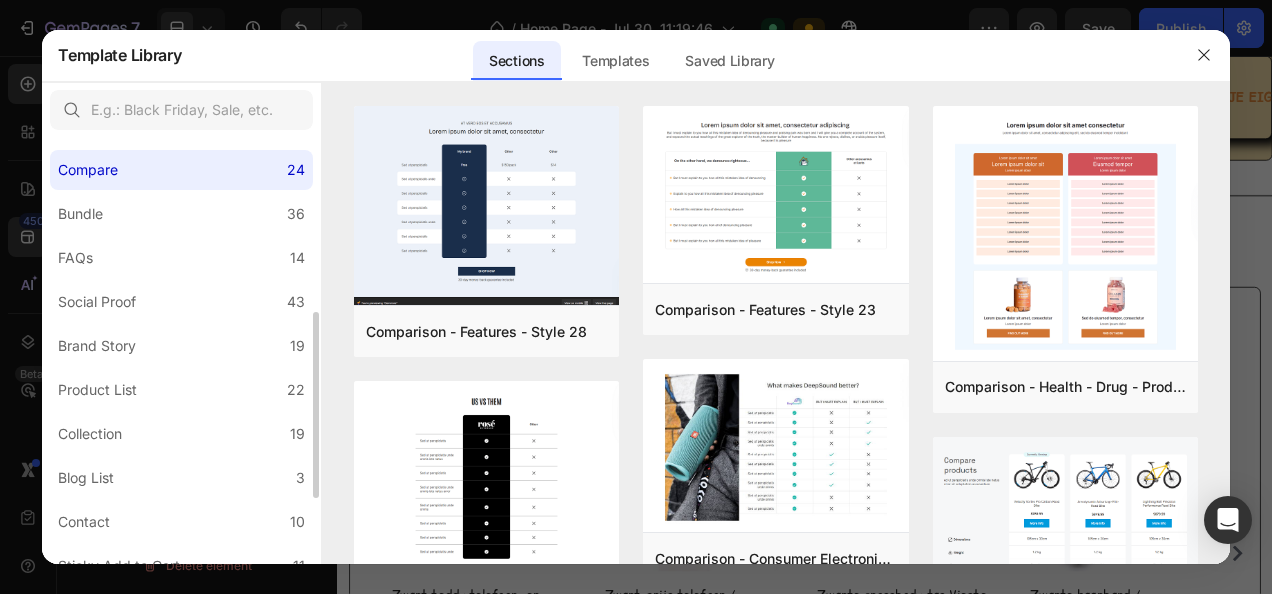 scroll, scrollTop: 500, scrollLeft: 0, axis: vertical 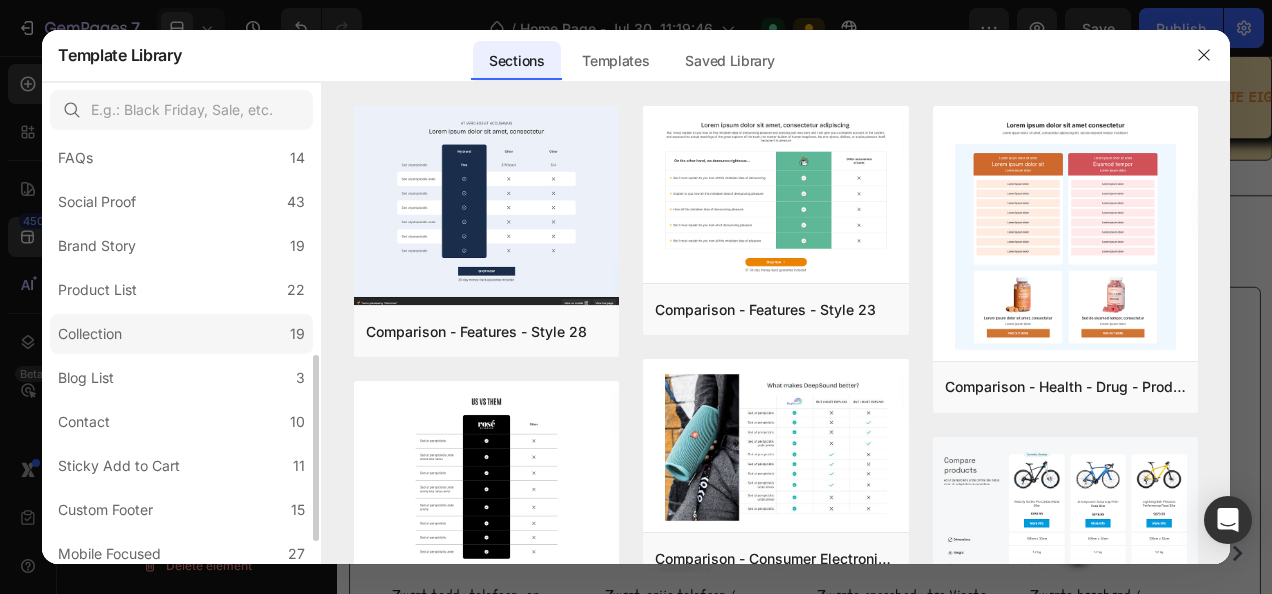 click on "Collection 19" 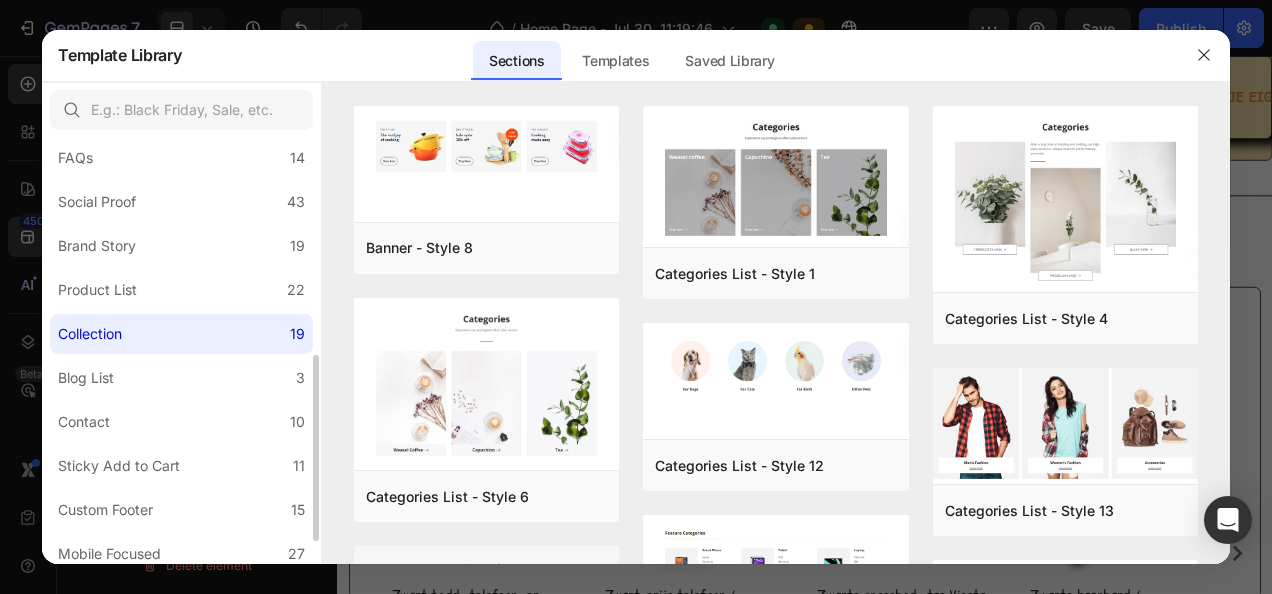 scroll, scrollTop: 553, scrollLeft: 0, axis: vertical 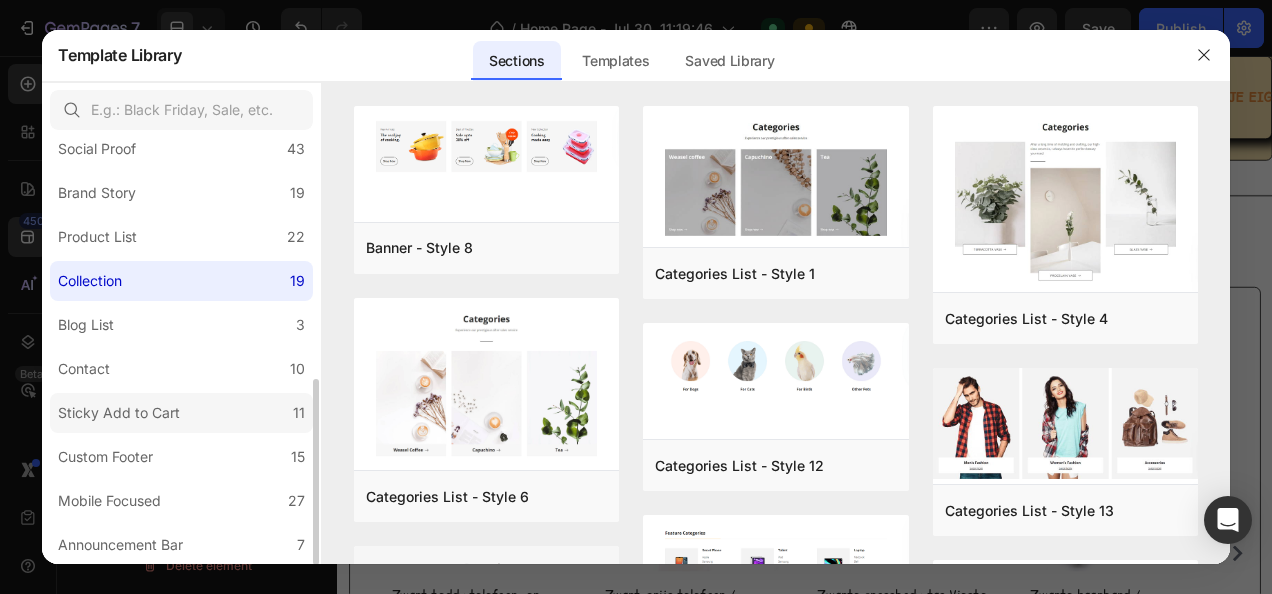 click on "Sticky Add to Cart 11" 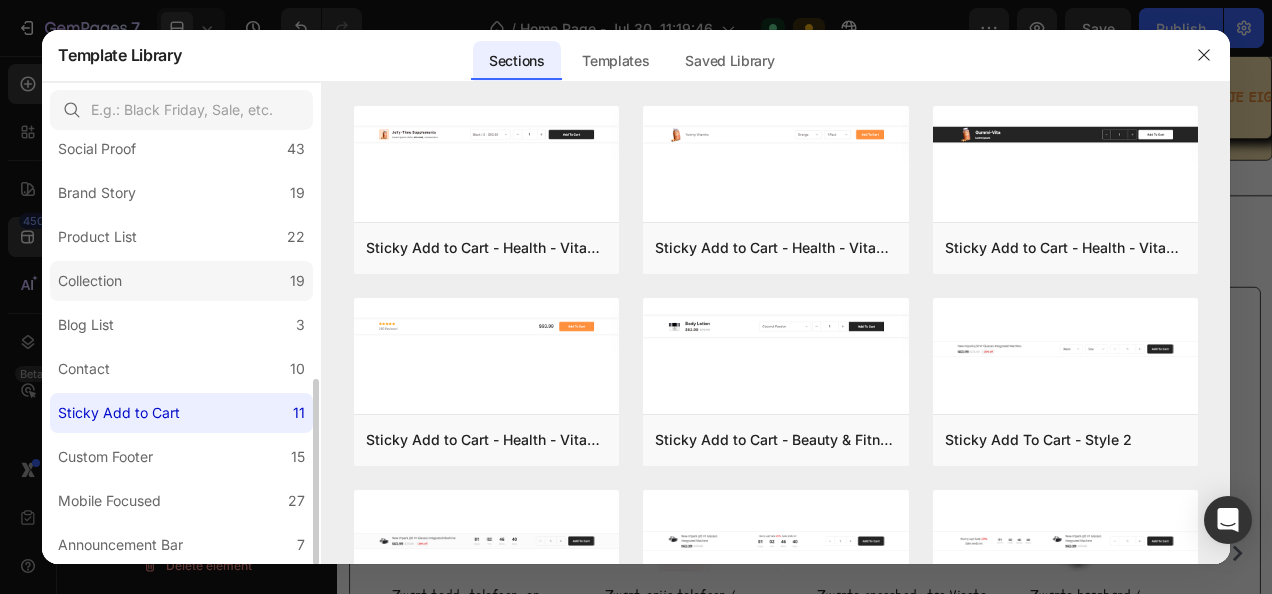 click on "Collection 19" 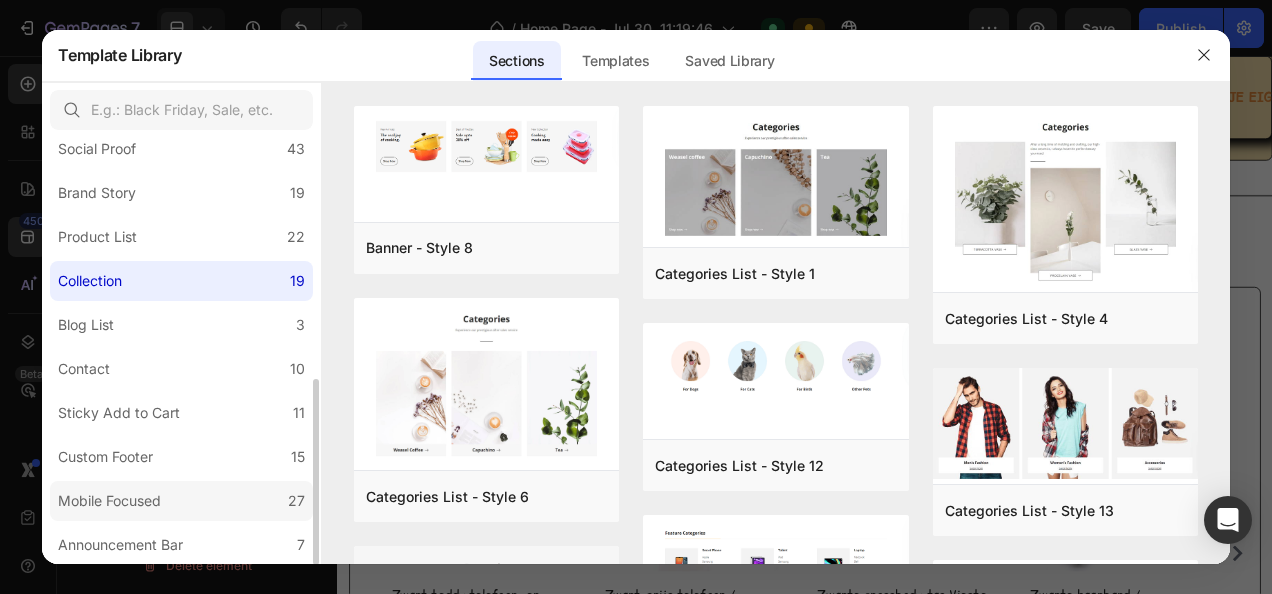click on "Mobile Focused 27" 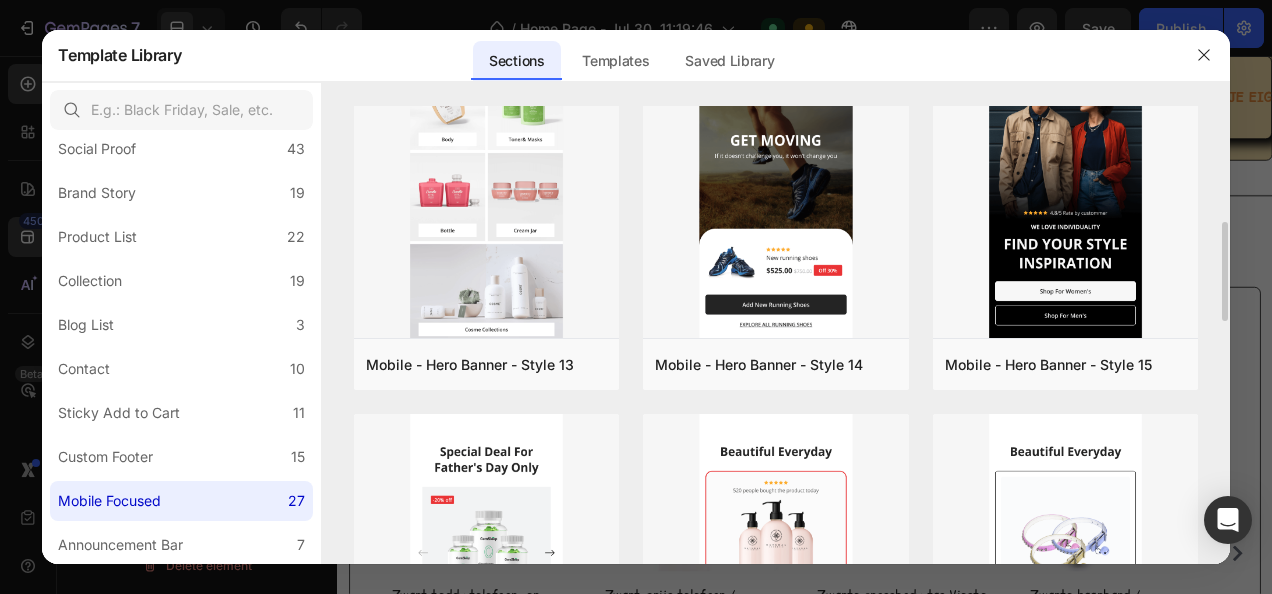 scroll, scrollTop: 1000, scrollLeft: 0, axis: vertical 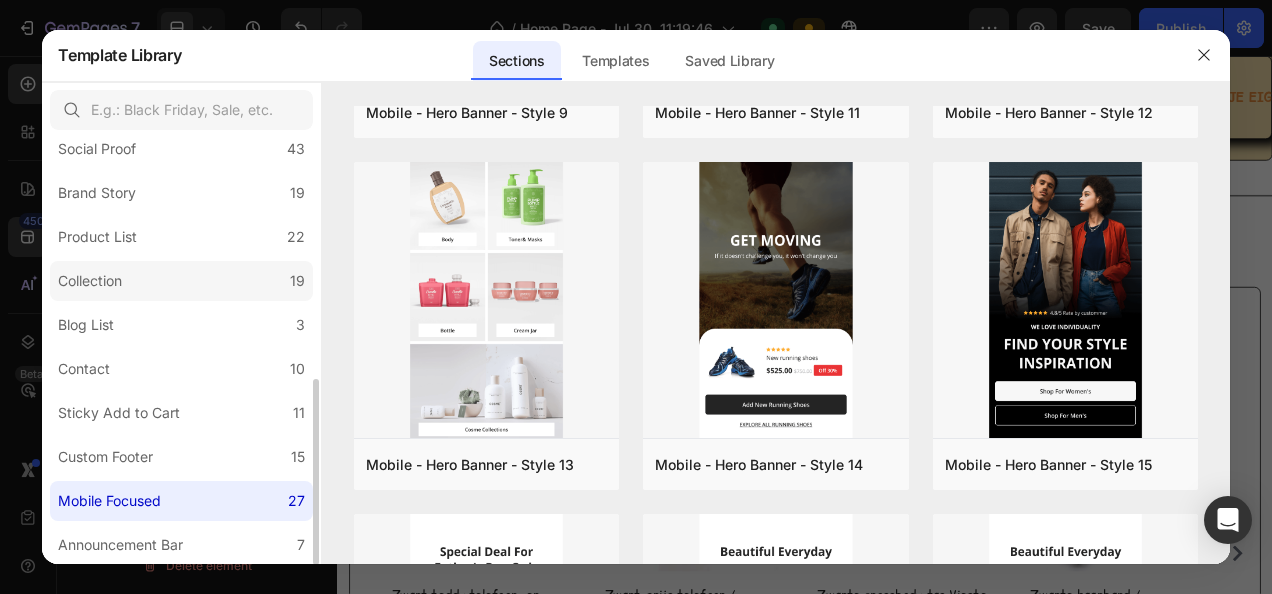 click on "Collection 19" 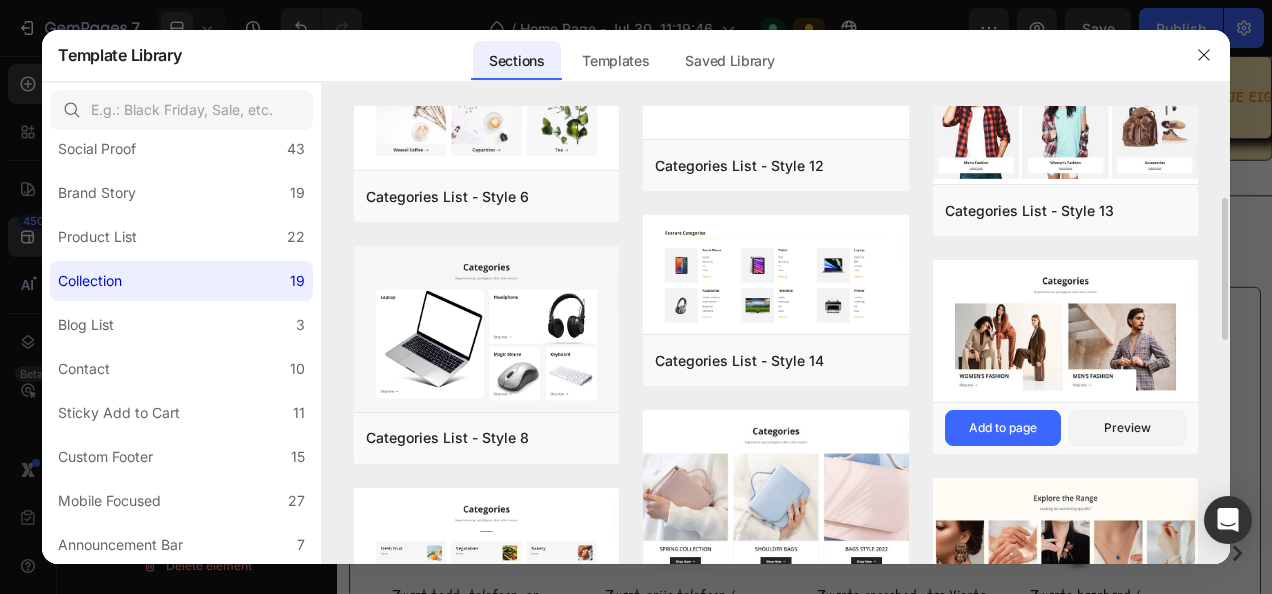 scroll, scrollTop: 400, scrollLeft: 0, axis: vertical 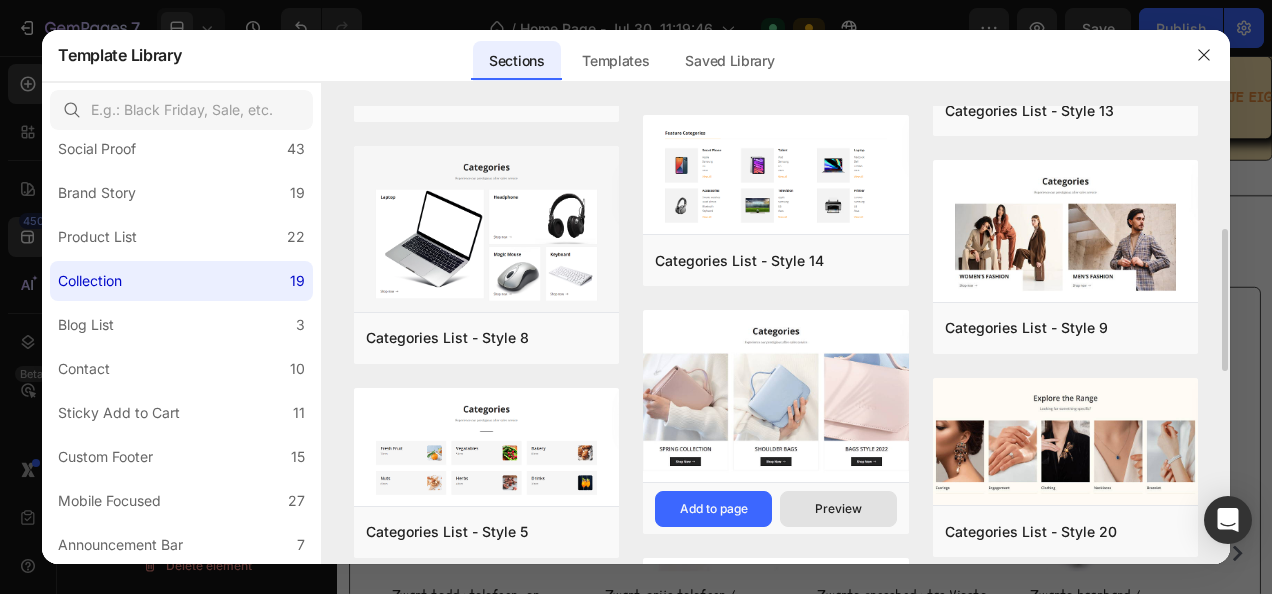 click on "Preview" at bounding box center (838, 509) 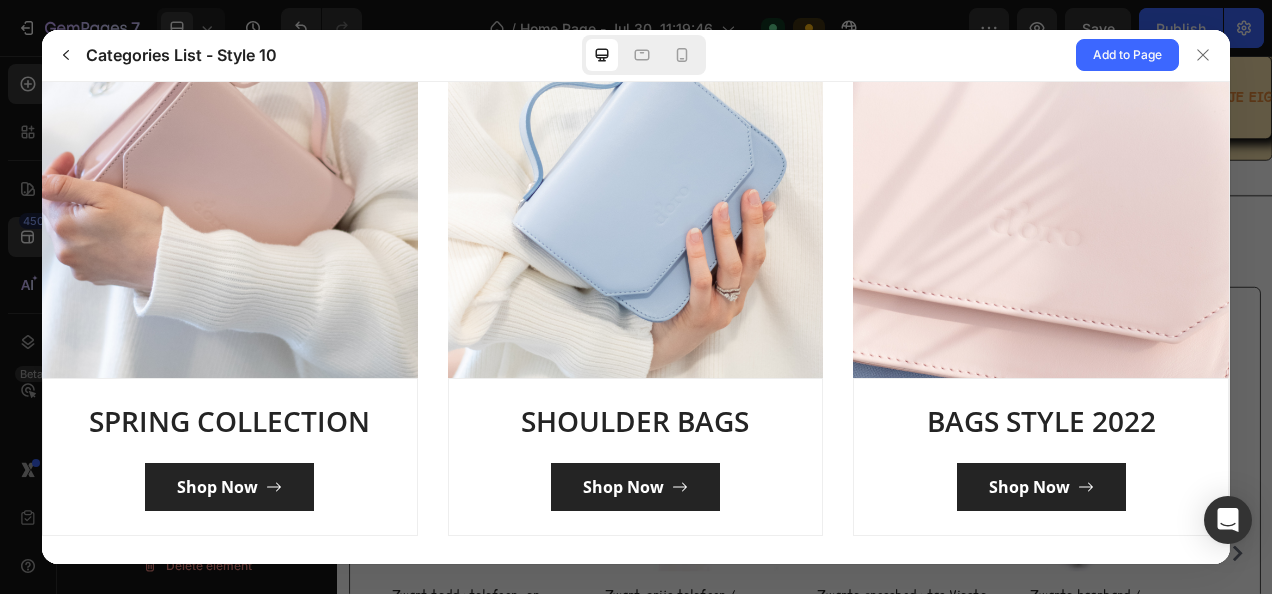 scroll, scrollTop: 356, scrollLeft: 0, axis: vertical 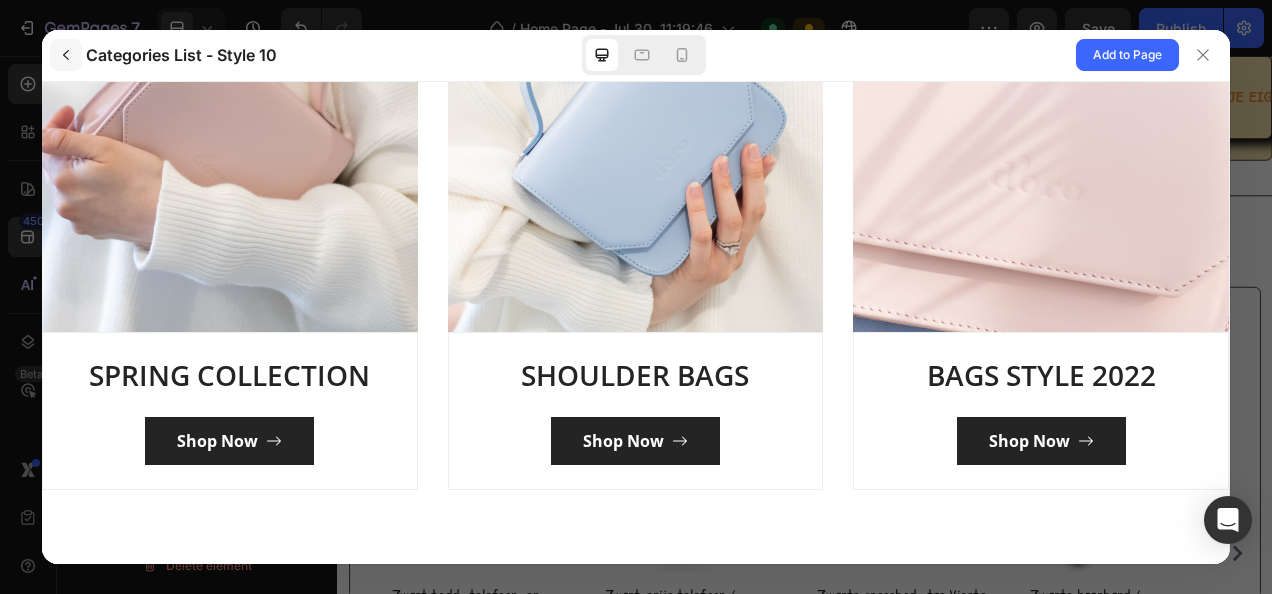 click 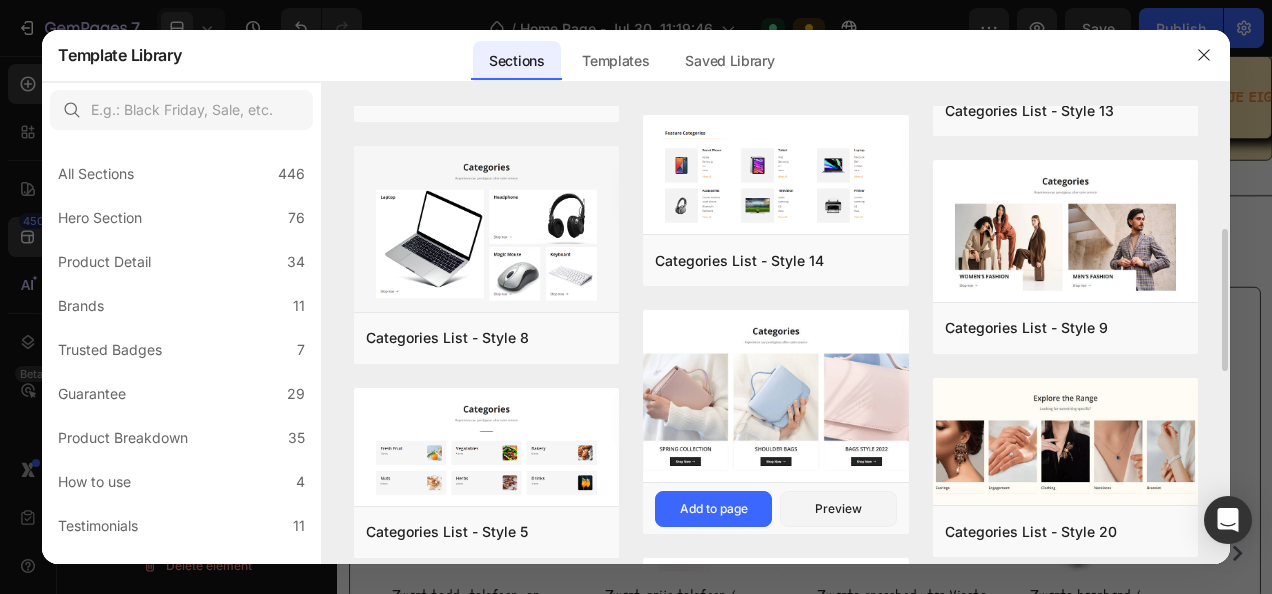 scroll, scrollTop: 500, scrollLeft: 0, axis: vertical 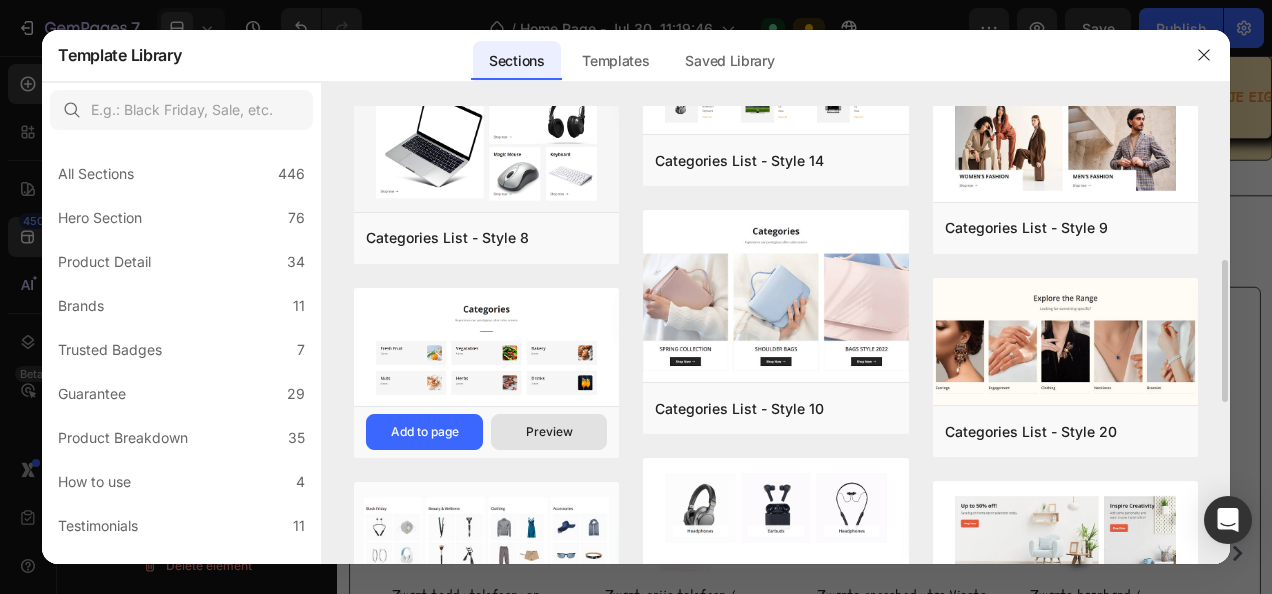 click on "Preview" at bounding box center [549, 432] 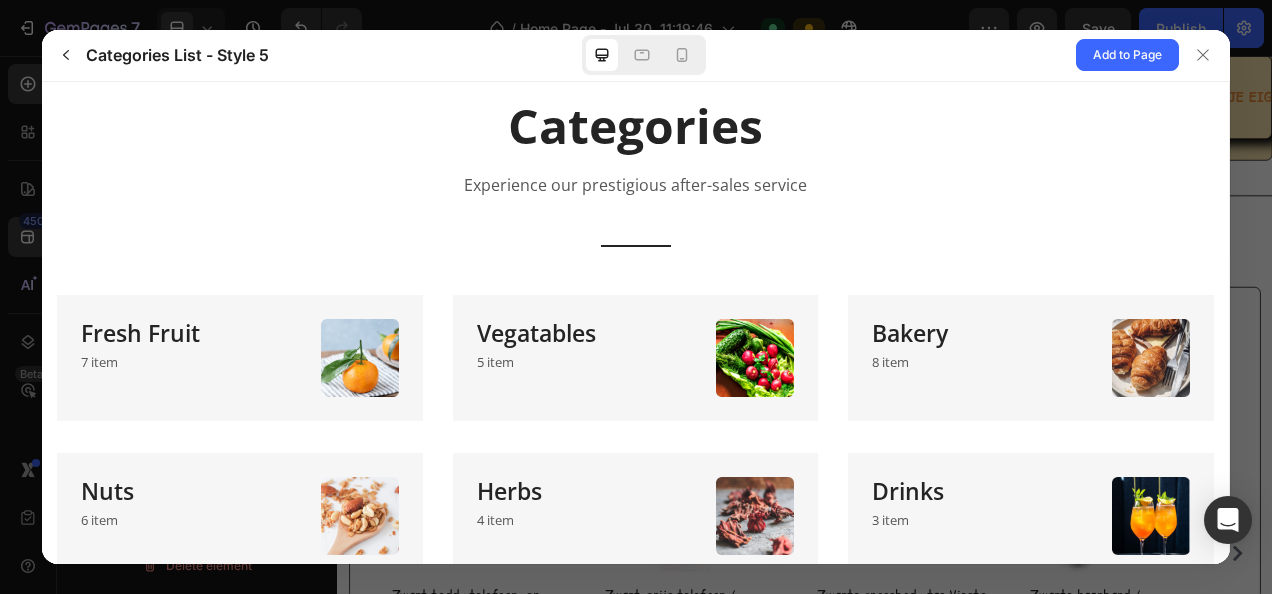 scroll, scrollTop: 62, scrollLeft: 0, axis: vertical 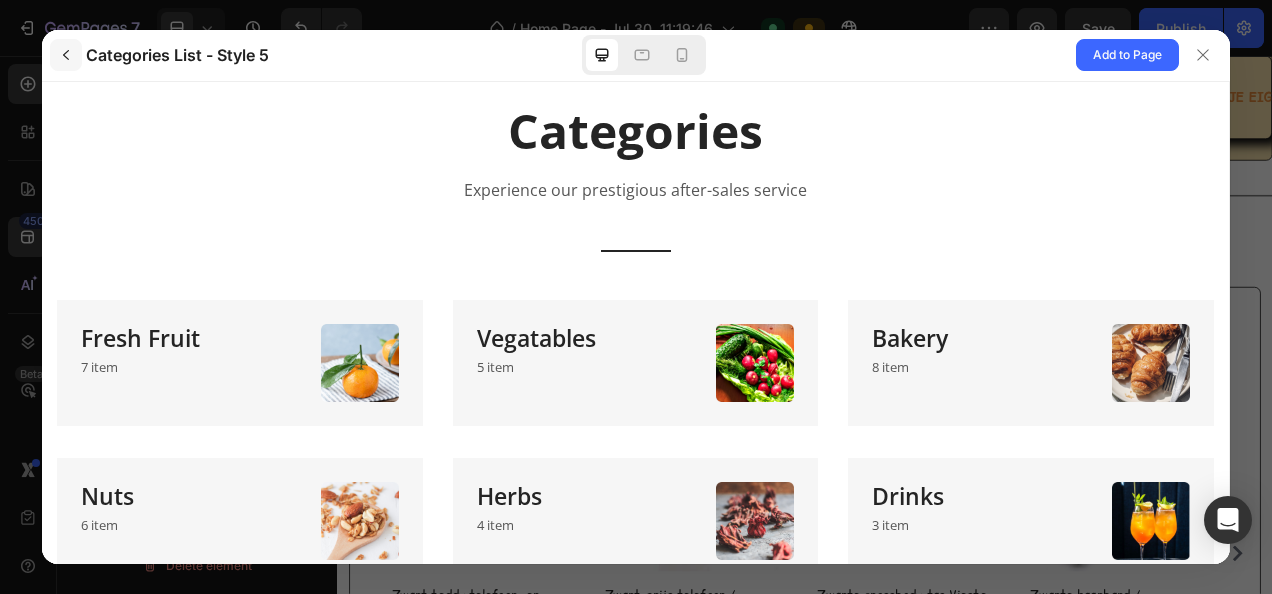 click 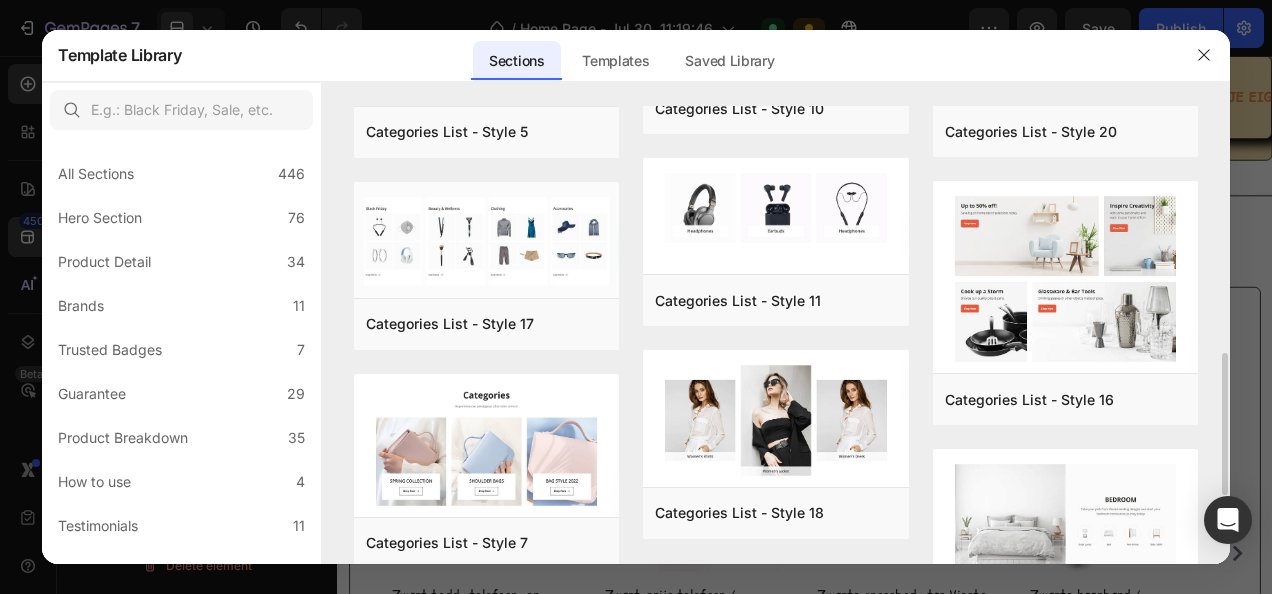 scroll, scrollTop: 900, scrollLeft: 0, axis: vertical 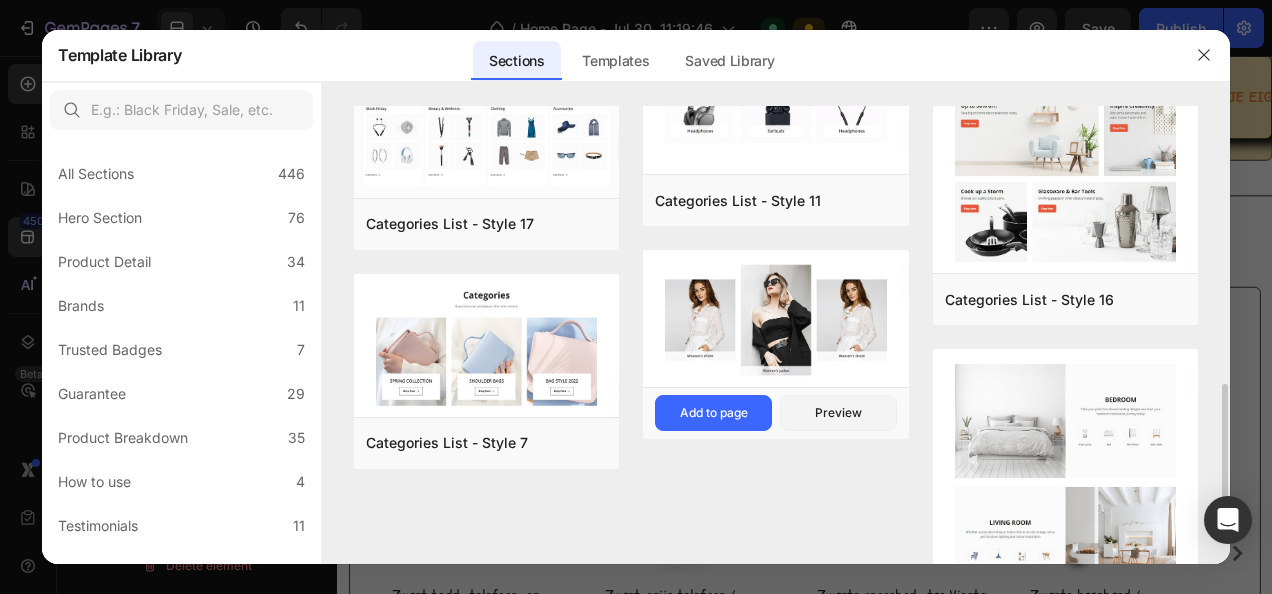 click at bounding box center [775, 320] 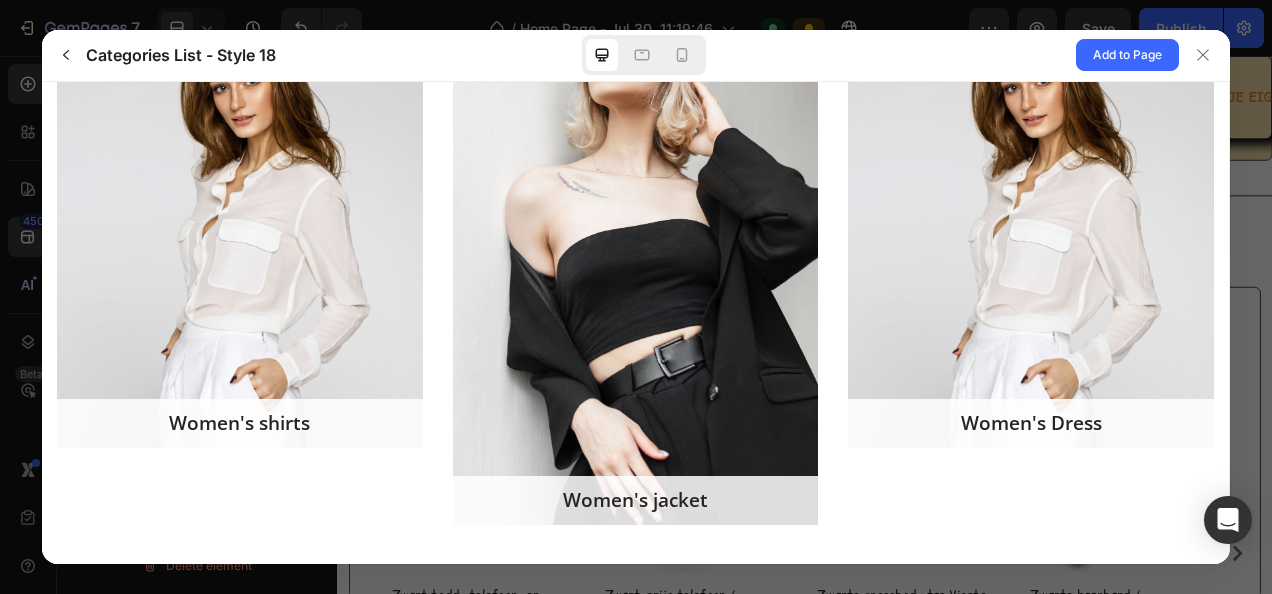 scroll, scrollTop: 258, scrollLeft: 0, axis: vertical 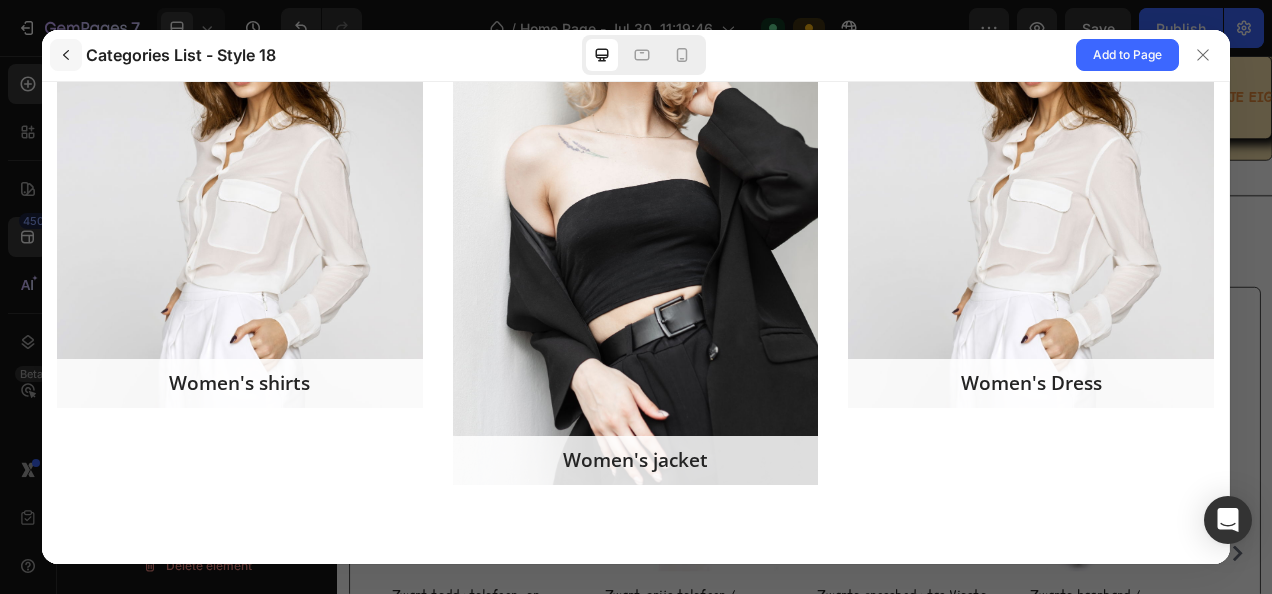 click 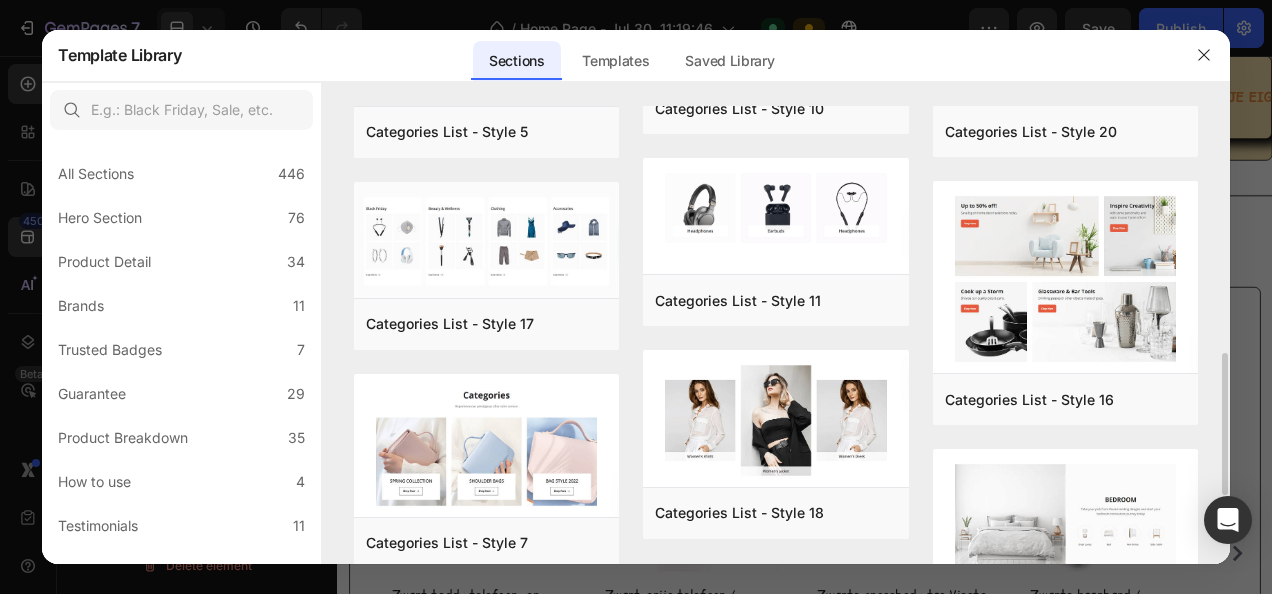 scroll, scrollTop: 900, scrollLeft: 0, axis: vertical 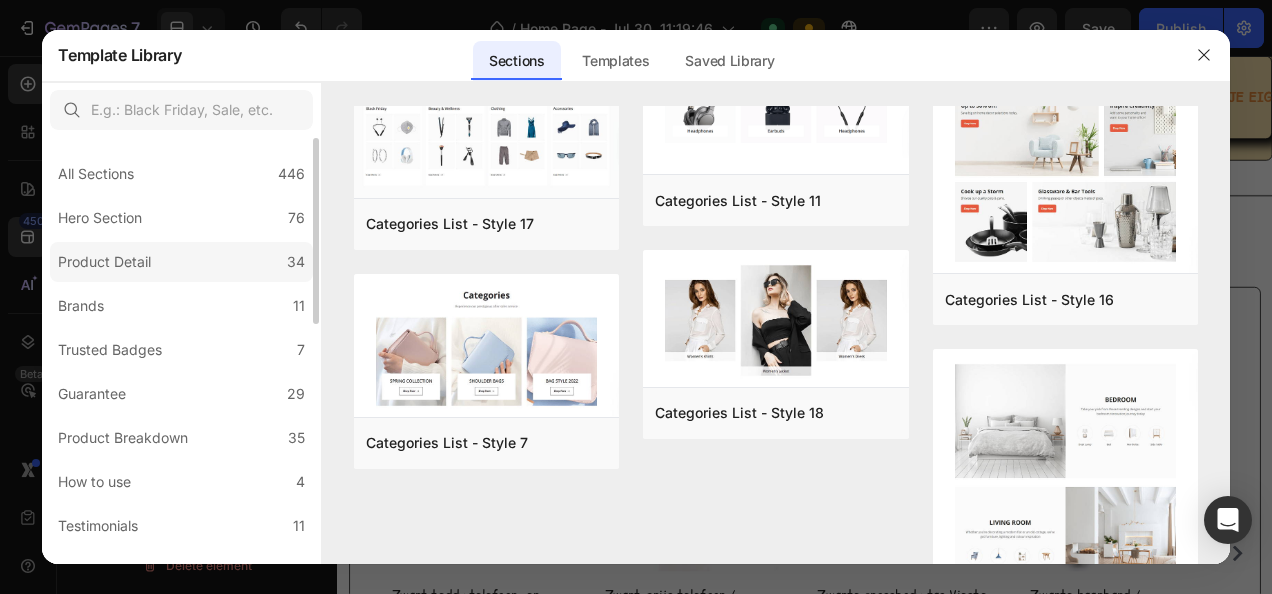 click on "Product Detail" at bounding box center [104, 262] 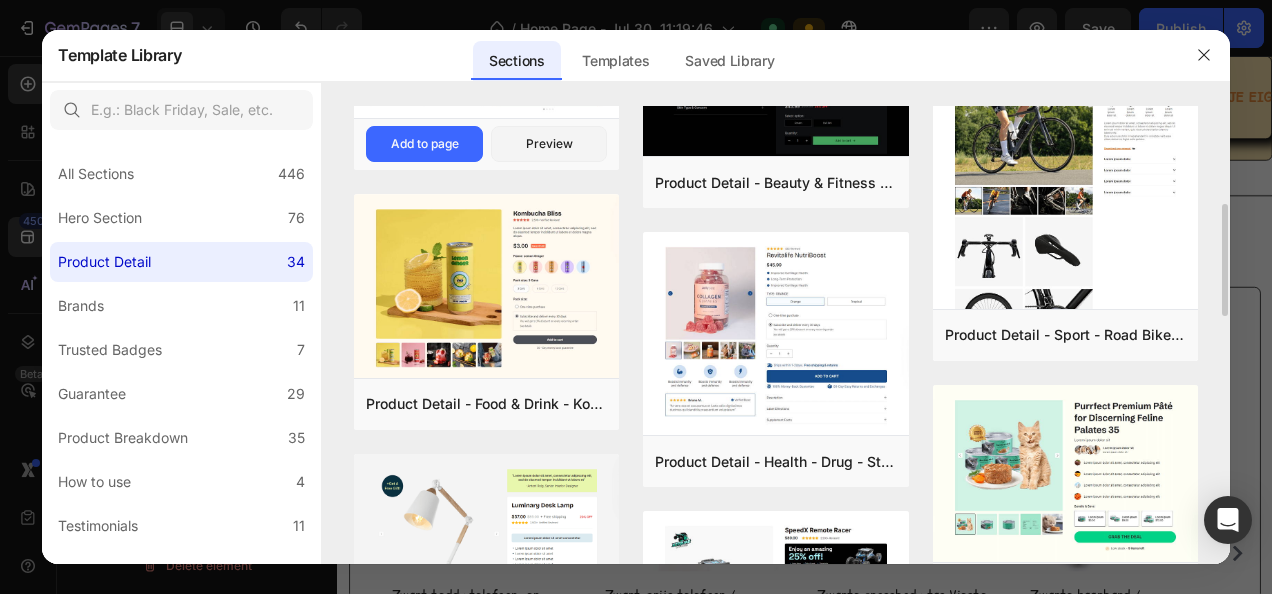scroll, scrollTop: 700, scrollLeft: 0, axis: vertical 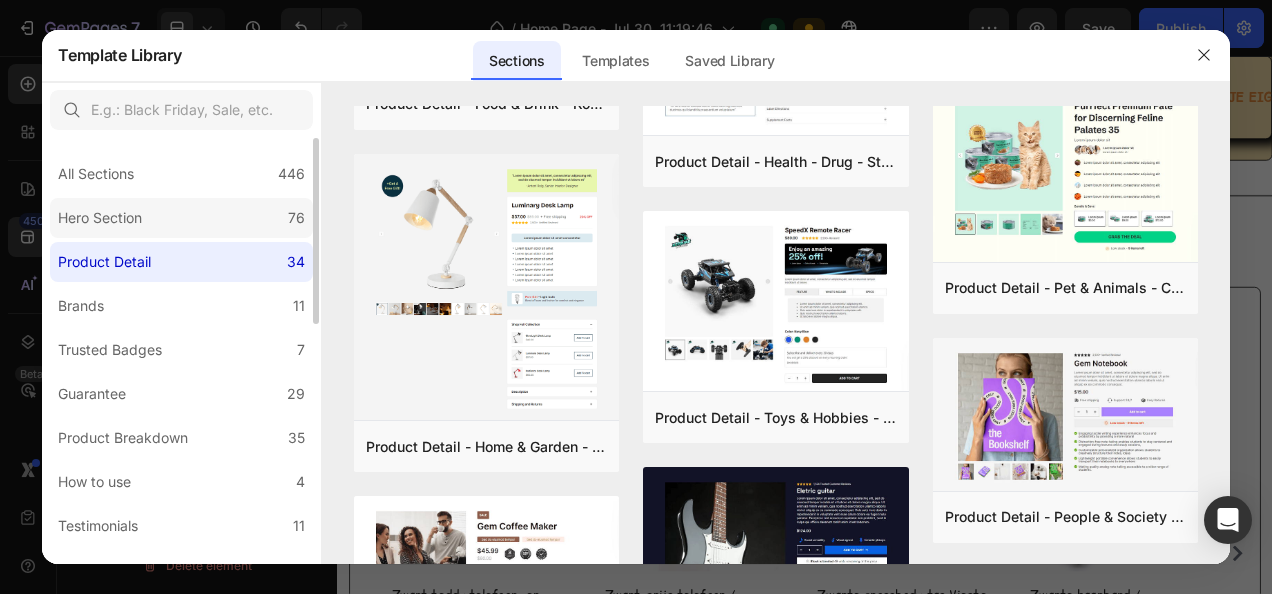 click on "Hero Section" at bounding box center [100, 218] 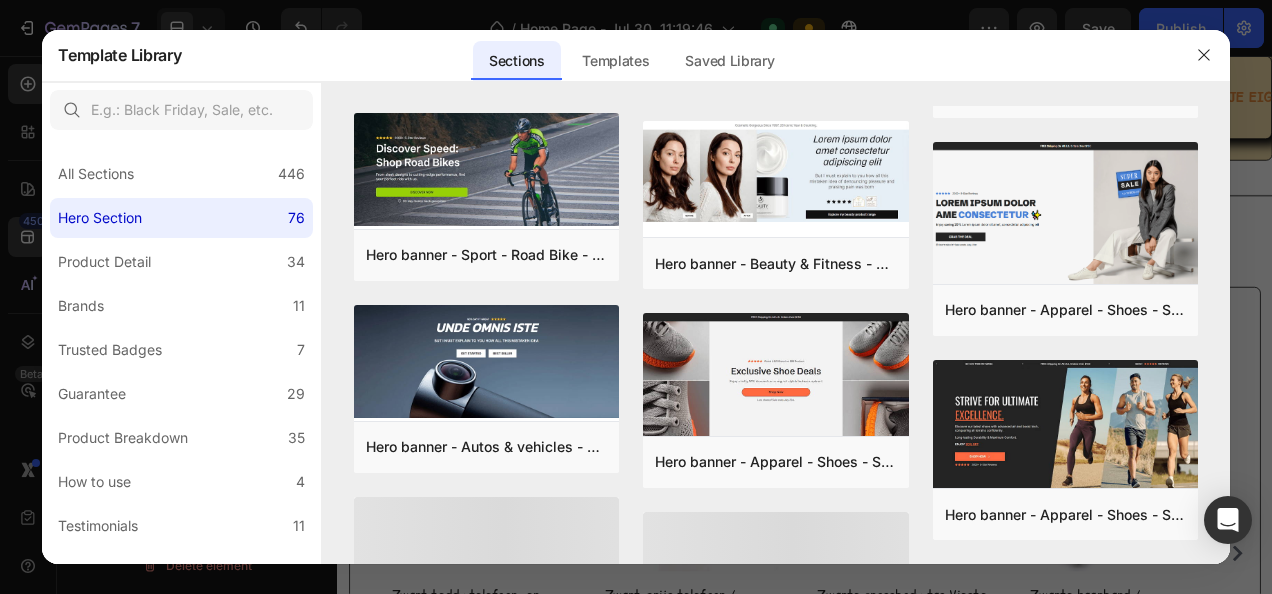 scroll, scrollTop: 376, scrollLeft: 0, axis: vertical 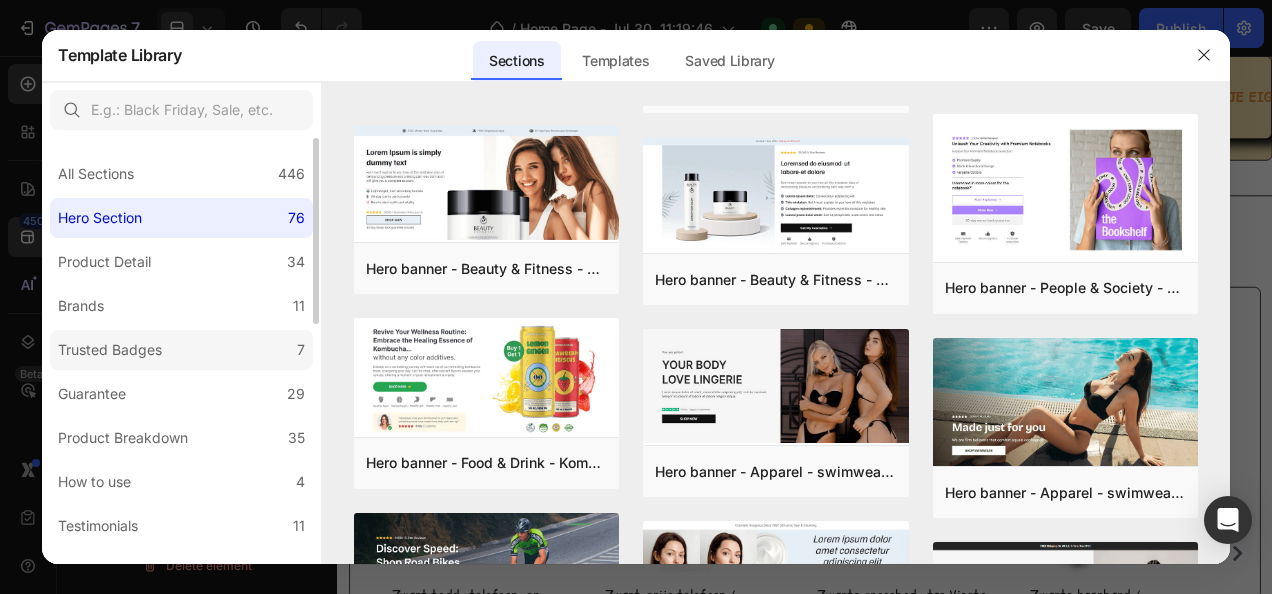 click on "Trusted Badges" at bounding box center [110, 350] 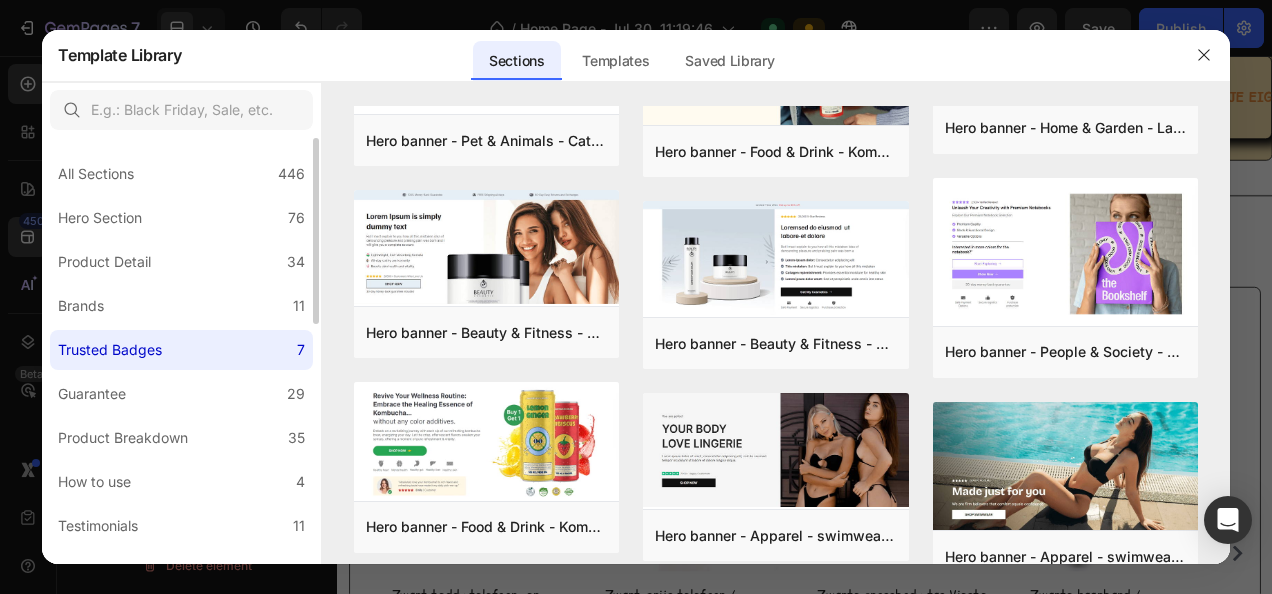 scroll, scrollTop: 0, scrollLeft: 0, axis: both 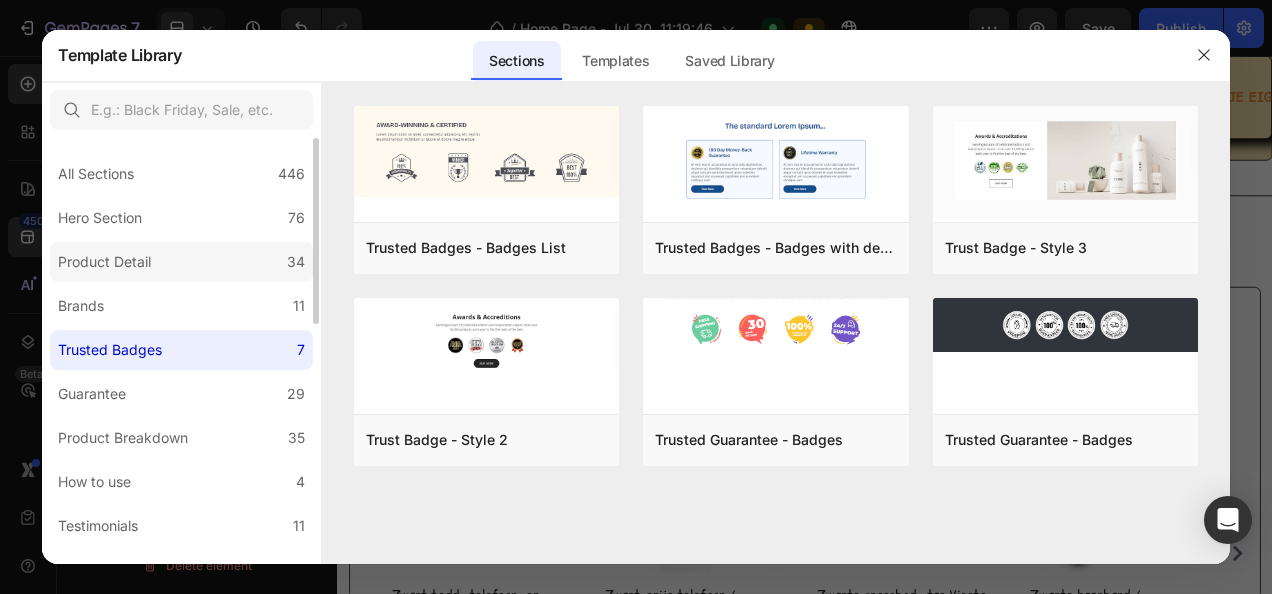 click on "Product Detail" at bounding box center (104, 262) 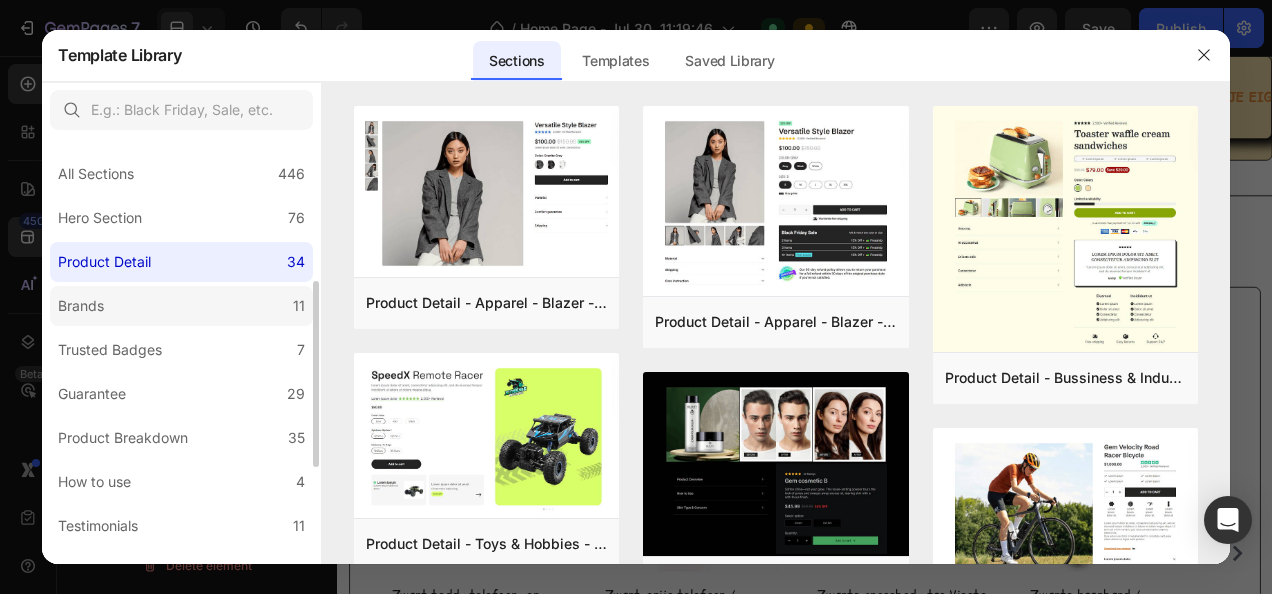 scroll, scrollTop: 100, scrollLeft: 0, axis: vertical 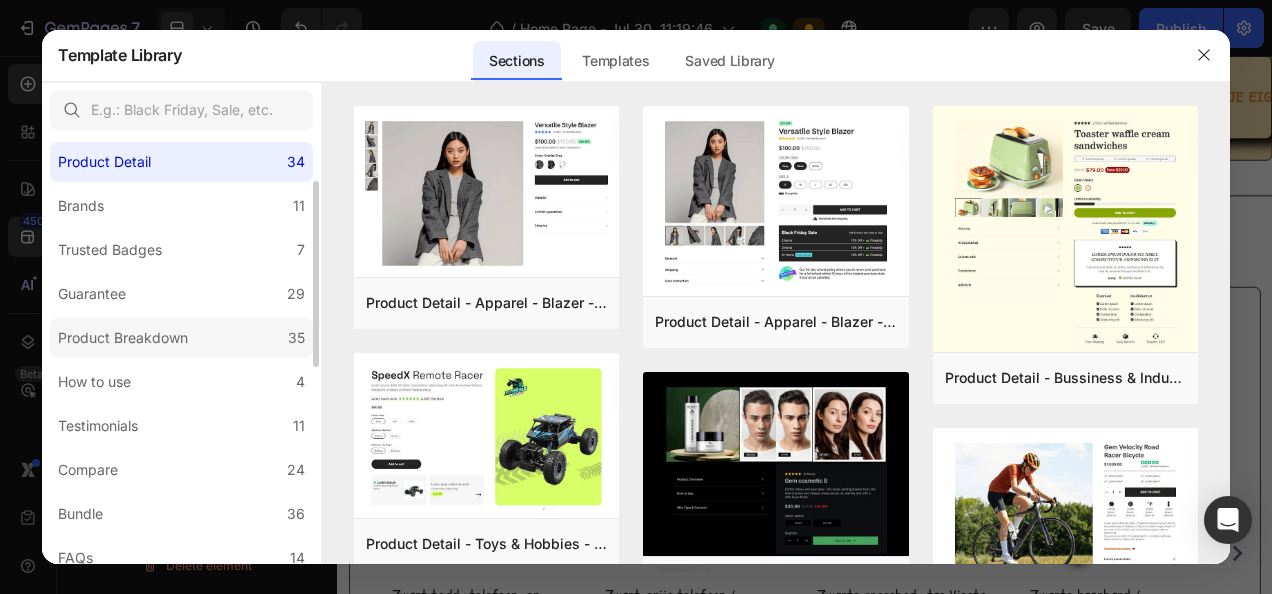 click on "Product Breakdown" at bounding box center (123, 338) 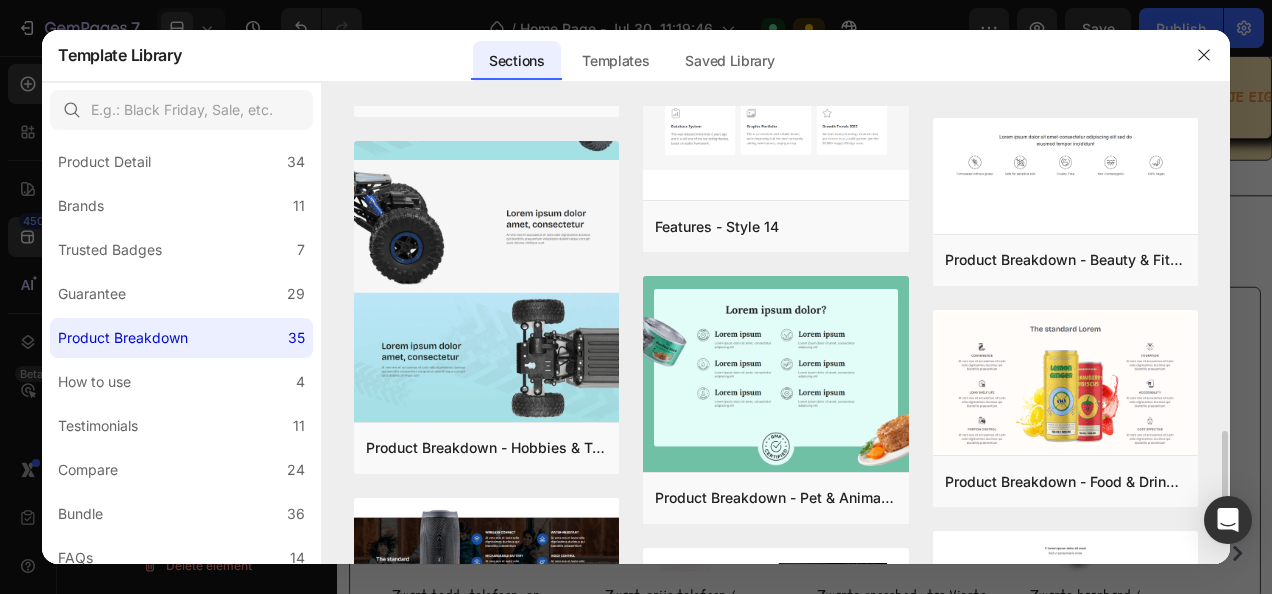 scroll, scrollTop: 2200, scrollLeft: 0, axis: vertical 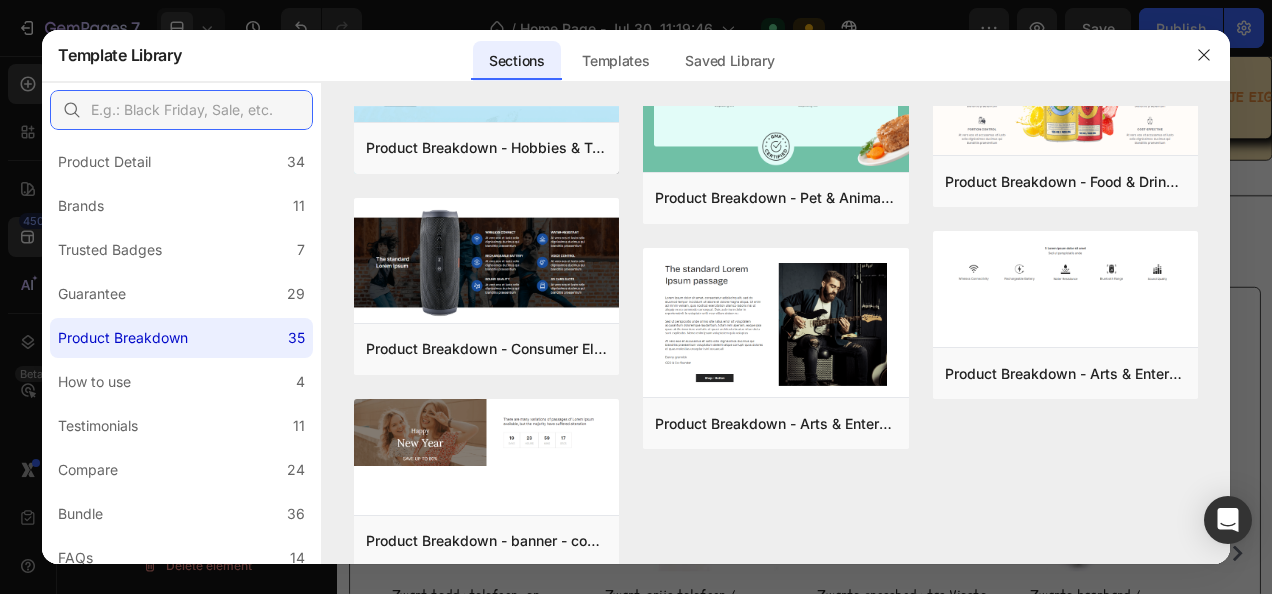 click at bounding box center (181, 110) 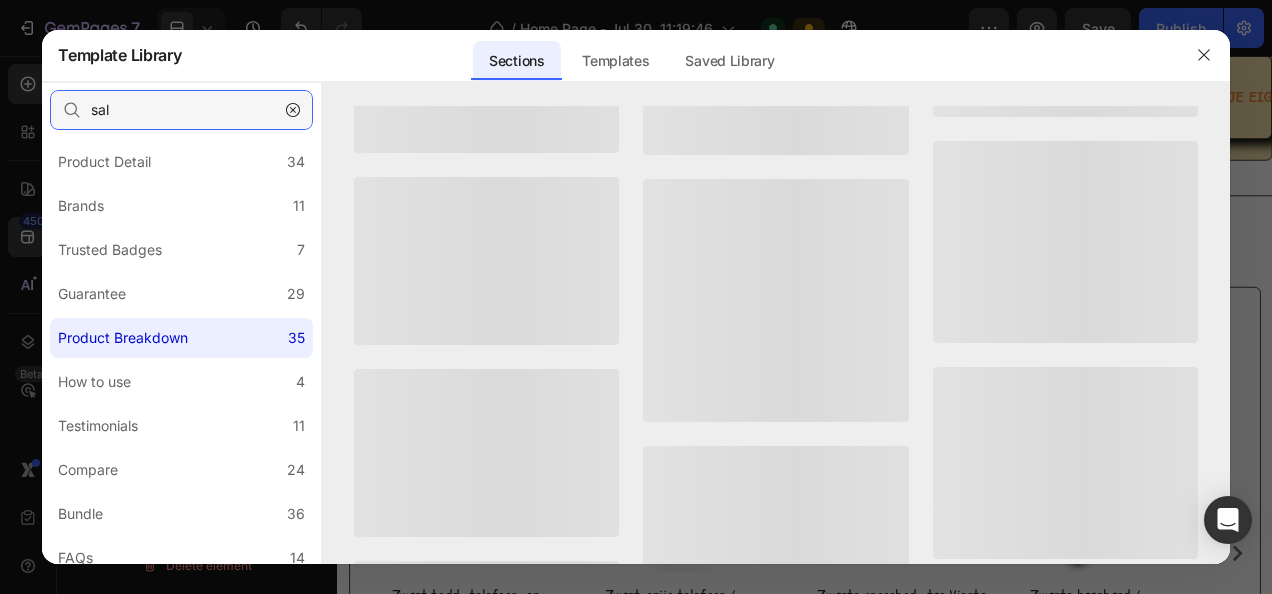scroll, scrollTop: 0, scrollLeft: 0, axis: both 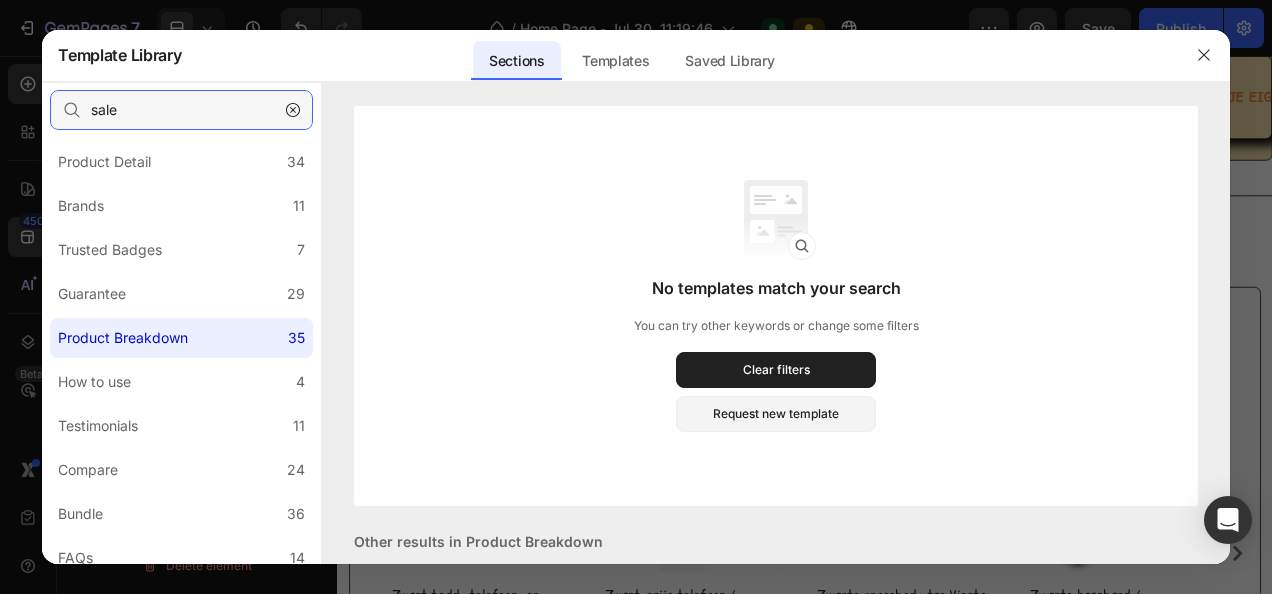 click on "sale" at bounding box center (181, 110) 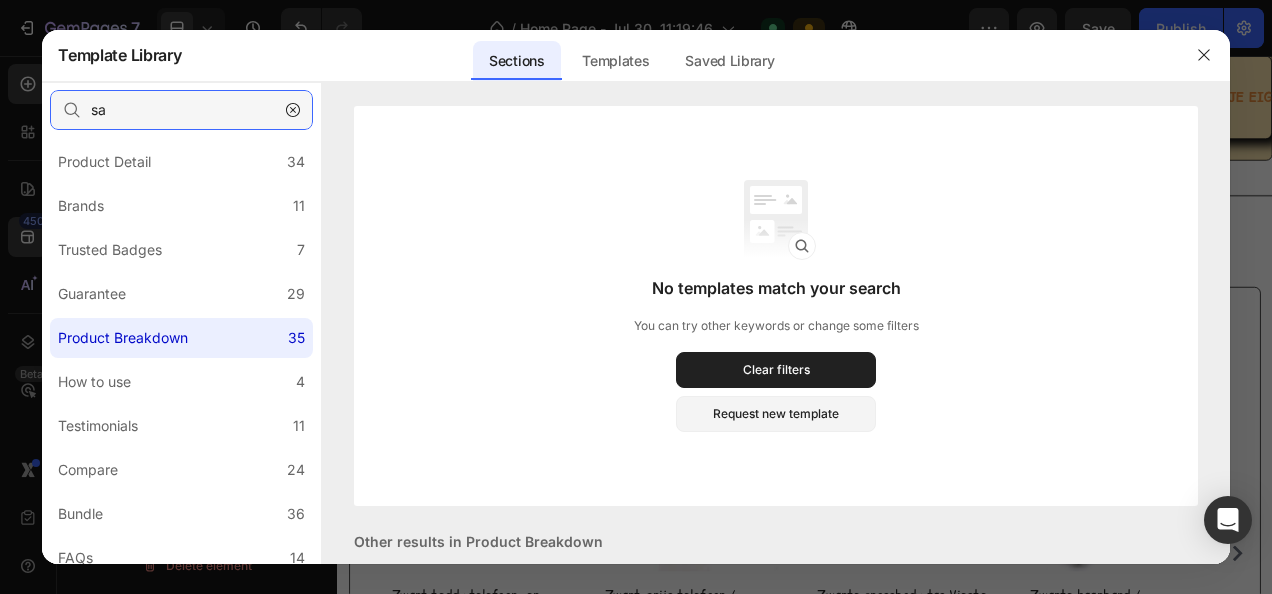 type on "s" 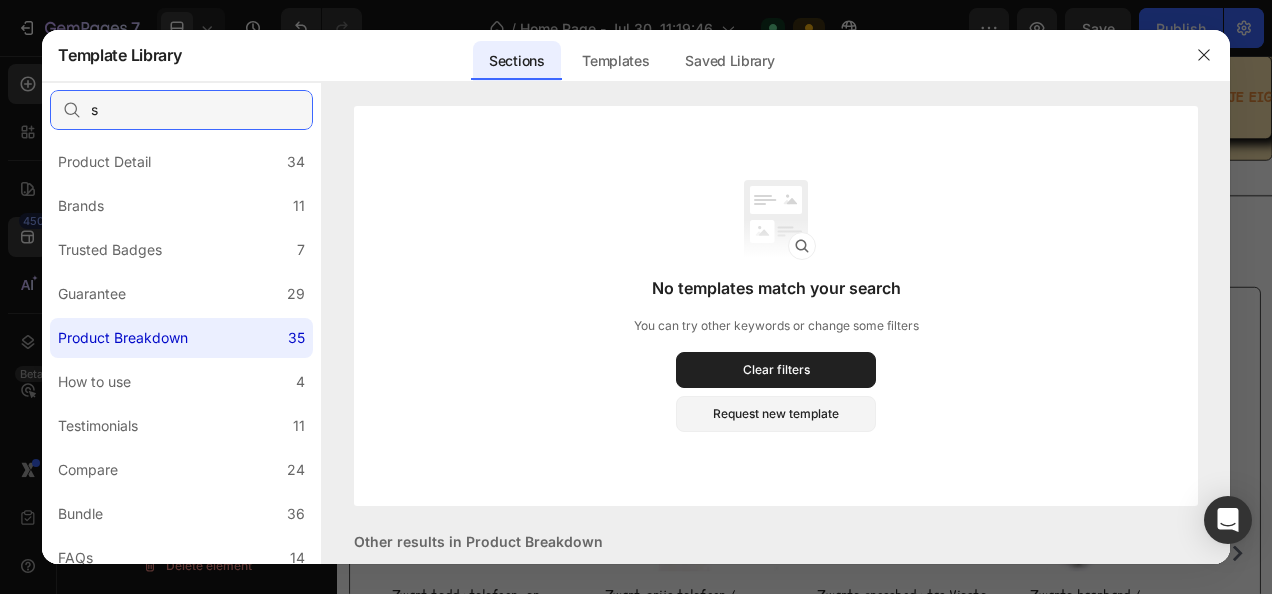 type 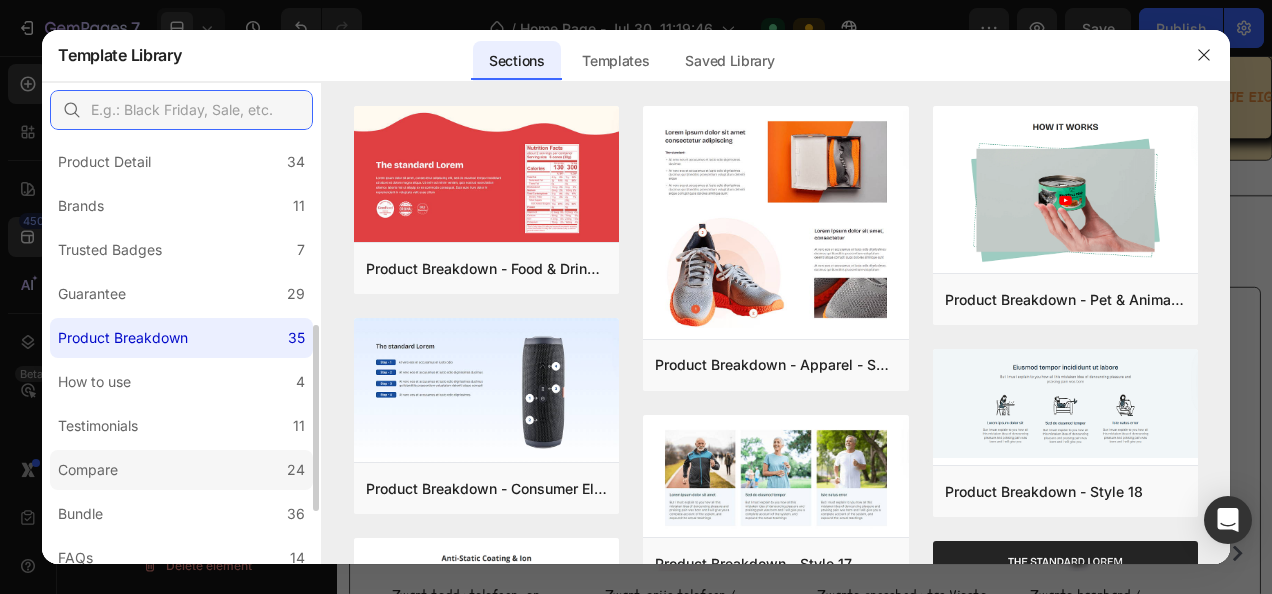 scroll, scrollTop: 200, scrollLeft: 0, axis: vertical 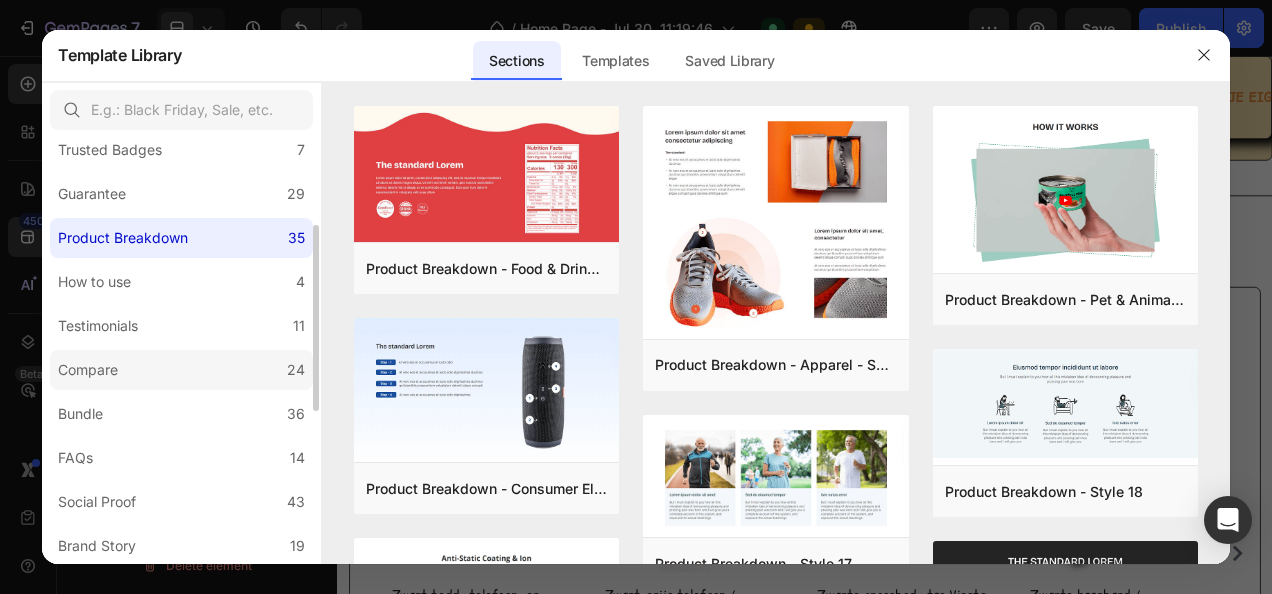 click on "Compare 24" 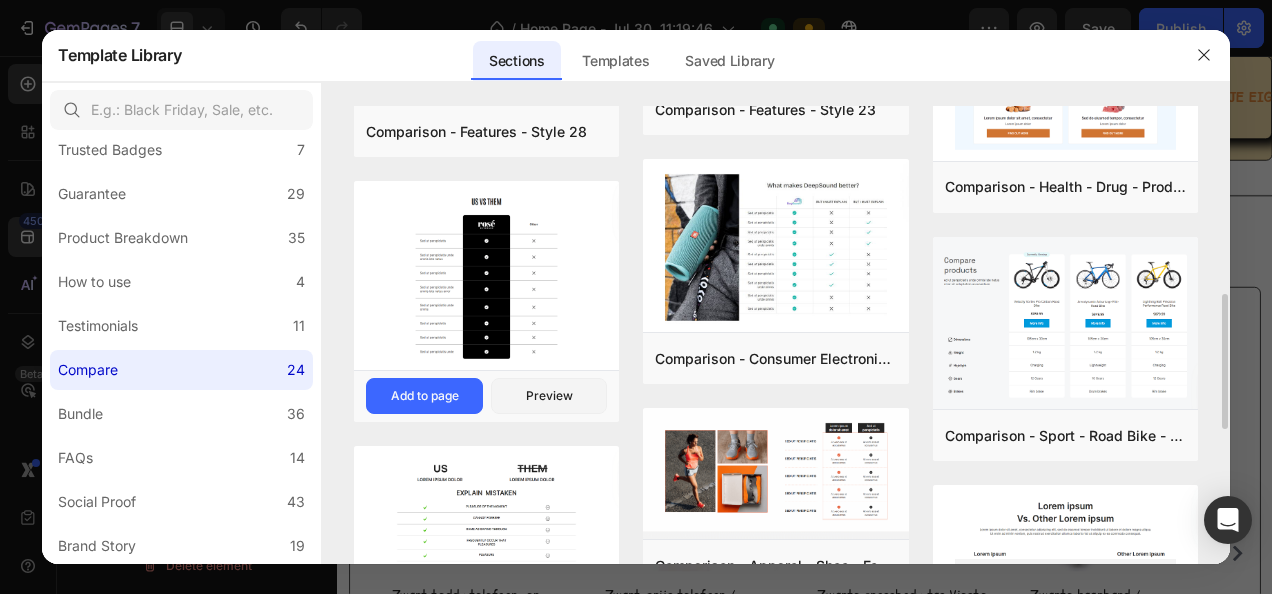 scroll, scrollTop: 400, scrollLeft: 0, axis: vertical 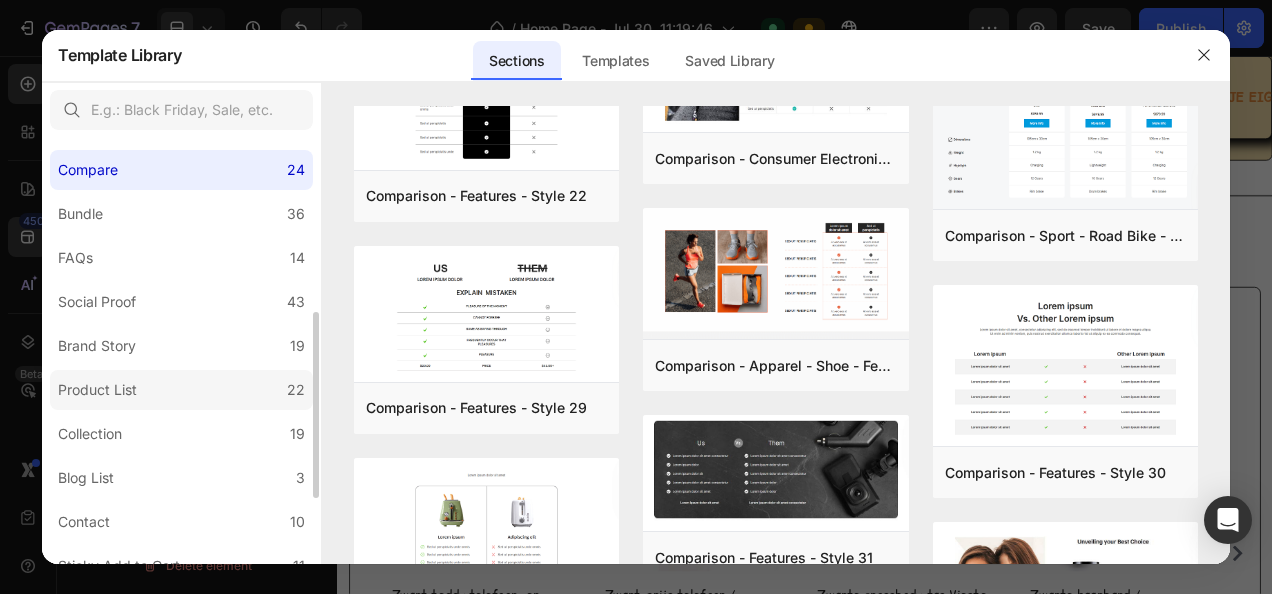 click on "Product List 22" 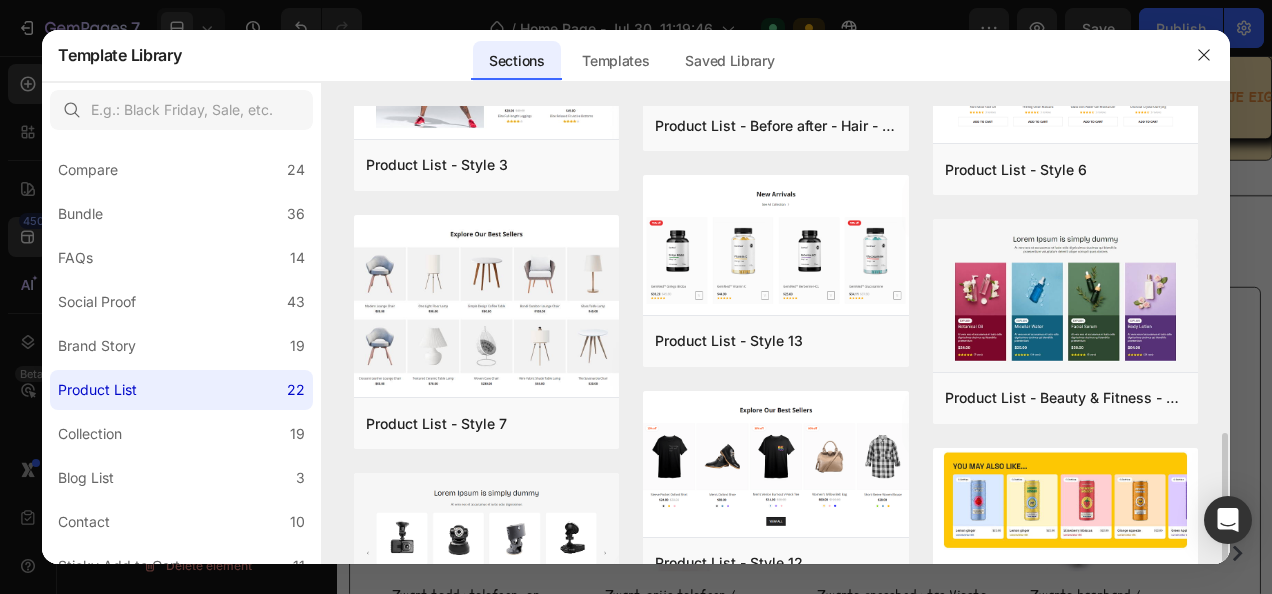 scroll, scrollTop: 700, scrollLeft: 0, axis: vertical 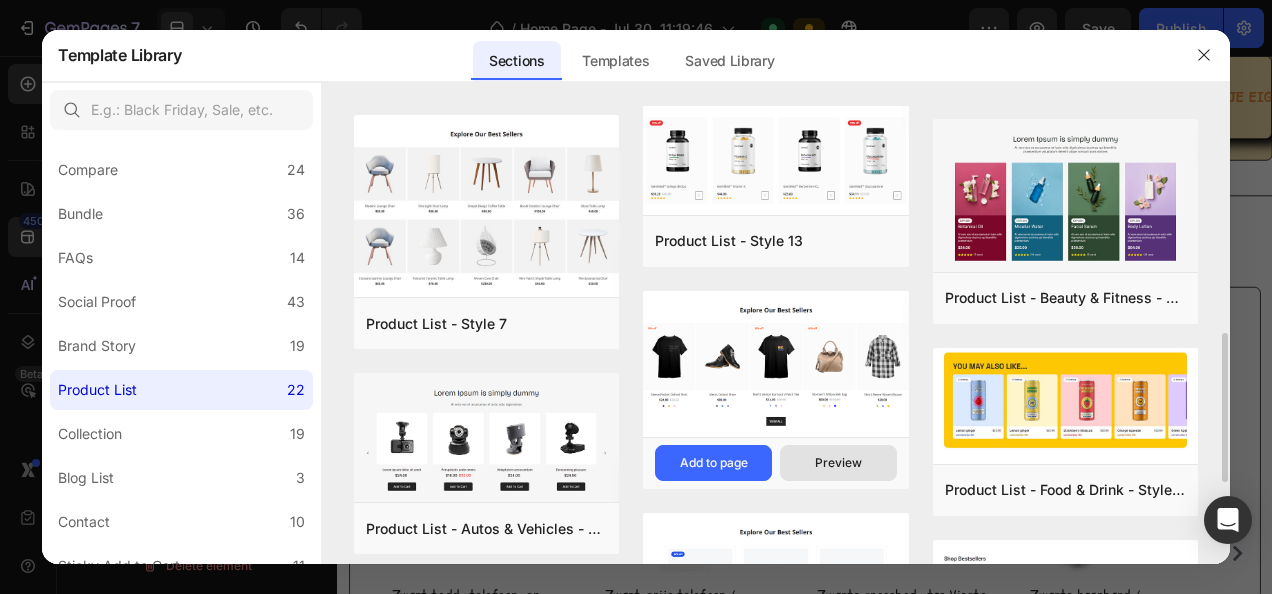 click on "Preview" at bounding box center (838, 463) 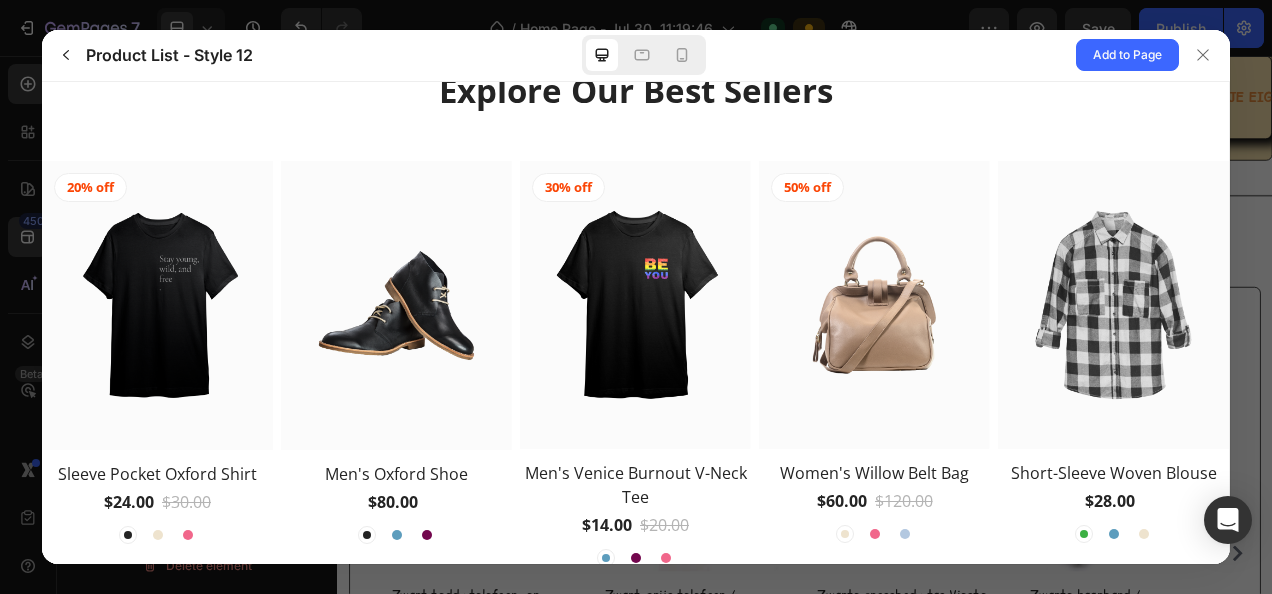 scroll, scrollTop: 100, scrollLeft: 0, axis: vertical 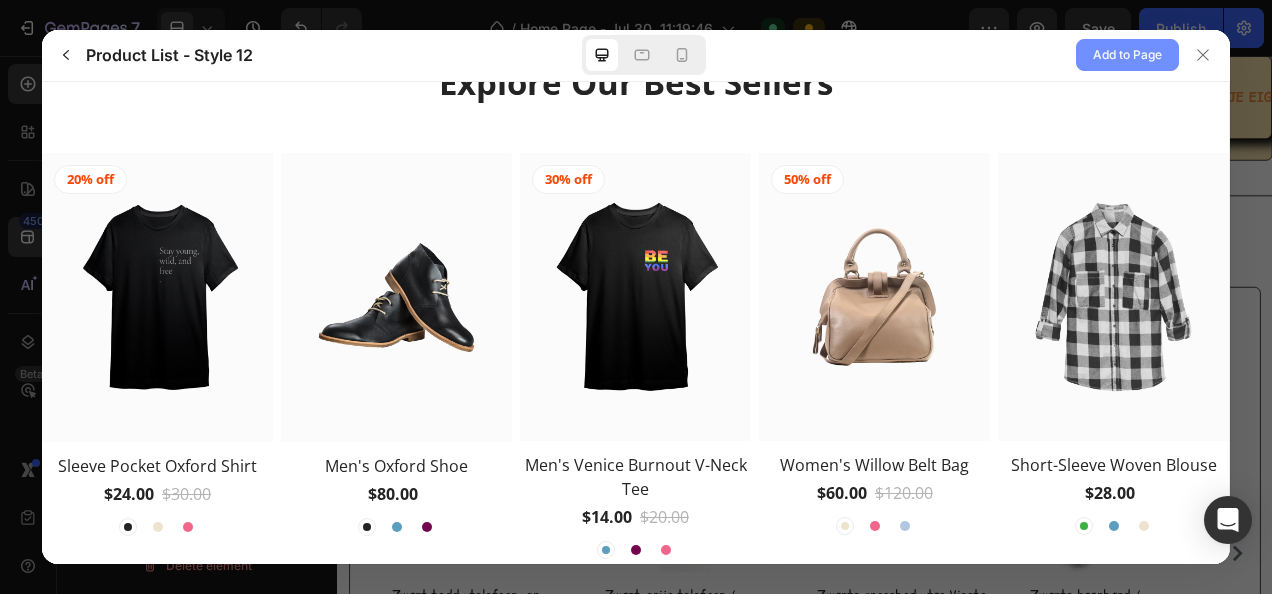 click on "Add to Page" 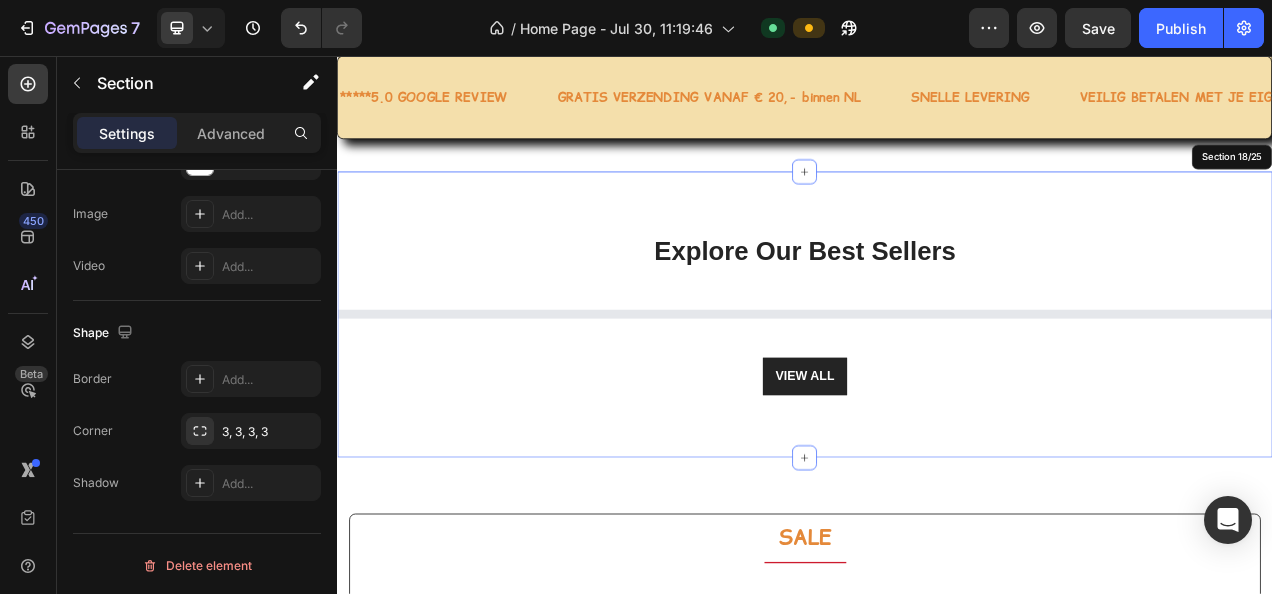 scroll, scrollTop: 8527, scrollLeft: 0, axis: vertical 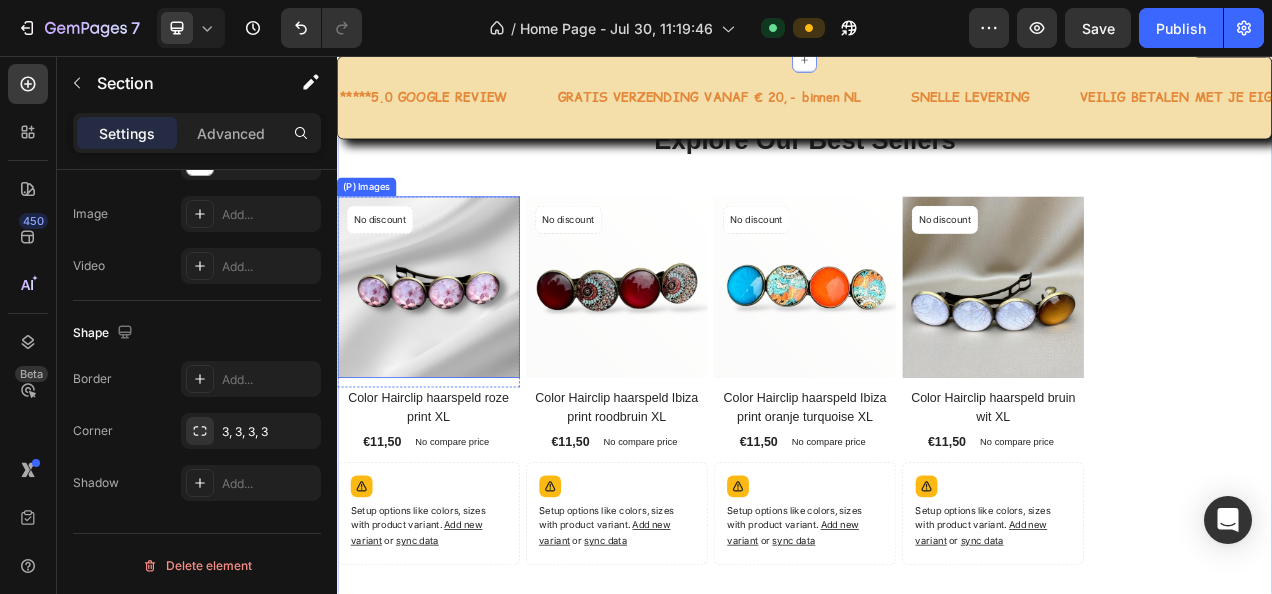 click at bounding box center (454, 353) 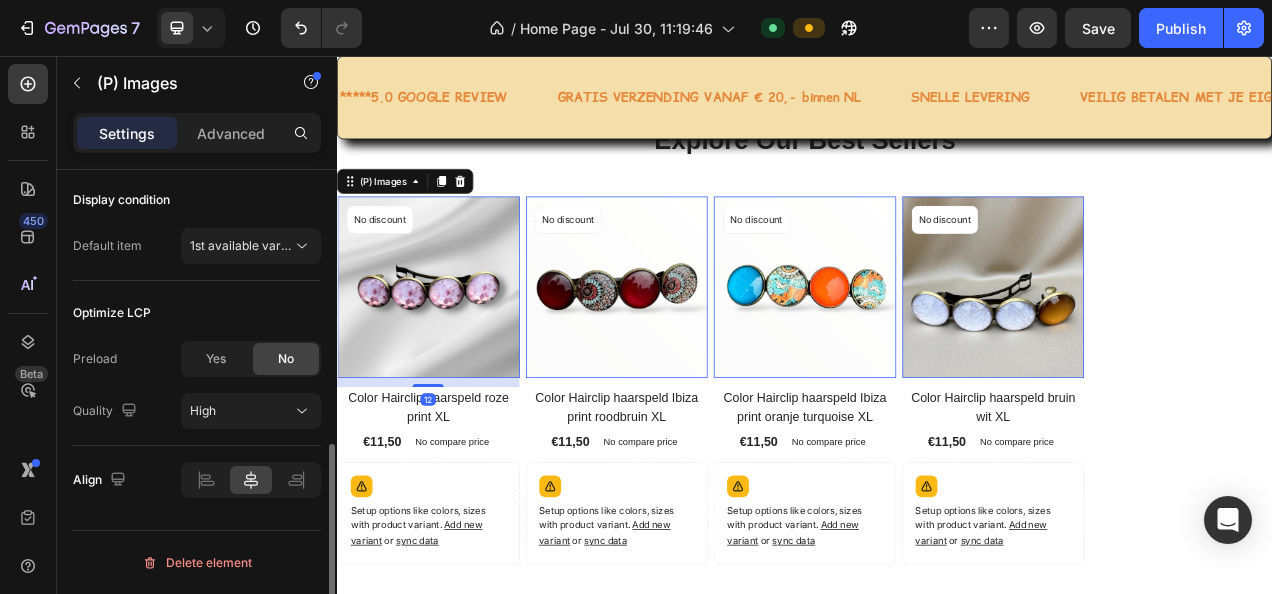scroll, scrollTop: 0, scrollLeft: 0, axis: both 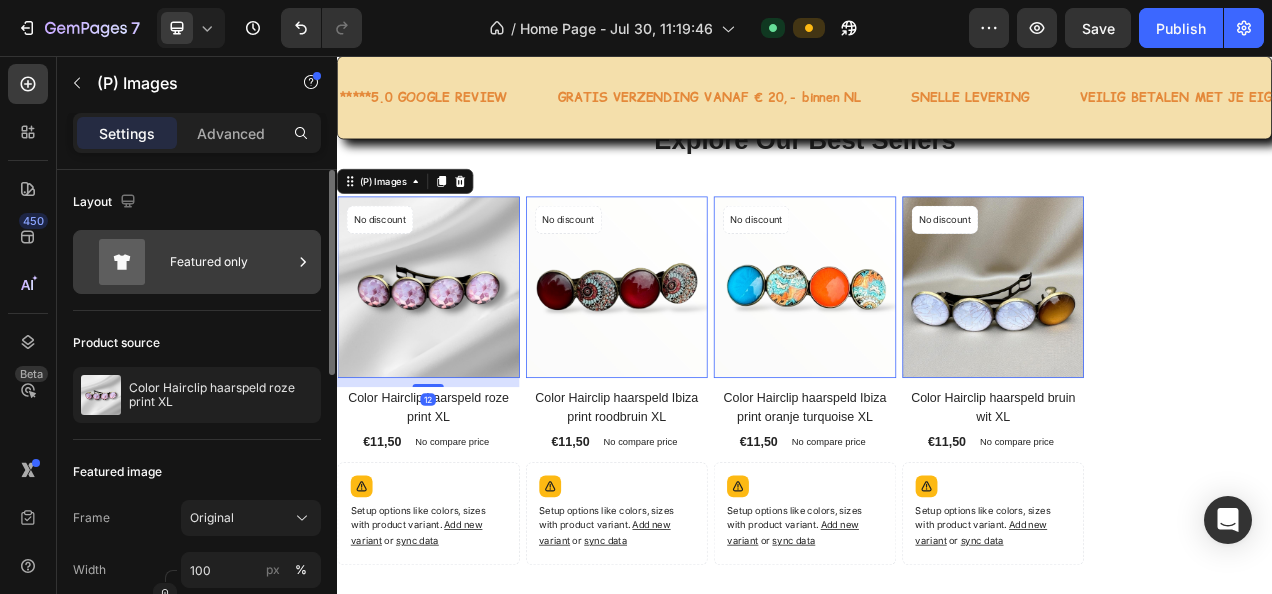 click on "Featured only" at bounding box center (231, 262) 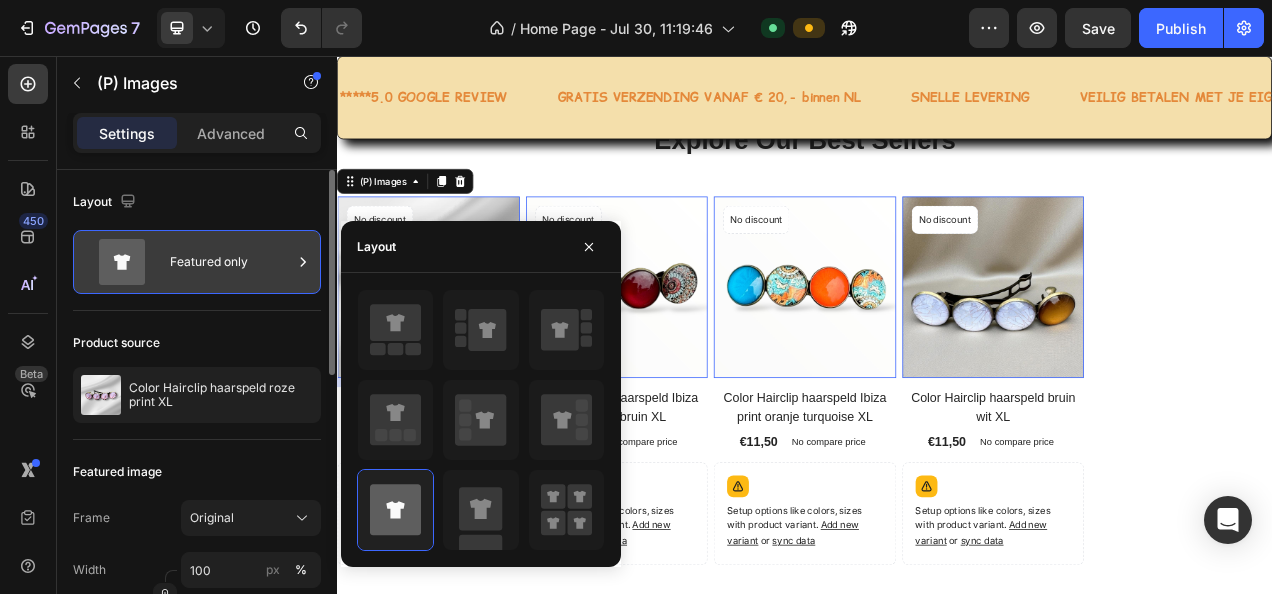 click on "Featured only" at bounding box center (231, 262) 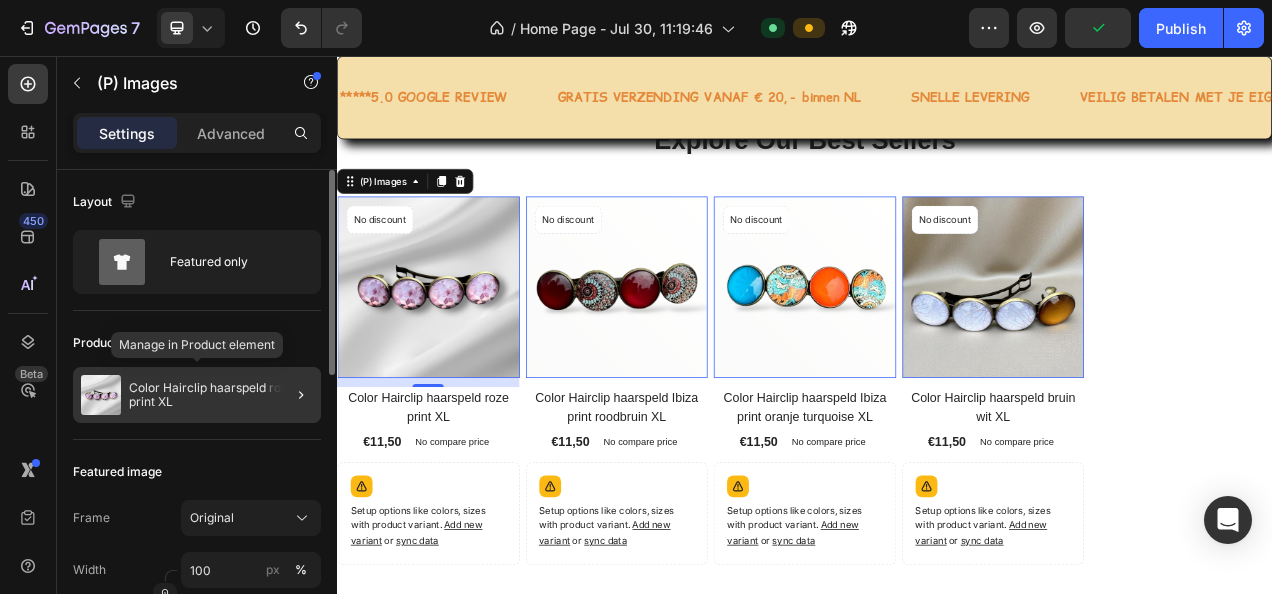 click on "Color Hairclip haarspeld roze print XL" 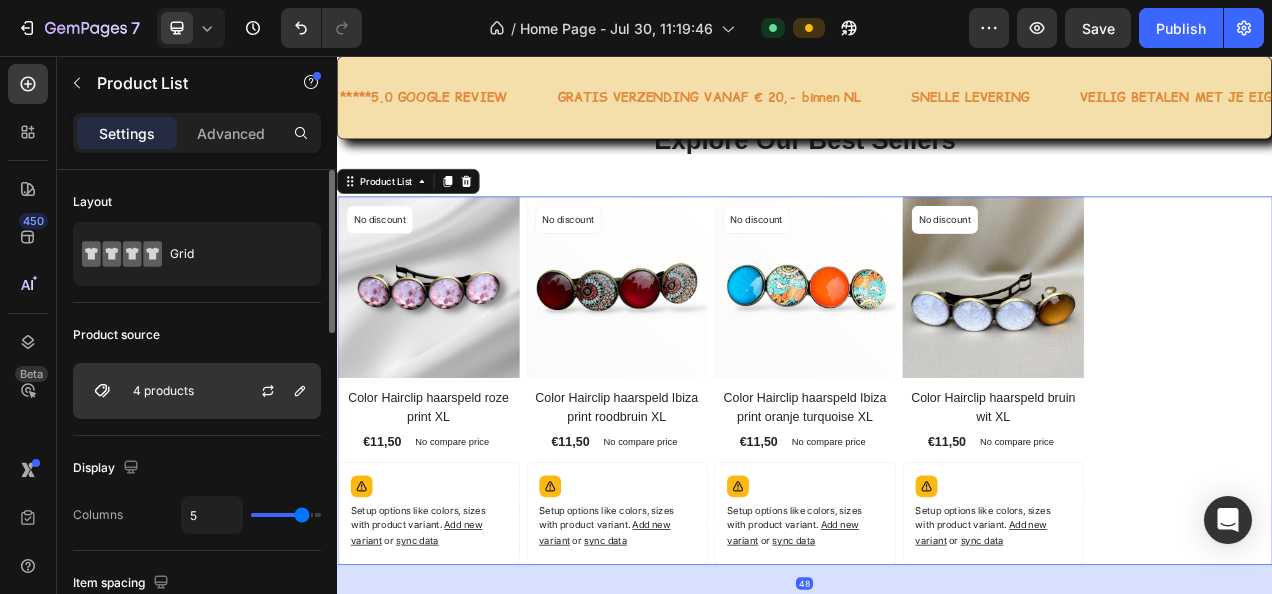 click on "4 products" at bounding box center (163, 391) 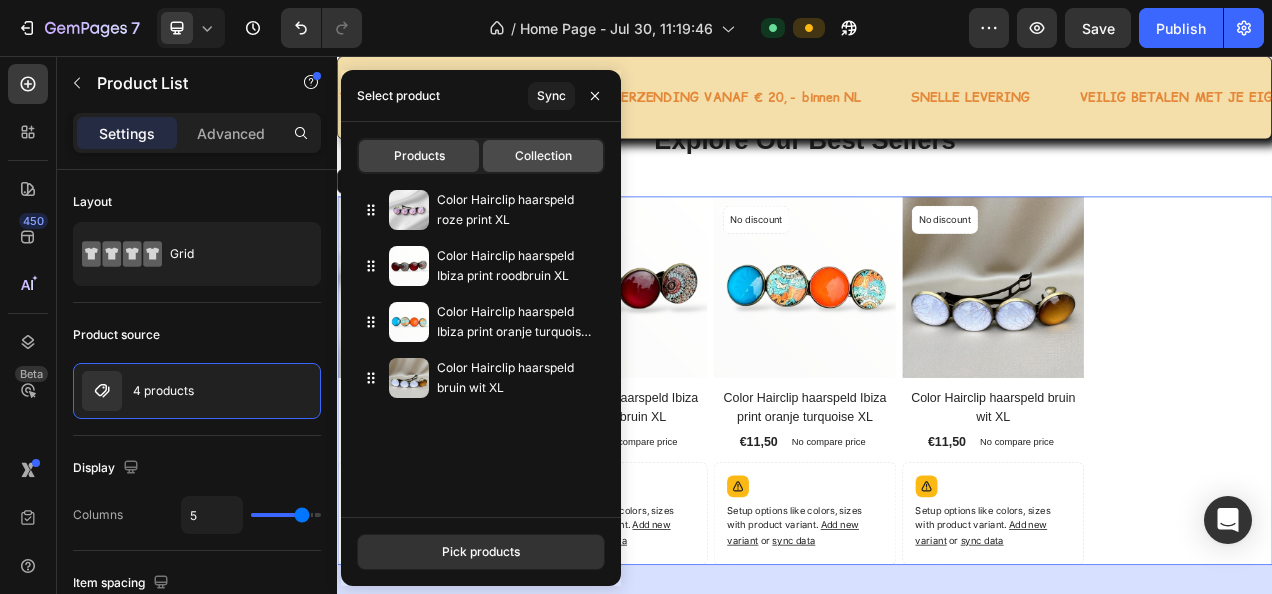 click on "Collection" 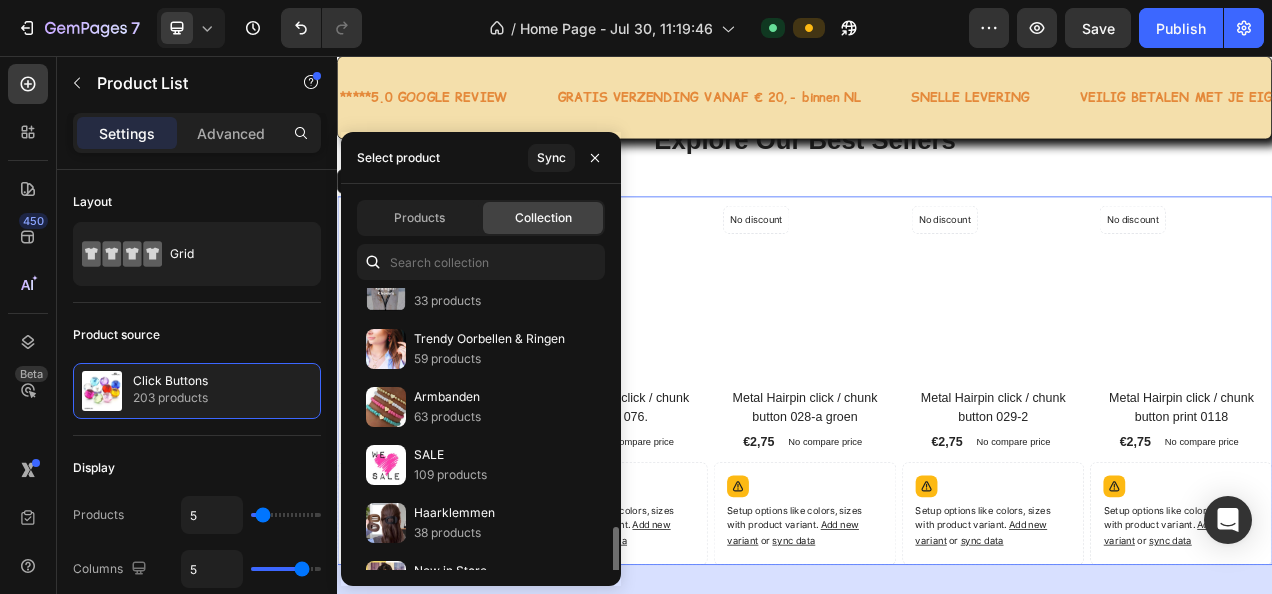 scroll, scrollTop: 300, scrollLeft: 0, axis: vertical 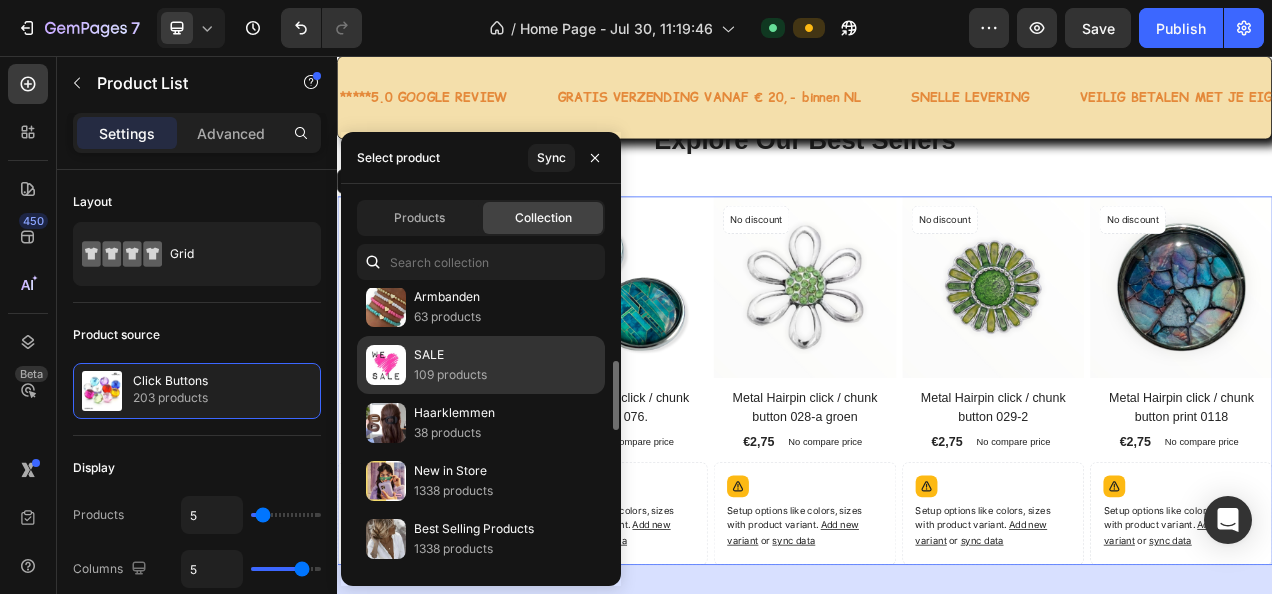 click on "SALE" at bounding box center (450, 355) 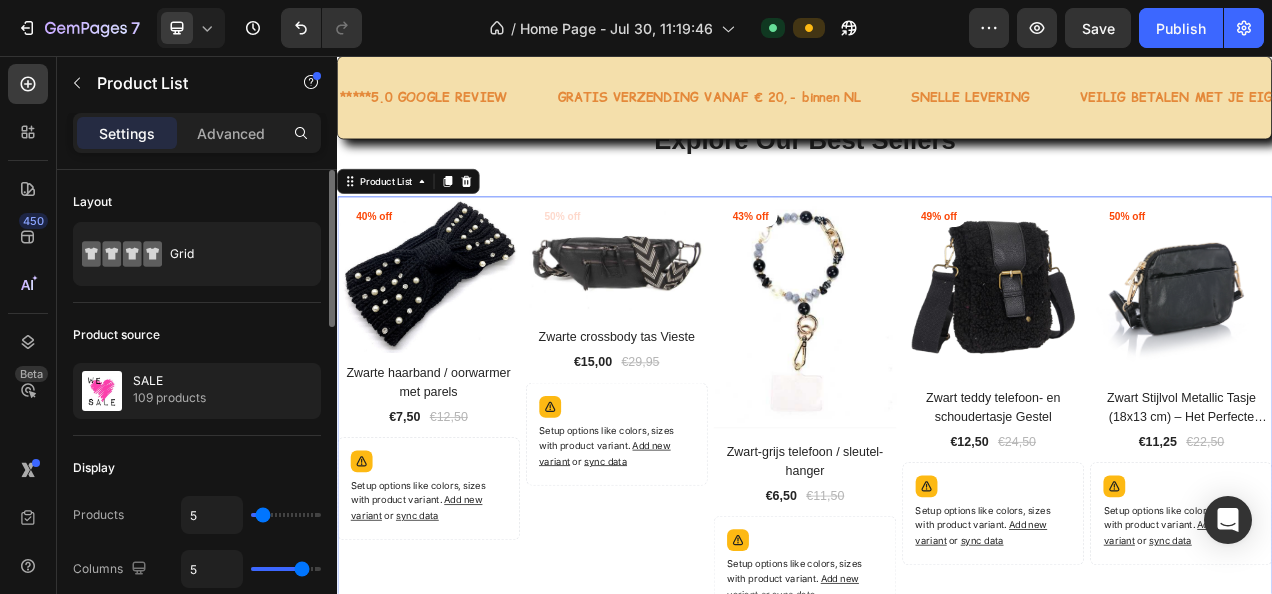 click on "Product source" at bounding box center [197, 335] 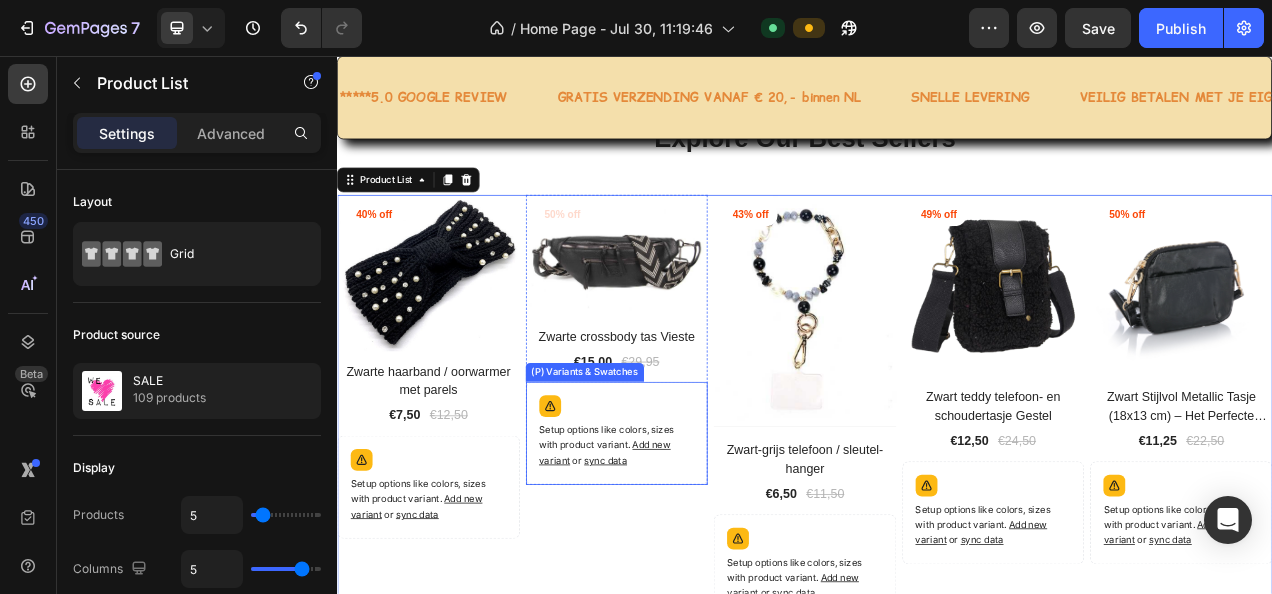 scroll, scrollTop: 8327, scrollLeft: 0, axis: vertical 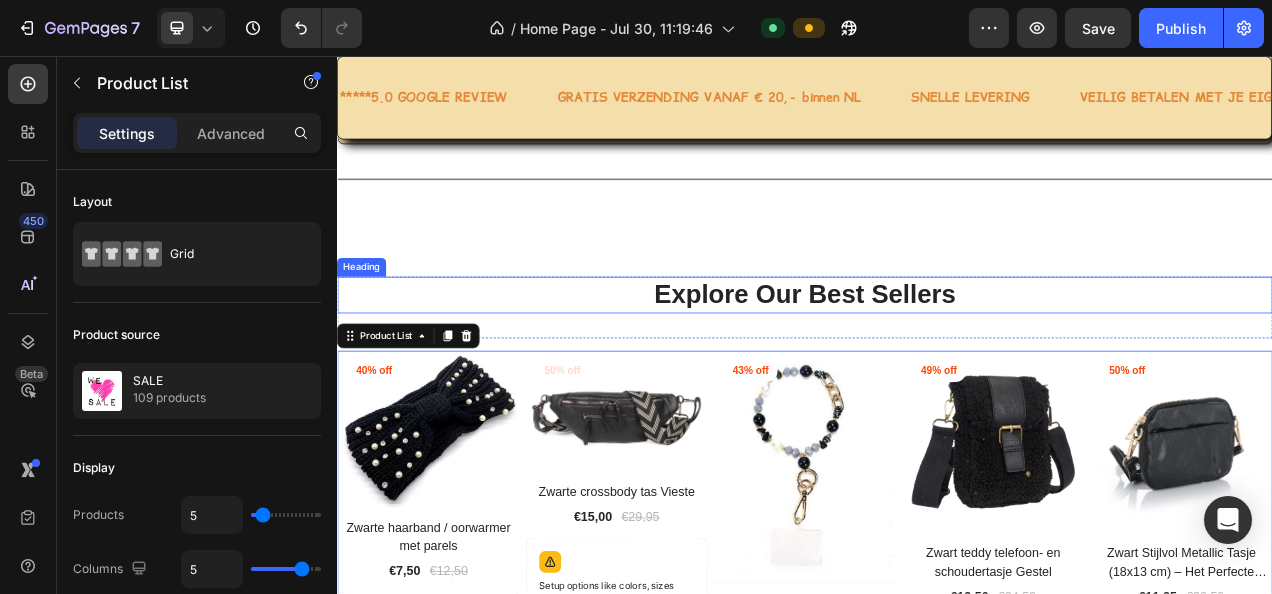 click on "Explore Our Best Sellers" at bounding box center (937, 362) 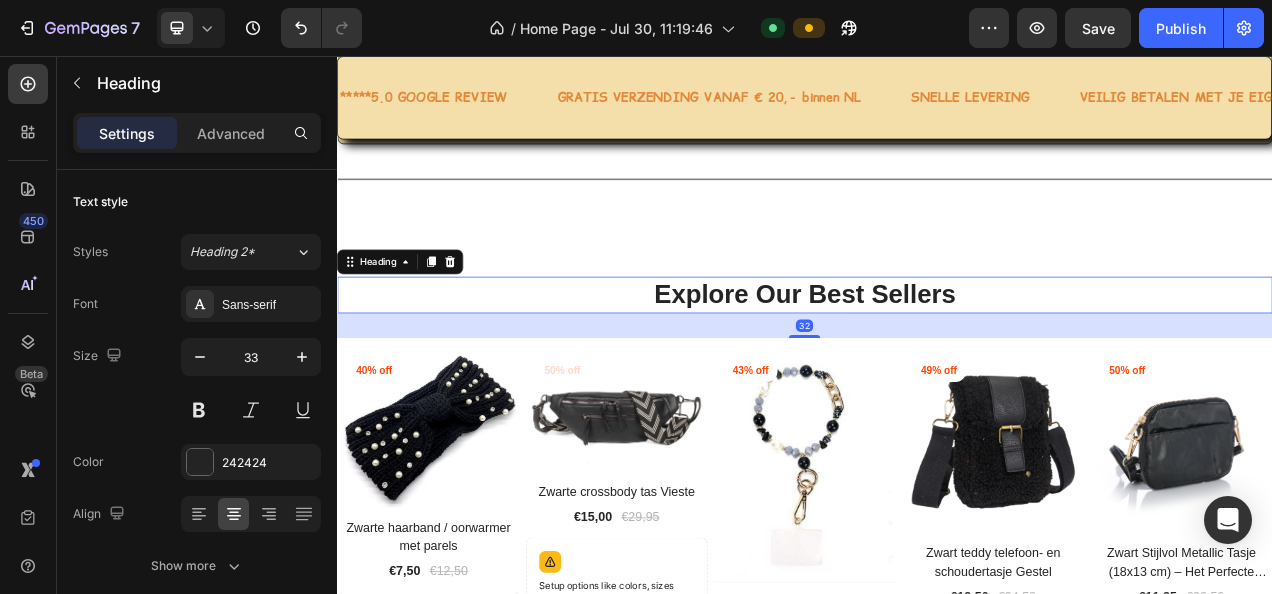 click on "Explore Our Best Sellers" at bounding box center (937, 362) 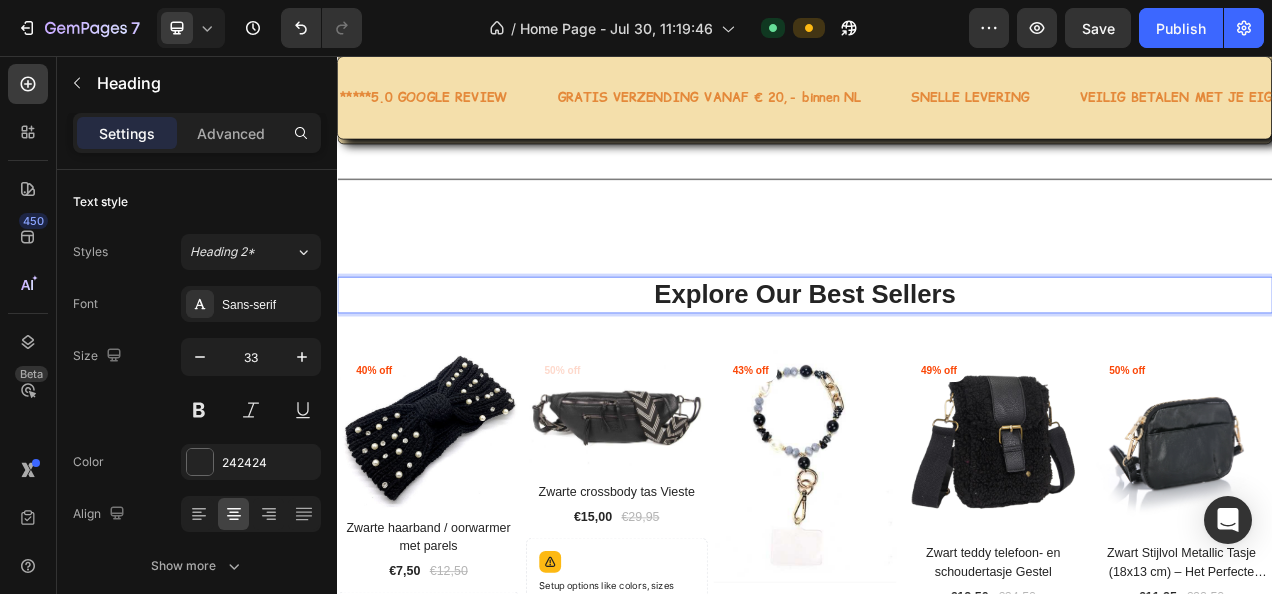 click on "Explore Our Best Sellers" at bounding box center [937, 362] 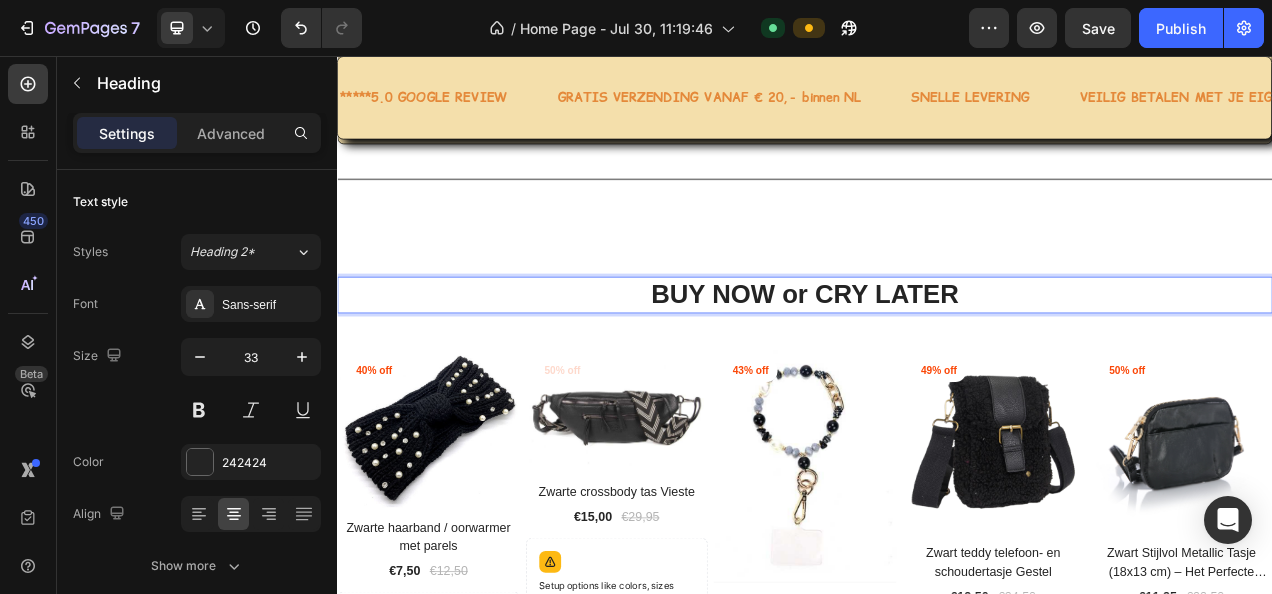 click on "BUY NOW or CRY LATER" at bounding box center [937, 362] 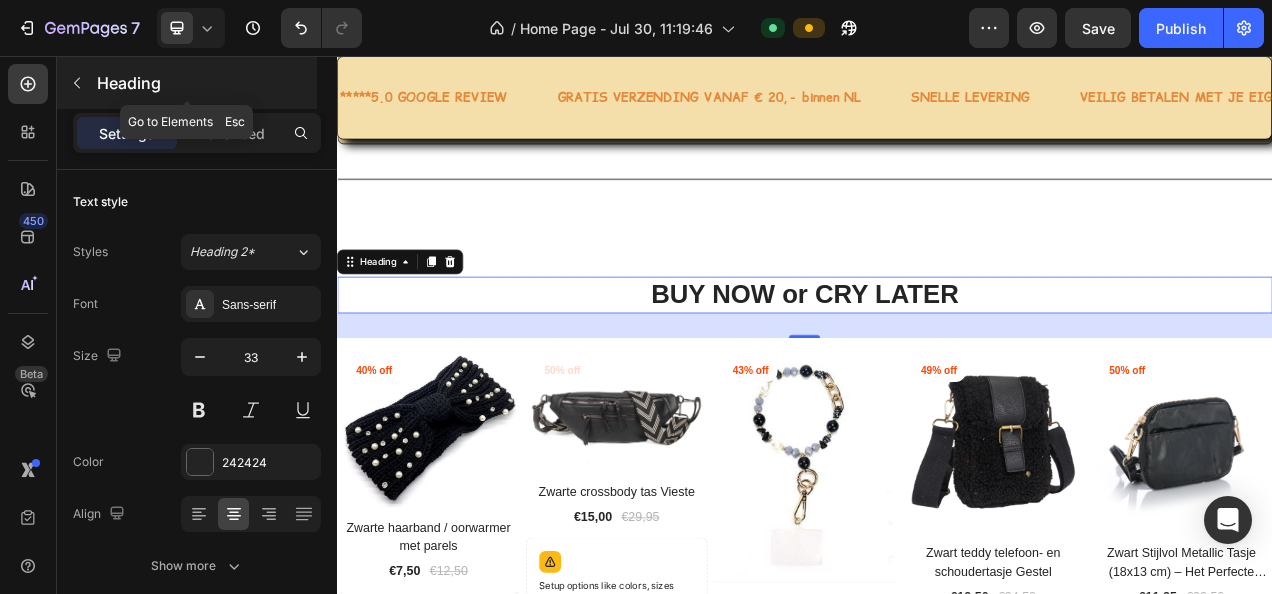 click 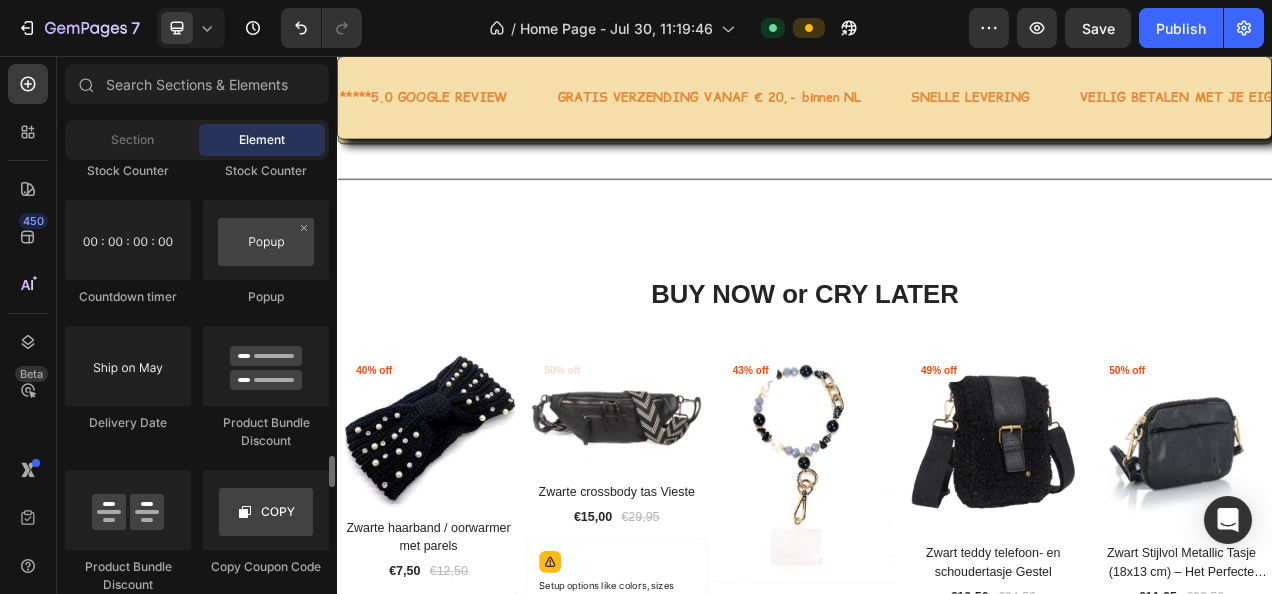 scroll, scrollTop: 4000, scrollLeft: 0, axis: vertical 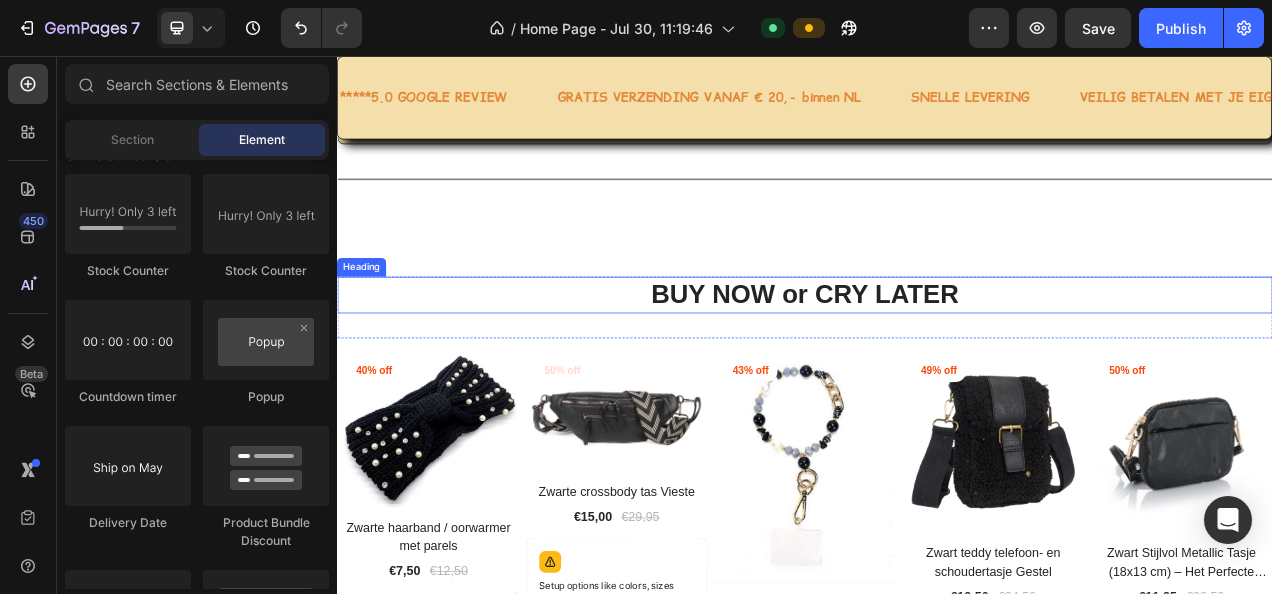 click on "BUY NOW or CRY LATER" at bounding box center (937, 362) 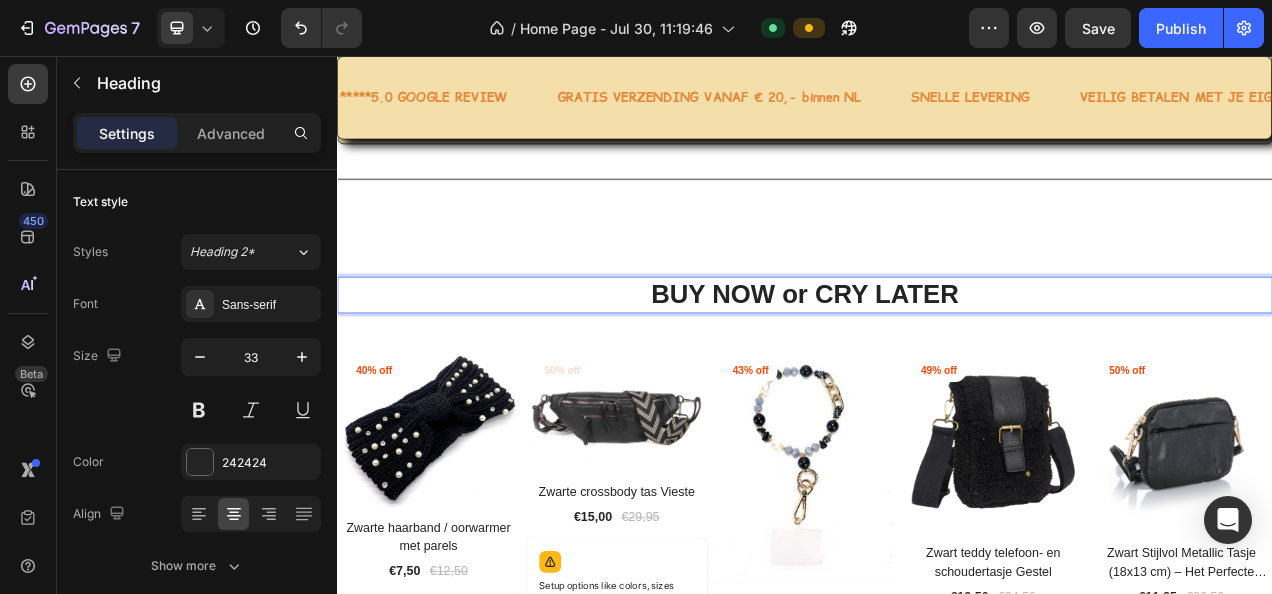 type 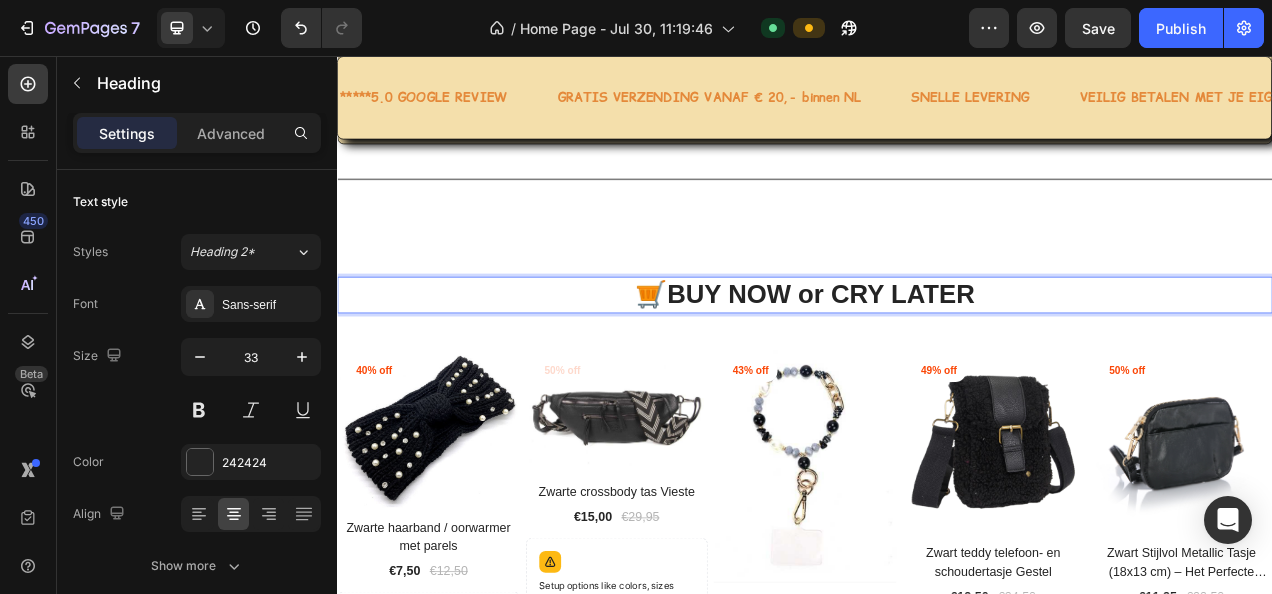 click on "🛒BUY NOW or CRY LATER" at bounding box center [937, 362] 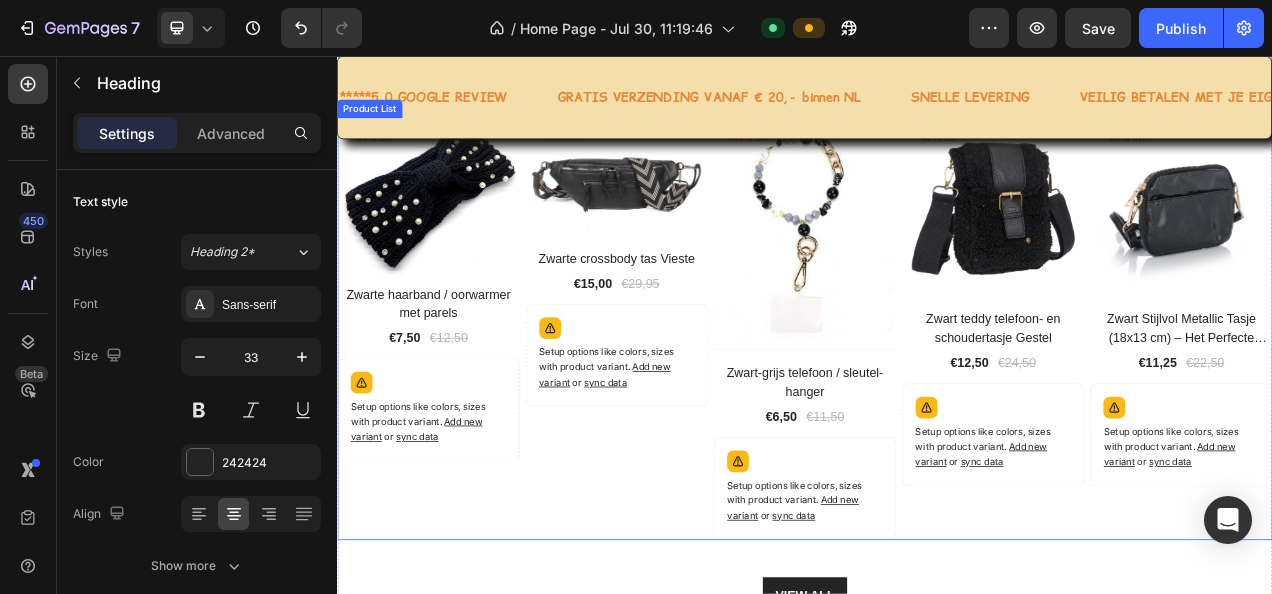 scroll, scrollTop: 8682, scrollLeft: 0, axis: vertical 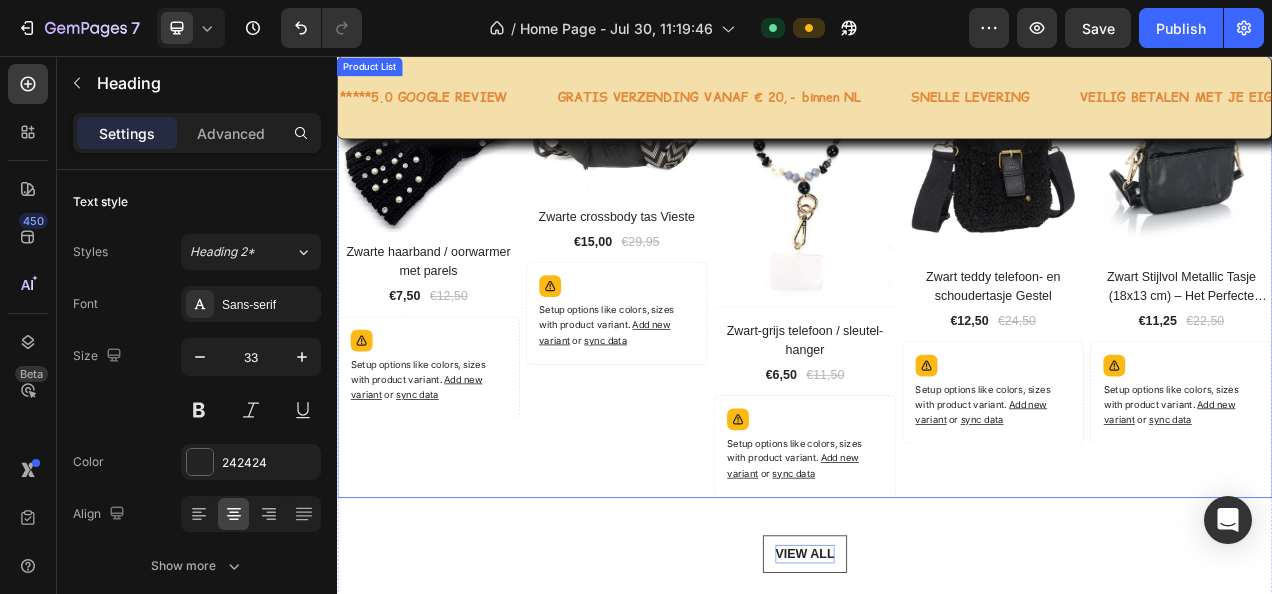 click on "VIEW ALL" at bounding box center (937, 695) 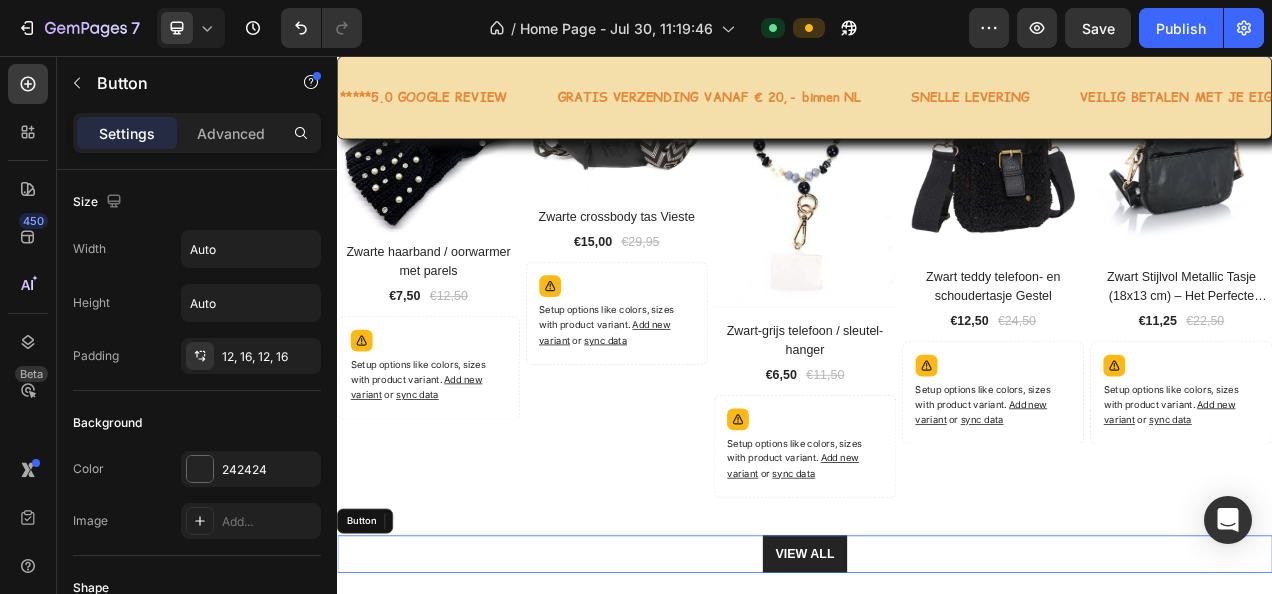 click on "BUY NOW or CRY LATER Heading Row (P) Images 40% off Product Badge Row Zwarte haarband / oorwarmer met parels (P) Title €7,50 (P) Price (P) Price €12,50 (P) Price (P) Price Row Setup options like colors, sizes with product variant. Add new variant or sync data (P) Variants & Swatches Row Product List (P) Images 50% off Product Badge Row Zwarte crossbody tas Vieste (P) Title €15,00 (P) Price (P) Price €29,95 (P) Price (P) Price Row Setup options like colors, sizes with product variant. Add new variant or sync data (P) Variants & Swatches Row Product List (P) Images 43% off Product Badge Row Zwart-grijs telefoon / sleutel-hanger (P) Title €6,50 (P) Price (P) Price €11,50 (P) Price (P) Price Row Setup options like colors, sizes with product variant. Add new variant or sync data (P) Variants & Swatches Row Product List (P) Images 49% off Product Badge Row Zwart teddy telefoon- en schoudertasje Gestel (P) Title €12,50 (P) Price (P) Price €24,50 (P) Price (P) Price" at bounding box center (937, 352) 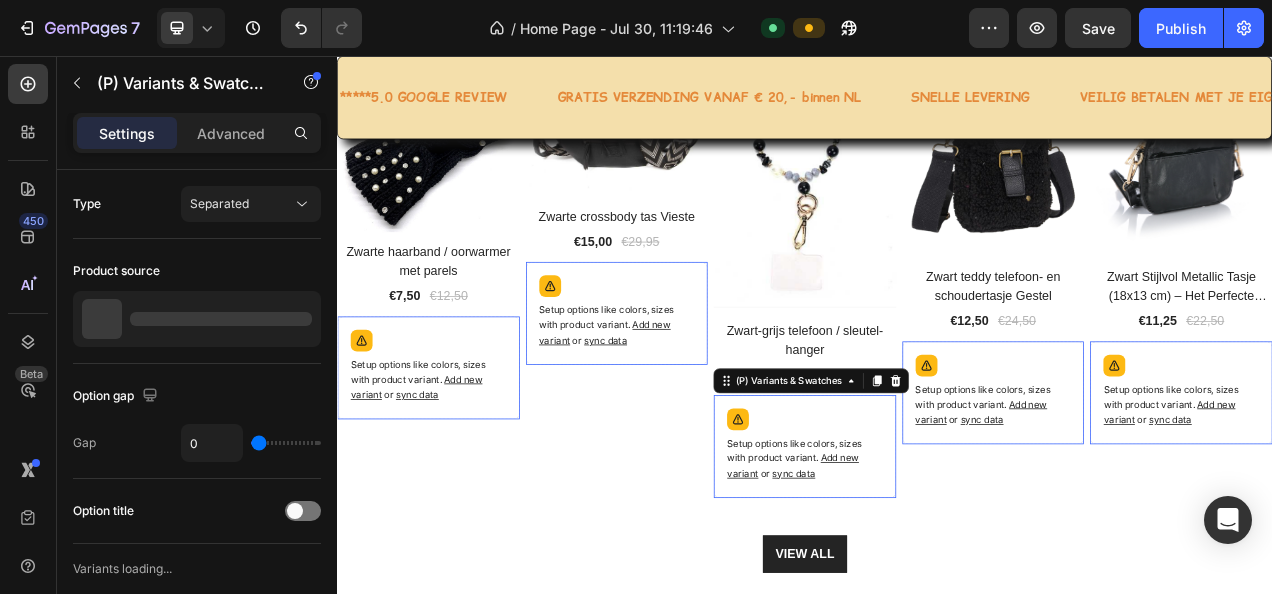 scroll, scrollTop: 8928, scrollLeft: 0, axis: vertical 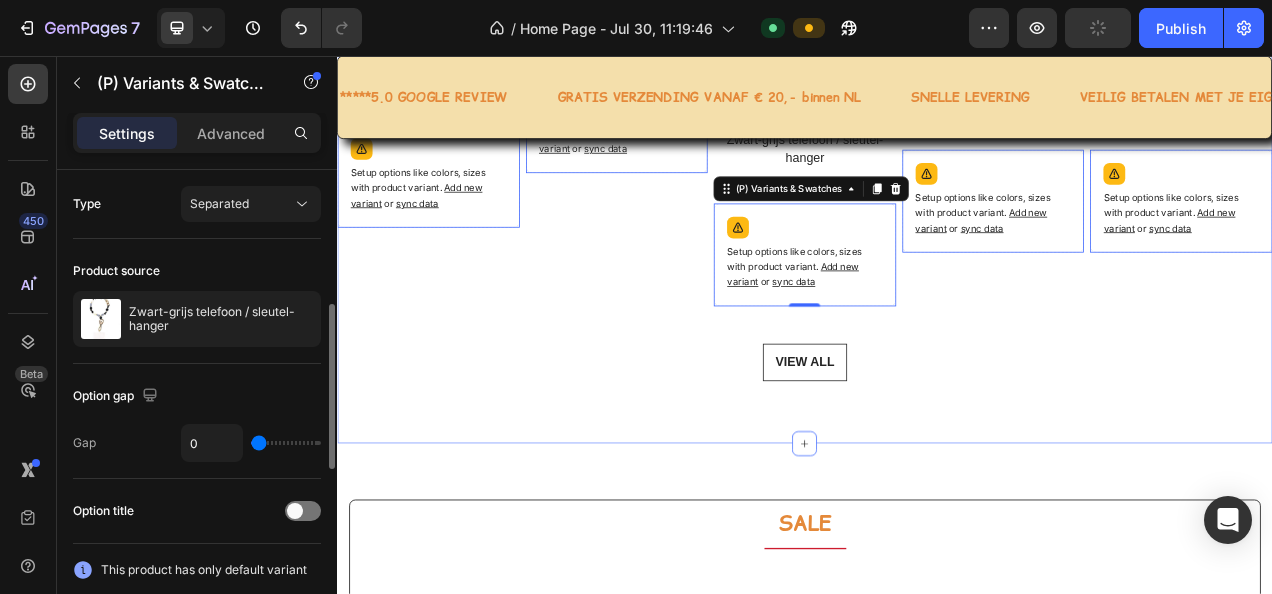 click on "VIEW ALL" at bounding box center [937, 449] 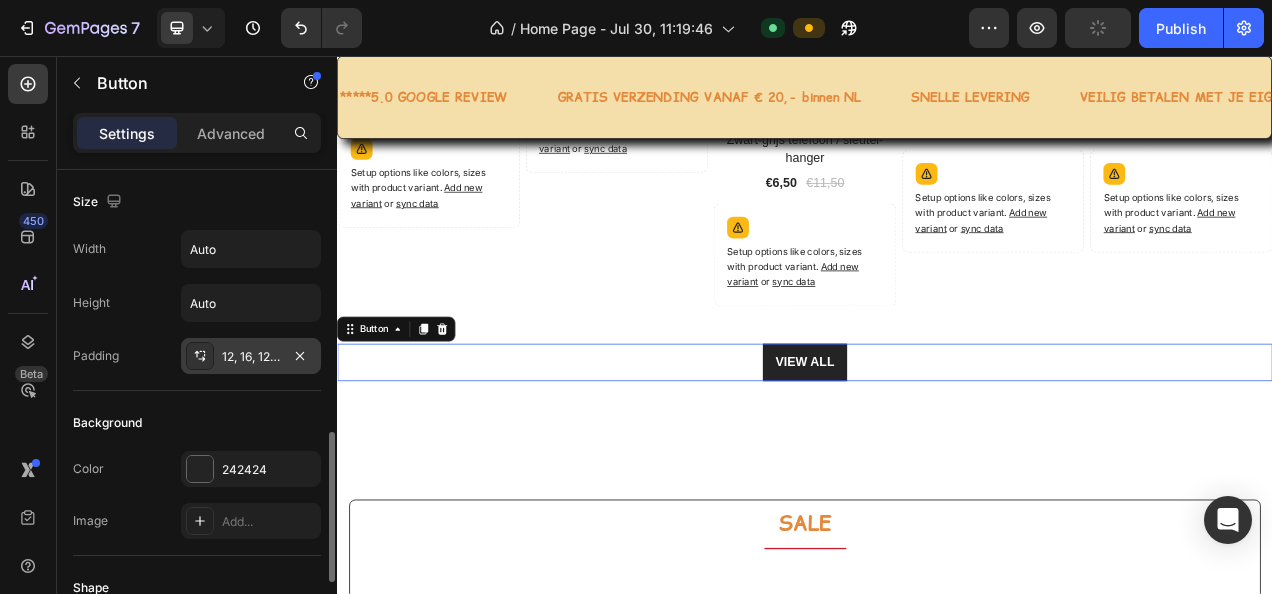 scroll, scrollTop: 0, scrollLeft: 0, axis: both 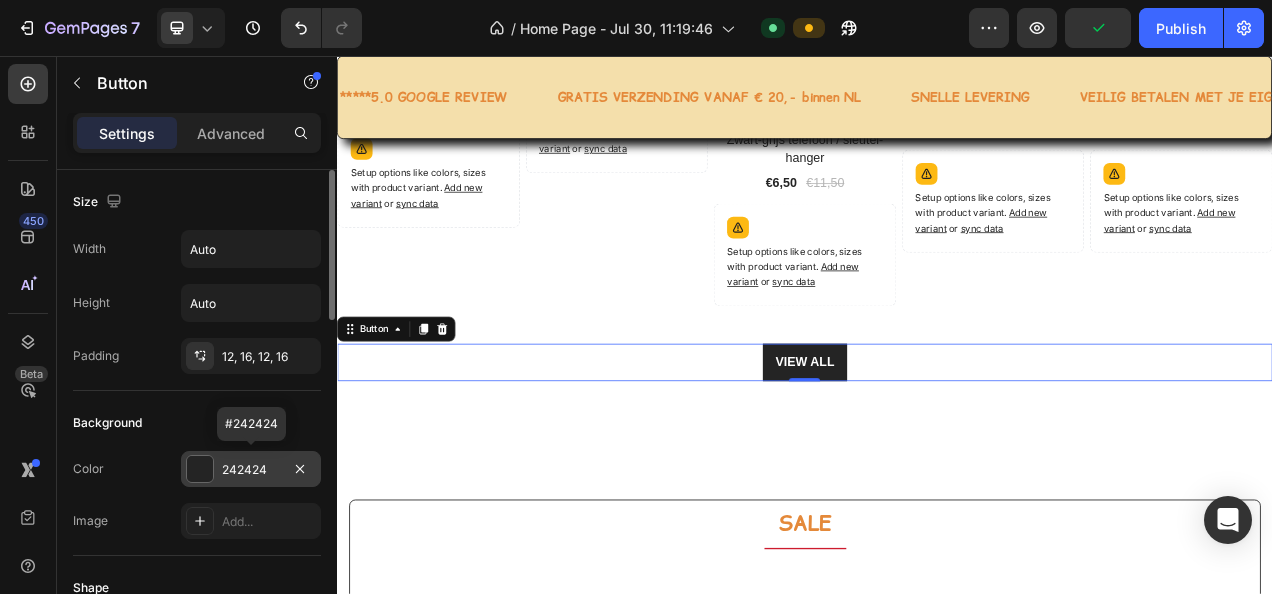 click on "242424" at bounding box center (251, 470) 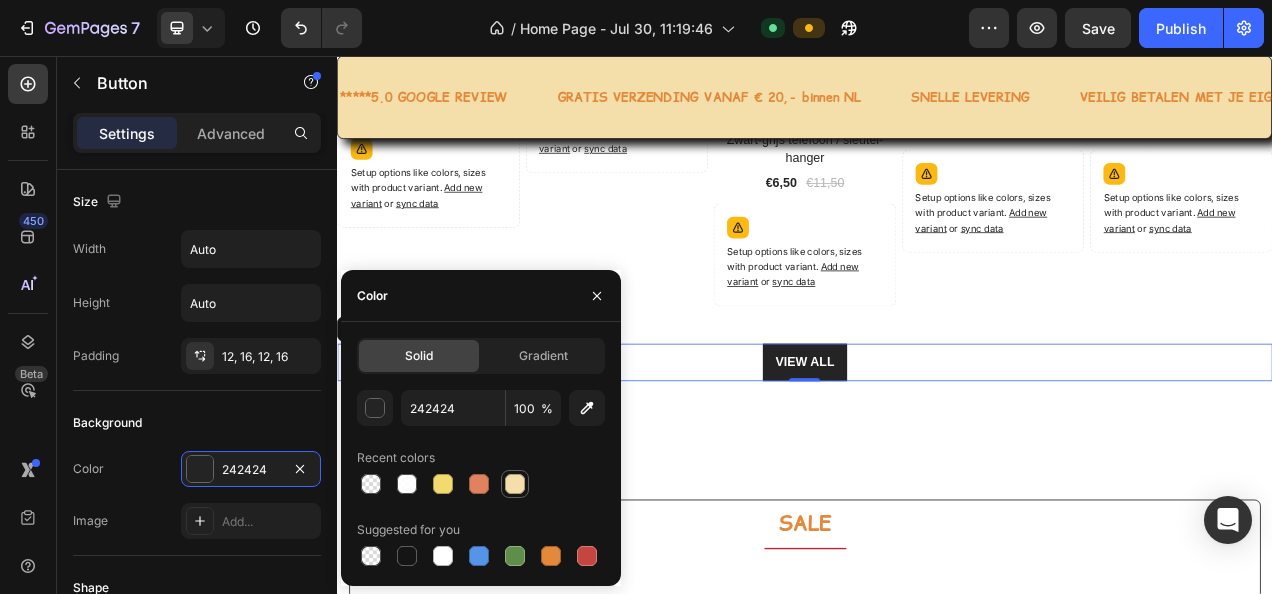 click at bounding box center (515, 484) 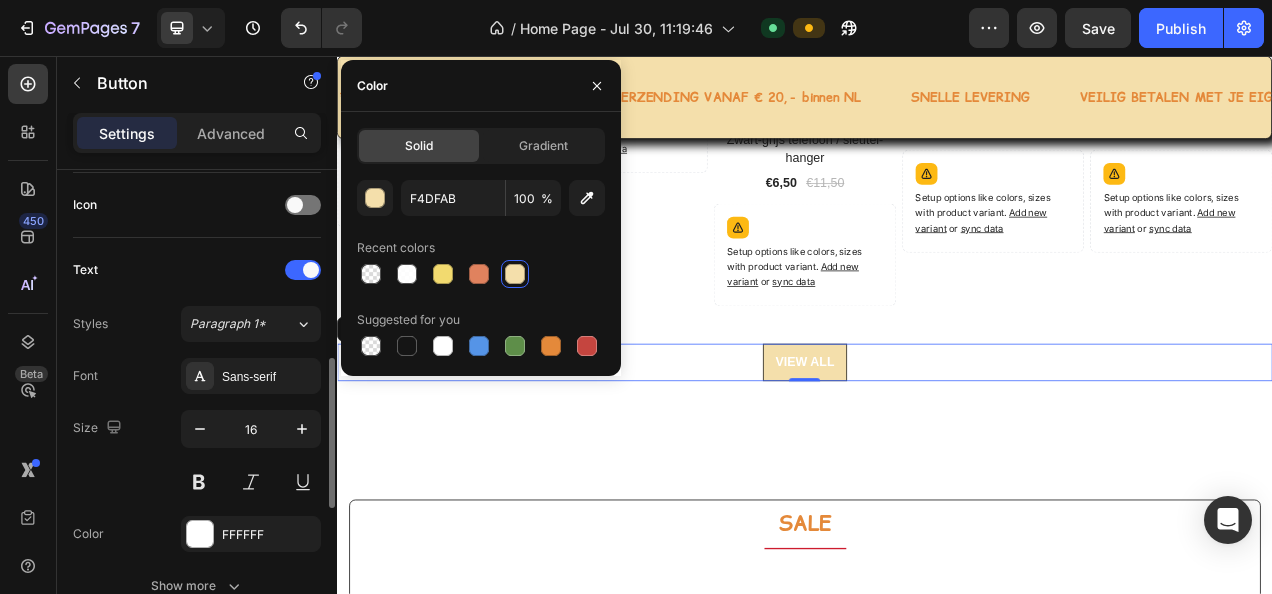 scroll, scrollTop: 700, scrollLeft: 0, axis: vertical 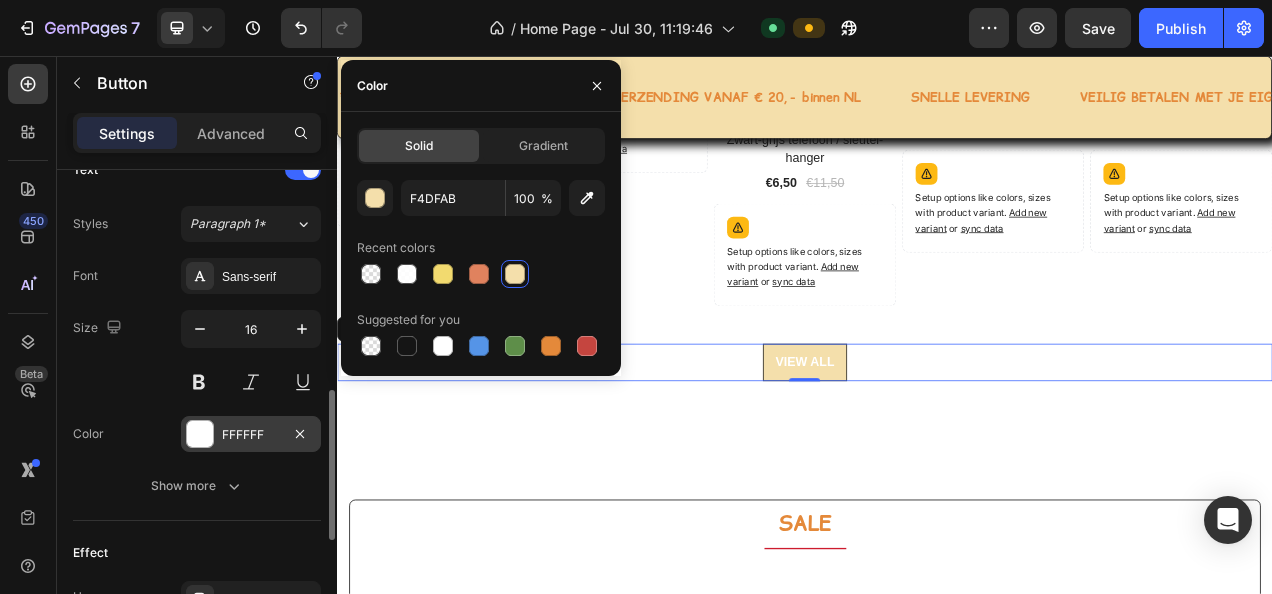 click on "FFFFFF" at bounding box center (251, 435) 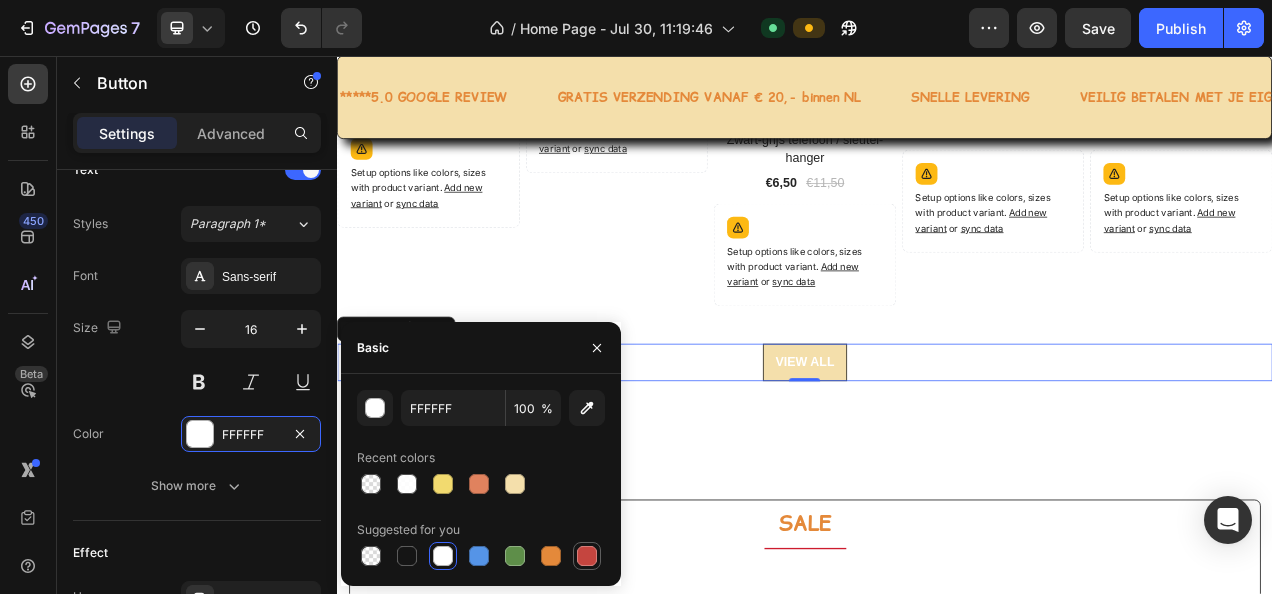 click at bounding box center (587, 556) 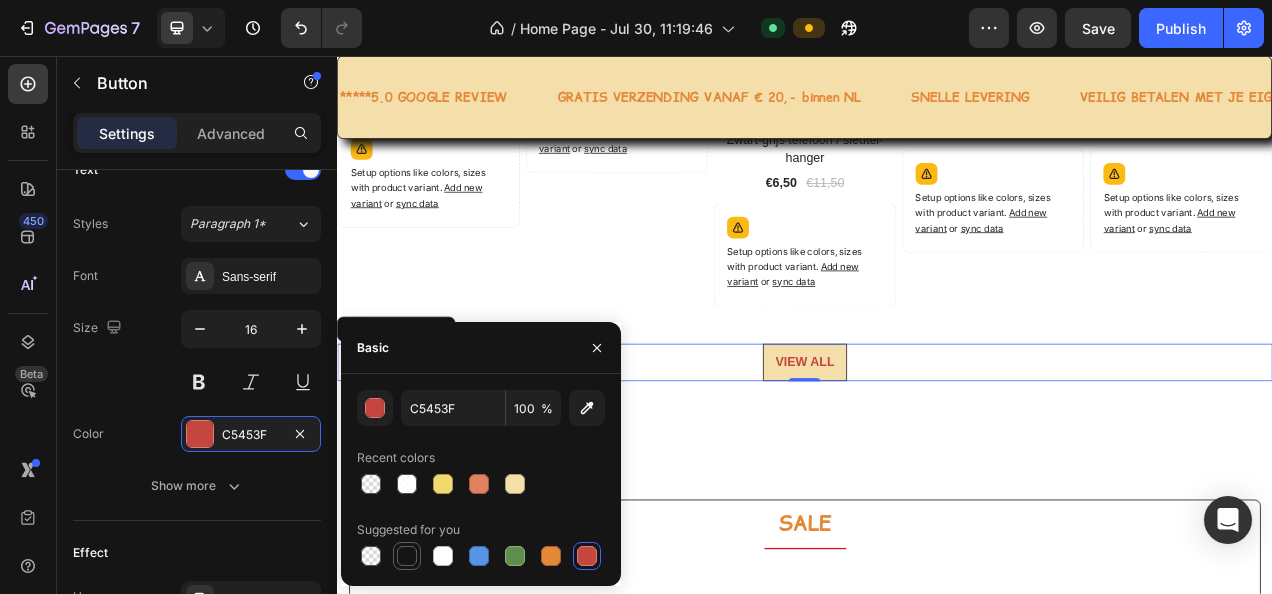 click at bounding box center (407, 556) 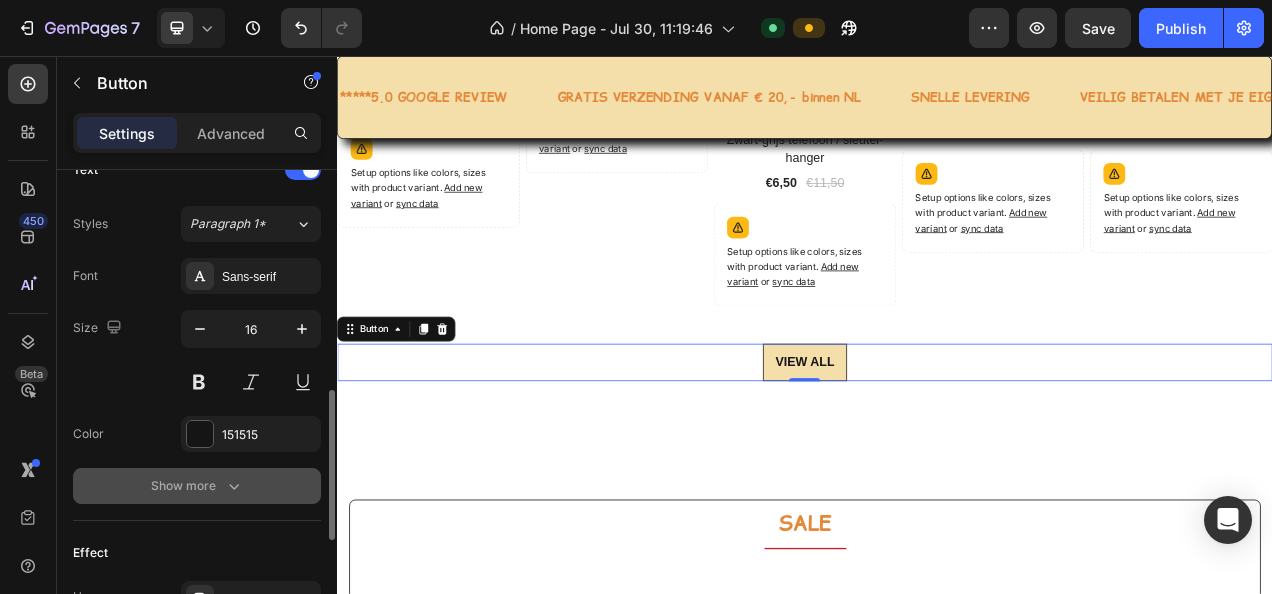 click 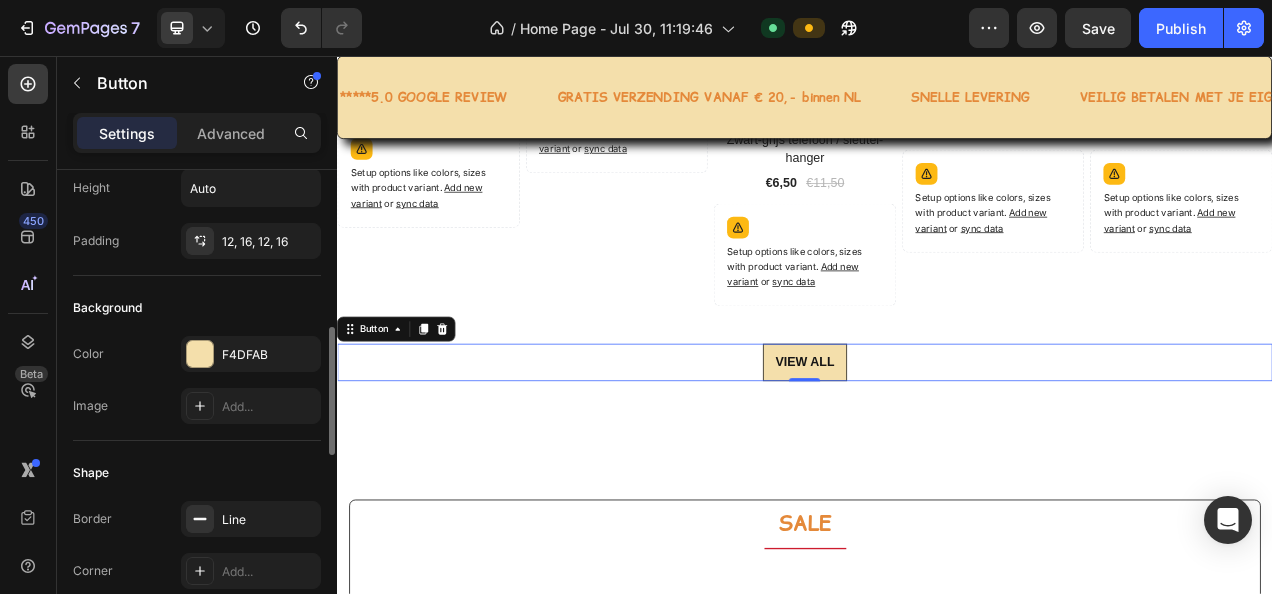 scroll, scrollTop: 215, scrollLeft: 0, axis: vertical 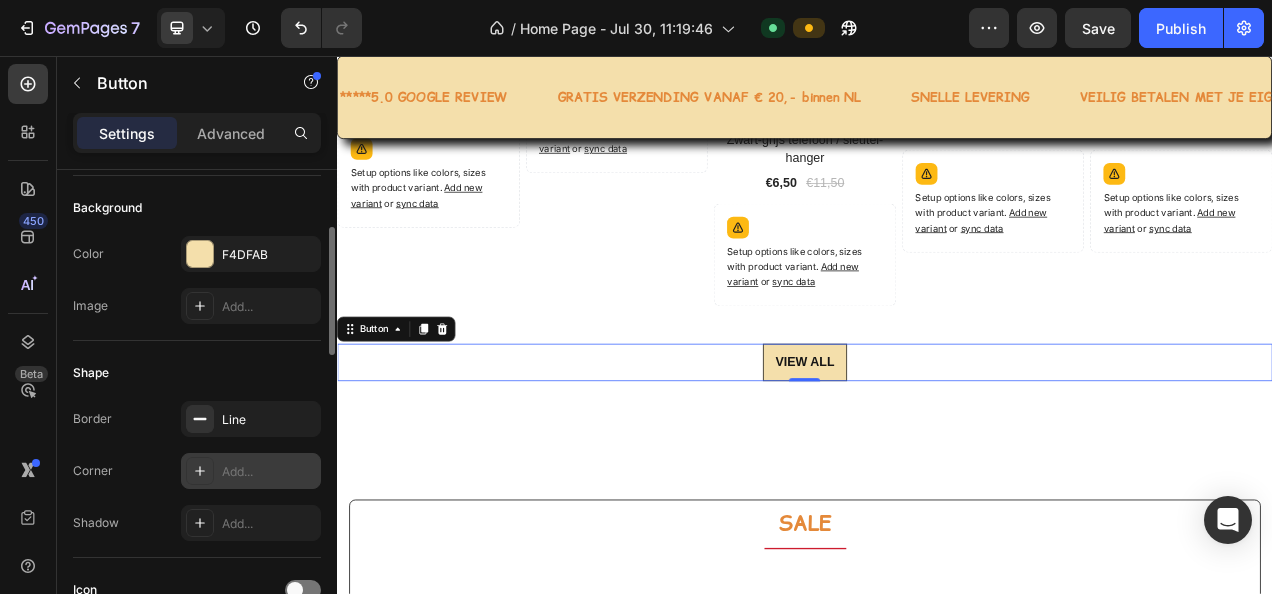 click on "Add..." at bounding box center [269, 472] 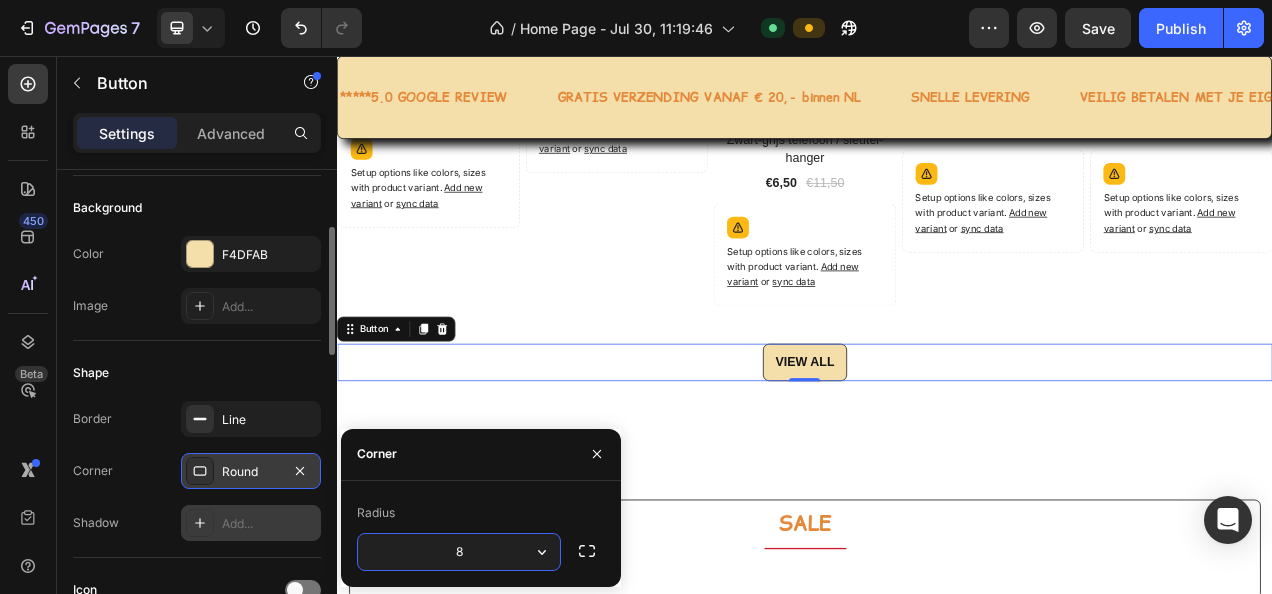 click on "Add..." at bounding box center (269, 524) 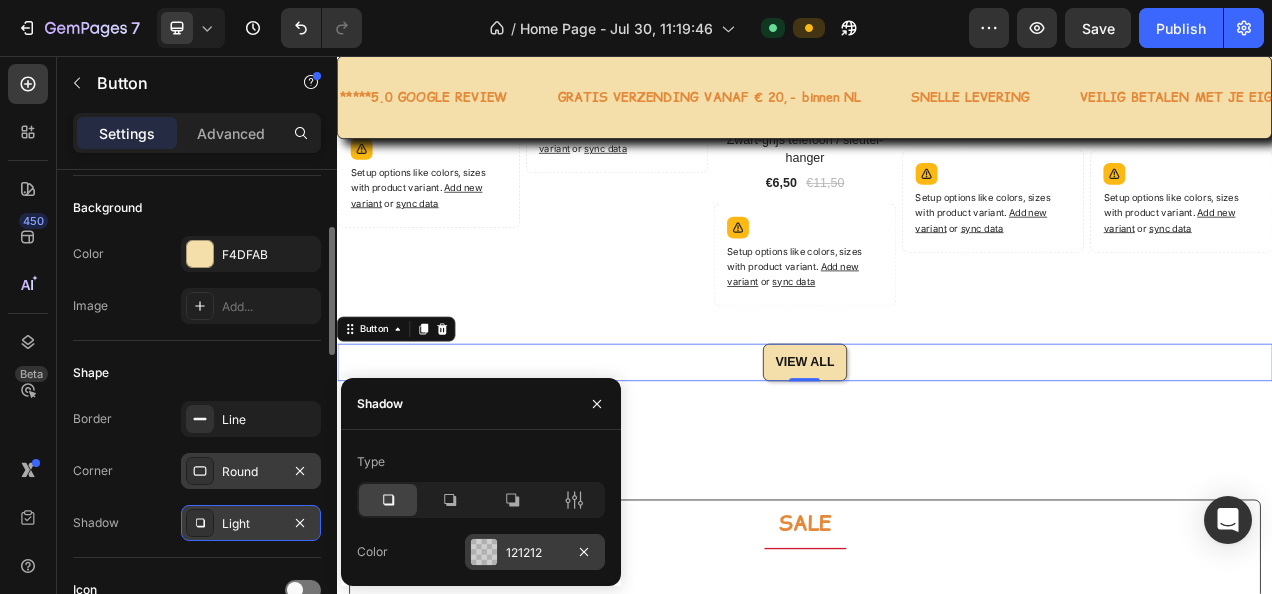 click on "121212" at bounding box center [535, 553] 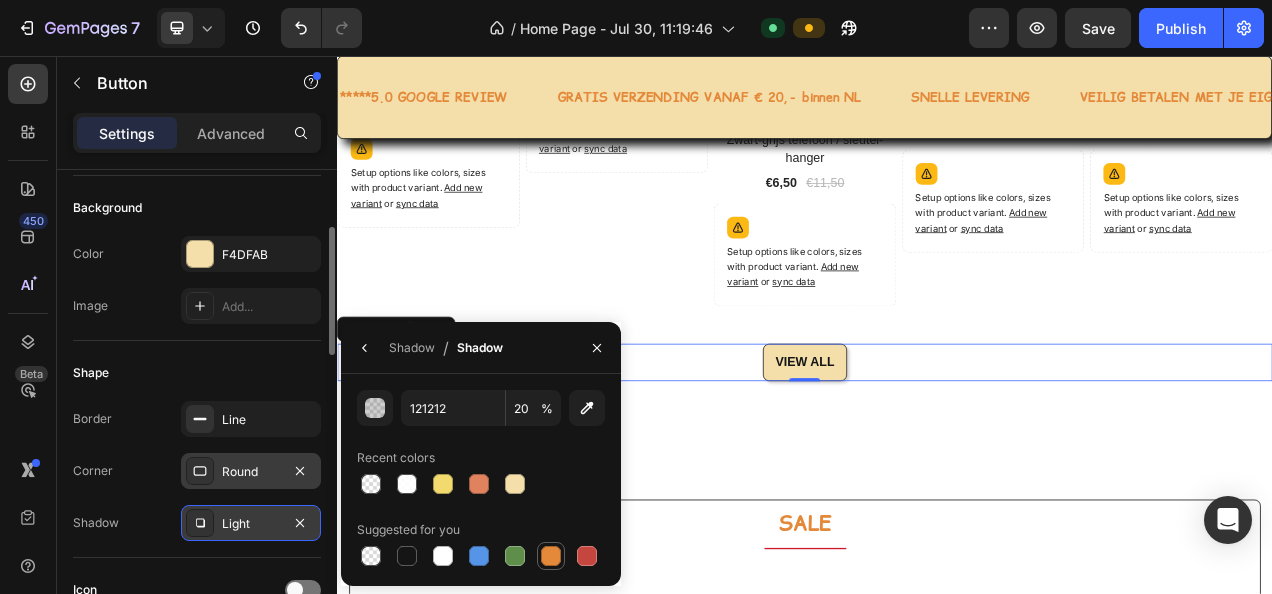 click at bounding box center [551, 556] 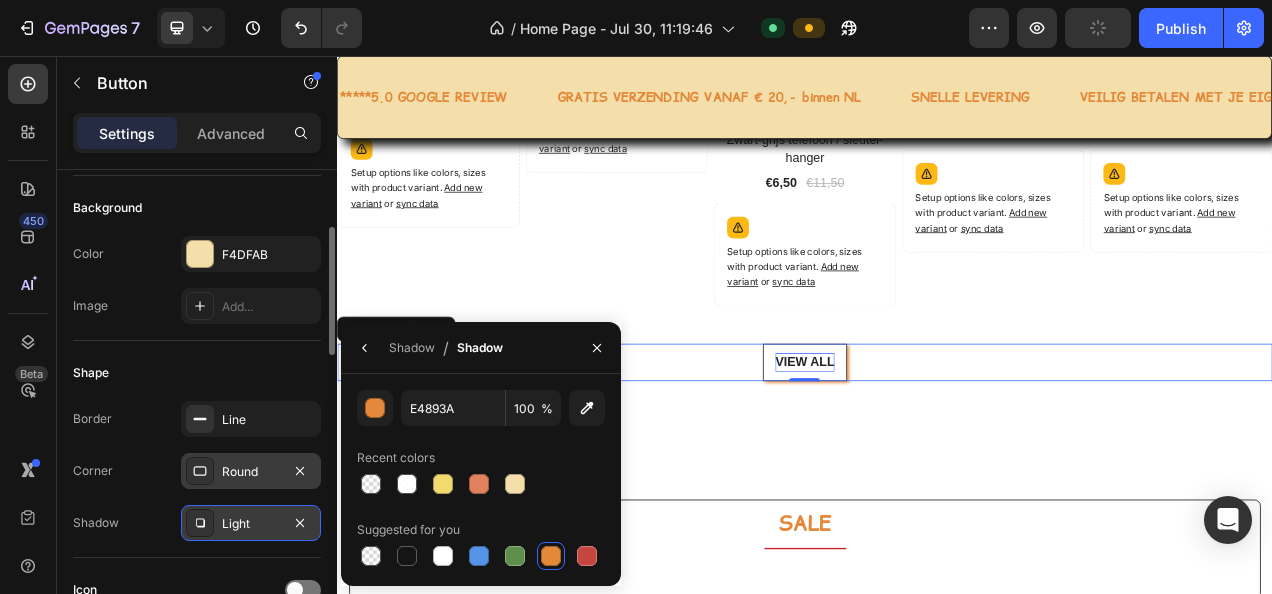 click on "VIEW ALL" at bounding box center (937, 449) 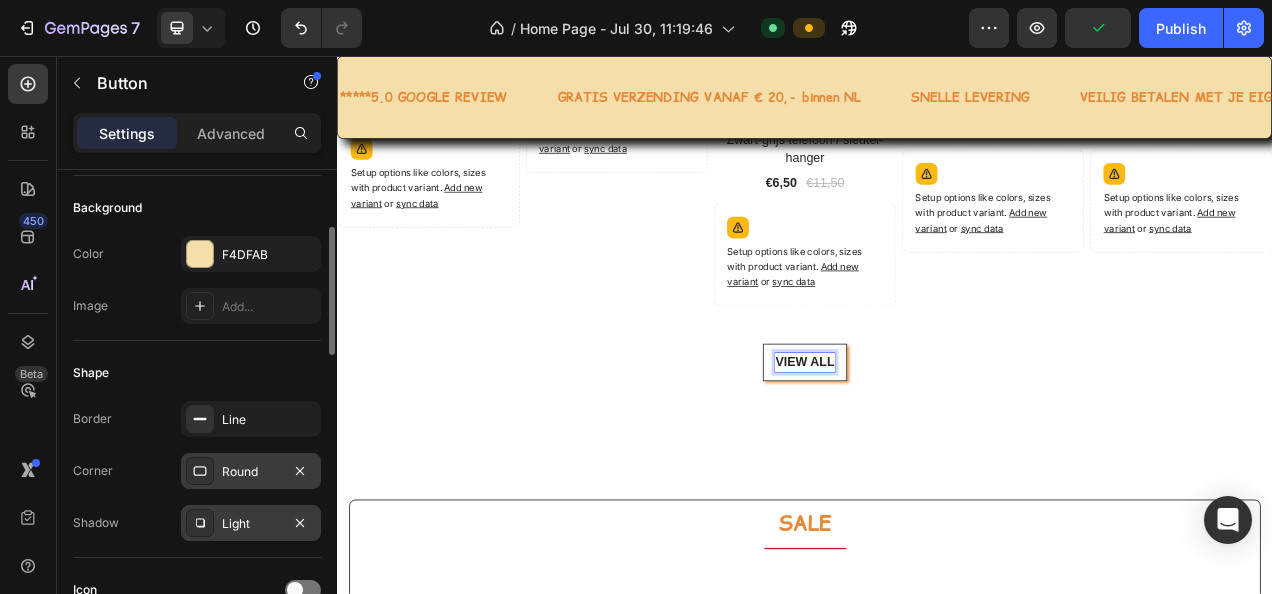 click on "VIEW ALL" at bounding box center [937, 449] 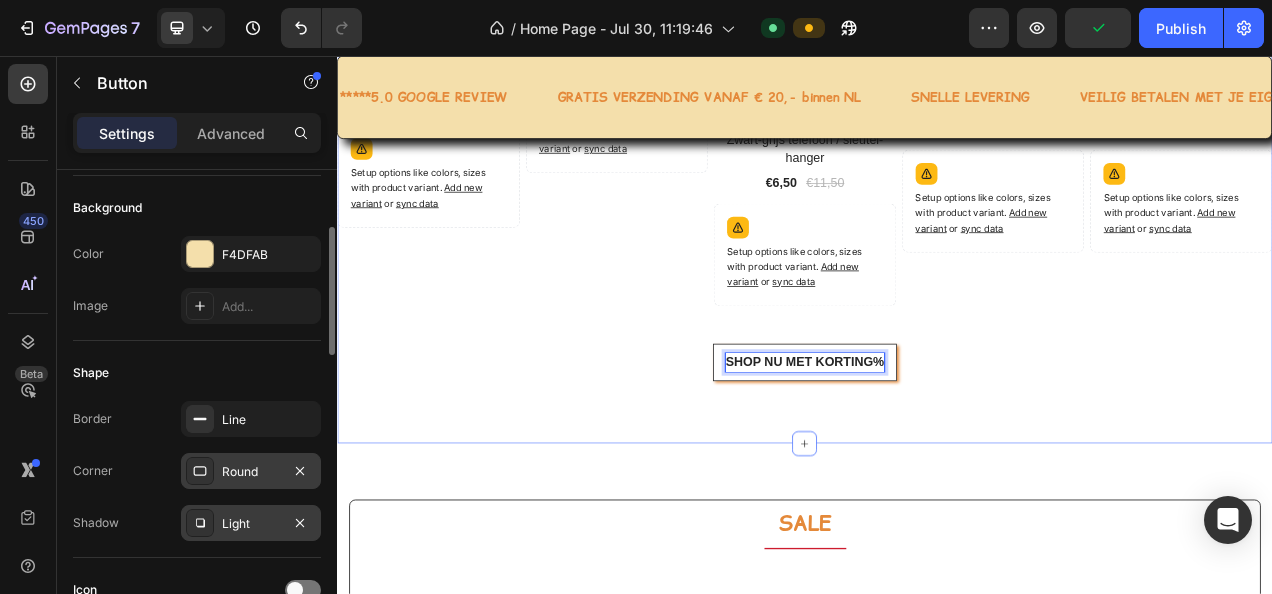 click on "Images 40% off Product Badge Row Zwarte haarband / oorwarmer met parels (P) Title €7,50 (P) Price (P) Price €12,50 (P) Price (P) Price Row Setup options like colors, sizes with product variant. Add new variant or sync data (P) Variants & Swatches Row Product List (P) Images 50% off Product Badge Row Zwarte crossbody tas Vieste (P) Title €15,00 (P) Price (P) Price €29,95 (P) Price (P) Price Row Setup options like colors, sizes with product variant. Add new variant or sync data (P) Variants & Swatches Row Product List (P) Images 43% off Product Badge Row Zwart-grijs telefoon / sleutel-hanger (P) Title €6,50 (P) Price (P) Price €11,50 (P) Price (P) Price Row Setup options like colors, sizes with product variant. Add new variant or sync data (P) Variants & Swatches Row Product List (P) Images 49% off Product Badge Row Zwart teddy telefoon- en schoudertasje Gestel (P) Title €12,50 (P) Price (P) Price €24,50 (P) Price (P) Price" at bounding box center [937, 106] 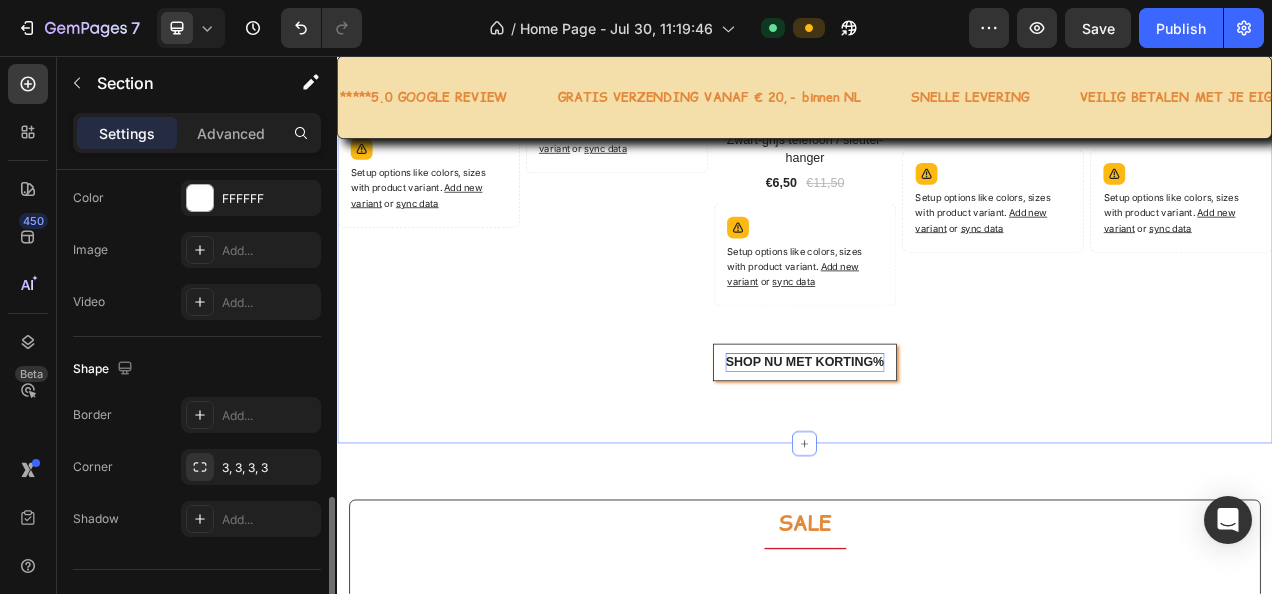 scroll, scrollTop: 736, scrollLeft: 0, axis: vertical 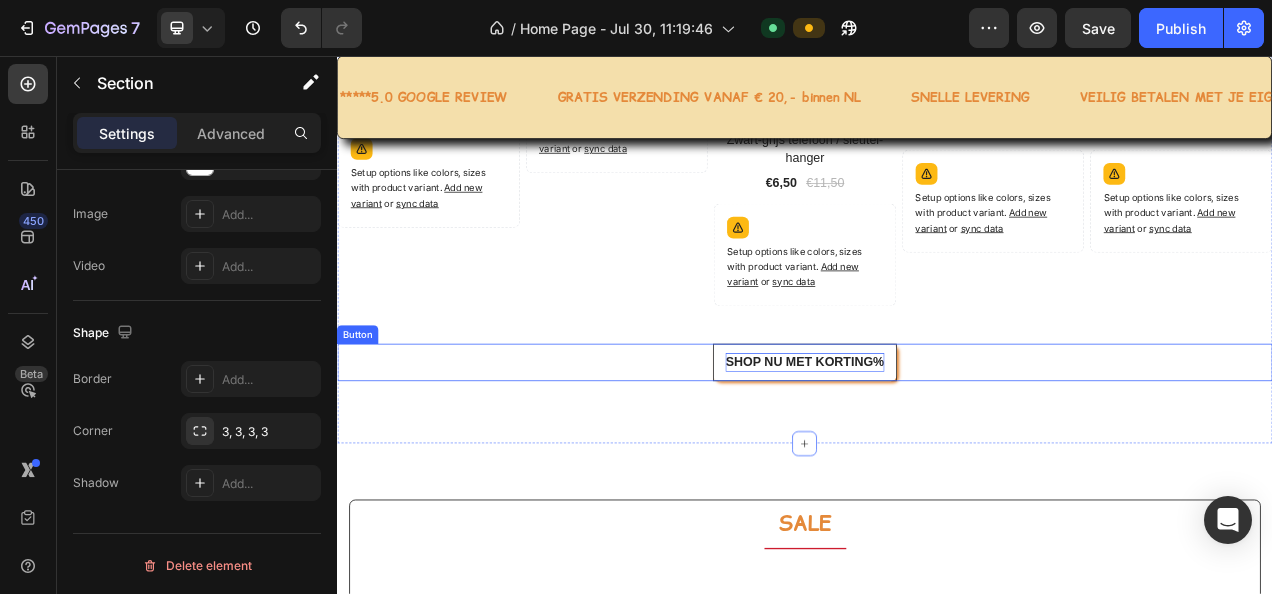 click on "SHOP NU MET KORTING%" at bounding box center [936, 449] 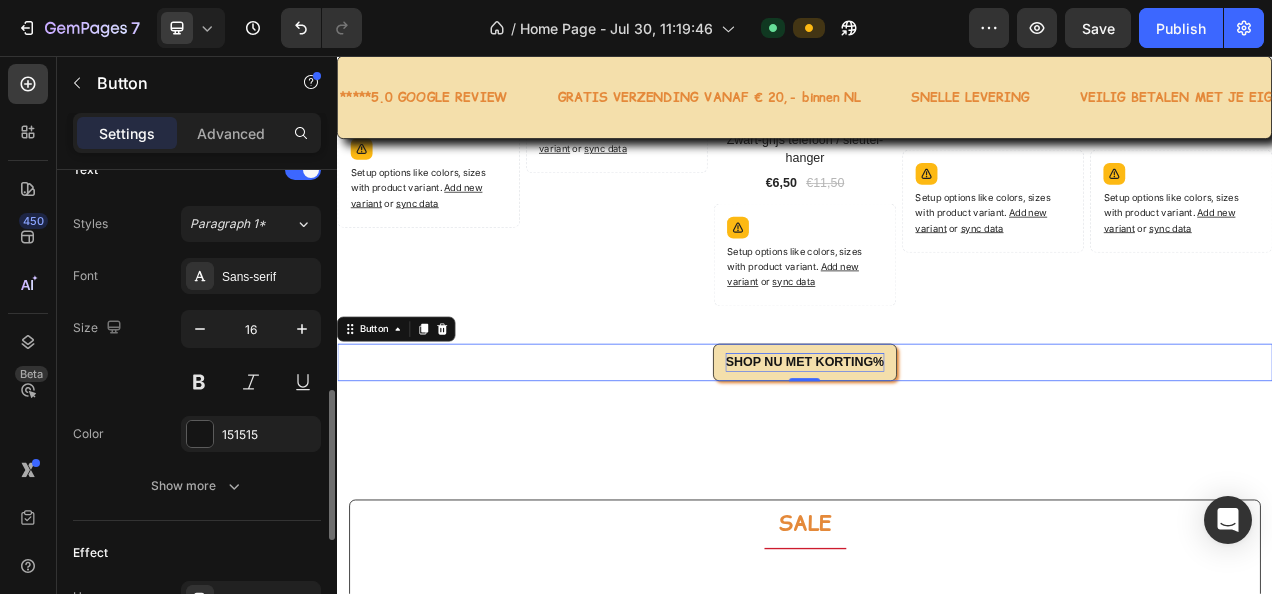 scroll, scrollTop: 800, scrollLeft: 0, axis: vertical 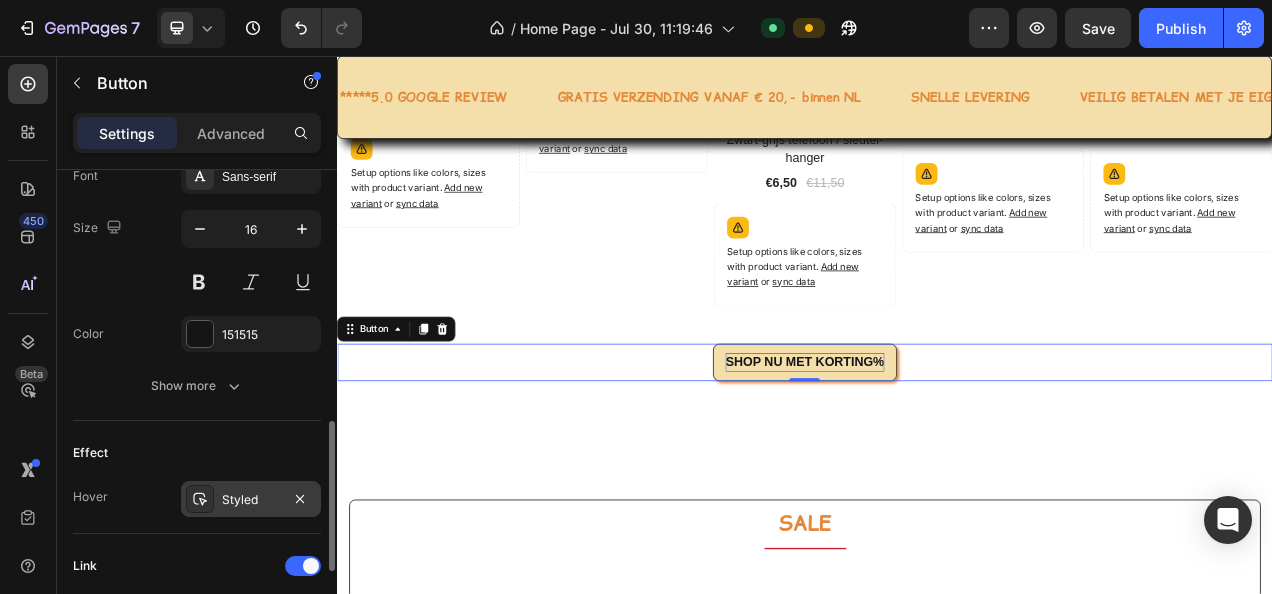 click on "Styled" at bounding box center [251, 500] 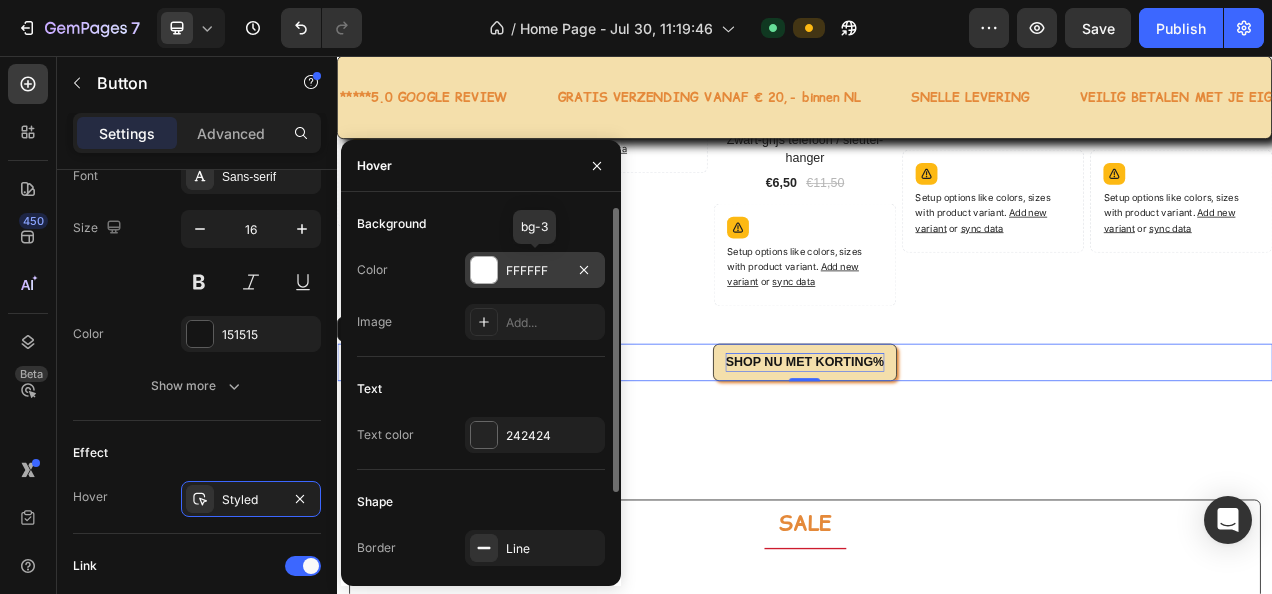 click on "FFFFFF" at bounding box center [535, 271] 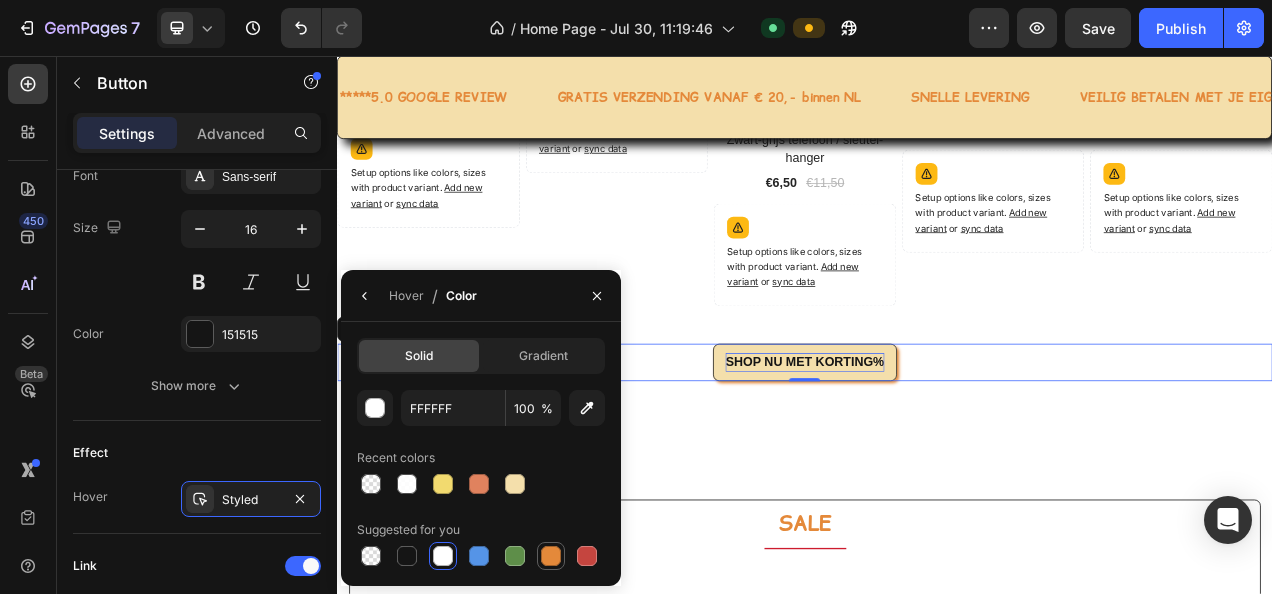 click at bounding box center [551, 556] 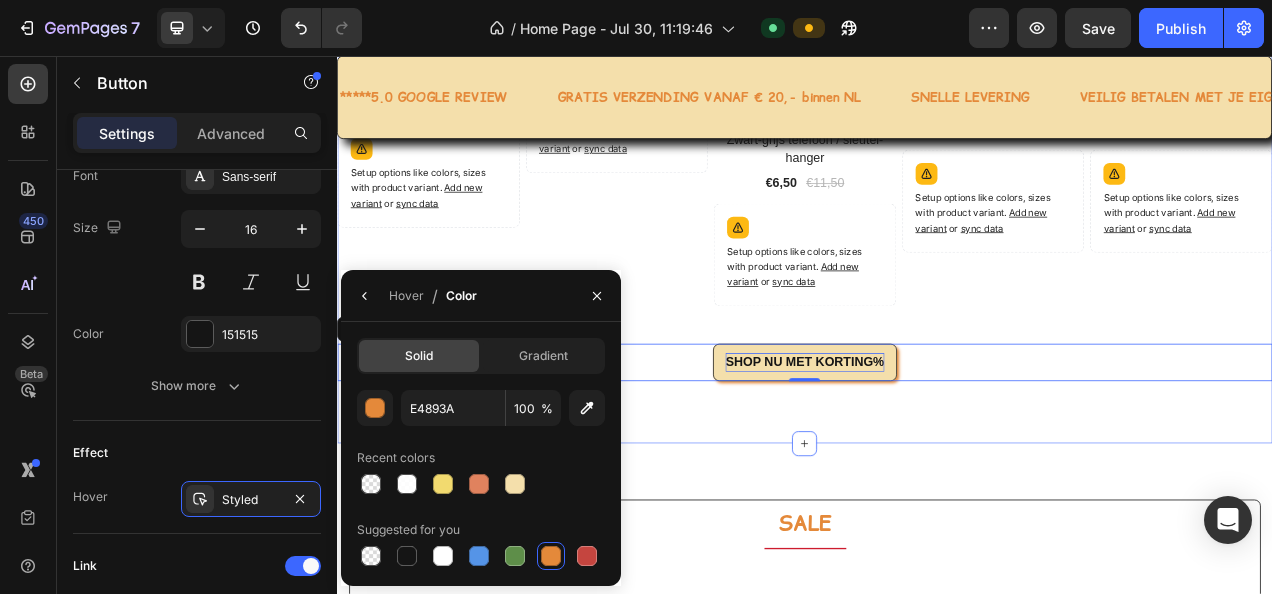 click on "Images 40% off Product Badge Row Zwarte haarband / oorwarmer met parels (P) Title €7,50 (P) Price (P) Price €12,50 (P) Price (P) Price Row Setup options like colors, sizes with product variant. Add new variant or sync data (P) Variants & Swatches Row Product List (P) Images 50% off Product Badge Row Zwarte crossbody tas Vieste (P) Title €15,00 (P) Price (P) Price €29,95 (P) Price (P) Price Row Setup options like colors, sizes with product variant. Add new variant or sync data (P) Variants & Swatches Row Product List (P) Images 43% off Product Badge Row Zwart-grijs telefoon / sleutel-hanger (P) Title €6,50 (P) Price (P) Price €11,50 (P) Price (P) Price Row Setup options like colors, sizes with product variant. Add new variant or sync data (P) Variants & Swatches Row Product List (P) Images 49% off Product Badge Row Zwart teddy telefoon- en schoudertasje Gestel (P) Title €12,50 (P) Price (P) Price €24,50 (P) Price (P) Price" at bounding box center [937, 106] 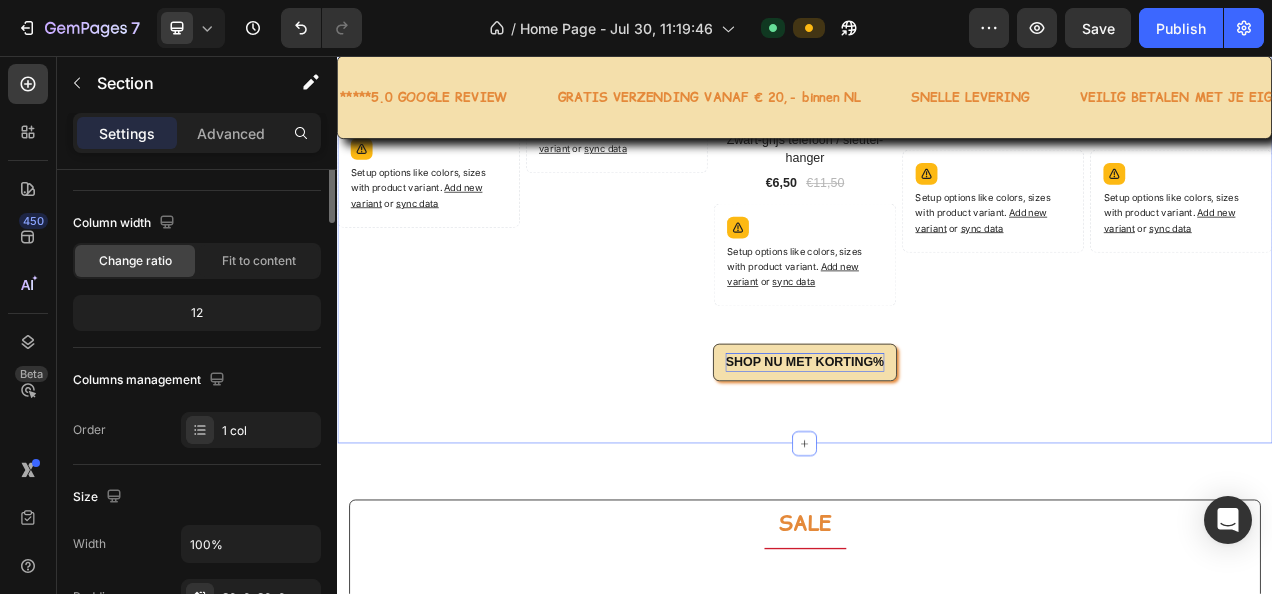 scroll, scrollTop: 0, scrollLeft: 0, axis: both 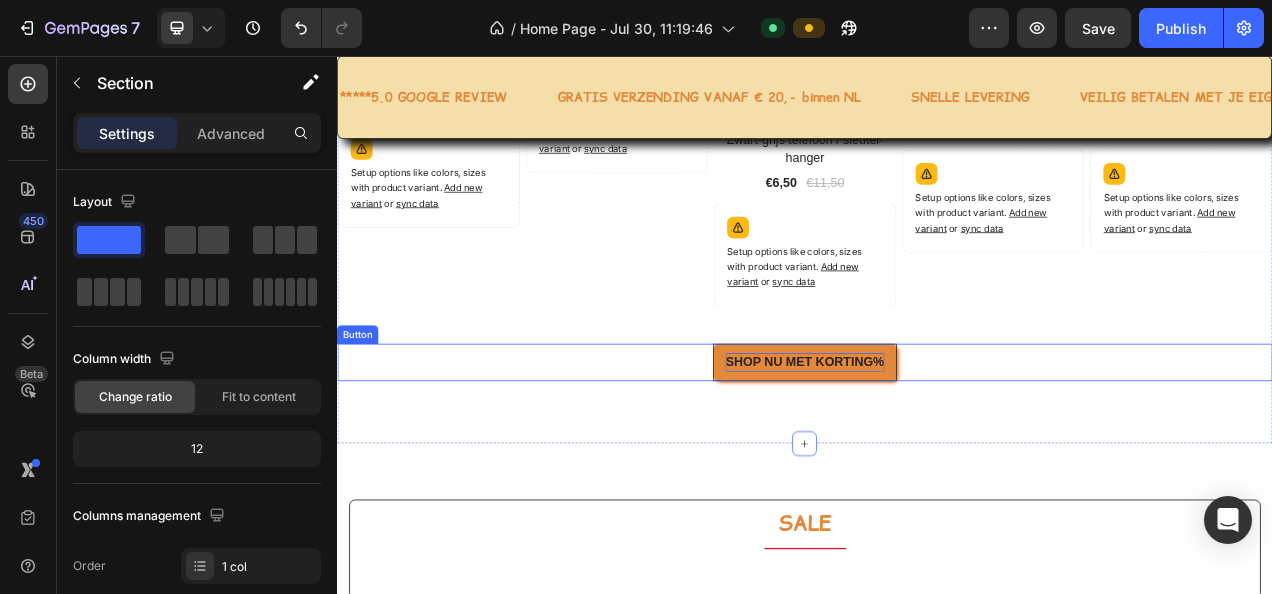 click on "SHOP NU MET KORTING%" at bounding box center (936, 449) 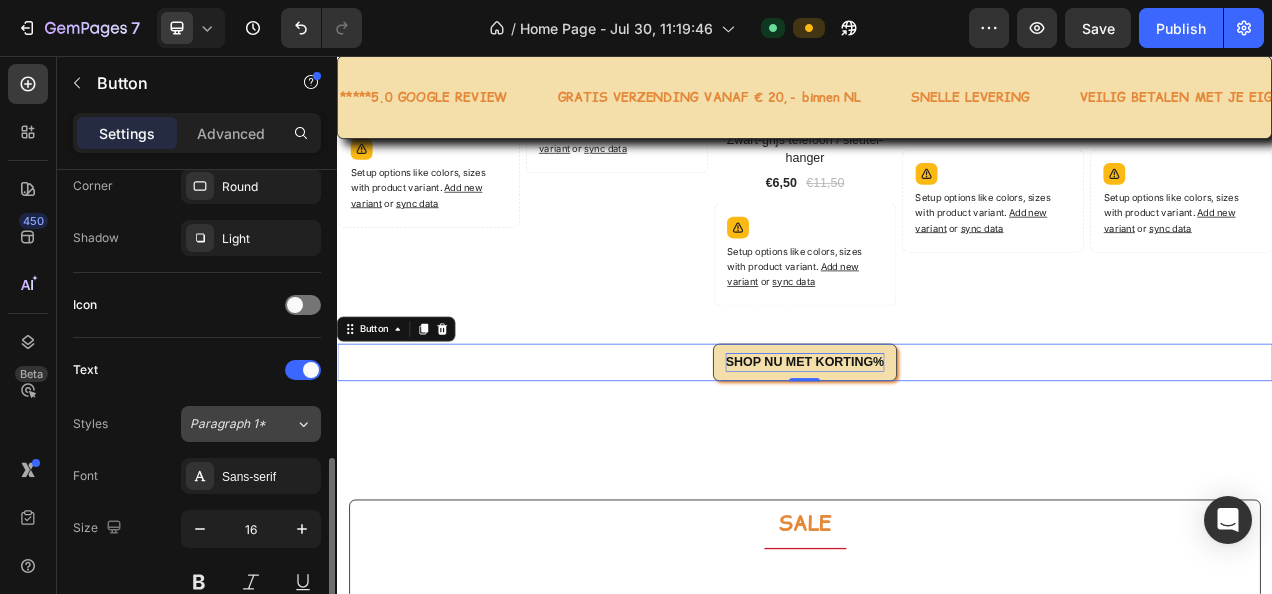 scroll, scrollTop: 700, scrollLeft: 0, axis: vertical 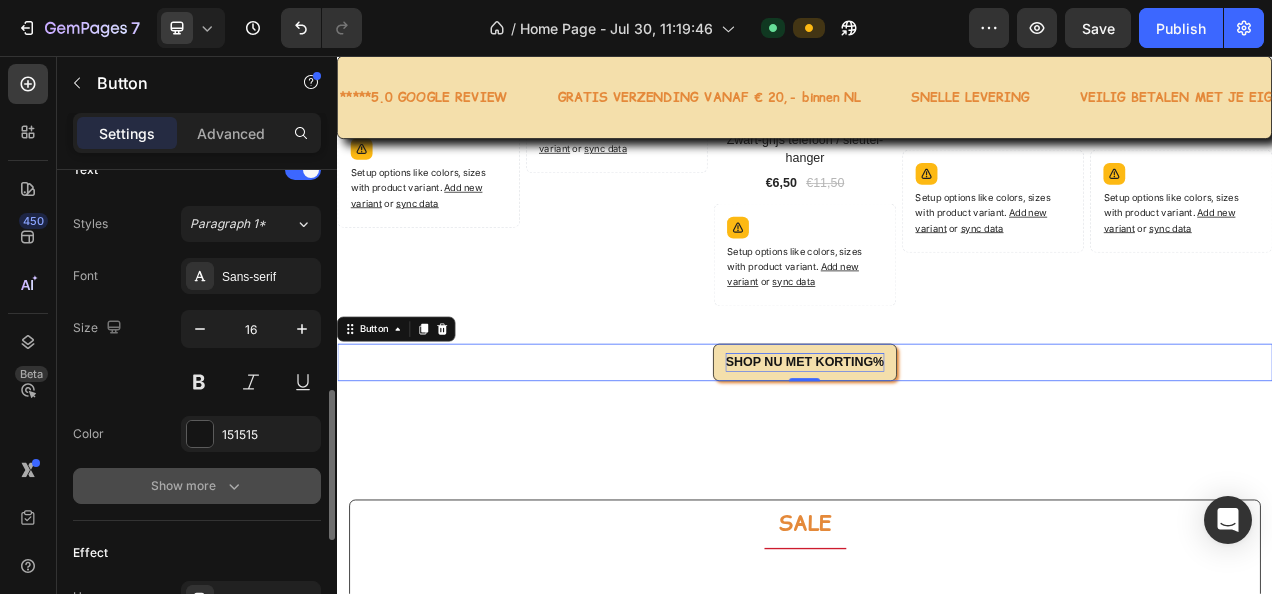 click 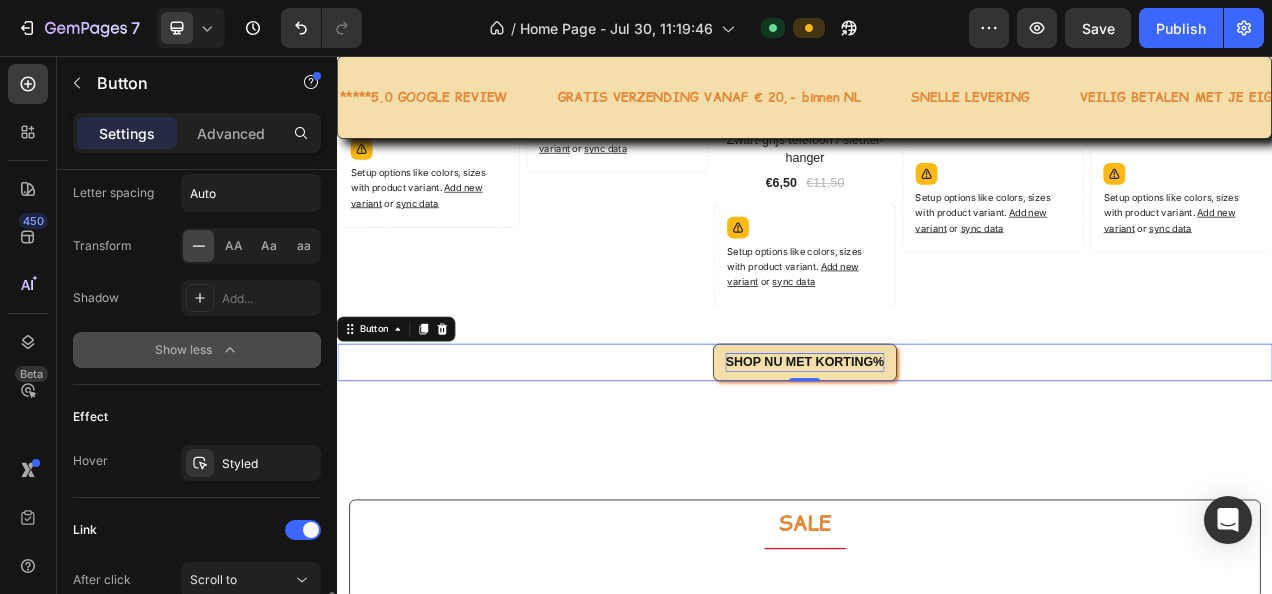 scroll, scrollTop: 1200, scrollLeft: 0, axis: vertical 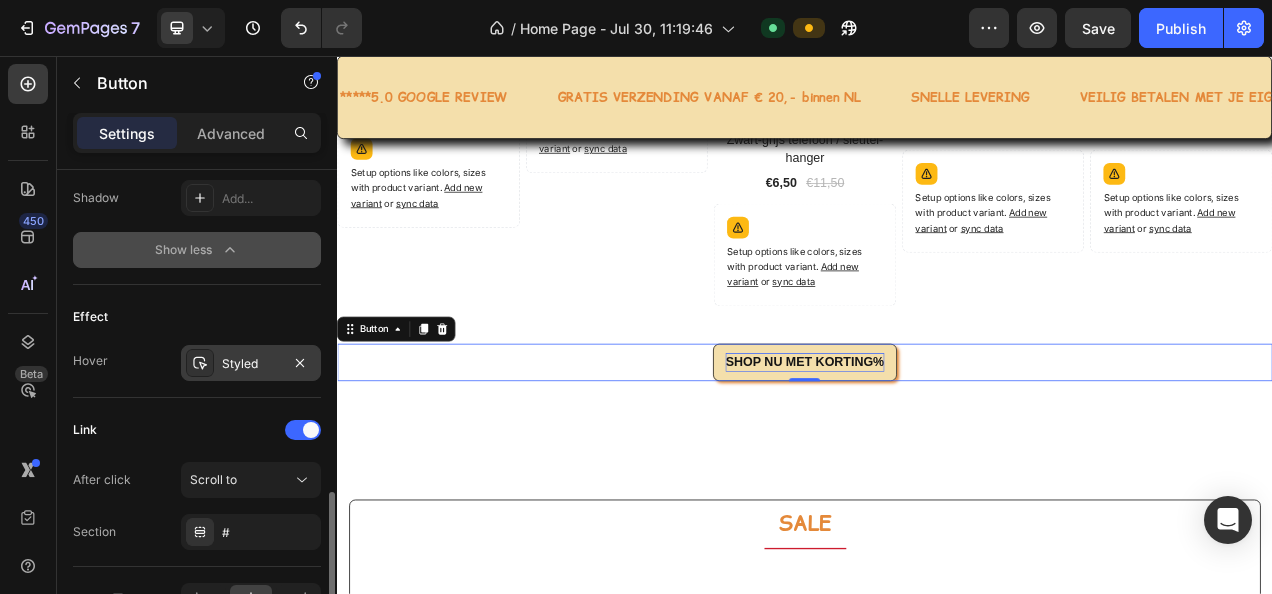click on "Styled" at bounding box center (251, 364) 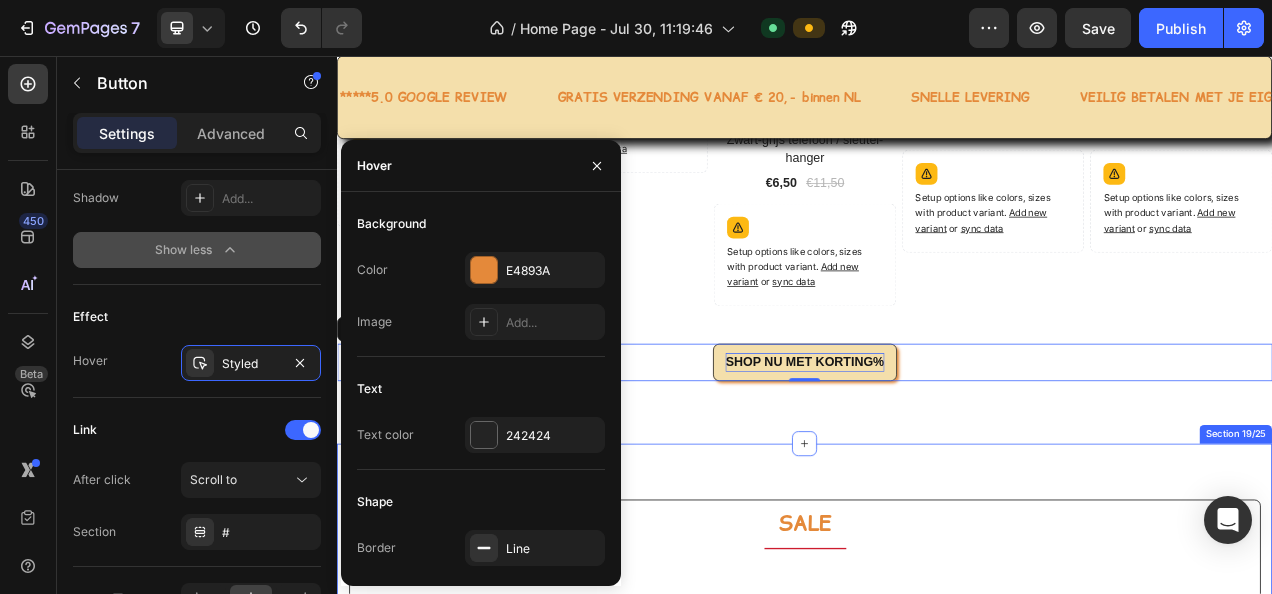 click on "SALE
Product Images - 40% off Product Badge Row Zwarte haarband / oorwarmer met parels (P) Title
bestellen Add to Cart €7,50 (P) Price (P) Price €12,50 (P) Price (P) Price Row Product List Product Images - 50% off Product Badge Row Zwarte crossbody tas Vieste (P) Title
Out of stock Add to Cart €15,00 €29,95 (P) Price (P) Price Row Product List Product Images - 43% off Product Badge Row Zwart-grijs telefoon / sleutel-hanger (P) Title
bestellen Add to Cart €6,50 (P) Price (P) Price €11,50 (P) Price (P) Price Row Product List Product Images - 49% off Product Badge Row Zwart teddy telefoon- en schoudertasje Gestel (P) Title
bestellen Add to Cart €12,50 (P) Price (P) Price €24,50 (P) Price (P) Price Row Product List Product Images - 50% off Product Badge Row Zwart Stijlvol Metallic Tasje (18x13 cm) – Het Perfecte Cadeau voor de Feestdagen (P) Title
bestellen Add to Cart €11,25 (P) Price Row" at bounding box center (937, 907) 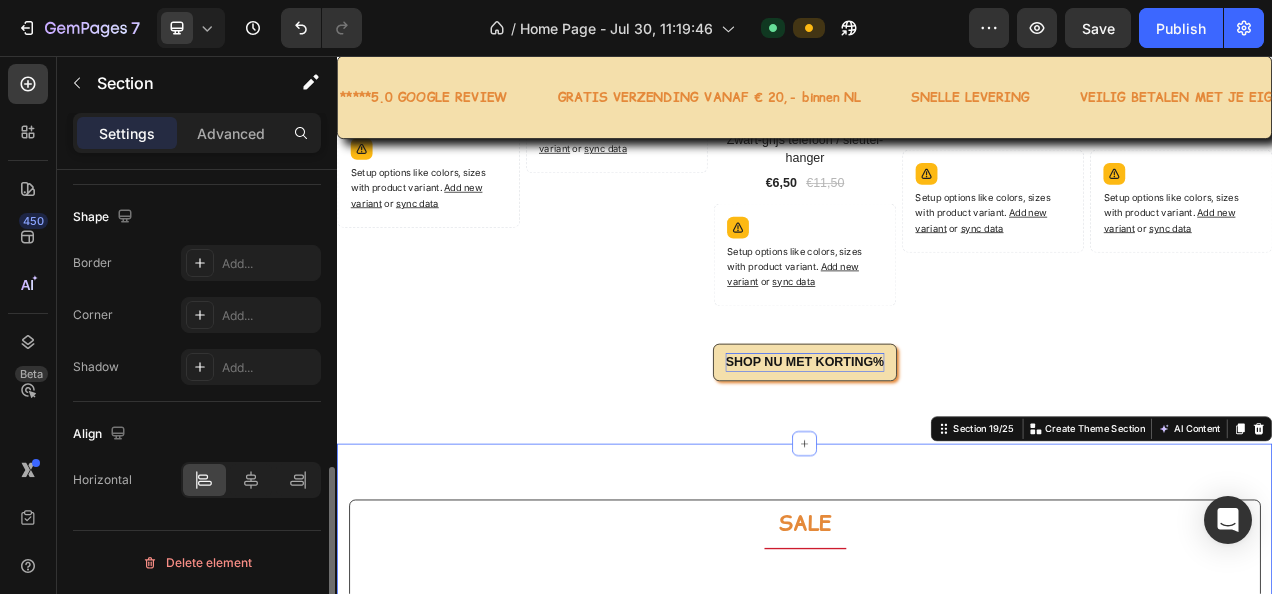 scroll, scrollTop: 0, scrollLeft: 0, axis: both 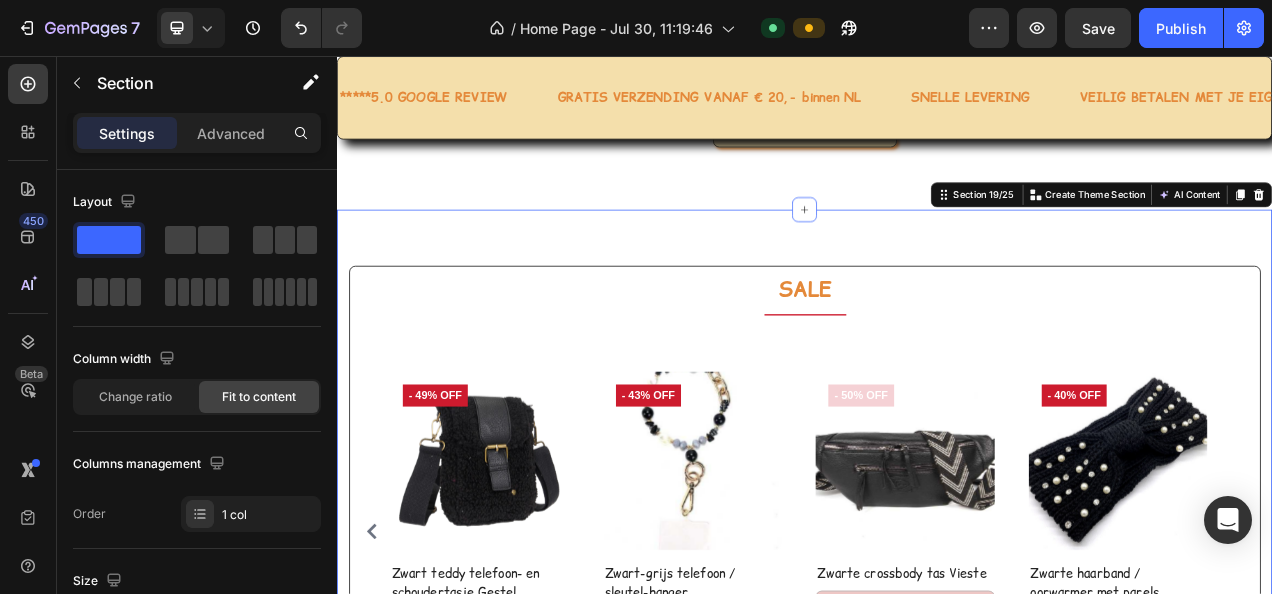 click on "SALE
Product Images - 40% off Product Badge Row Zwarte haarband / oorwarmer met parels (P) Title
bestellen Add to Cart €7,50 (P) Price (P) Price €12,50 (P) Price (P) Price Row Product List Product Images - 50% off Product Badge Row Zwarte crossbody tas Vieste (P) Title
Out of stock Add to Cart €15,00 €29,95 (P) Price (P) Price Row Product List Product Images - 43% off Product Badge Row Zwart-grijs telefoon / sleutel-hanger (P) Title
bestellen Add to Cart €6,50 (P) Price (P) Price €11,50 (P) Price (P) Price Row Product List Product Images - 49% off Product Badge Row Zwart teddy telefoon- en schoudertasje Gestel (P) Title
bestellen Add to Cart €12,50 (P) Price (P) Price €24,50 (P) Price (P) Price Row Product List Product Images - 50% off Product Badge Row Zwart Stijlvol Metallic Tasje (18x13 cm) – Het Perfecte Cadeau voor de Feestdagen (P) Title
bestellen Add to Cart €11,25 (P) Price Row" at bounding box center [937, 607] 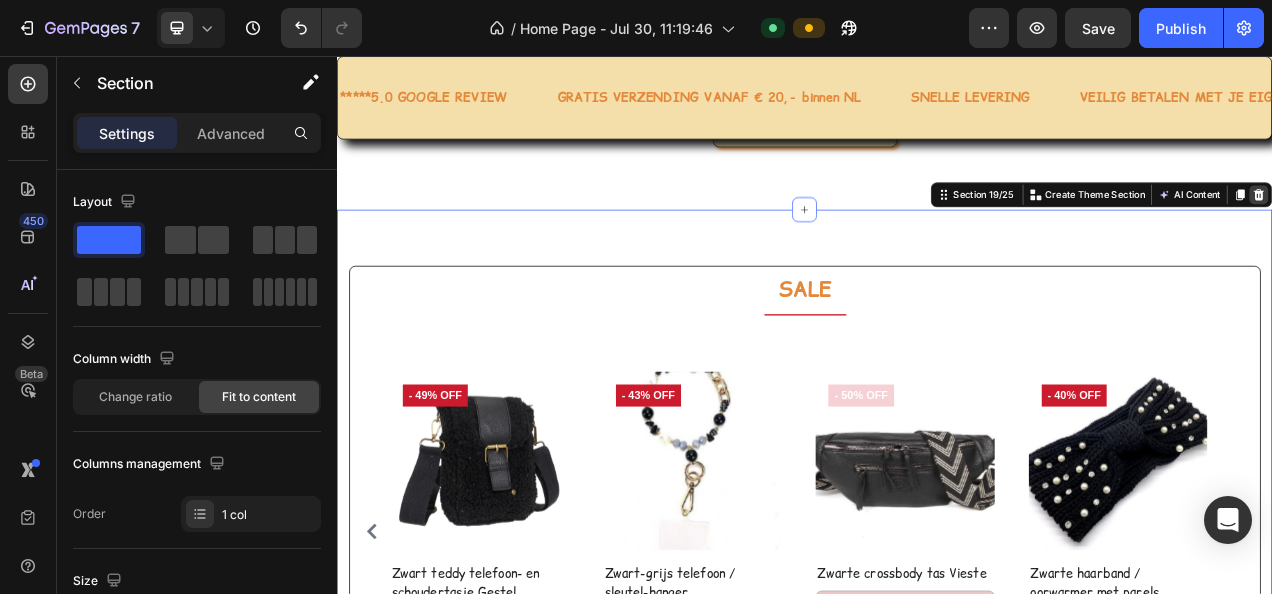click 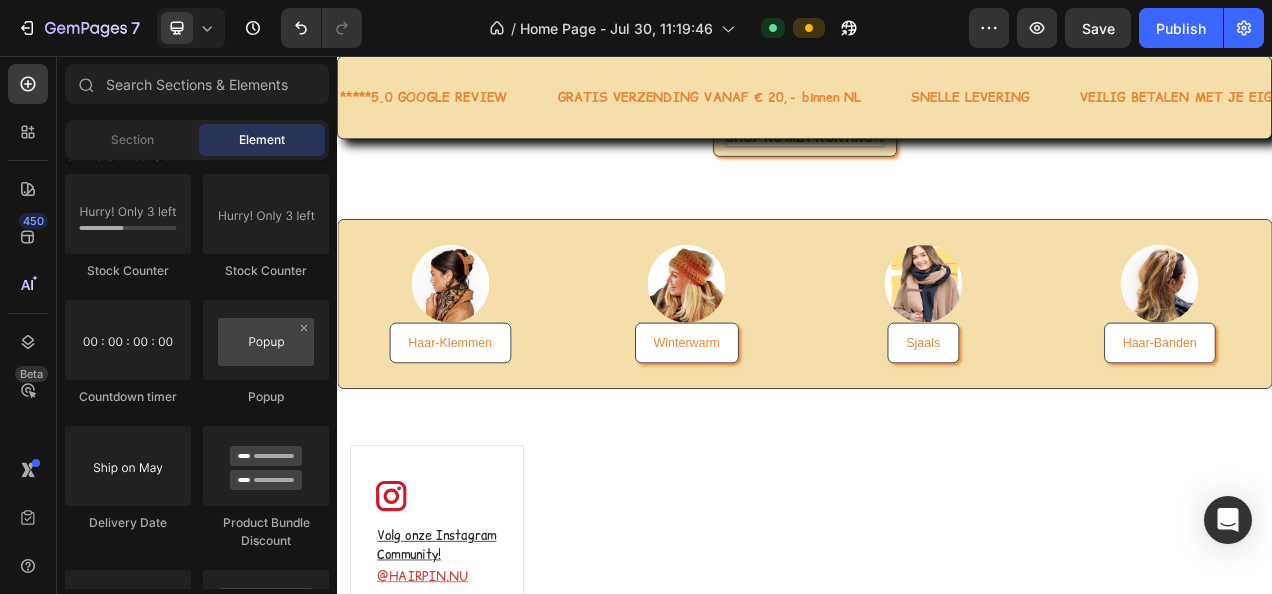 scroll, scrollTop: 9028, scrollLeft: 0, axis: vertical 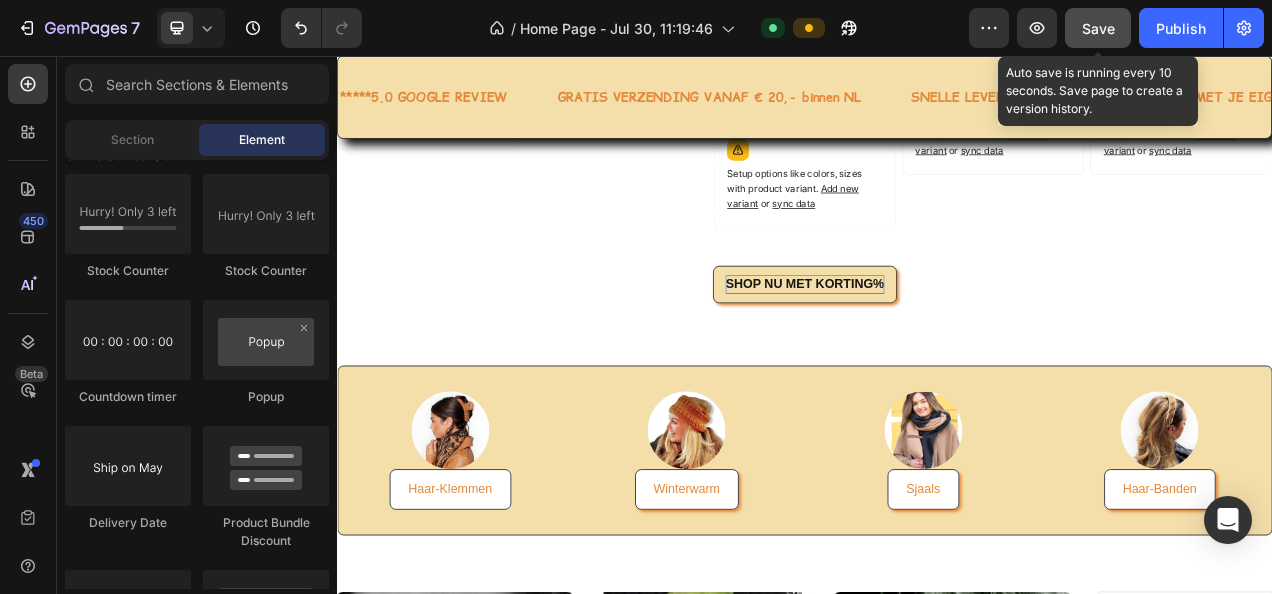 click on "Save" at bounding box center [1098, 28] 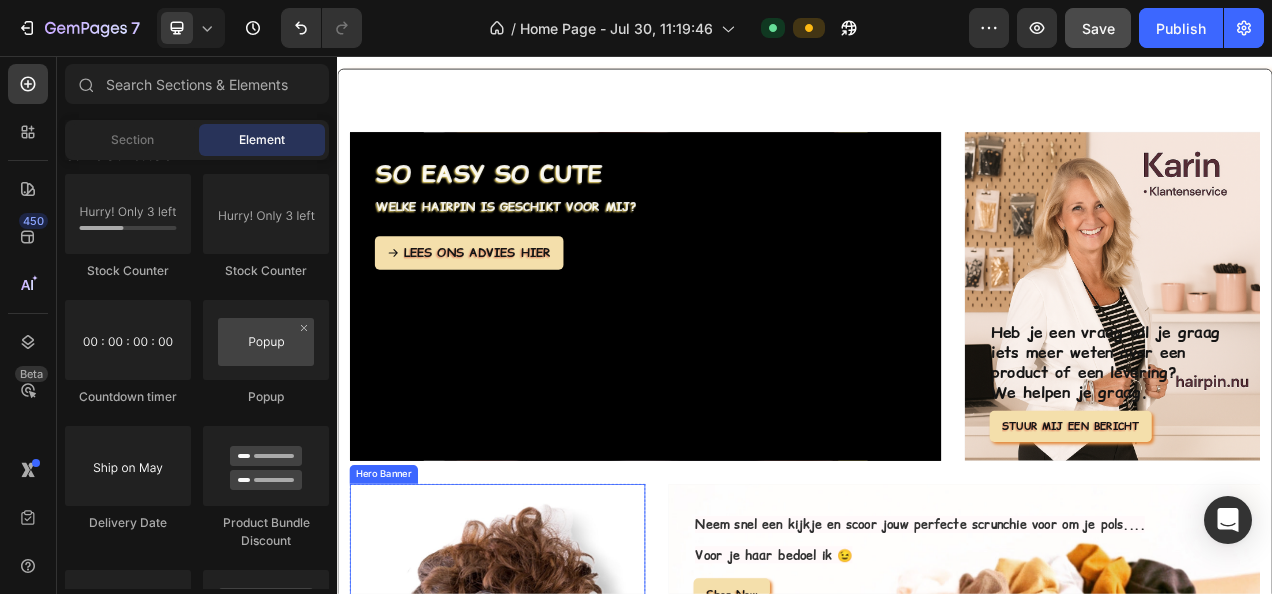 scroll, scrollTop: 2669, scrollLeft: 0, axis: vertical 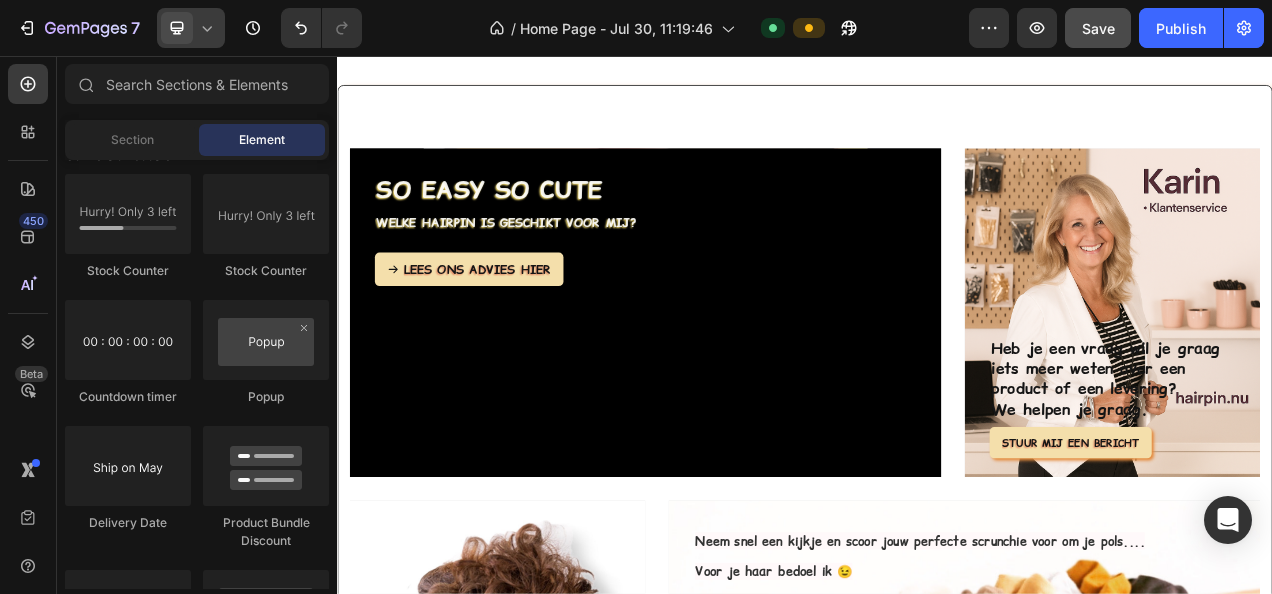 click 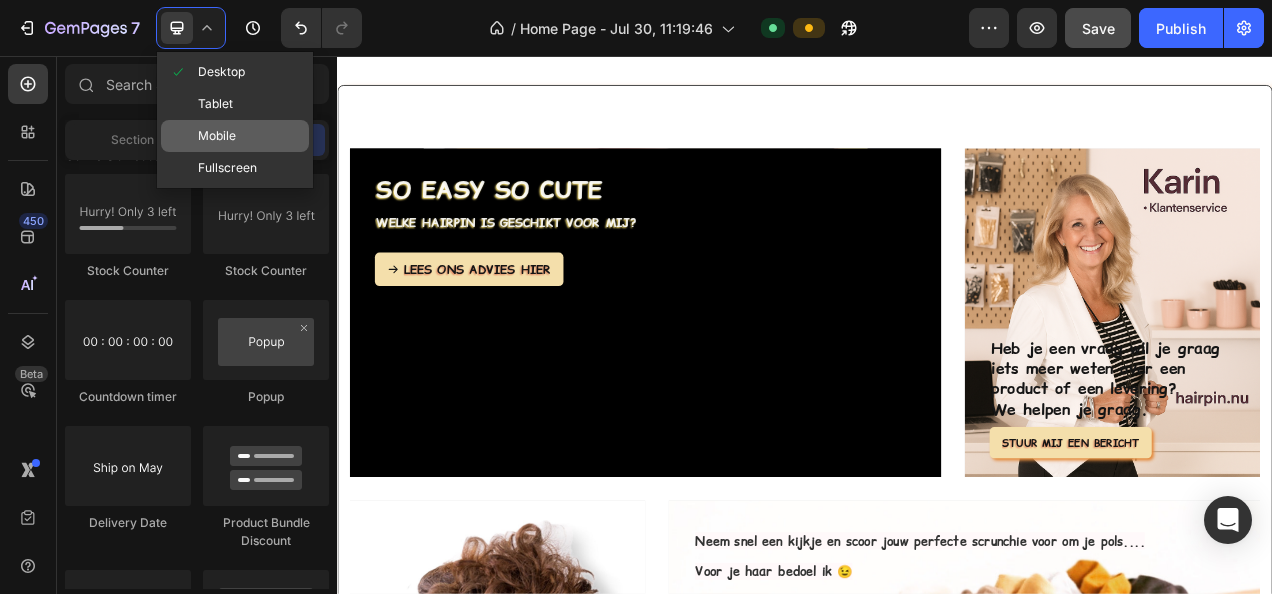 click on "Mobile" at bounding box center (217, 136) 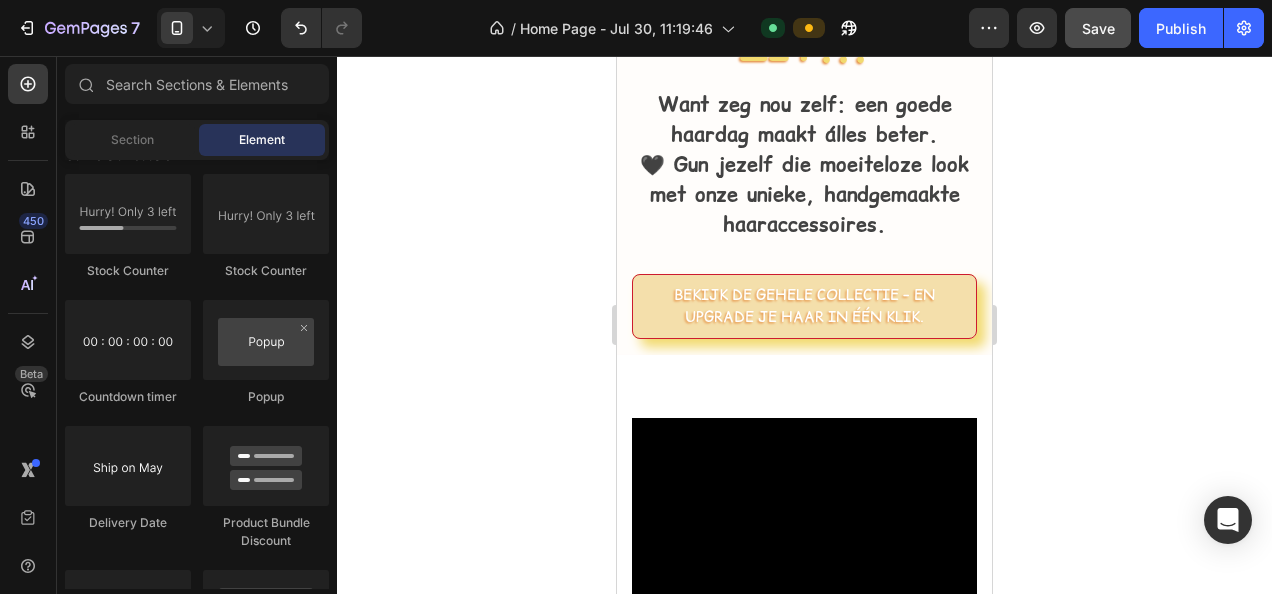 scroll, scrollTop: 851, scrollLeft: 0, axis: vertical 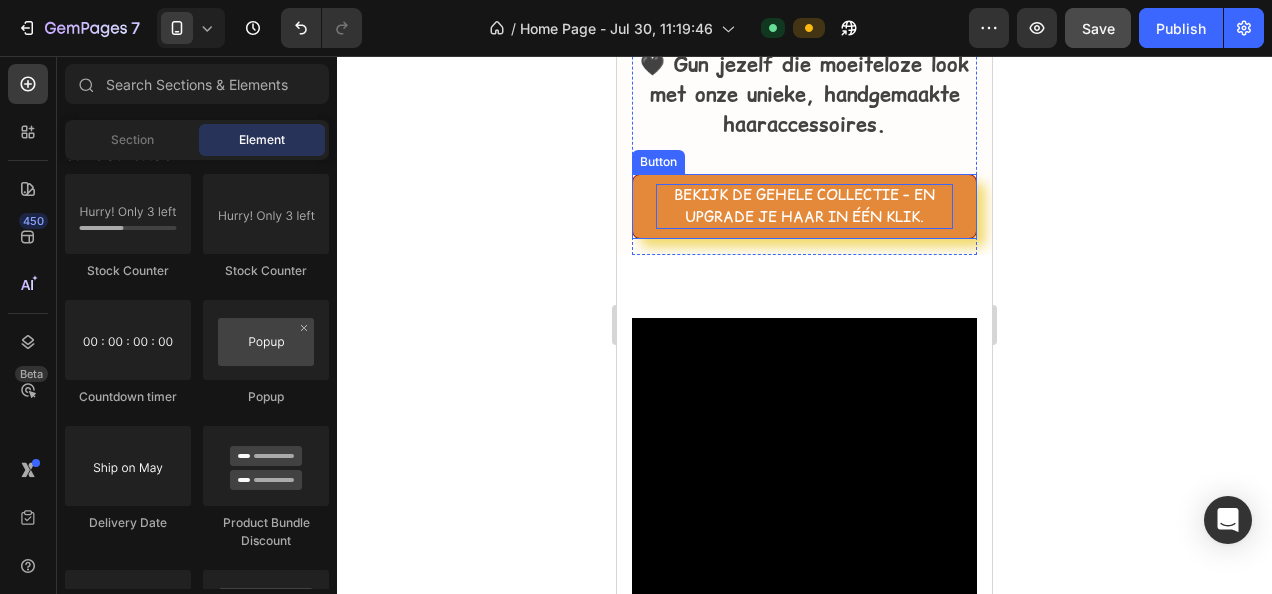 click on "Bekijk de gehele collectie – en upgrade je haar in één klik." at bounding box center (804, 206) 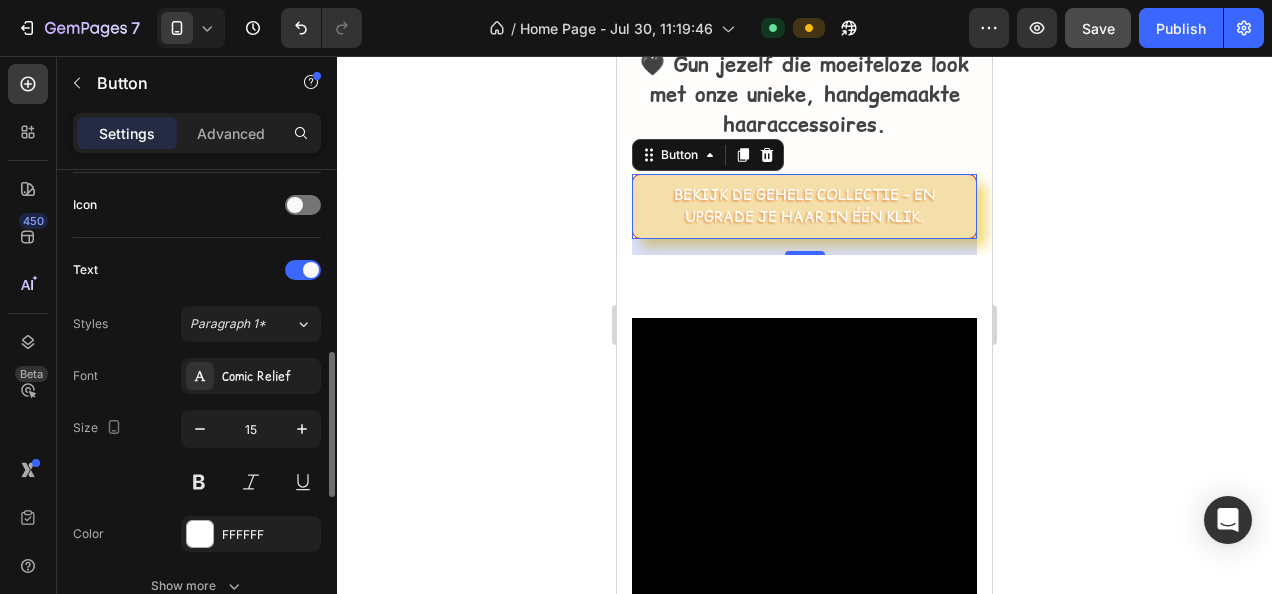 scroll, scrollTop: 800, scrollLeft: 0, axis: vertical 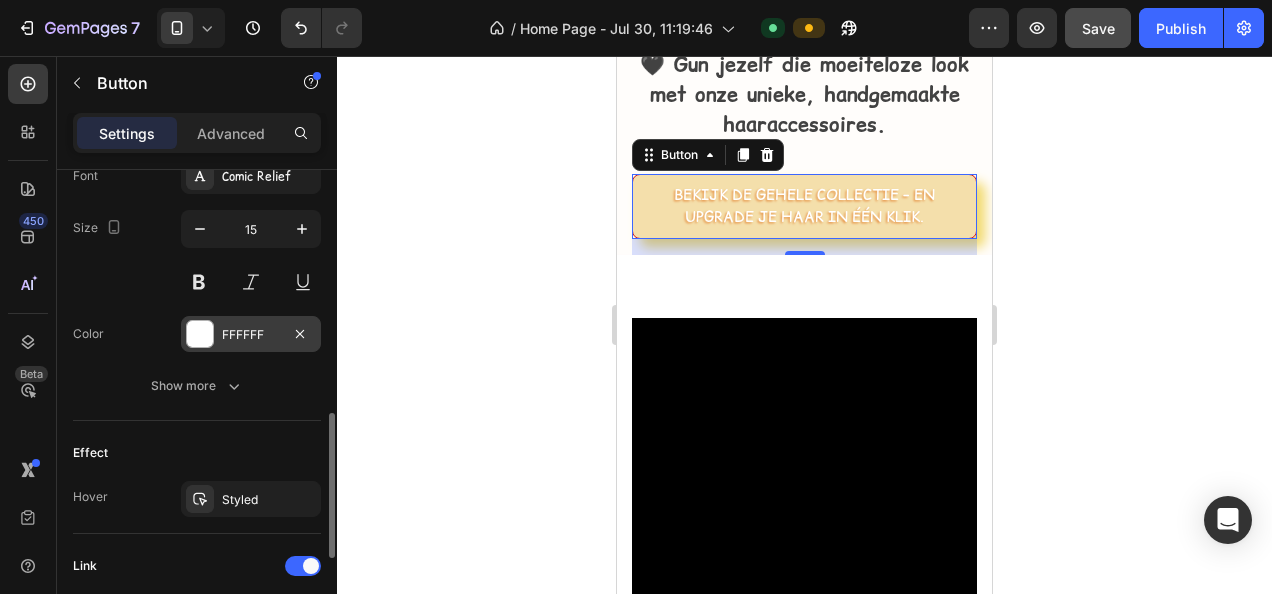 click on "FFFFFF" at bounding box center [251, 335] 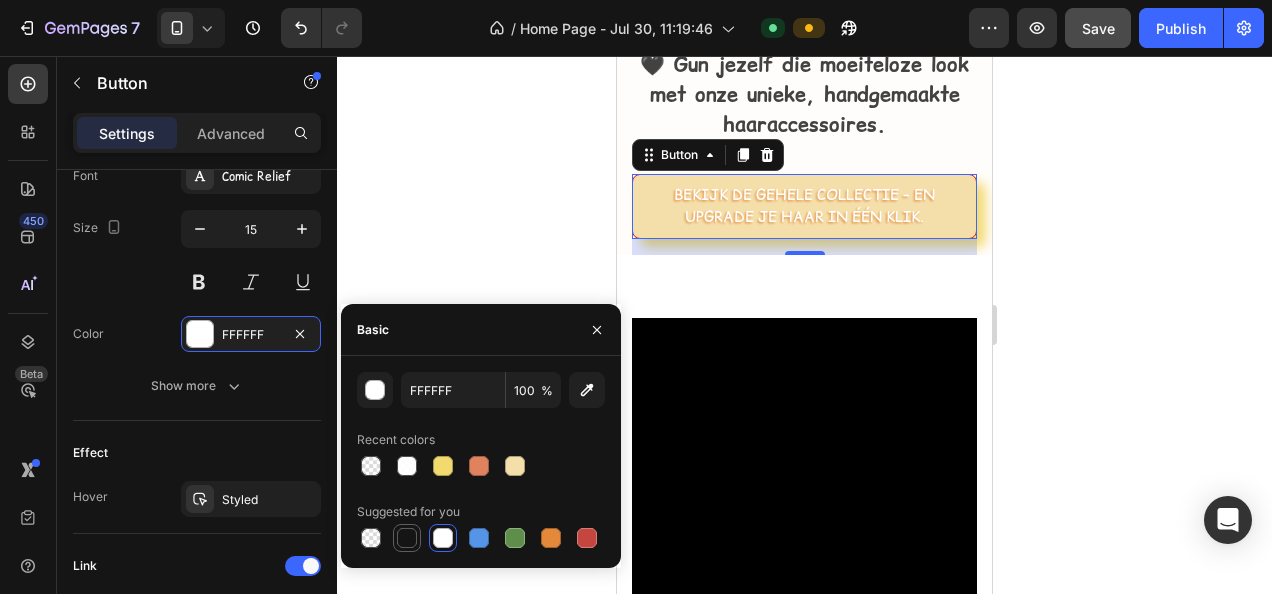 click at bounding box center (407, 538) 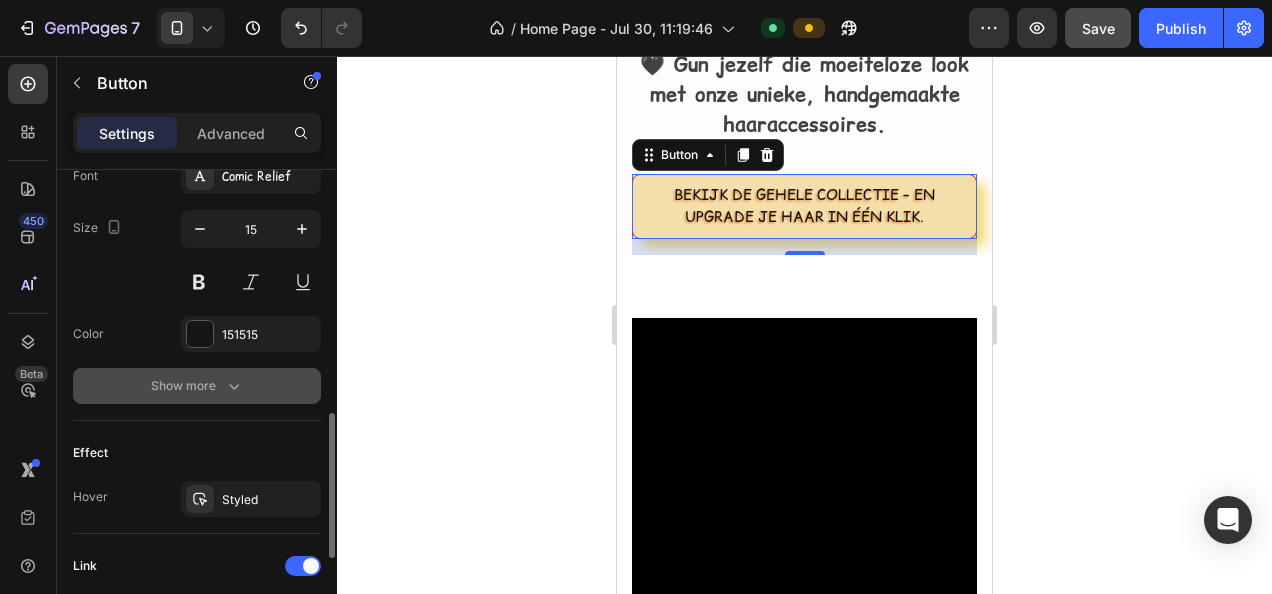 click 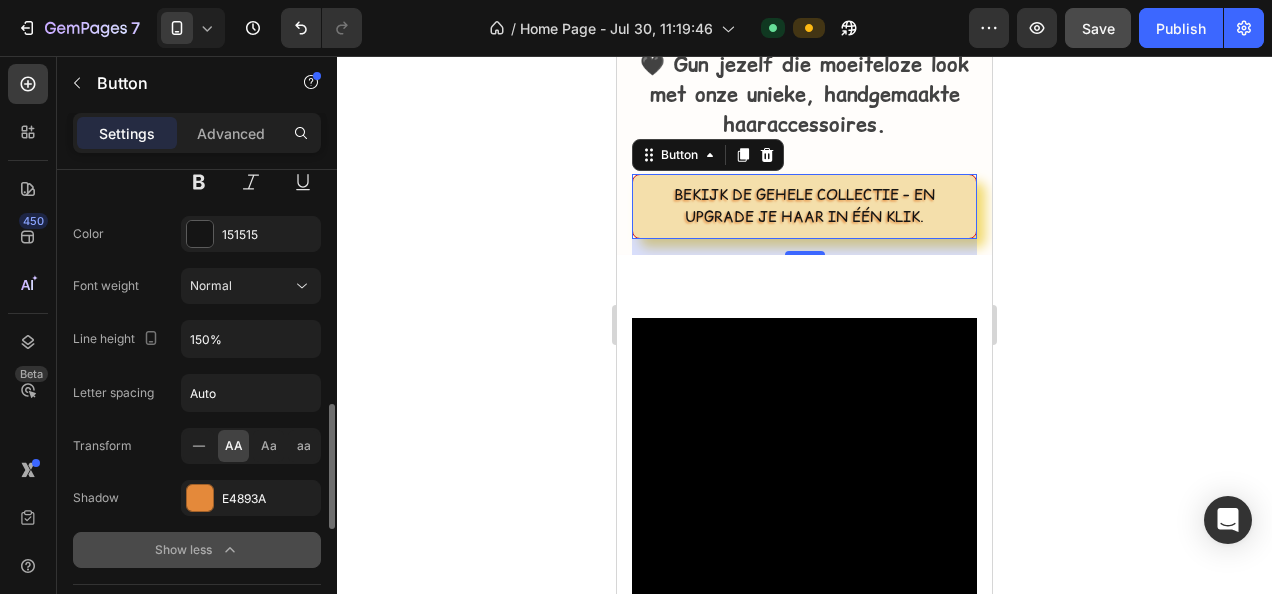 scroll, scrollTop: 1000, scrollLeft: 0, axis: vertical 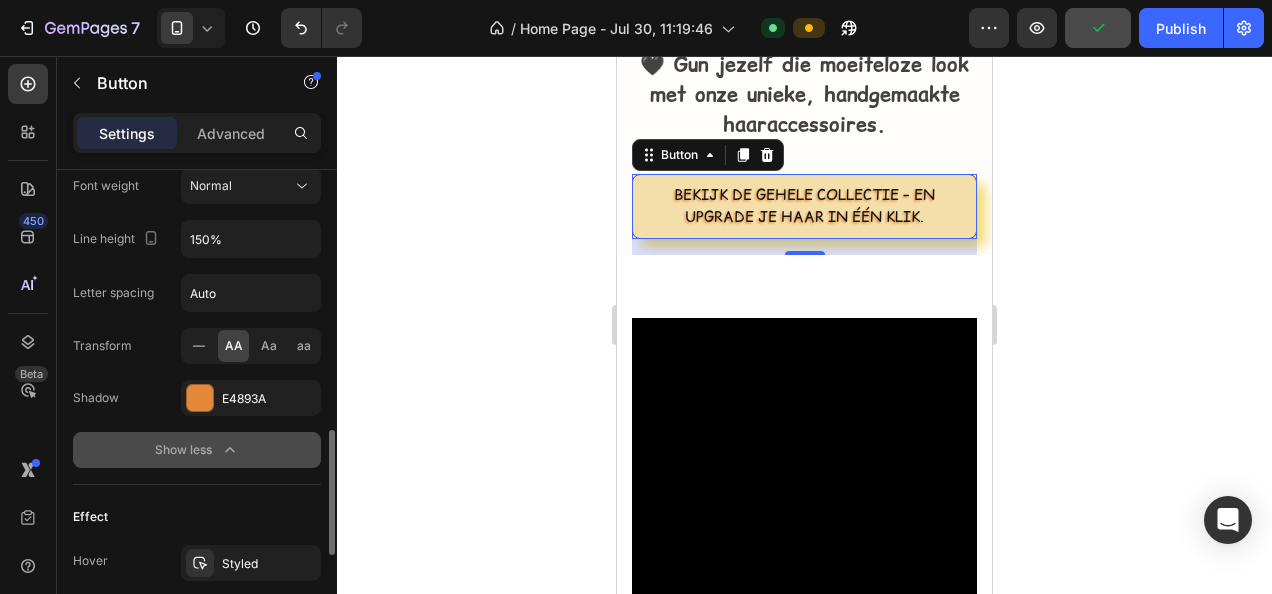 click 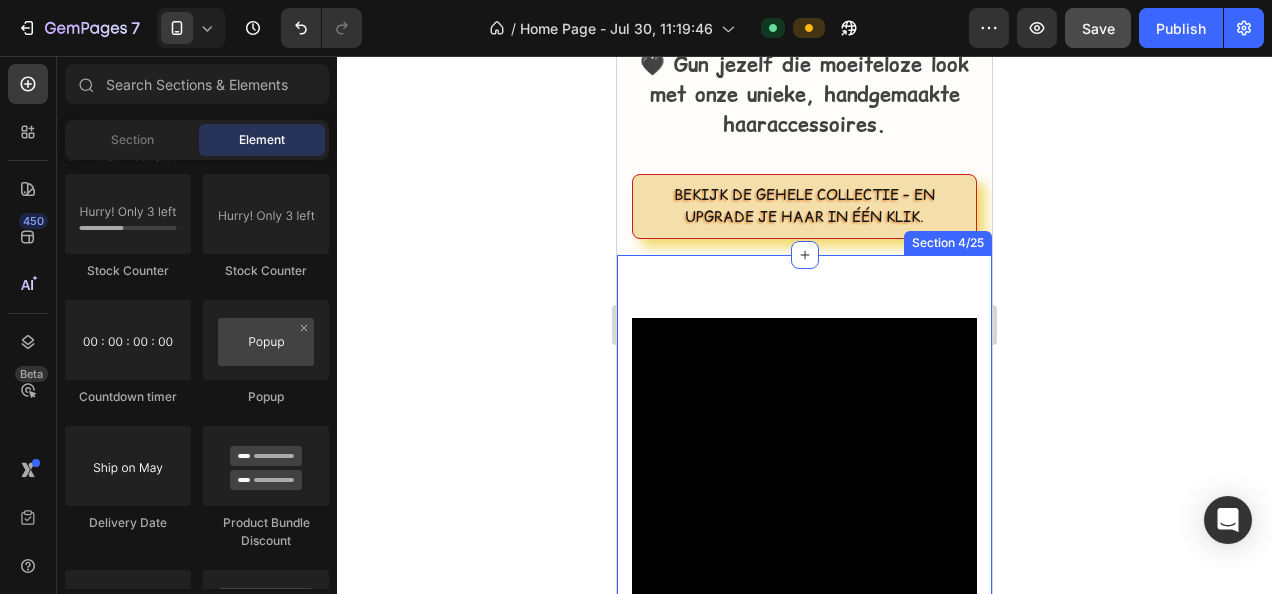 click 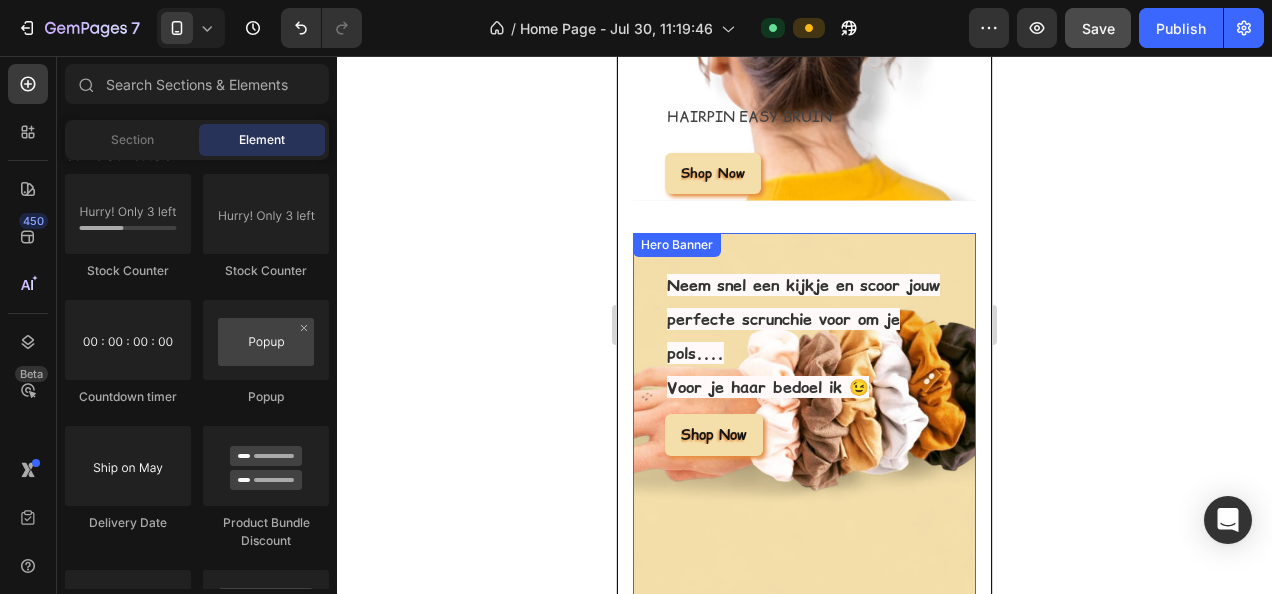 scroll, scrollTop: 4151, scrollLeft: 0, axis: vertical 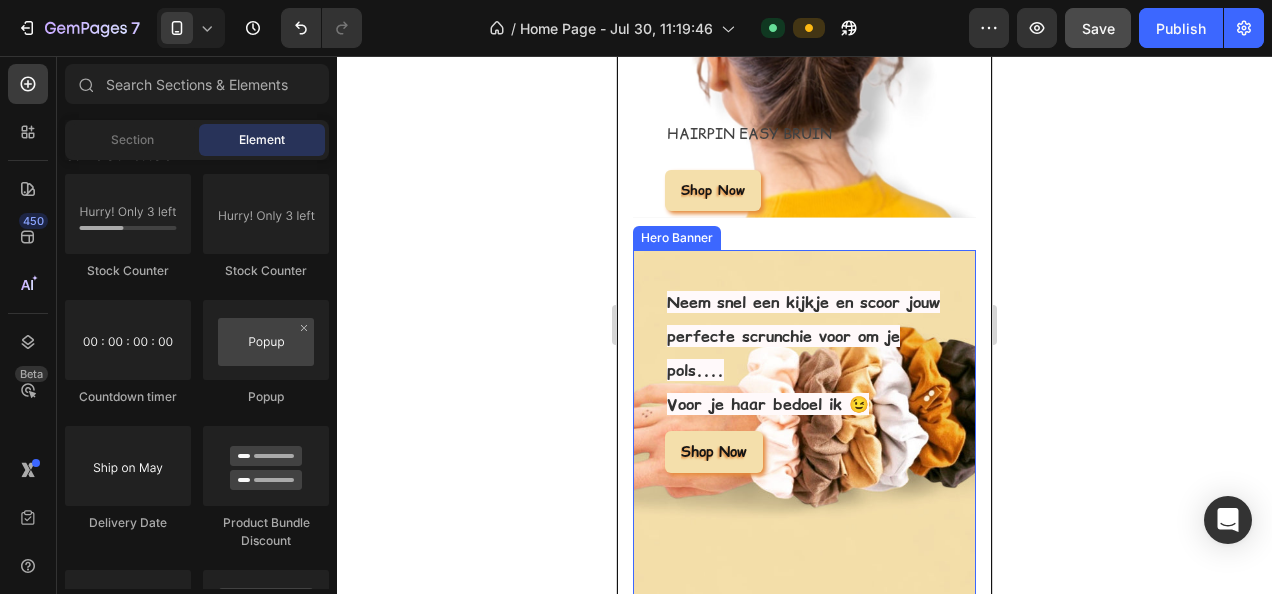 click at bounding box center (804, 436) 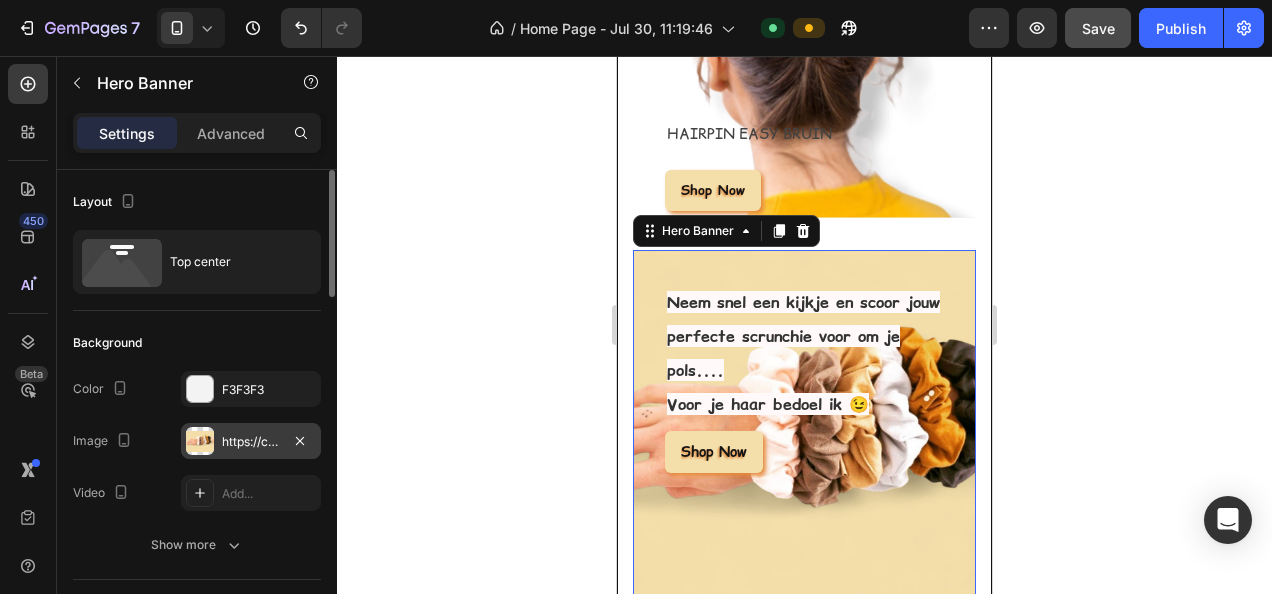 click on "https://cdn.shopify.com/s/files/1/0091/4292/7440/files/gempages_575828060268397507-b2f11c89-7f9a-4436-b2a9-cc29c41fc93c.jpg" at bounding box center (251, 442) 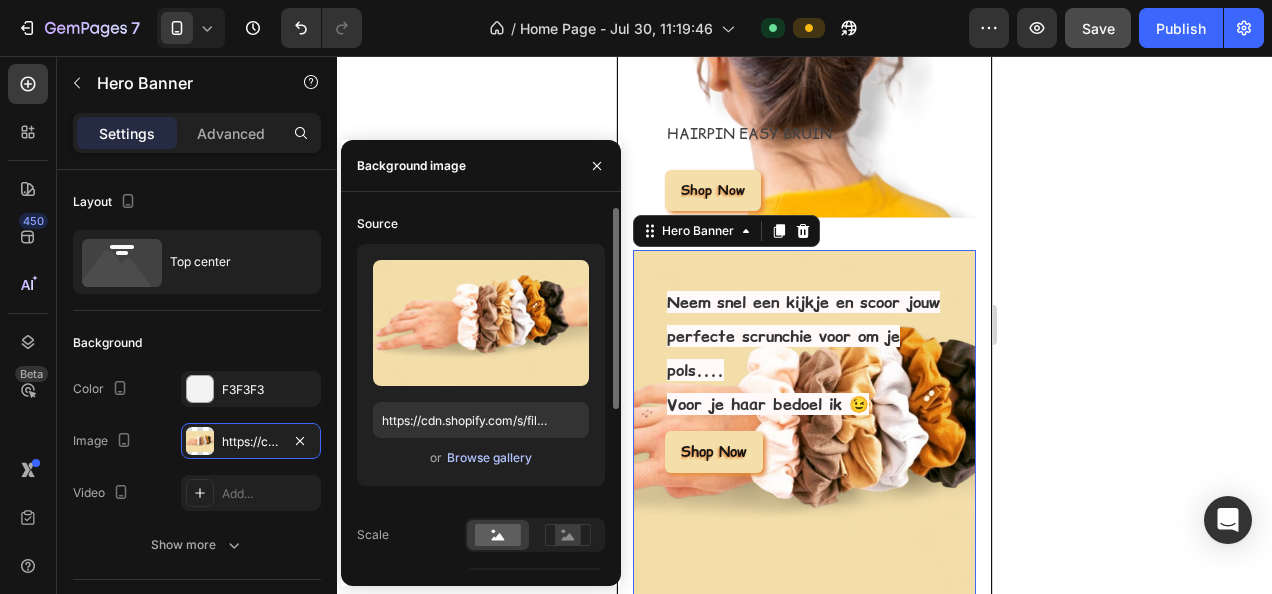 click on "Browse gallery" at bounding box center [489, 458] 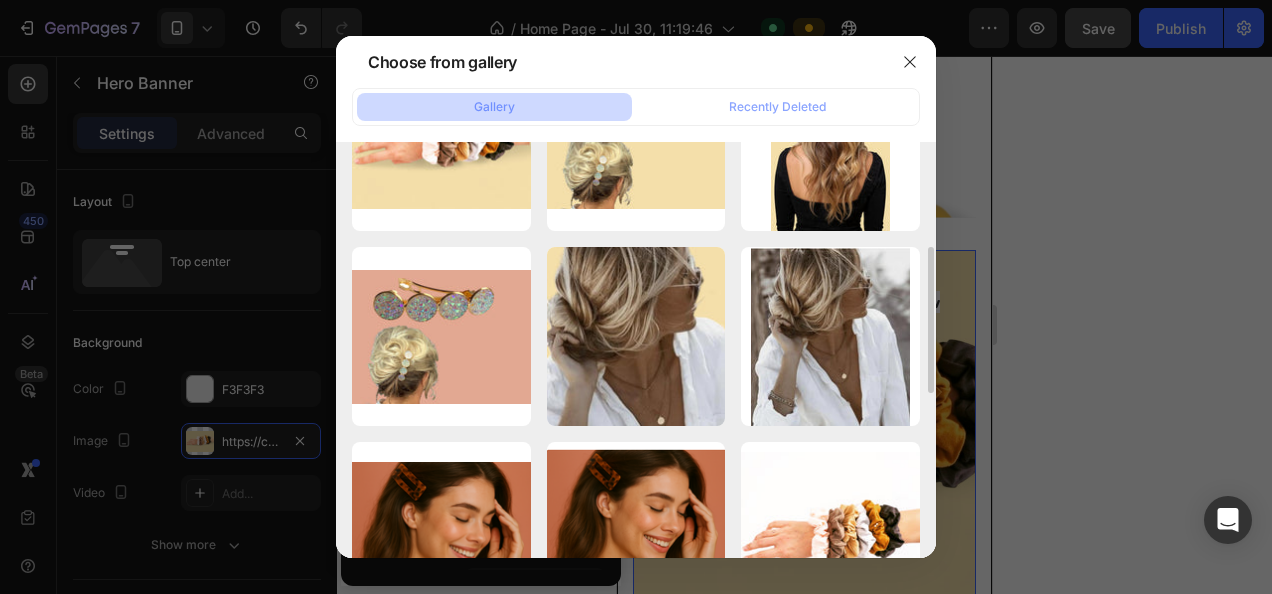scroll, scrollTop: 500, scrollLeft: 0, axis: vertical 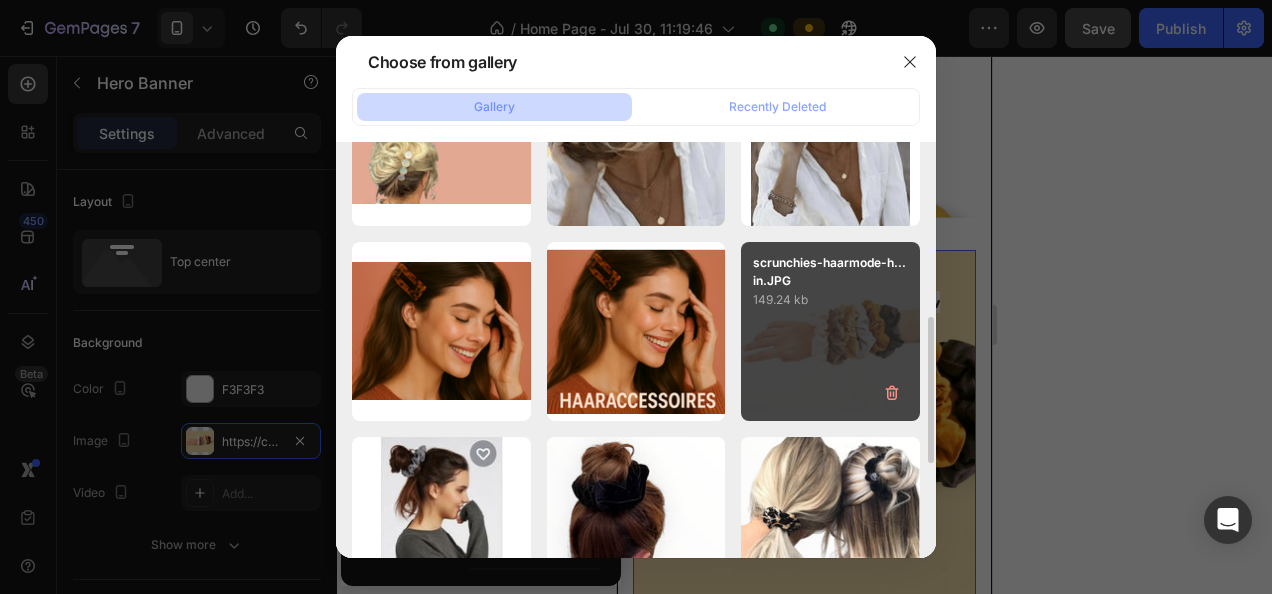 click on "scrunchies-haarmode-h...in.JPG 149.24 kb" at bounding box center [830, 331] 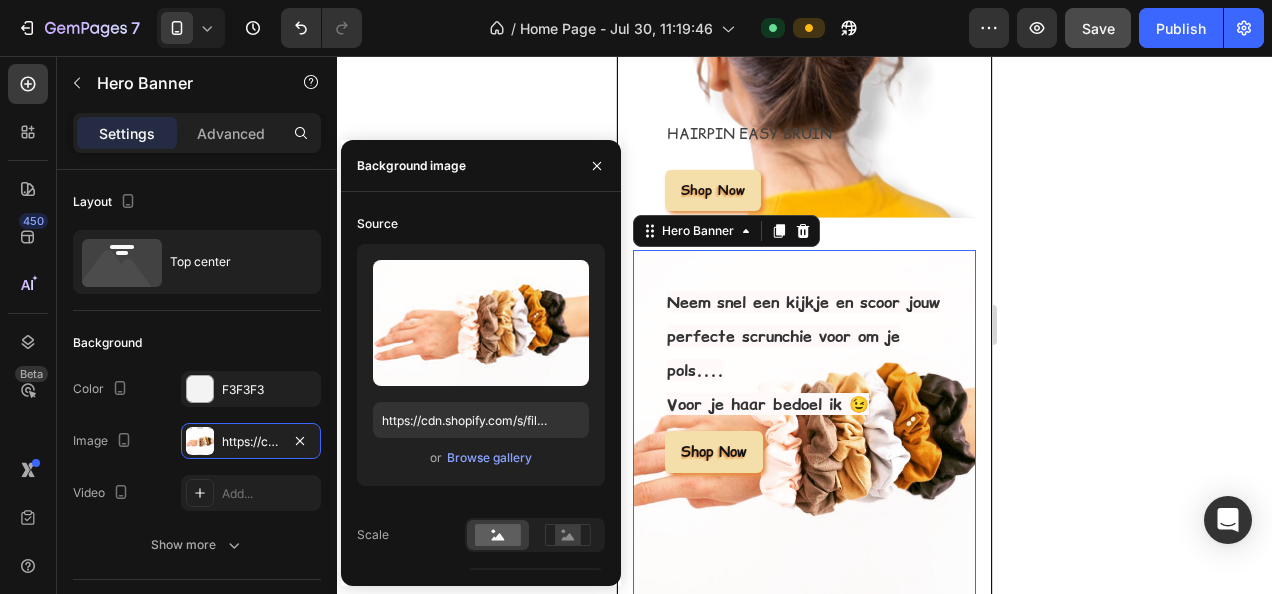 click 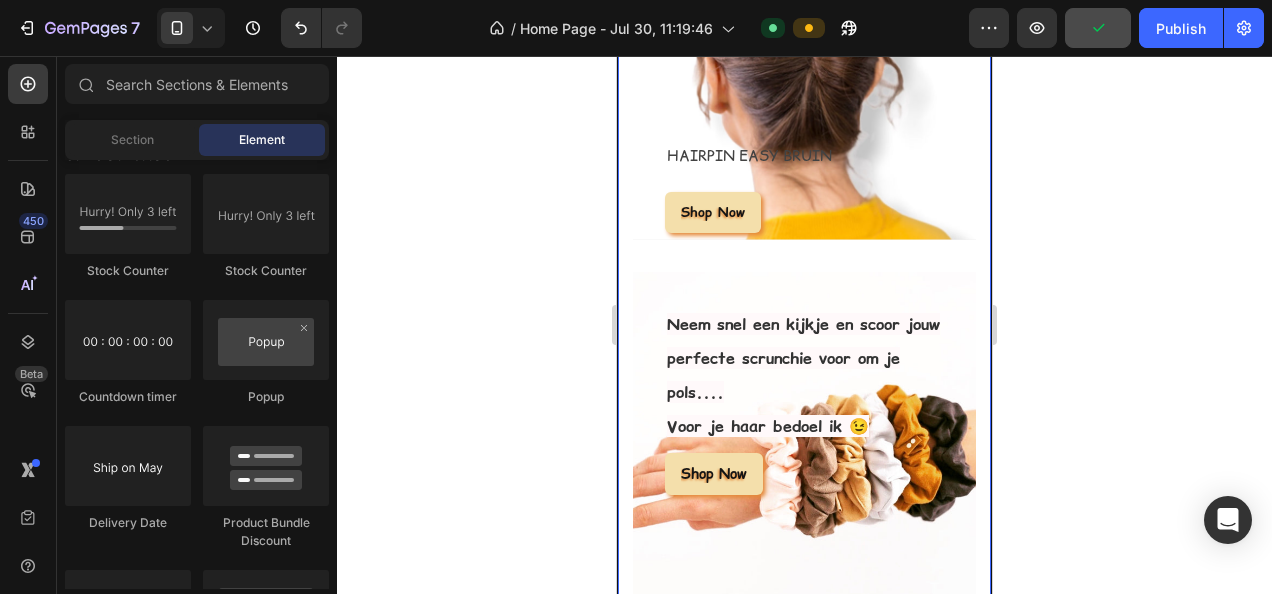 scroll, scrollTop: 4251, scrollLeft: 0, axis: vertical 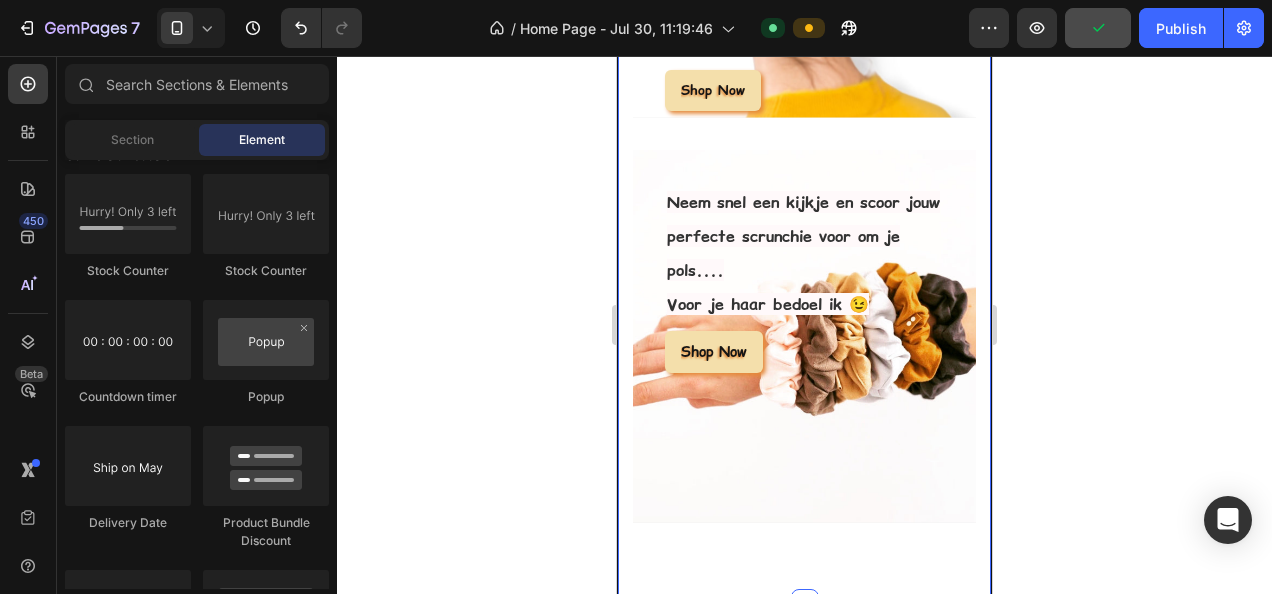 click at bounding box center (804, 336) 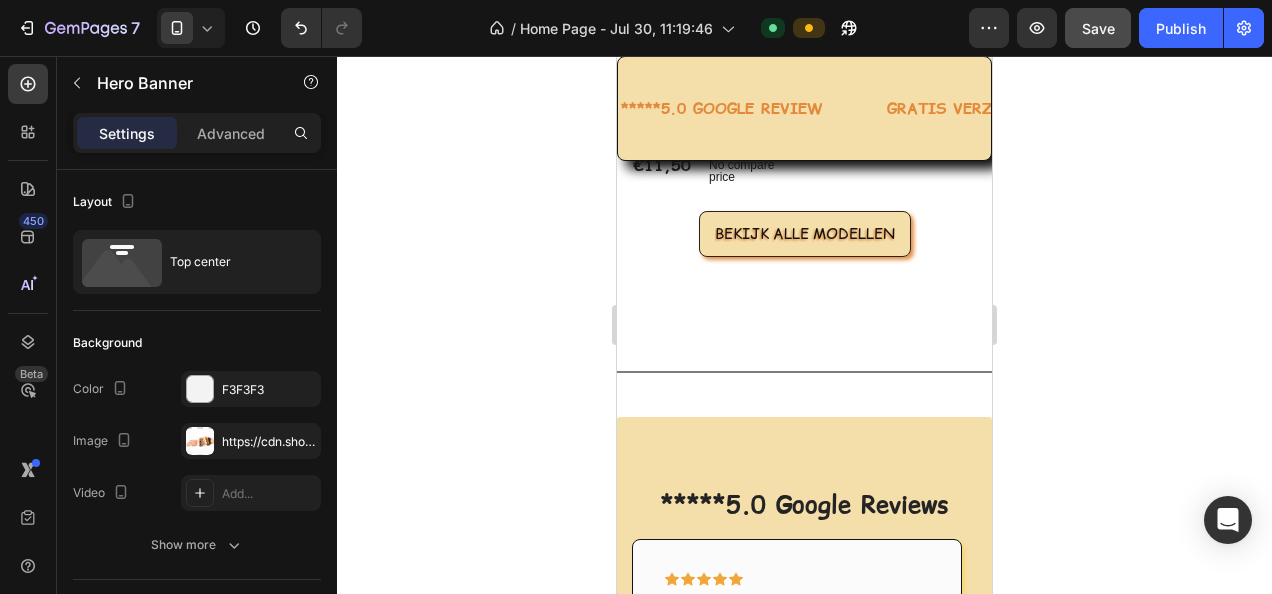 scroll, scrollTop: 5752, scrollLeft: 0, axis: vertical 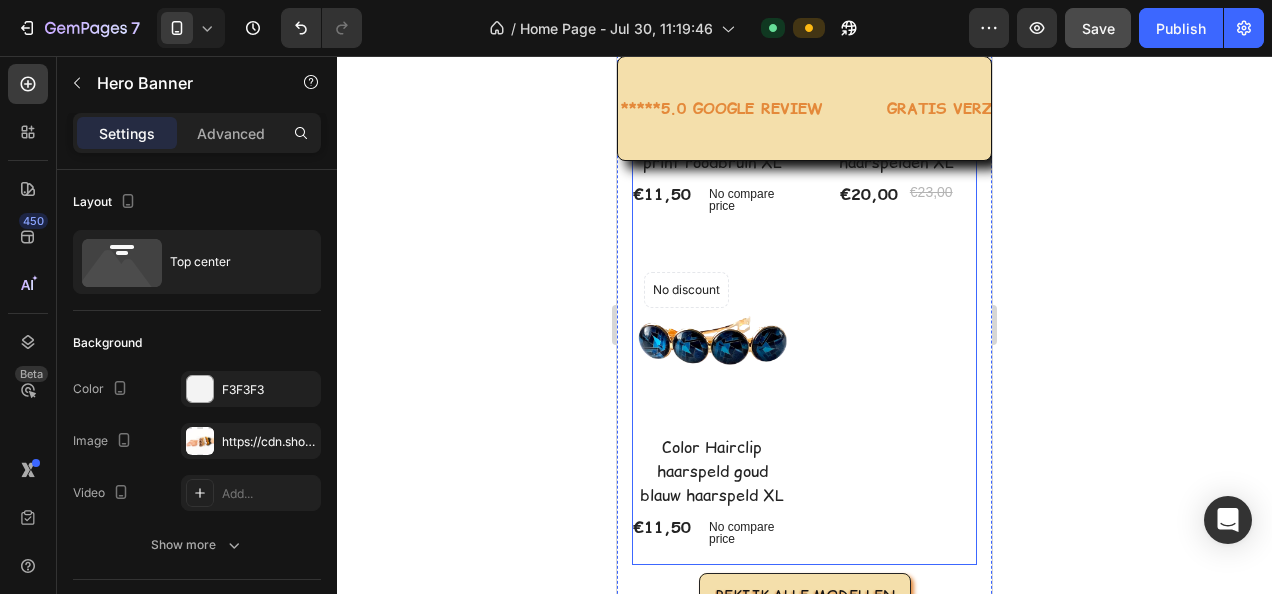click on "(P) Images No discount   Not be displayed when published Product Badge Row Color Hairclip haarspeld Ibiza print oranje turquoise XL (P) Title €11,50 (P) Price (P) Price No compare price (P) Price Row Row Product List (P) Images No discount   Not be displayed when published Product Badge Row Color Hairclip haarspeld green/bleu XL (P) Title €11,50 (P) Price (P) Price No compare price (P) Price Row Row Product List (P) Images No discount   Not be displayed when published Product Badge Row Color Hairclip haarspeld Ibiza print roodbruin XL (P) Title €11,50 (P) Price (P) Price No compare price (P) Price Row Row Product List (P) Images 13% off Product Badge Row Voordeelset Color Hairclips set 2 haarspelden XL (P) Title €20,00 €23,00 (P) Price (P) Price Row Row Product List (P) Images No discount   Not be displayed when published Product Badge Row Color Hairclip haarspeld goud blauw haarspeld XL (P) Title €11,50 (P) Price (P) Price No compare price (P) Price Row Row Product List (P) Images No discount   Not be displayed when published Product Badge Row Color Hairclip haarspeld Ibiza print oranje turquoise XL (P) Title €11,50 (P) Price (P) Price No compare price (P) Price Row Row Product List (P) Images No discount   Not be displayed when published Product Badge Row Color Hairclip haarspeld green/bleu XL (P) Title €11,50 (P) Price (P) Price No compare price (P) Price Row Row Product List (P) Images No discount   Not be displayed when published Product Badge Row Color Hairclip haarspeld Ibiza print roodbruin XL (P) Title €11,50 (P) Price (P) Price No compare price (P) Price Row Row Product List (P) Images 13% off Product Badge Row Voordeelset Color Hairclips set 2 haarspelden XL (P) Title €20,00 €23,00 (P) Price (P) Price Row Row Product List (P) Images No discount   Not be displayed when published Product Badge Row Color Hairclip haarspeld goud blauw haarspeld XL (P) Title €11,50 (P) Price (P) Price No compare price (P) Price Row Row Product List" at bounding box center (804, 68) 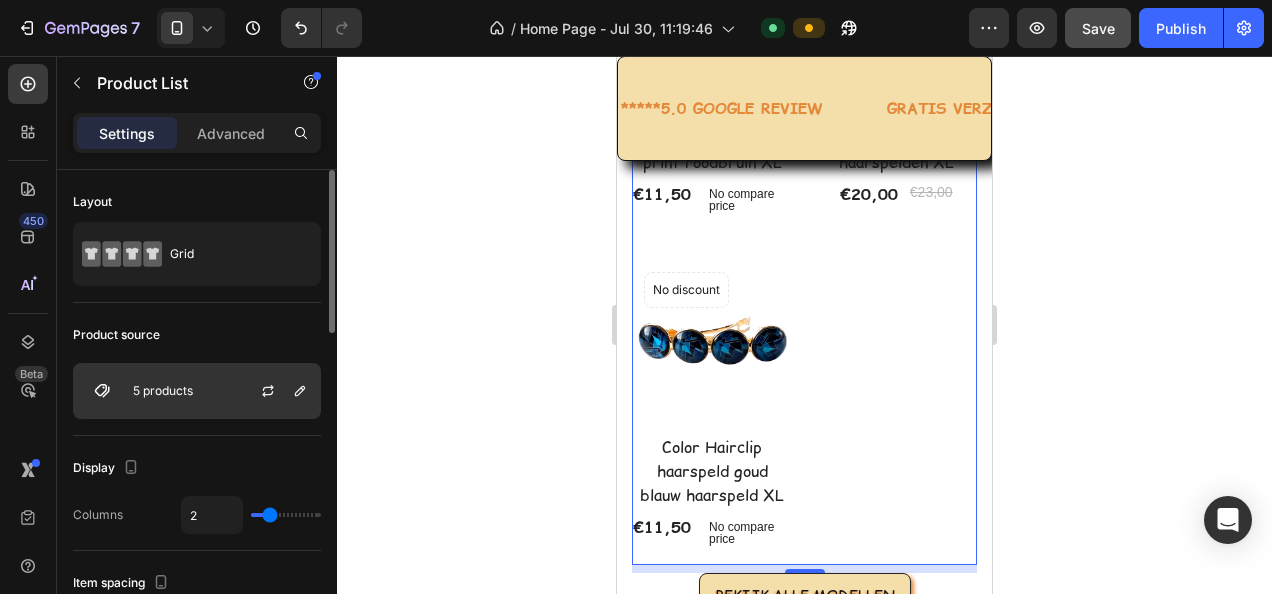 click on "5 products" at bounding box center (197, 391) 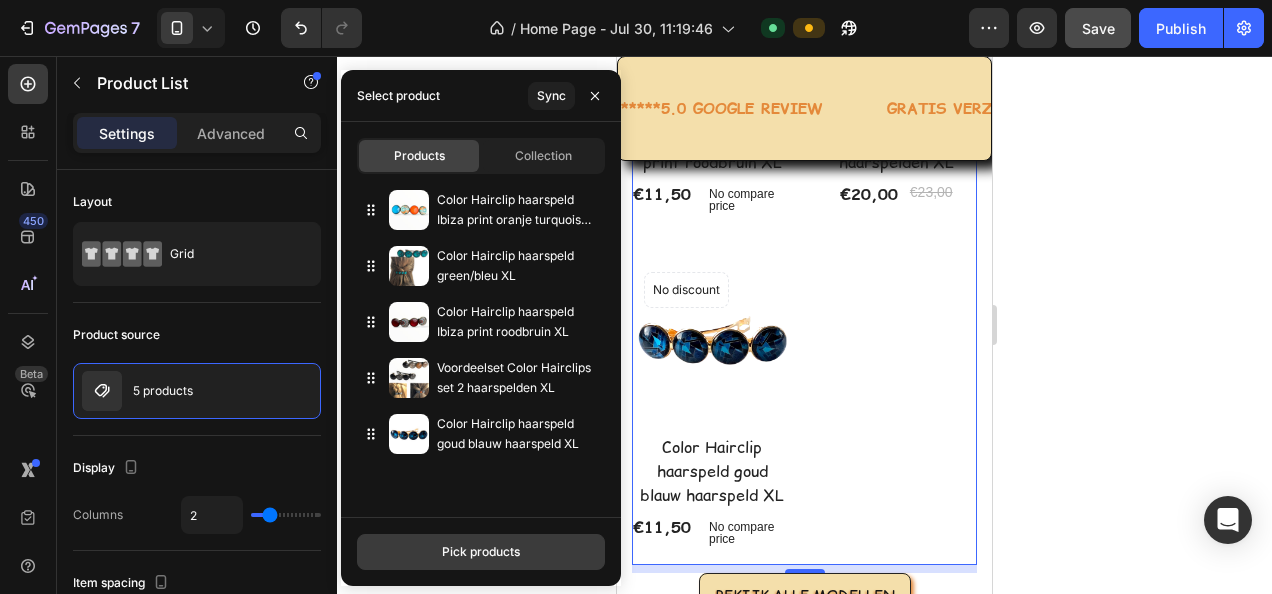 click on "Pick products" at bounding box center [481, 552] 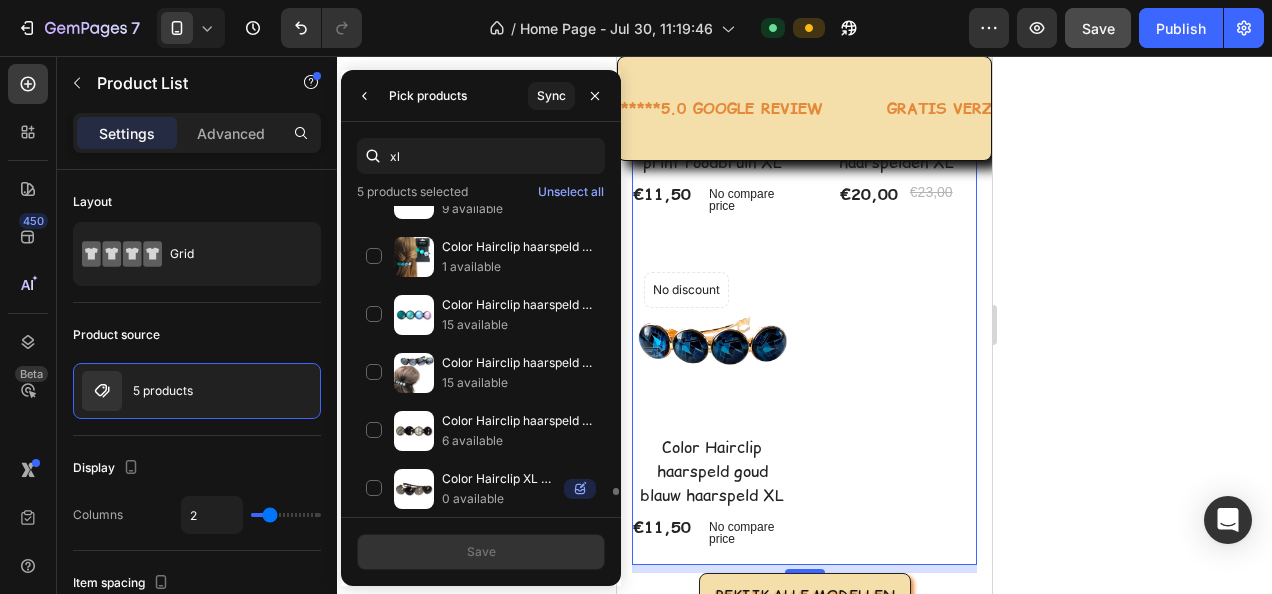 scroll, scrollTop: 12052, scrollLeft: 0, axis: vertical 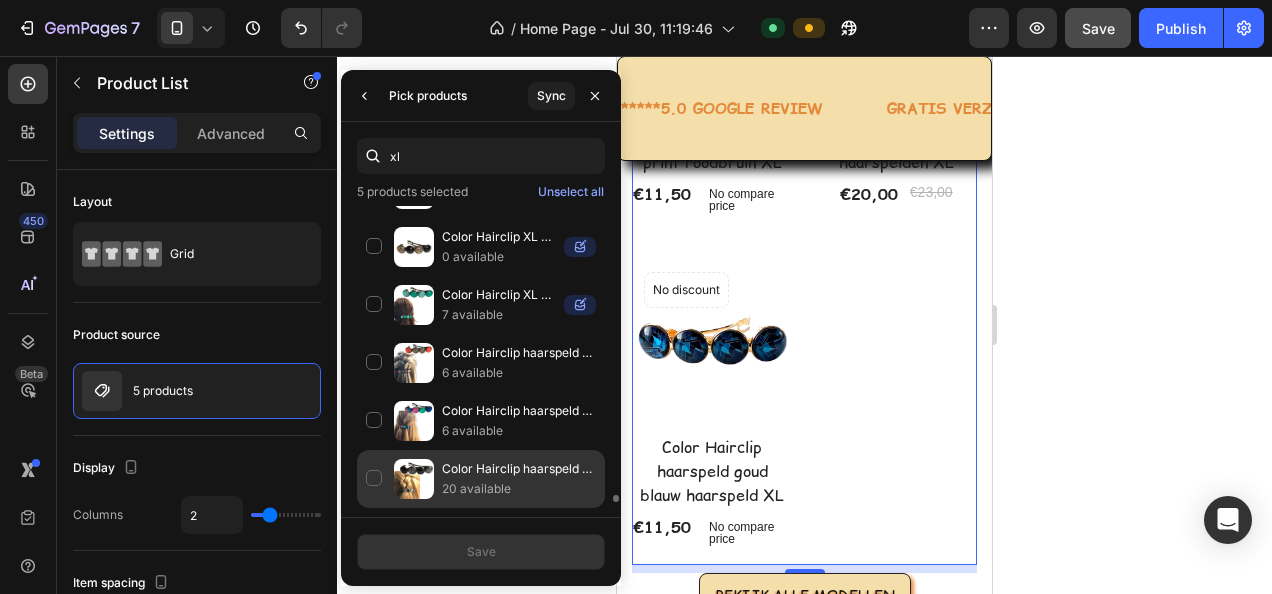 type on "xl" 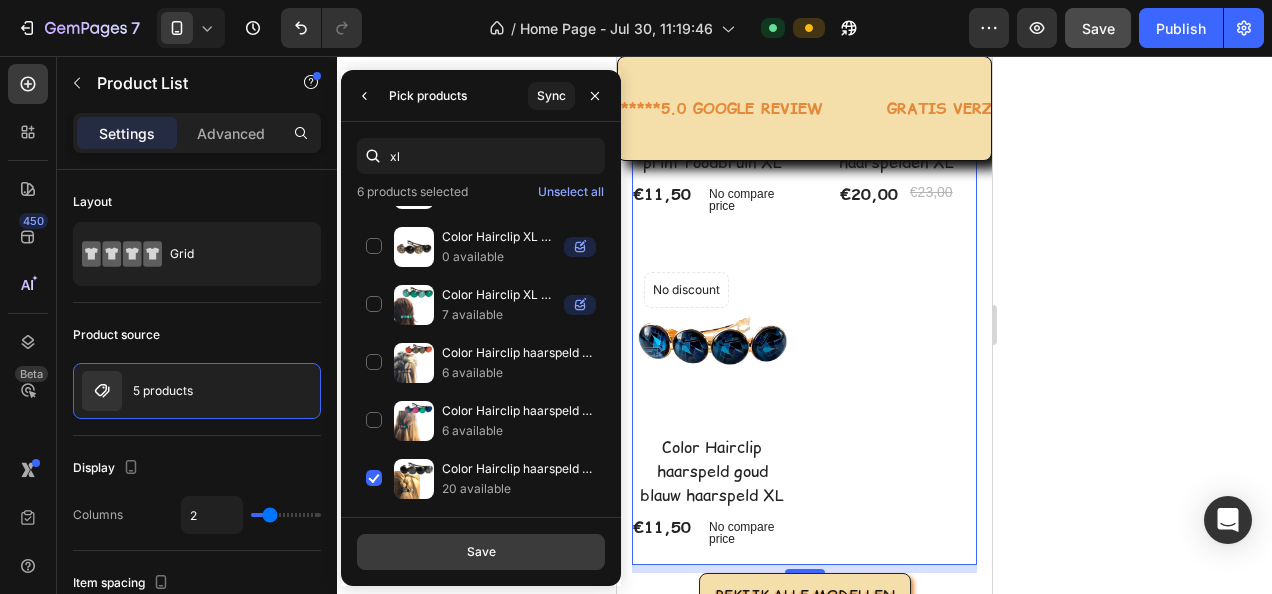 click on "Save" at bounding box center [481, 552] 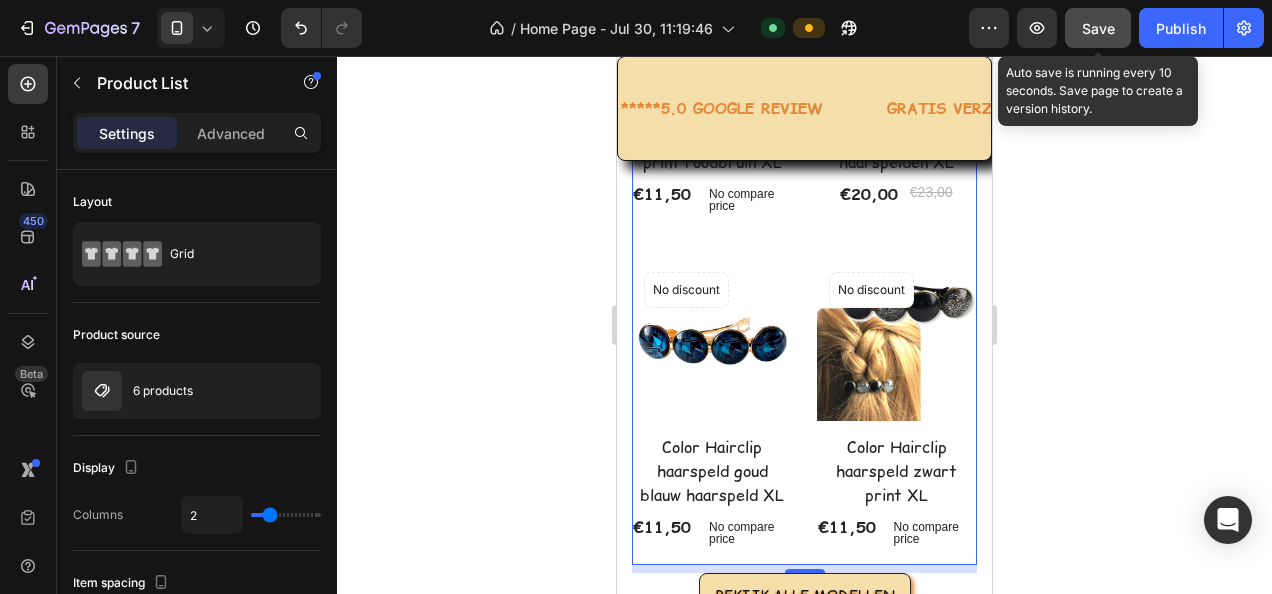 click on "Save" at bounding box center [1098, 28] 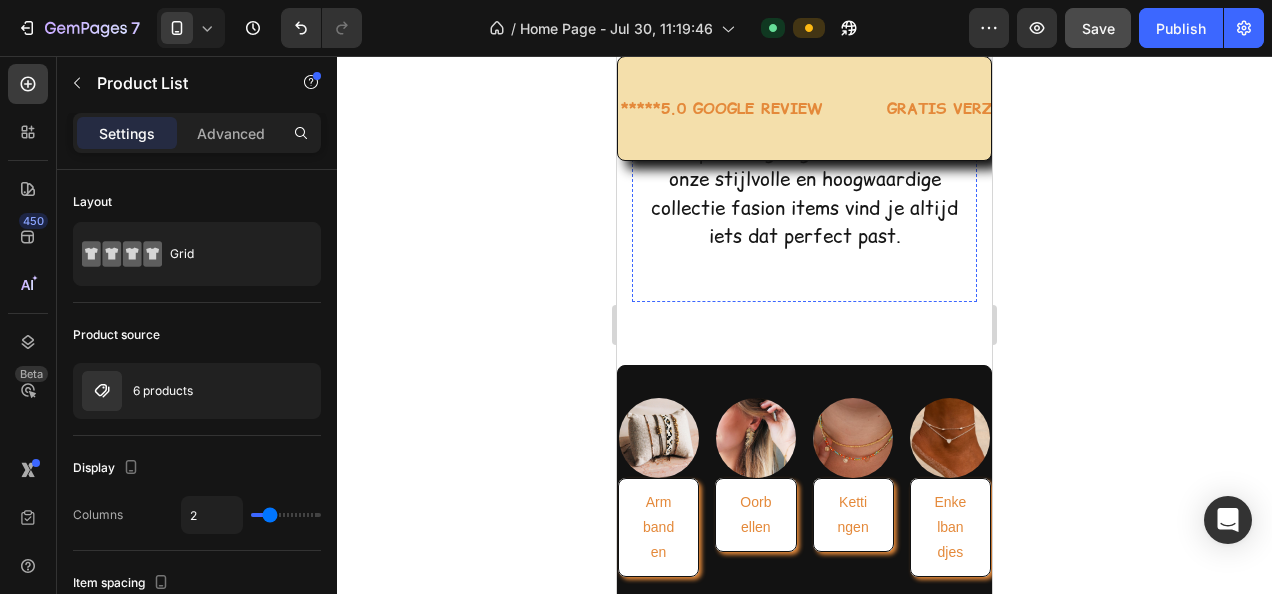 scroll, scrollTop: 9554, scrollLeft: 0, axis: vertical 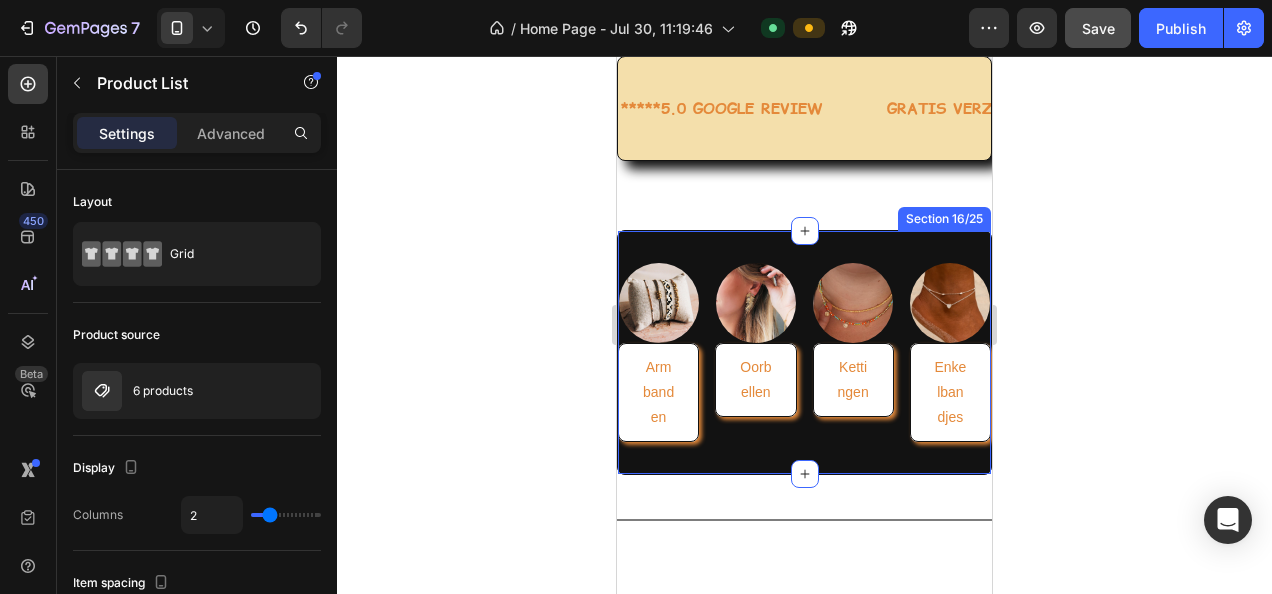 click on "Image Armbanden Button Image Oorbellen Button Image Kettingen Button Image Enkelbandjes Button Row Section 16/25" at bounding box center (804, 353) 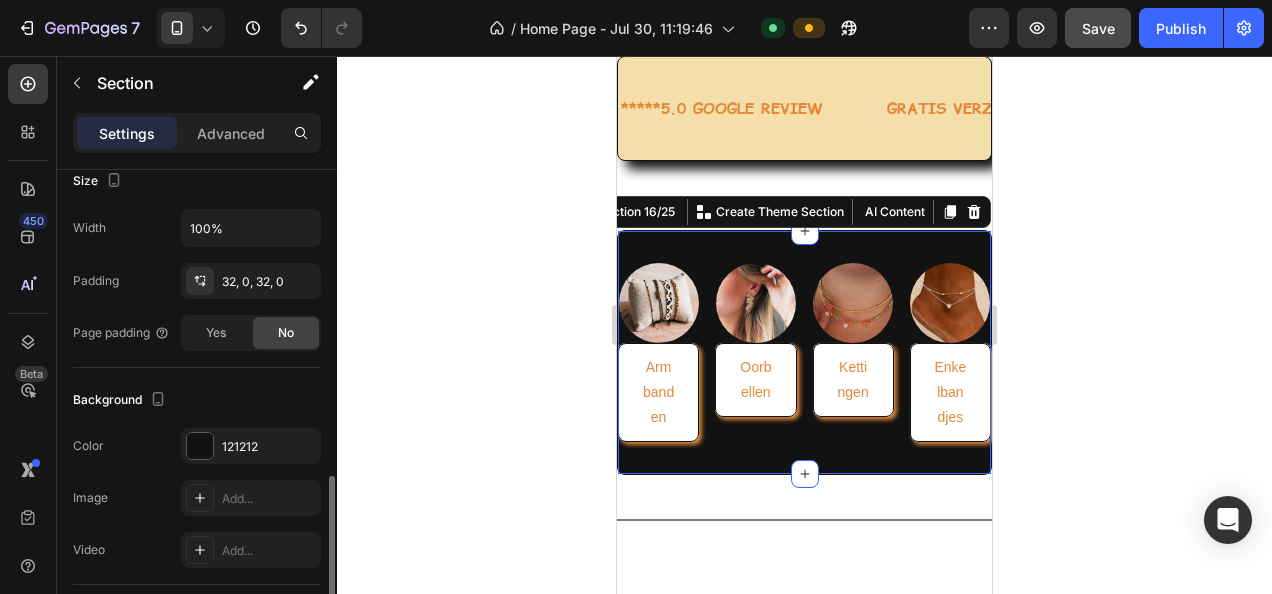 scroll, scrollTop: 500, scrollLeft: 0, axis: vertical 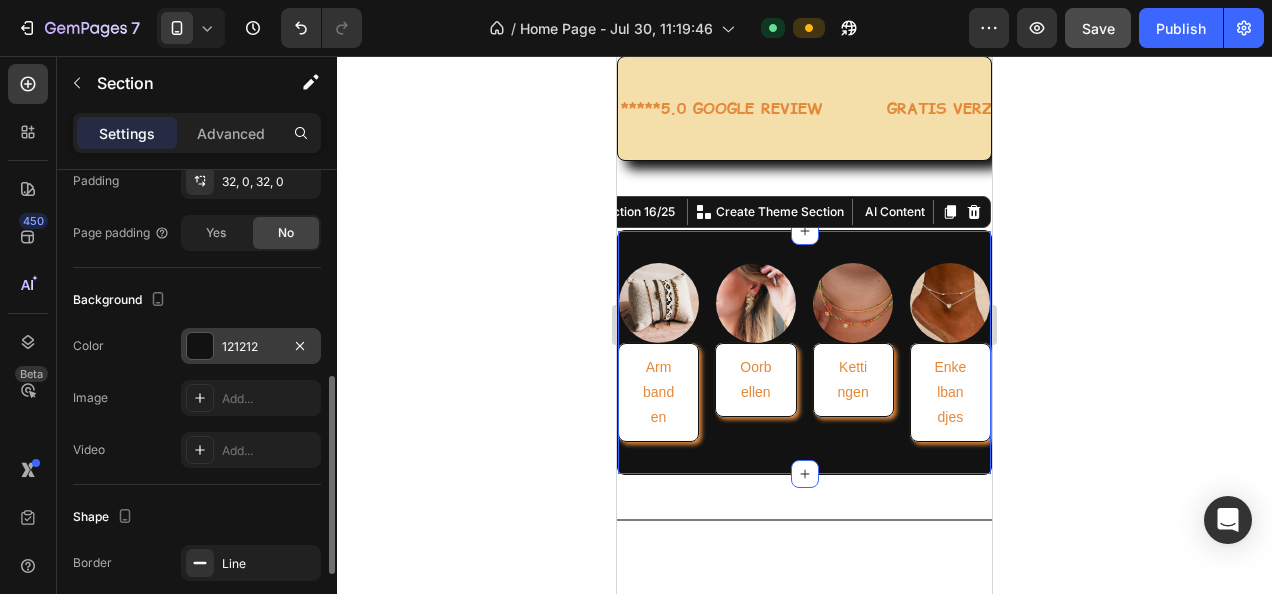 click on "121212" at bounding box center (251, 347) 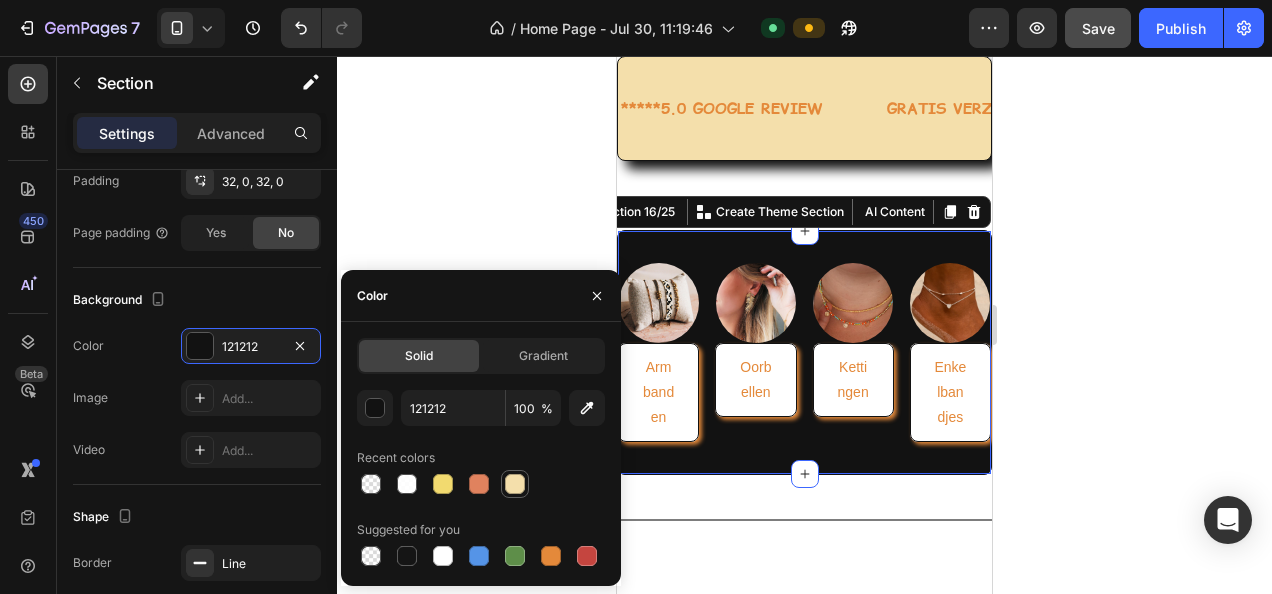 click at bounding box center [515, 484] 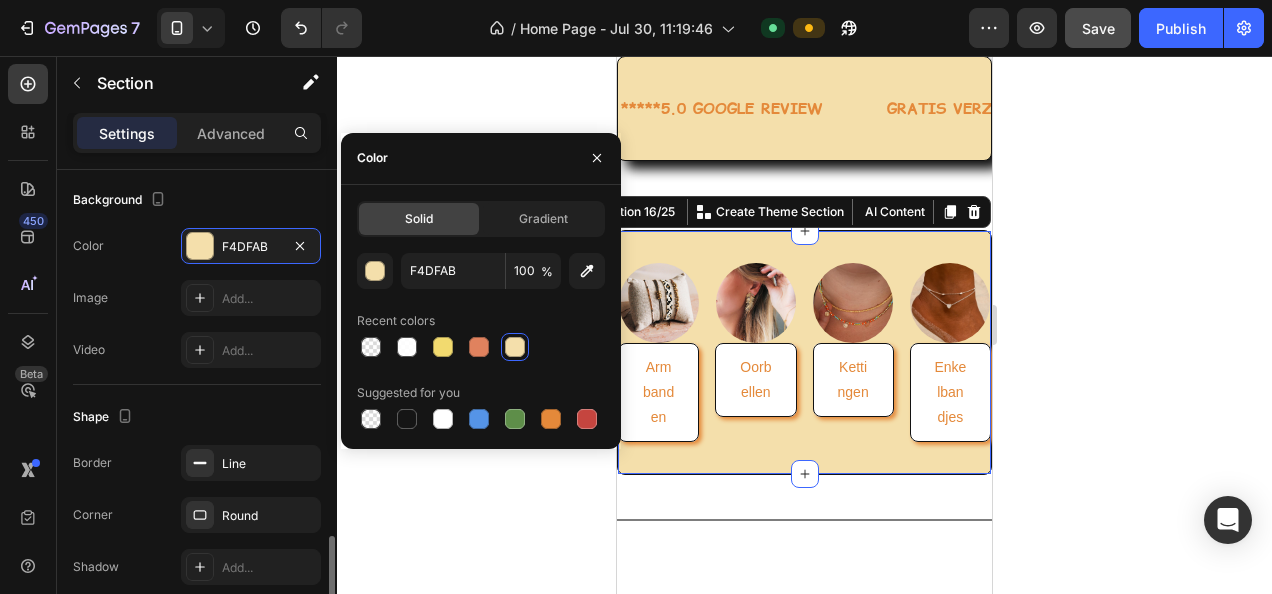 scroll, scrollTop: 684, scrollLeft: 0, axis: vertical 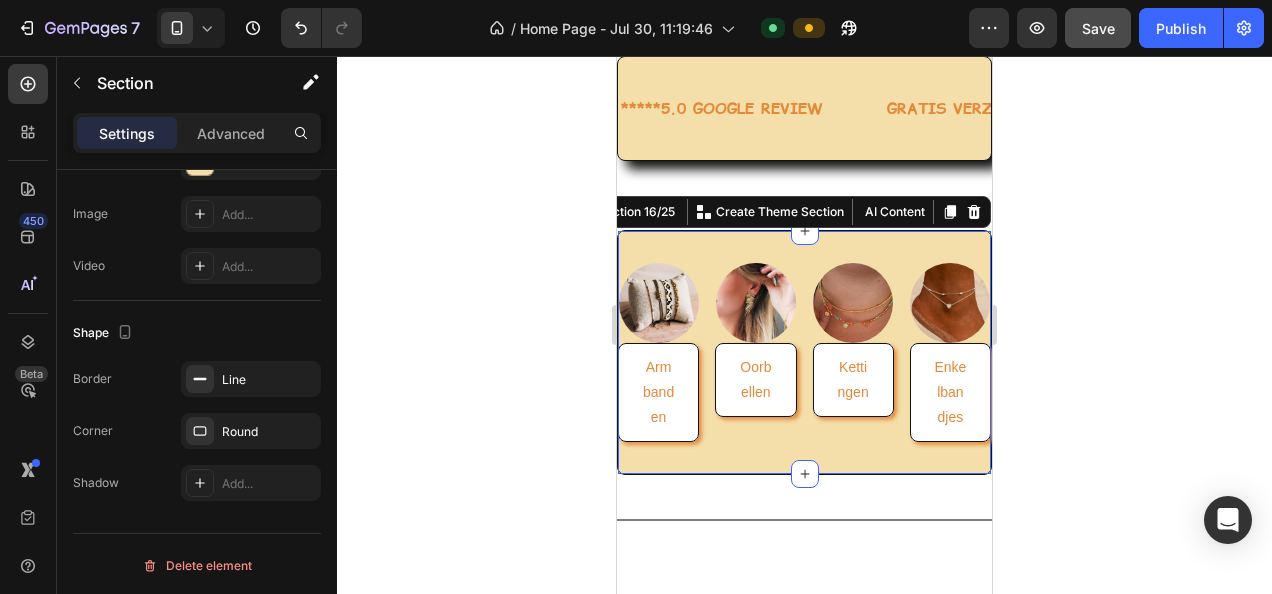 click 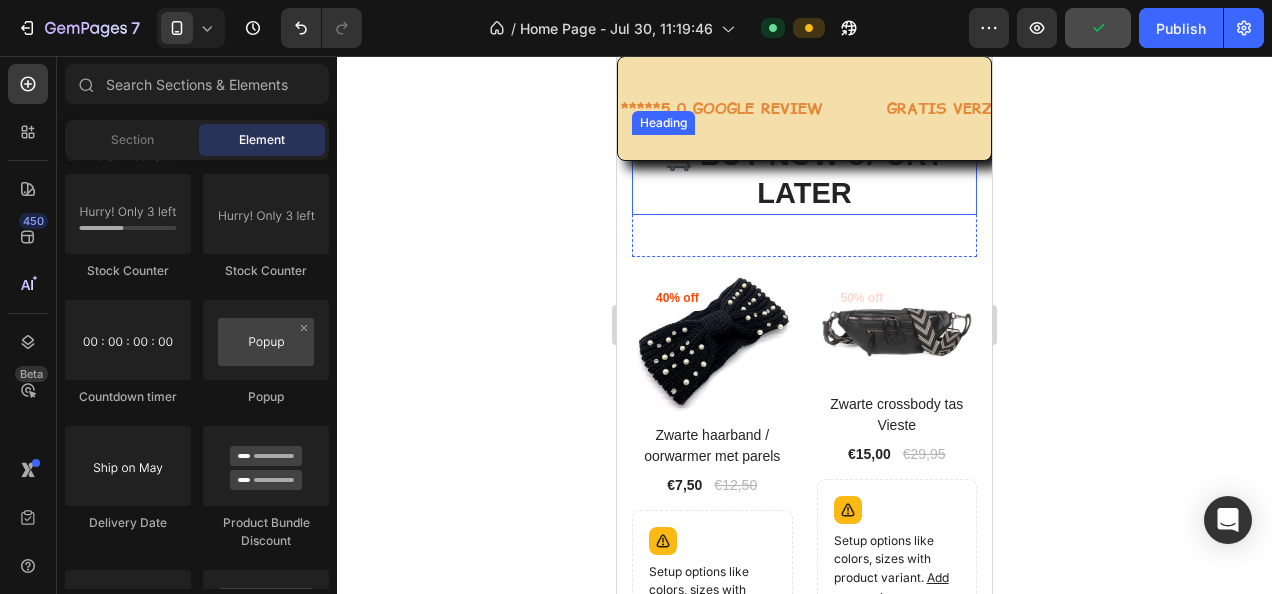 scroll, scrollTop: 9554, scrollLeft: 0, axis: vertical 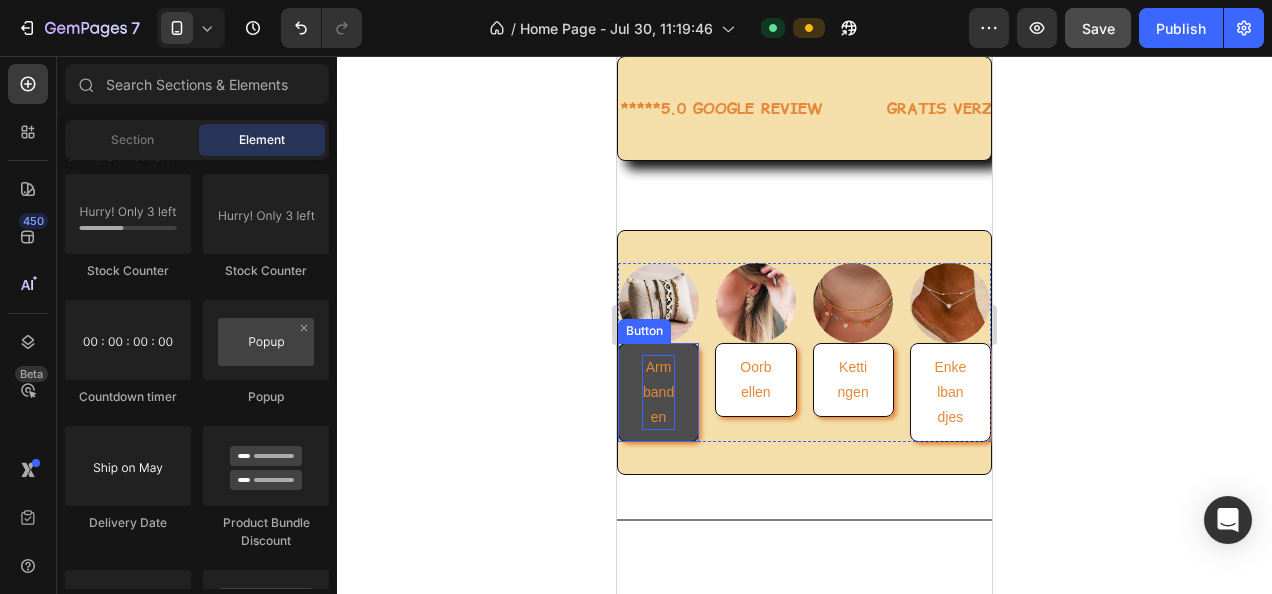 click on "Armbanden" at bounding box center (658, 393) 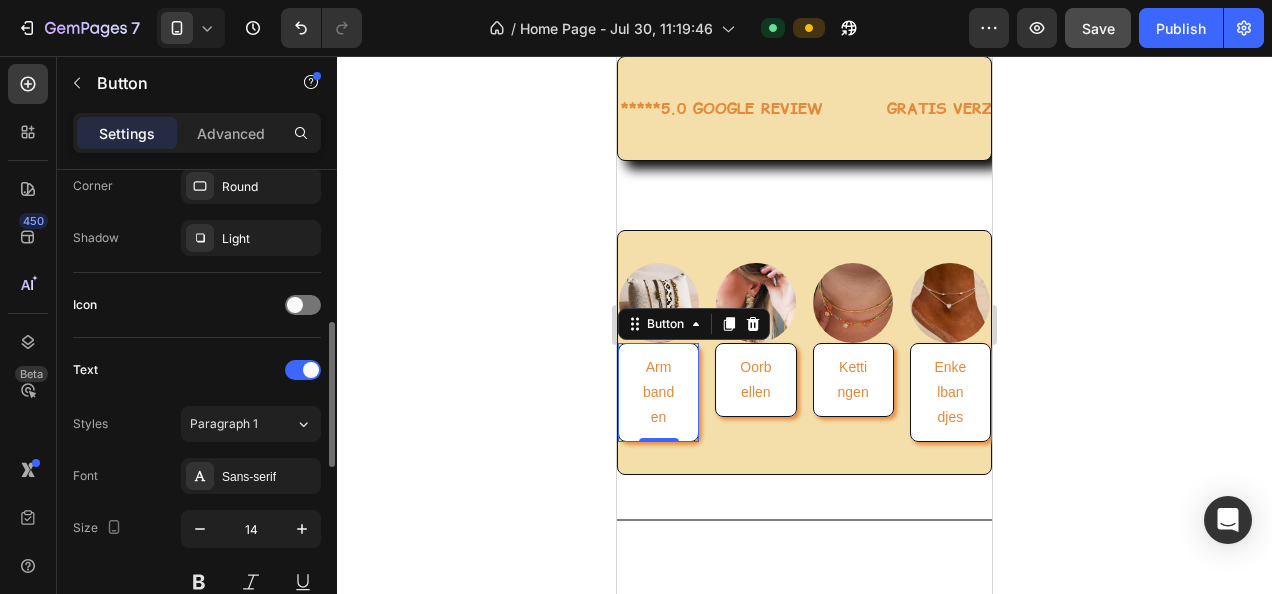 scroll, scrollTop: 700, scrollLeft: 0, axis: vertical 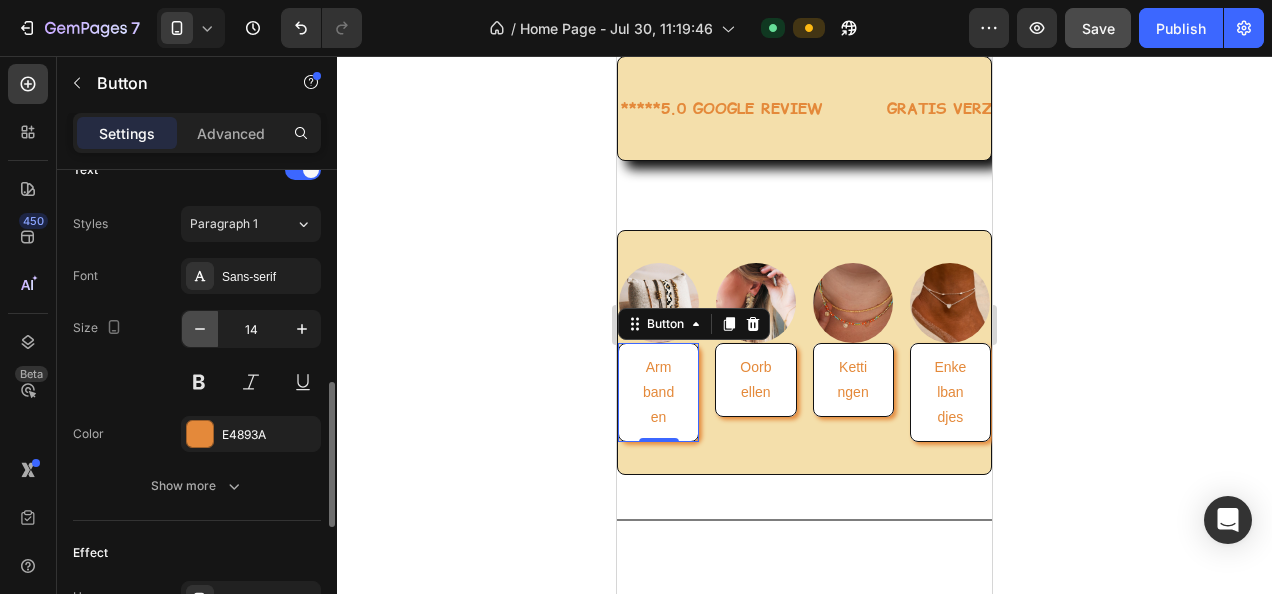 click 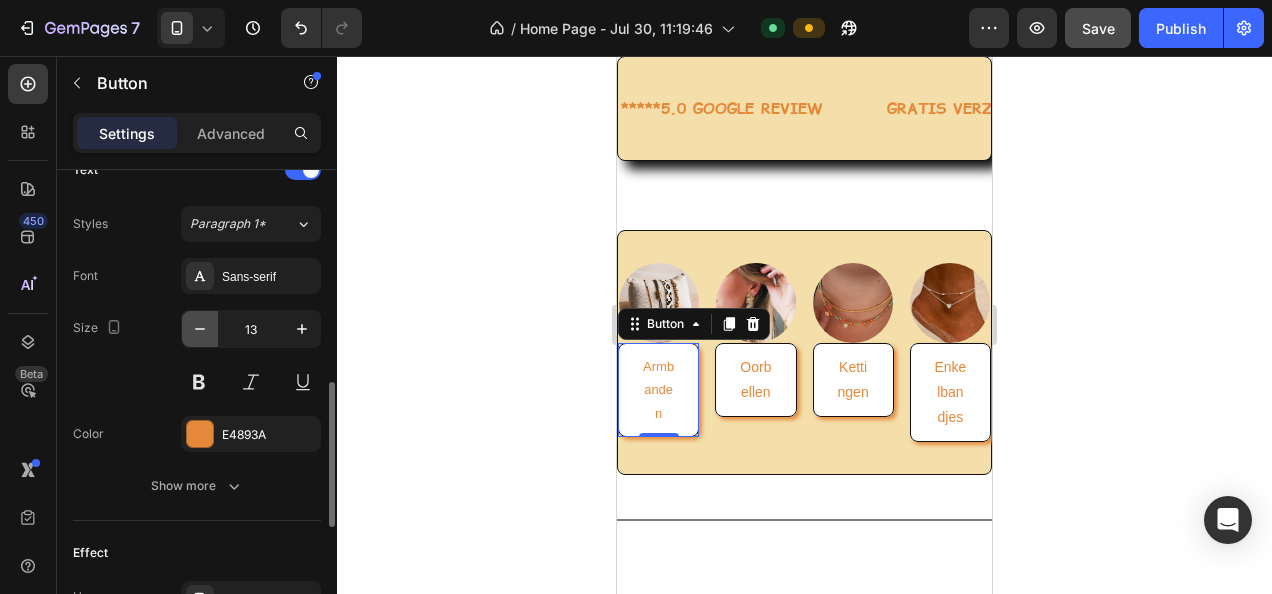 click 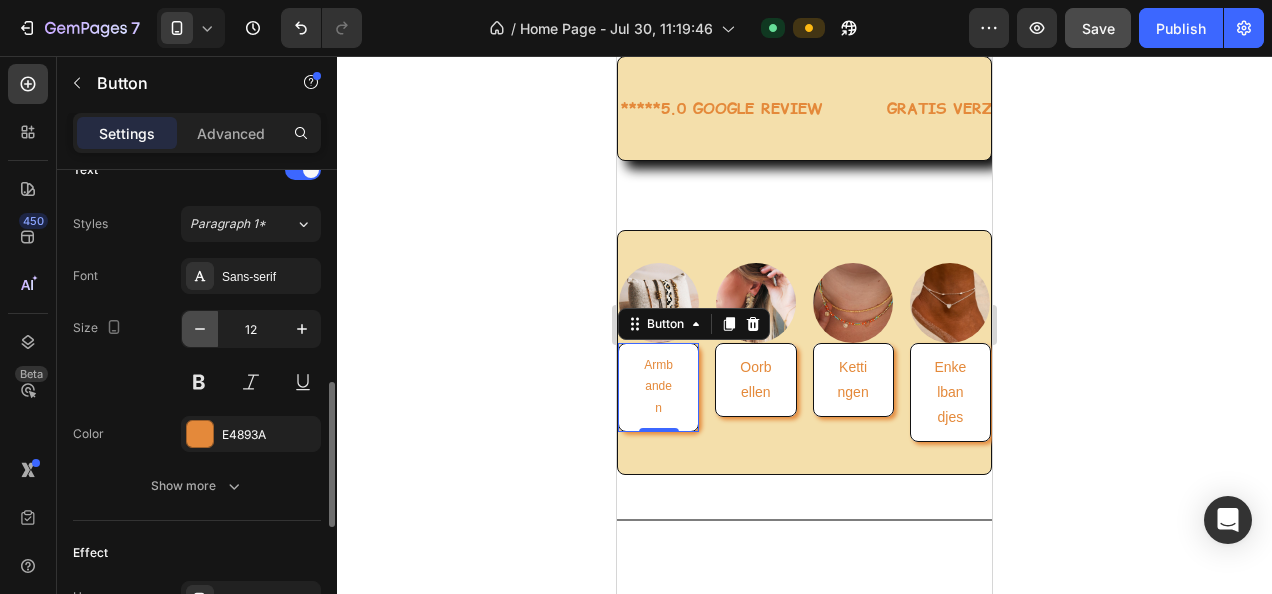 click 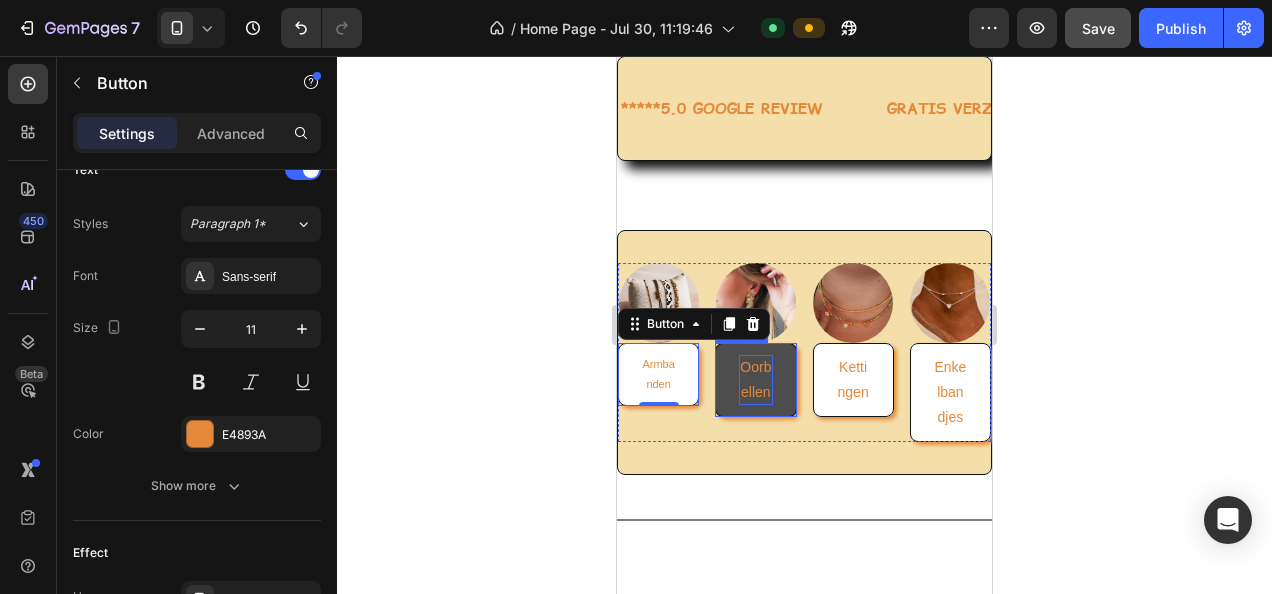 click on "Oorbellen" at bounding box center [755, 380] 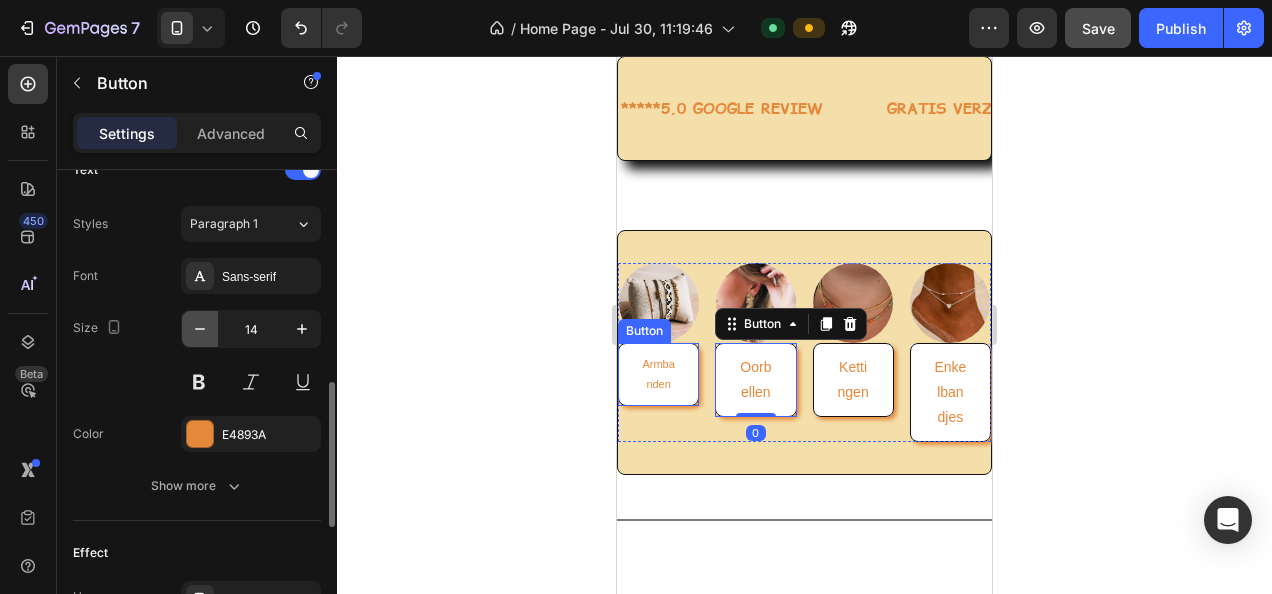 click 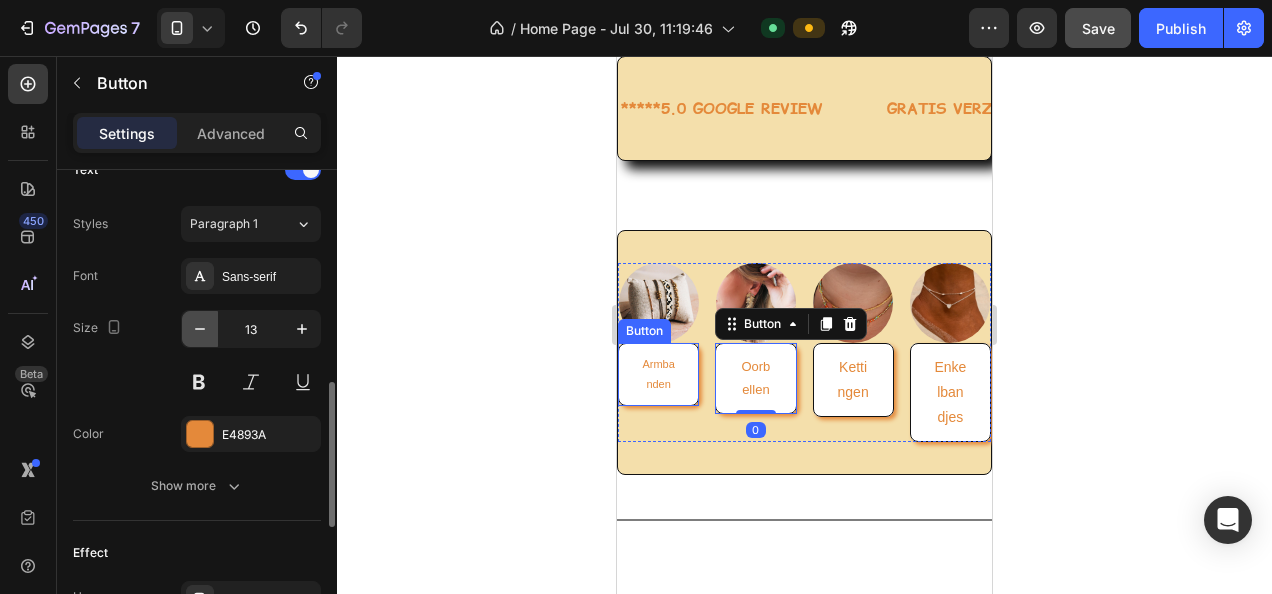 click 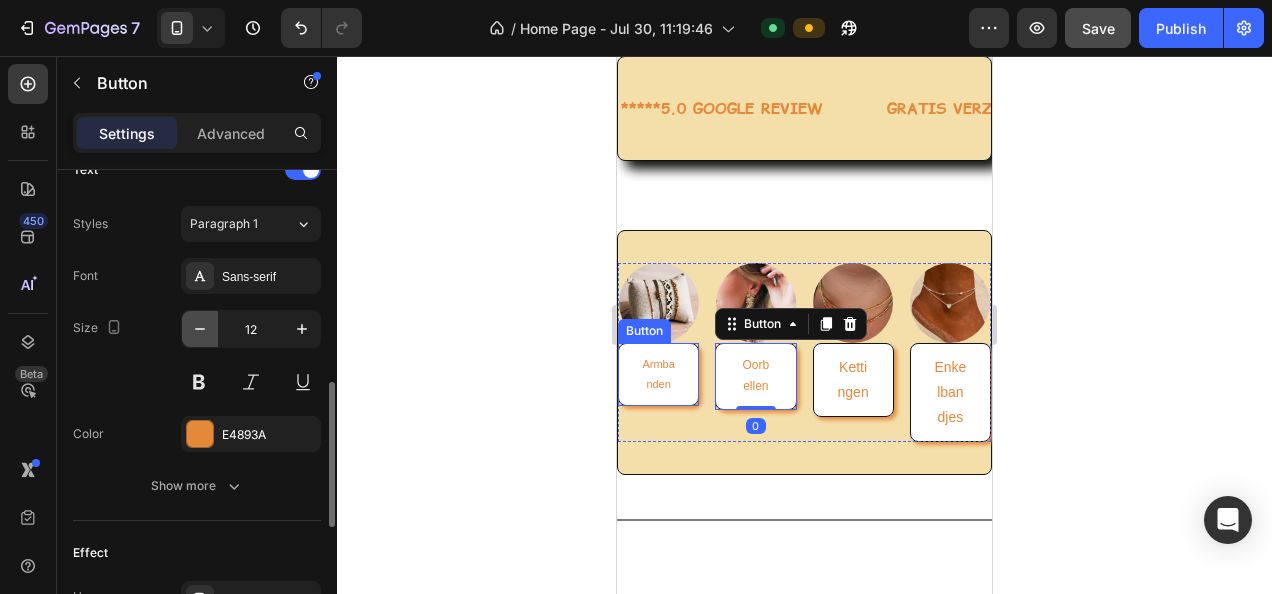 click 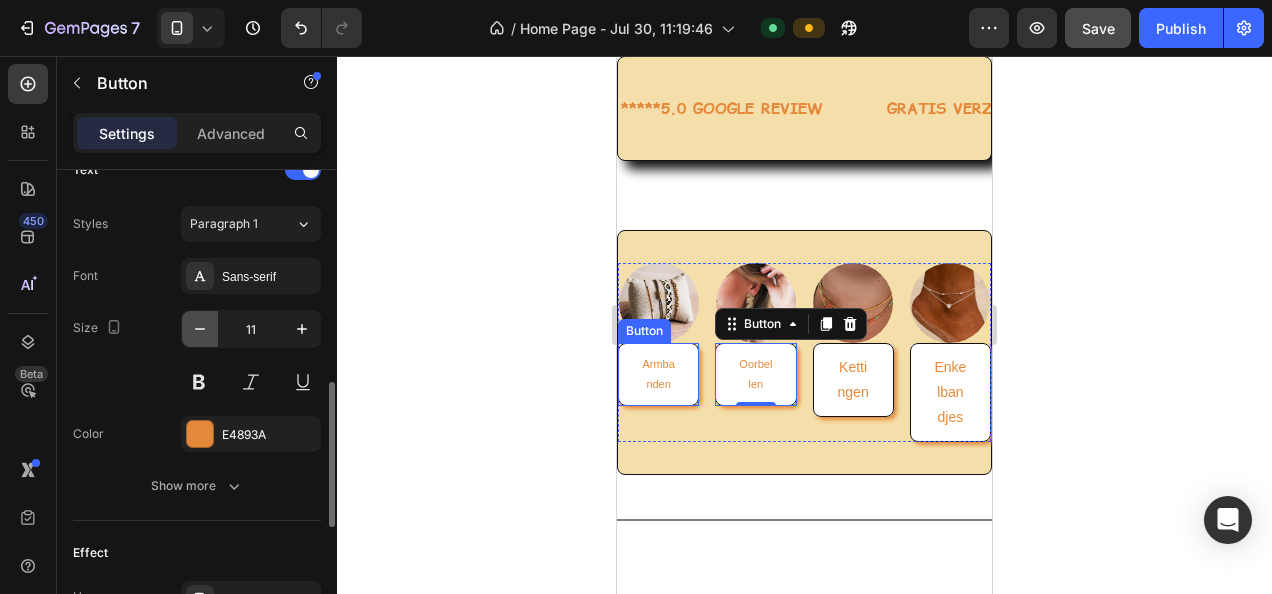 click 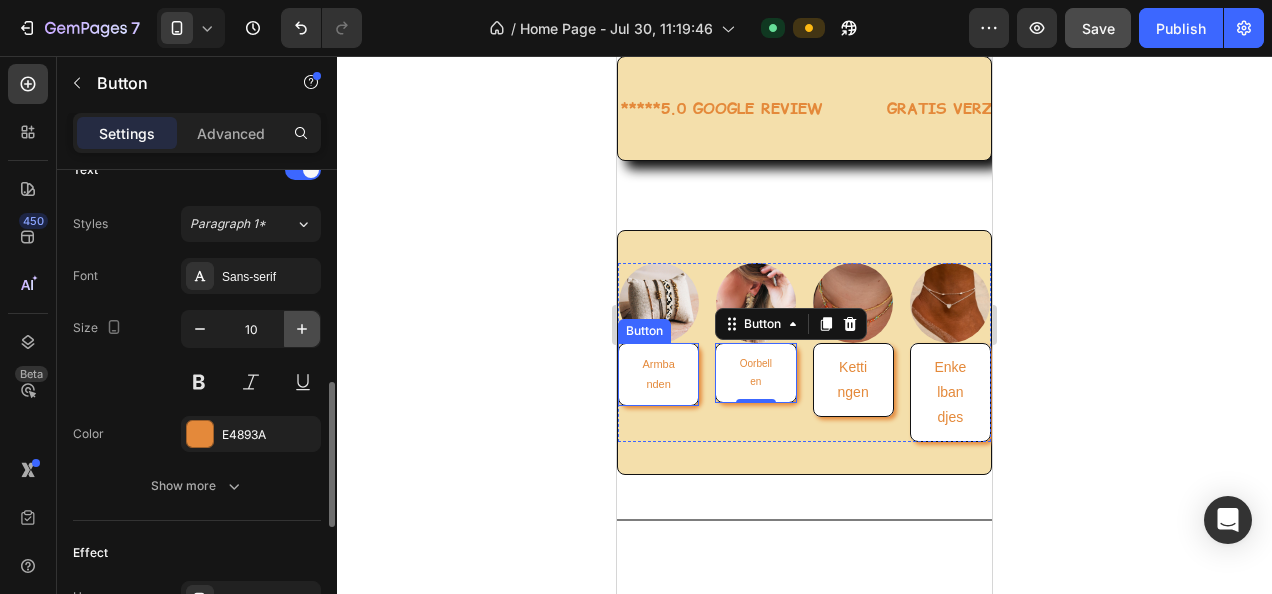 click 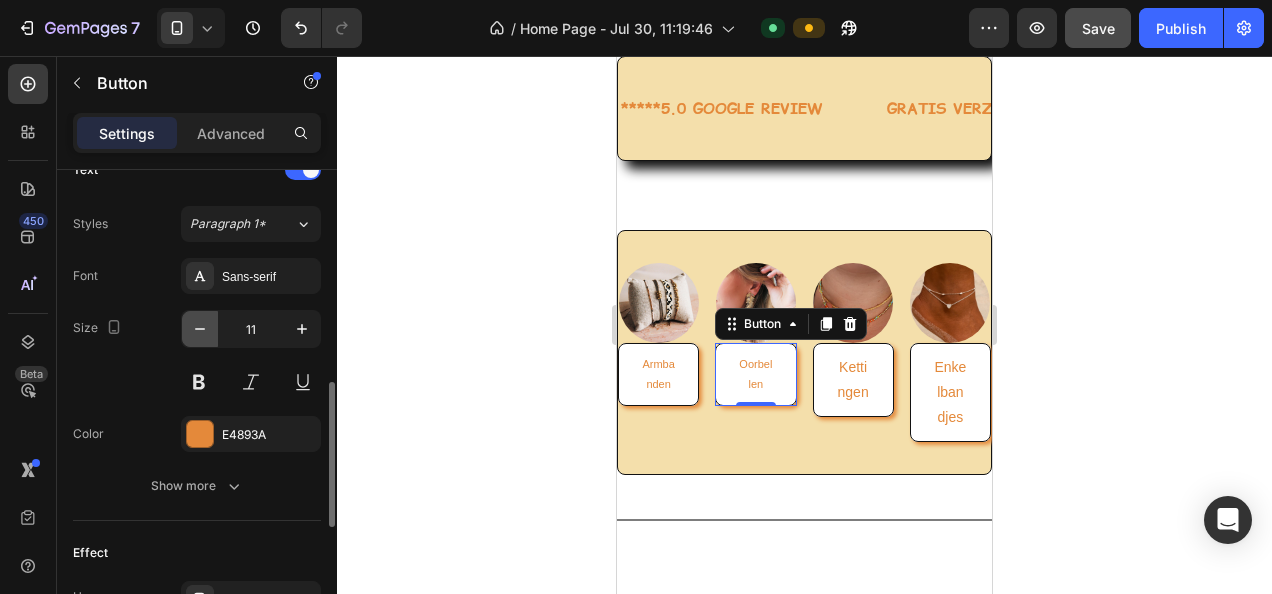 click 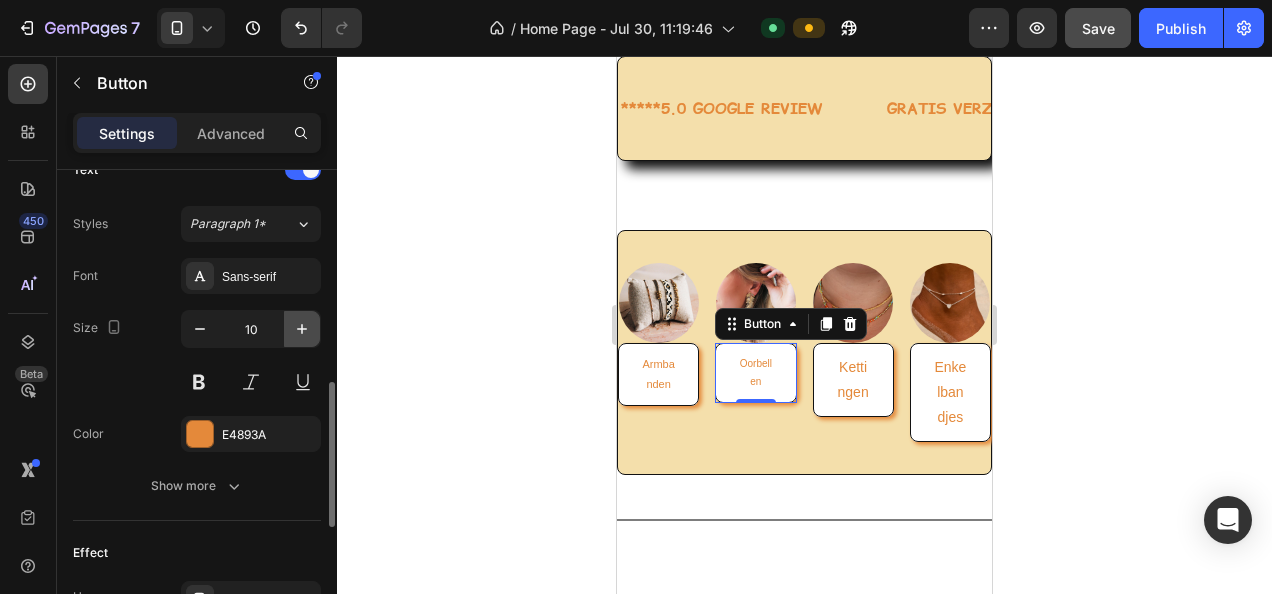 click 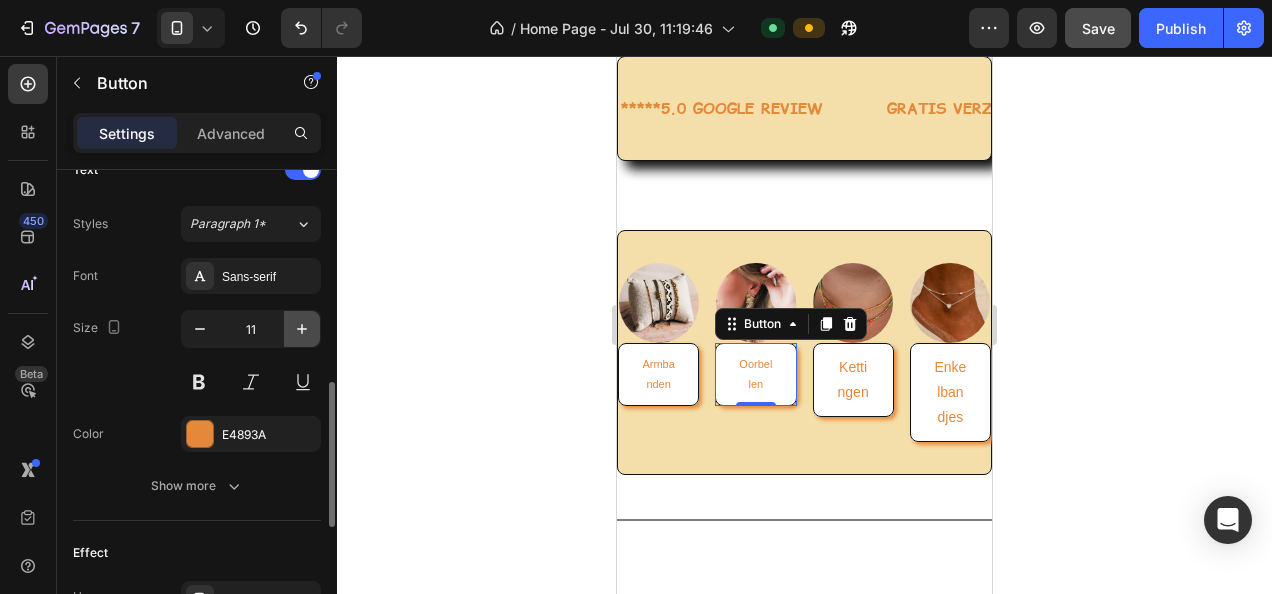 click 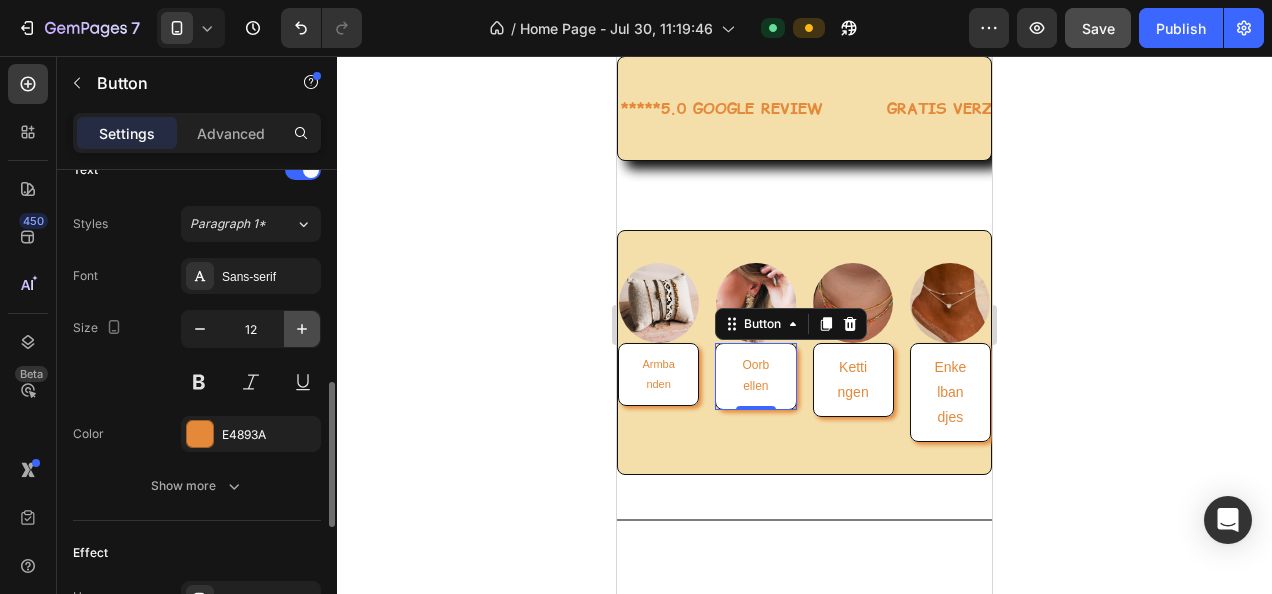 click 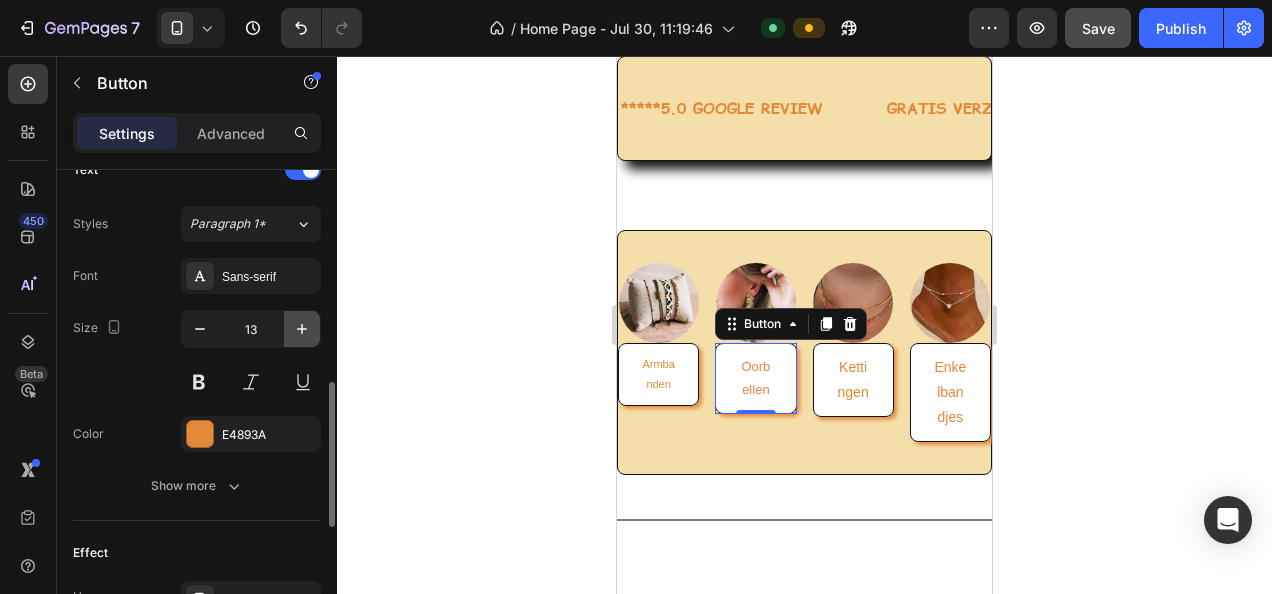 click 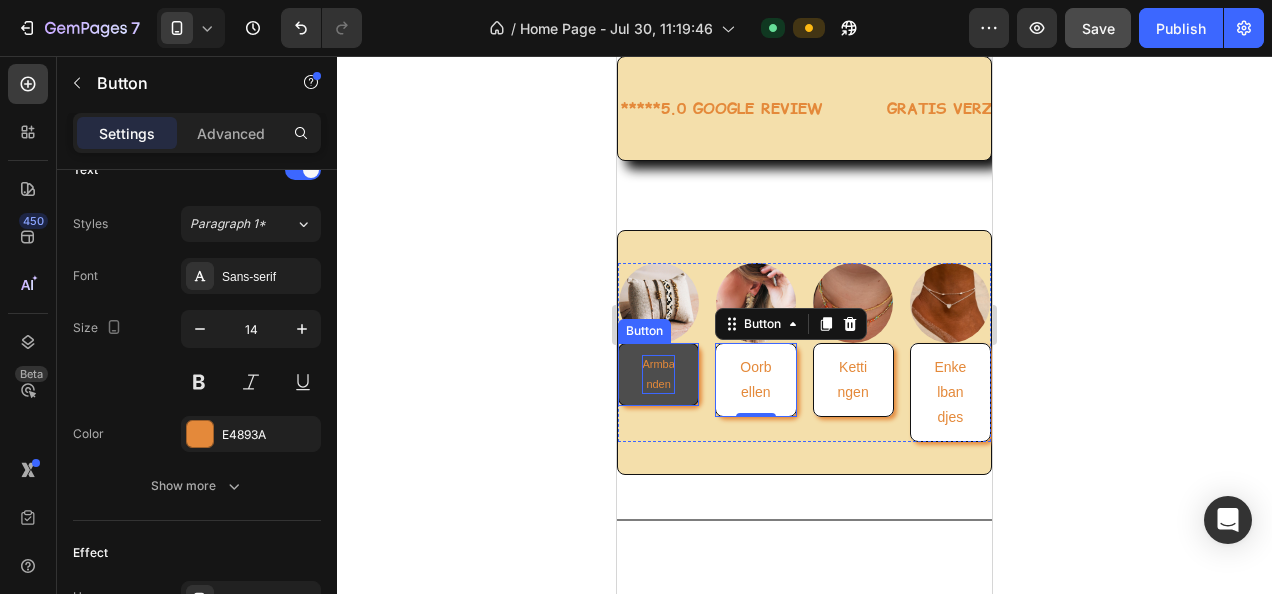 click on "Armbanden" at bounding box center (658, 375) 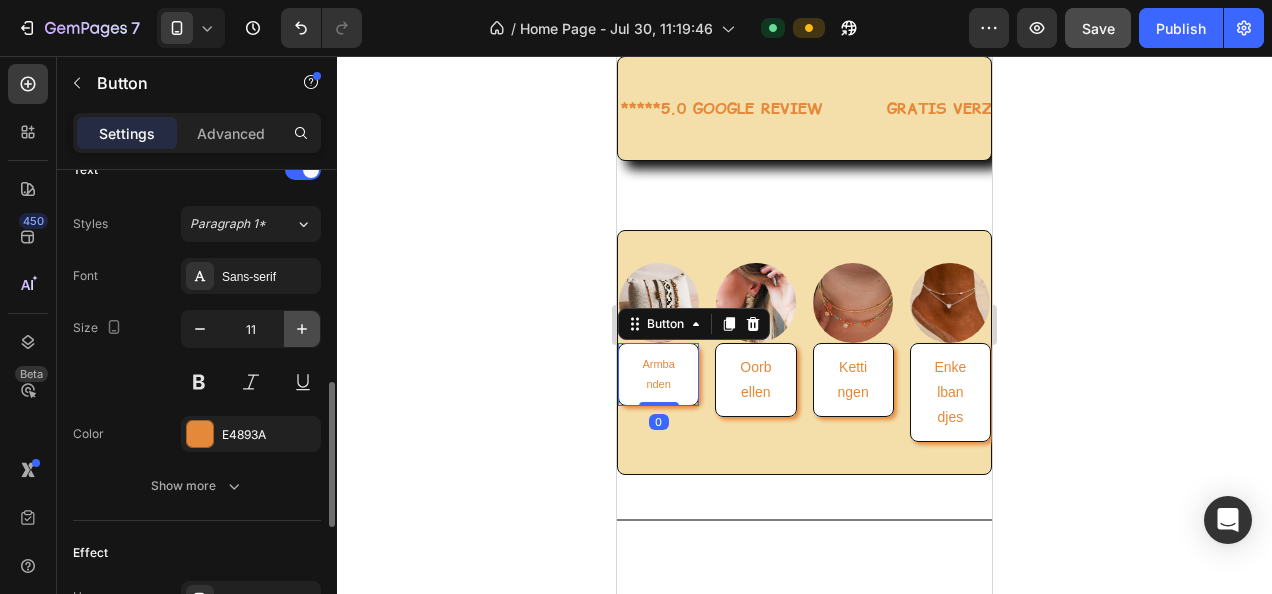 click 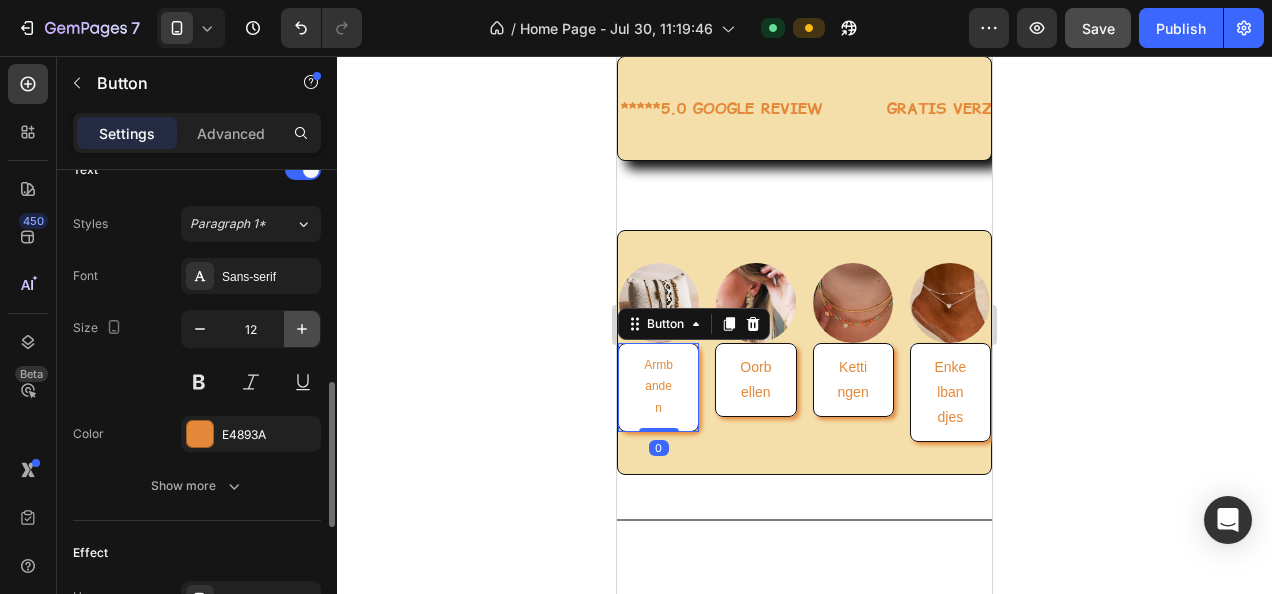click 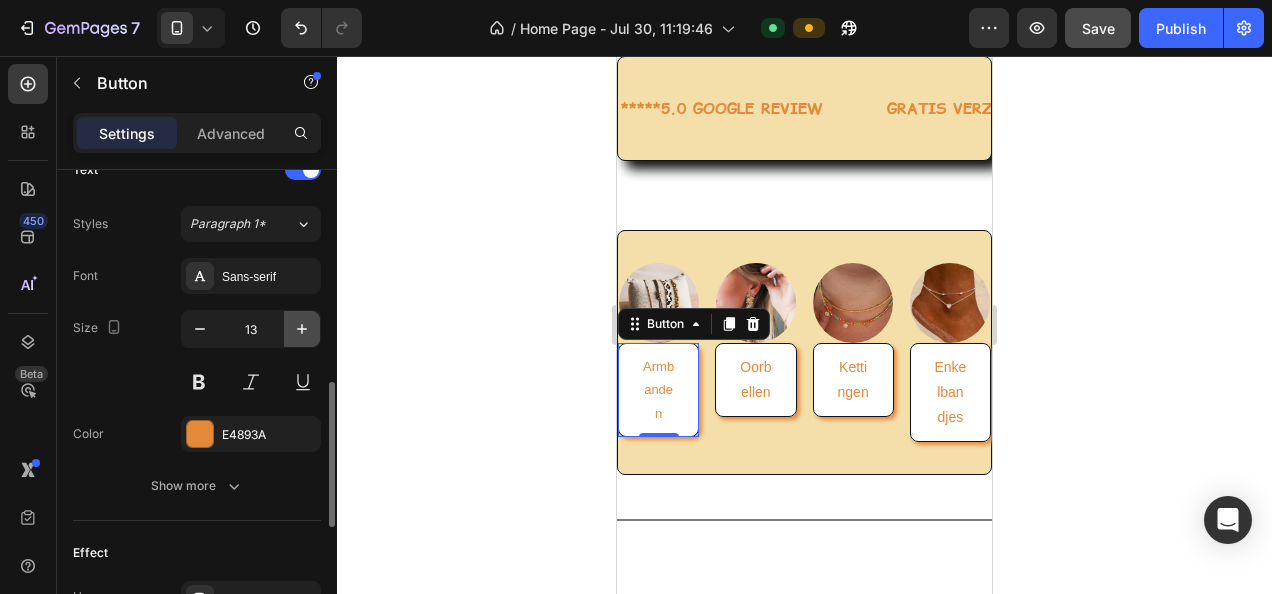 click 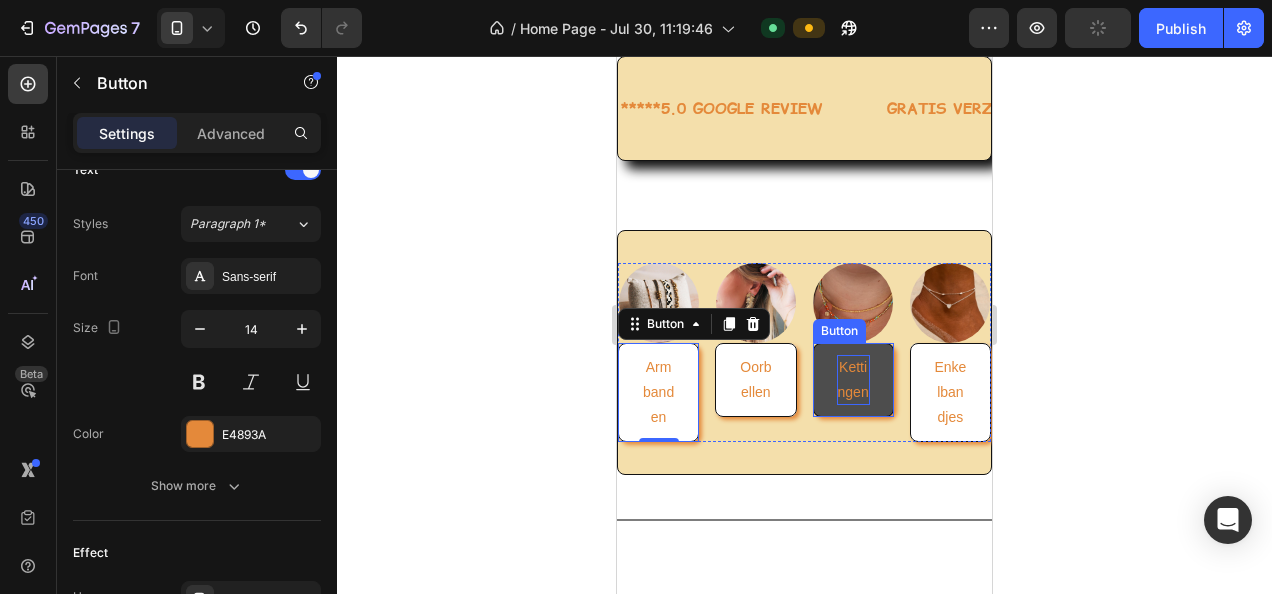click on "Kettingen" at bounding box center [853, 380] 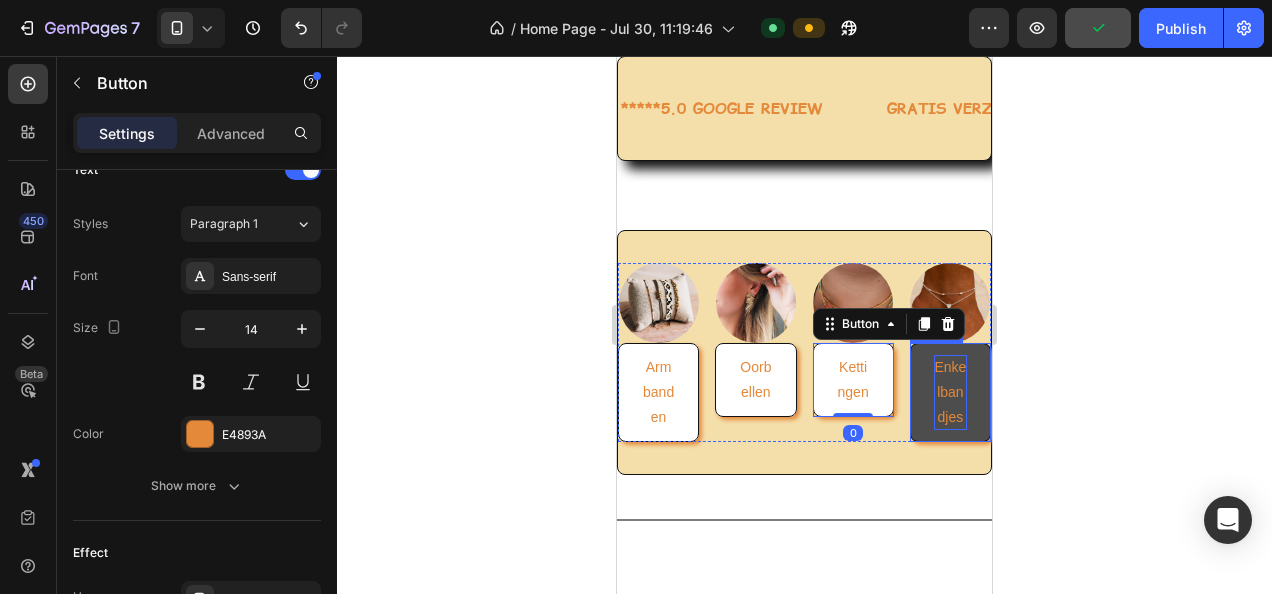 click on "Enkelbandjes" at bounding box center [950, 393] 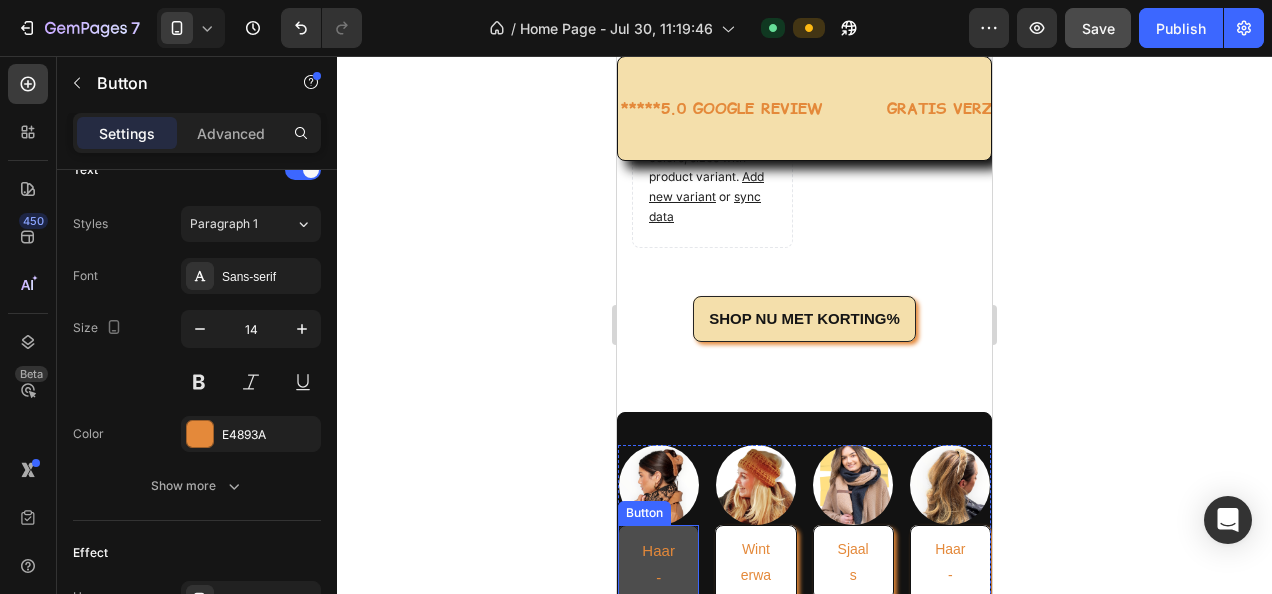 scroll, scrollTop: 11655, scrollLeft: 0, axis: vertical 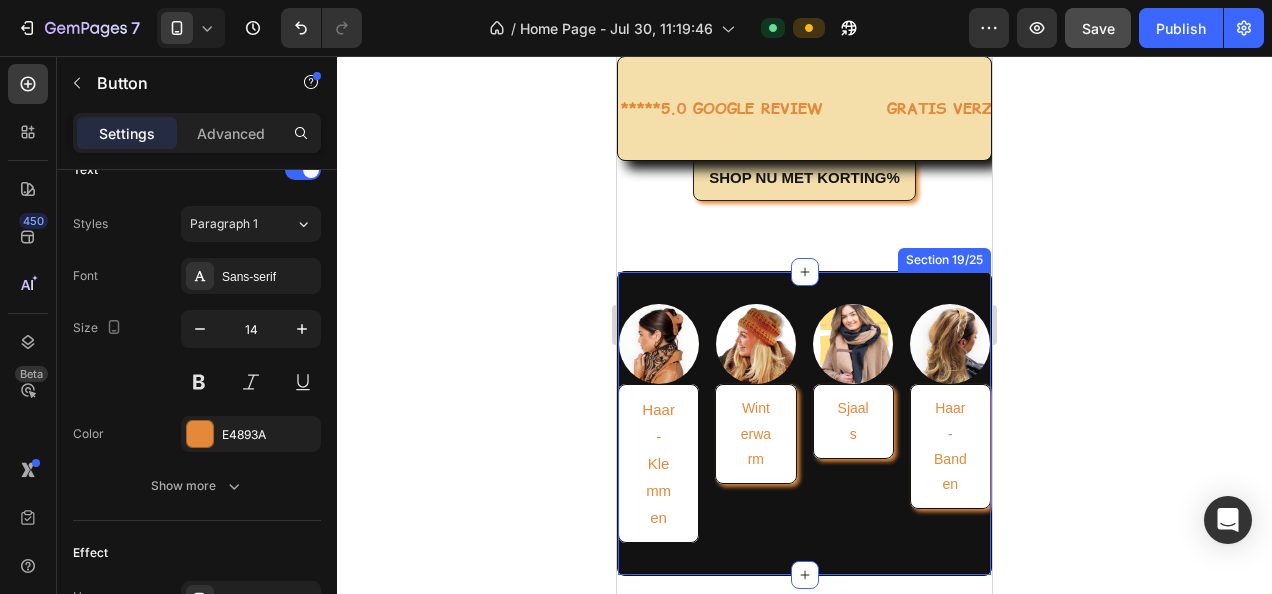 click on "Image Haar-Klemmen Button Image Winterwarm Button Image Sjaals Button Image Haar-Banden Button Row Section 19/25" at bounding box center [804, 423] 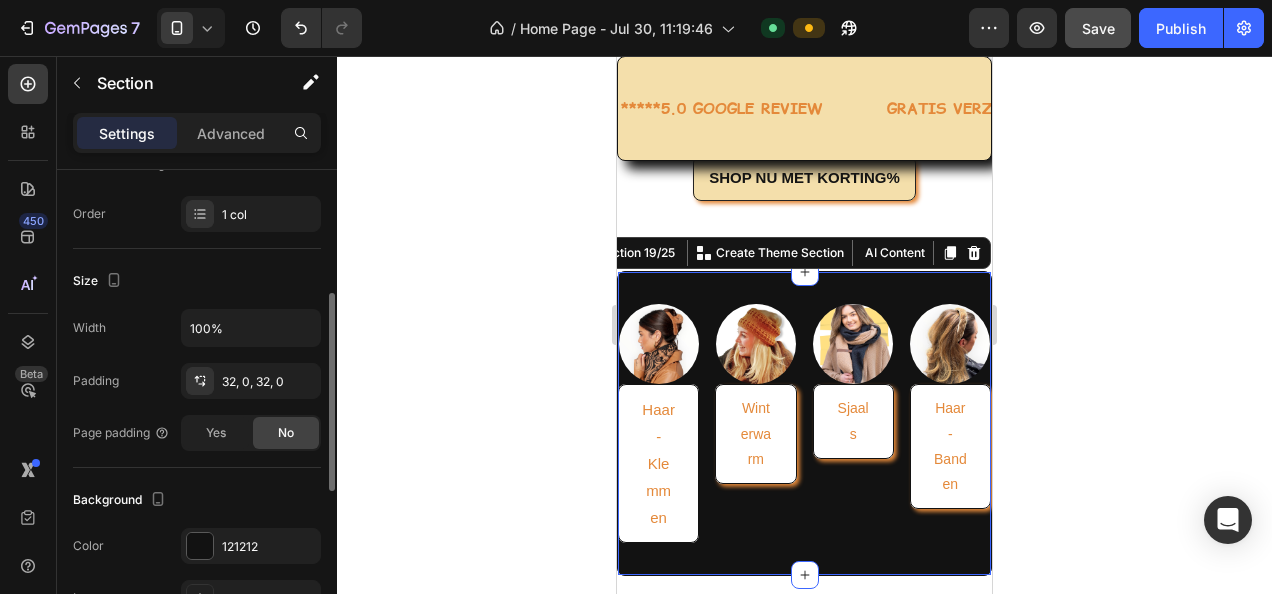 scroll, scrollTop: 400, scrollLeft: 0, axis: vertical 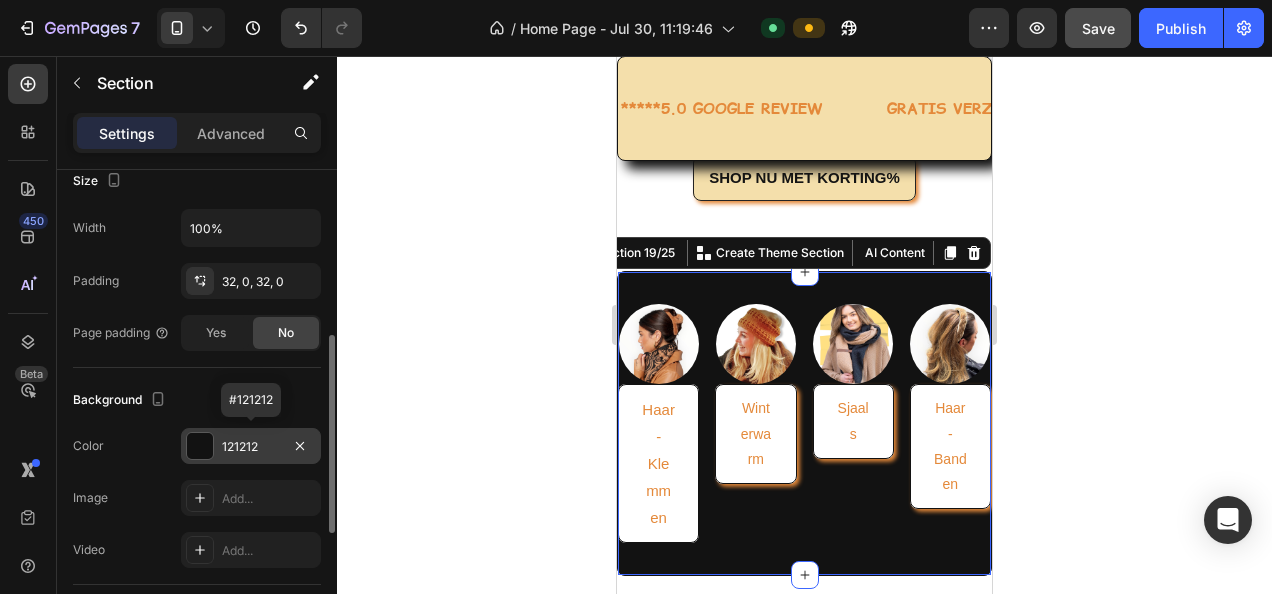 click on "121212" at bounding box center (251, 447) 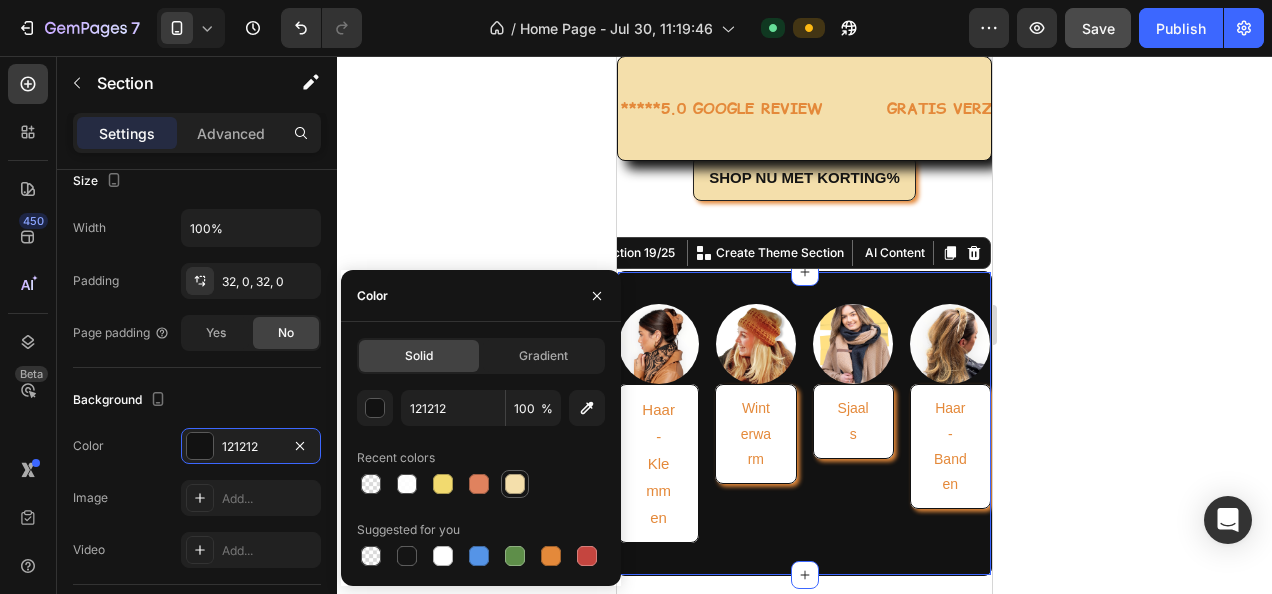 click at bounding box center (515, 484) 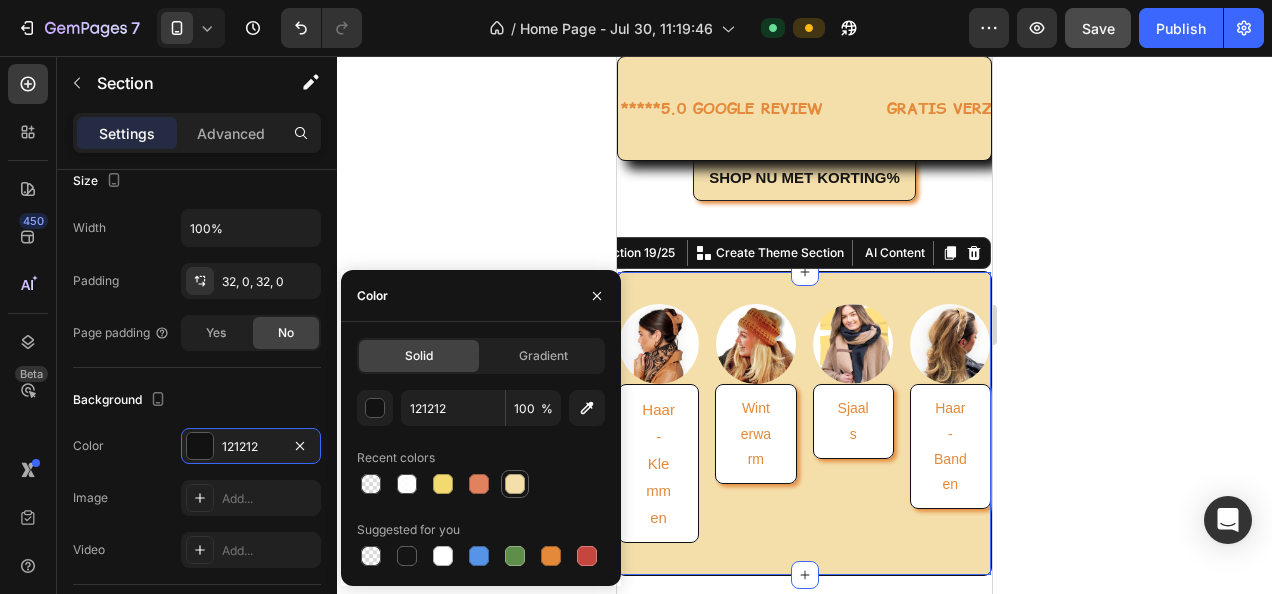 type on "F4DFAB" 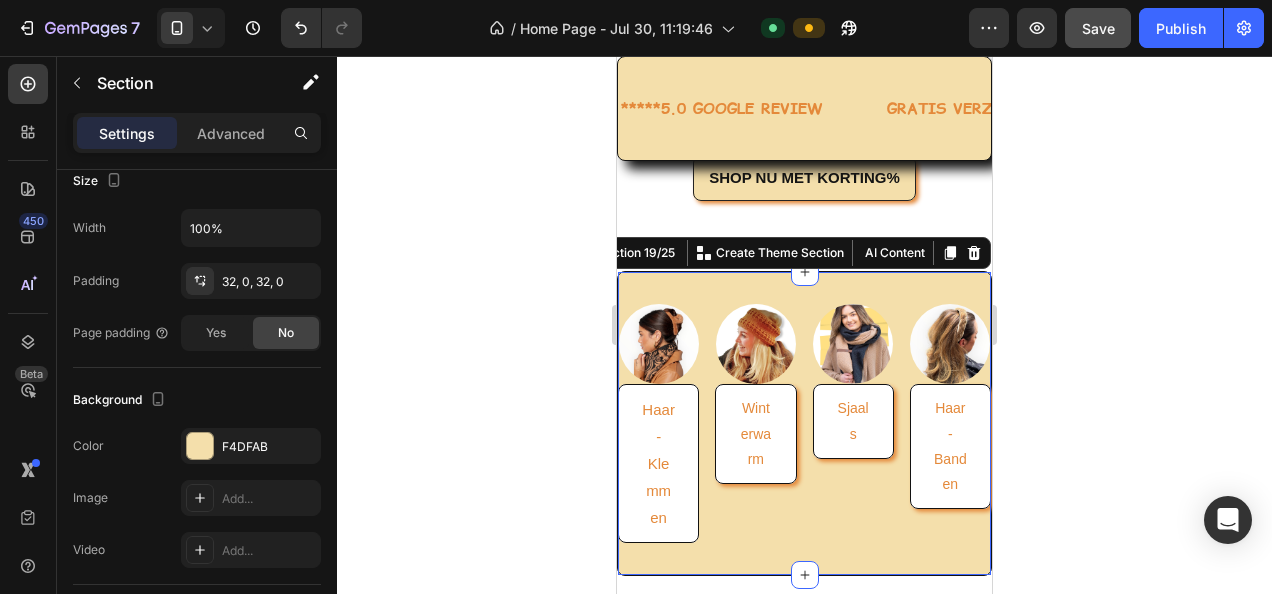 click 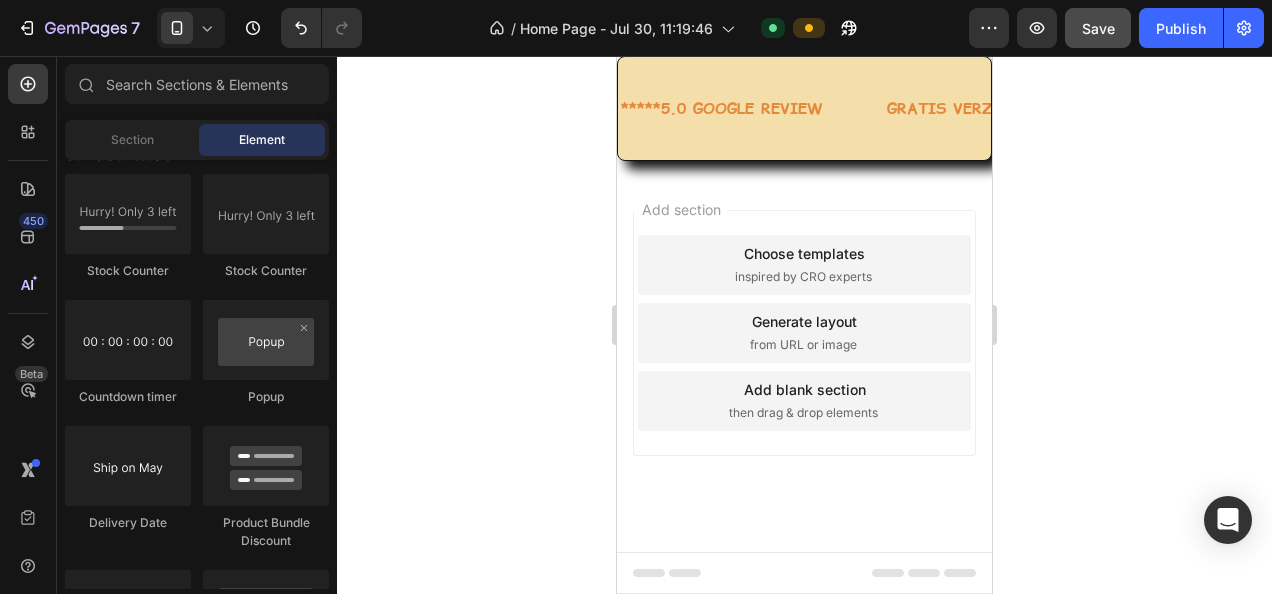 scroll, scrollTop: 13182, scrollLeft: 0, axis: vertical 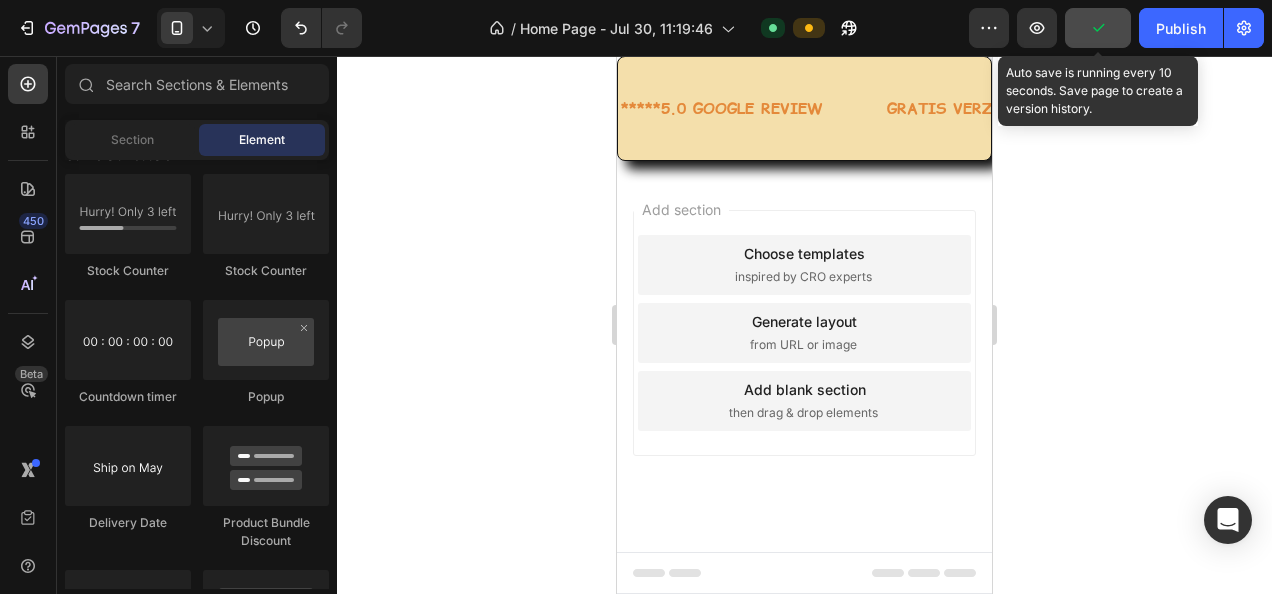 click 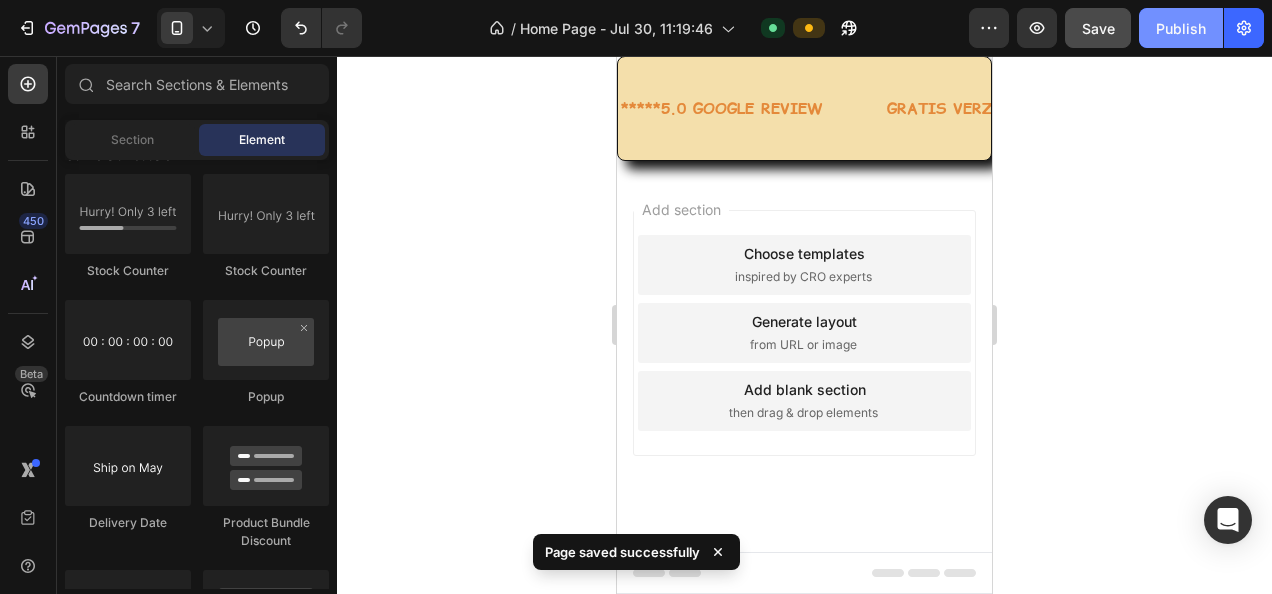click on "Publish" at bounding box center [1181, 28] 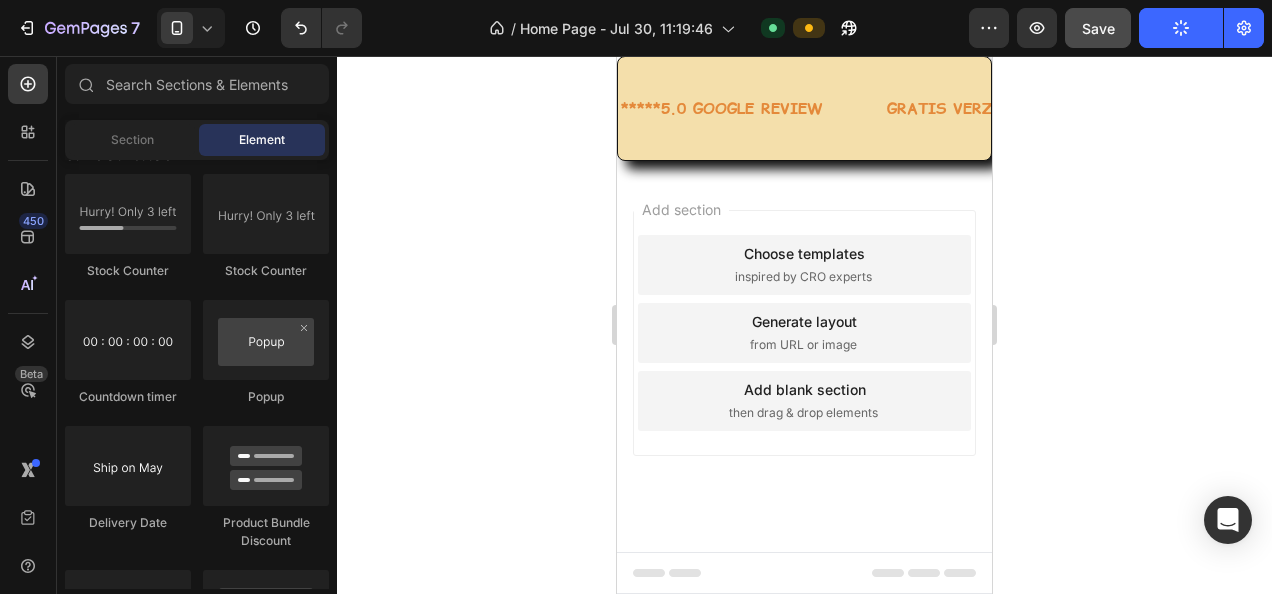 click 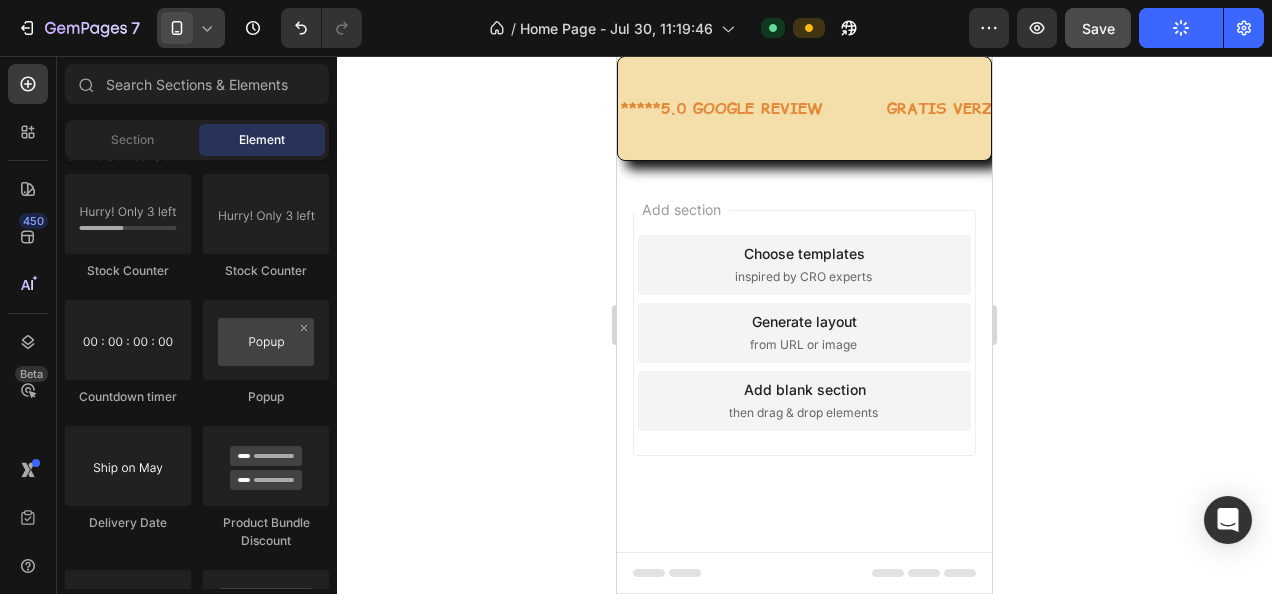 click 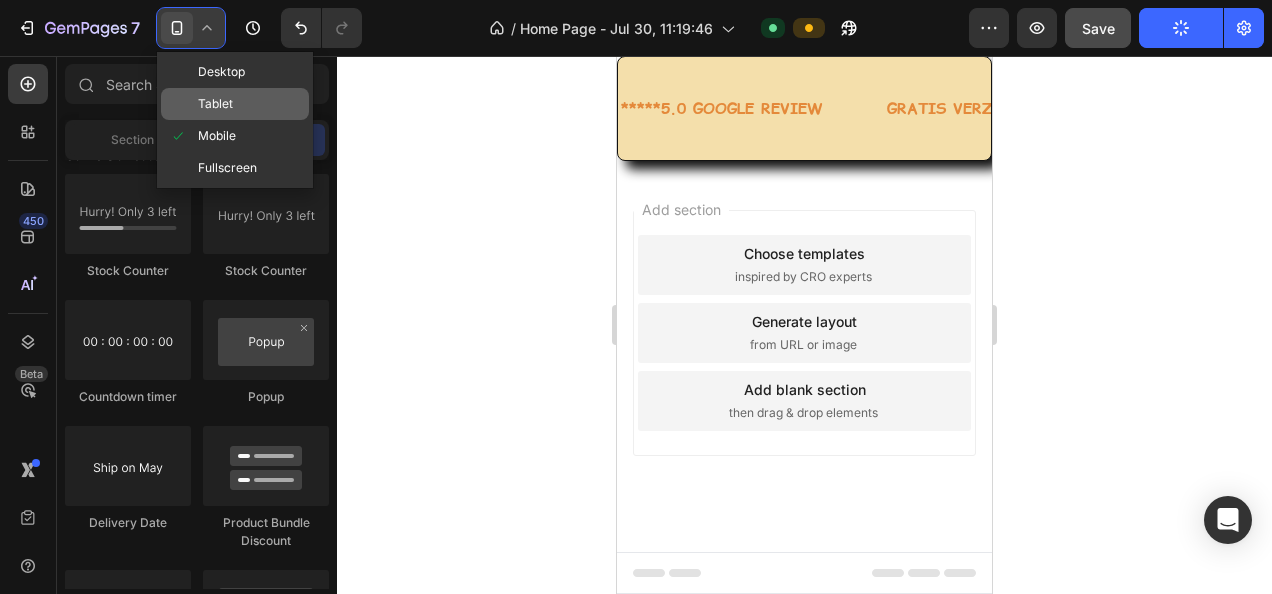 click on "Tablet" at bounding box center [215, 104] 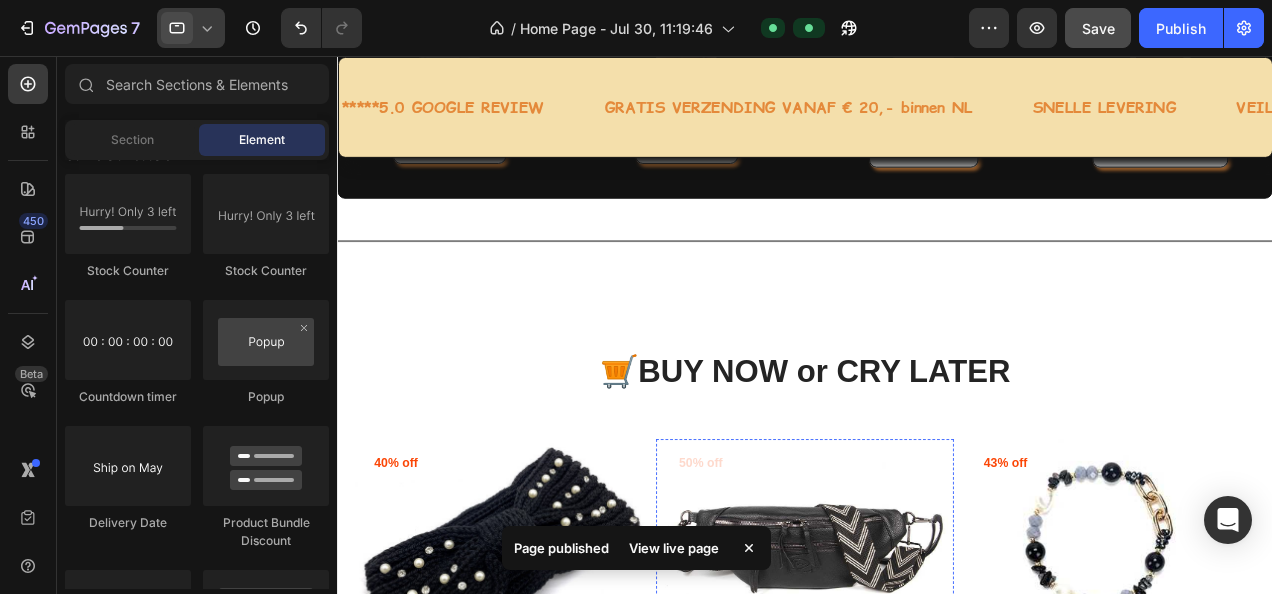 scroll, scrollTop: 9576, scrollLeft: 0, axis: vertical 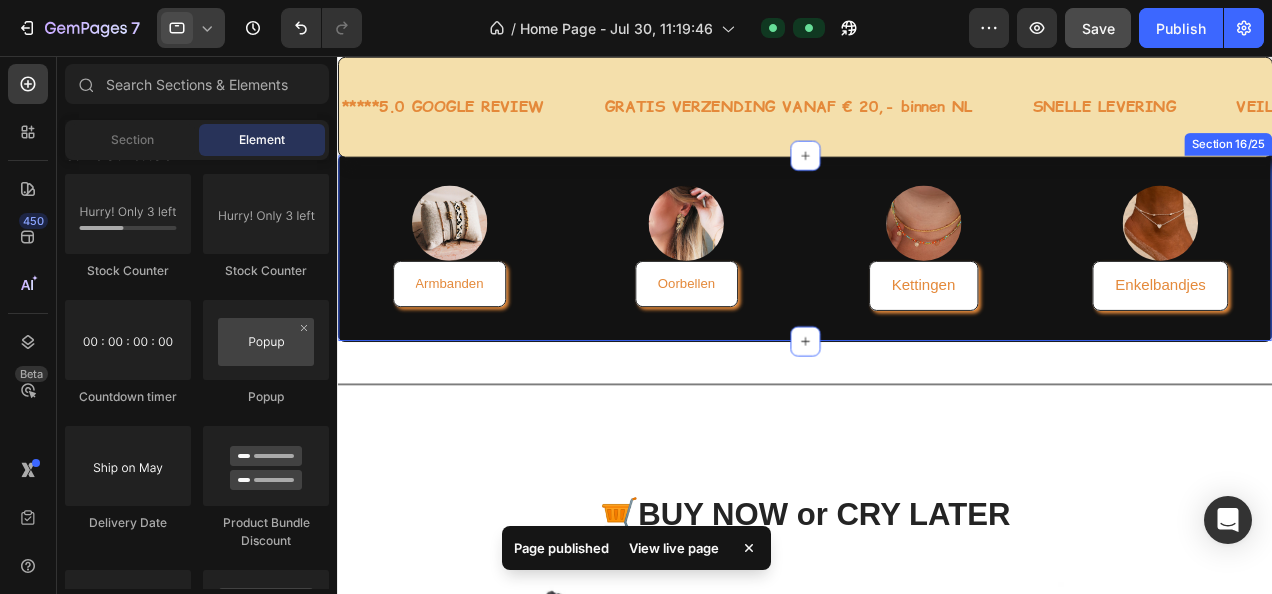 click on "Image Armbanden Button Image Oorbellen Button Image Kettingen Button Image Enkelbandjes Button Row Section 16/25" at bounding box center (833, 259) 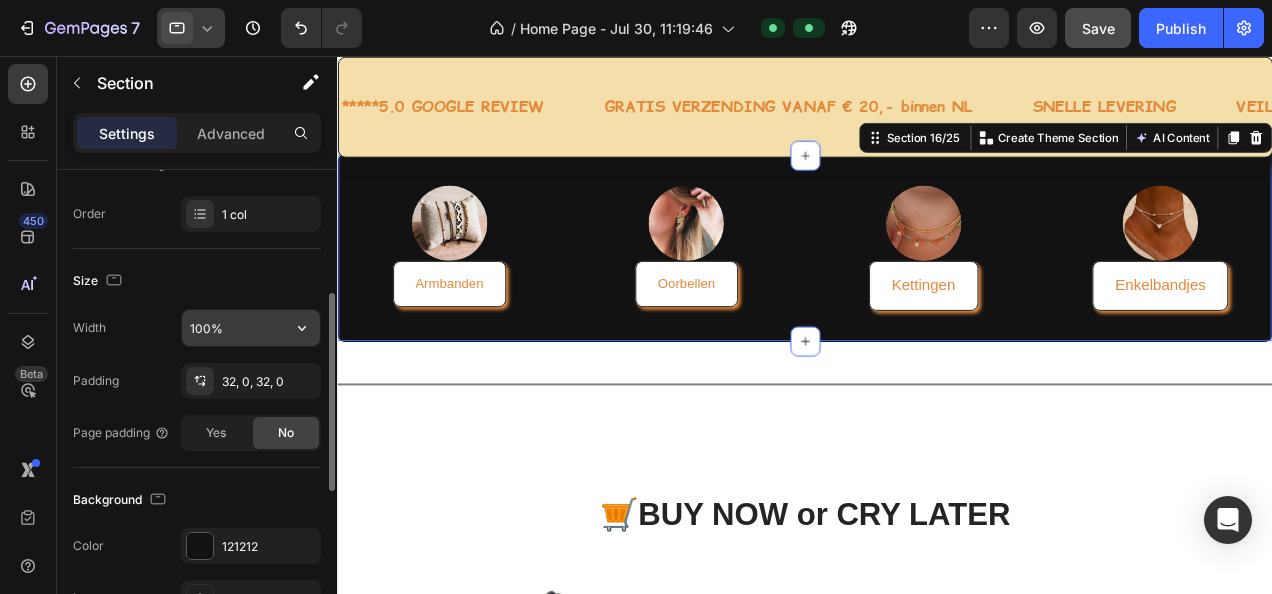 scroll, scrollTop: 500, scrollLeft: 0, axis: vertical 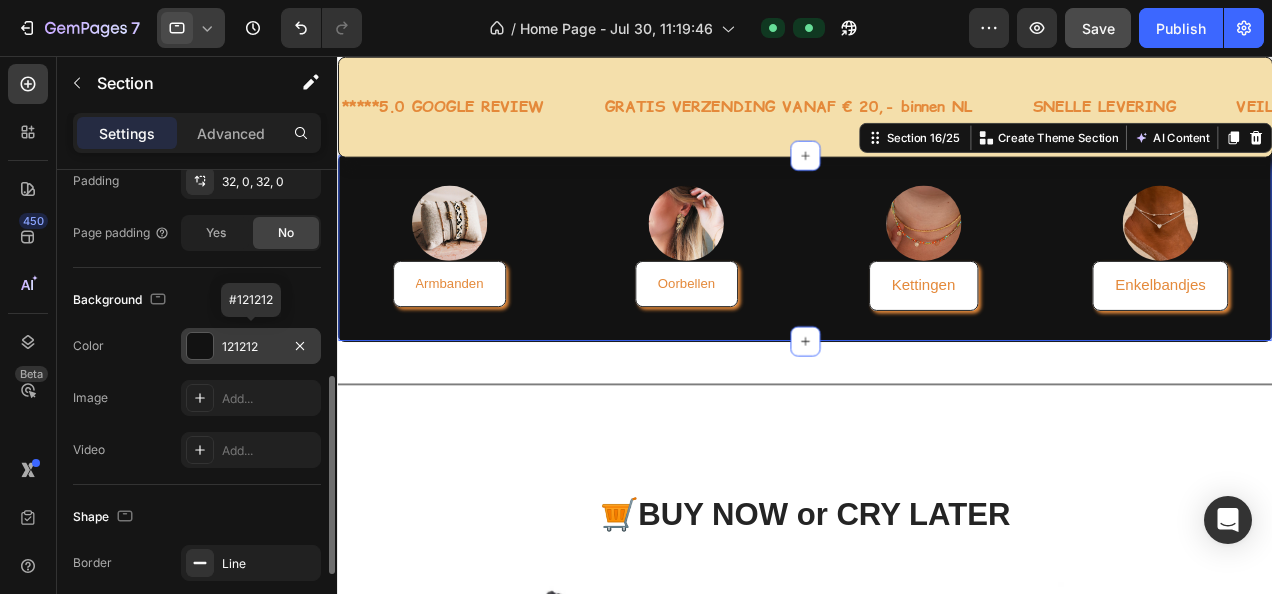 click on "121212" at bounding box center [251, 347] 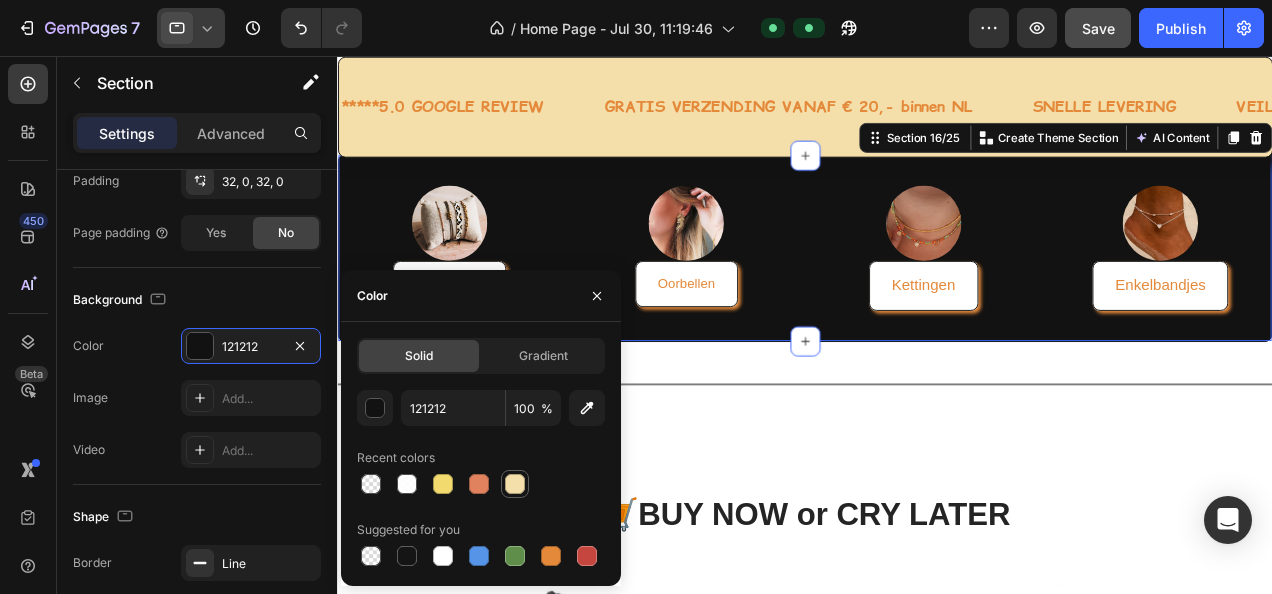 click at bounding box center [515, 484] 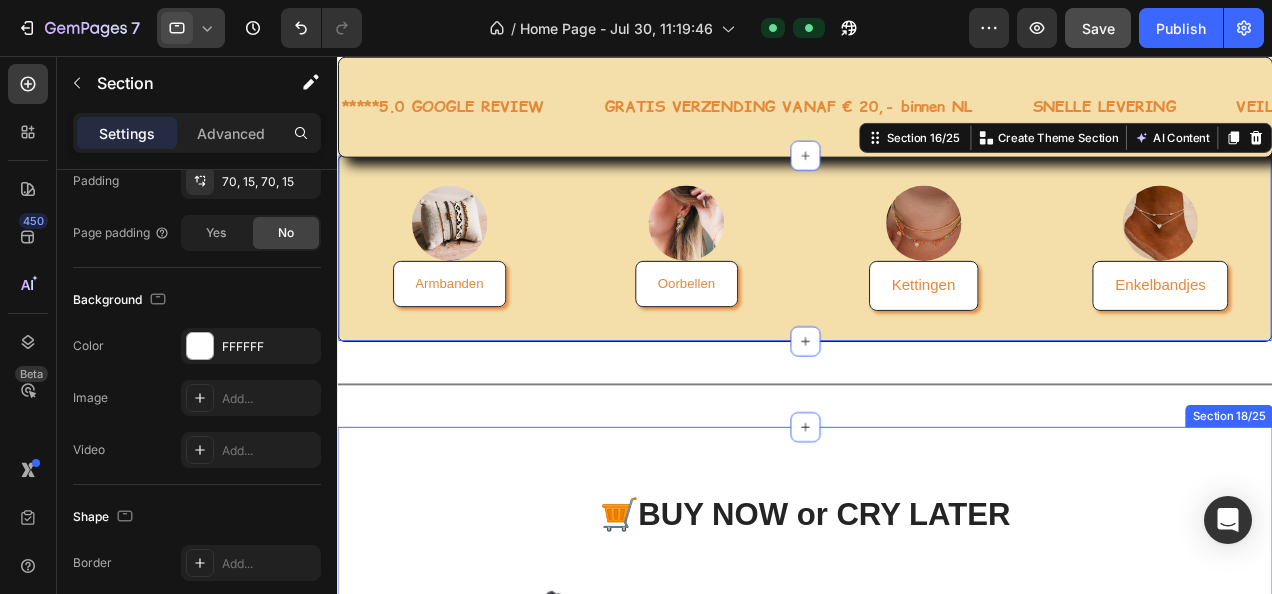 click on "Images 40% off Product Badge Row Zwarte haarband / oorwarmer met parels (P) Title €7,50 (P) Price (P) Price €12,50 (P) Price (P) Price Row Setup options like colors, sizes with product variant. Add new variant or sync data (P) Variants & Swatches Row Product List (P) Images 50% off Product Badge Row Zwarte crossbody tas Vieste (P) Title €15,00 (P) Price (P) Price €29,95 (P) Price (P) Price Row Setup options like colors, sizes with product variant. Add new variant or sync data (P) Variants & Swatches Row Product List (P) Images 43% off Product Badge Row Zwart-grijs telefoon / sleutel-hanger (P) Title €6,50 (P) Price (P) Price €11,50 (P) Price (P) Price Row Setup options like colors, sizes with product variant. Add new variant or sync data (P) Variants & Swatches Row Product List (P) Images 49% off Product Badge Row Zwart teddy telefoon- en schoudertasje Gestel (P) Title €12,50 (P) Price (P) Price €24,50 (P) Price (P) Price" at bounding box center (833, 1183) 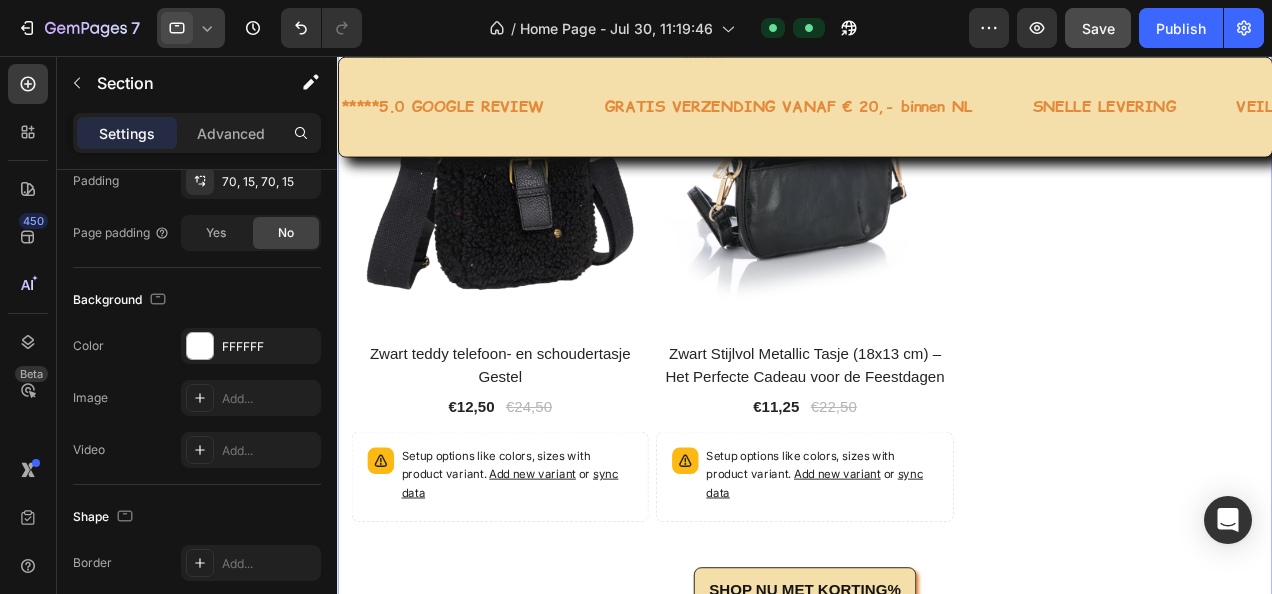 scroll, scrollTop: 11178, scrollLeft: 0, axis: vertical 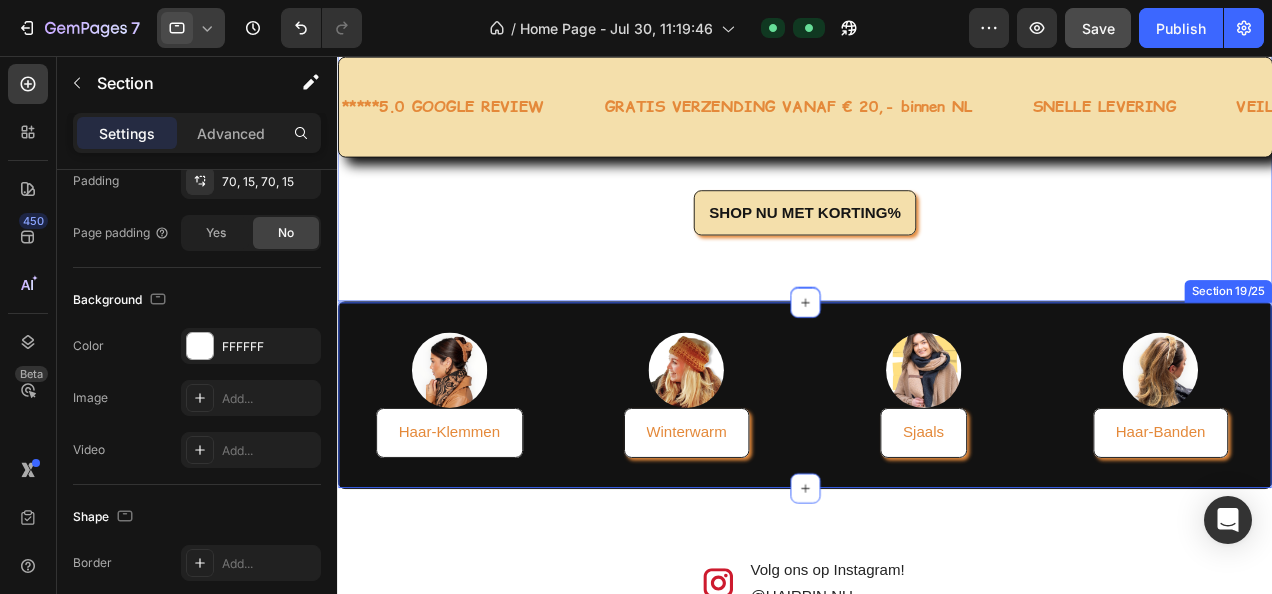 click on "Image Haar-Klemmen Button Image Winterwarm Button Image Sjaals Button Image Haar-Banden Button Row Section 19/25" at bounding box center [833, 415] 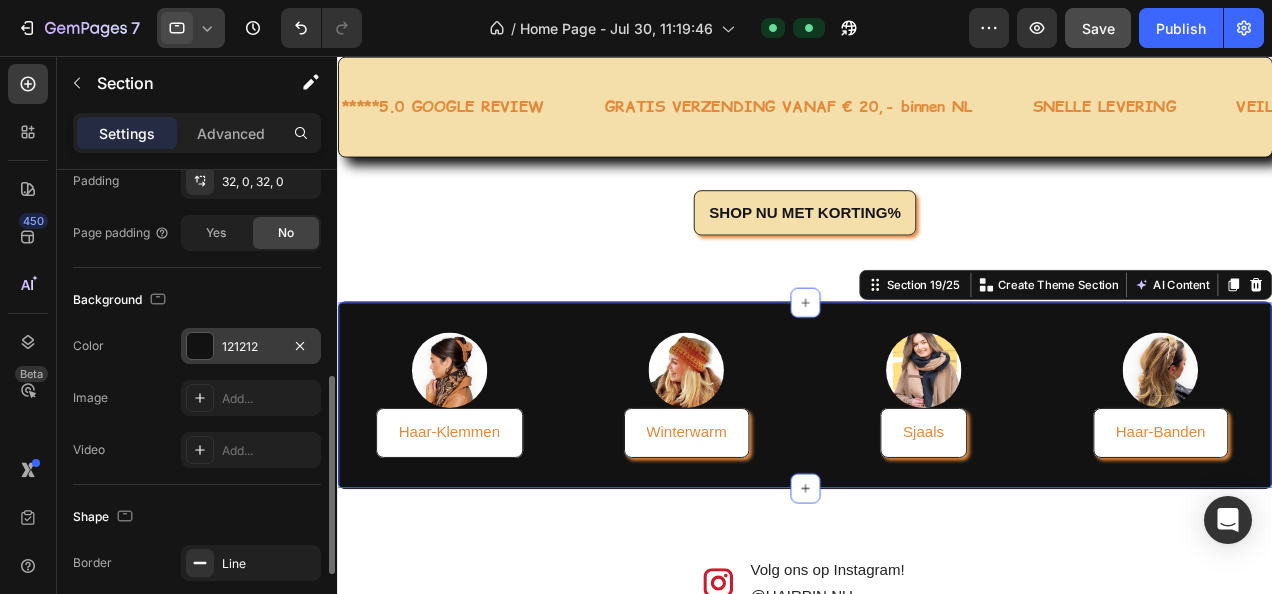 click on "121212" at bounding box center [251, 347] 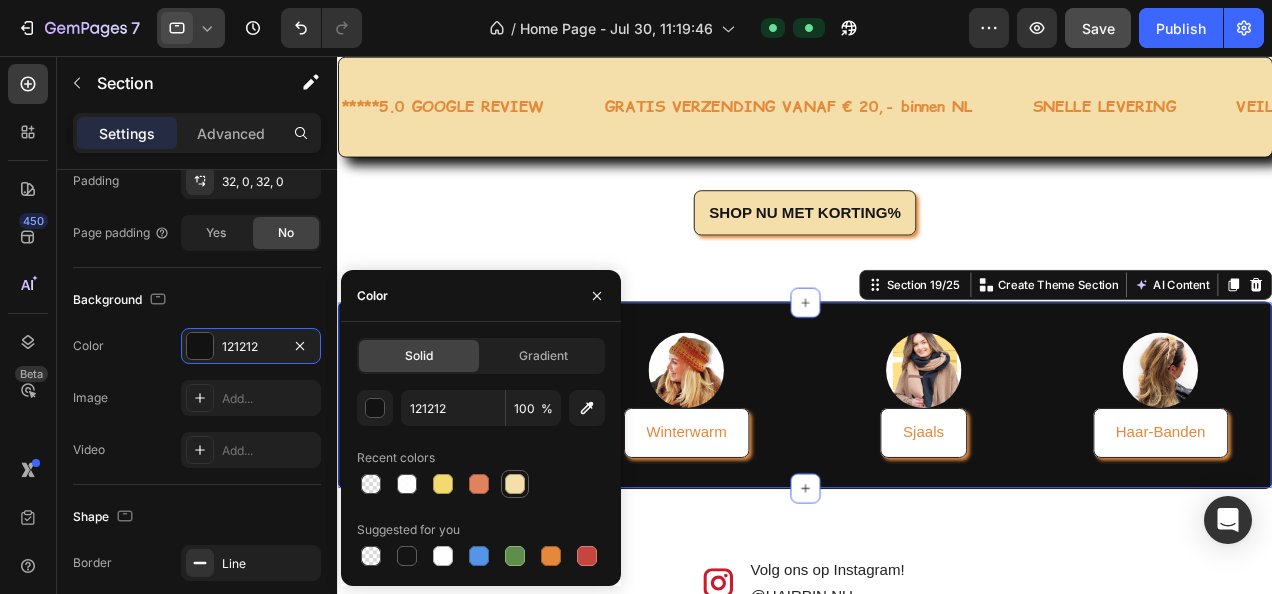 click at bounding box center (515, 484) 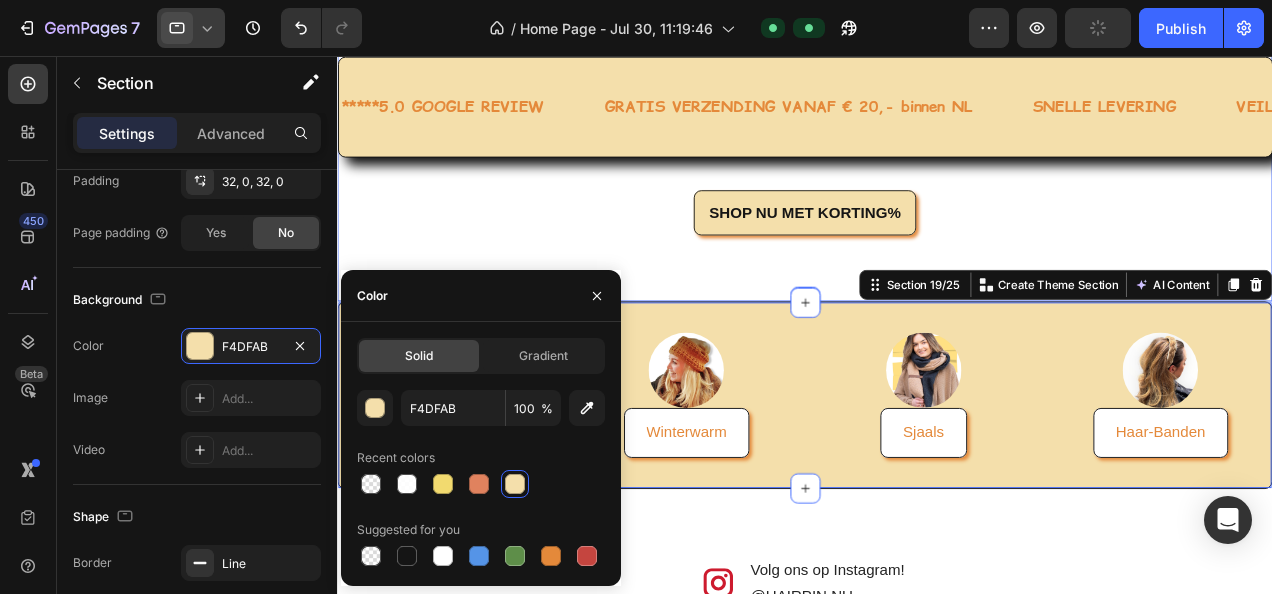 click on "Images 40% off Product Badge Row Zwarte haarband / oorwarmer met parels (P) Title €7,50 (P) Price (P) Price €12,50 (P) Price (P) Price Row Setup options like colors, sizes with product variant. Add new variant or sync data (P) Variants & Swatches Row Product List (P) Images 50% off Product Badge Row Zwarte crossbody tas Vieste (P) Title €15,00 (P) Price (P) Price €29,95 (P) Price (P) Price Row Setup options like colors, sizes with product variant. Add new variant or sync data (P) Variants & Swatches Row Product List (P) Images 43% off Product Badge Row Zwart-grijs telefoon / sleutel-hanger (P) Title €6,50 (P) Price (P) Price €11,50 (P) Price (P) Price Row Setup options like colors, sizes with product variant. Add new variant or sync data (P) Variants & Swatches Row Product List (P) Images 49% off Product Badge Row Zwart teddy telefoon- en schoudertasje Gestel (P) Title €12,50 (P) Price (P) Price €24,50 (P) Price (P) Price" at bounding box center [833, -418] 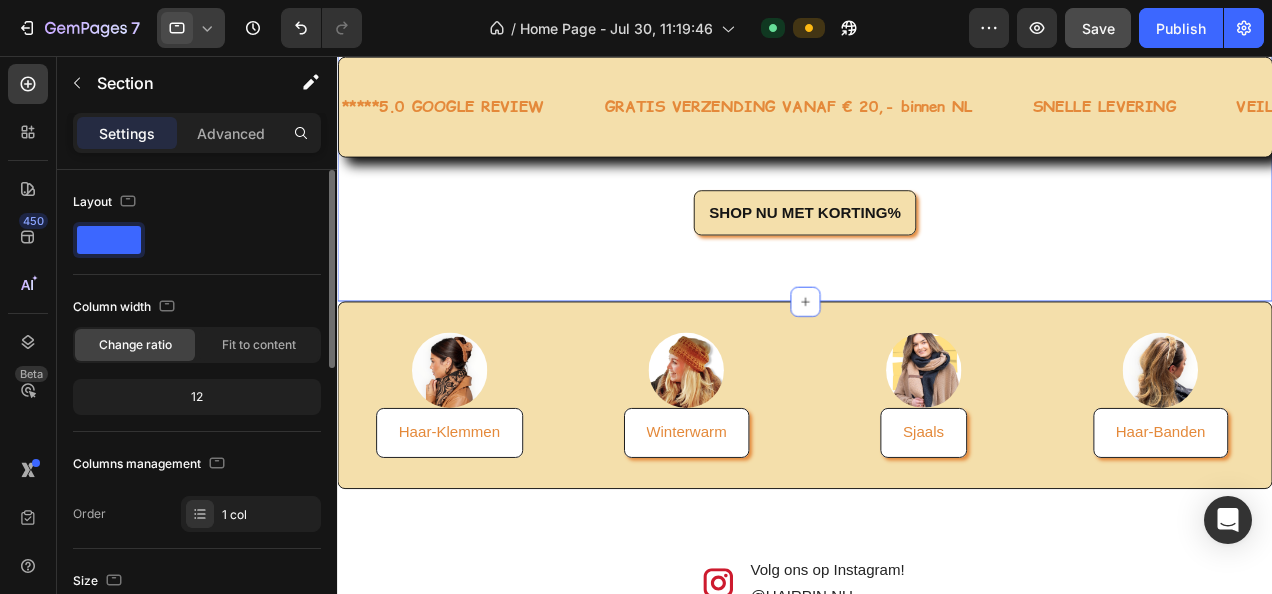 scroll, scrollTop: 0, scrollLeft: 0, axis: both 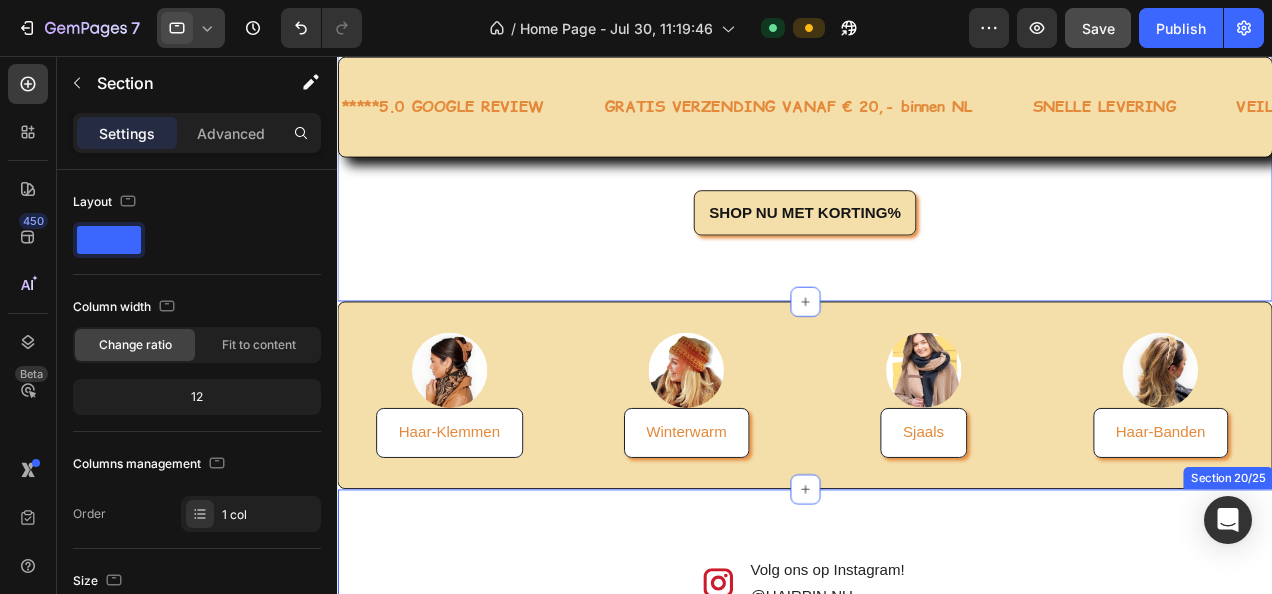 click on "Image Image Image Image Carousel Image Volg onze Instagram  Community! Text block @hairpin.nu Text block Row Image Volg ons op Instagram! Text block @HAIRPIN.NU Text block Row Row Section 20/25" at bounding box center (833, 800) 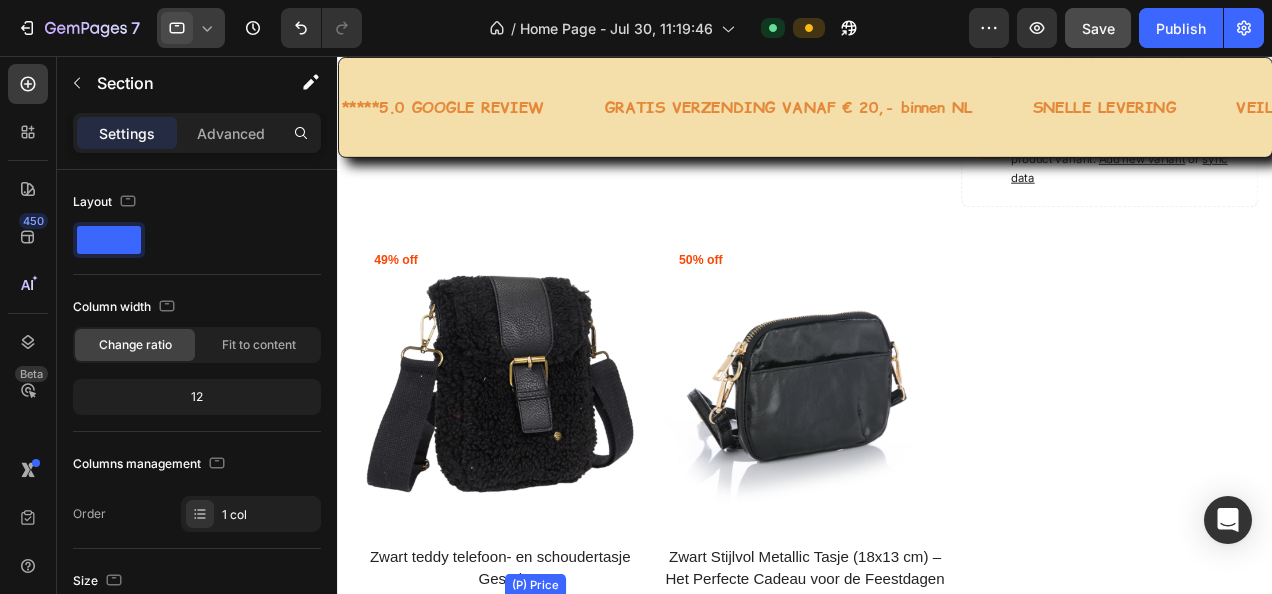 scroll, scrollTop: 10478, scrollLeft: 0, axis: vertical 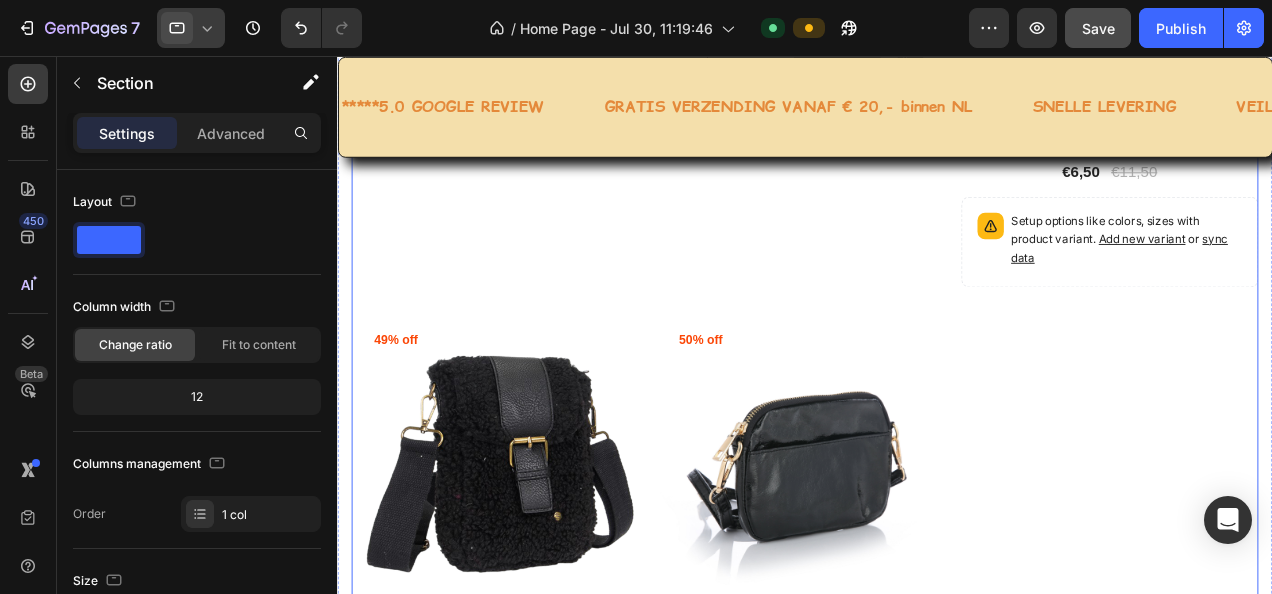 click on "(P) Images 40% off Product Badge Row Zwarte haarband / oorwarmer met parels (P) Title €7,50 (P) Price (P) Price €12,50 (P) Price (P) Price Row Setup options like colors, sizes with product variant.       Add new variant   or   sync data (P) Variants & Swatches Row Product List" at bounding box center (509, 7) 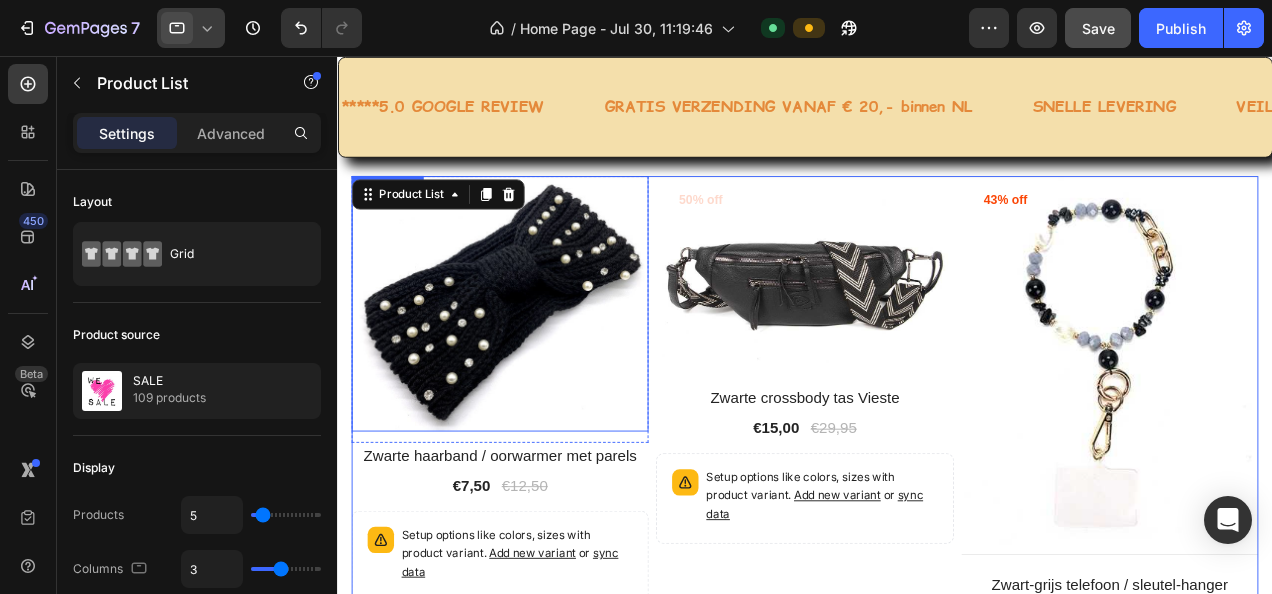 scroll, scrollTop: 9878, scrollLeft: 0, axis: vertical 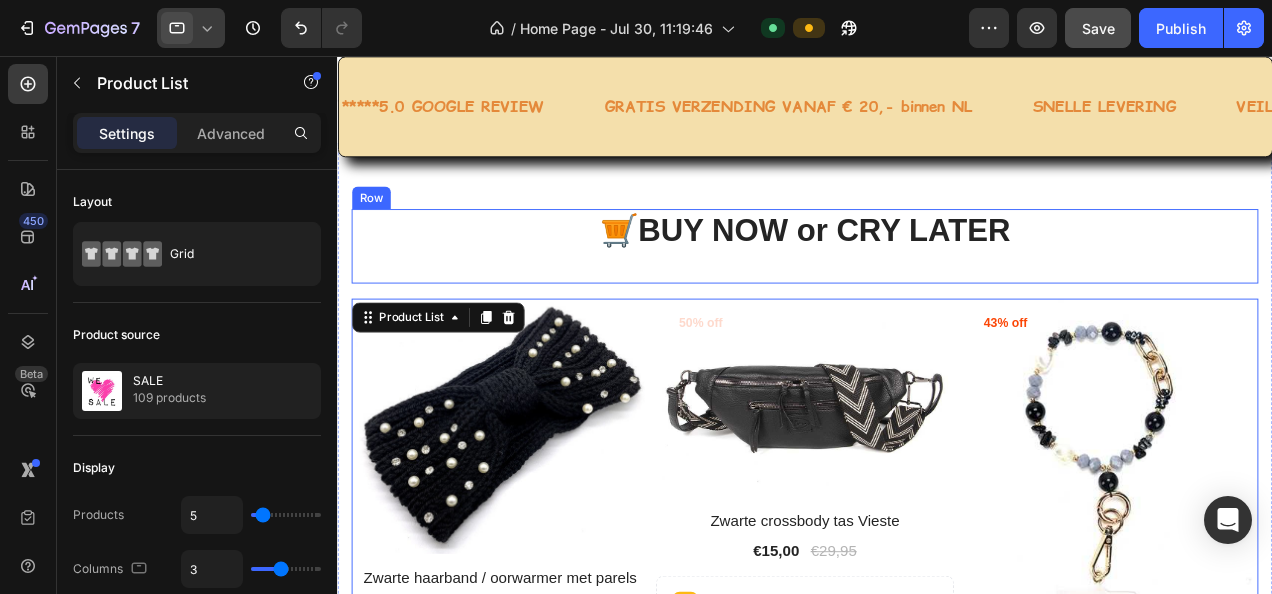 click on "🛒BUY NOW or CRY LATER Heading" at bounding box center (833, 257) 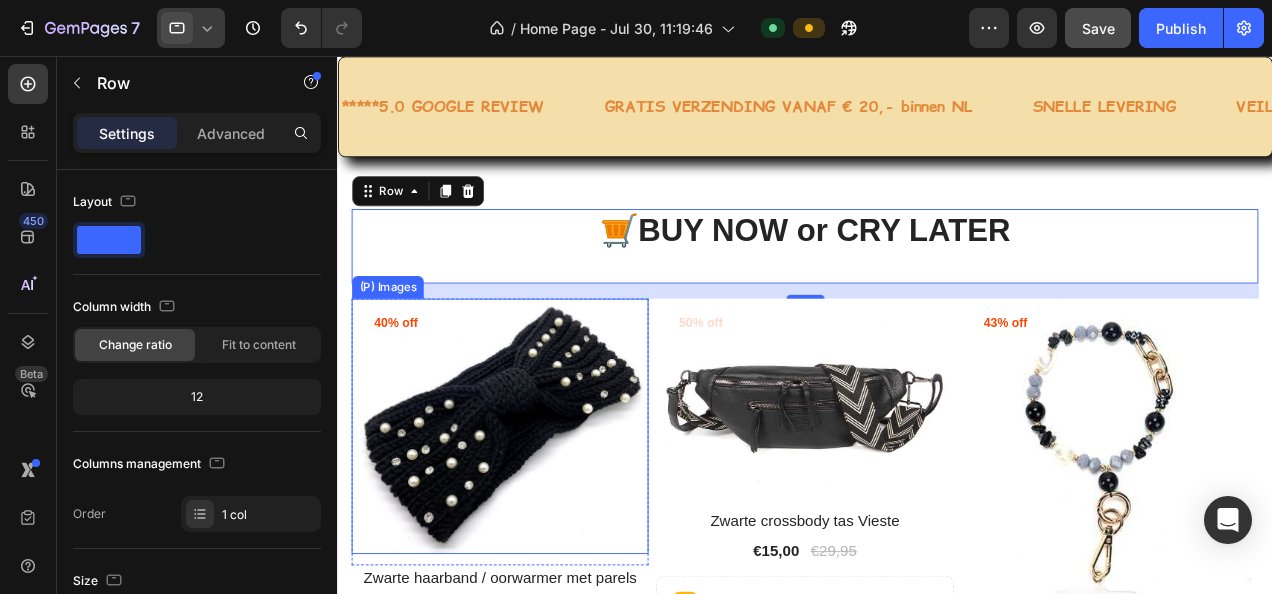 click at bounding box center [509, 448] 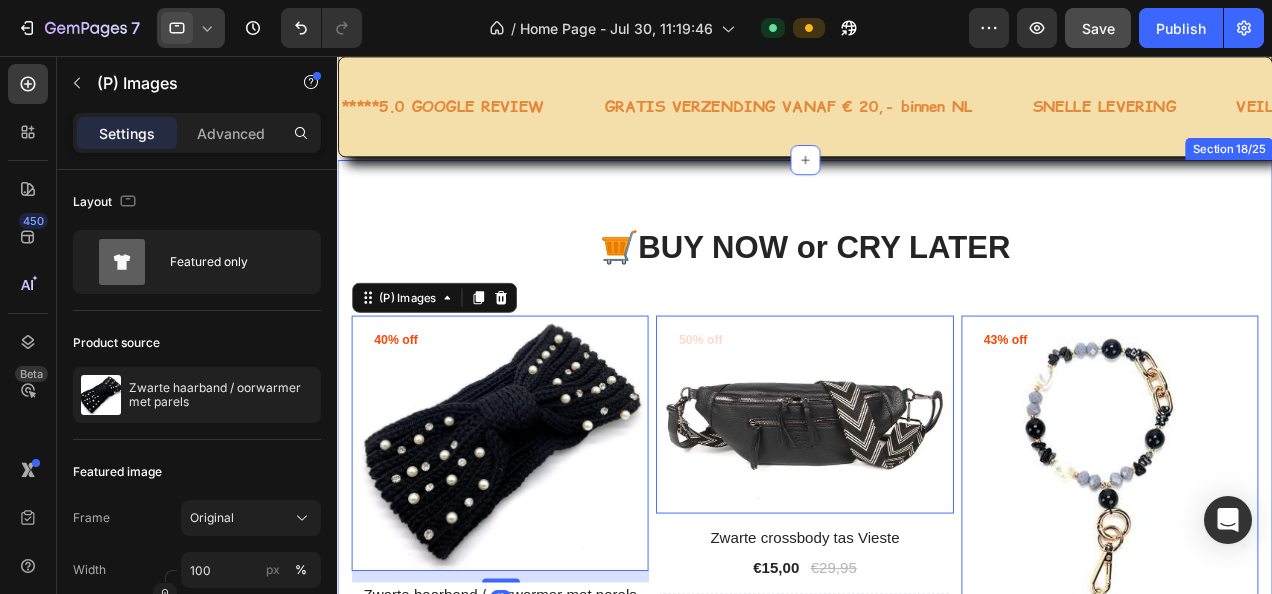 scroll, scrollTop: 9678, scrollLeft: 0, axis: vertical 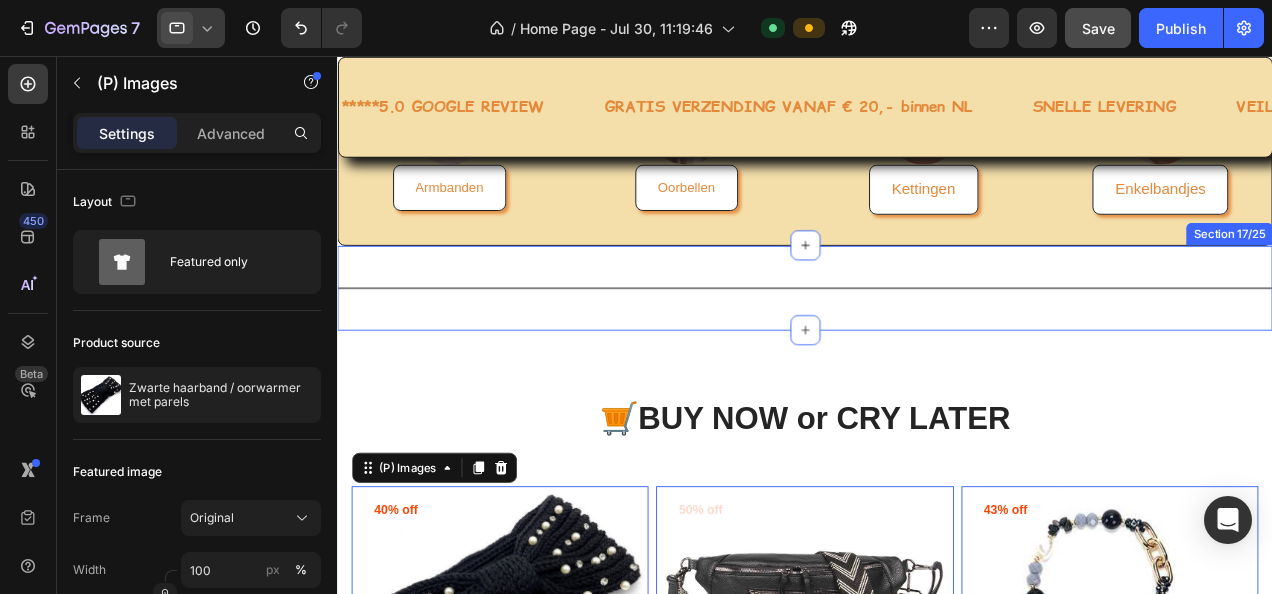 click on "Title Line Section 17/25" at bounding box center (833, 302) 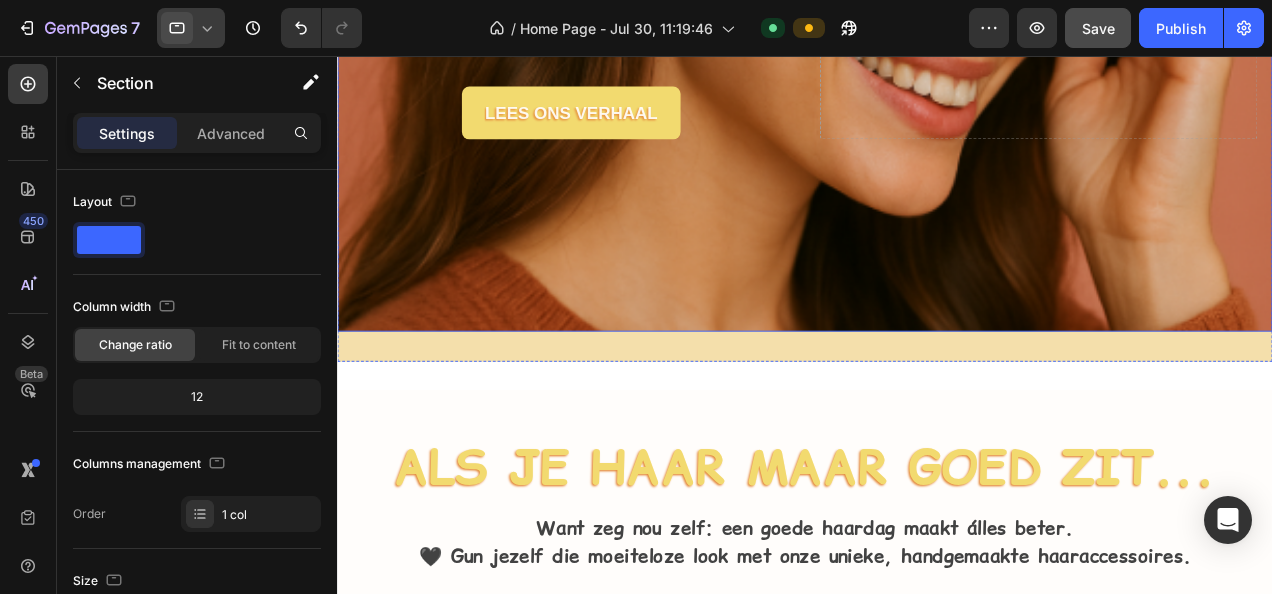 scroll, scrollTop: 728, scrollLeft: 0, axis: vertical 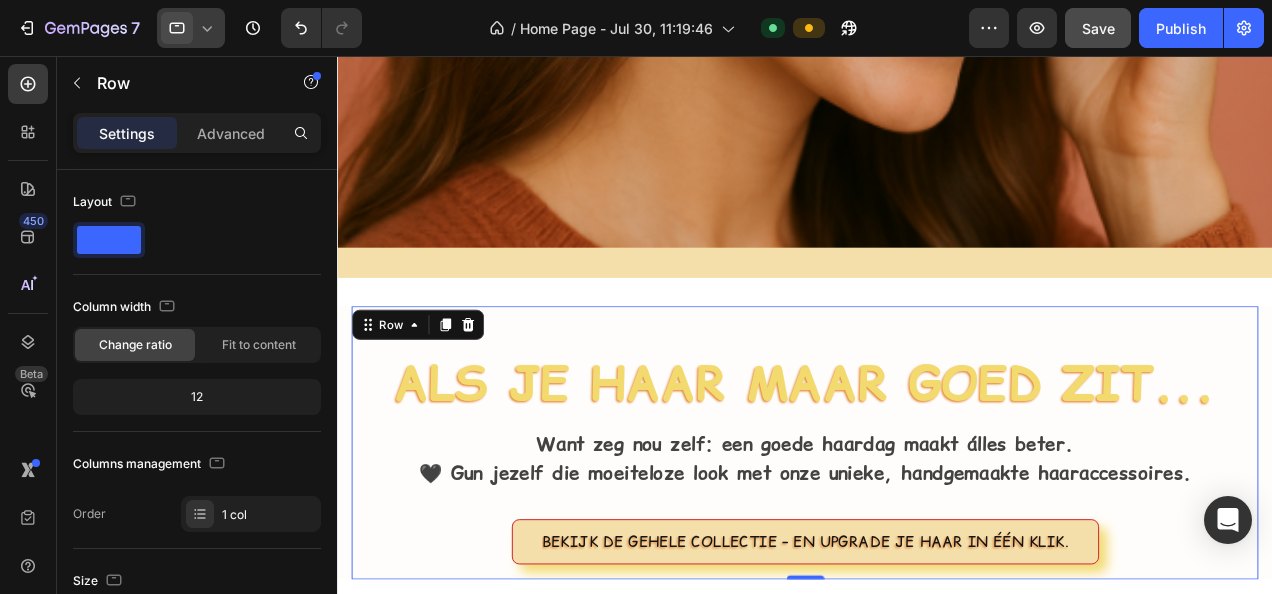 click on "Als je haar maar goed zit... Heading Want zeg nou zelf: een goede haardag maakt álles beter. 🖤 Gun jezelf die moeiteloze look met onze unieke, handgemaakte haaraccessoires. Heading   Bekijk de gehele collectie – en upgrade je haar in één klik. Button Row   0" at bounding box center (833, 466) 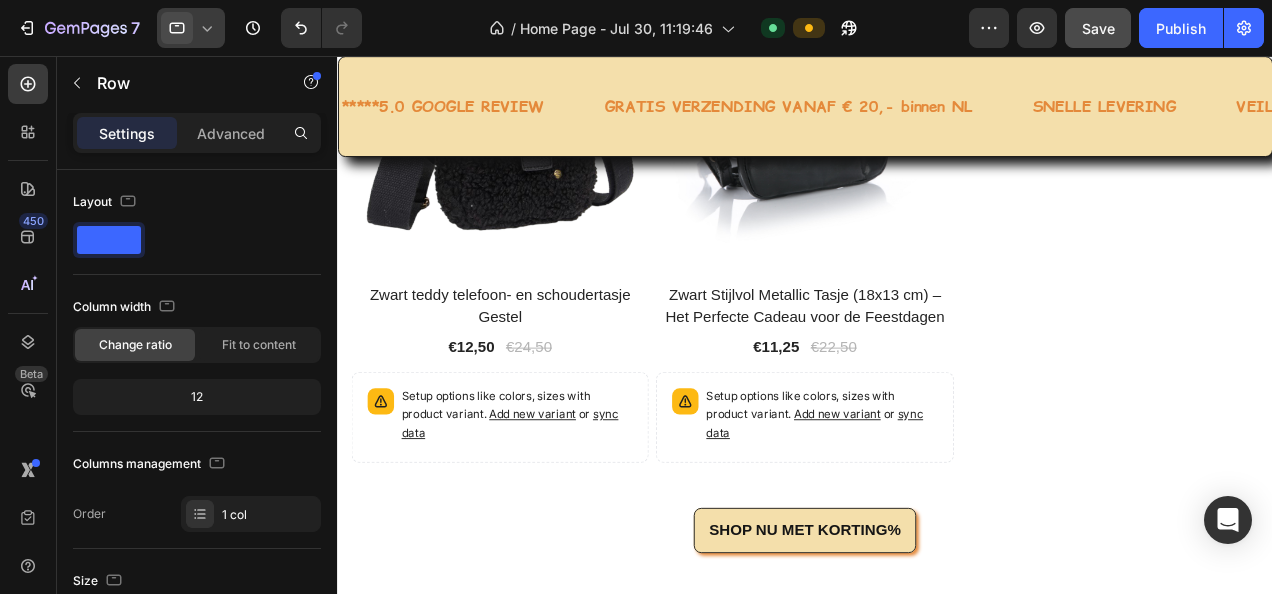 scroll, scrollTop: 10430, scrollLeft: 0, axis: vertical 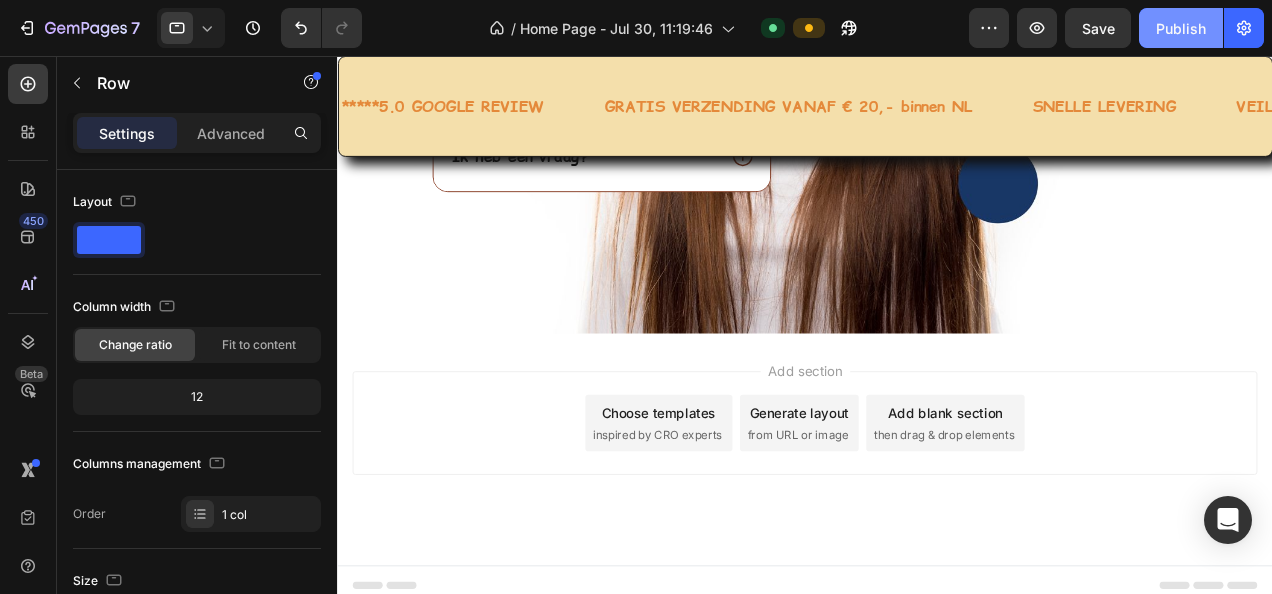 click on "Publish" at bounding box center (1181, 28) 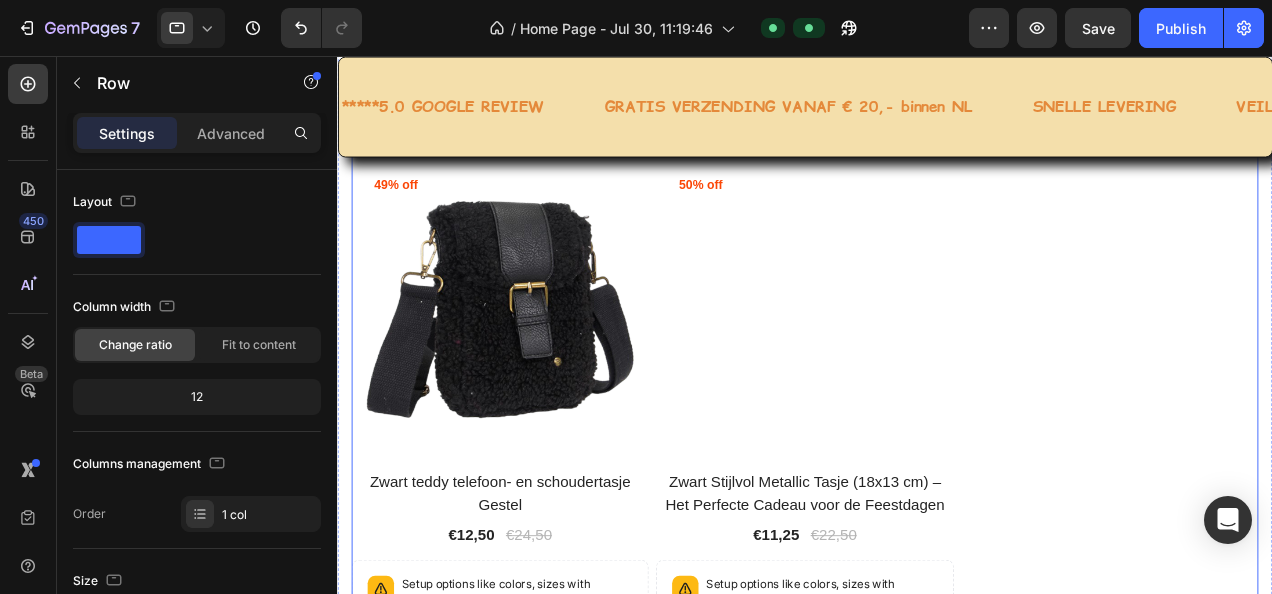 scroll, scrollTop: 10009, scrollLeft: 0, axis: vertical 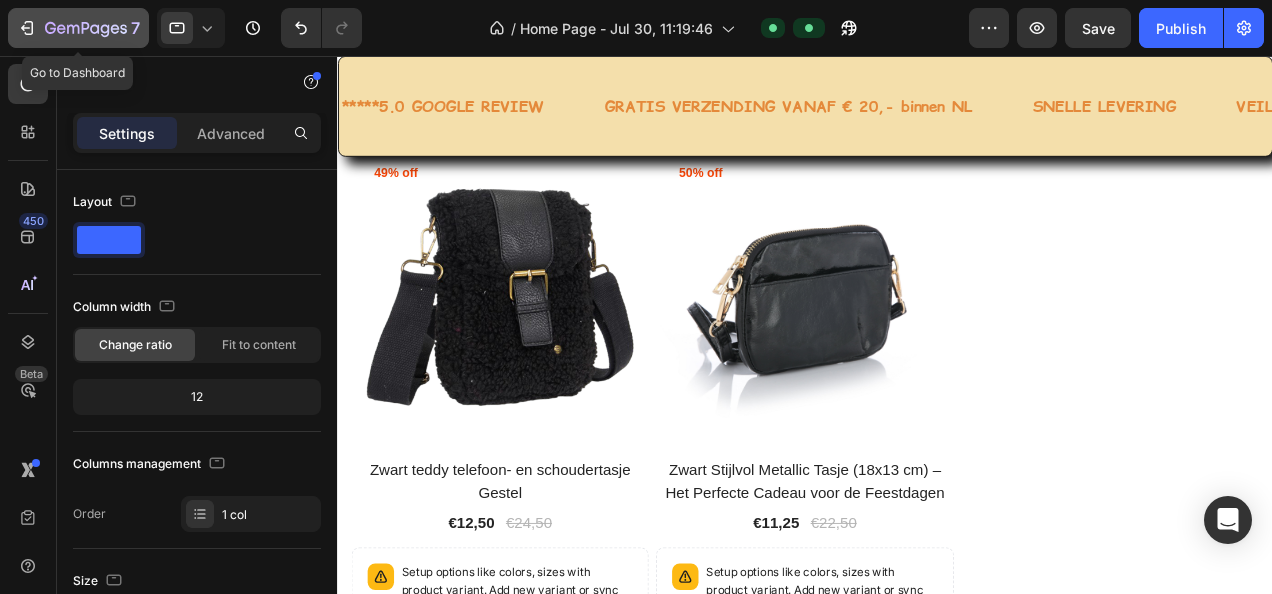 click on "7" 